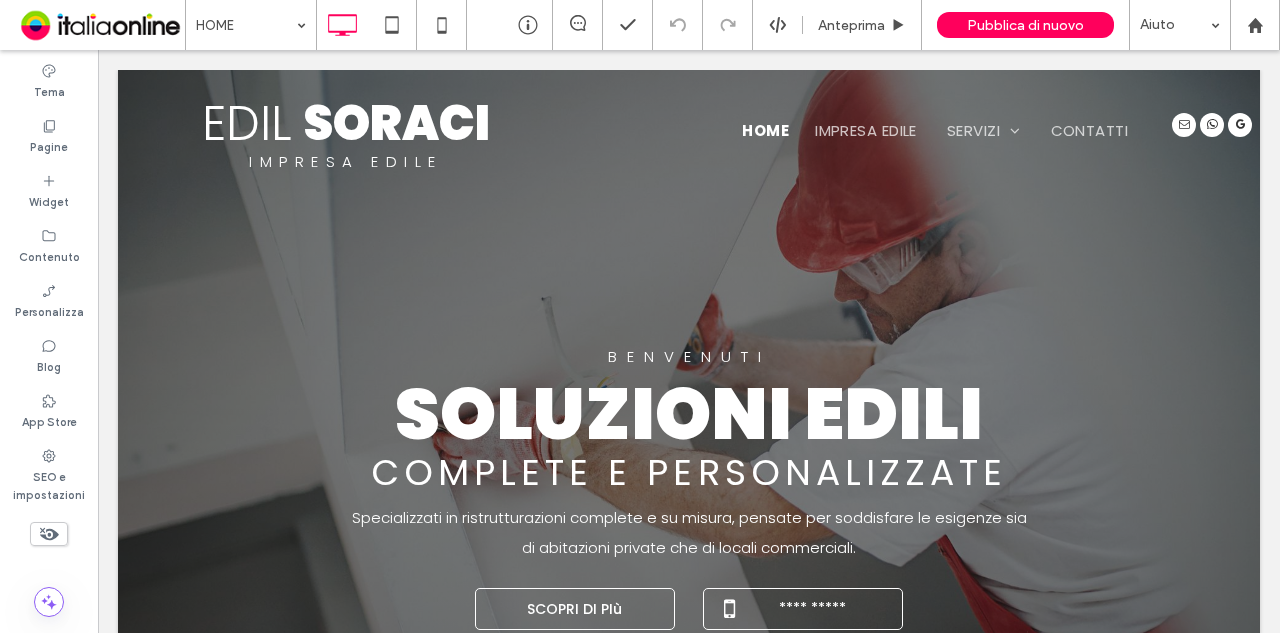scroll, scrollTop: 0, scrollLeft: 0, axis: both 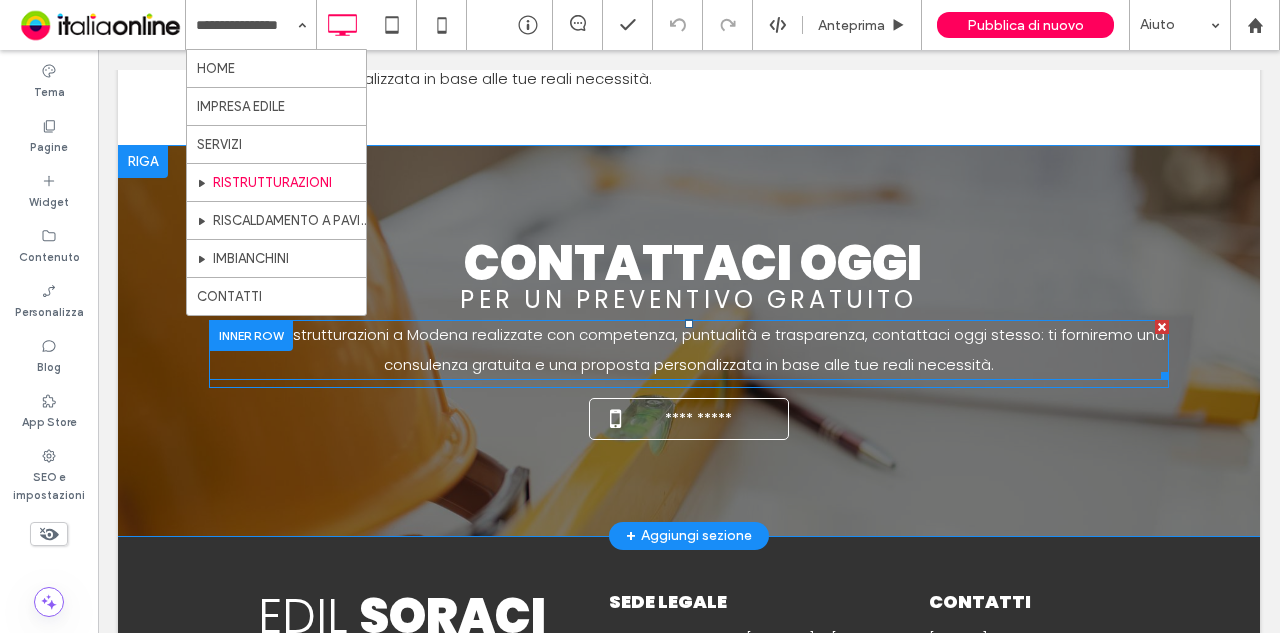 click on "Se cerchi ristrutturazioni a Modena realizzate con competenza, puntualità e trasparenza, contattaci oggi stesso: ti forniremo una consulenza gratuita e una proposta personalizzata in base alle tue reali necessità." at bounding box center [689, 350] 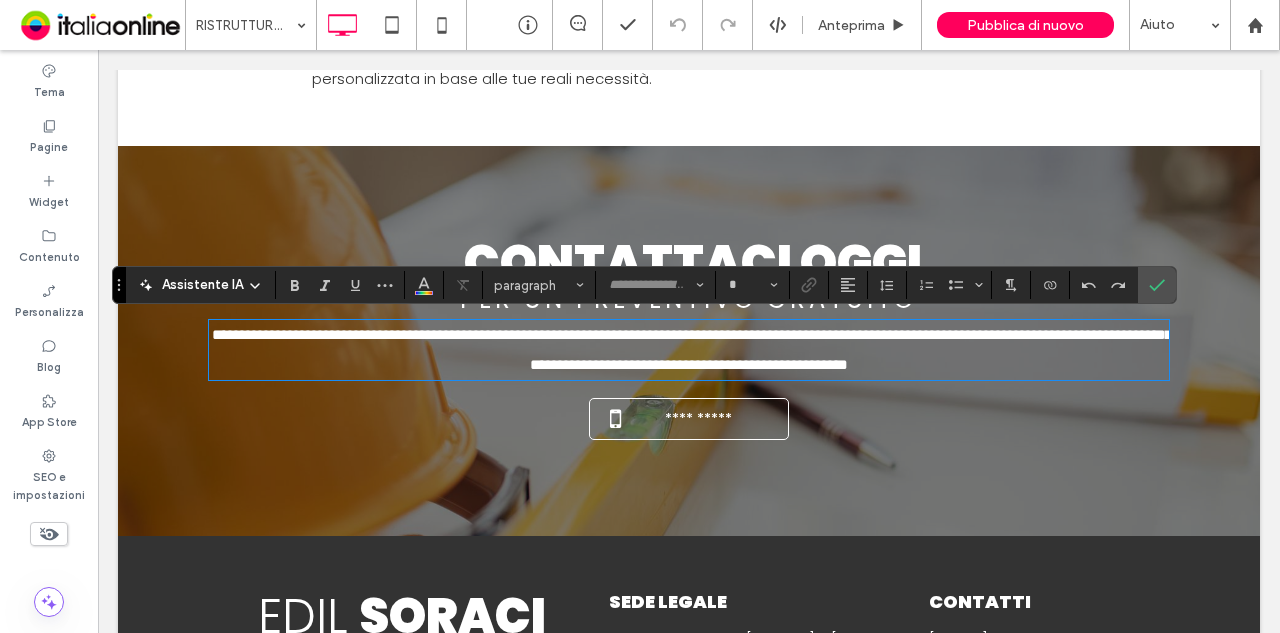 type on "*******" 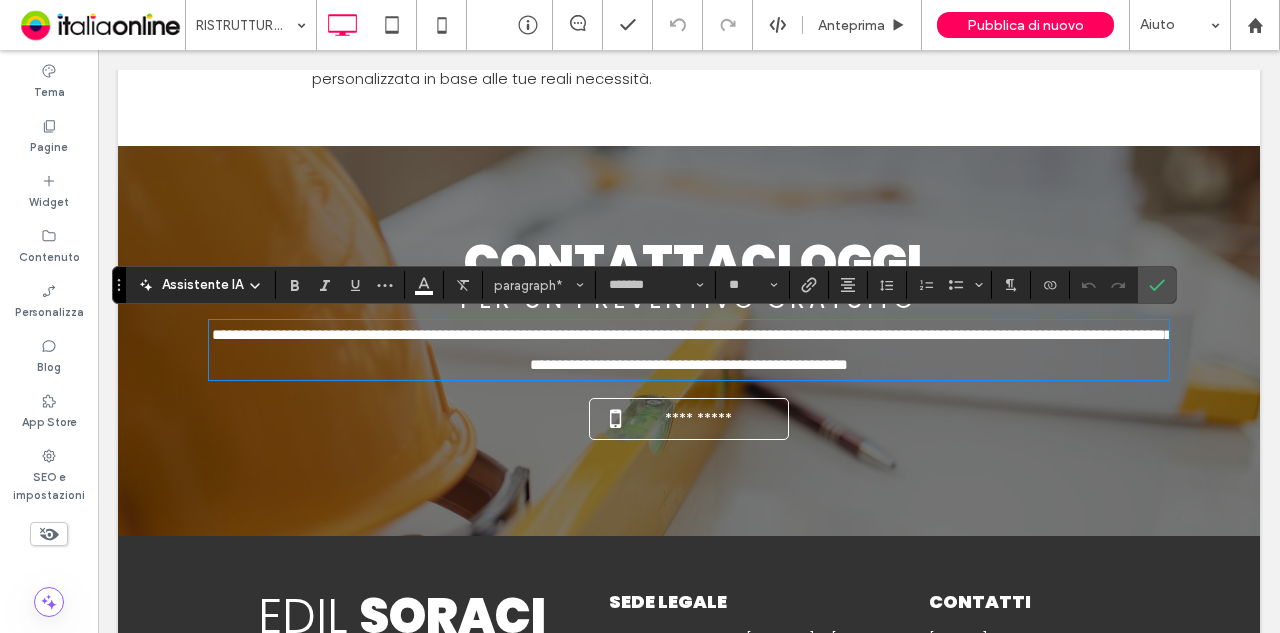 click on "Contattaci oggi" at bounding box center (693, 263) 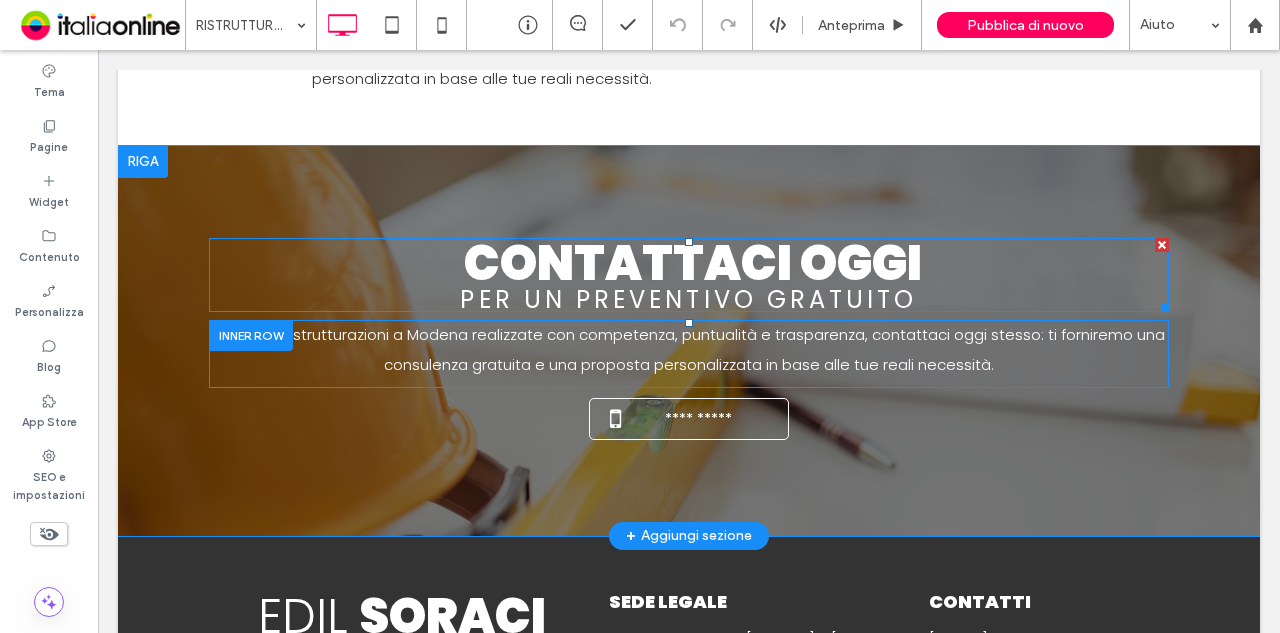 click on "Contattaci oggi" at bounding box center [693, 263] 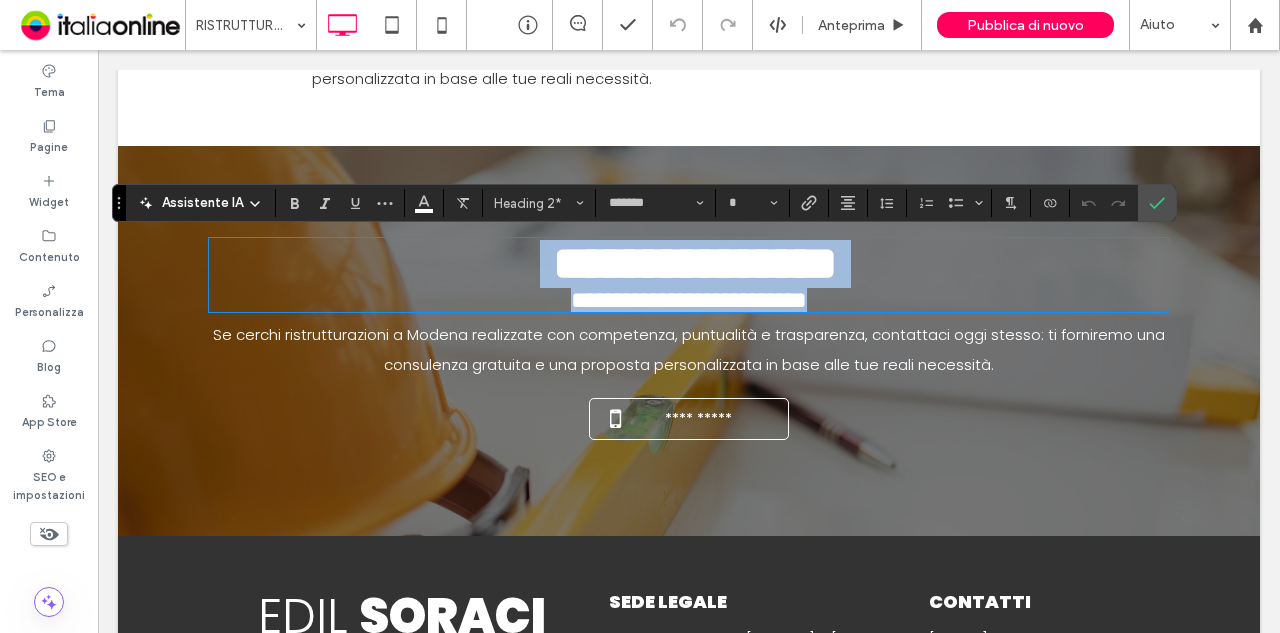 click on "**********" at bounding box center (689, 300) 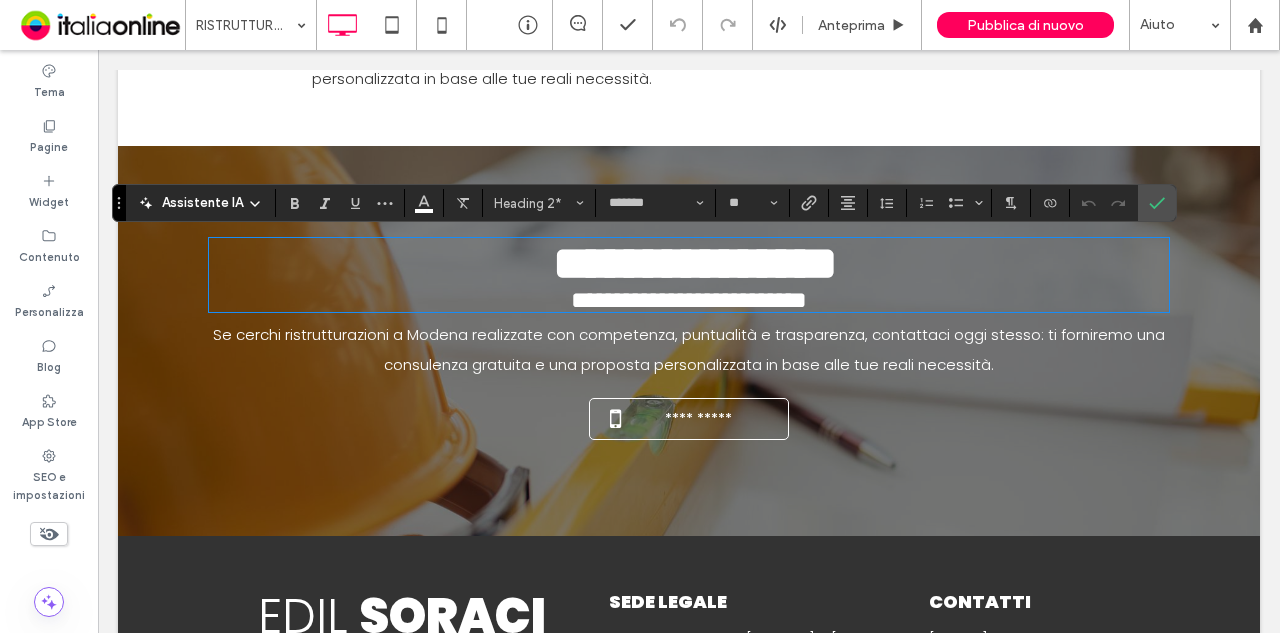 scroll, scrollTop: 4, scrollLeft: 0, axis: vertical 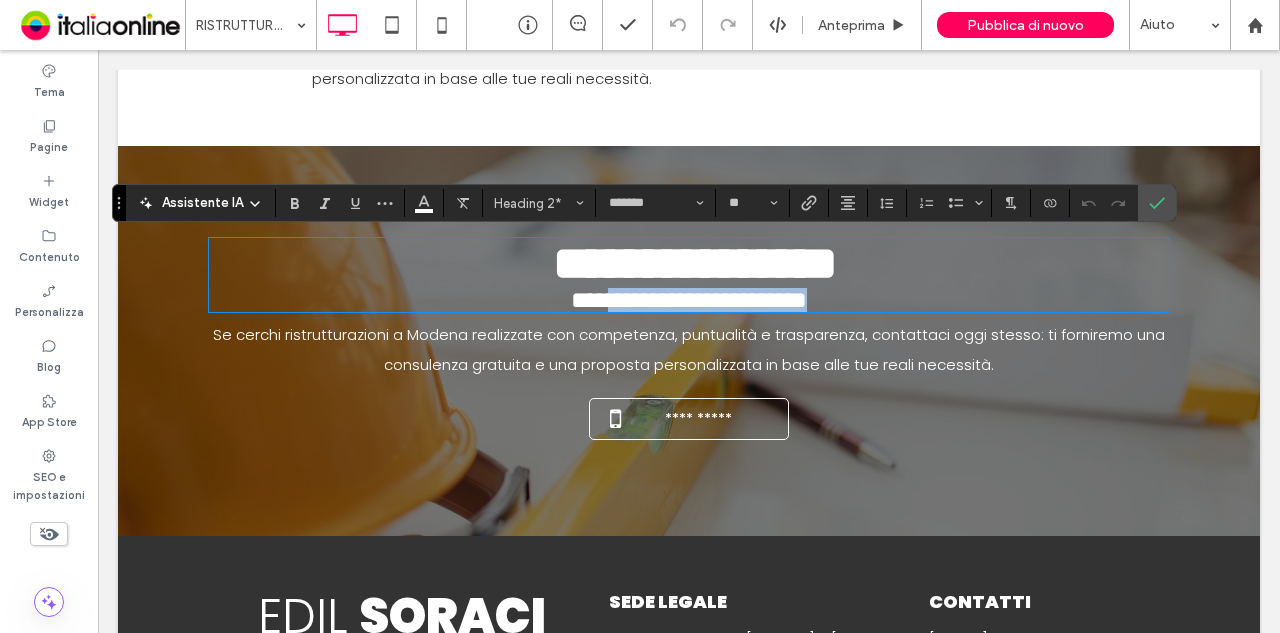 drag, startPoint x: 514, startPoint y: 295, endPoint x: 925, endPoint y: 301, distance: 411.0438 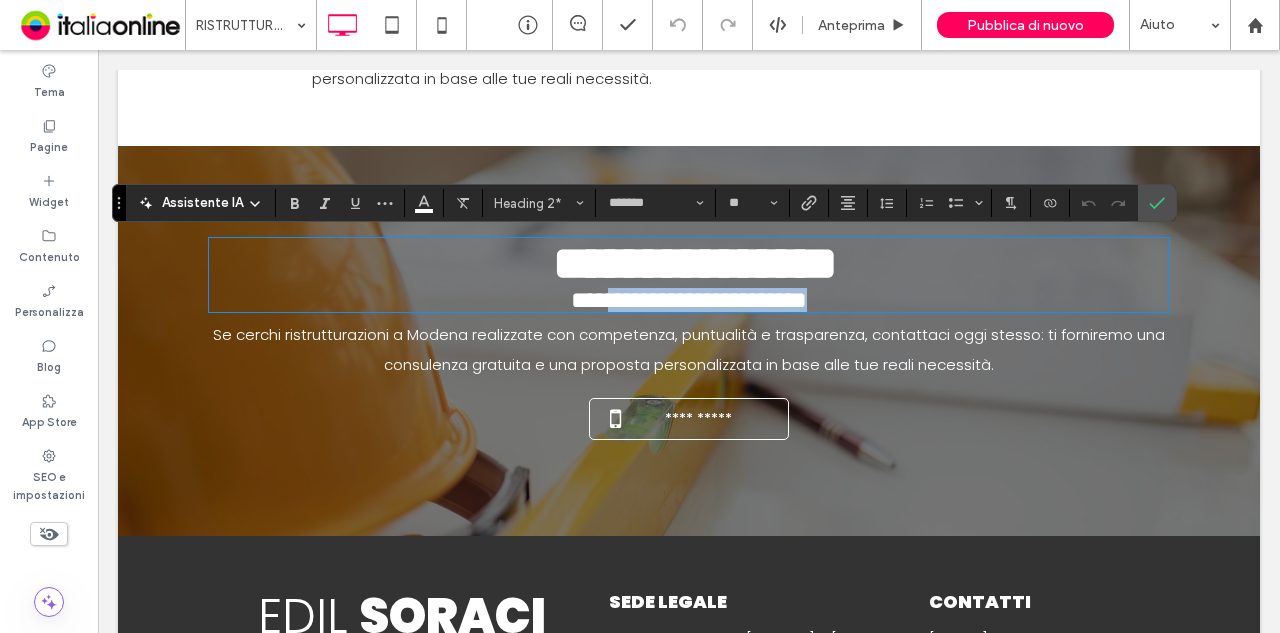 click on "**********" at bounding box center [689, 300] 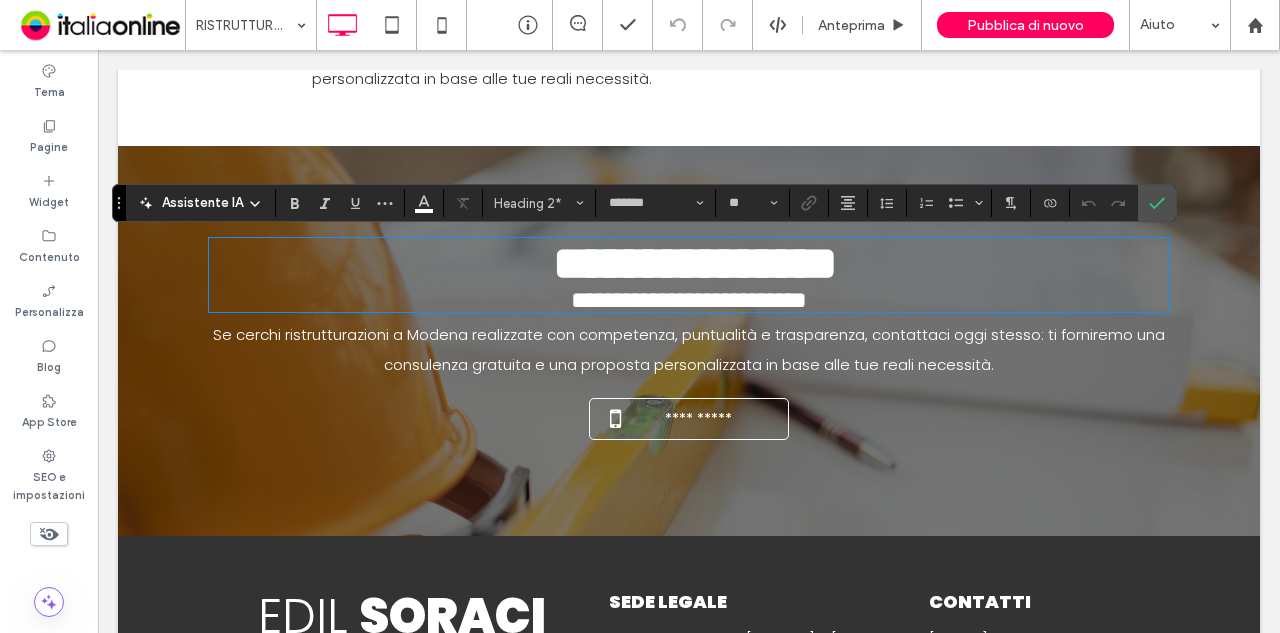 click on "Se cerchi ristrutturazioni a Modena realizzate con competenza, puntualità e trasparenza, contattaci oggi stesso: ti forniremo una consulenza gratuita e una proposta personalizzata in base alle tue reali necessità." at bounding box center (689, 349) 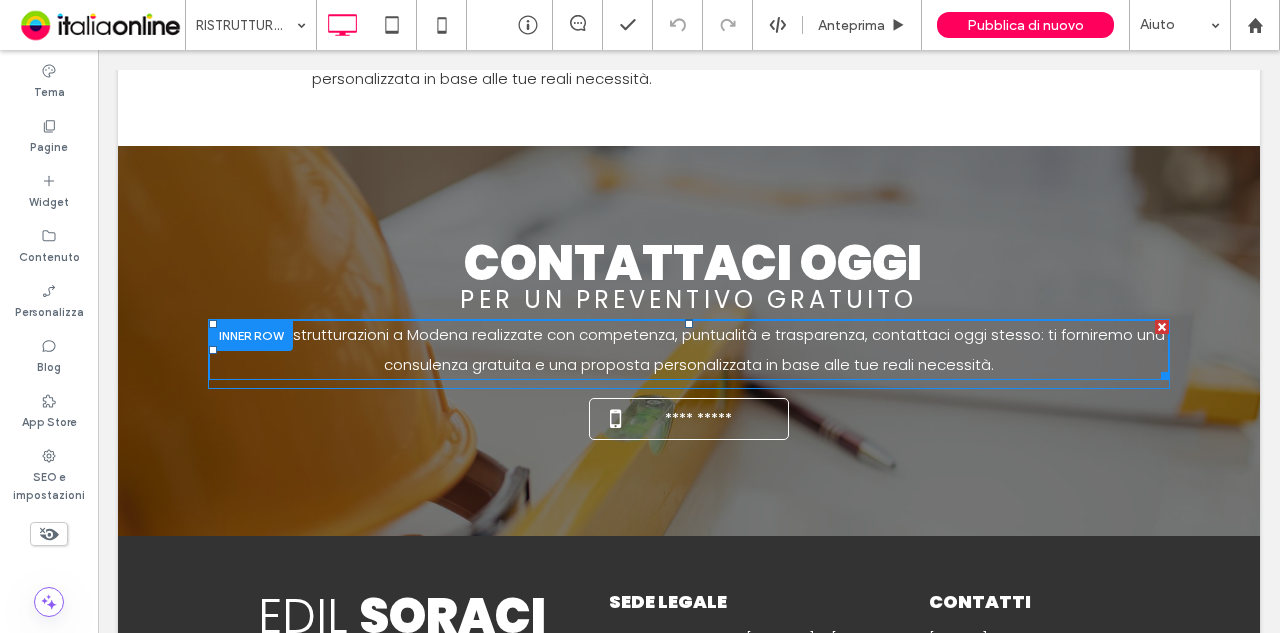 click on "Se cerchi ristrutturazioni a Modena realizzate con competenza, puntualità e trasparenza, contattaci oggi stesso: ti forniremo una consulenza gratuita e una proposta personalizzata in base alle tue reali necessità." at bounding box center [689, 349] 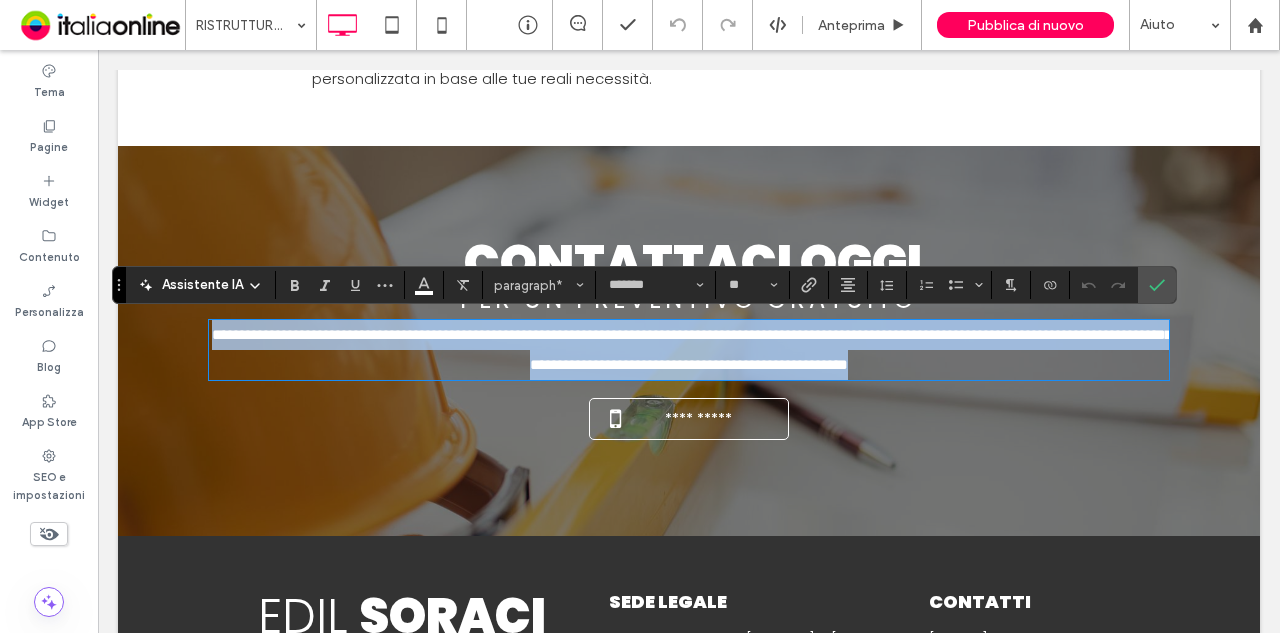click on "**********" at bounding box center [692, 349] 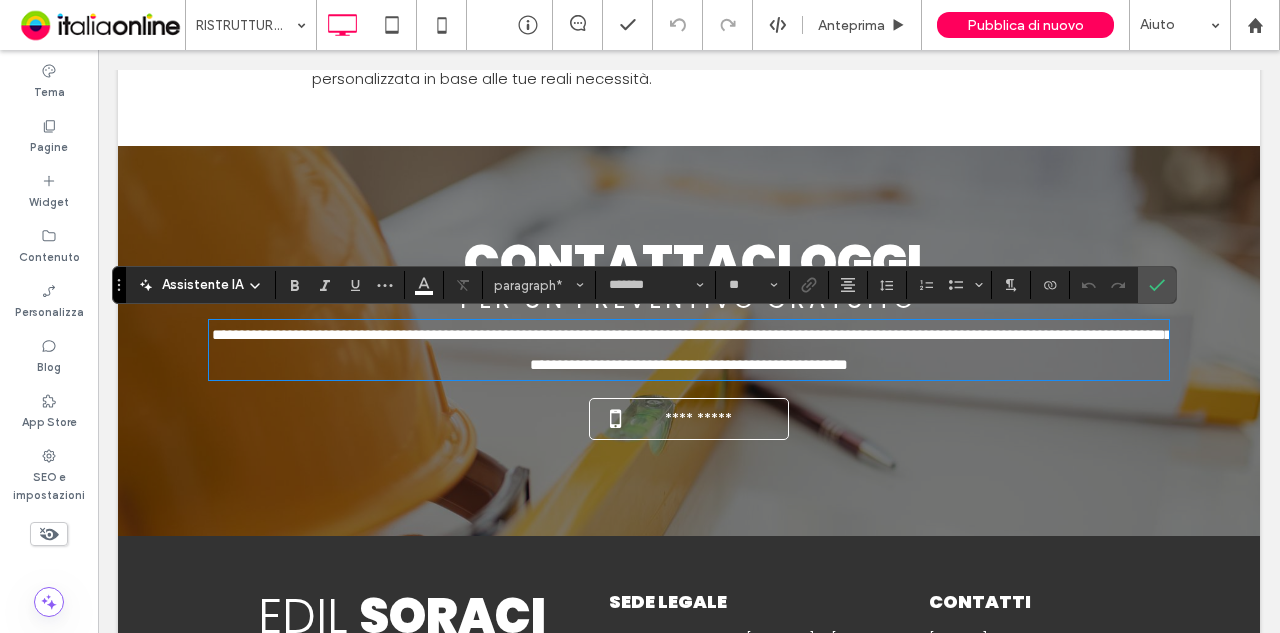 drag, startPoint x: 385, startPoint y: 329, endPoint x: 466, endPoint y: 349, distance: 83.43261 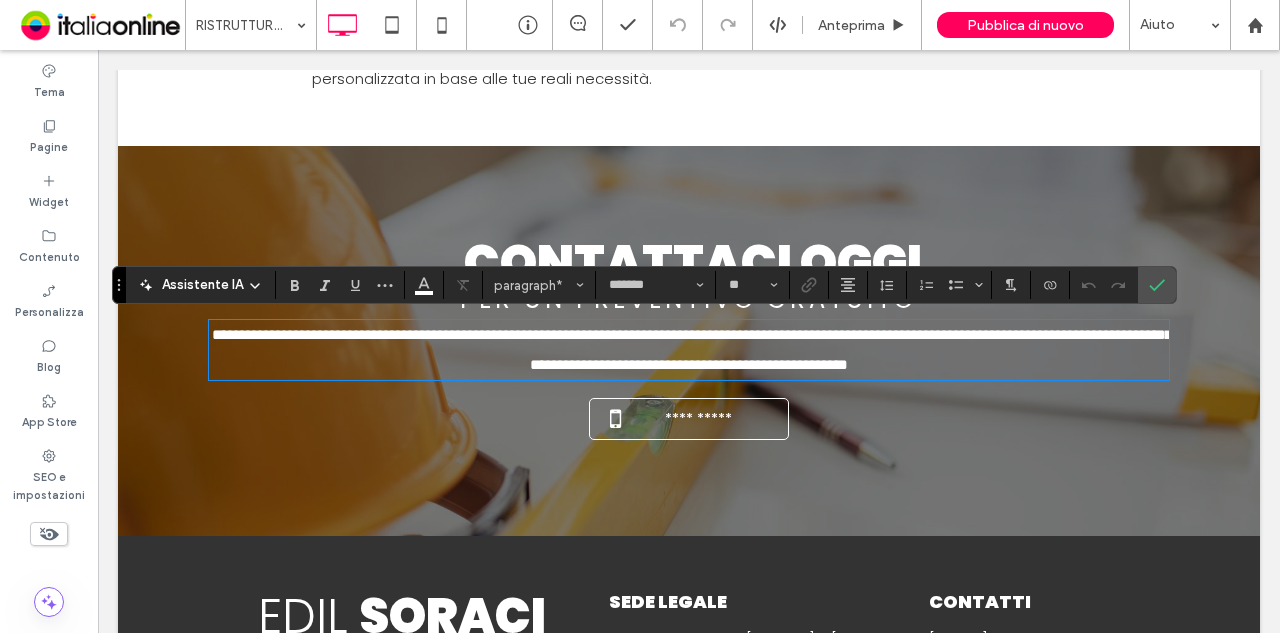 type 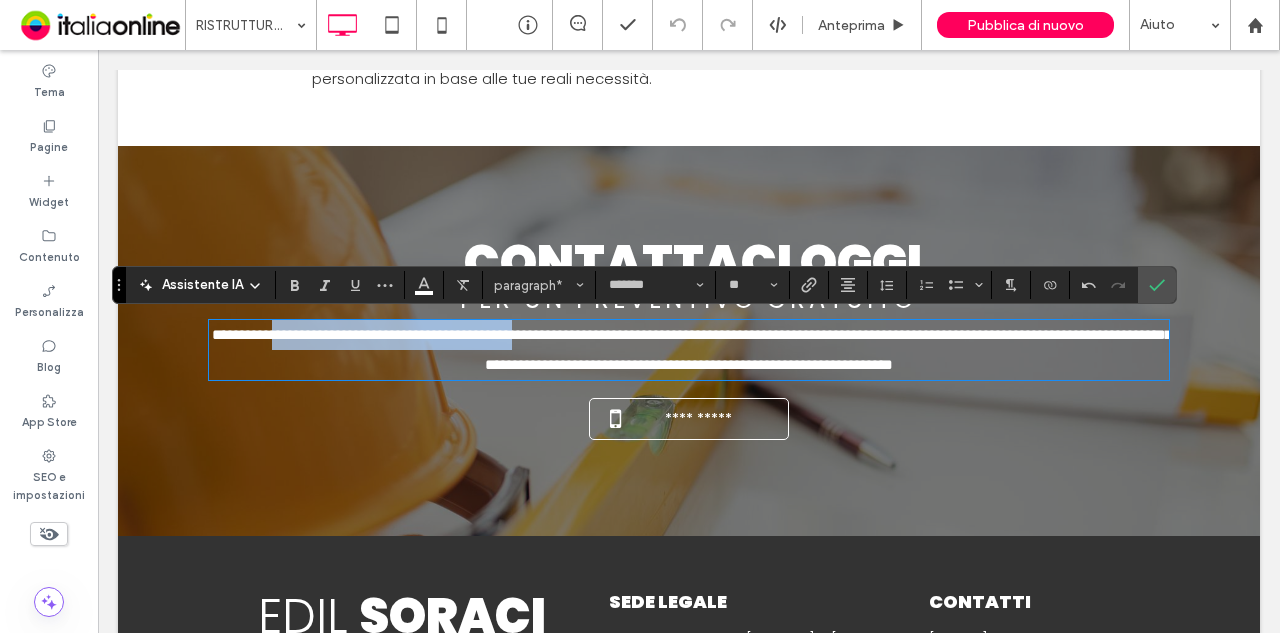 drag, startPoint x: 573, startPoint y: 331, endPoint x: 296, endPoint y: 309, distance: 277.87228 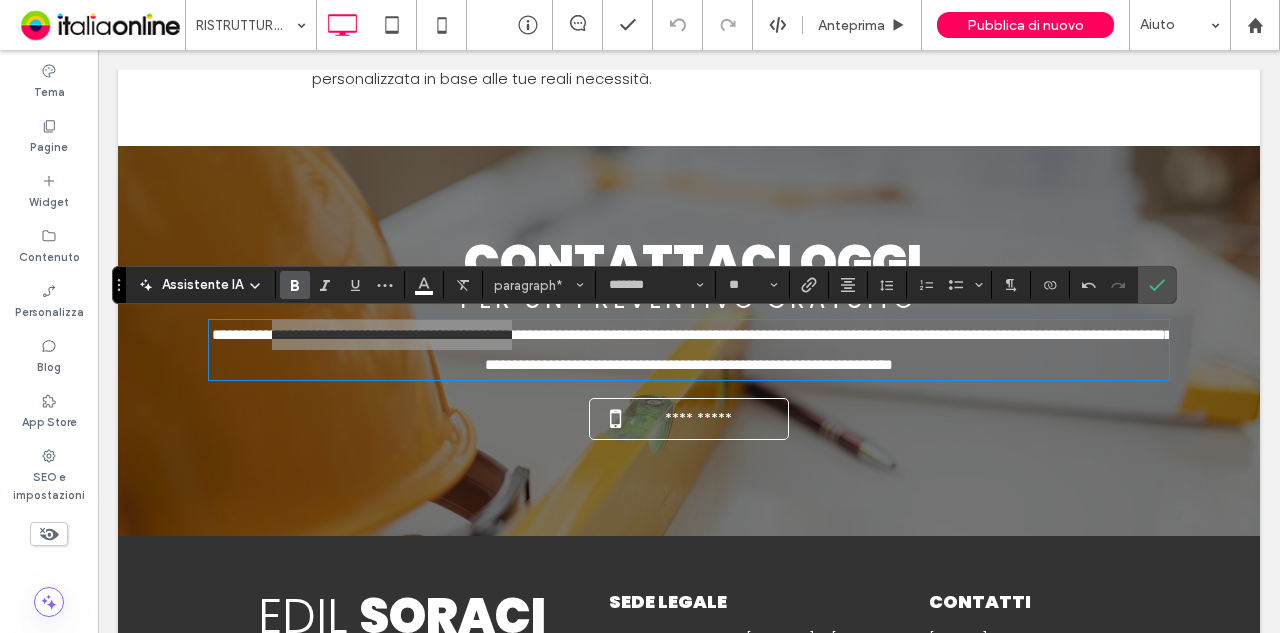 click 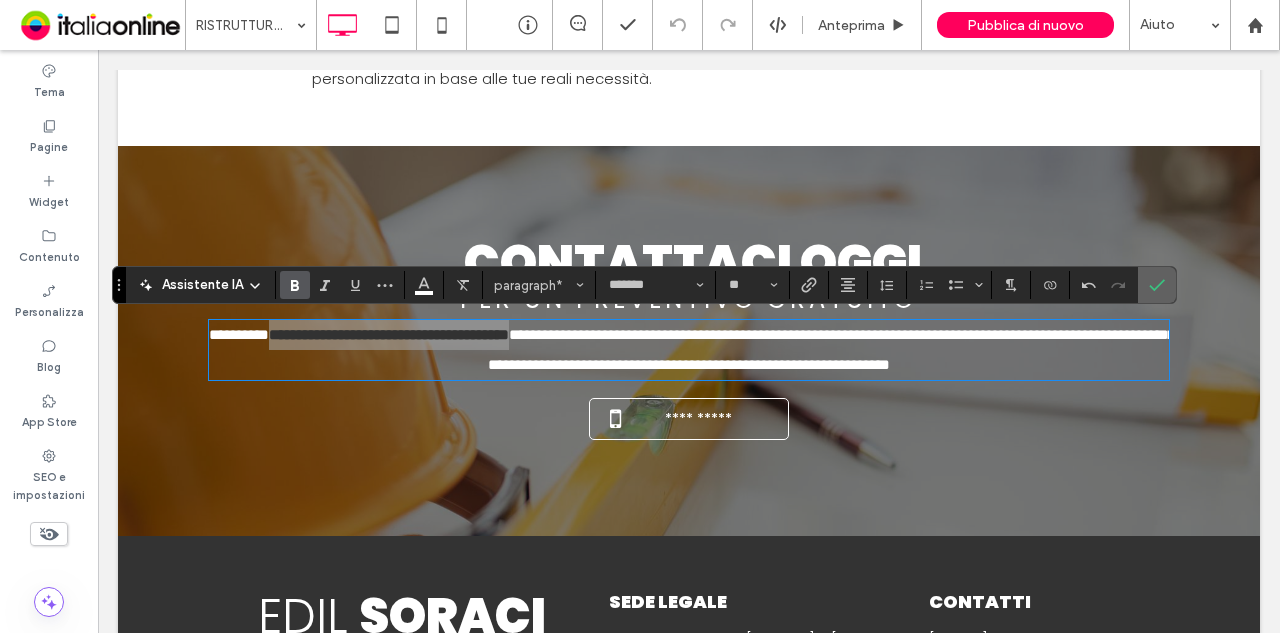 click 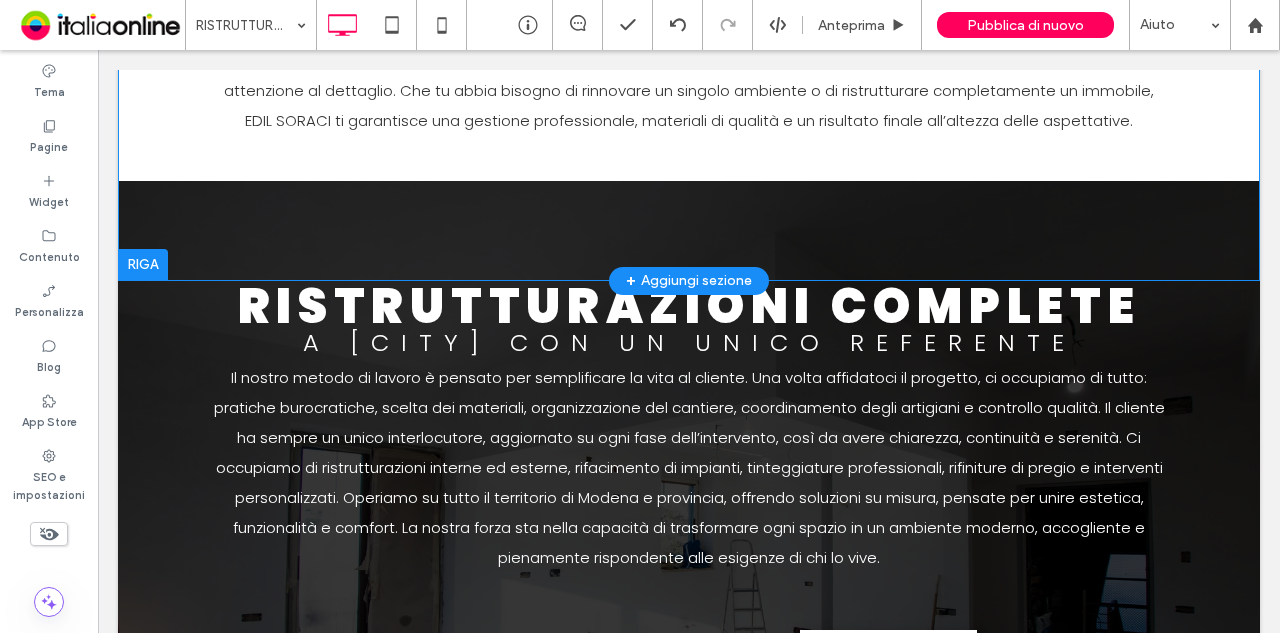 scroll, scrollTop: 458, scrollLeft: 0, axis: vertical 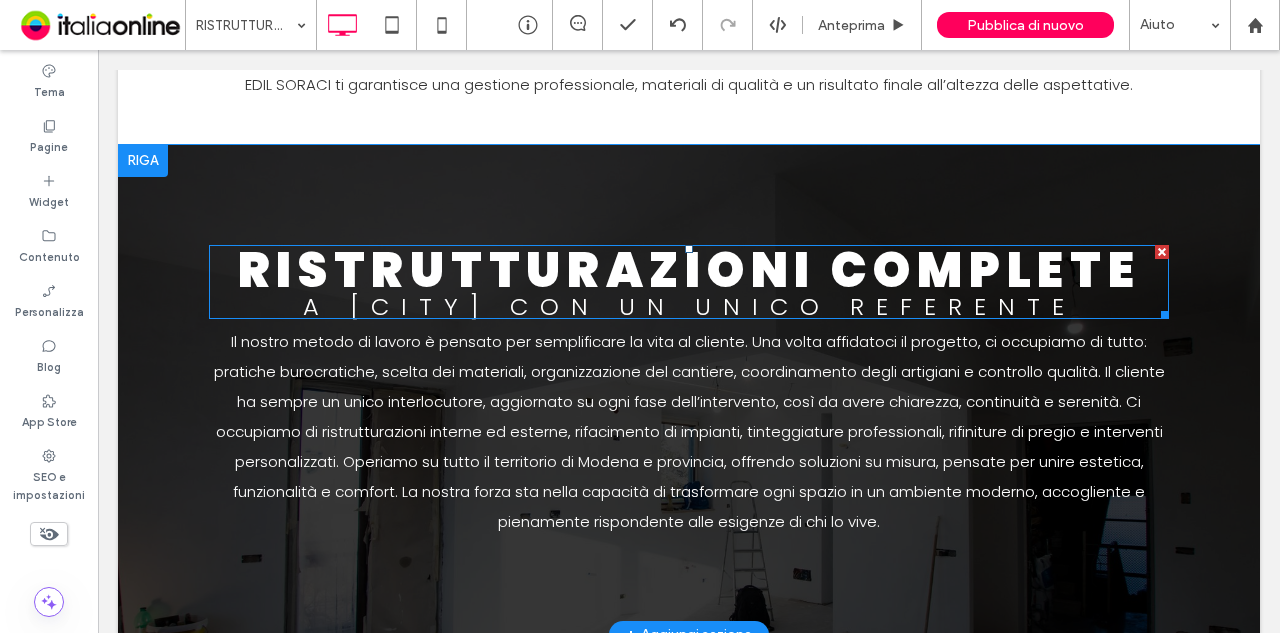 click on "a [CITY] con un unico referente" at bounding box center (689, 306) 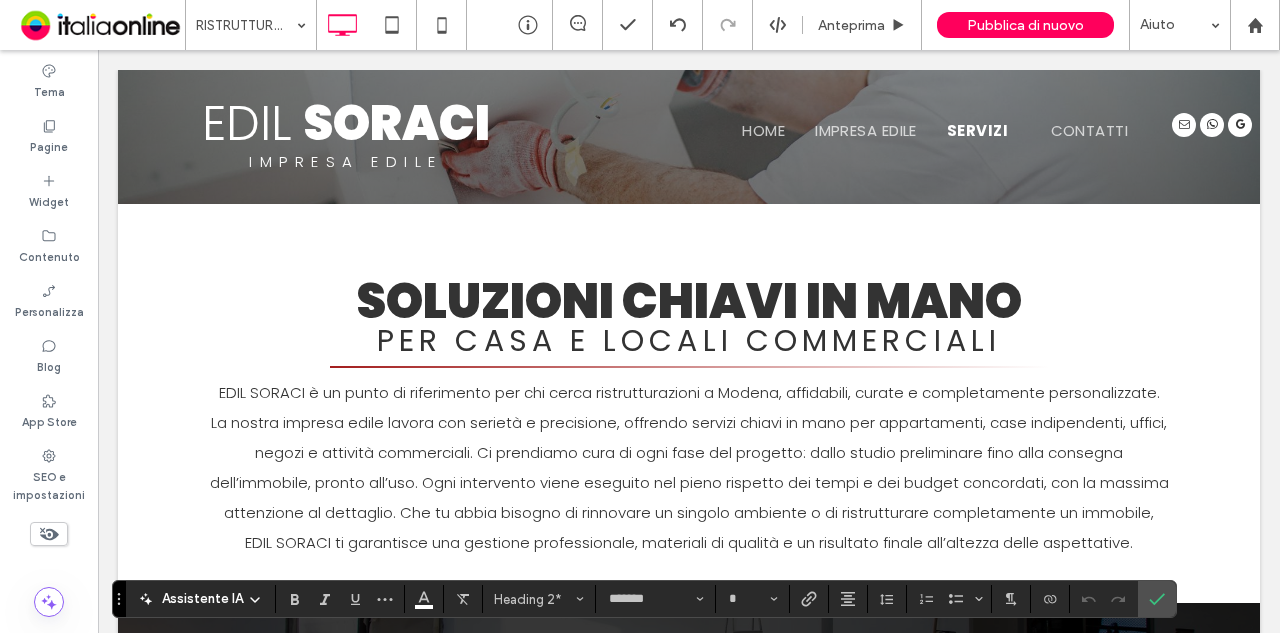 scroll, scrollTop: 0, scrollLeft: 0, axis: both 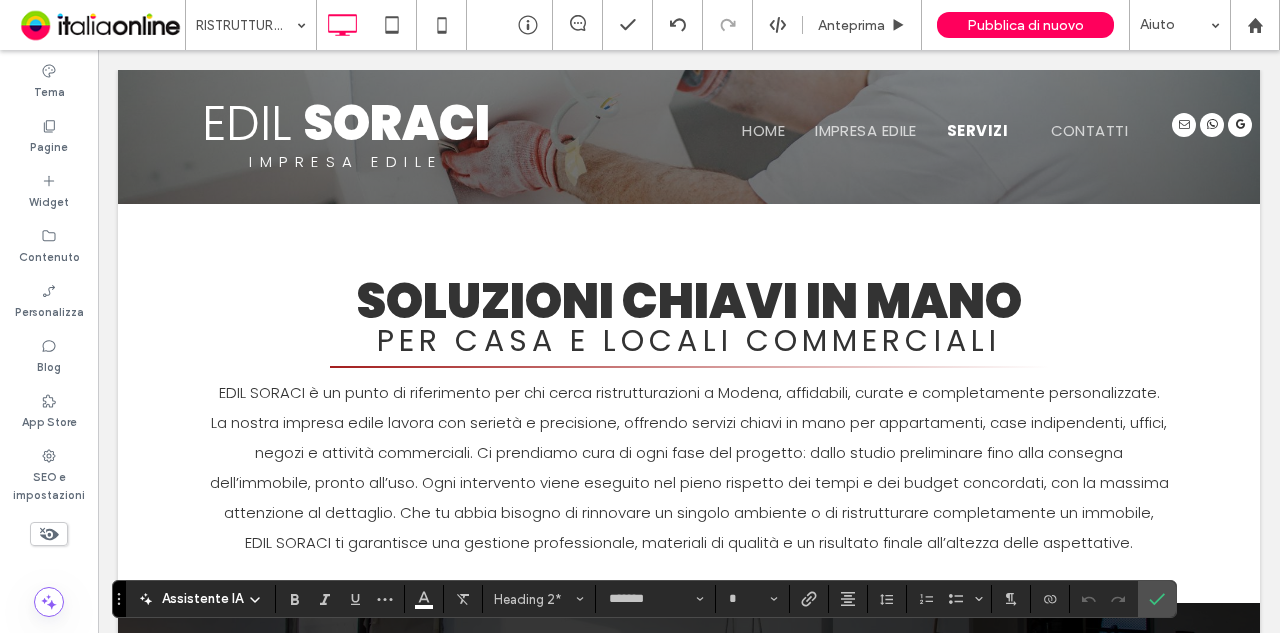 click on "EDIL SORACI è un punto di riferimento per chi cerca ristrutturazioni a Modena, affidabili, curate e completamente personalizzate. La nostra impresa edile lavora con serietà e precisione, offrendo servizi chiavi in mano per appartamenti, case indipendenti, uffici, negozi e attività commerciali. Ci prendiamo cura di ogni fase del progetto: dallo studio preliminare fino alla consegna dell’immobile, pronto all’uso. Ogni intervento viene eseguito nel pieno rispetto dei tempi e dei budget concordati, con la massima attenzione al dettaglio. Che tu abbia bisogno di rinnovare un singolo ambiente o di ristrutturare completamente un immobile, EDIL SORACI ti garantisce una gestione professionale, materiali di qualità e un risultato finale all’altezza delle aspettative." at bounding box center (689, 467) 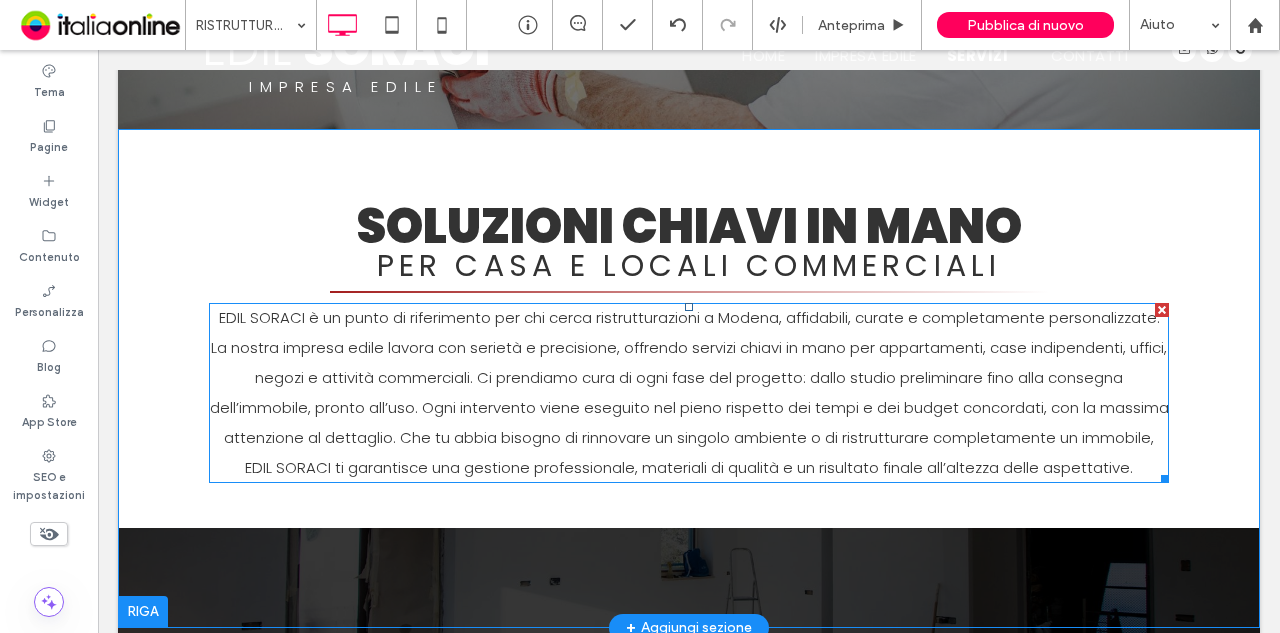 scroll, scrollTop: 58, scrollLeft: 0, axis: vertical 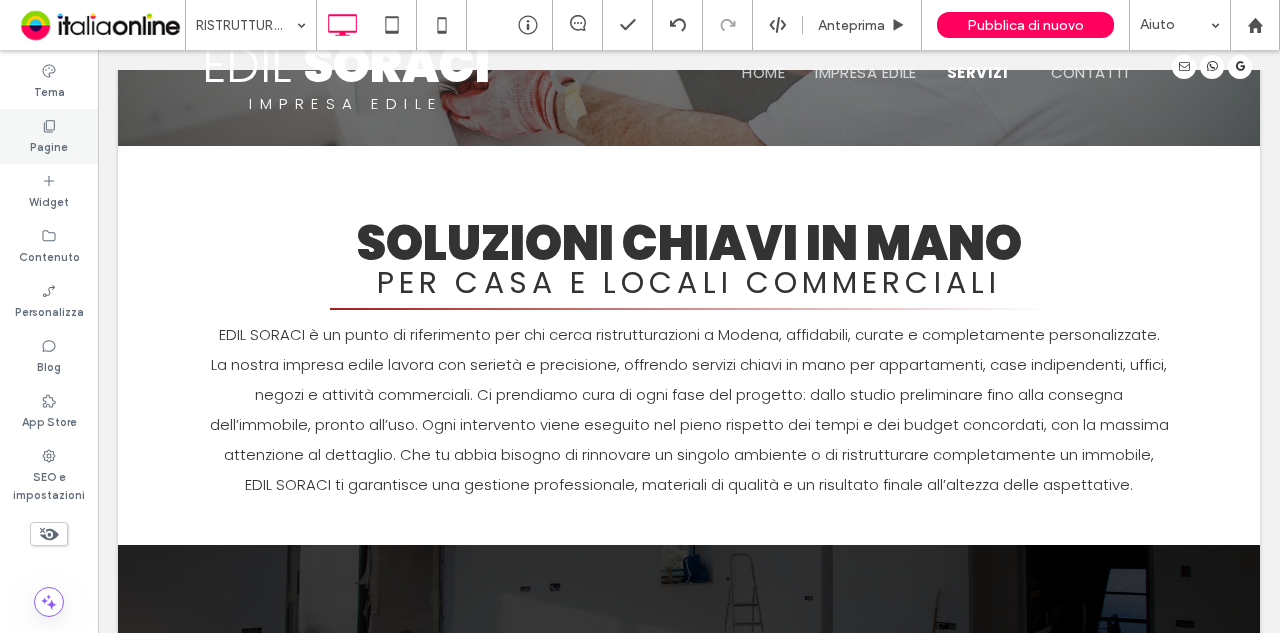 click on "Pagine" at bounding box center (49, 136) 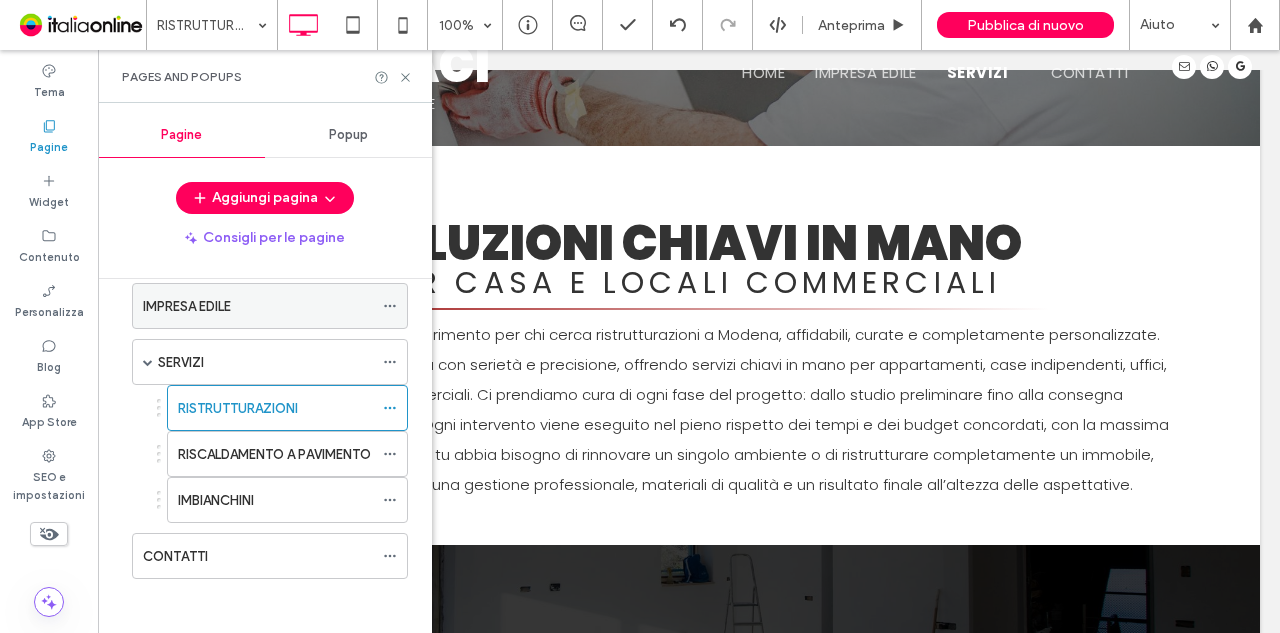 scroll, scrollTop: 0, scrollLeft: 0, axis: both 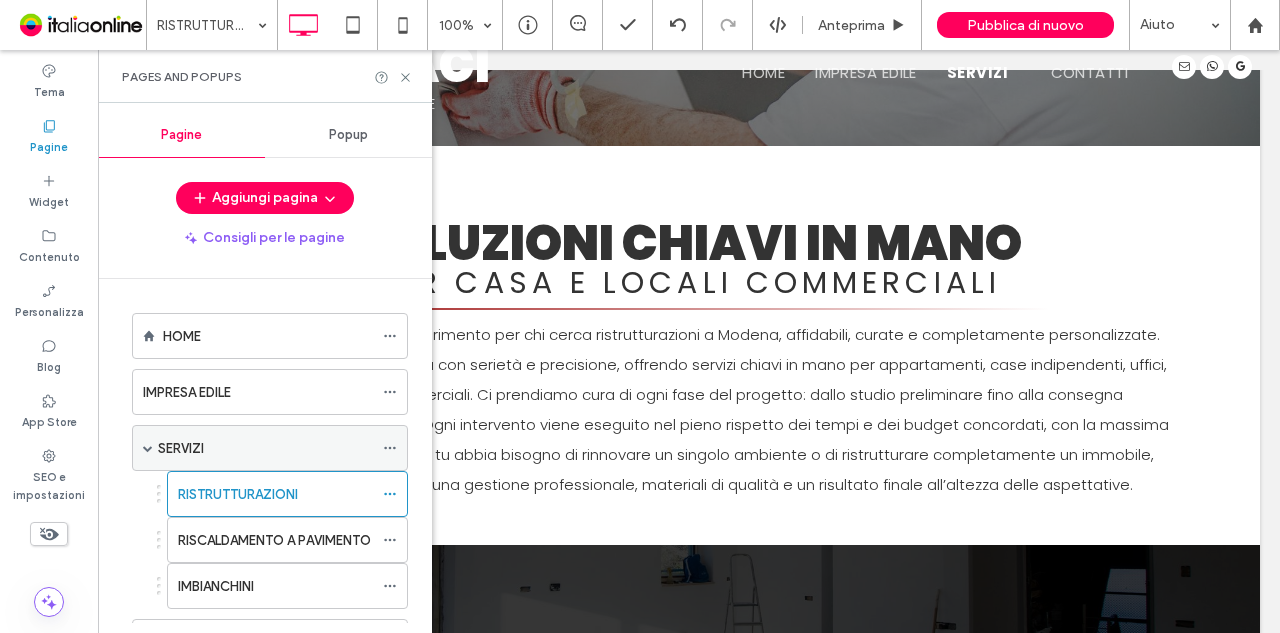 click on "SERVIZI" at bounding box center [265, 448] 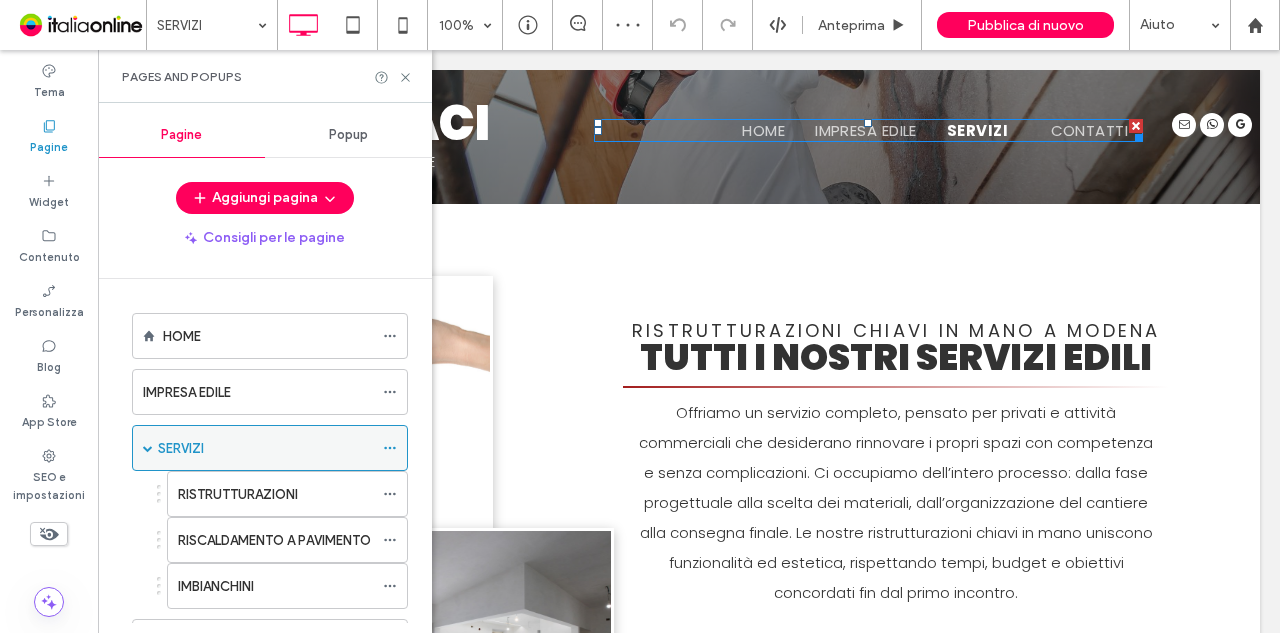scroll, scrollTop: 0, scrollLeft: 0, axis: both 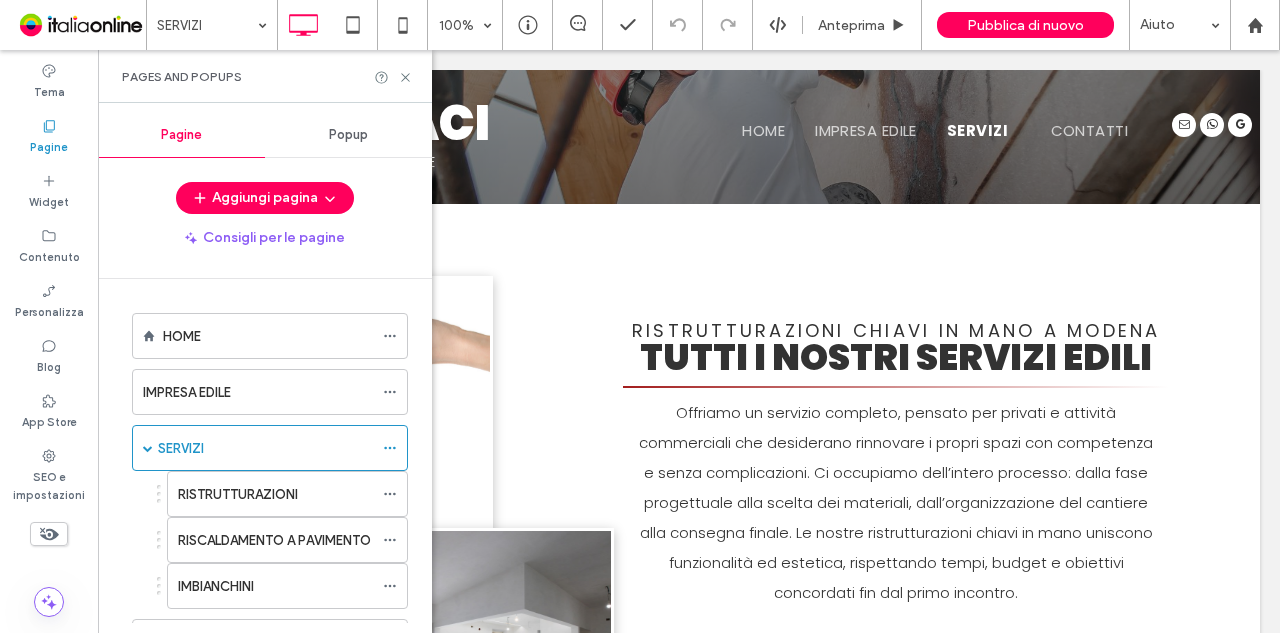 click on "Pages and Popups" at bounding box center (265, 76) 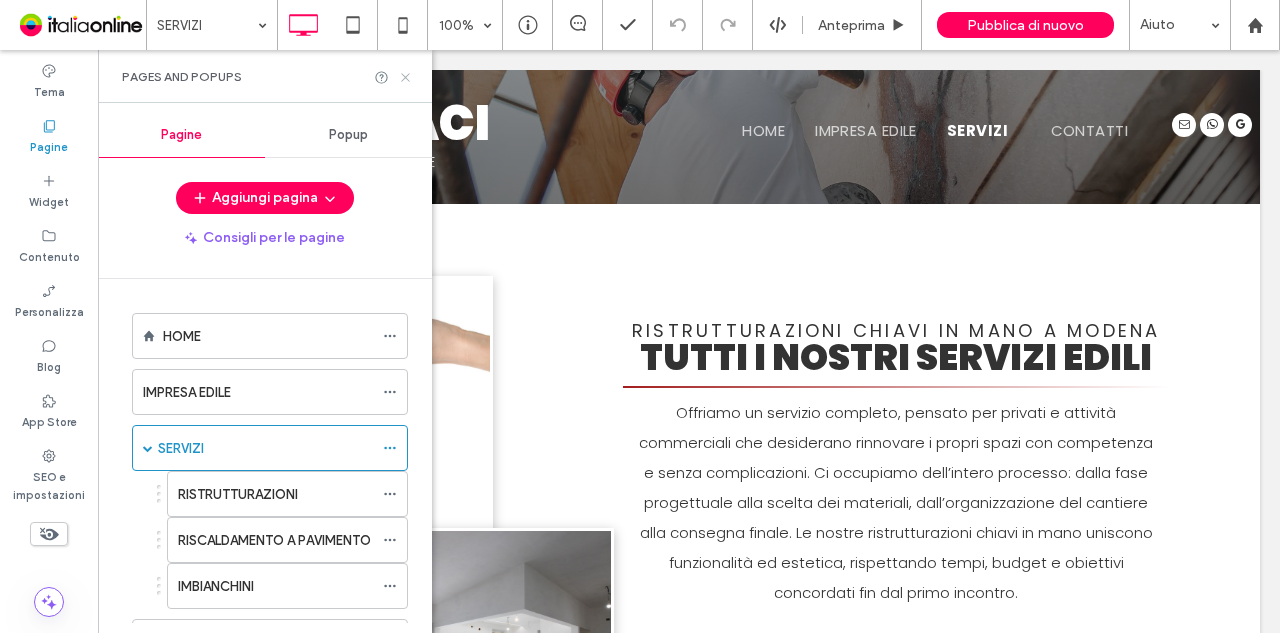click 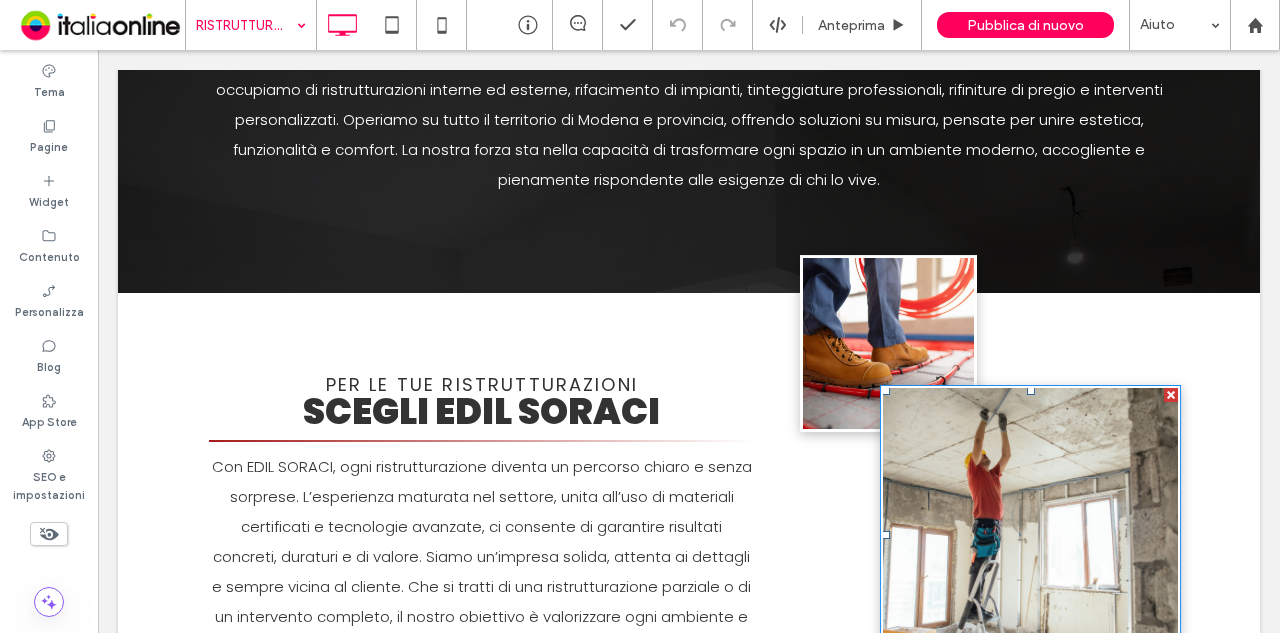 scroll, scrollTop: 1300, scrollLeft: 0, axis: vertical 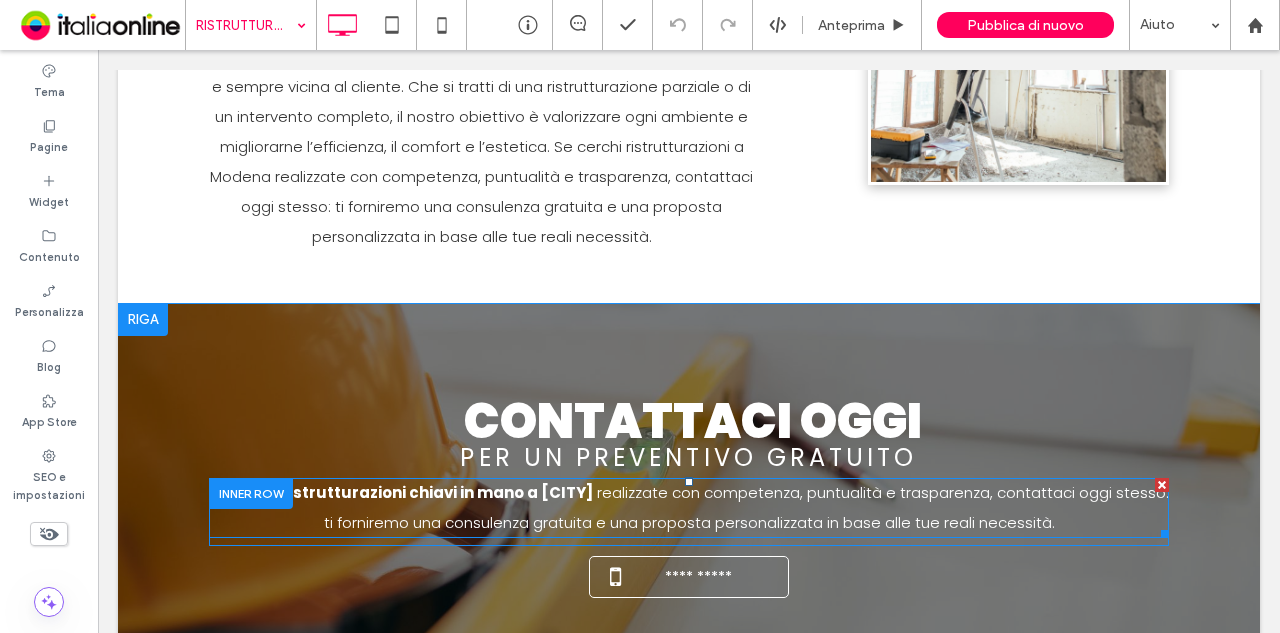 click on "ristrutturazioni chiavi in mano a [CITY]" at bounding box center (437, 492) 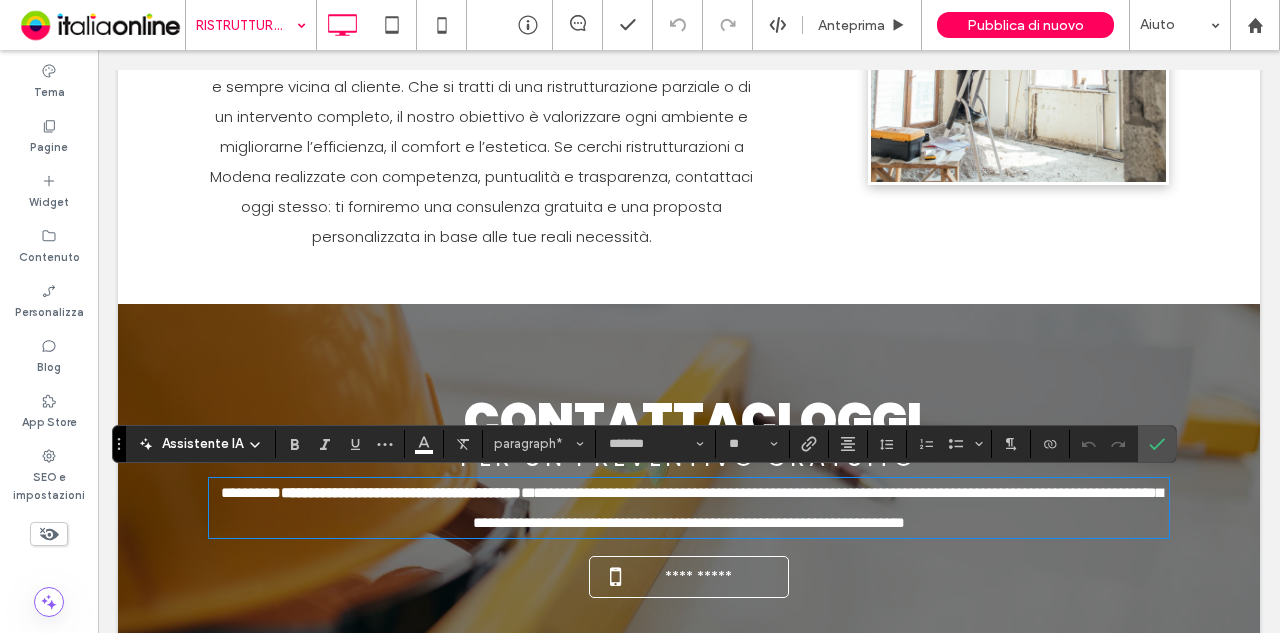 click on "**********" at bounding box center (401, 492) 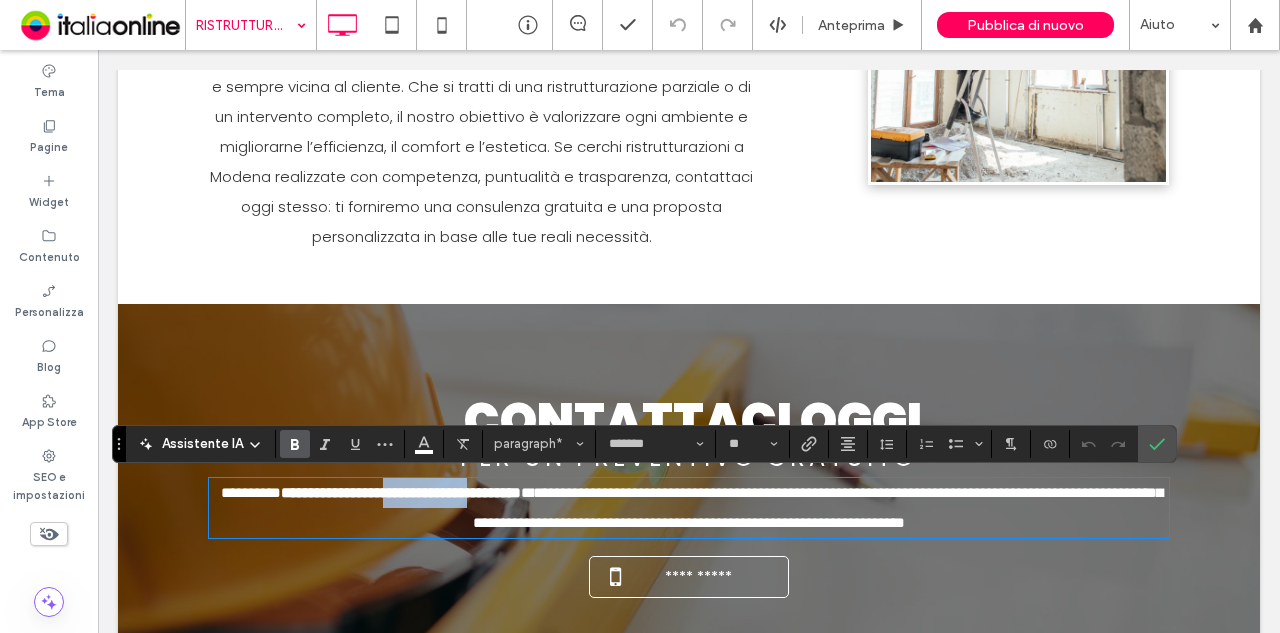 drag, startPoint x: 397, startPoint y: 487, endPoint x: 507, endPoint y: 499, distance: 110.65261 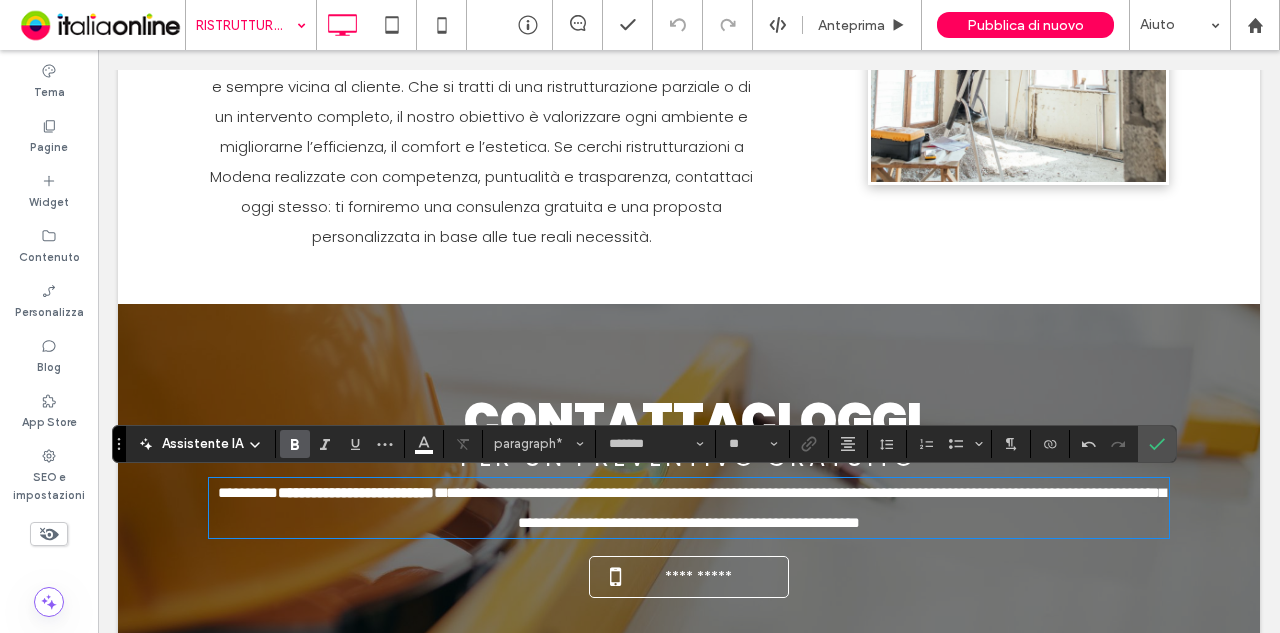 type 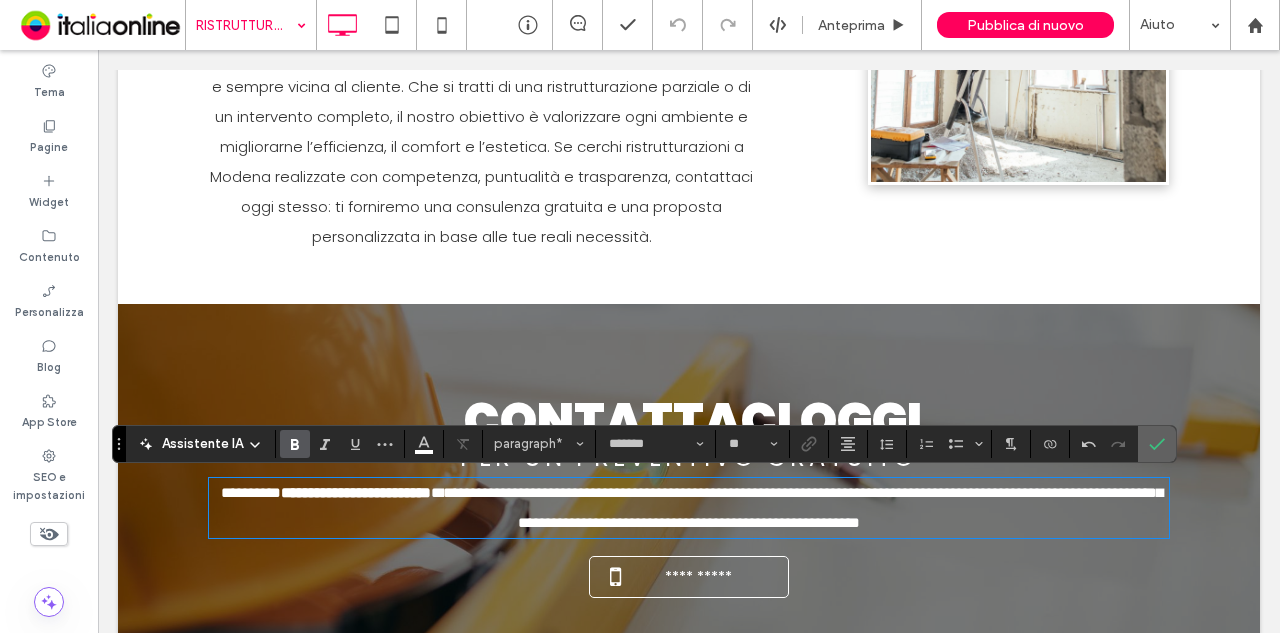 click at bounding box center [1157, 444] 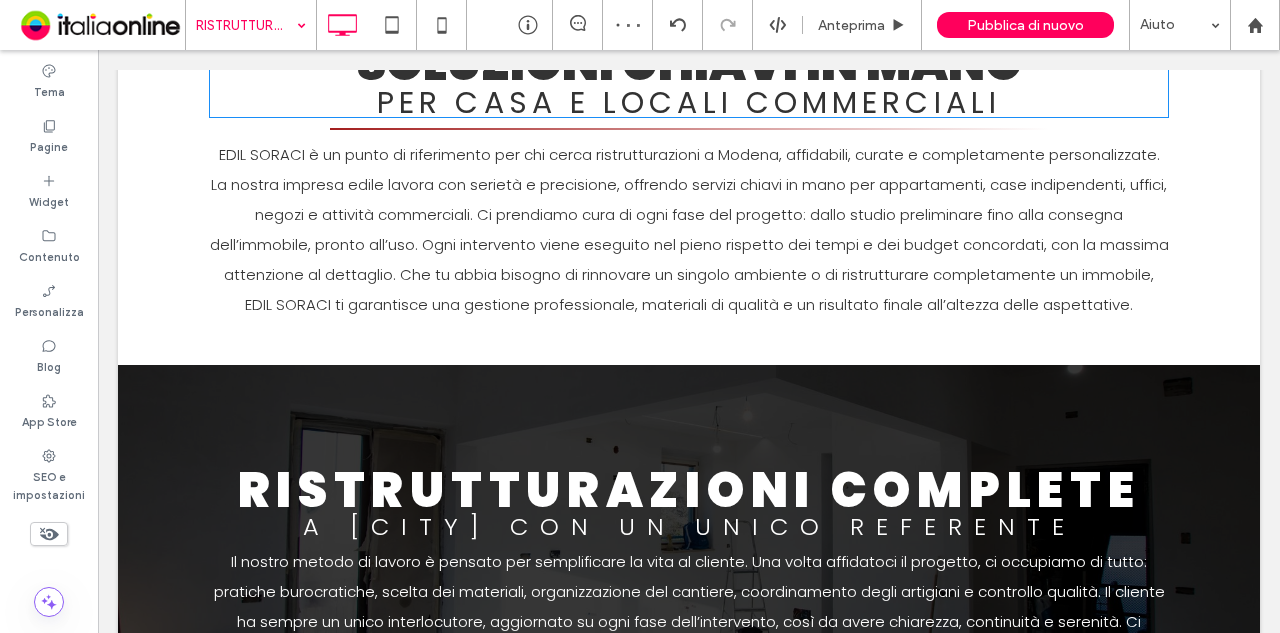 scroll, scrollTop: 0, scrollLeft: 0, axis: both 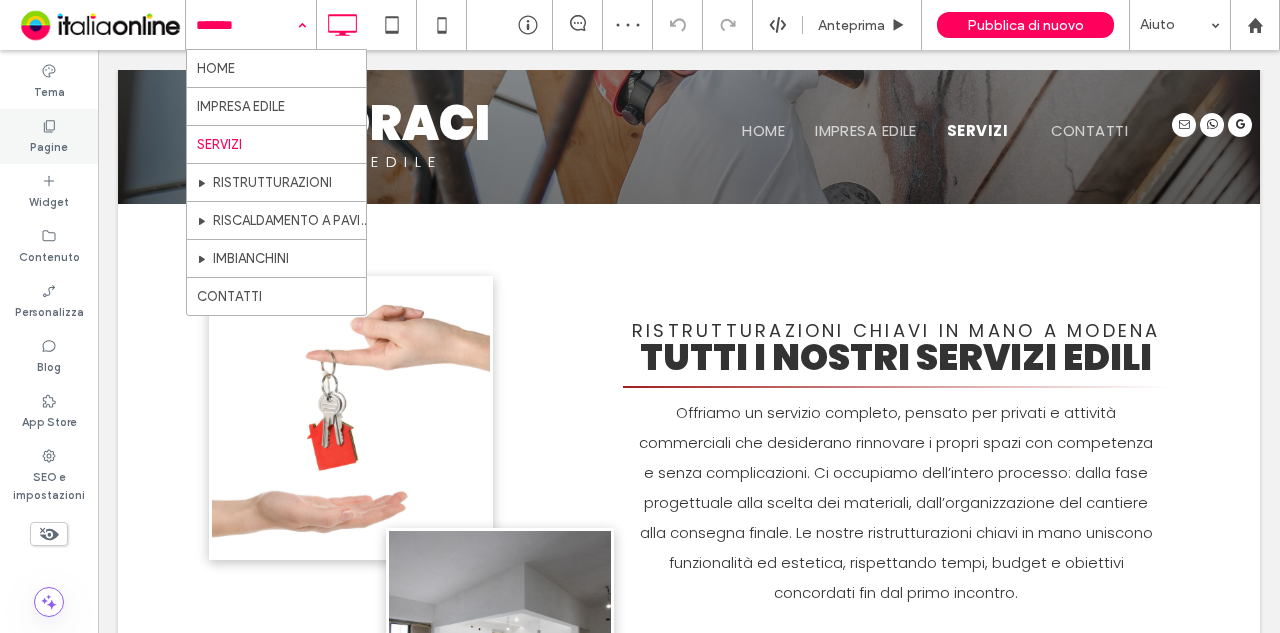 click 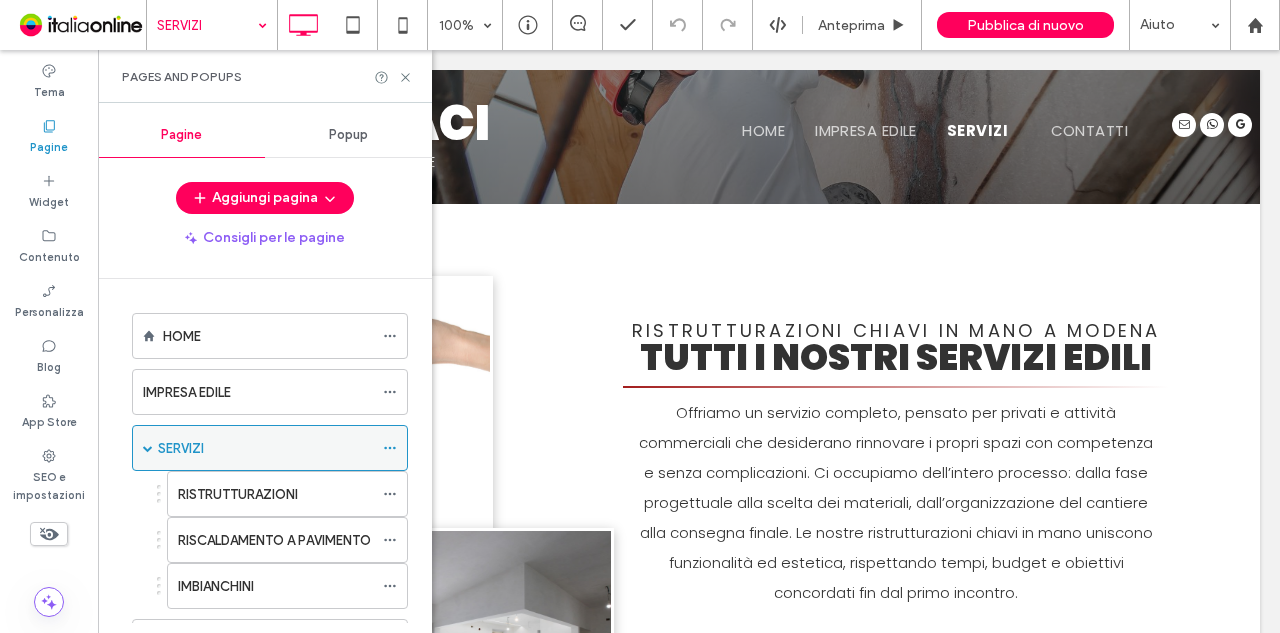 click 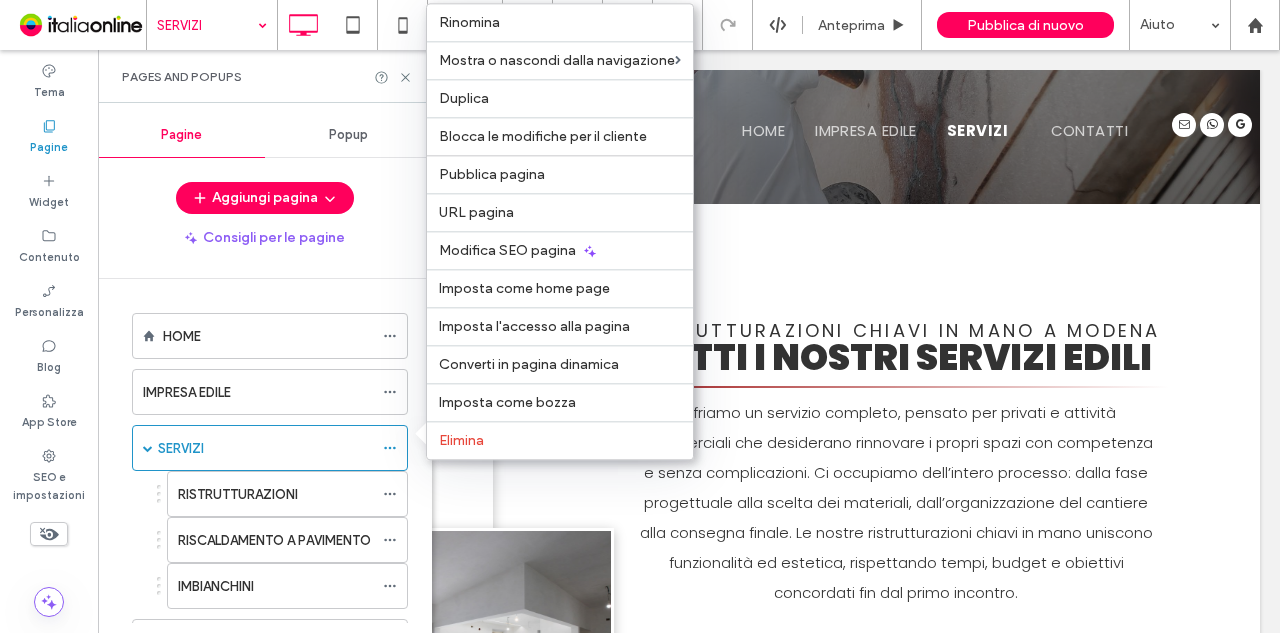 click on "Blocca le modifiche per il cliente" at bounding box center [543, 136] 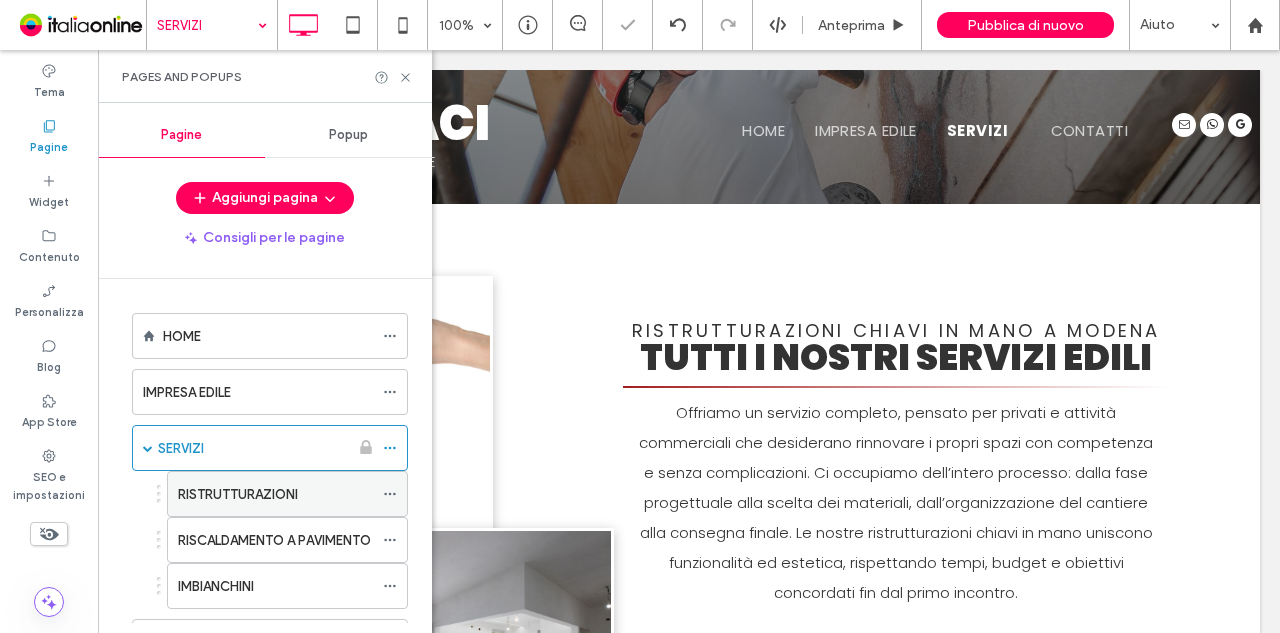 click on "RISTRUTTURAZIONI" at bounding box center [287, 494] 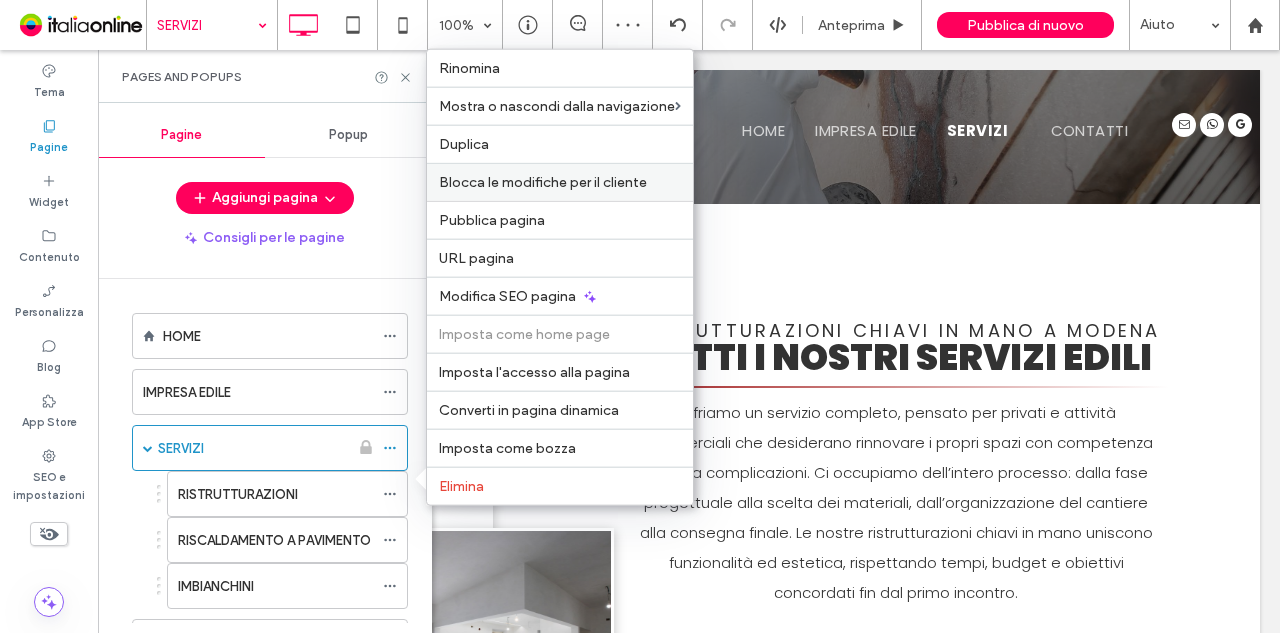 click on "Blocca le modifiche per il cliente" at bounding box center [543, 182] 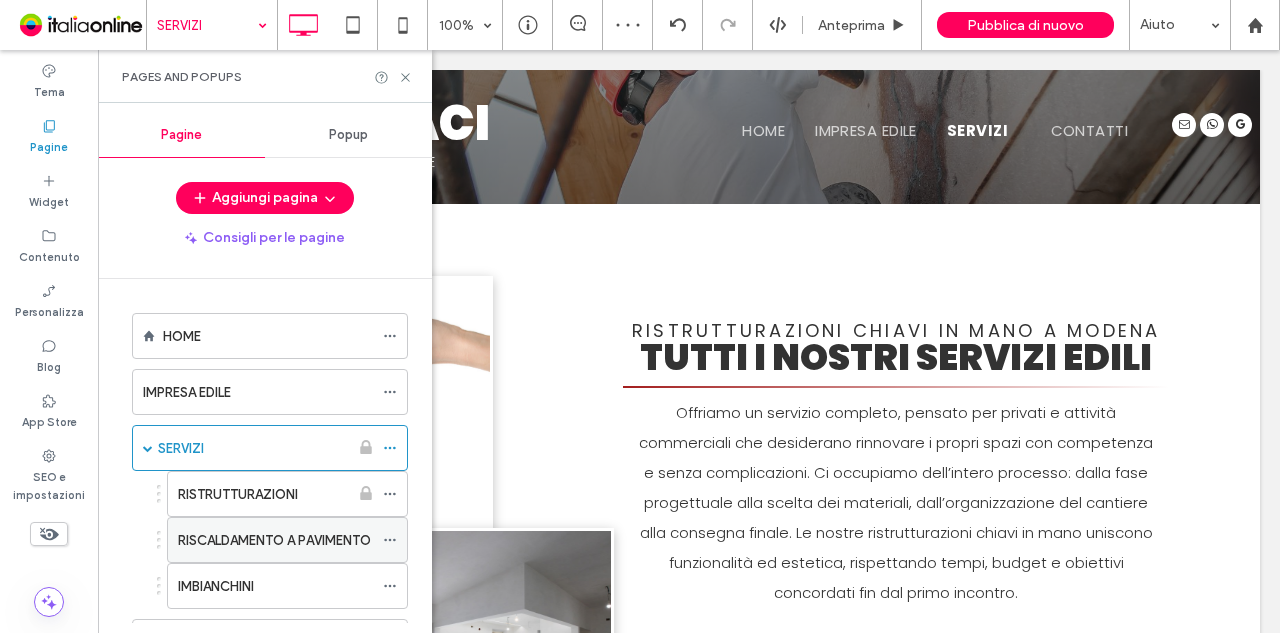 click at bounding box center [390, 540] 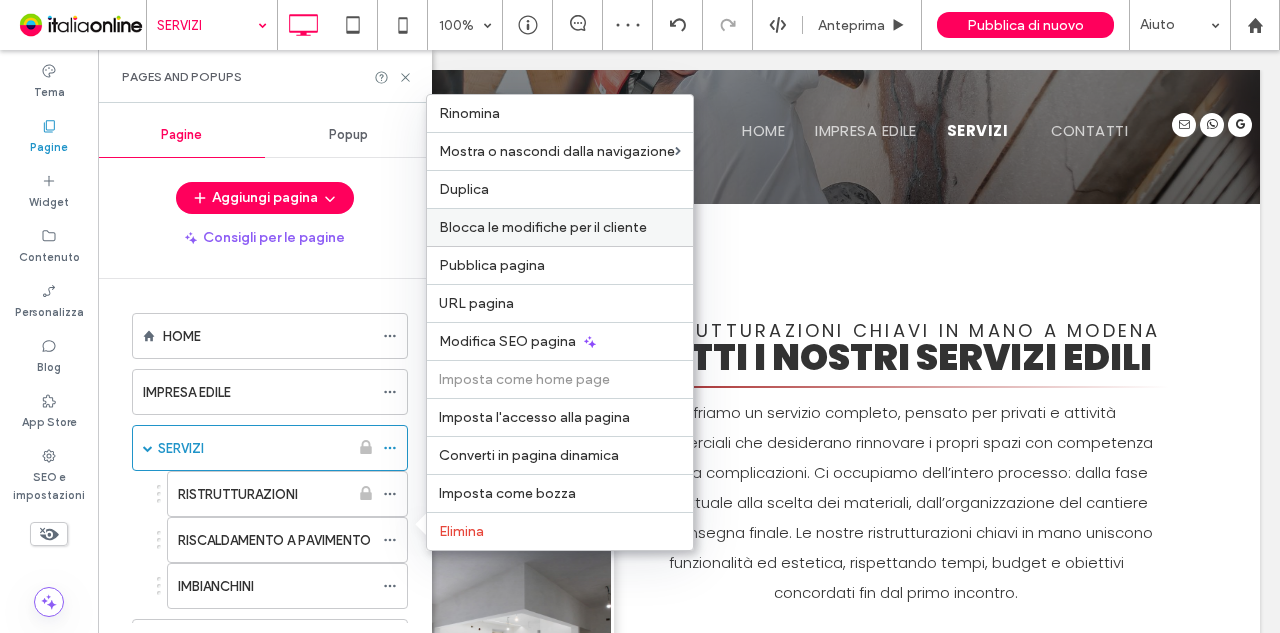 click on "Blocca le modifiche per il cliente" at bounding box center [543, 227] 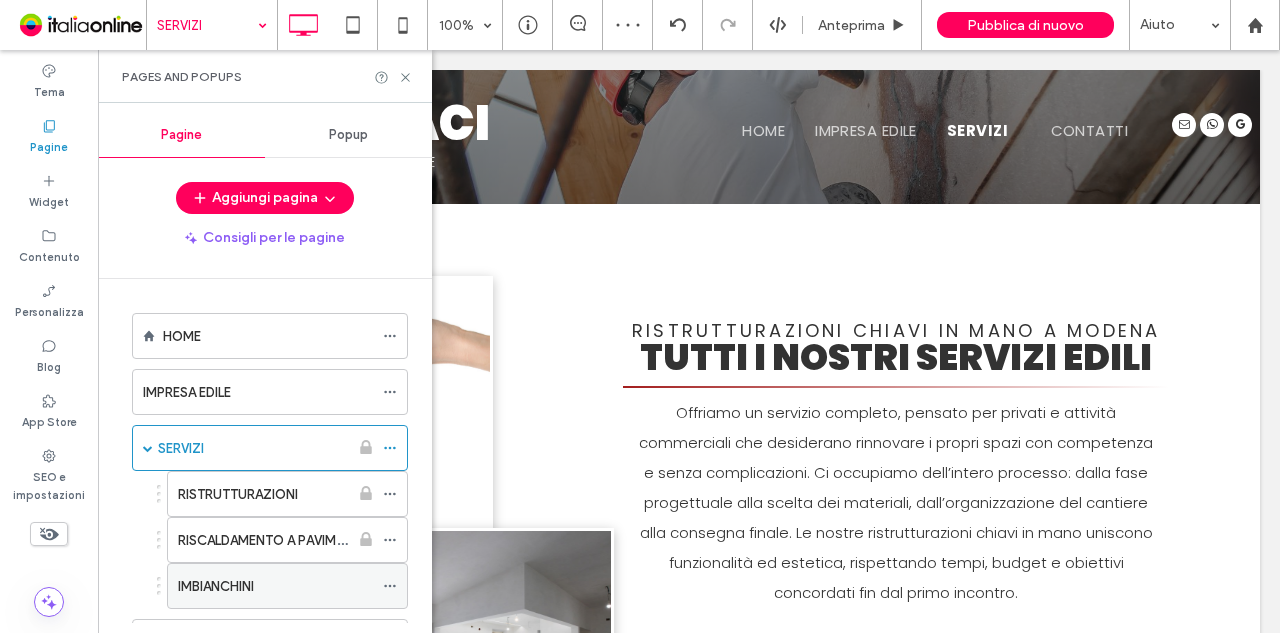 click 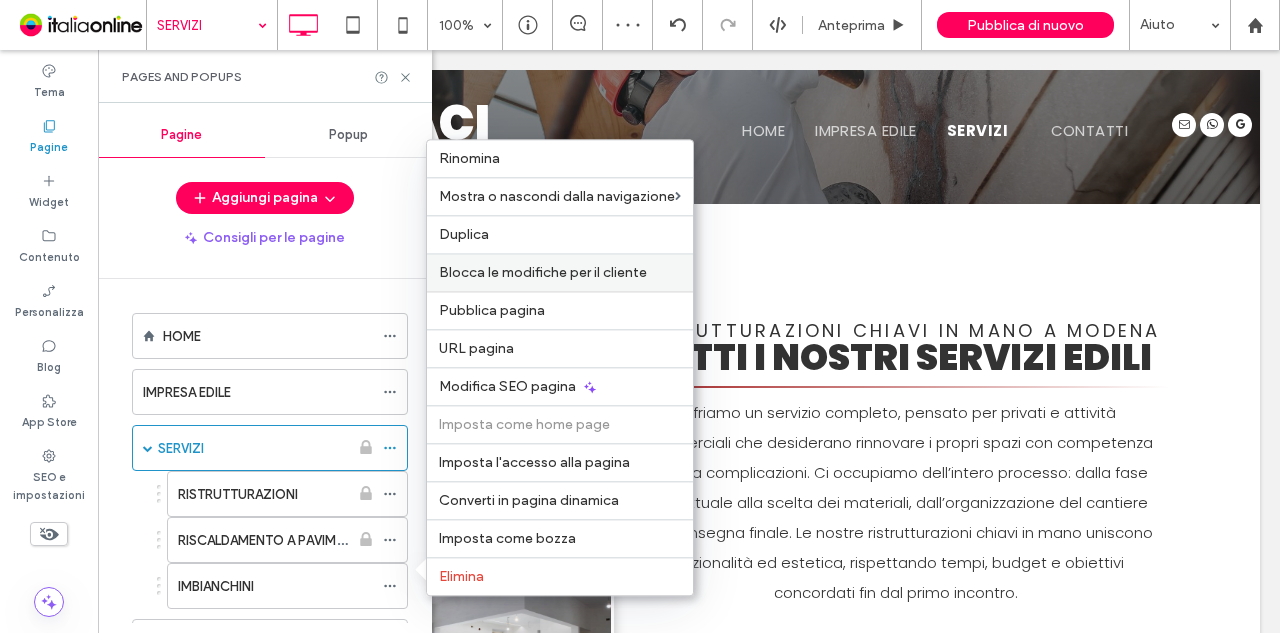 drag, startPoint x: 556, startPoint y: 271, endPoint x: 152, endPoint y: 530, distance: 479.8927 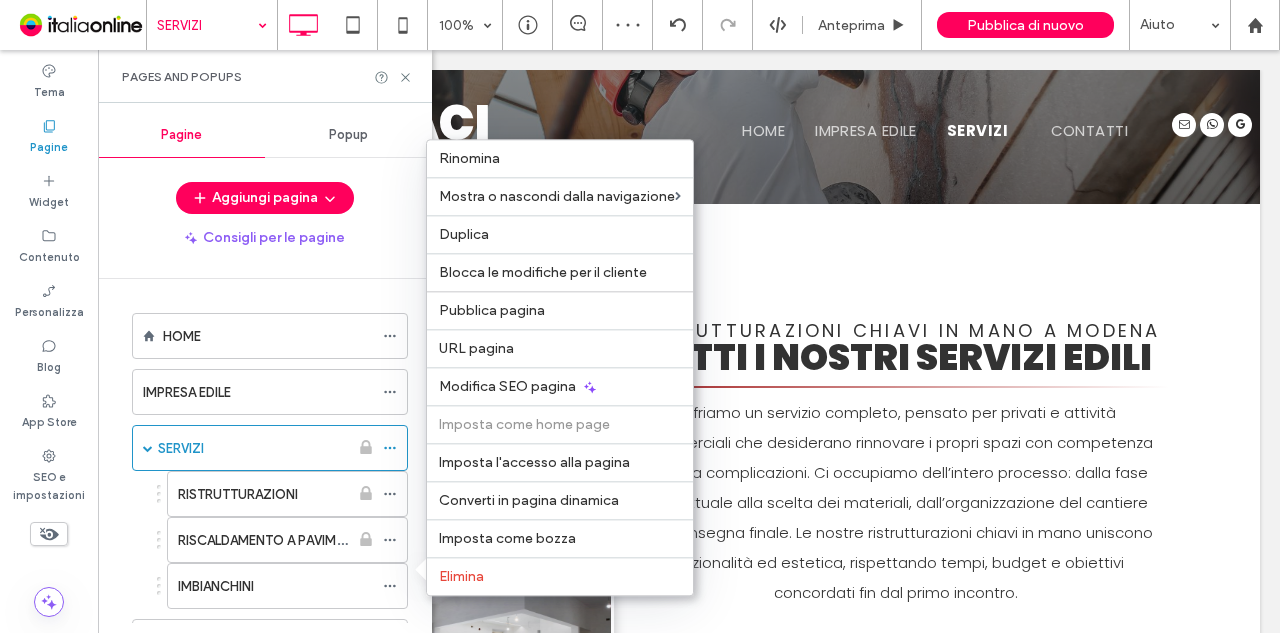 click on "Blocca le modifiche per il cliente" at bounding box center [543, 272] 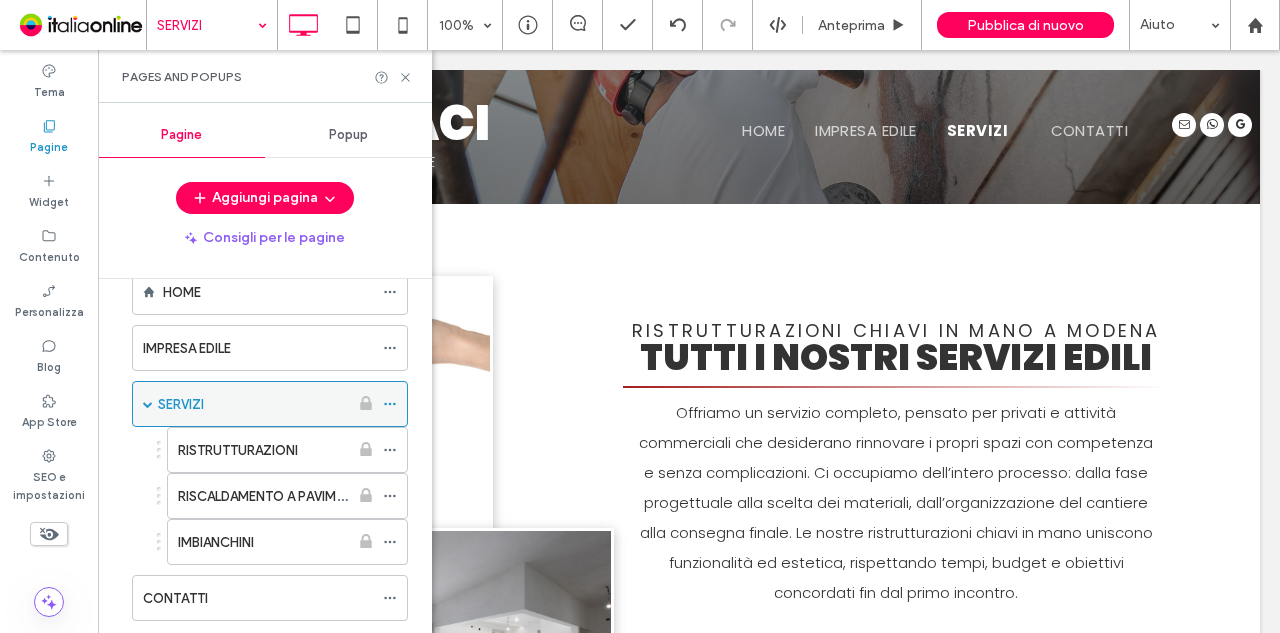scroll, scrollTop: 86, scrollLeft: 0, axis: vertical 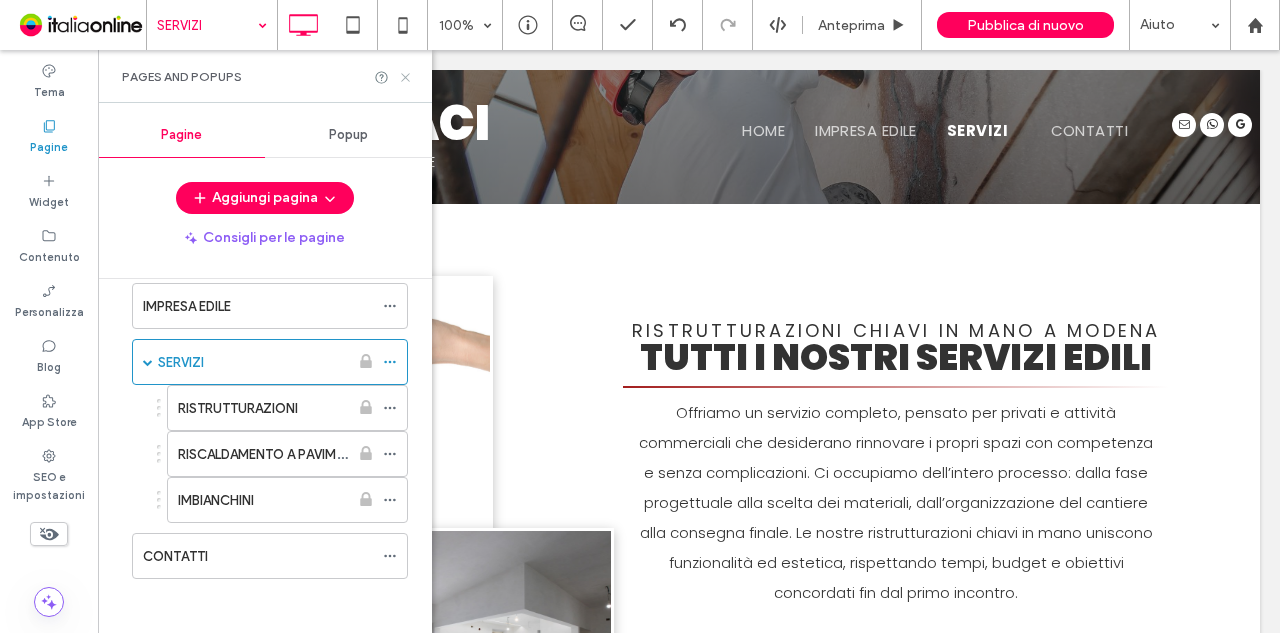 click 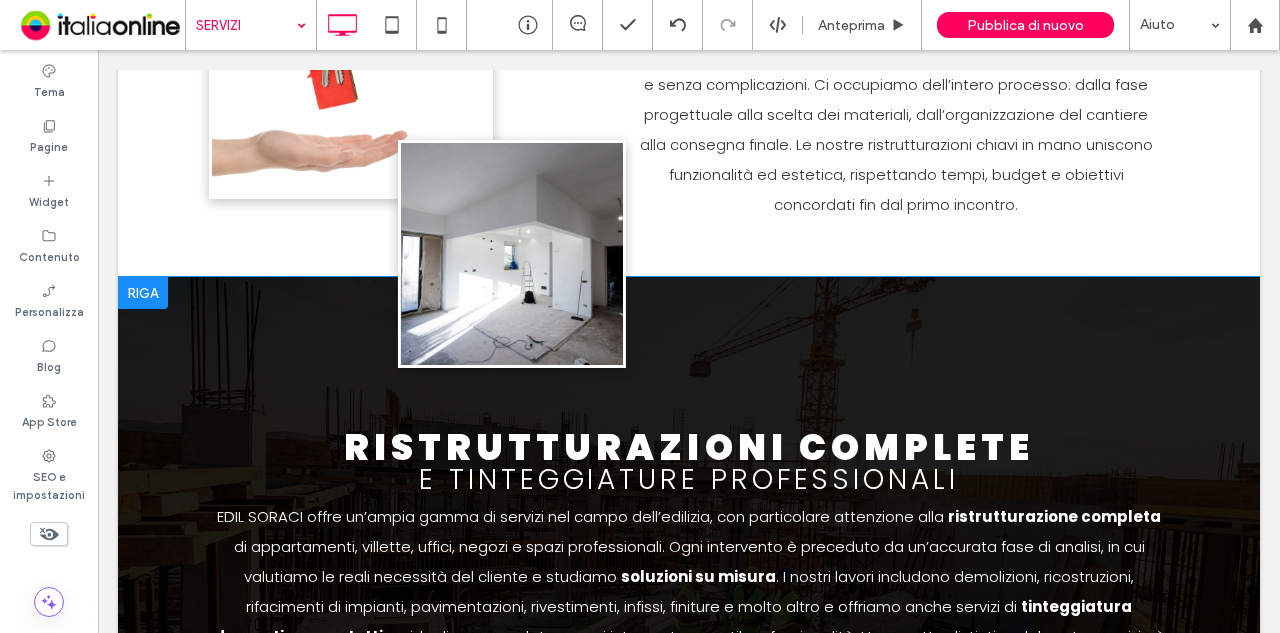 scroll, scrollTop: 88, scrollLeft: 0, axis: vertical 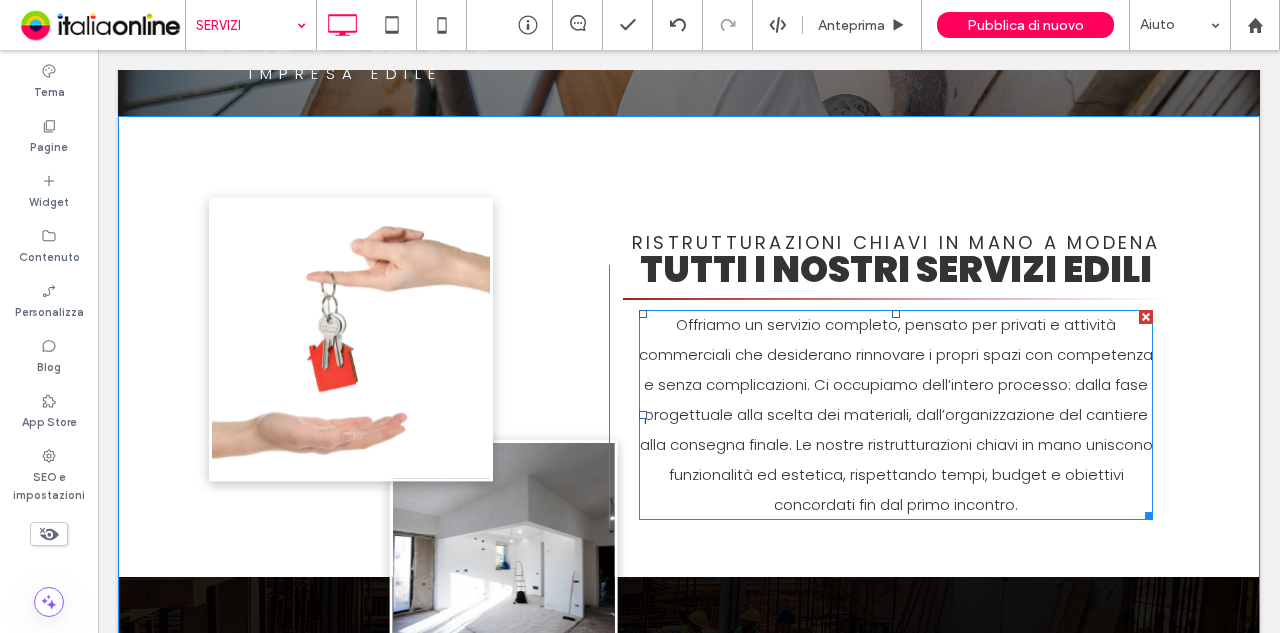 click on "Offriamo un servizio completo, pensato per privati e attività commerciali che desiderano rinnovare i propri spazi con competenza e senza complicazioni. Ci occupiamo dell’intero processo: dalla fase progettuale alla scelta dei materiali, dall’organizzazione del cantiere alla consegna finale. Le nostre ristrutturazioni chiavi in mano uniscono funzionalità ed estetica, rispettando tempi, budget e obiettivi concordati fin dal primo incontro." at bounding box center [896, 414] 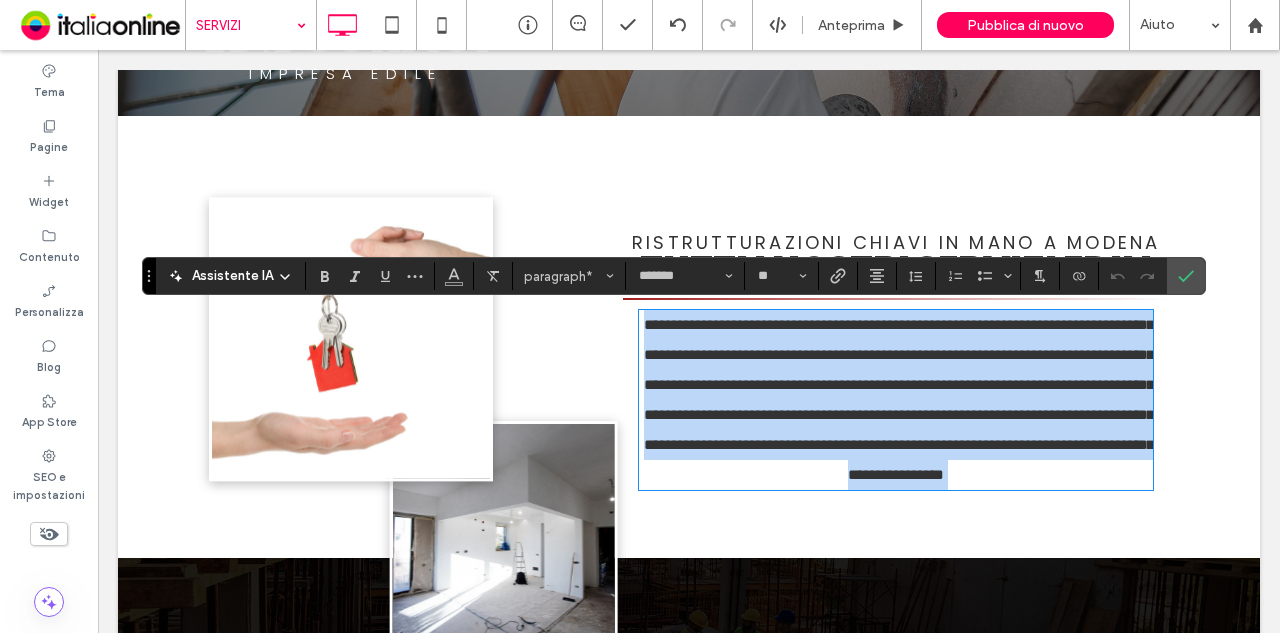 copy on "**********" 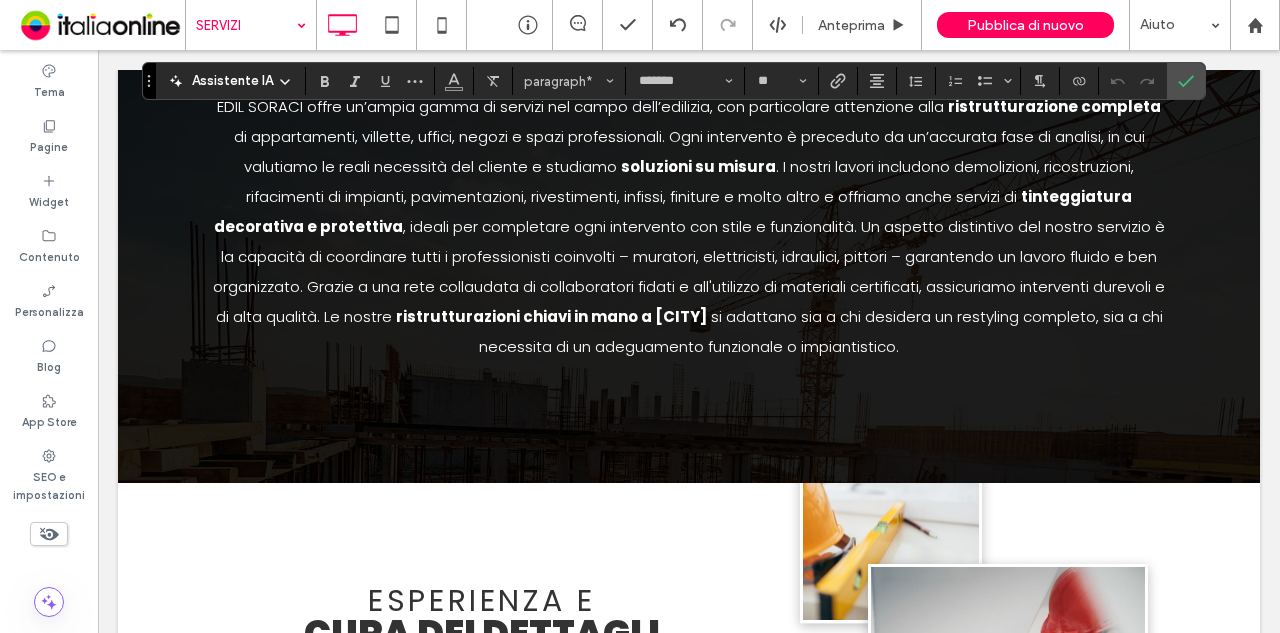 scroll, scrollTop: 800, scrollLeft: 0, axis: vertical 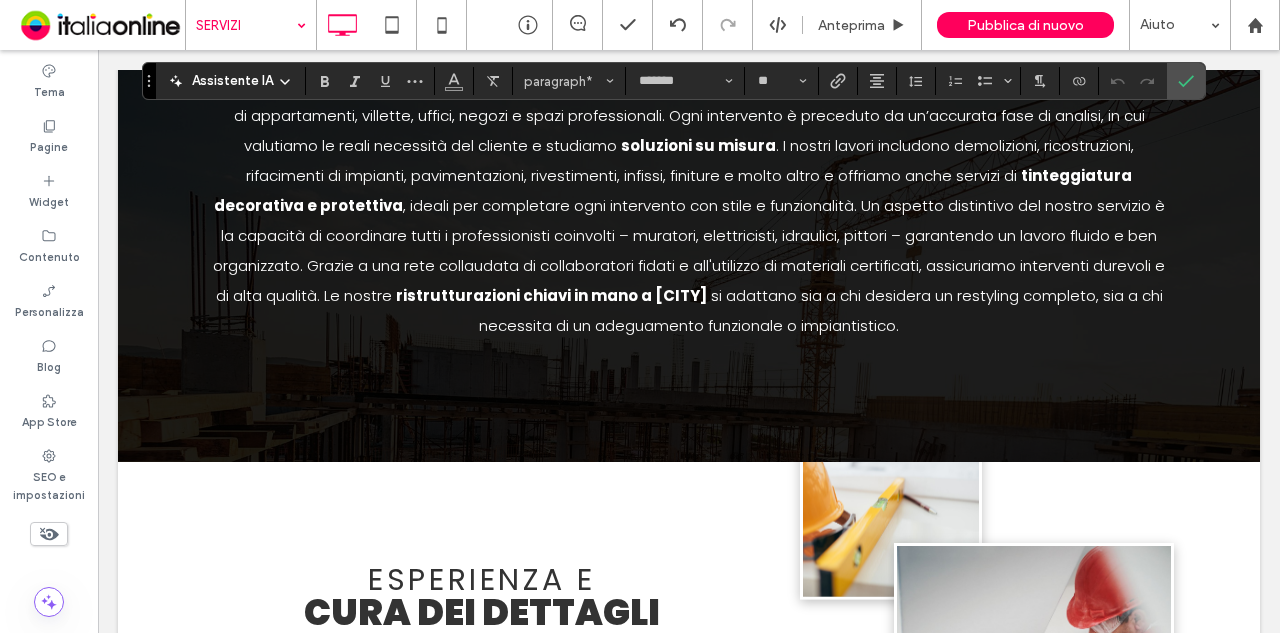 drag, startPoint x: 201, startPoint y: 115, endPoint x: 967, endPoint y: 410, distance: 820.8416 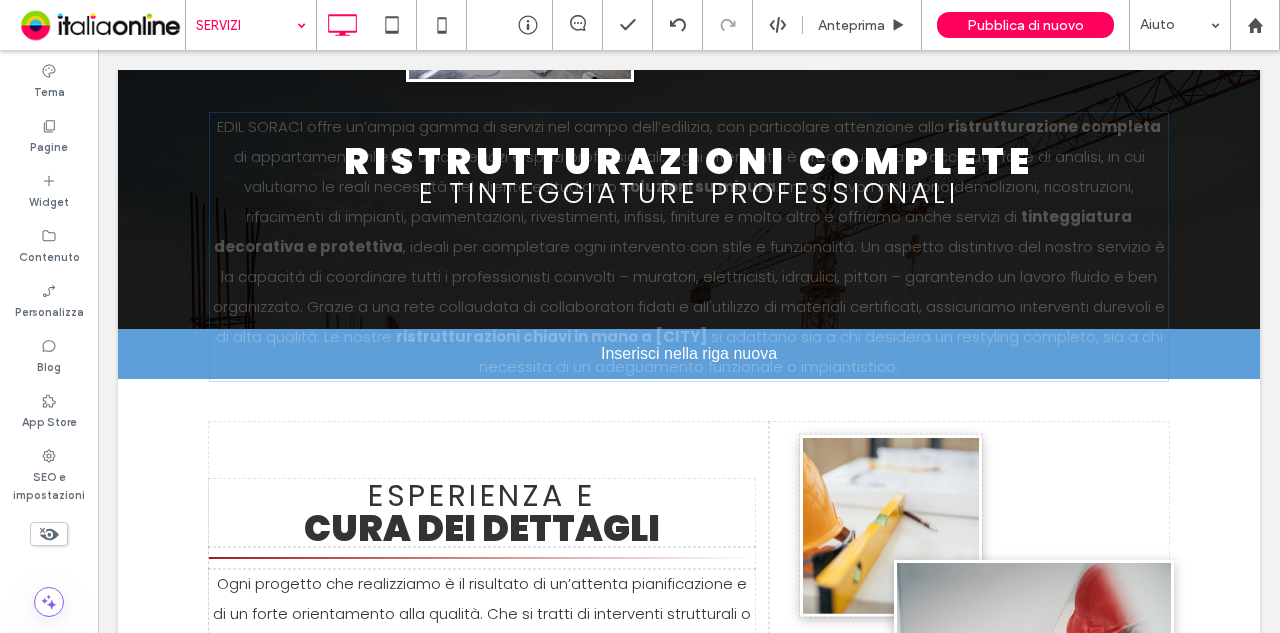 drag, startPoint x: 960, startPoint y: 379, endPoint x: 453, endPoint y: 347, distance: 508.00885 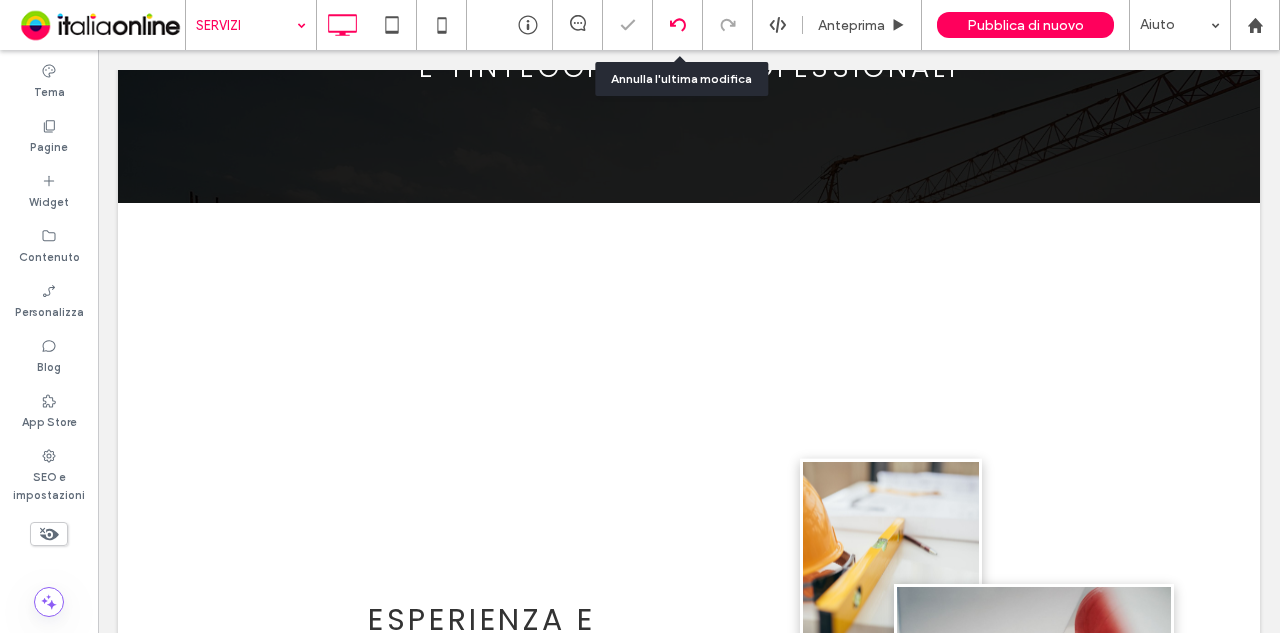 click at bounding box center (677, 25) 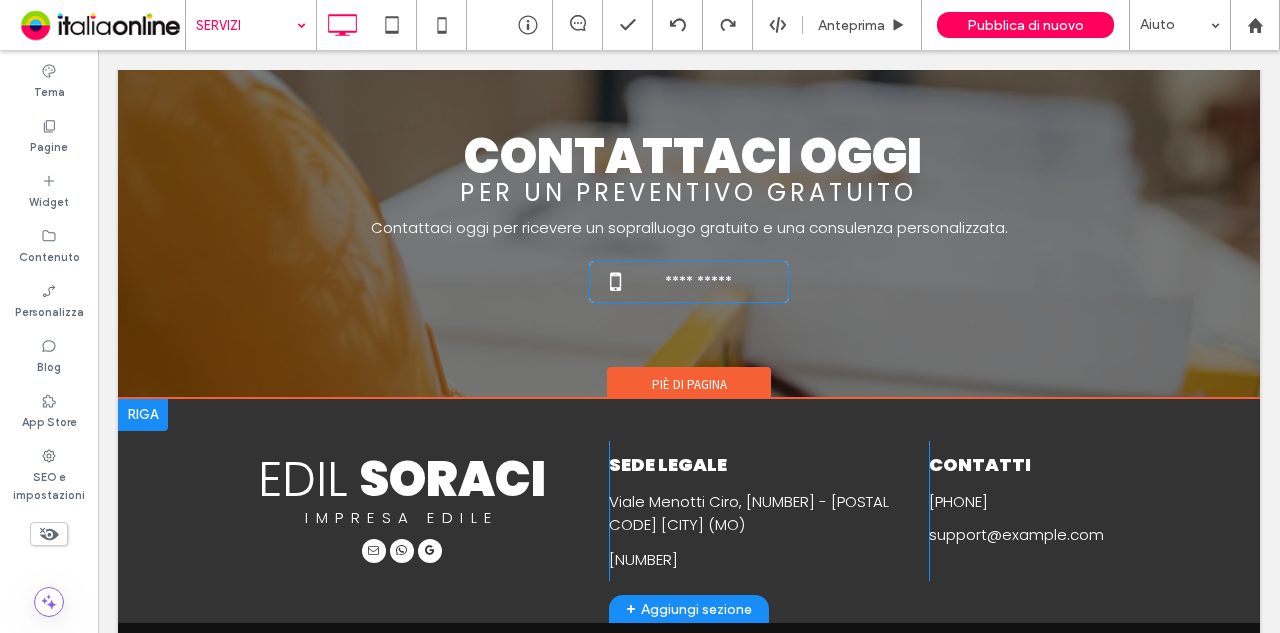 scroll, scrollTop: 1488, scrollLeft: 0, axis: vertical 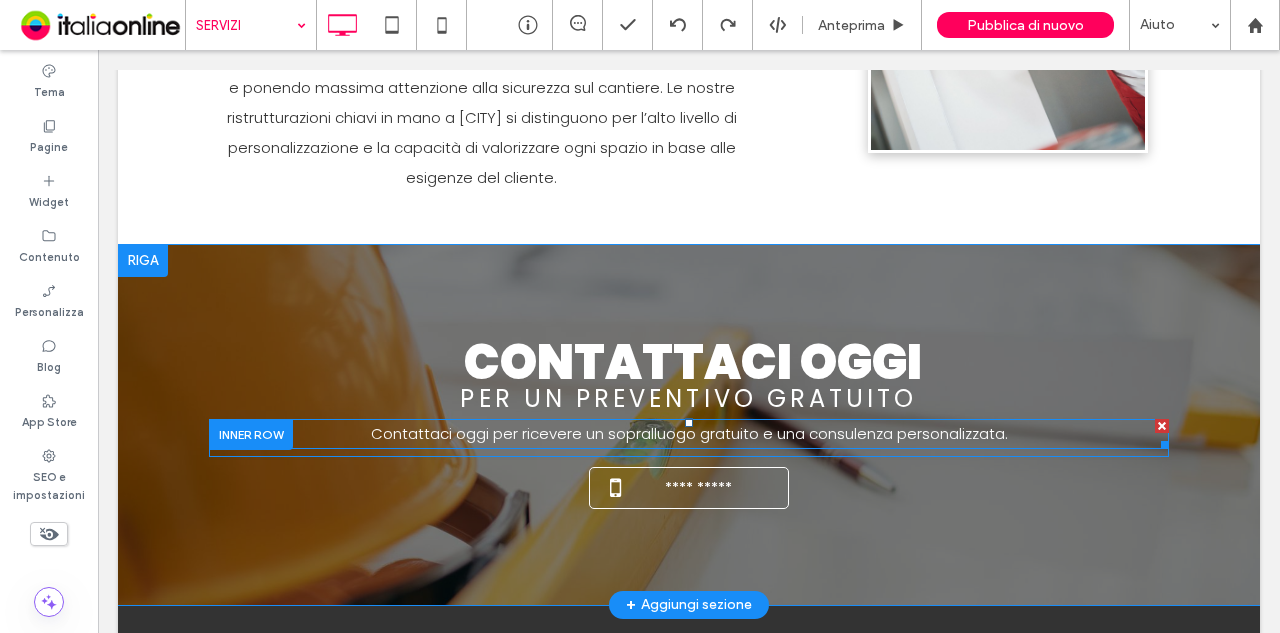 click on "Contattaci oggi per ricevere un sopralluogo gratuito e una consulenza personalizzata." at bounding box center [689, 433] 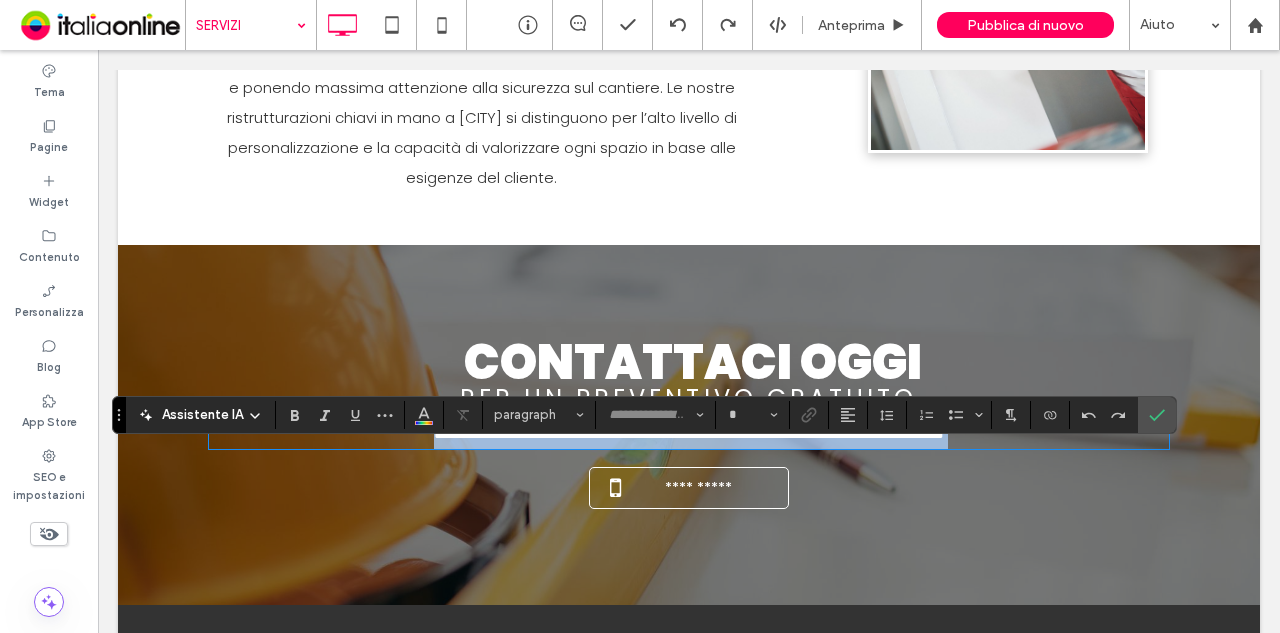 type on "*******" 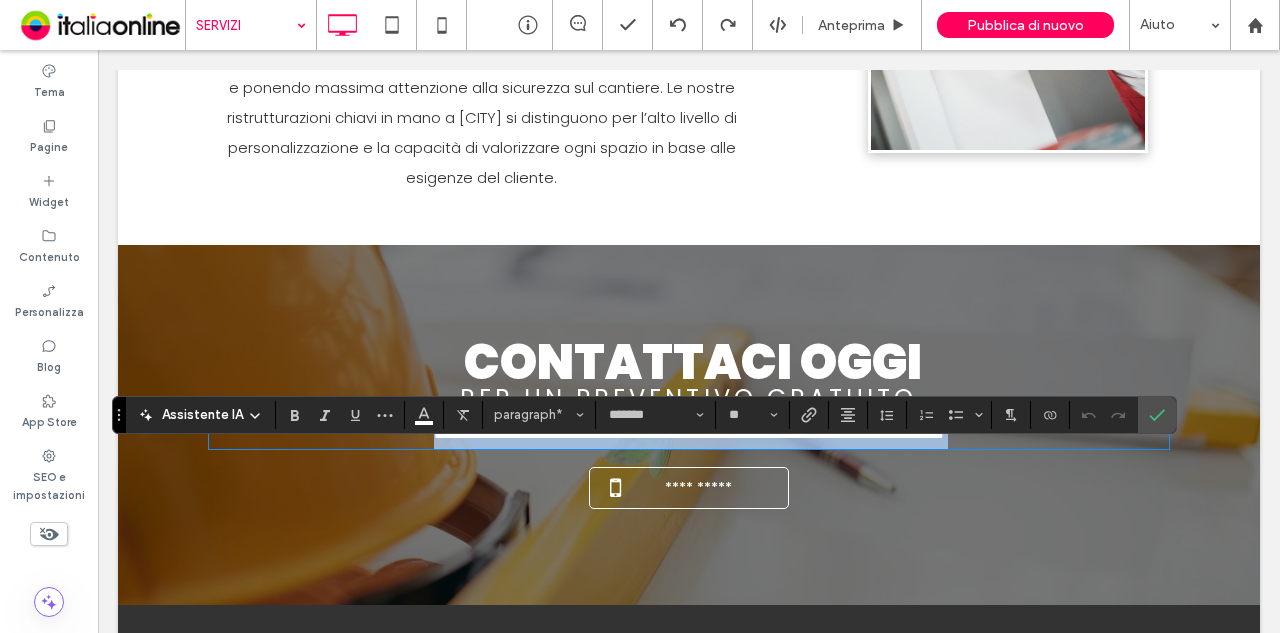 click on "**********" at bounding box center (689, 433) 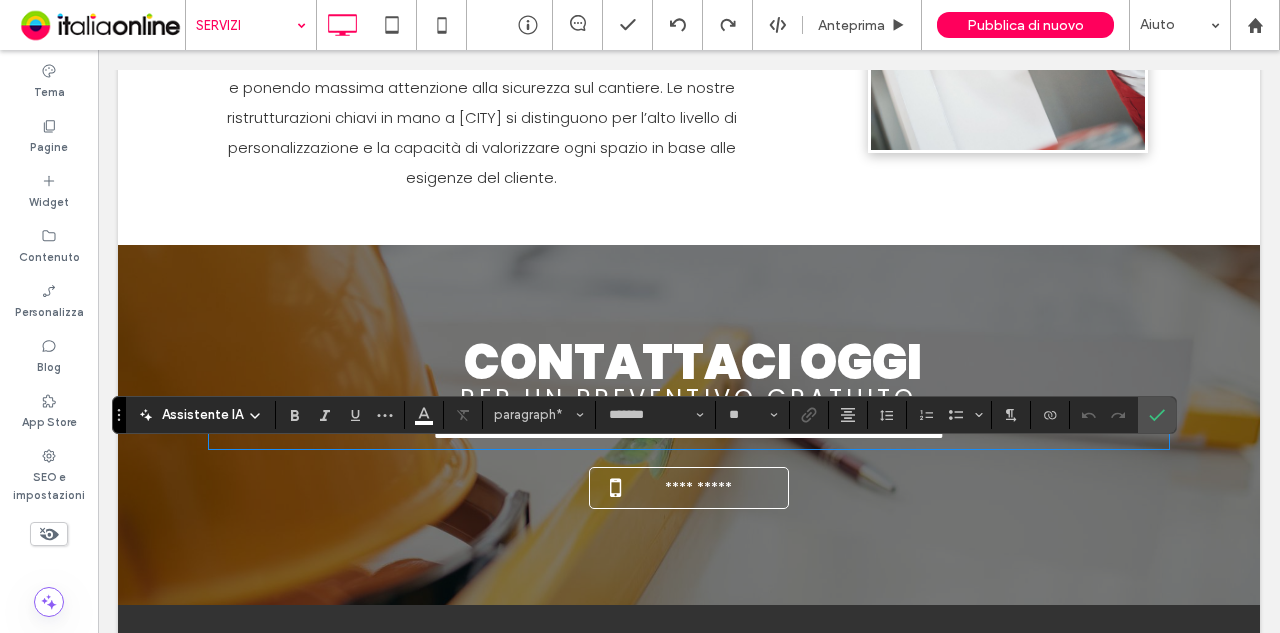 click on "**********" at bounding box center (689, 434) 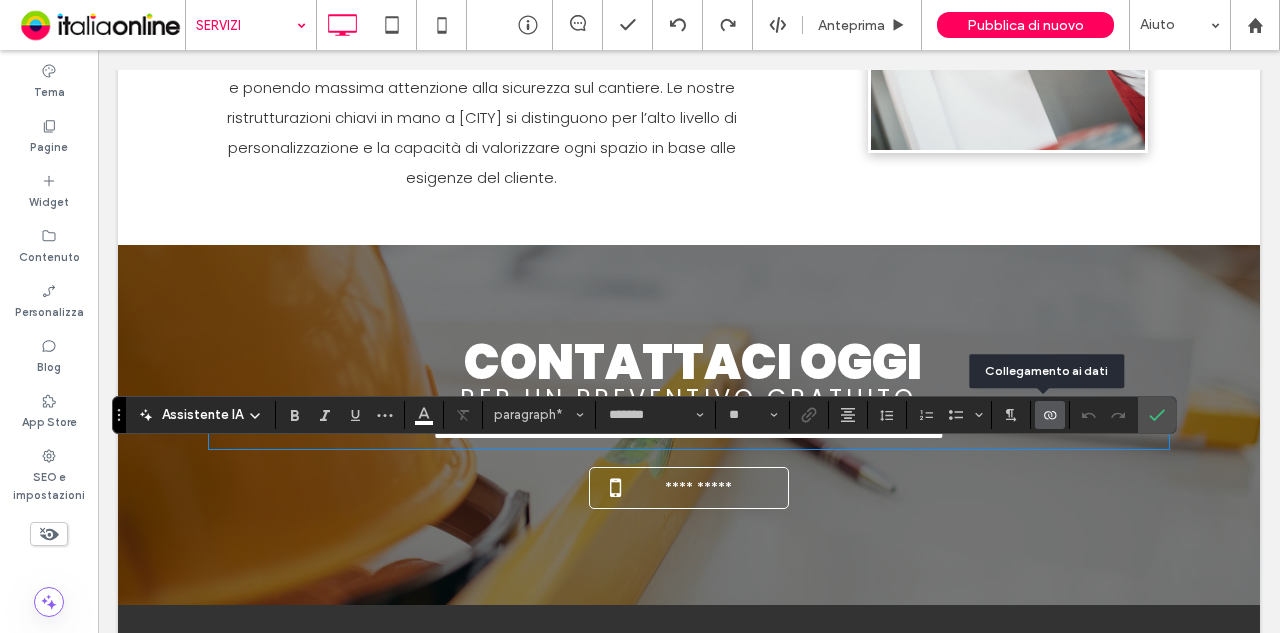type 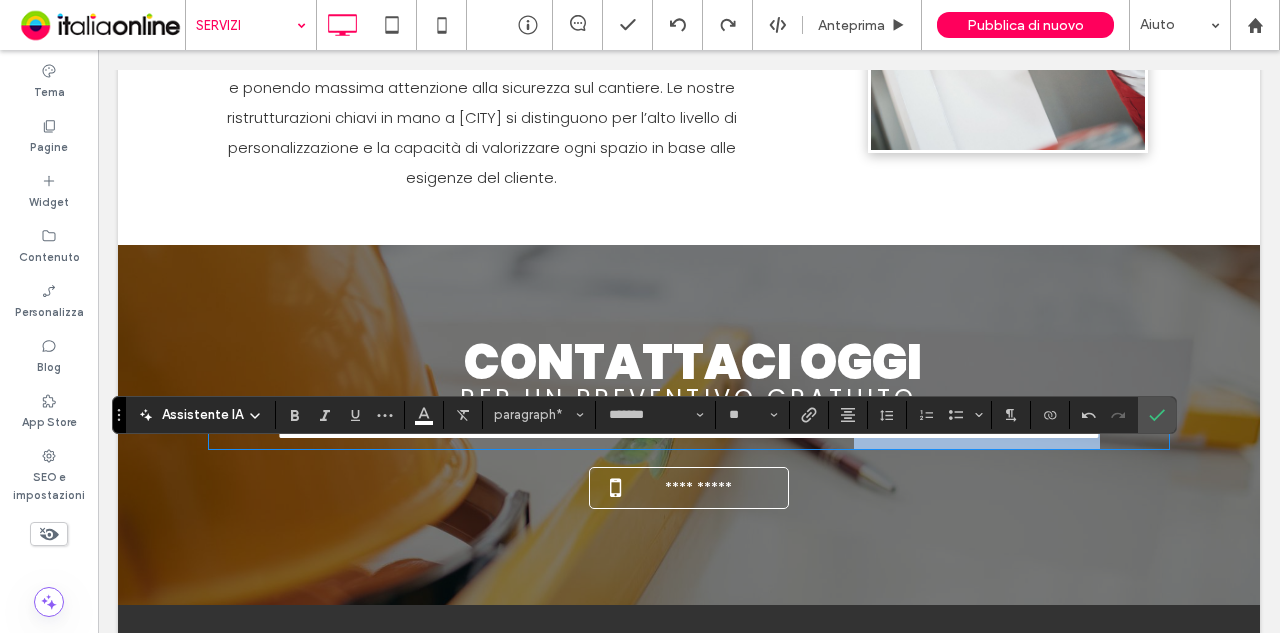 drag, startPoint x: 920, startPoint y: 457, endPoint x: 712, endPoint y: 497, distance: 211.81123 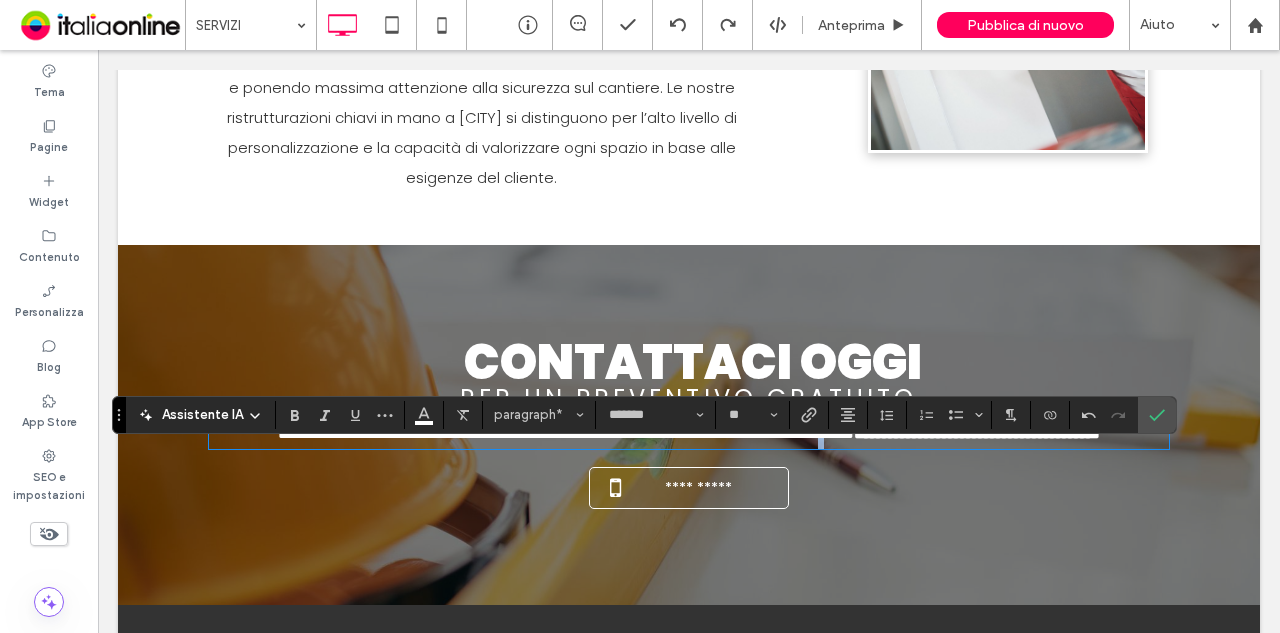 click on "**********" at bounding box center (566, 433) 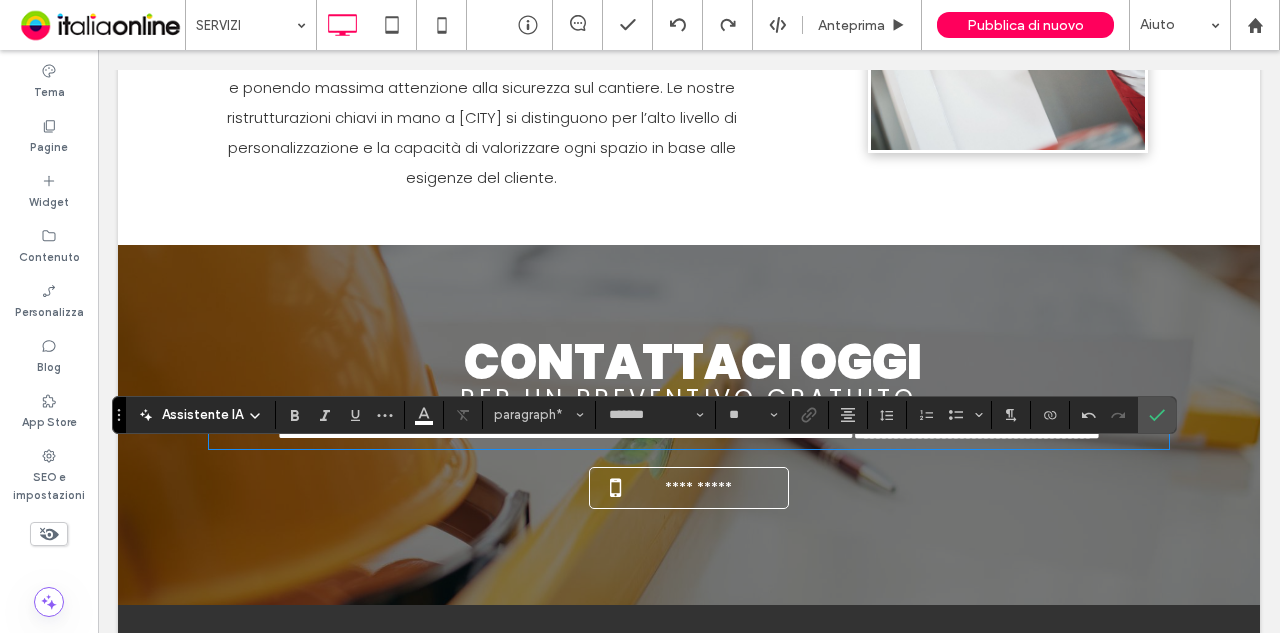 click on "**********" at bounding box center [566, 433] 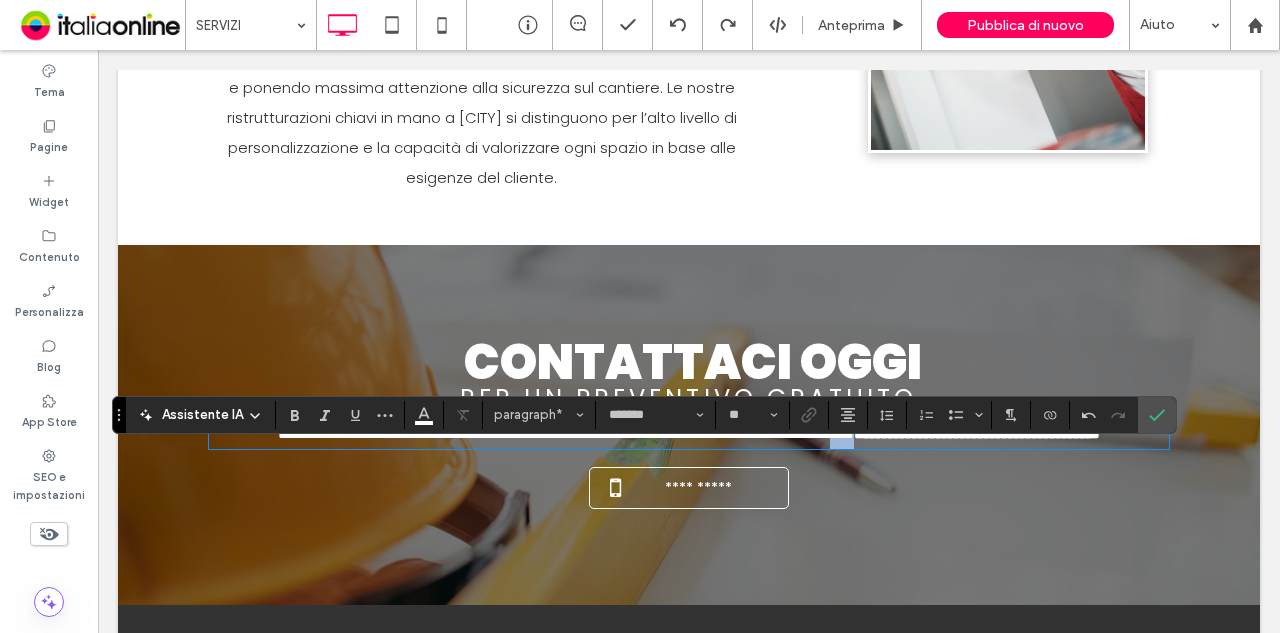 click on "**********" at bounding box center (566, 433) 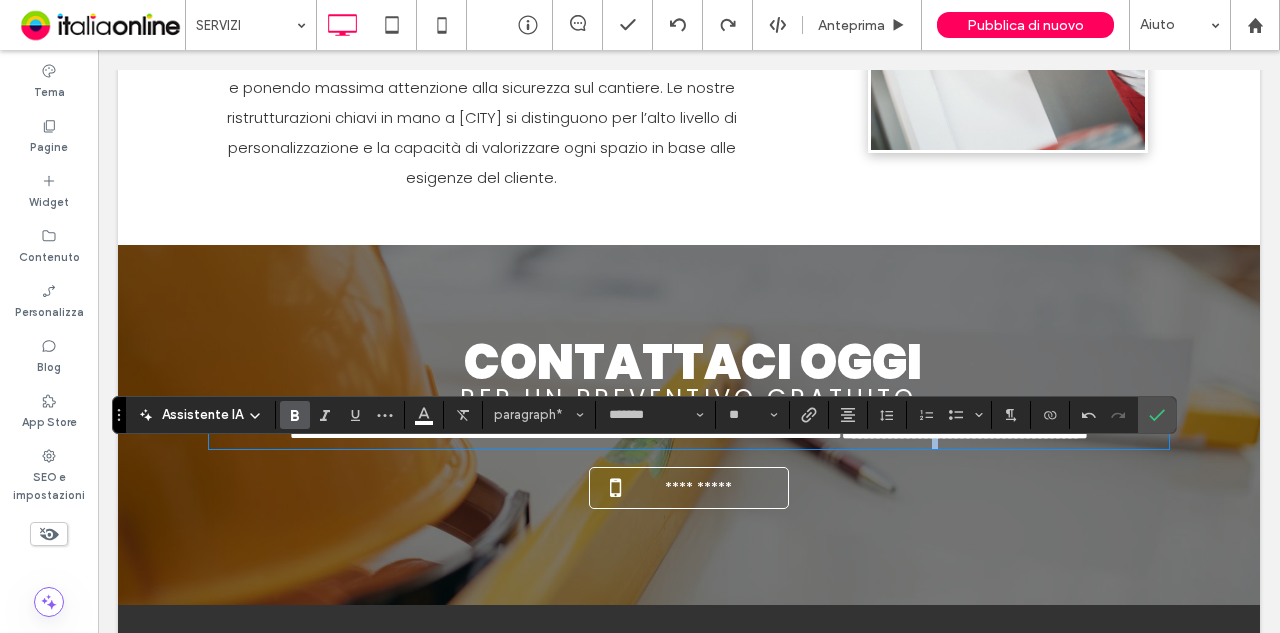 click on "**********" at bounding box center [965, 433] 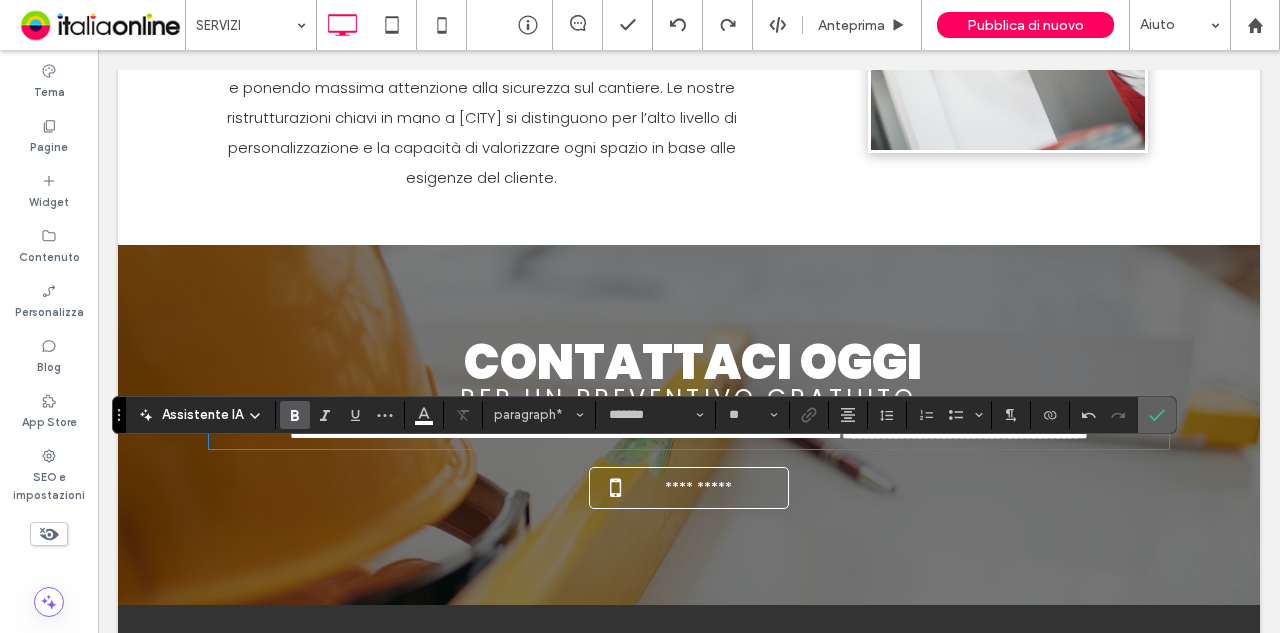 click at bounding box center [1157, 415] 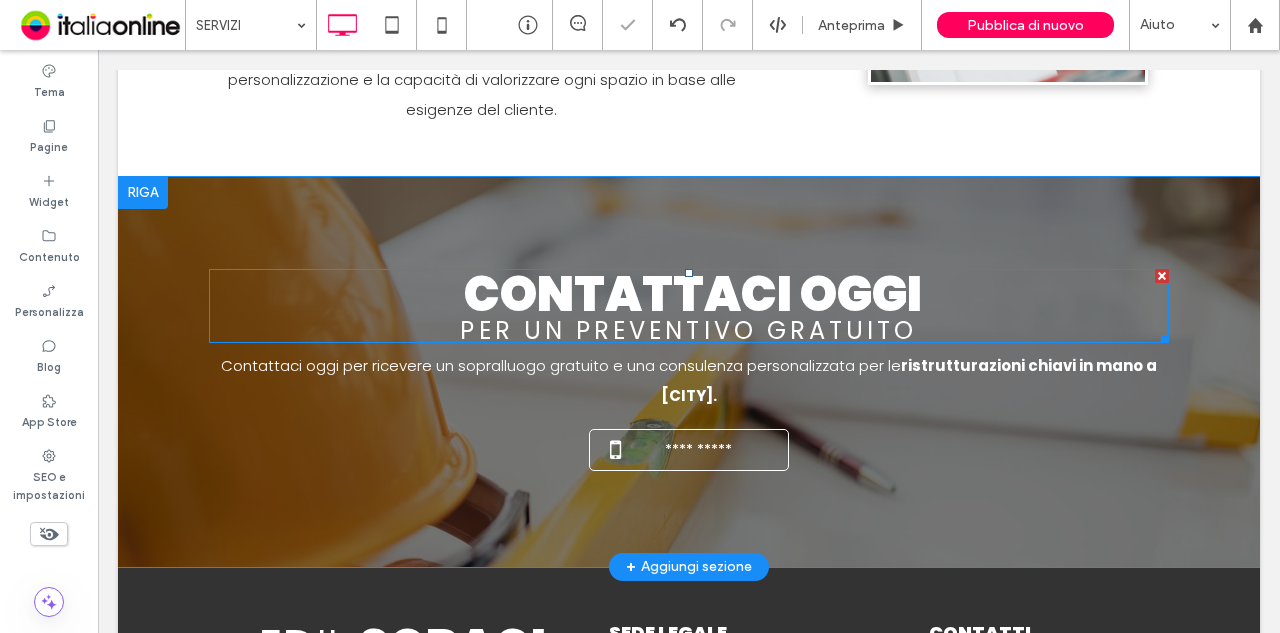 scroll, scrollTop: 1588, scrollLeft: 0, axis: vertical 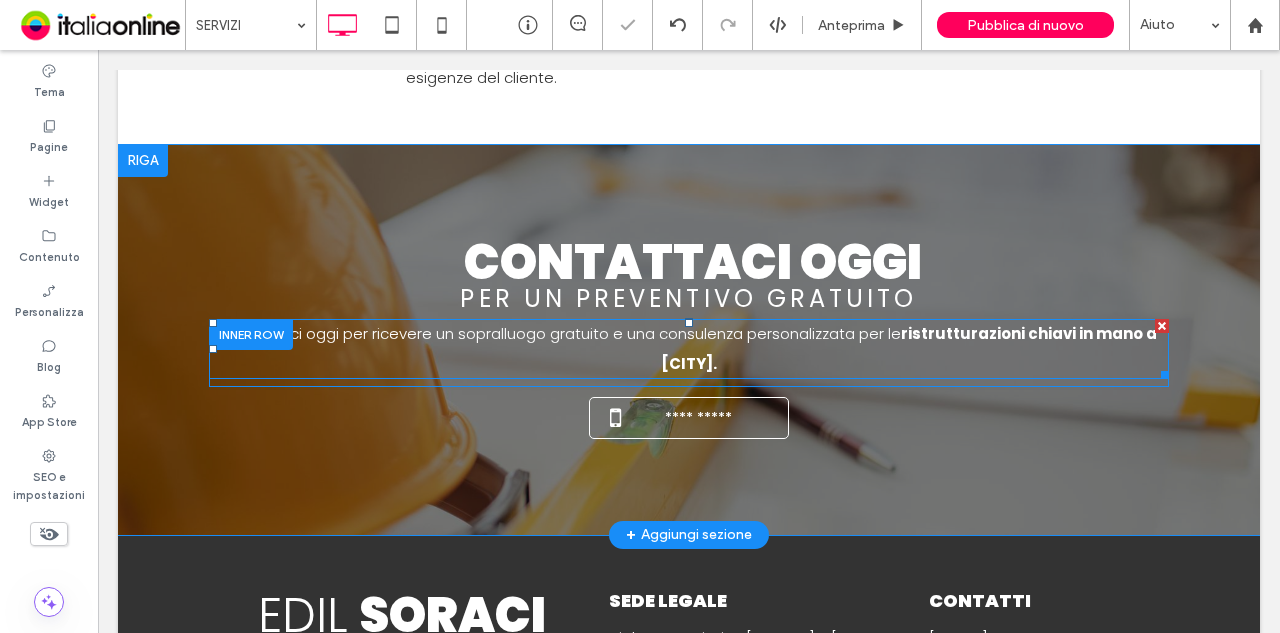 click on "Contattaci oggi per ricevere un sopralluogo gratuito e una consulenza personalizzata per le  ristrutturazioni chiavi in mano a [CITY]." at bounding box center (689, 349) 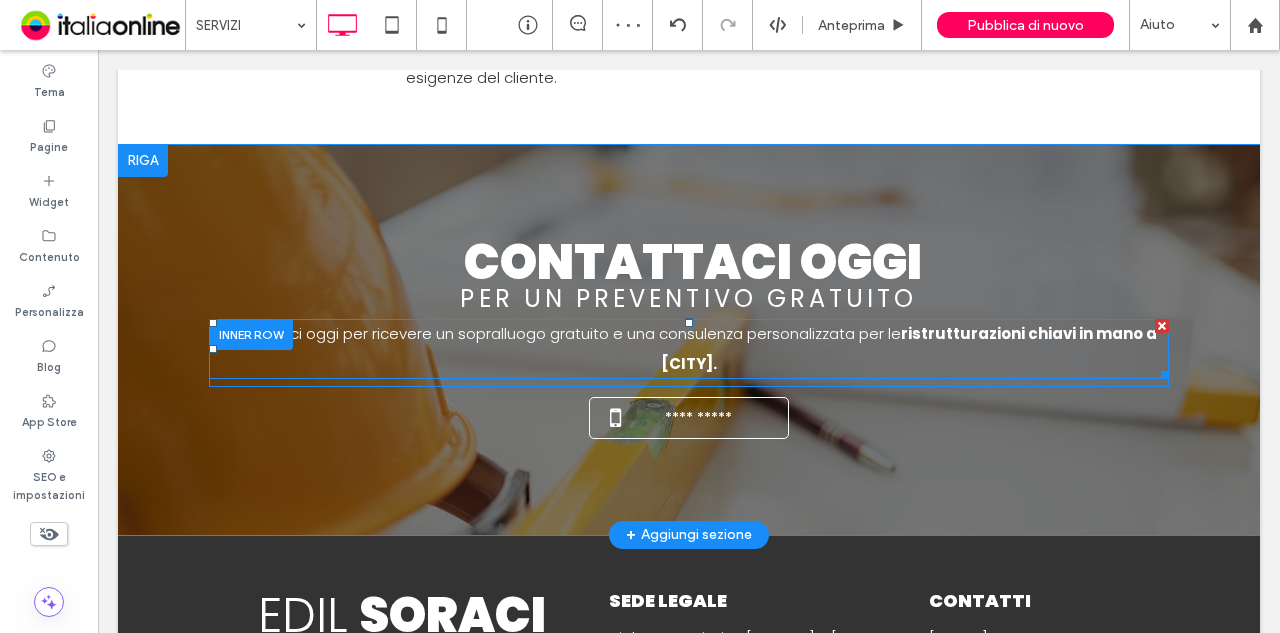 type on "*******" 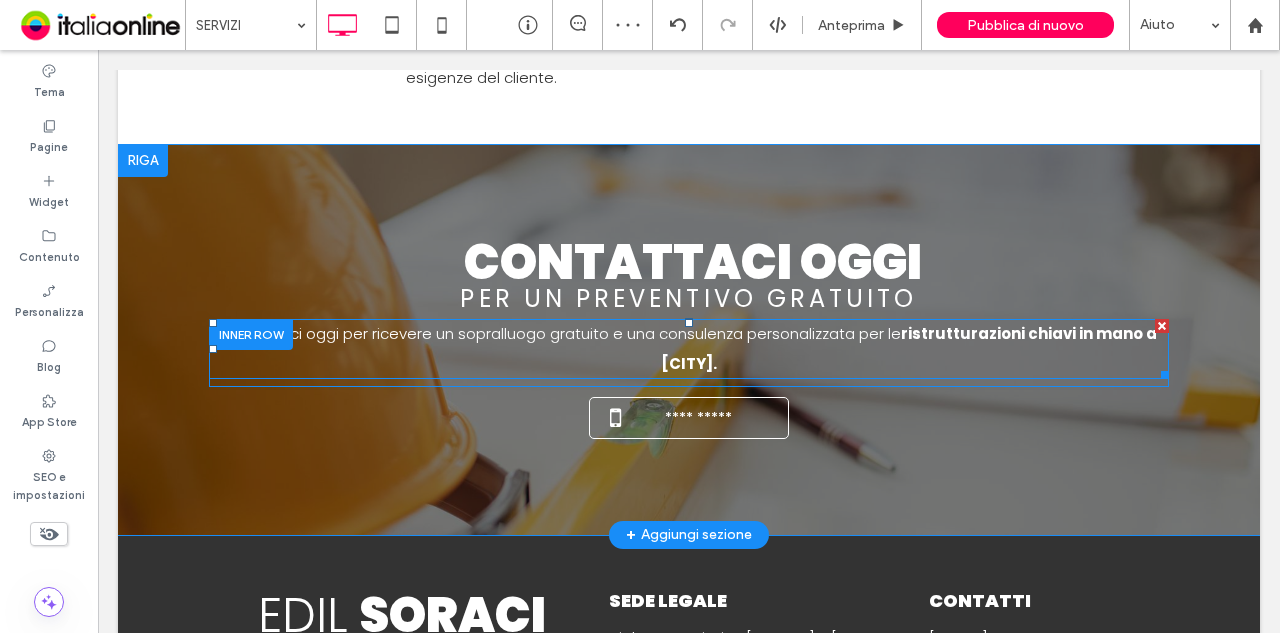 type on "**" 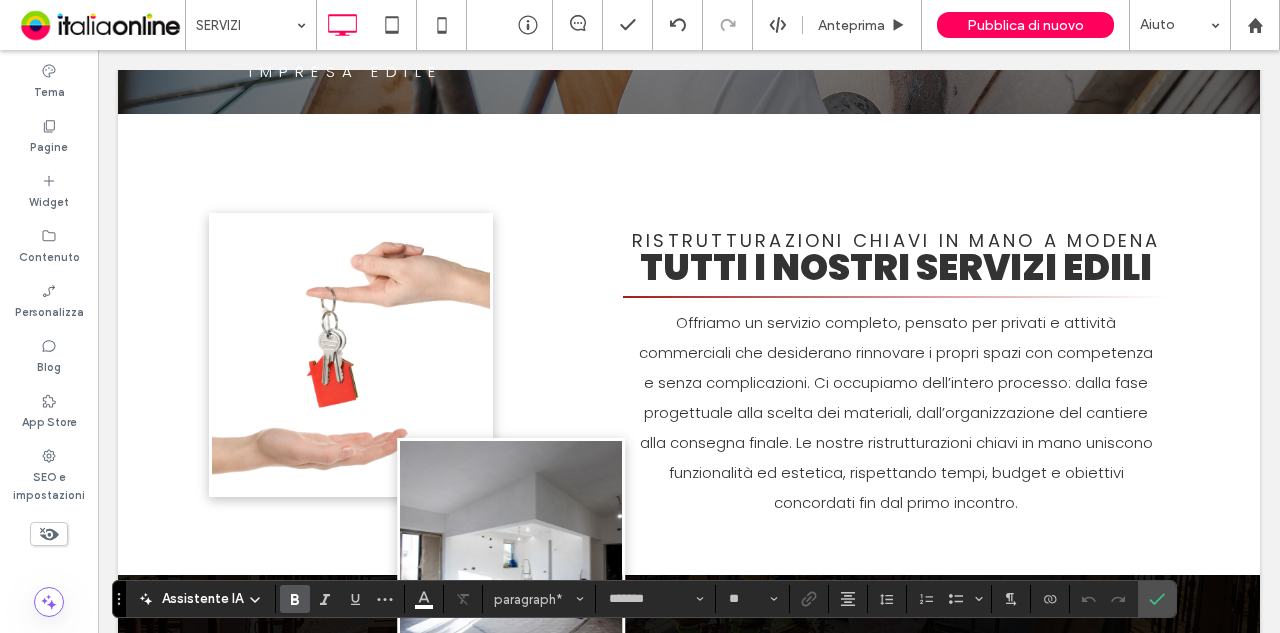 scroll, scrollTop: 88, scrollLeft: 0, axis: vertical 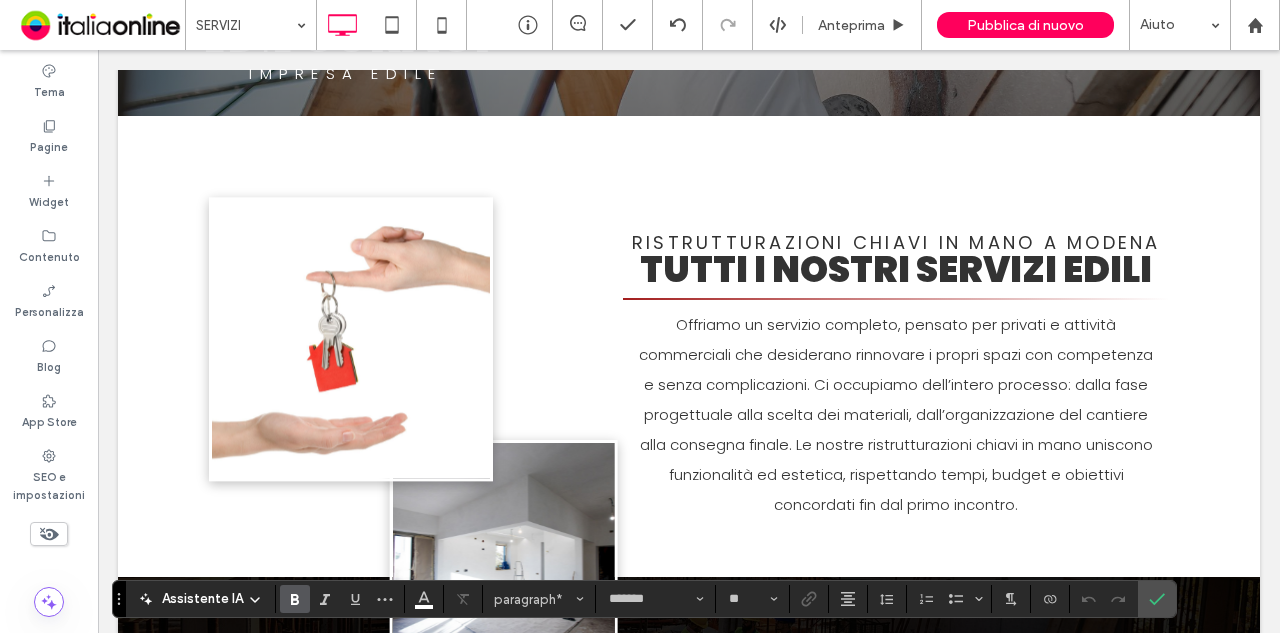 click on "Offriamo un servizio completo, pensato per privati e attività commerciali che desiderano rinnovare i propri spazi con competenza e senza complicazioni. Ci occupiamo dell’intero processo: dalla fase progettuale alla scelta dei materiali, dall’organizzazione del cantiere alla consegna finale. Le nostre ristrutturazioni chiavi in mano uniscono funzionalità ed estetica, rispettando tempi, budget e obiettivi concordati fin dal primo incontro." at bounding box center (896, 414) 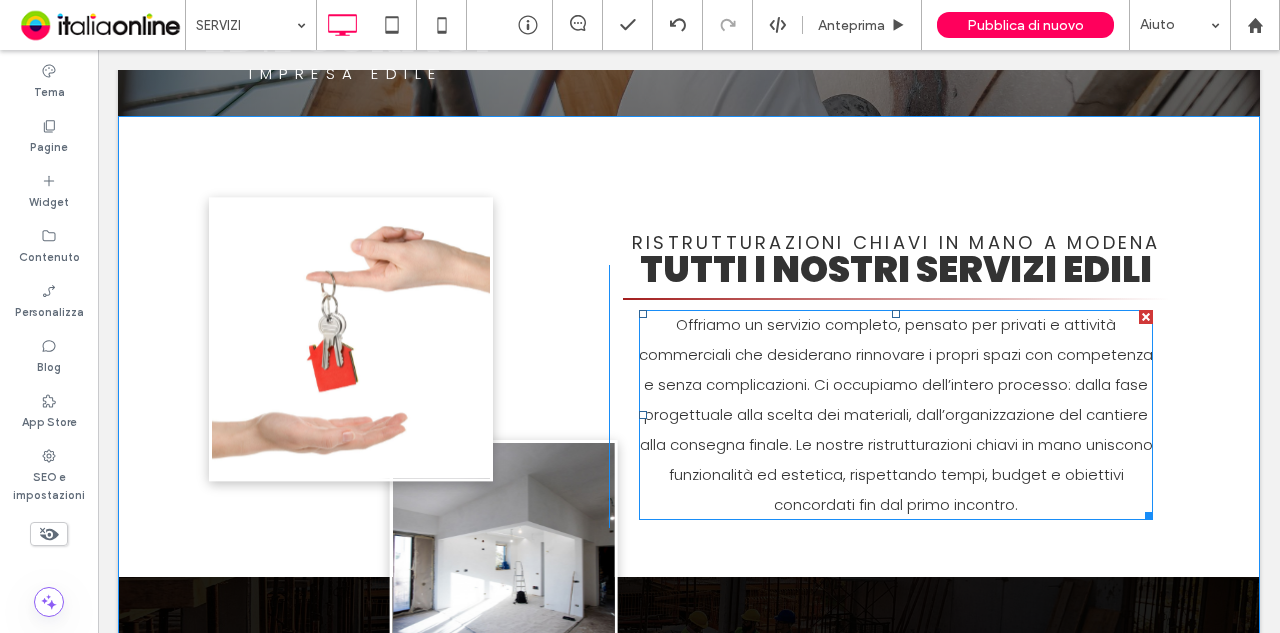 click on "Offriamo un servizio completo, pensato per privati e attività commerciali che desiderano rinnovare i propri spazi con competenza e senza complicazioni. Ci occupiamo dell’intero processo: dalla fase progettuale alla scelta dei materiali, dall’organizzazione del cantiere alla consegna finale. Le nostre ristrutturazioni chiavi in mano uniscono funzionalità ed estetica, rispettando tempi, budget e obiettivi concordati fin dal primo incontro." at bounding box center (896, 414) 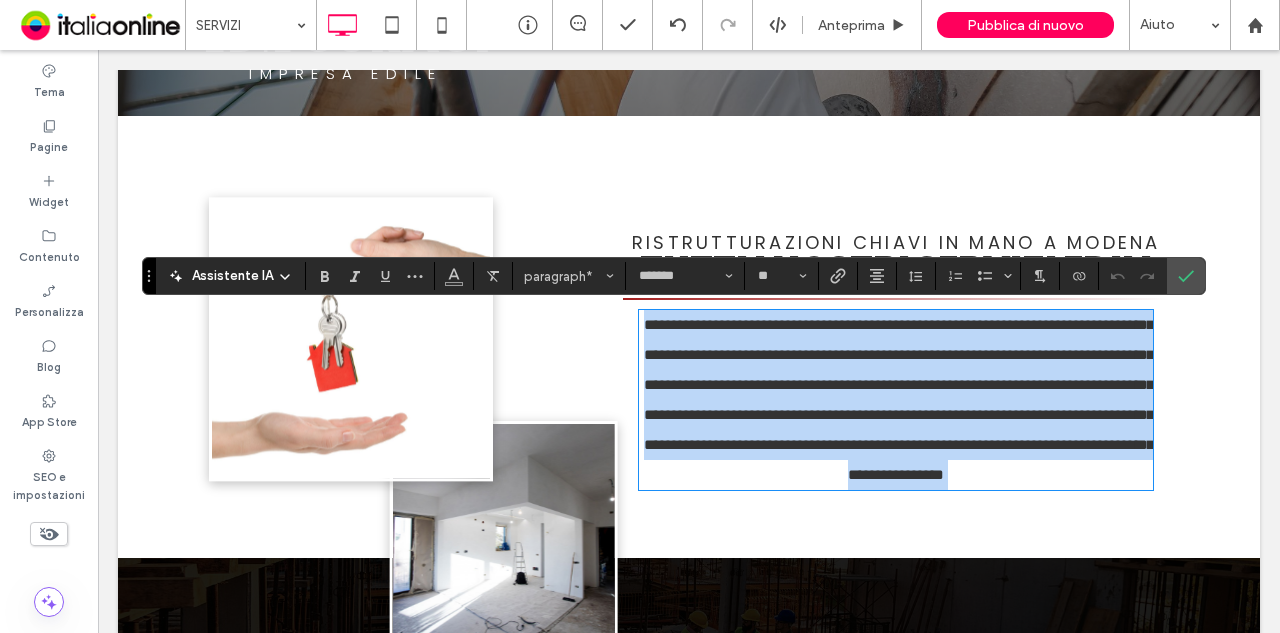 paste 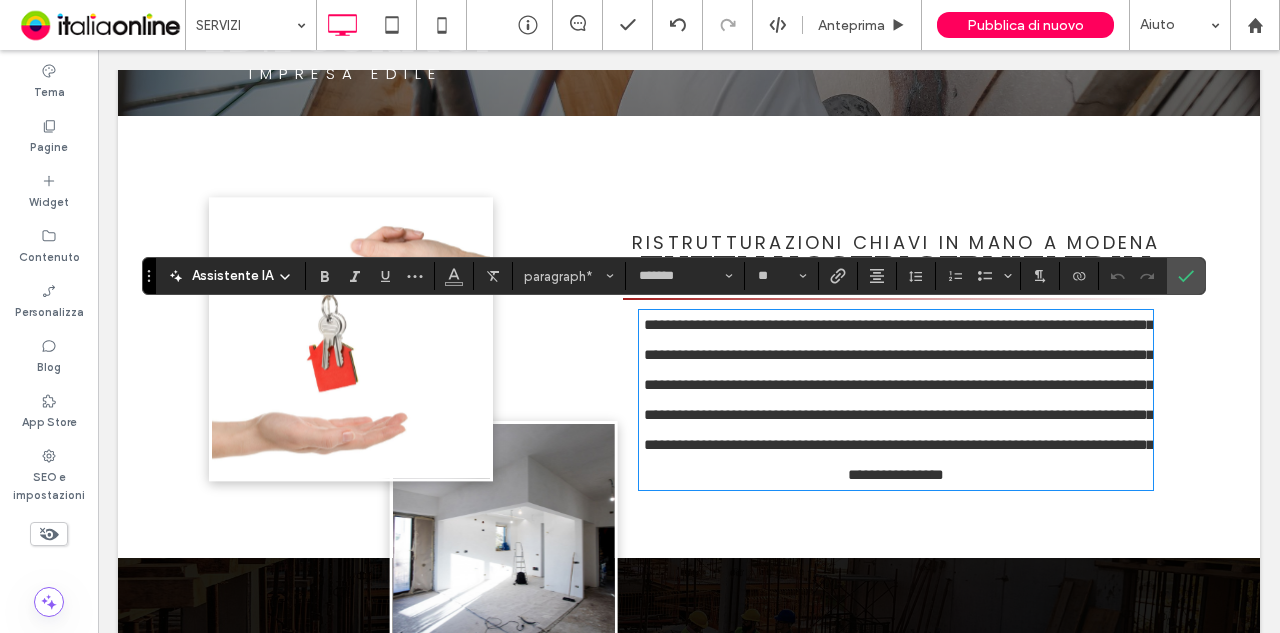 scroll, scrollTop: 0, scrollLeft: 0, axis: both 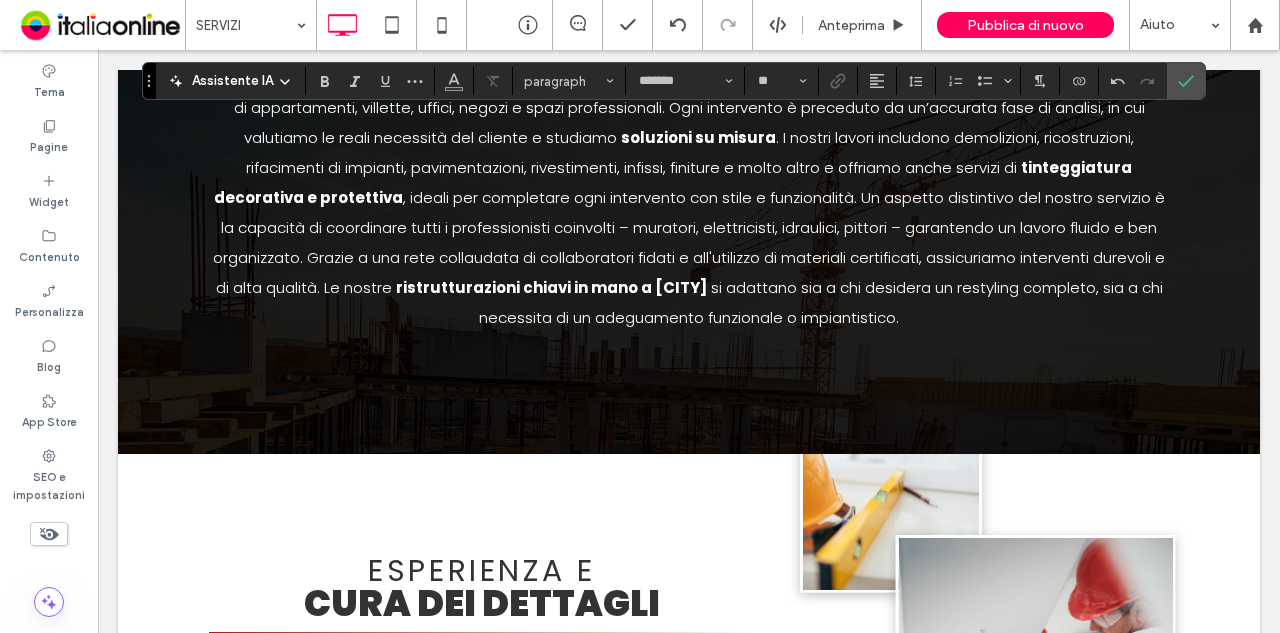 click on "di appartamenti, villette, uffici, negozi e spazi professionali. Ogni intervento è preceduto da un’accurata fase di analisi, in cui valutiamo le reali necessità del cliente e studiamo" at bounding box center (689, 122) 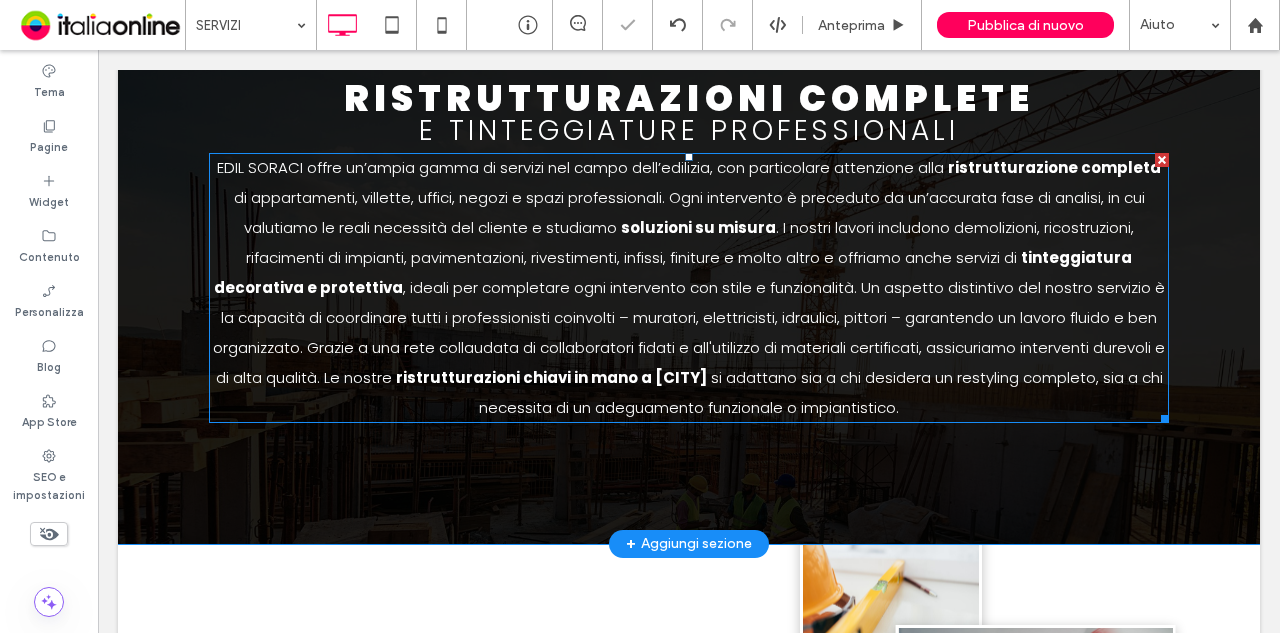 click on "di appartamenti, villette, uffici, negozi e spazi professionali. Ogni intervento è preceduto da un’accurata fase di analisi, in cui valutiamo le reali necessità del cliente e studiamo" at bounding box center [689, 212] 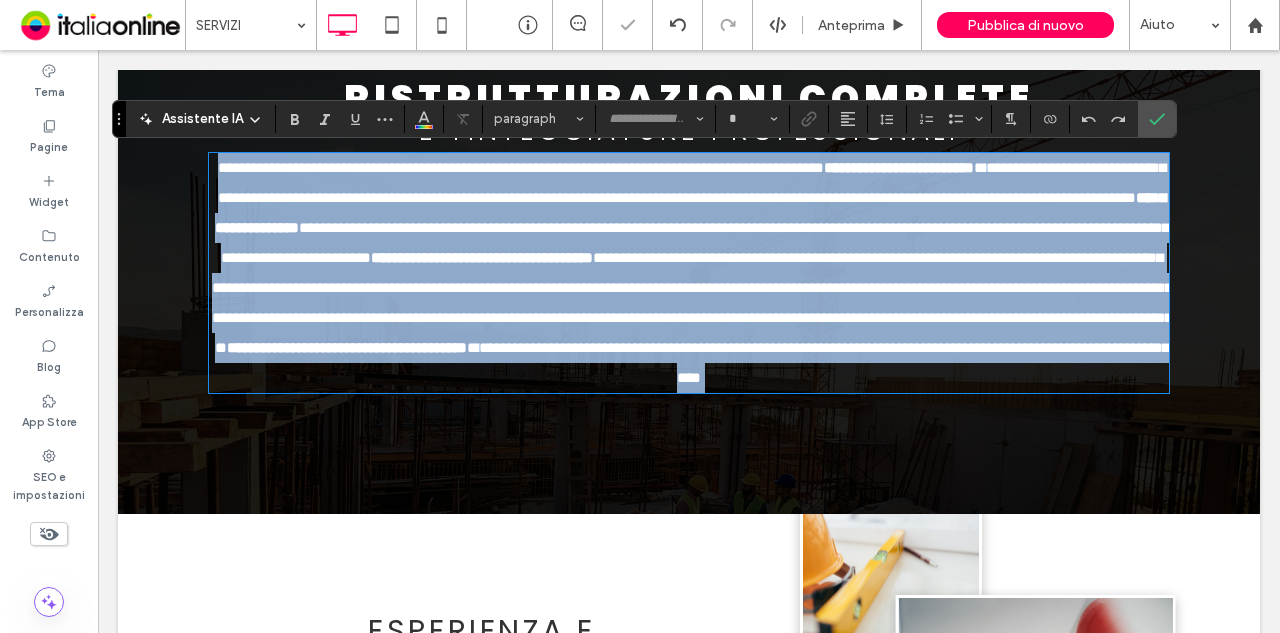 type on "*******" 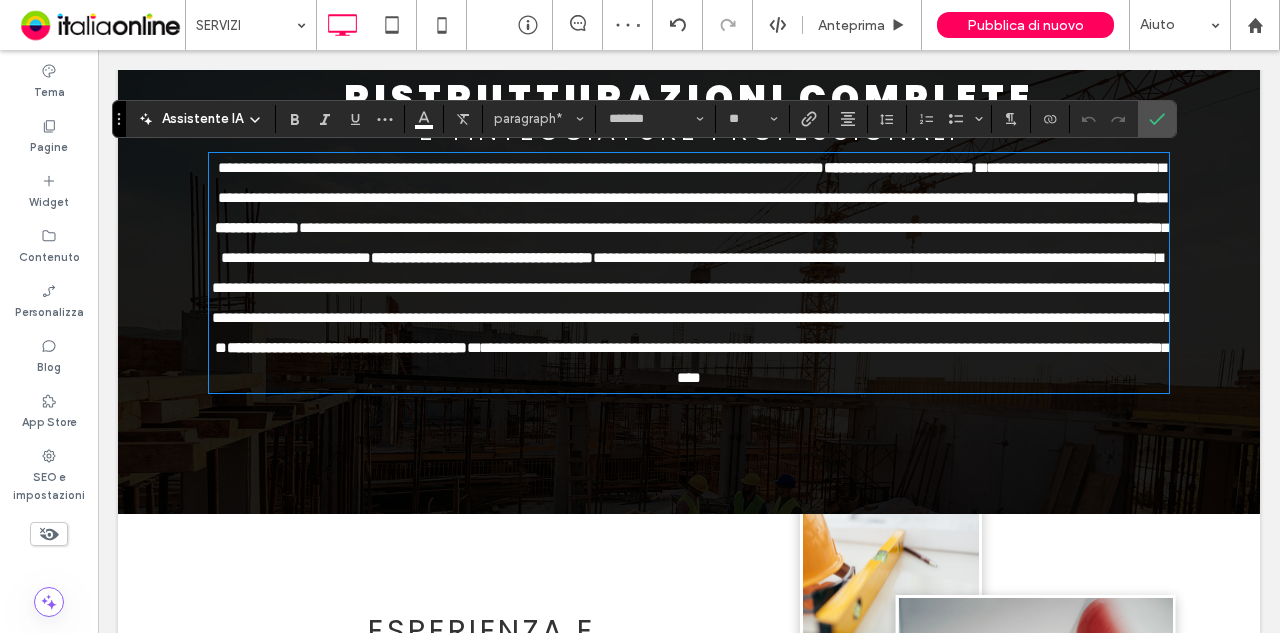 scroll, scrollTop: 0, scrollLeft: 0, axis: both 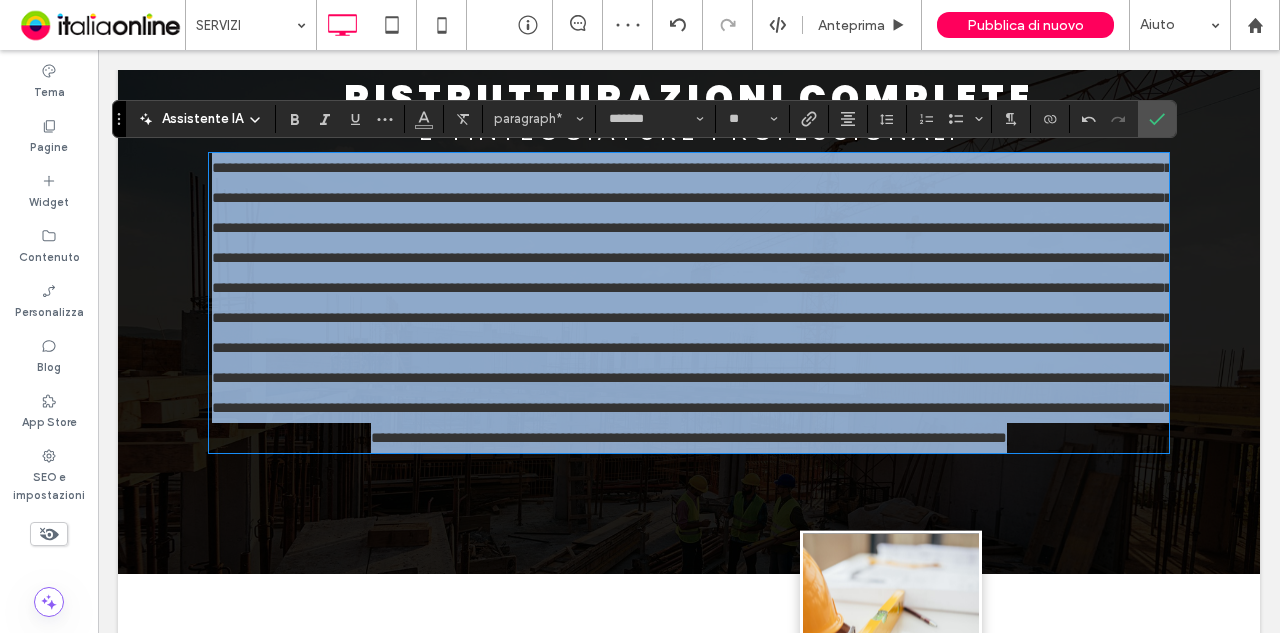 drag, startPoint x: 1077, startPoint y: 497, endPoint x: 8, endPoint y: 147, distance: 1124.8383 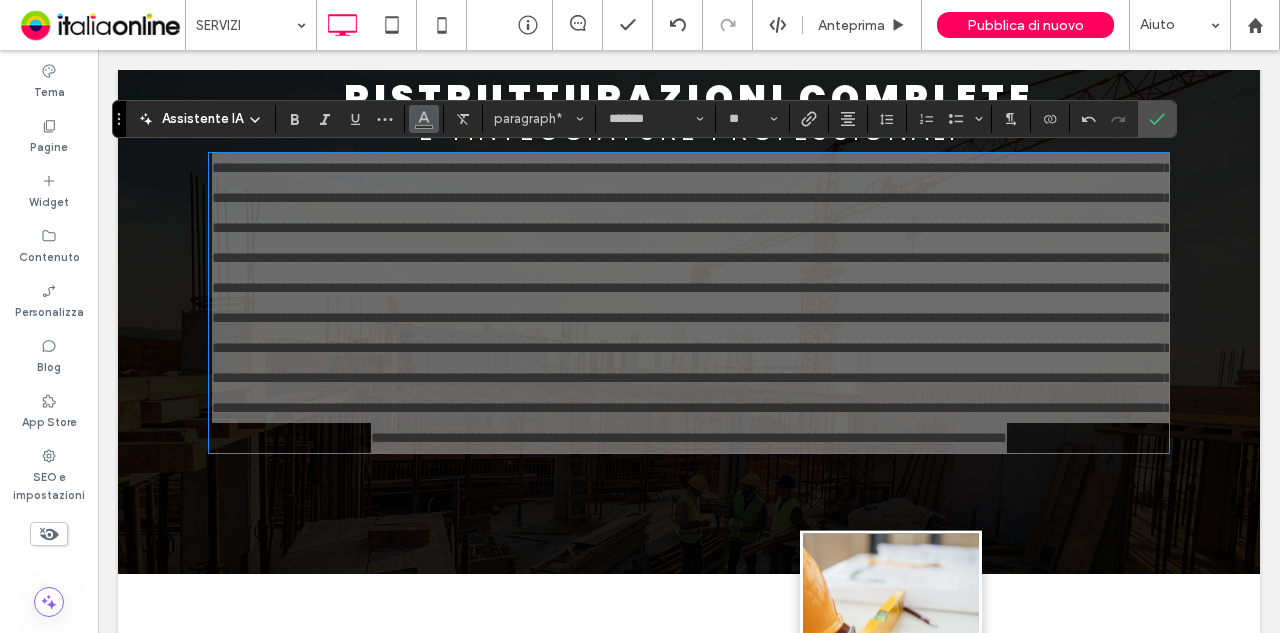 click at bounding box center (424, 119) 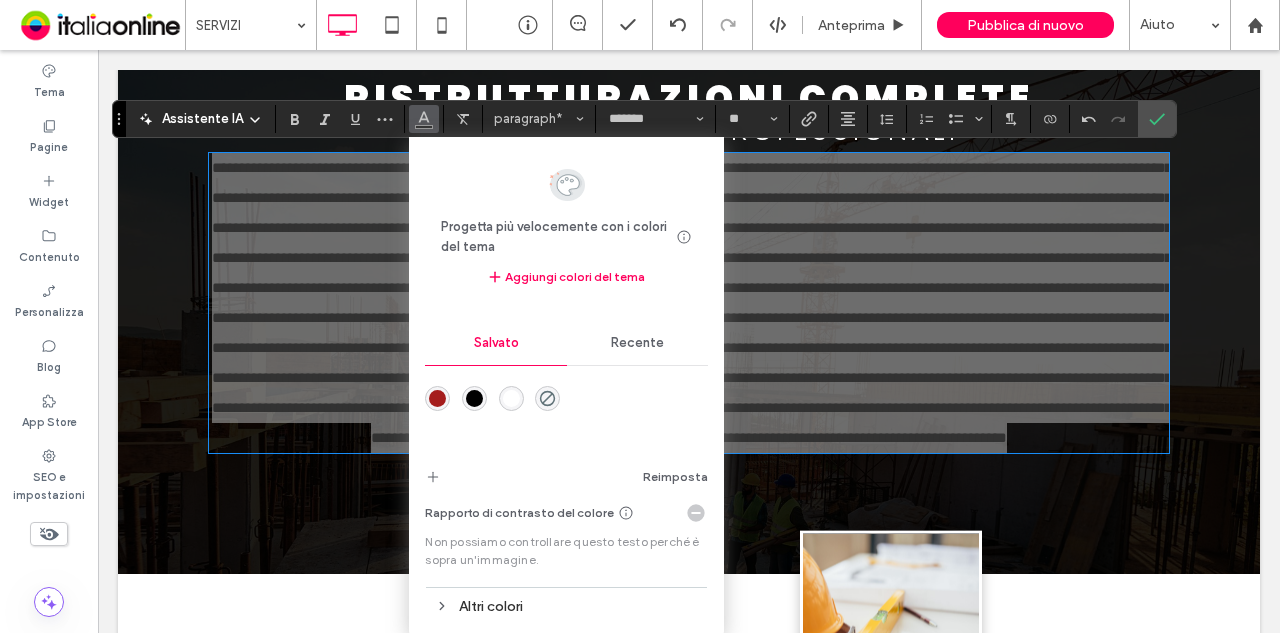 drag, startPoint x: 514, startPoint y: 391, endPoint x: 438, endPoint y: 333, distance: 95.60335 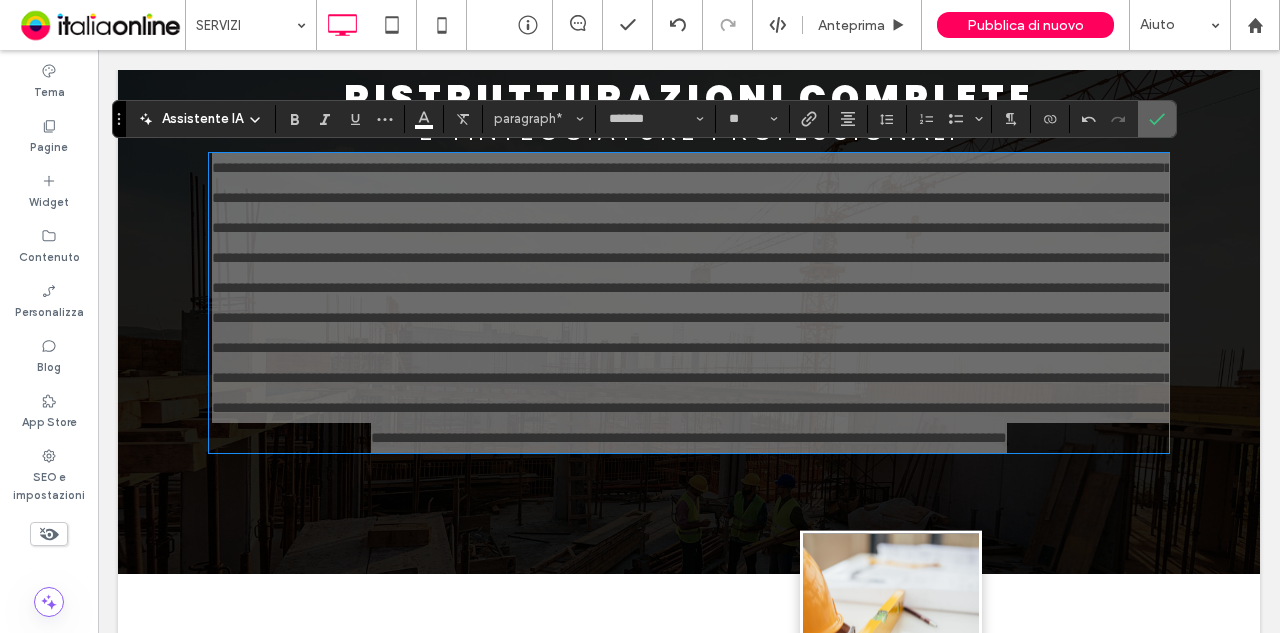 click 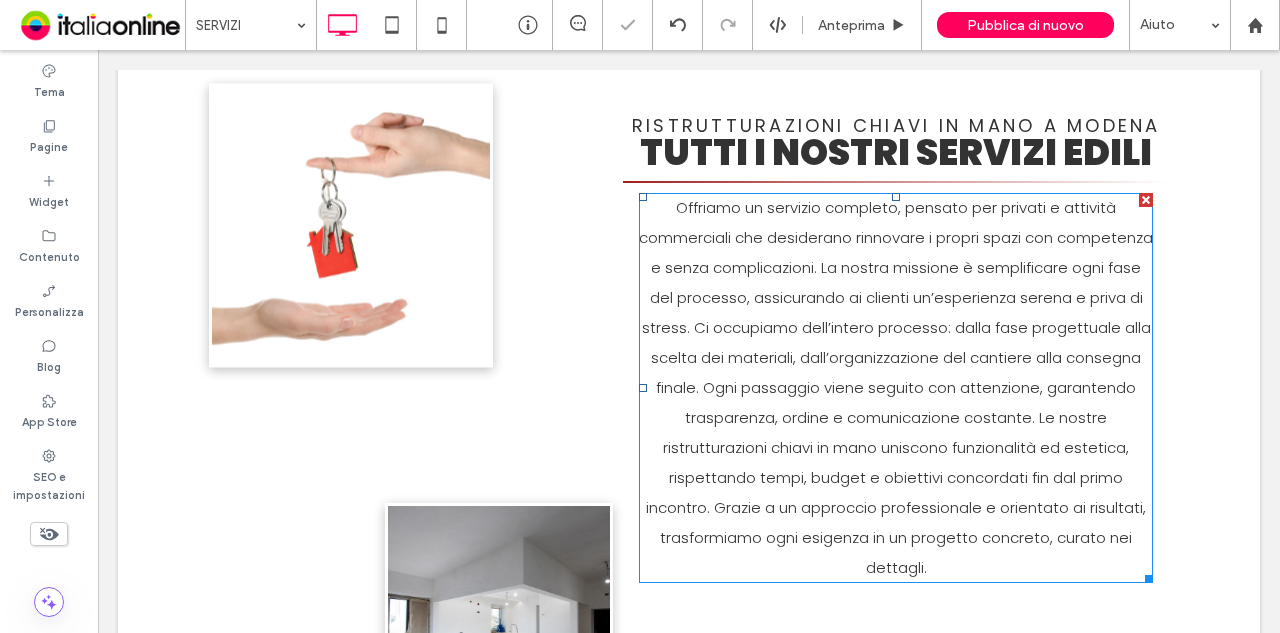 scroll, scrollTop: 317, scrollLeft: 0, axis: vertical 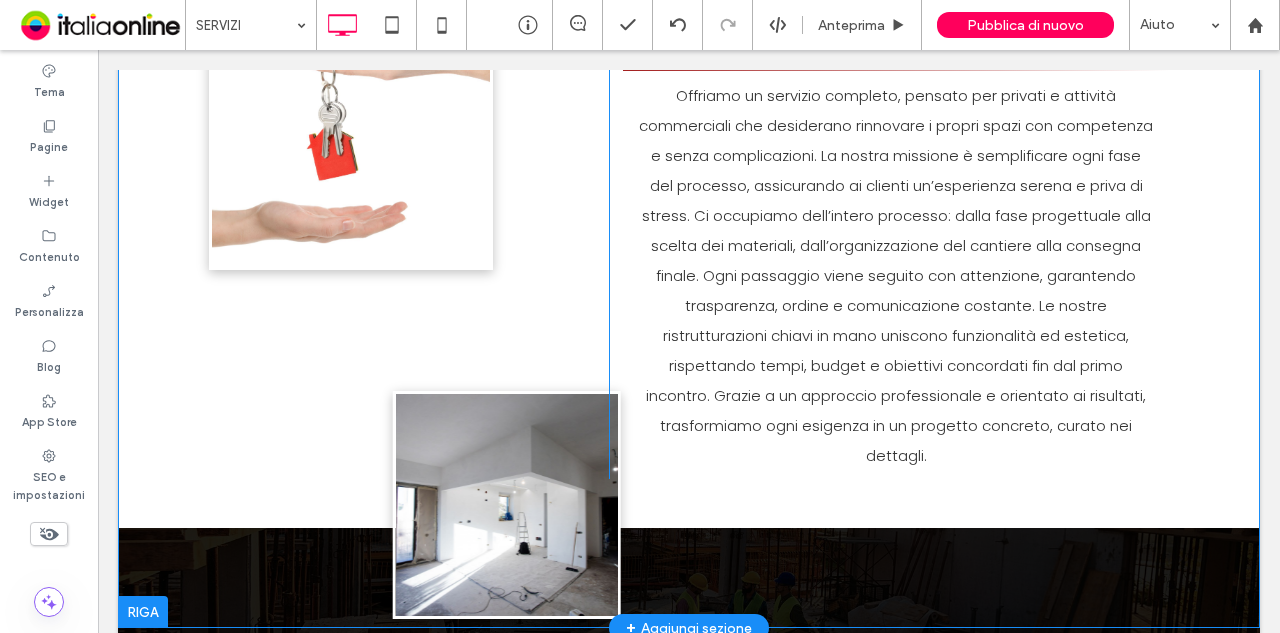 click on "Button
Mostra altri
Click To Paste" at bounding box center [409, 257] 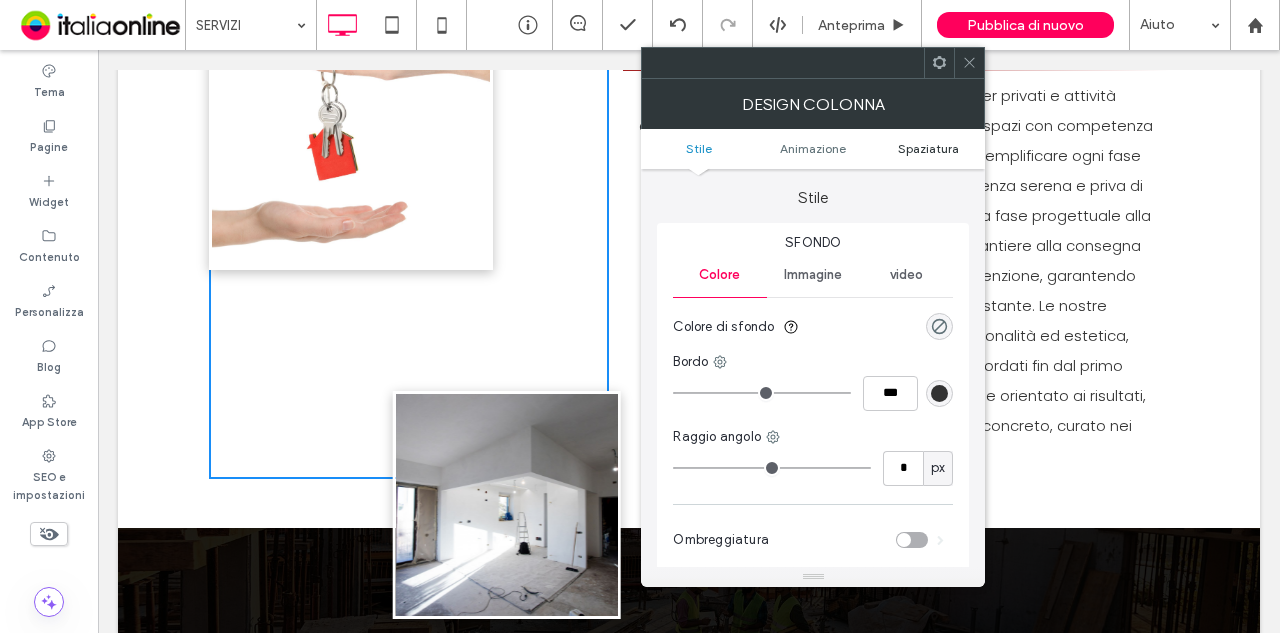 click on "Spaziatura" at bounding box center [928, 148] 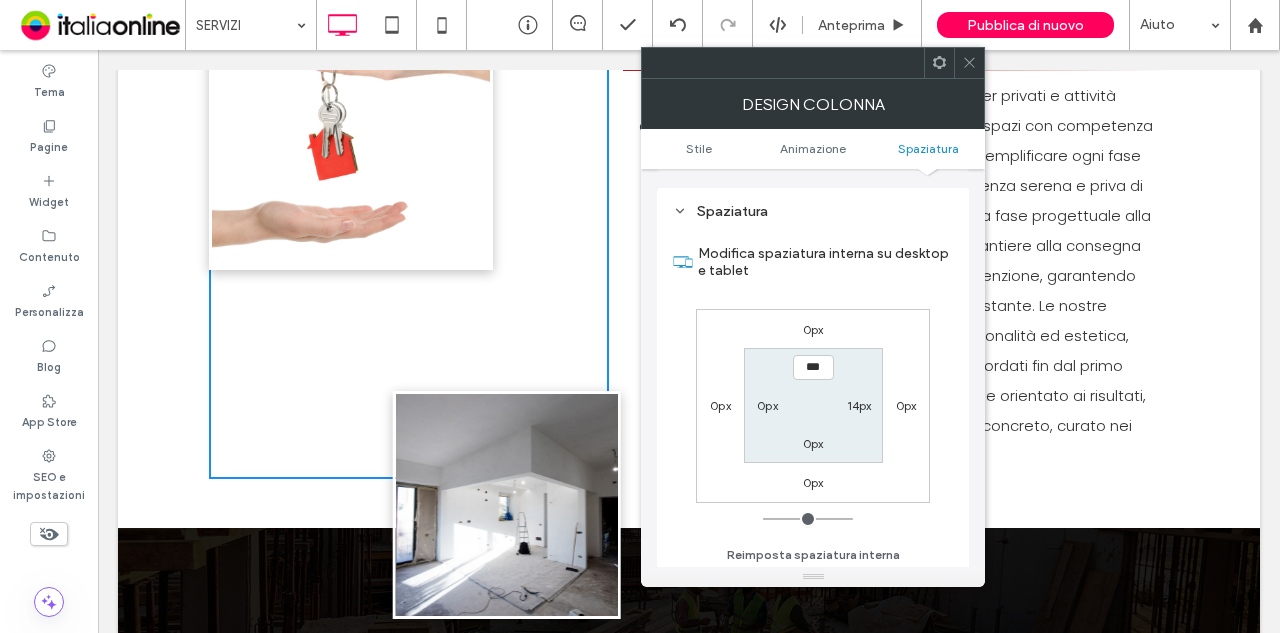 scroll, scrollTop: 469, scrollLeft: 0, axis: vertical 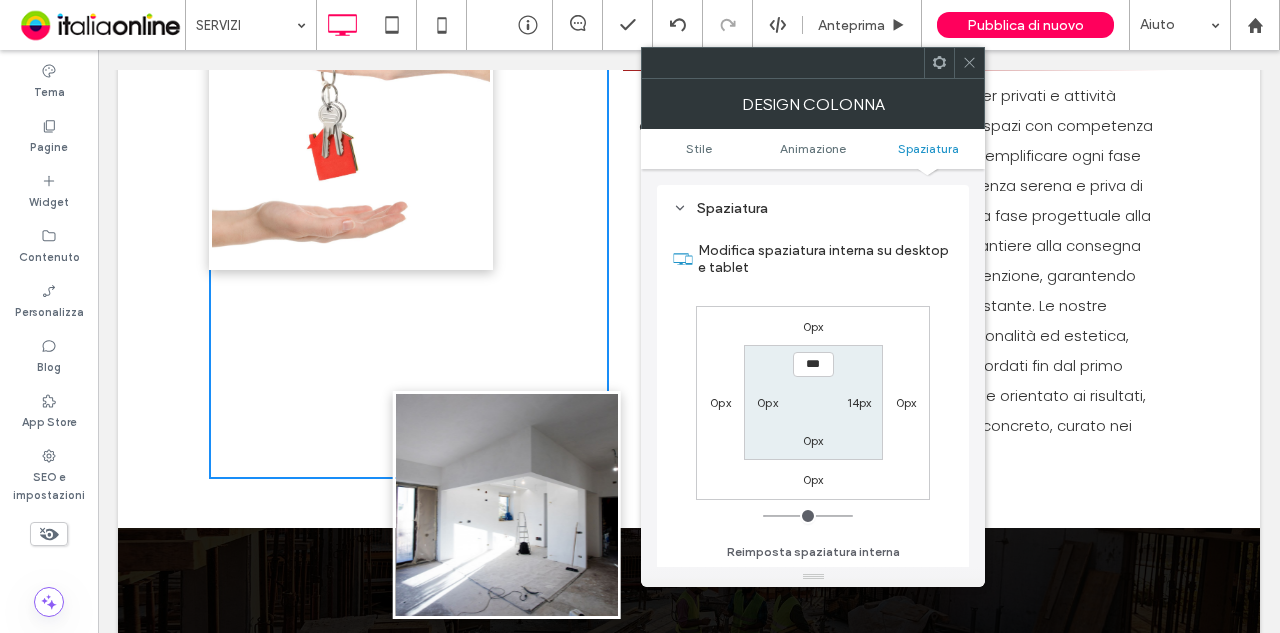 click 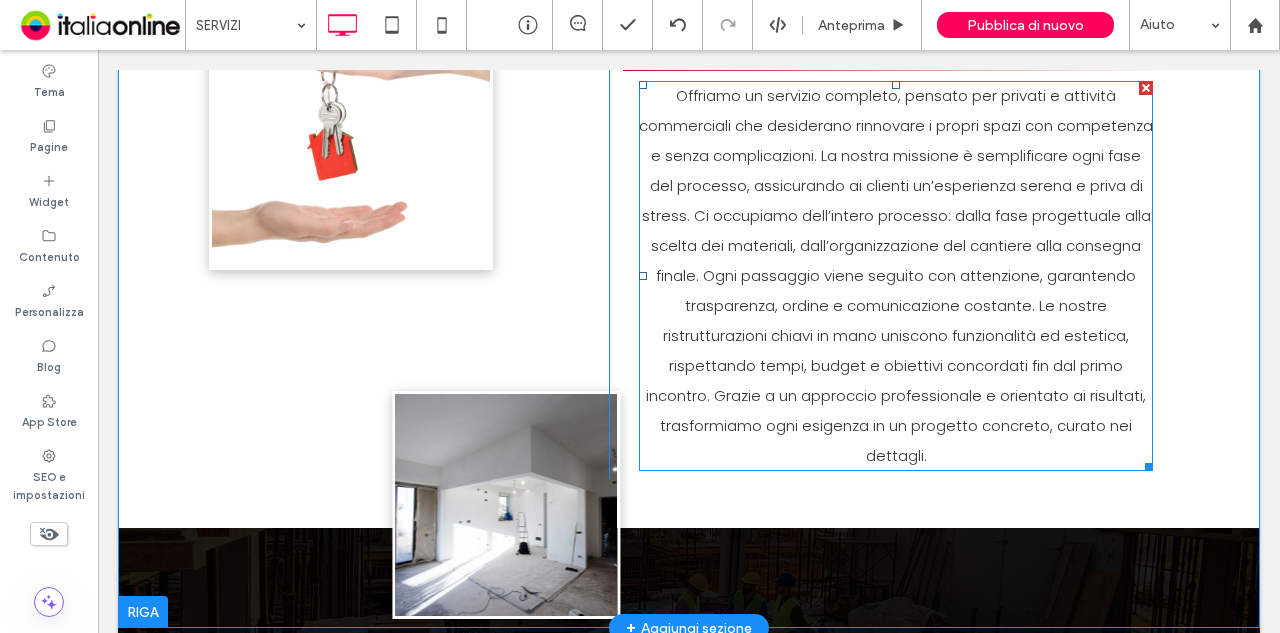 scroll, scrollTop: 117, scrollLeft: 0, axis: vertical 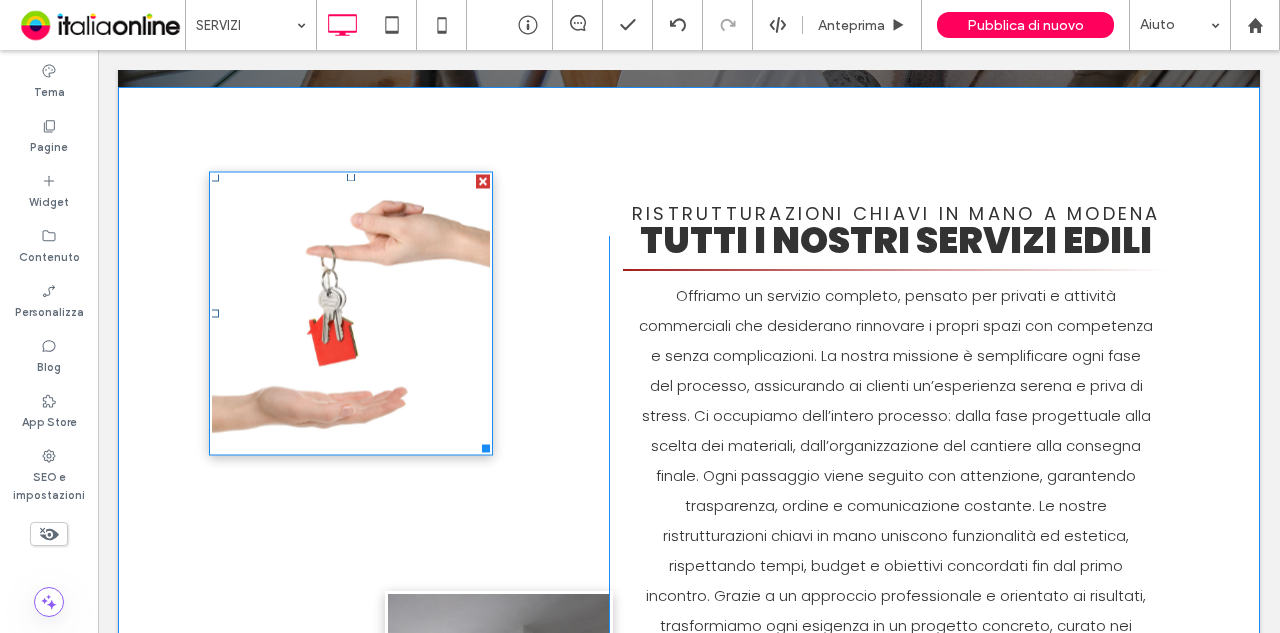 click at bounding box center (351, 313) 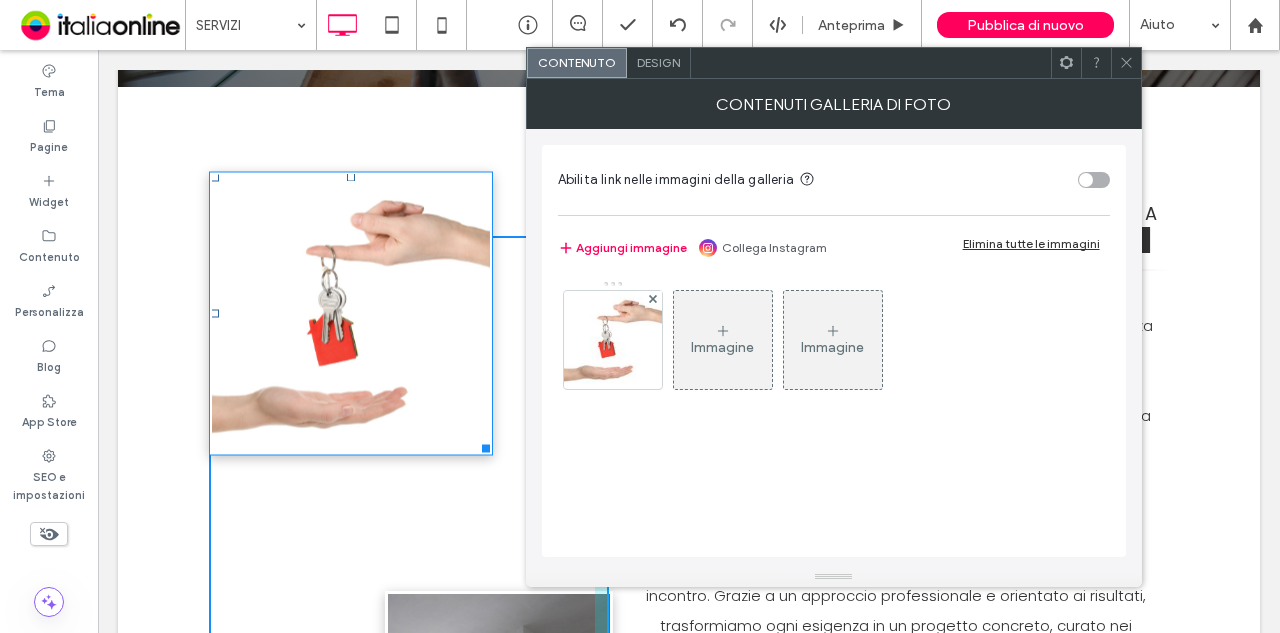 drag, startPoint x: 476, startPoint y: 440, endPoint x: 576, endPoint y: 524, distance: 130.59862 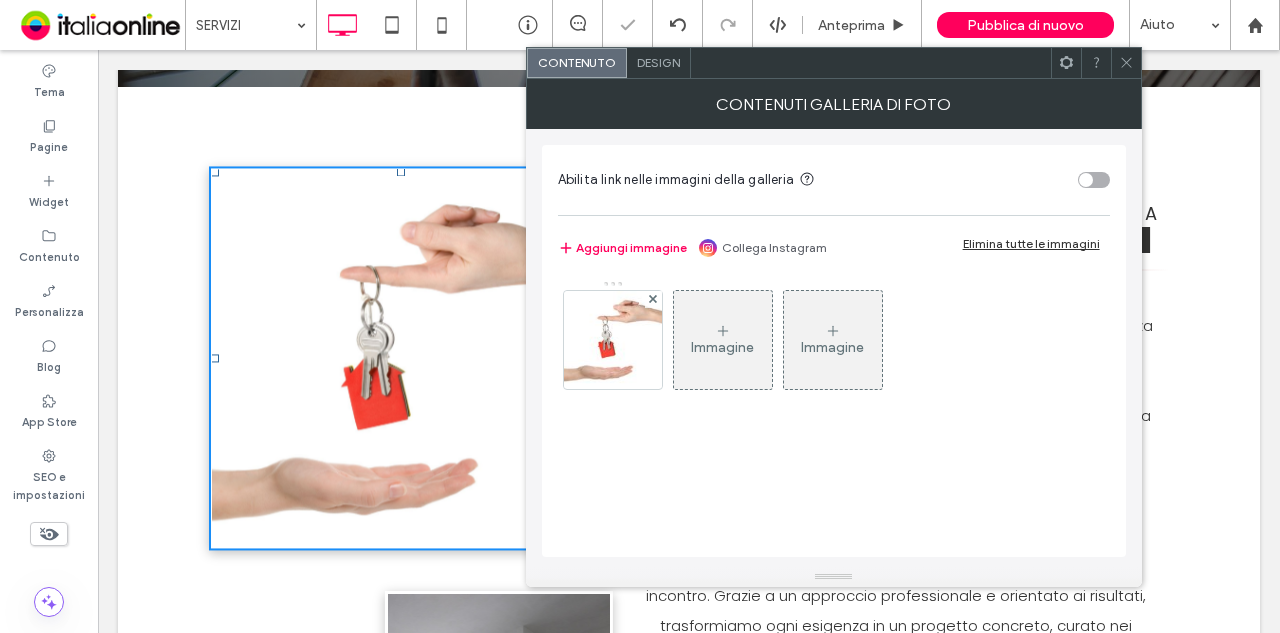 click 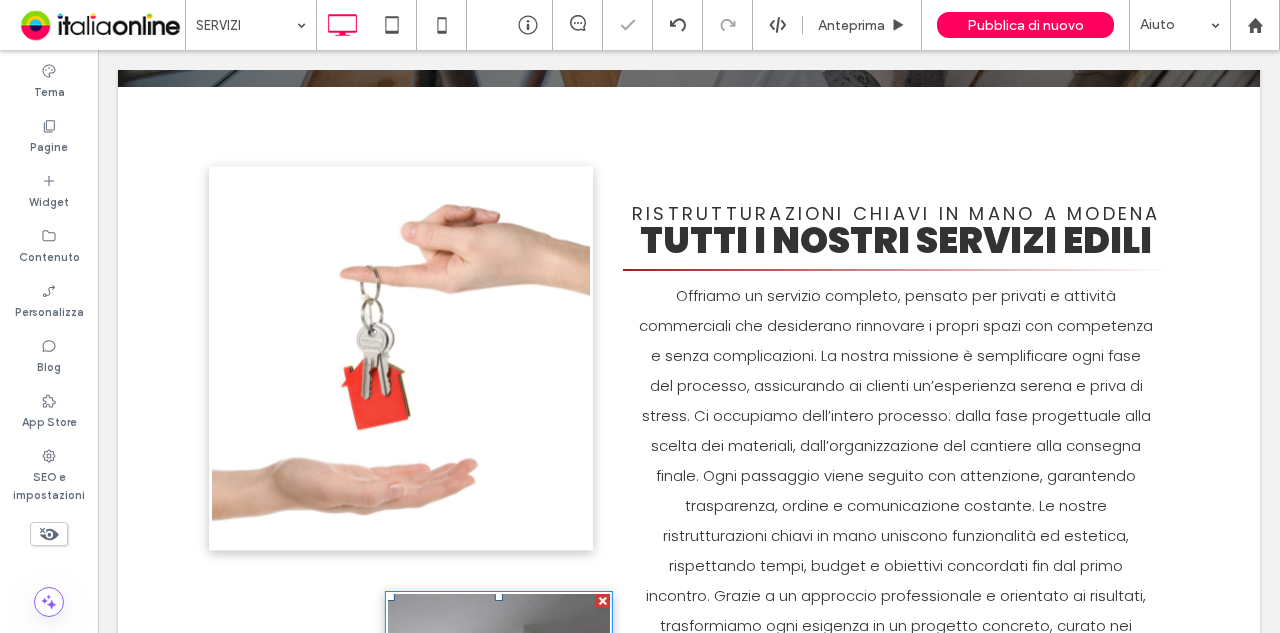 click at bounding box center [499, 705] 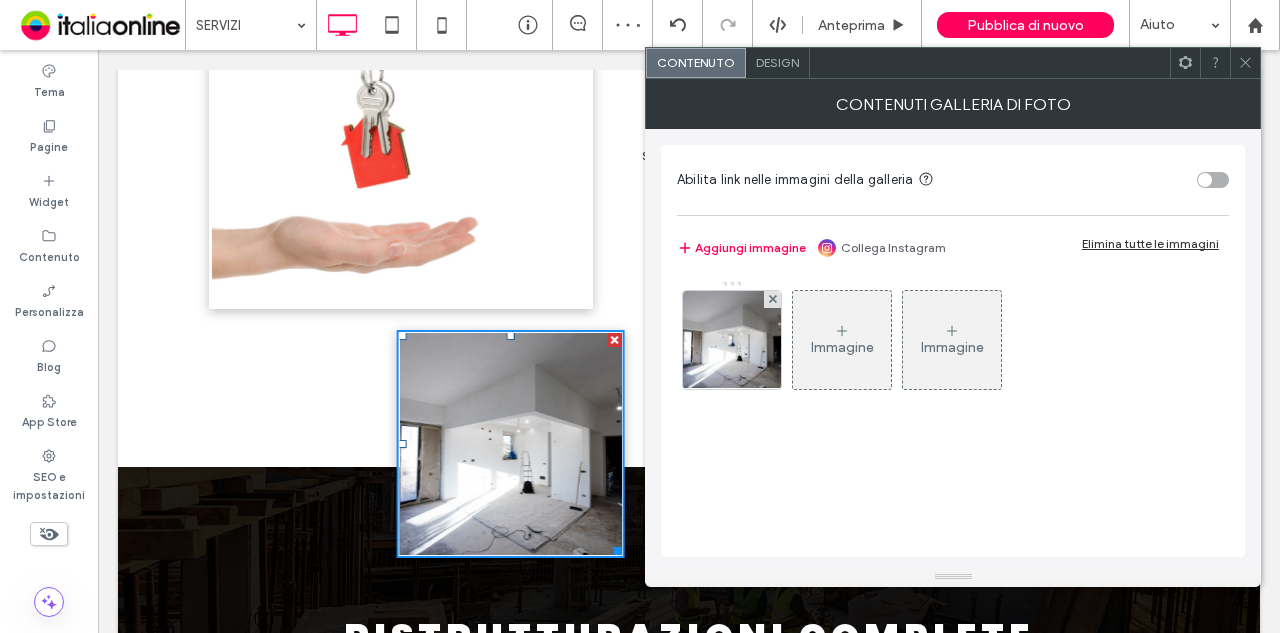 scroll, scrollTop: 417, scrollLeft: 0, axis: vertical 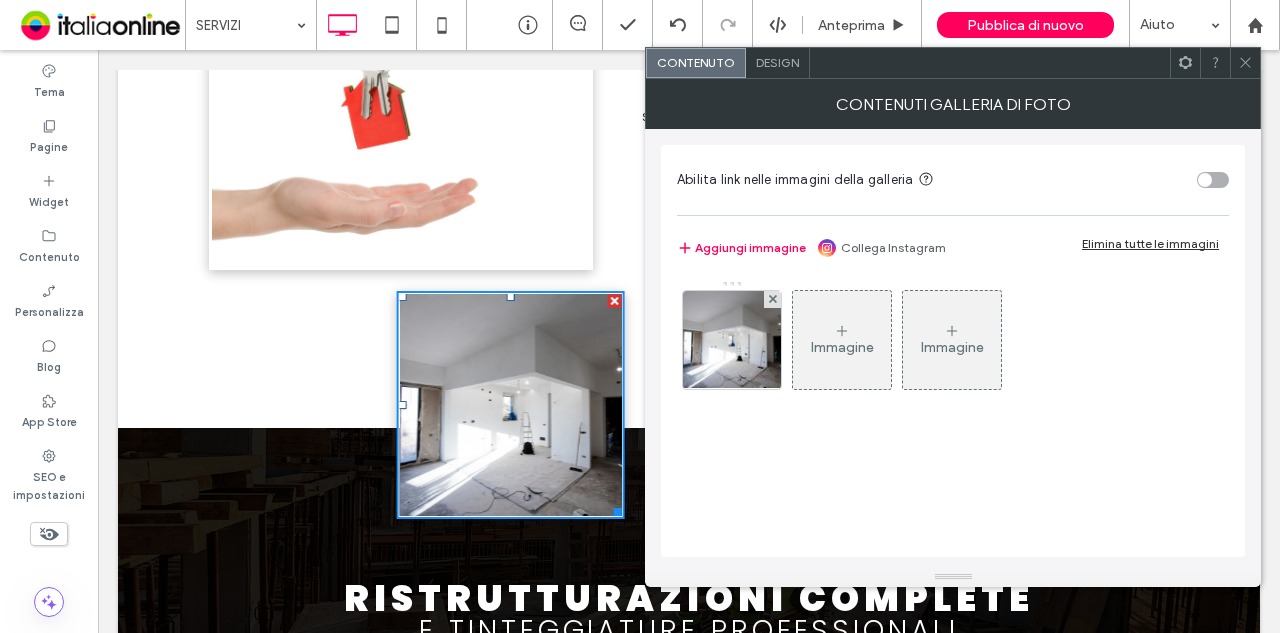 click on "Button
Mostra altri
Click To Paste
Nature's Symphony
Breathtaking colors of our planet
Button
Mostra altri
Ristrutturazioni Chiavi in Mano a Modena
Tutti i Nostri Servizi Edili
SIMET
﻿ PROGETTO CASA
Click To Paste
Riga + Aggiungi sezione" at bounding box center (689, 157) 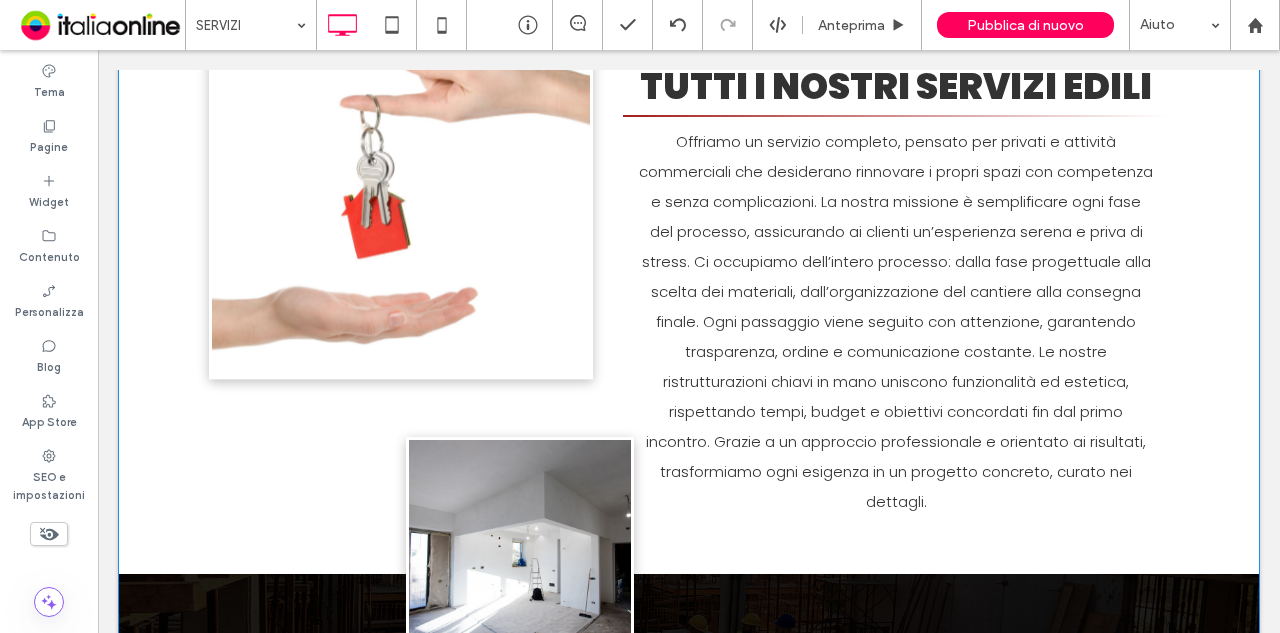 scroll, scrollTop: 400, scrollLeft: 0, axis: vertical 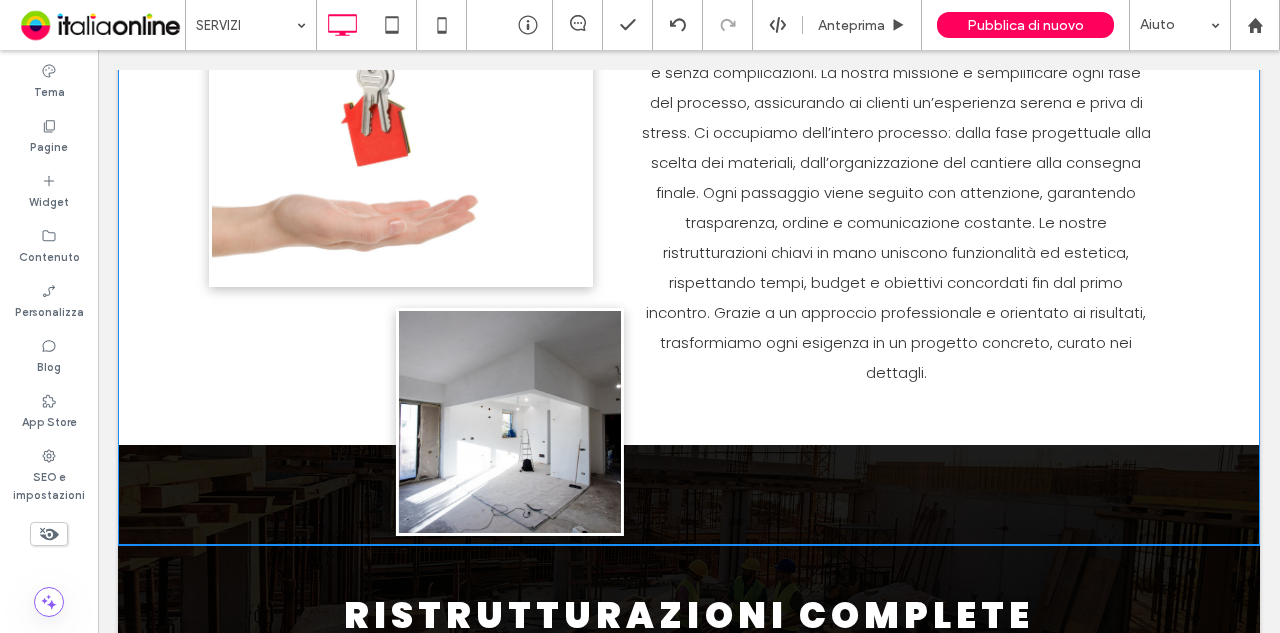 click on "Button
Mostra altri
Click To Paste
Nature's Symphony
Breathtaking colors of our planet
Button
Mostra altri
Ristrutturazioni Chiavi in Mano a Modena
Tutti i Nostri Servizi Edili
SIMET
﻿ PROGETTO CASA
Click To Paste
Riga + Aggiungi sezione" at bounding box center [689, 174] 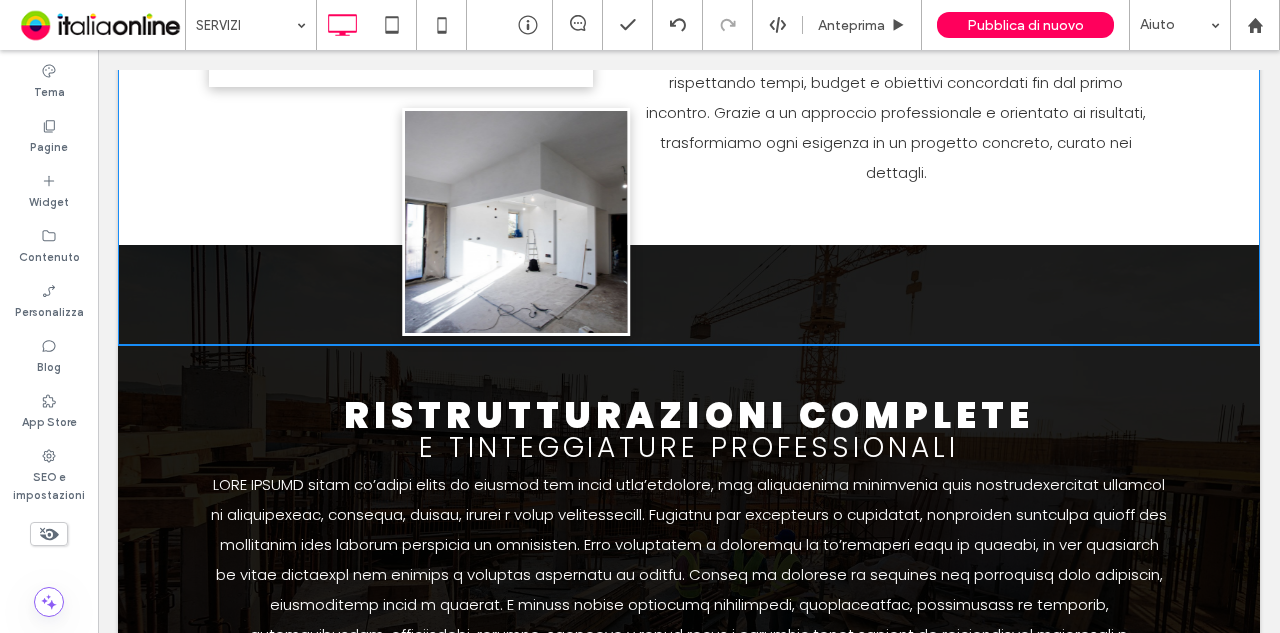 scroll, scrollTop: 400, scrollLeft: 0, axis: vertical 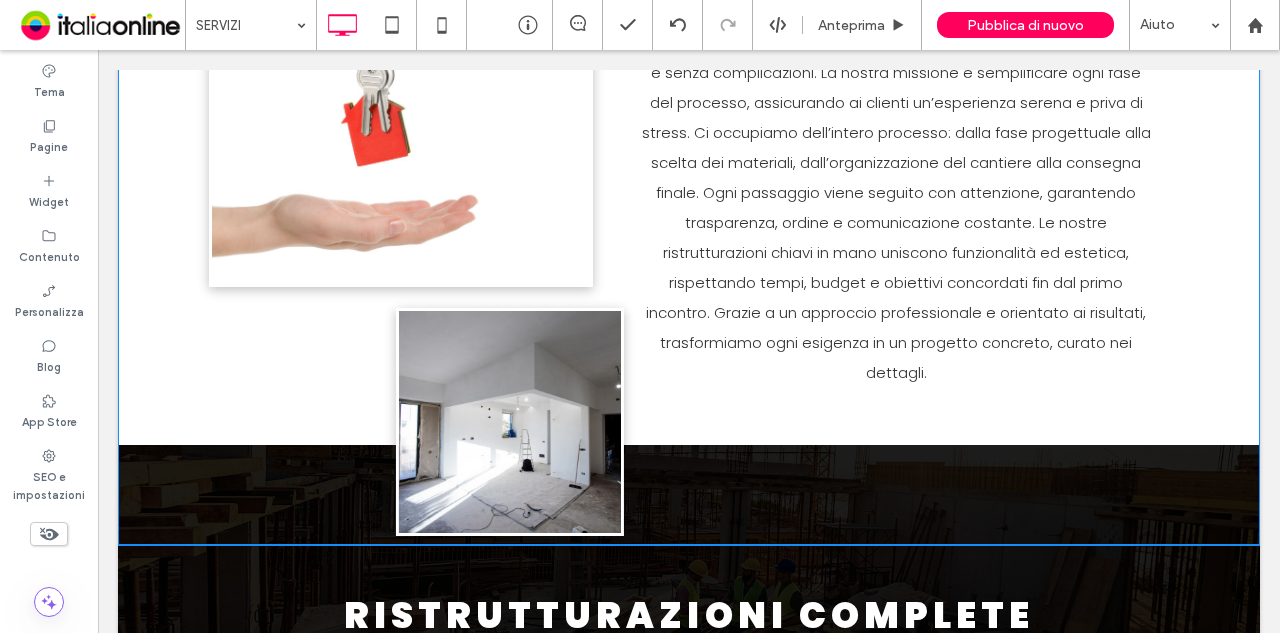 click on "Button
Mostra altri
Click To Paste" at bounding box center [409, 174] 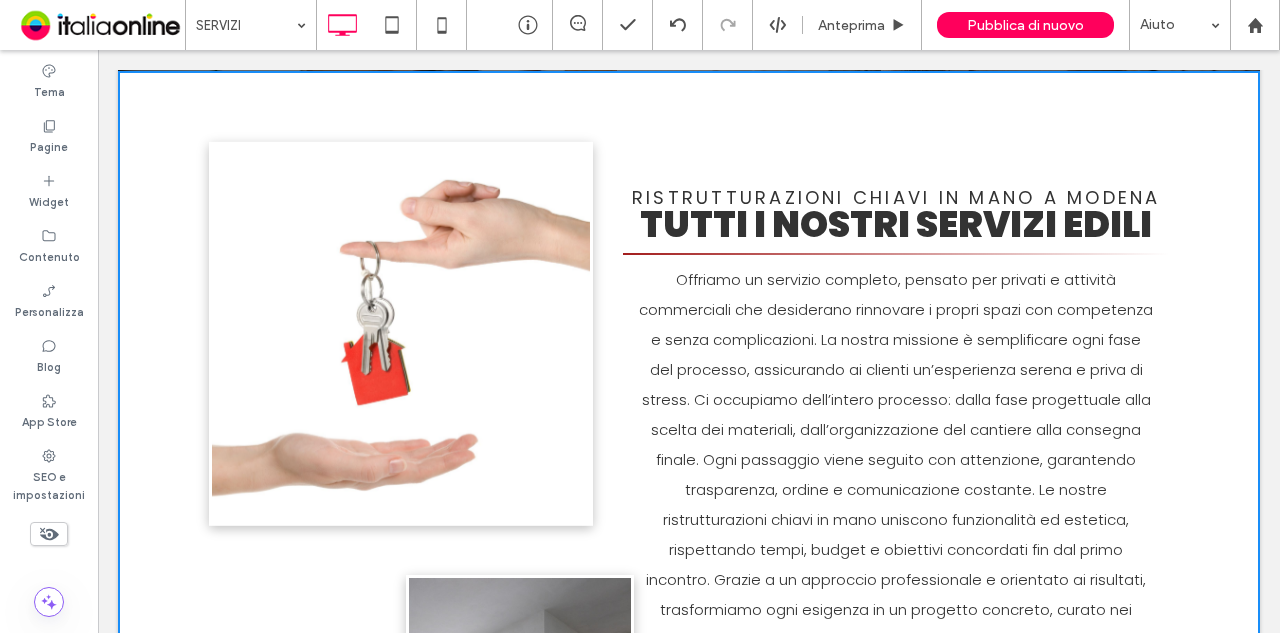 scroll, scrollTop: 0, scrollLeft: 0, axis: both 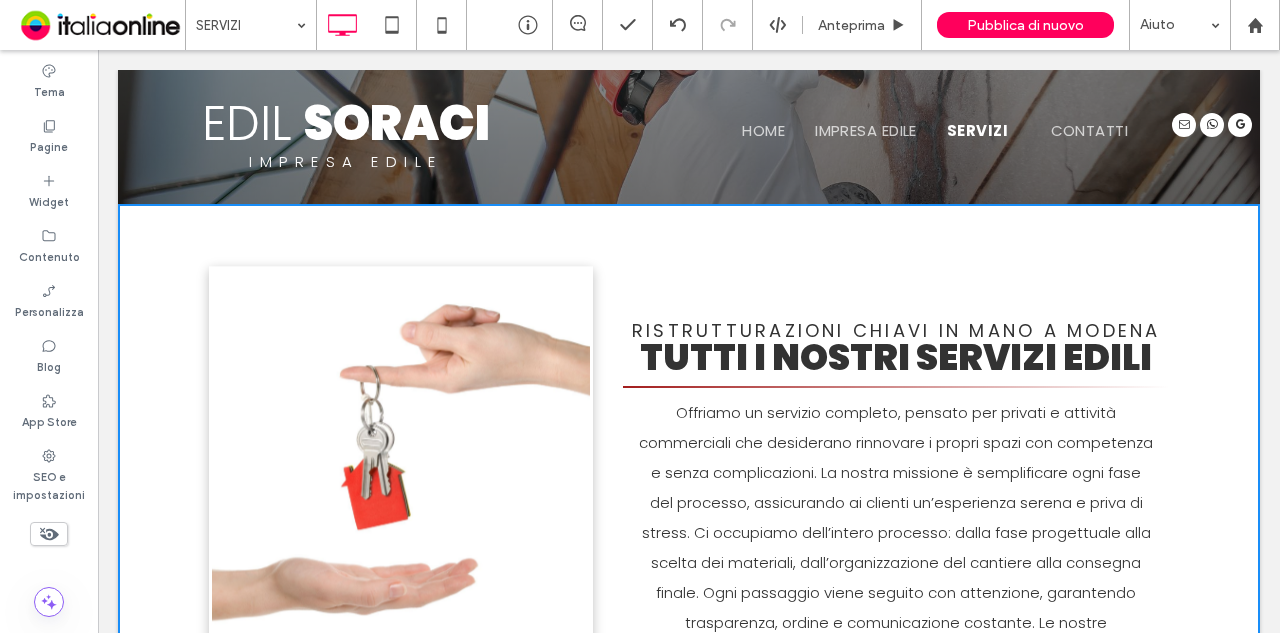 click on "EDIL   SORACI" at bounding box center (346, 124) 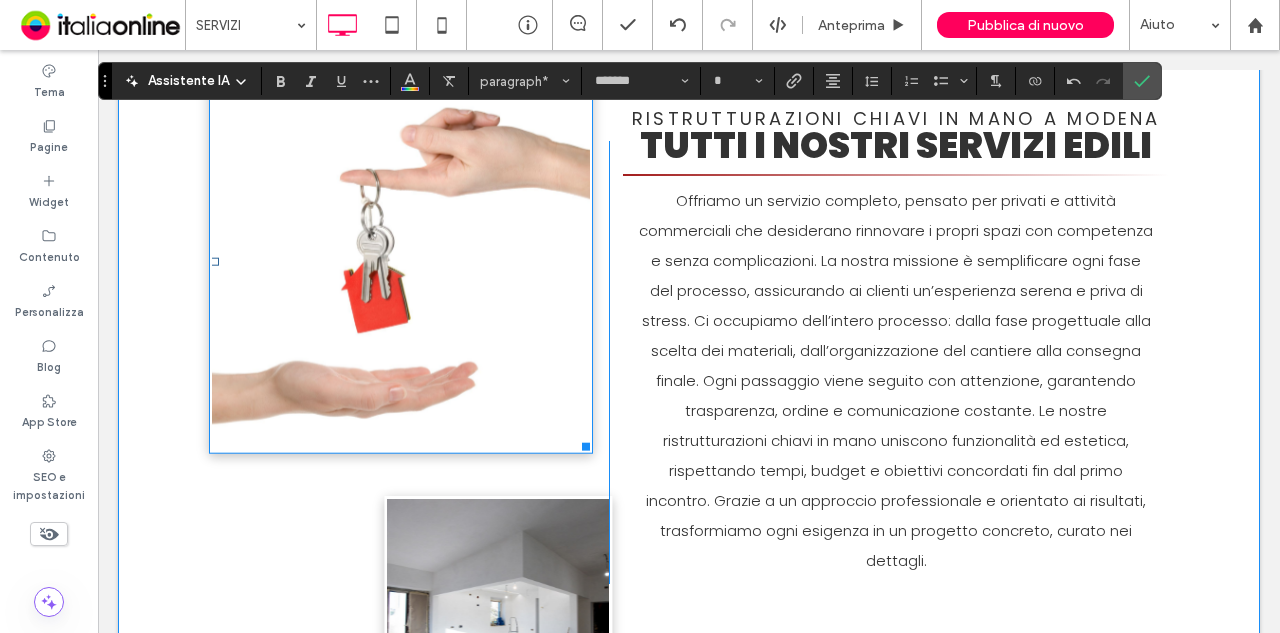 scroll, scrollTop: 300, scrollLeft: 0, axis: vertical 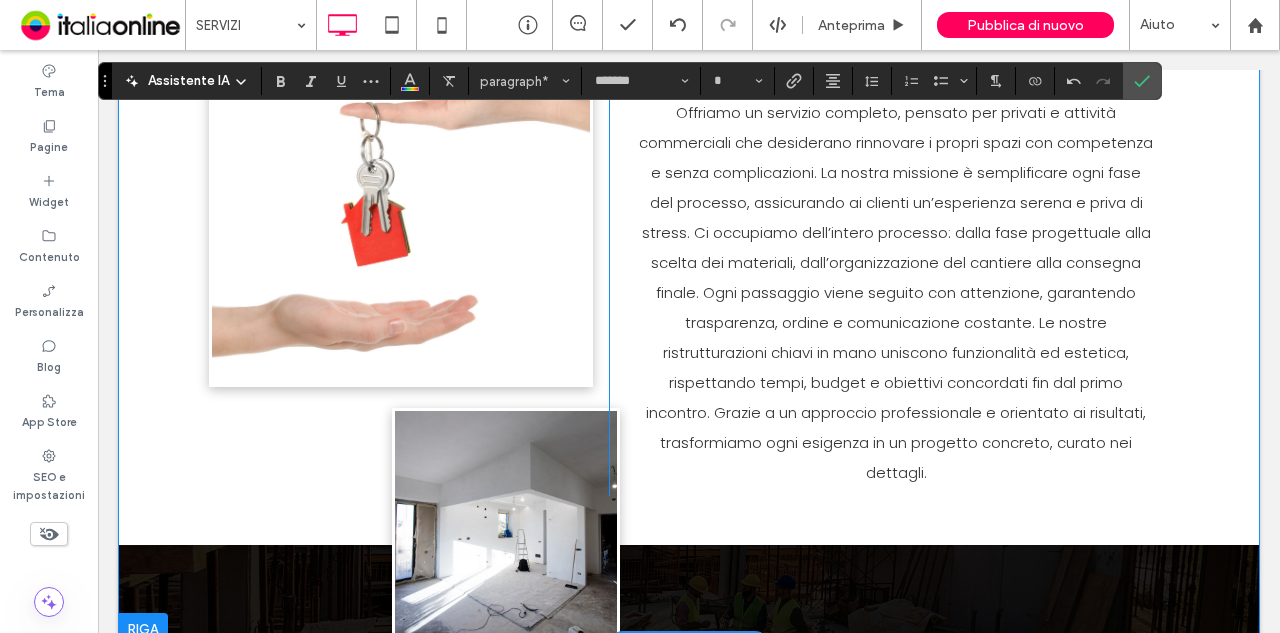 click on "Button
Mostra altri
Click To Paste" at bounding box center (409, 274) 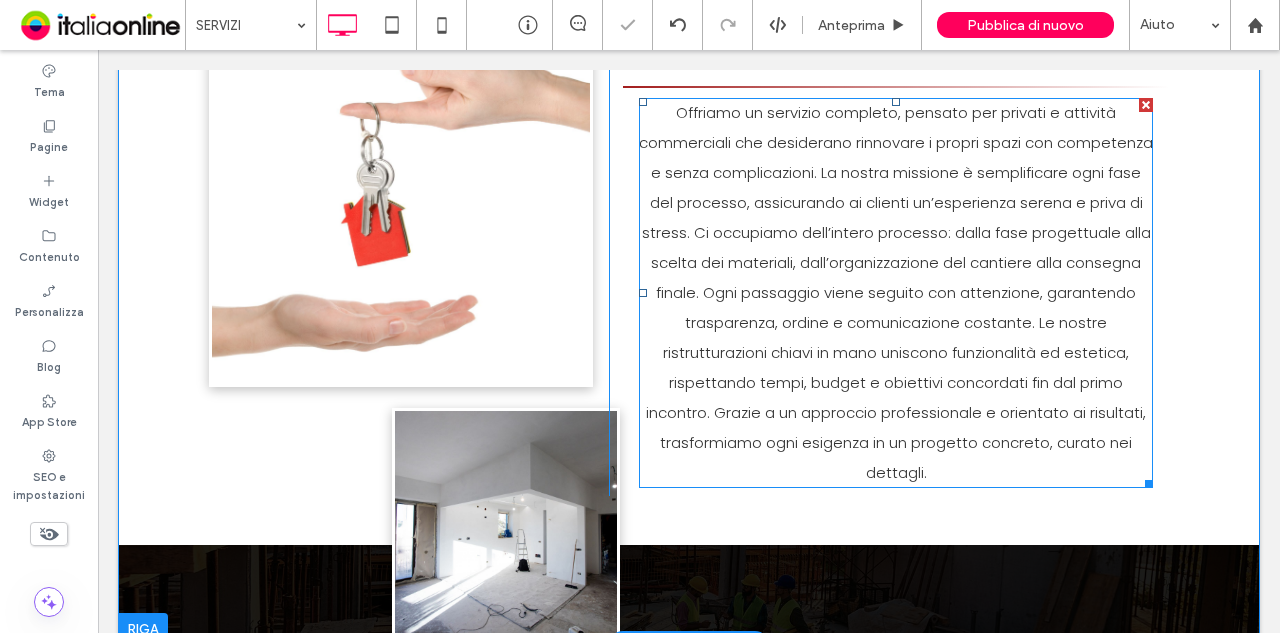 click on "Offriamo un servizio completo, pensato per privati e attività commerciali che desiderano rinnovare i propri spazi con competenza e senza complicazioni. La nostra missione è semplificare ogni fase del processo, assicurando ai clienti un’esperienza serena e priva di stress. Ci occupiamo dell’intero processo: dalla fase progettuale alla scelta dei materiali, dall’organizzazione del cantiere alla consegna finale. Ogni passaggio viene seguito con attenzione, garantendo trasparenza, ordine e comunicazione costante. Le nostre ristrutturazioni chiavi in mano uniscono funzionalità ed estetica, rispettando tempi, budget e obiettivi concordati fin dal primo incontro. Grazie a un approccio professionale e orientato ai risultati, trasformiamo ogni esigenza in un progetto concreto, curato nei dettagli." at bounding box center (896, 292) 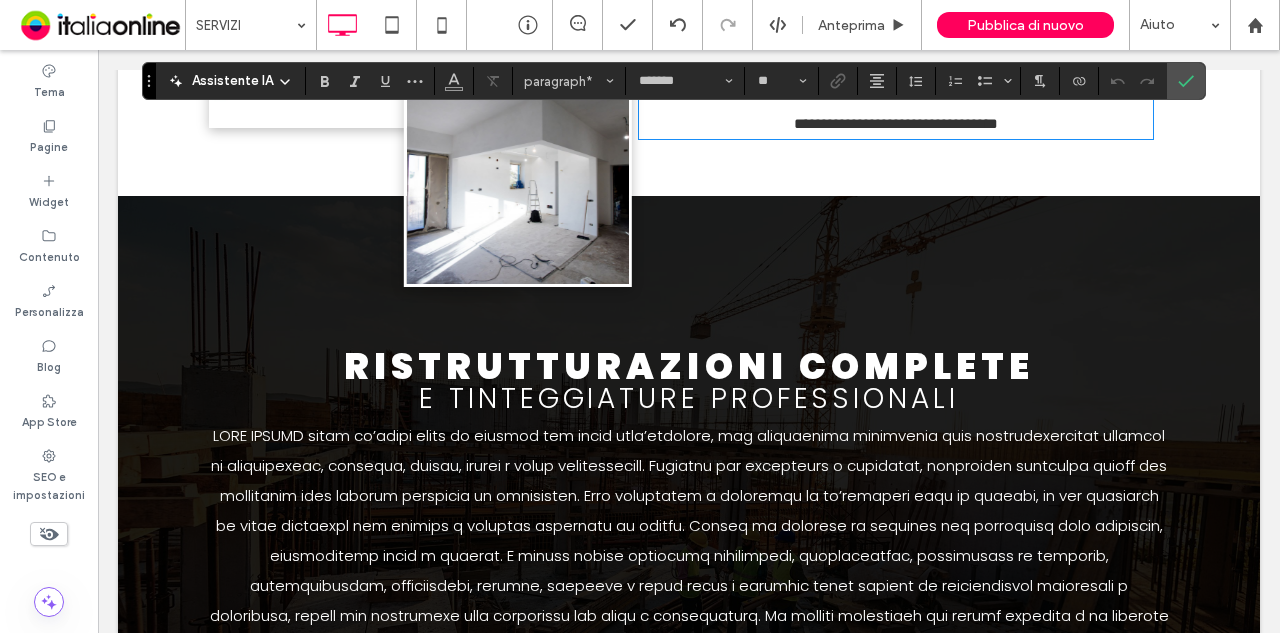 scroll, scrollTop: 600, scrollLeft: 0, axis: vertical 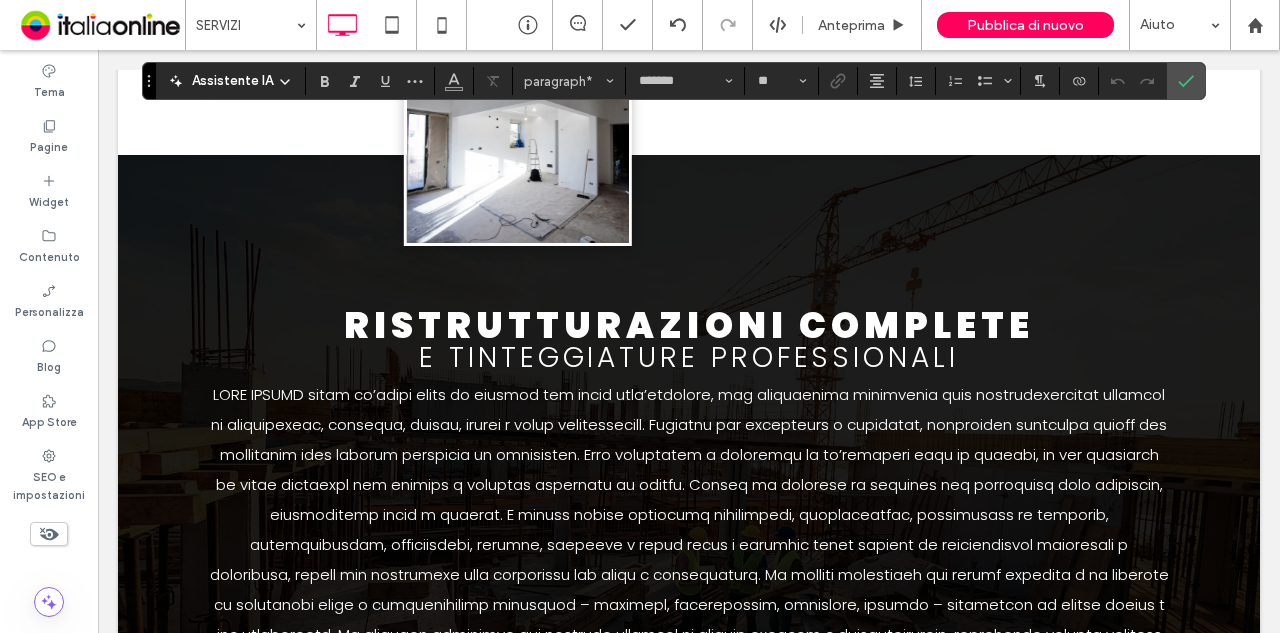 click at bounding box center [518, 132] 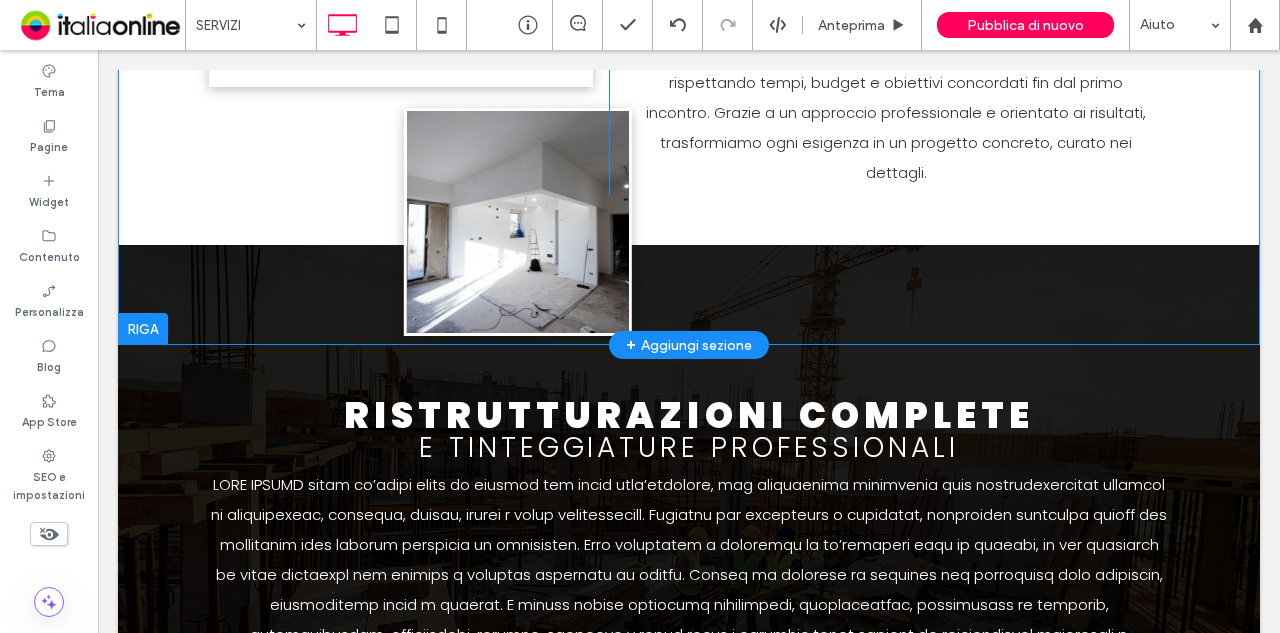 click on "Button
Mostra altri
Click To Paste
Nature's Symphony
Breathtaking colors of our planet
Button
Mostra altri
Ristrutturazioni Chiavi in Mano a Modena
Tutti i Nostri Servizi Edili
SIMET
﻿ PROGETTO CASA
Click To Paste
Riga + Aggiungi sezione" at bounding box center [689, -26] 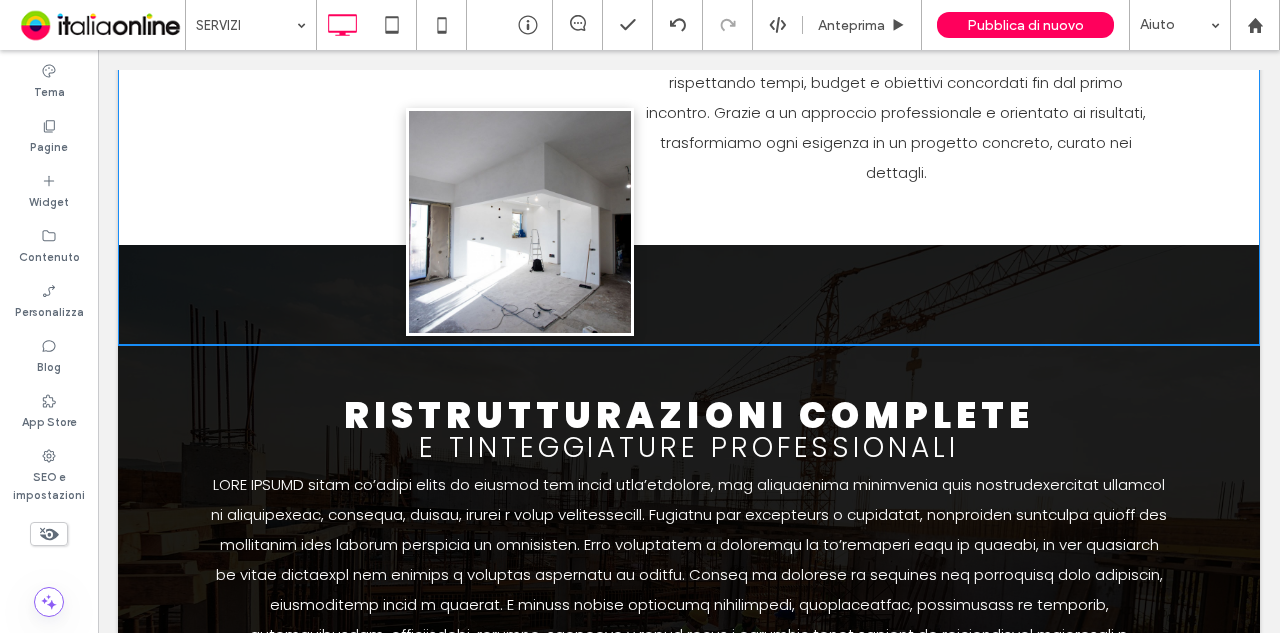scroll, scrollTop: 0, scrollLeft: 0, axis: both 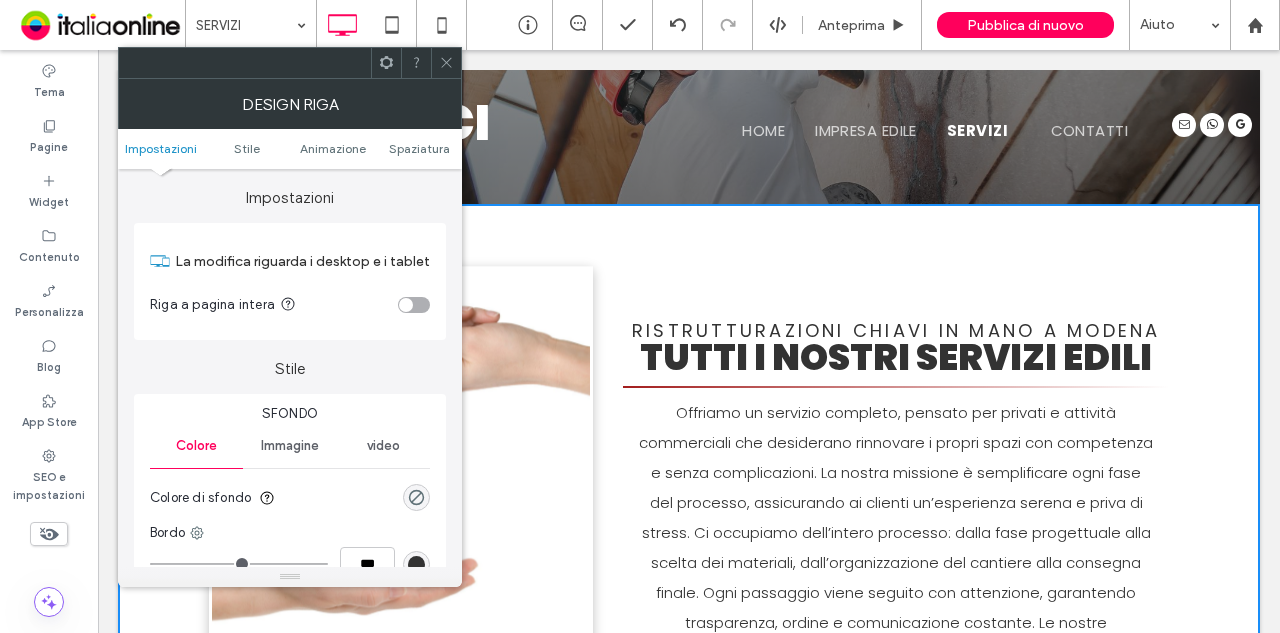 click 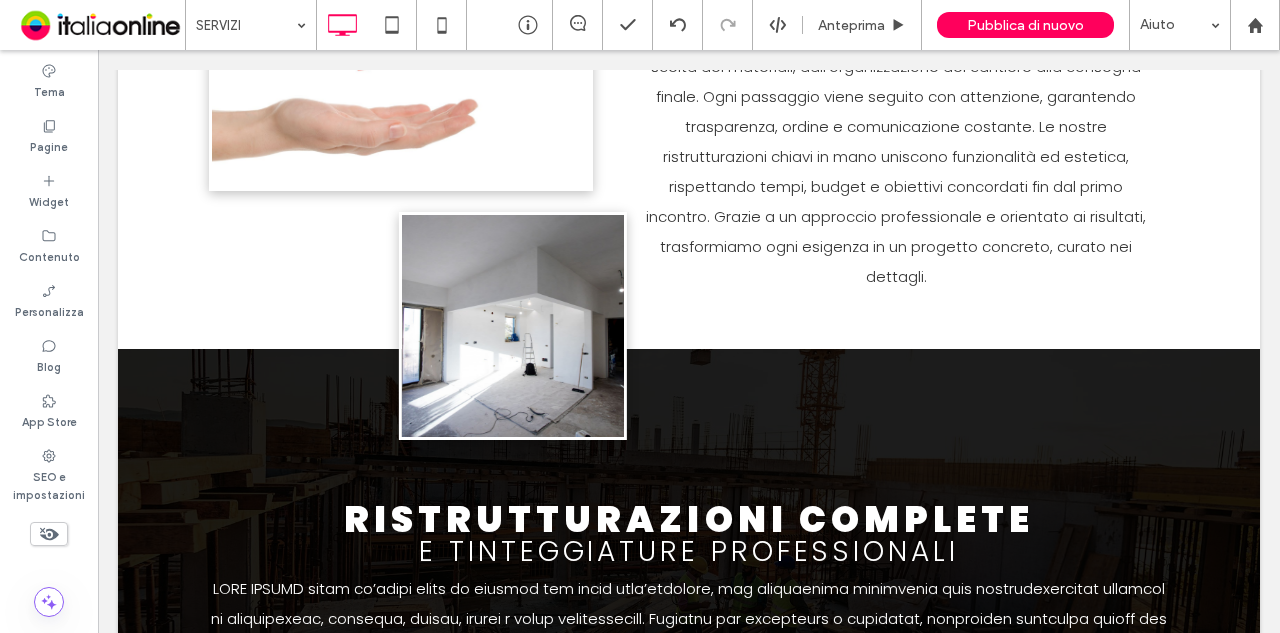 scroll, scrollTop: 500, scrollLeft: 0, axis: vertical 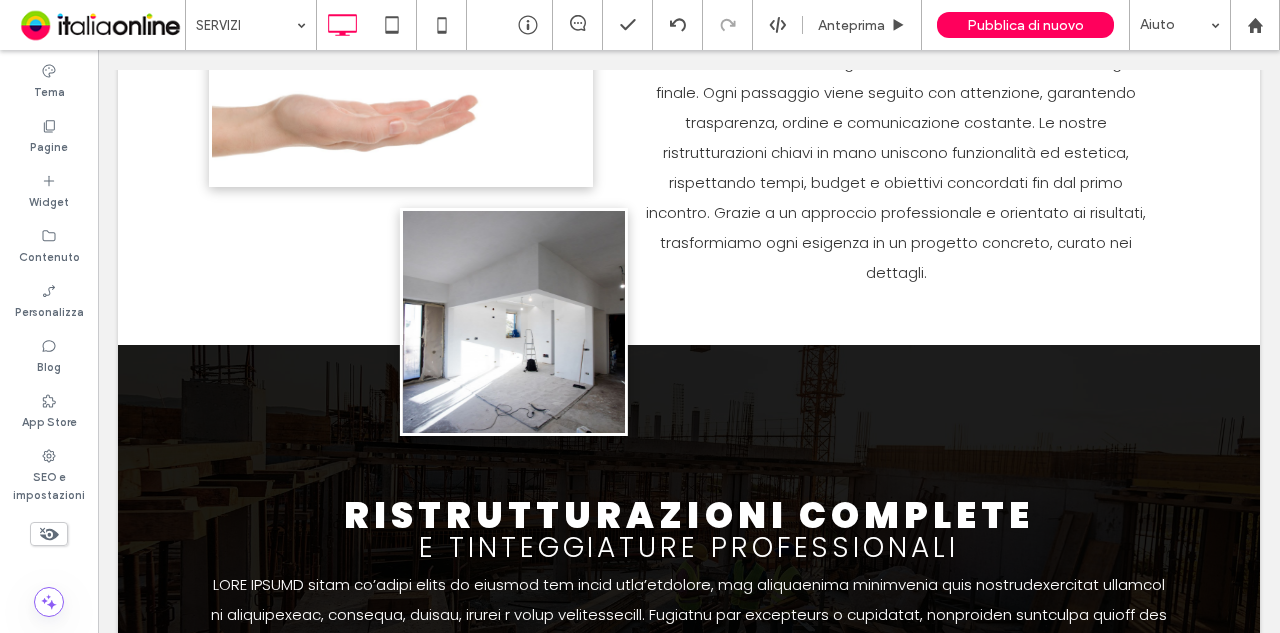 click on "Button
Mostra altri
Click To Paste
Nature's Symphony
Breathtaking colors of our planet
Button
Mostra altri
Ristrutturazioni Chiavi in Mano a Modena
Tutti i Nostri Servizi Edili
SIMET
﻿ PROGETTO CASA
Click To Paste
Riga + Aggiungi sezione" at bounding box center (689, 74) 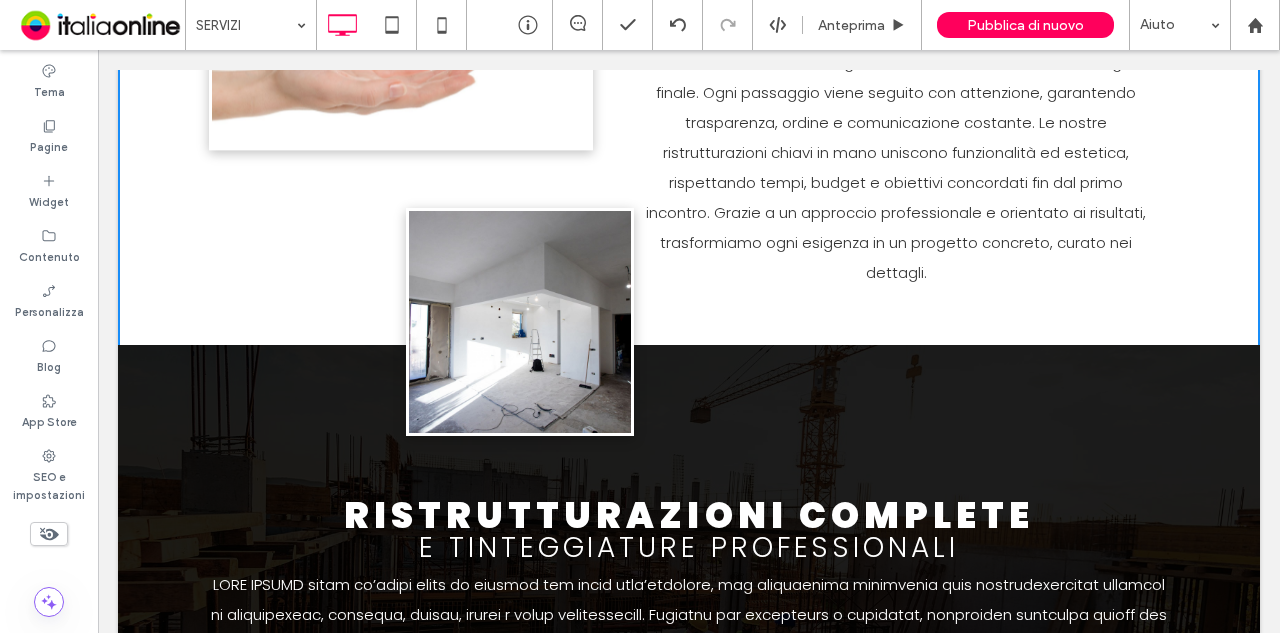 scroll, scrollTop: 0, scrollLeft: 0, axis: both 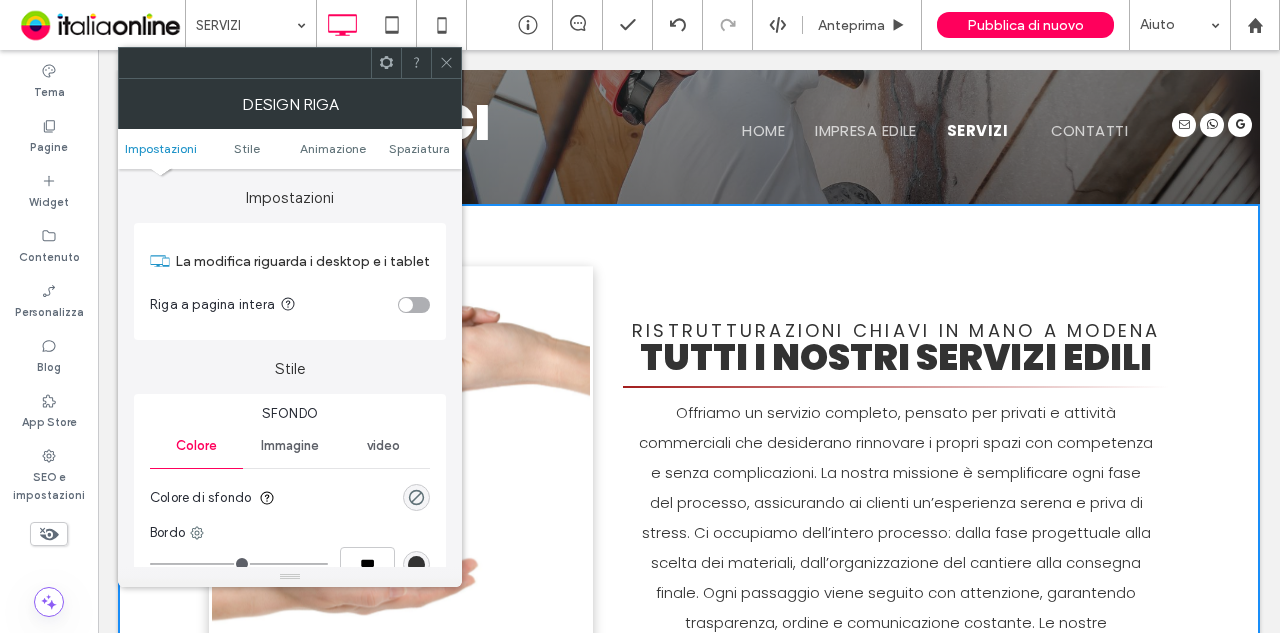 click 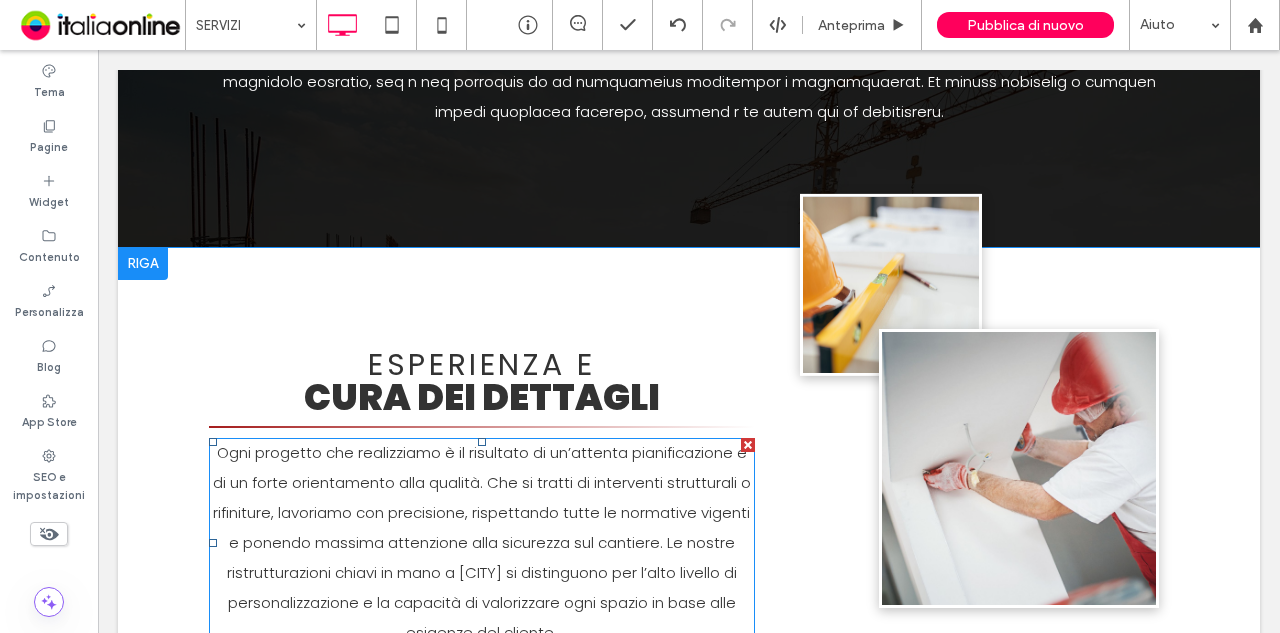 scroll, scrollTop: 1400, scrollLeft: 0, axis: vertical 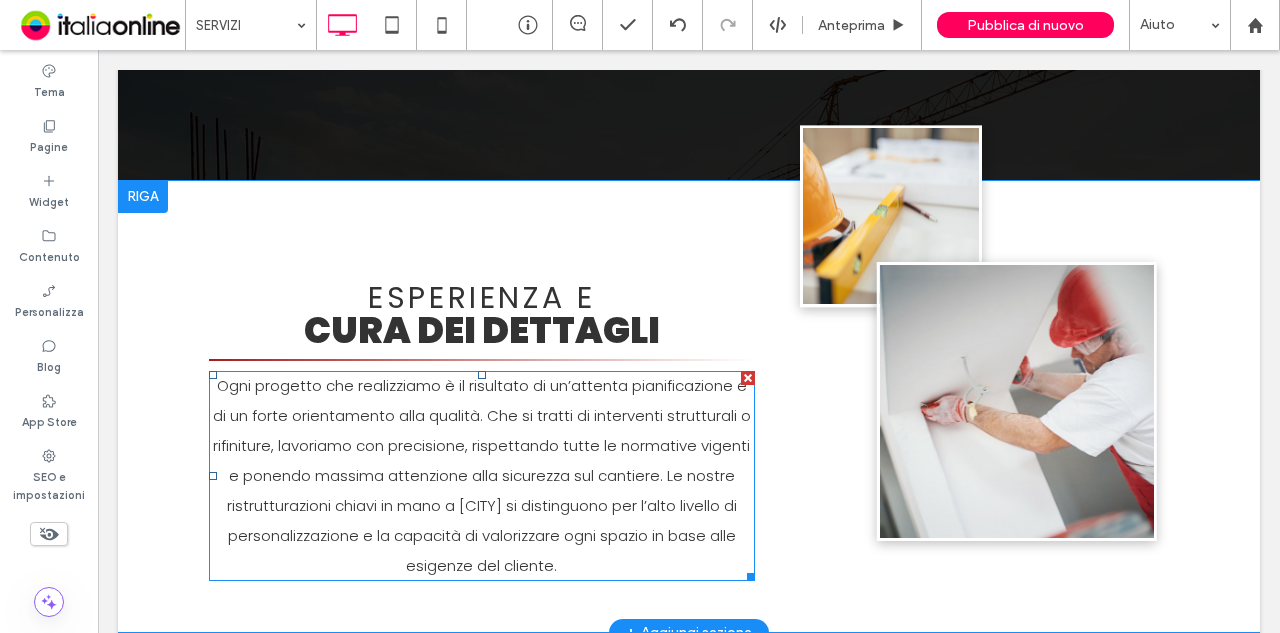 click on "Ogni progetto che realizziamo è il risultato di un’attenta pianificazione e di un forte orientamento alla qualità. Che si tratti di interventi strutturali o rifiniture, lavoriamo con precisione, rispettando tutte le normative vigenti e ponendo massima attenzione alla sicurezza sul cantiere. Le nostre ristrutturazioni chiavi in mano a [CITY] si distinguono per l’alto livello di personalizzazione e la capacità di valorizzare ogni spazio in base alle esigenze del cliente." at bounding box center [482, 475] 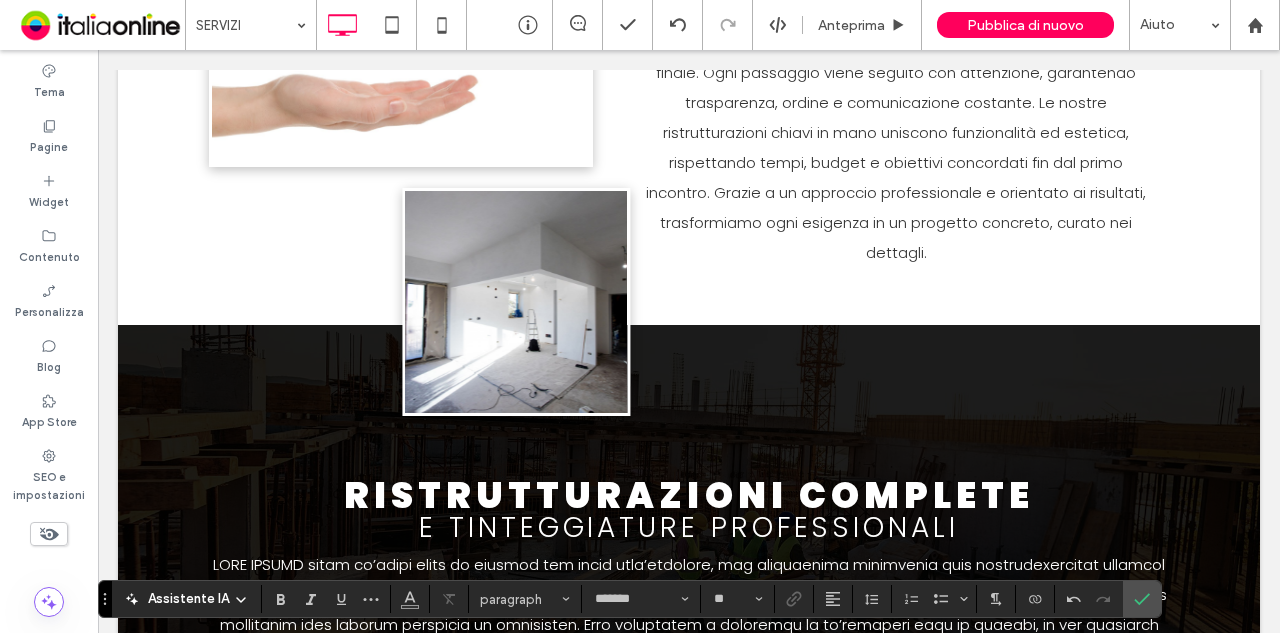 scroll, scrollTop: 504, scrollLeft: 0, axis: vertical 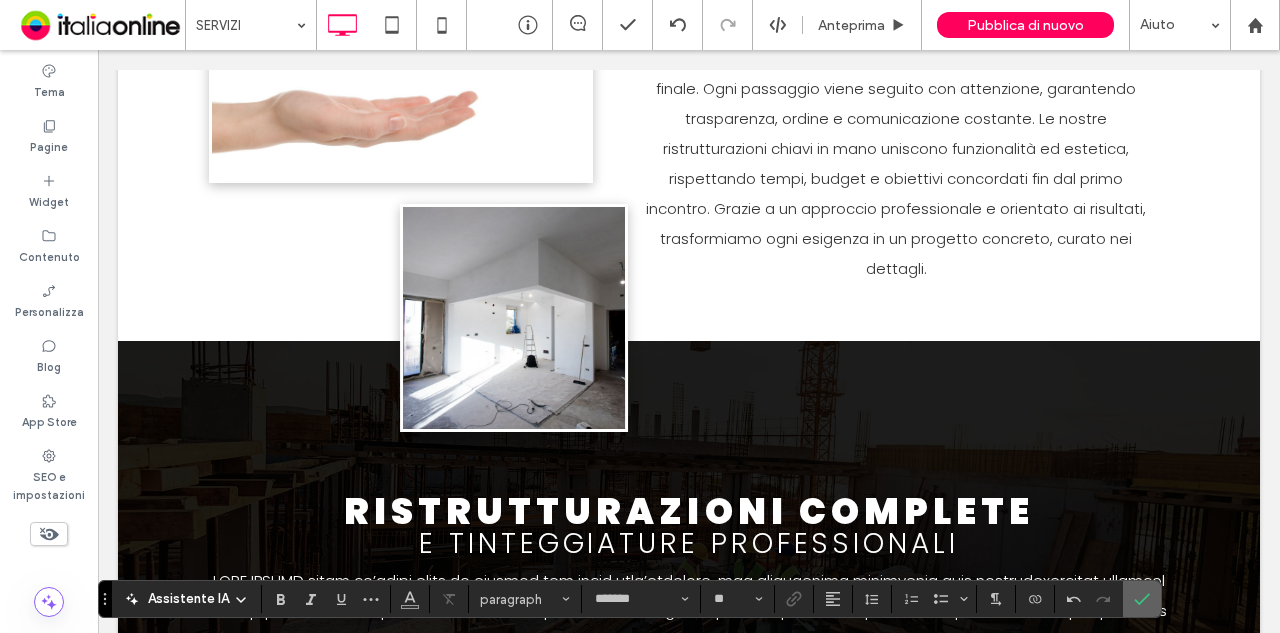drag, startPoint x: 1136, startPoint y: 601, endPoint x: 1025, endPoint y: 499, distance: 150.74814 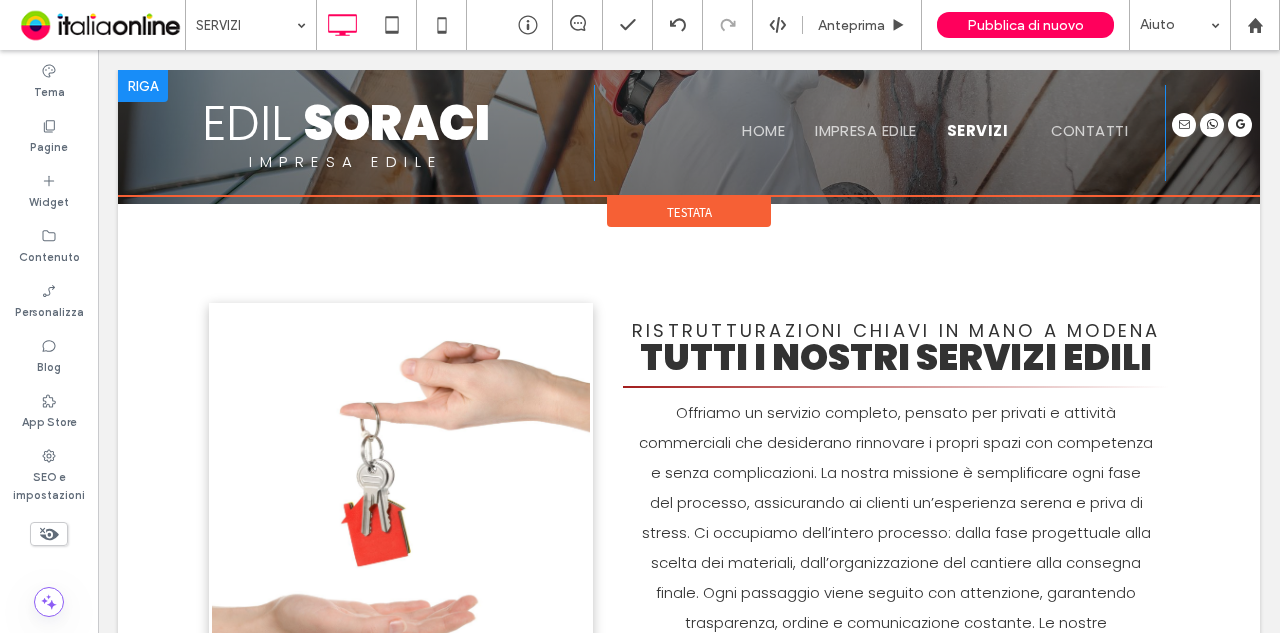 scroll, scrollTop: 311, scrollLeft: 0, axis: vertical 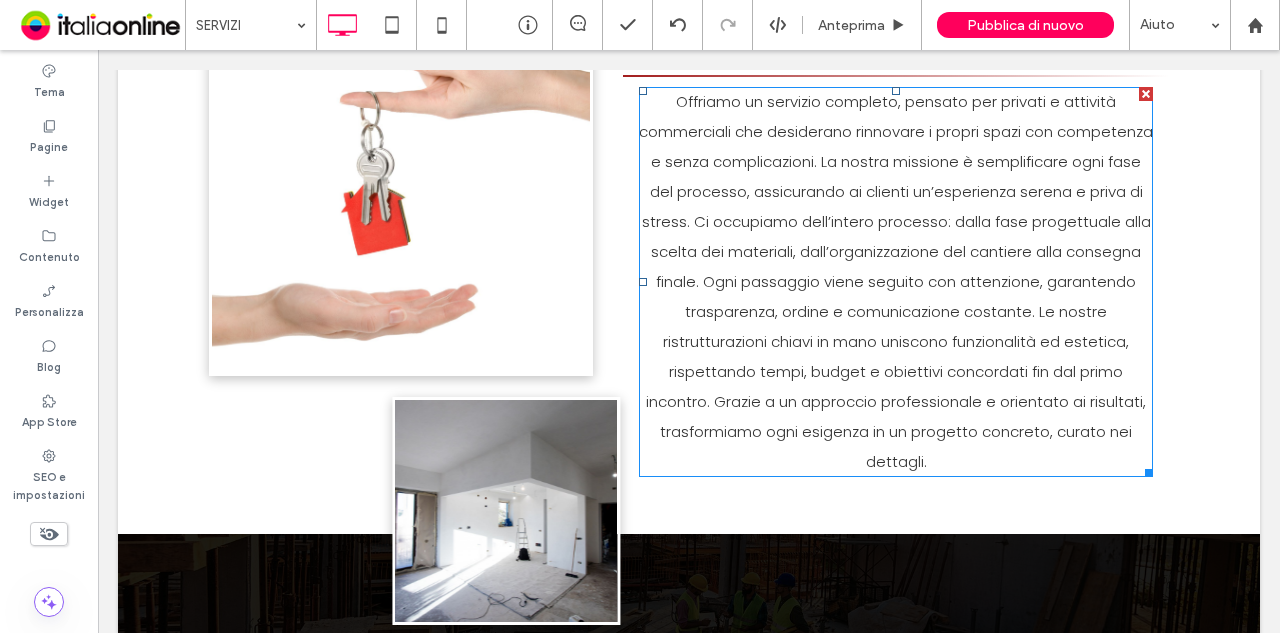 click on "Offriamo un servizio completo, pensato per privati e attività commerciali che desiderano rinnovare i propri spazi con competenza e senza complicazioni. La nostra missione è semplificare ogni fase del processo, assicurando ai clienti un’esperienza serena e priva di stress. Ci occupiamo dell’intero processo: dalla fase progettuale alla scelta dei materiali, dall’organizzazione del cantiere alla consegna finale. Ogni passaggio viene seguito con attenzione, garantendo trasparenza, ordine e comunicazione costante. Le nostre ristrutturazioni chiavi in mano uniscono funzionalità ed estetica, rispettando tempi, budget e obiettivi concordati fin dal primo incontro. Grazie a un approccio professionale e orientato ai risultati, trasformiamo ogni esigenza in un progetto concreto, curato nei dettagli." at bounding box center [896, 282] 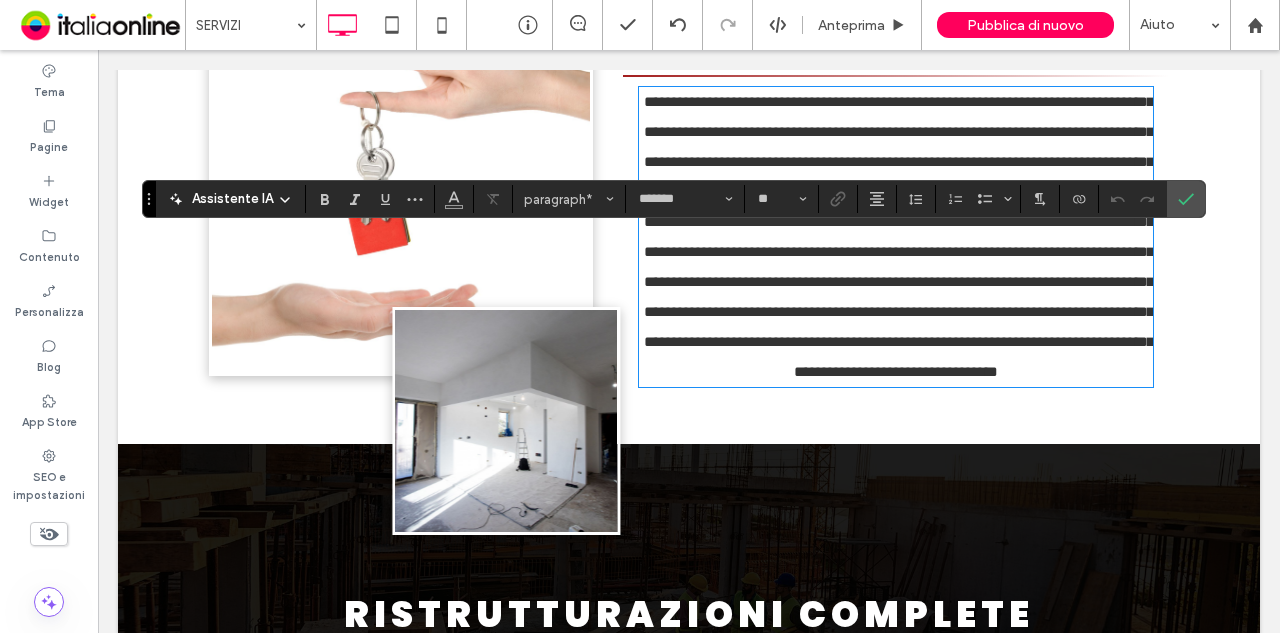 click on "**********" at bounding box center (896, 237) 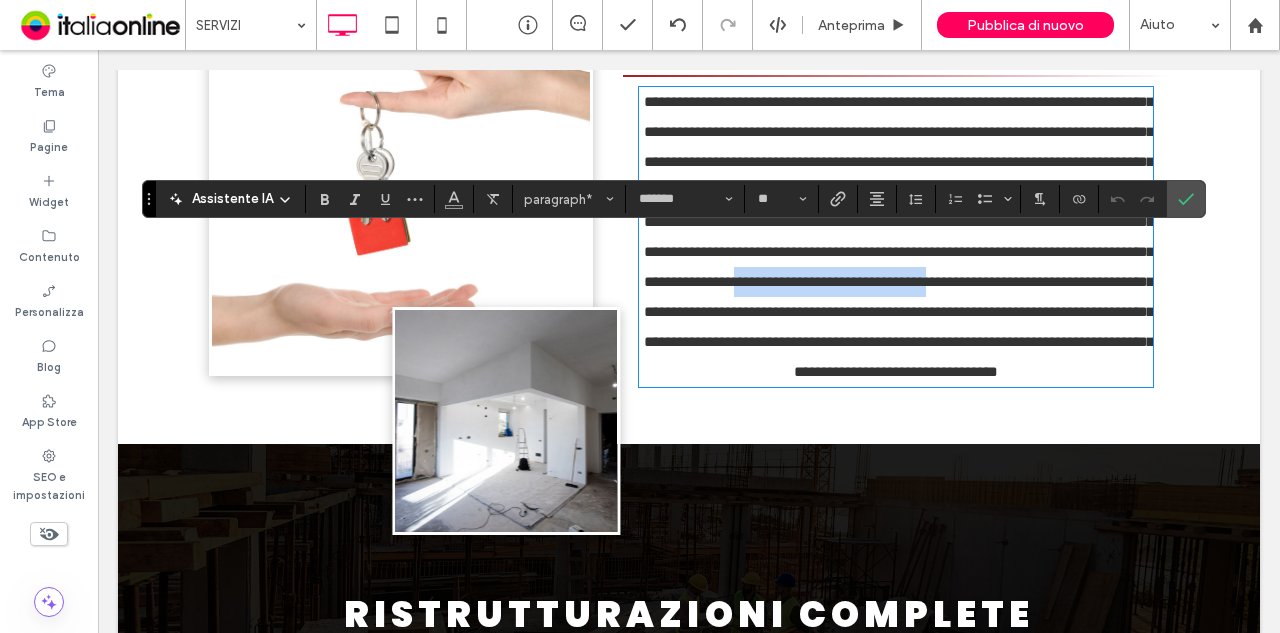 drag, startPoint x: 912, startPoint y: 340, endPoint x: 1134, endPoint y: 339, distance: 222.00226 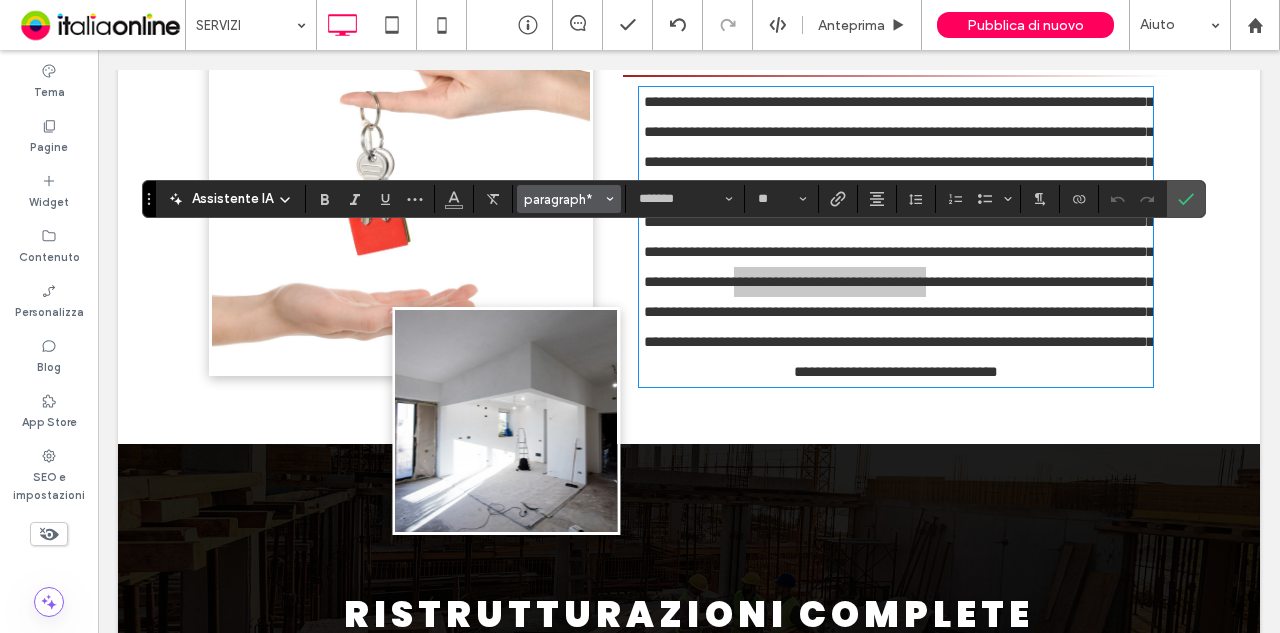 drag, startPoint x: 320, startPoint y: 199, endPoint x: 582, endPoint y: 199, distance: 262 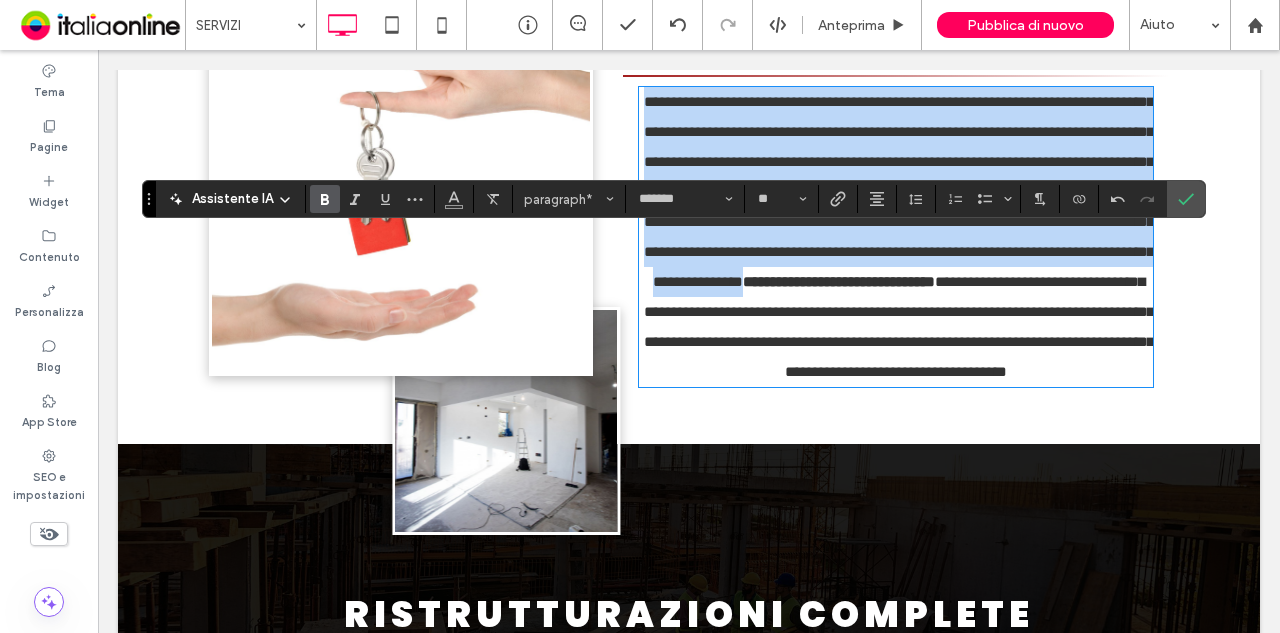 drag, startPoint x: 1134, startPoint y: 346, endPoint x: 1183, endPoint y: 339, distance: 49.497475 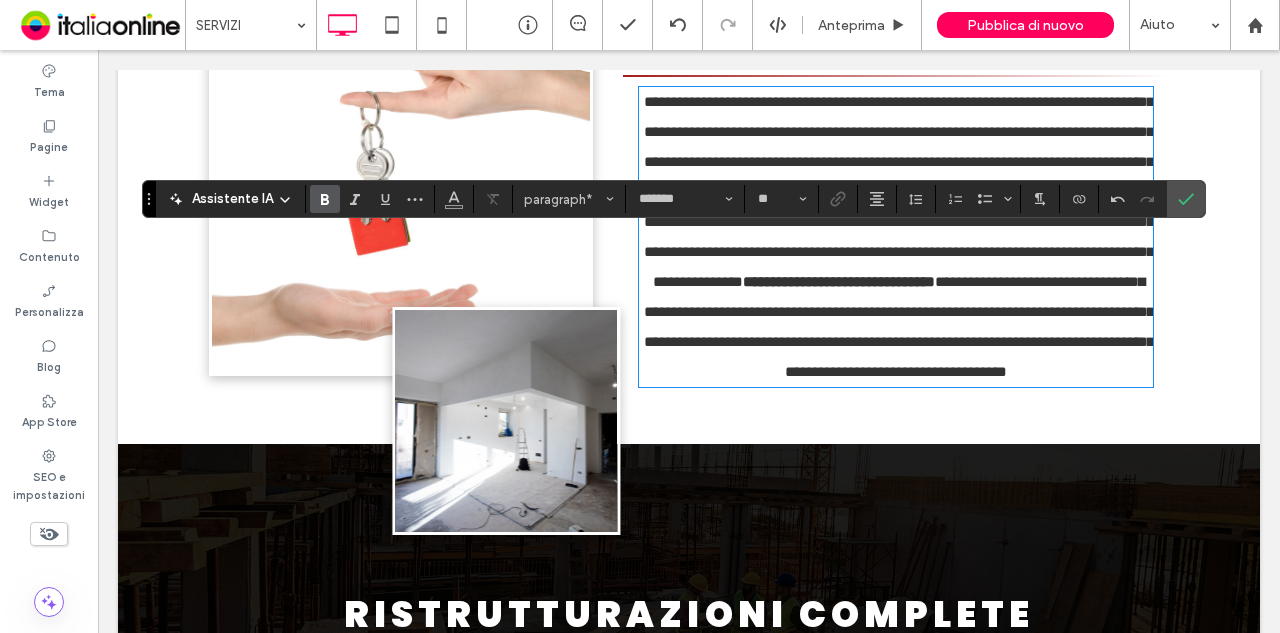 type 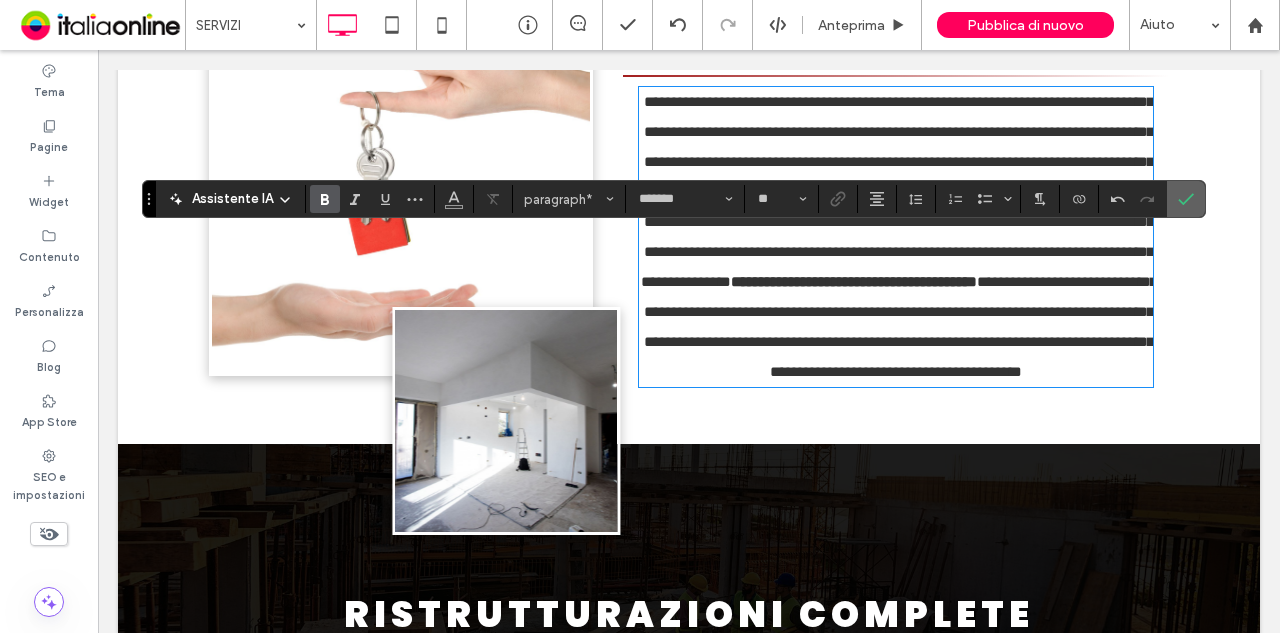 drag, startPoint x: 1080, startPoint y: 143, endPoint x: 1181, endPoint y: 199, distance: 115.48593 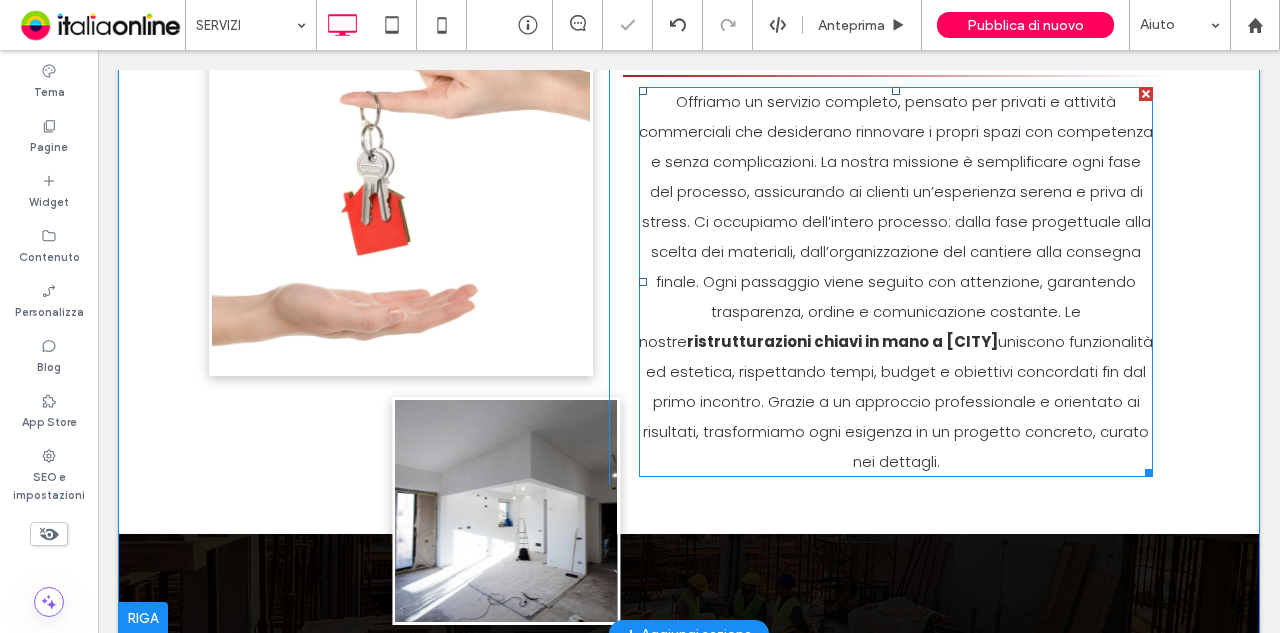 click on "Offriamo un servizio completo, pensato per privati e attività commerciali che desiderano rinnovare i propri spazi con competenza e senza complicazioni. La nostra missione è semplificare ogni fase del processo, assicurando ai clienti un’esperienza serena e priva di stress. Ci occupiamo dell’intero processo: dalla fase progettuale alla scelta dei materiali, dall’organizzazione del cantiere alla consegna finale. Ogni passaggio viene seguito con attenzione, garantendo trasparenza, ordine e comunicazione costante. Le nostre" at bounding box center [896, 221] 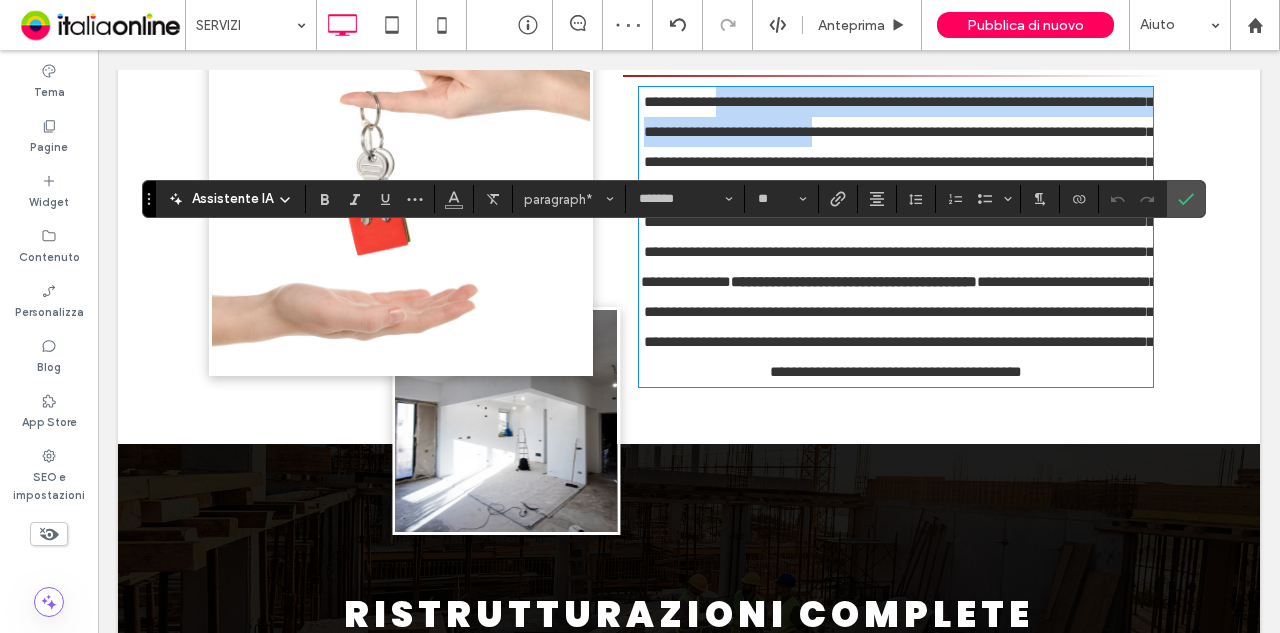 drag, startPoint x: 760, startPoint y: 96, endPoint x: 402, endPoint y: 238, distance: 385.13373 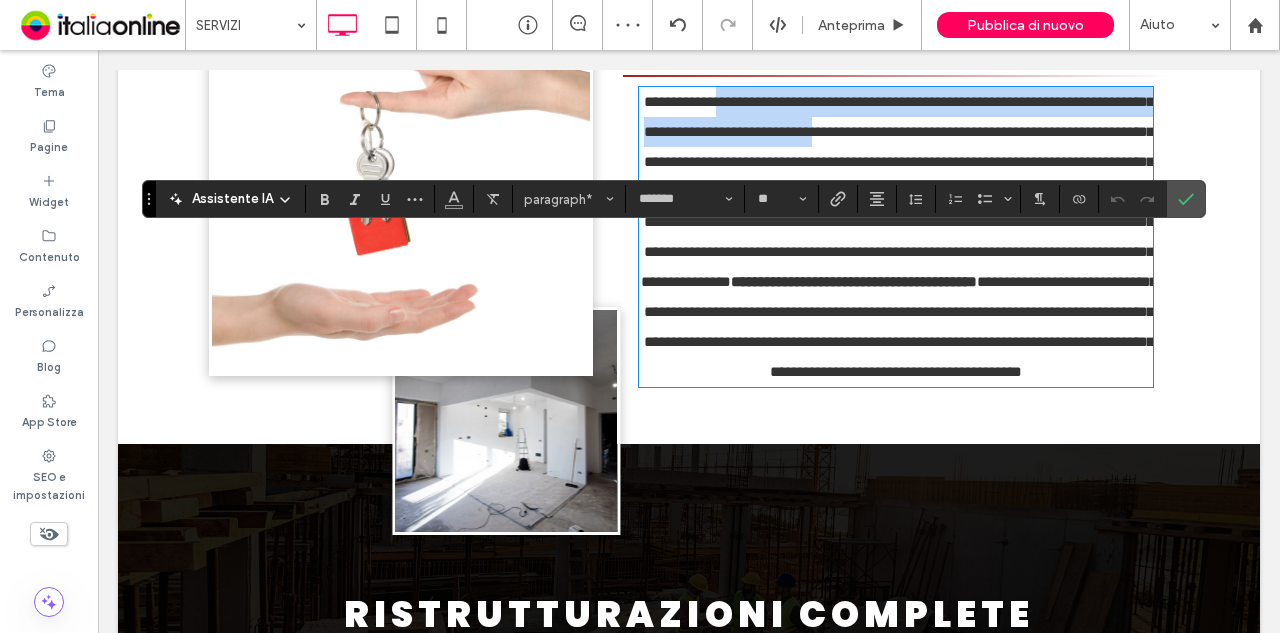 click on "**********" at bounding box center (897, 191) 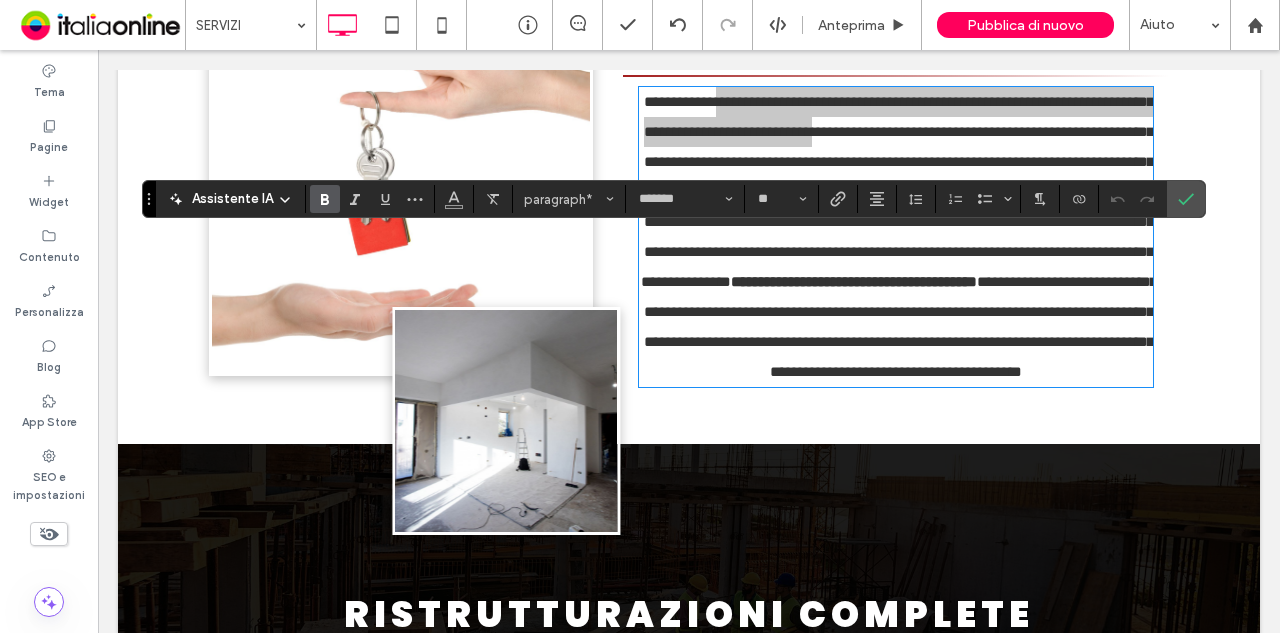 drag, startPoint x: 334, startPoint y: 199, endPoint x: 398, endPoint y: 119, distance: 102.44999 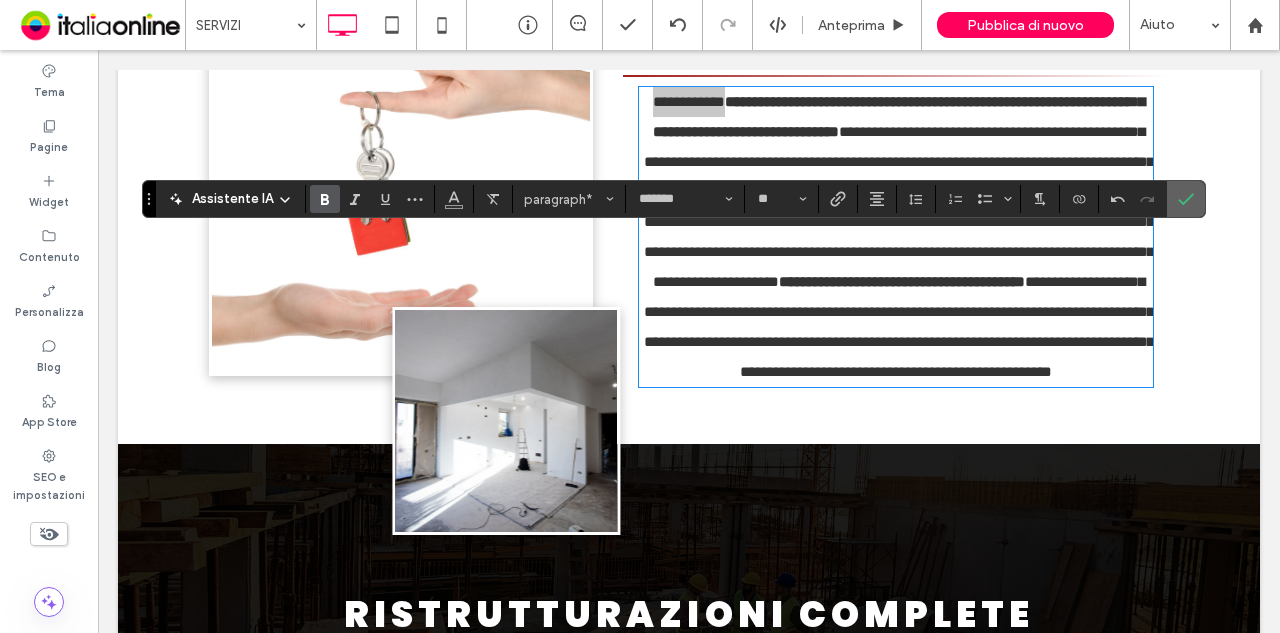 click 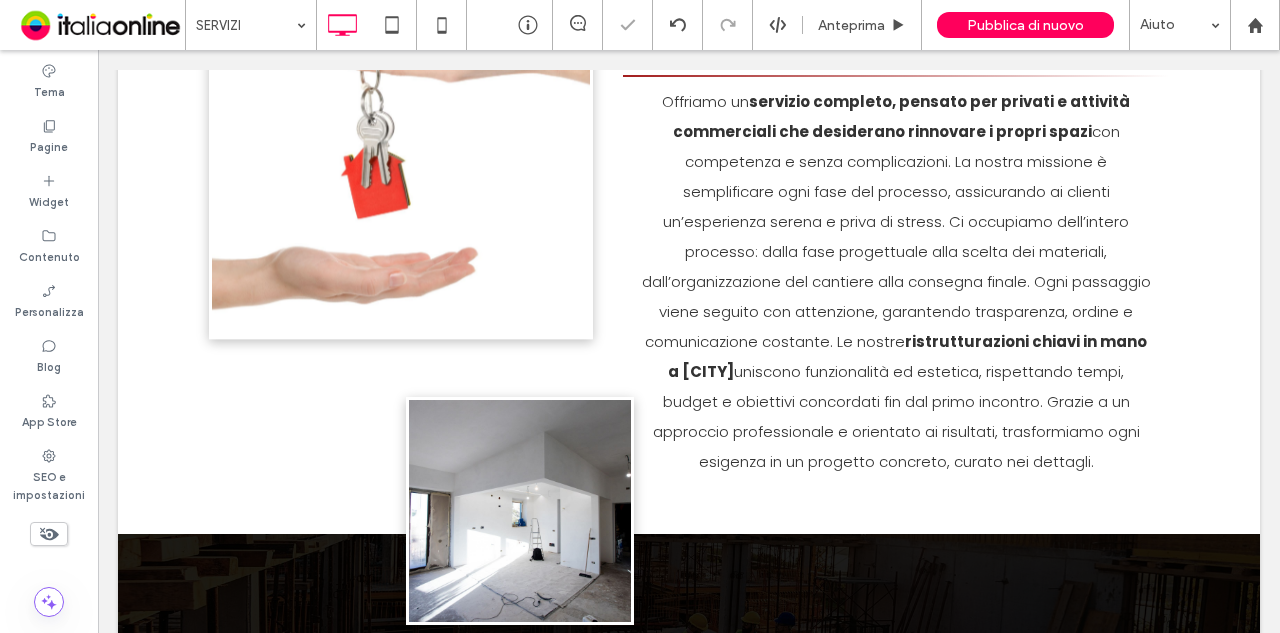 scroll, scrollTop: 0, scrollLeft: 0, axis: both 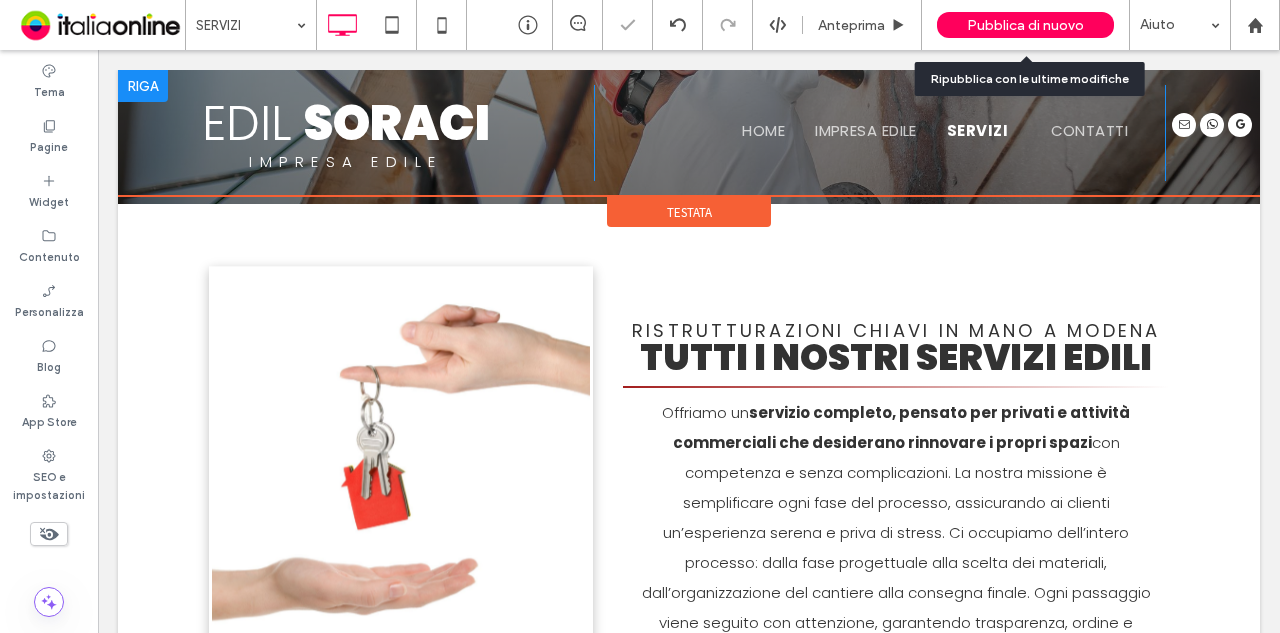 click on "Pubblica di nuovo" at bounding box center (1025, 25) 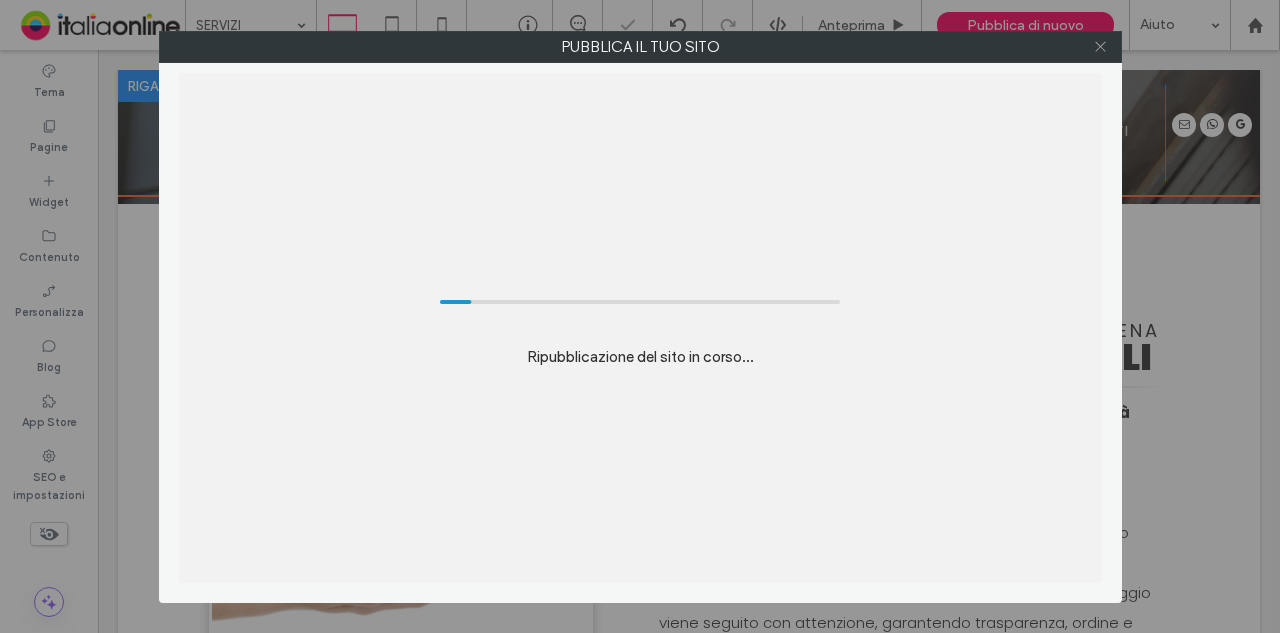 click 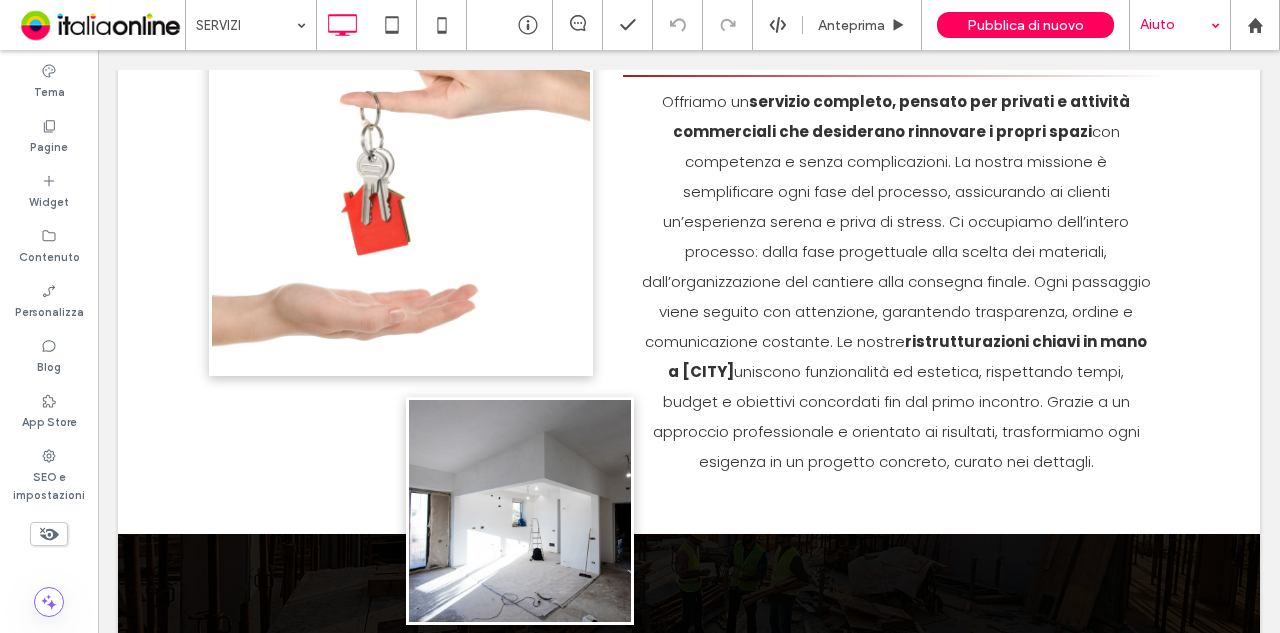 scroll, scrollTop: 1012, scrollLeft: 0, axis: vertical 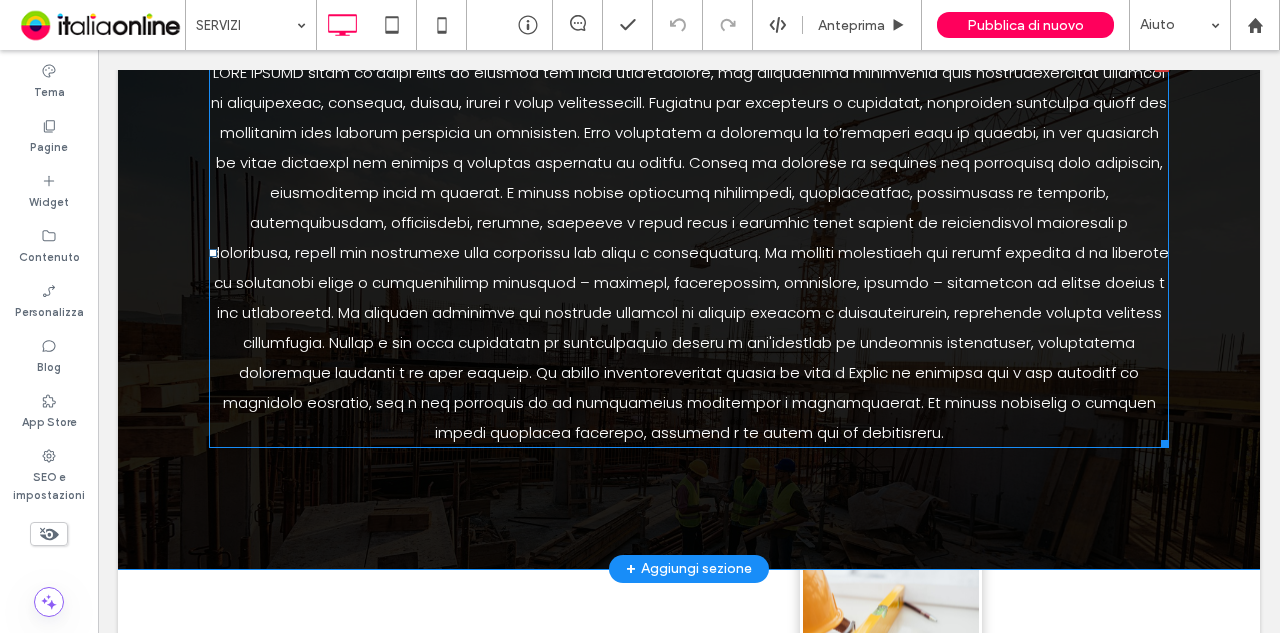 click at bounding box center [689, 252] 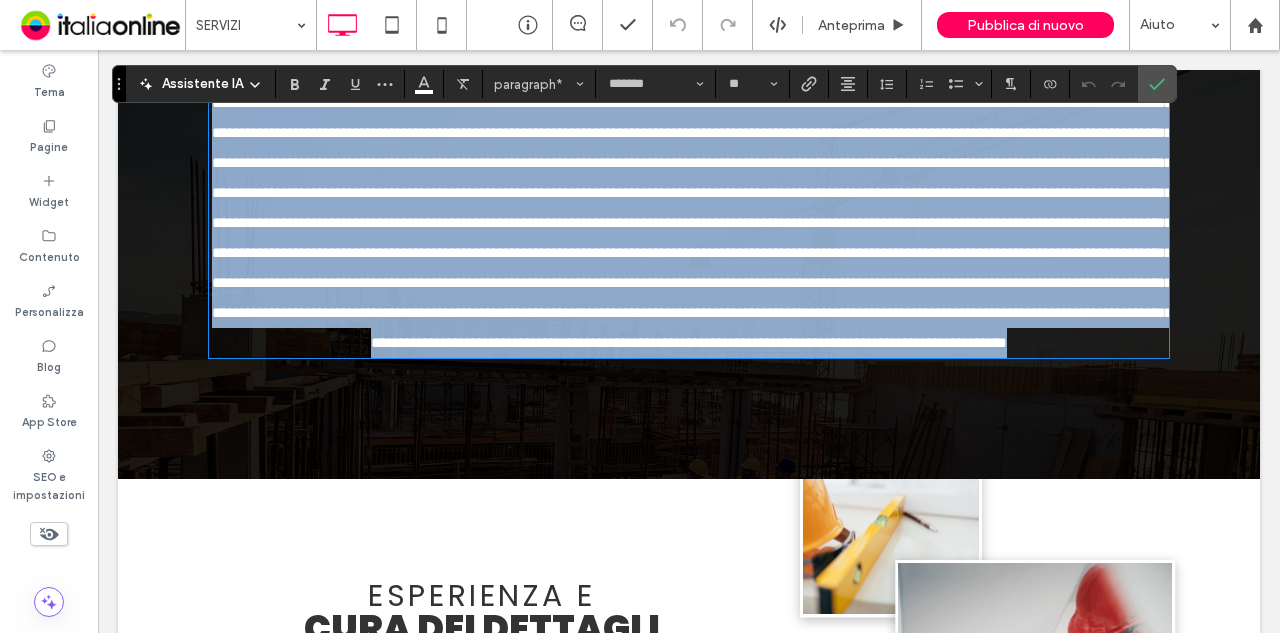 click at bounding box center [692, 207] 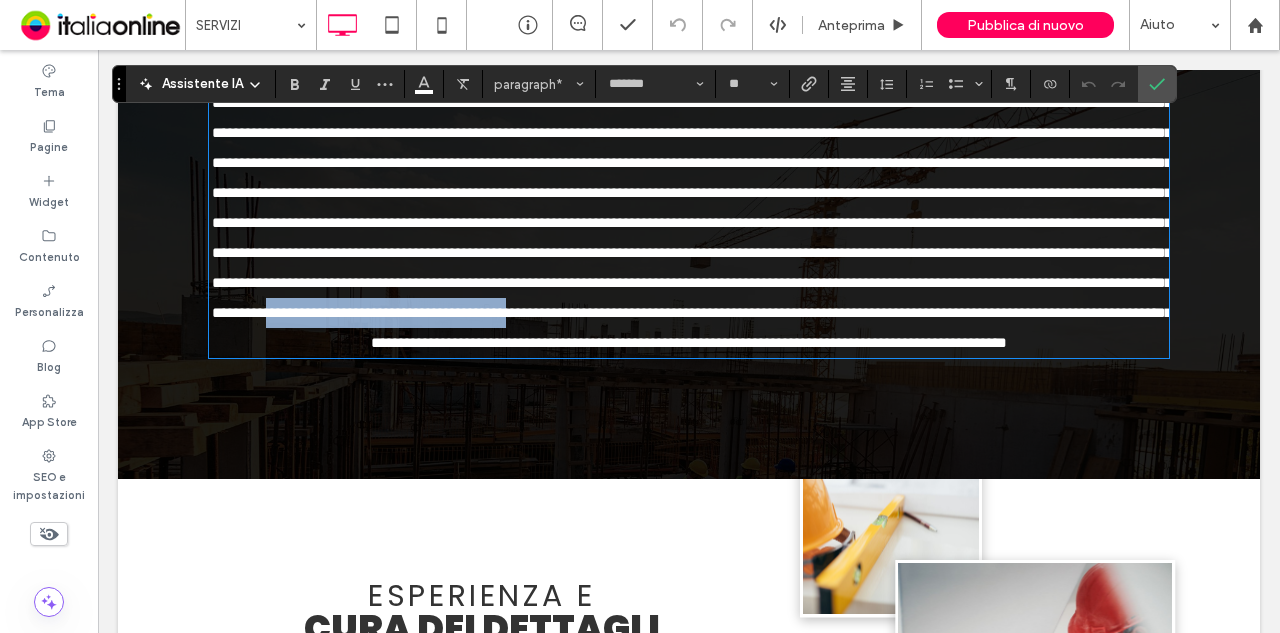 drag, startPoint x: 774, startPoint y: 344, endPoint x: 1072, endPoint y: 340, distance: 298.02686 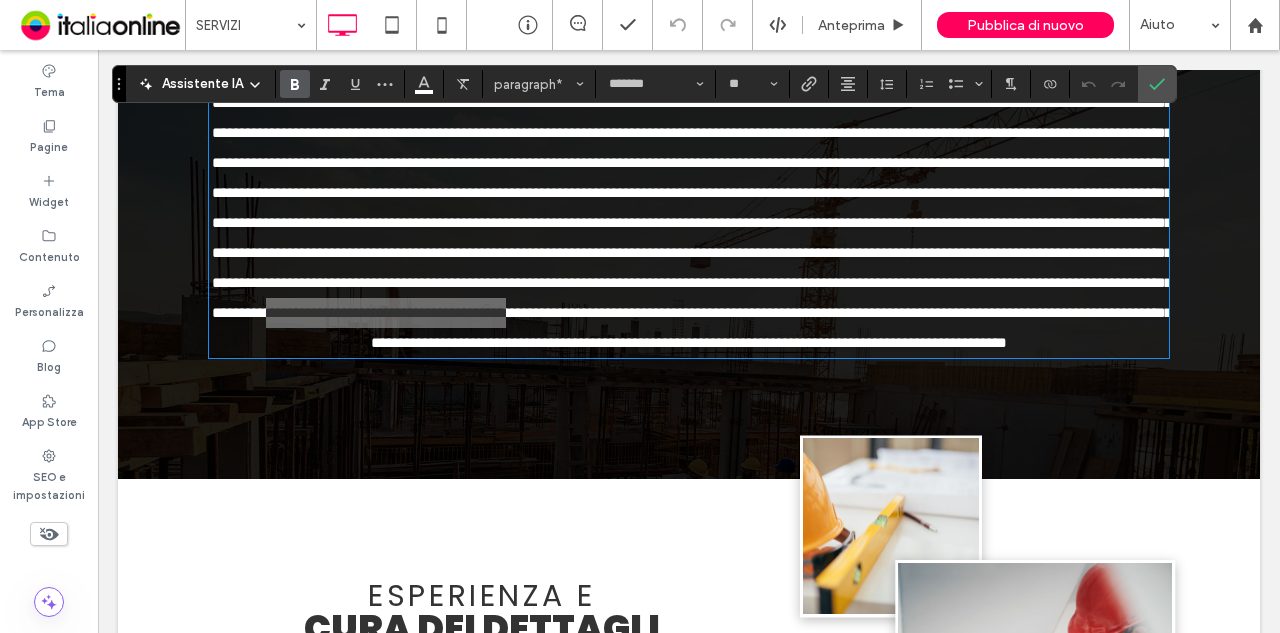 click 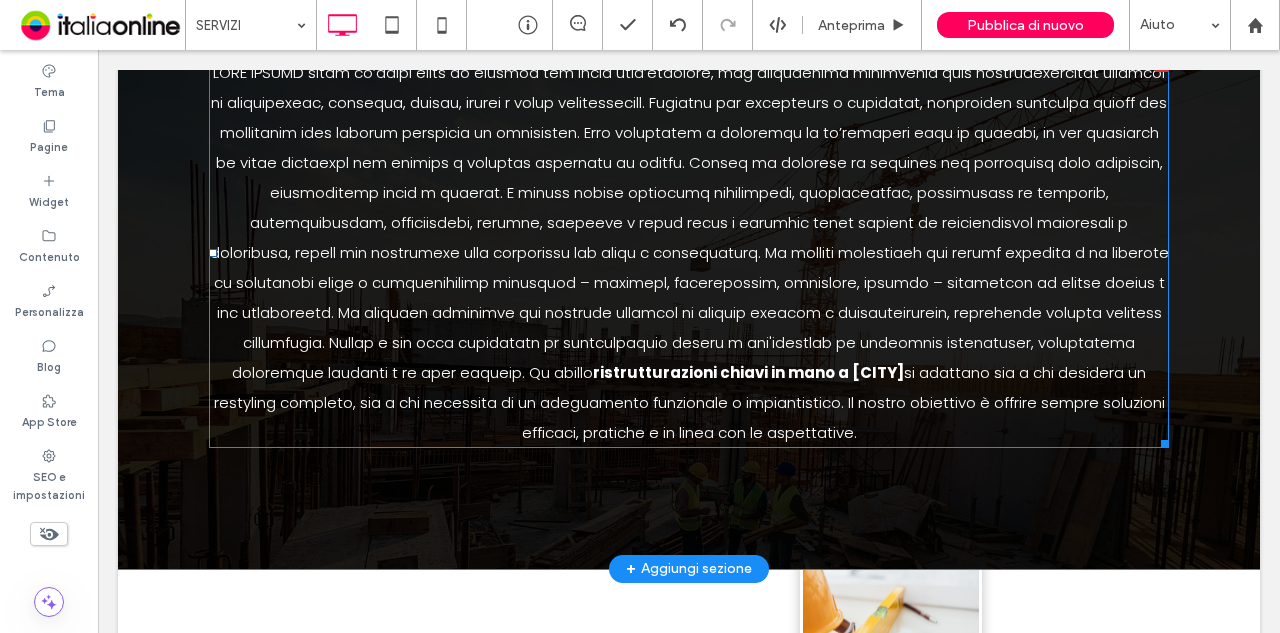 scroll, scrollTop: 912, scrollLeft: 0, axis: vertical 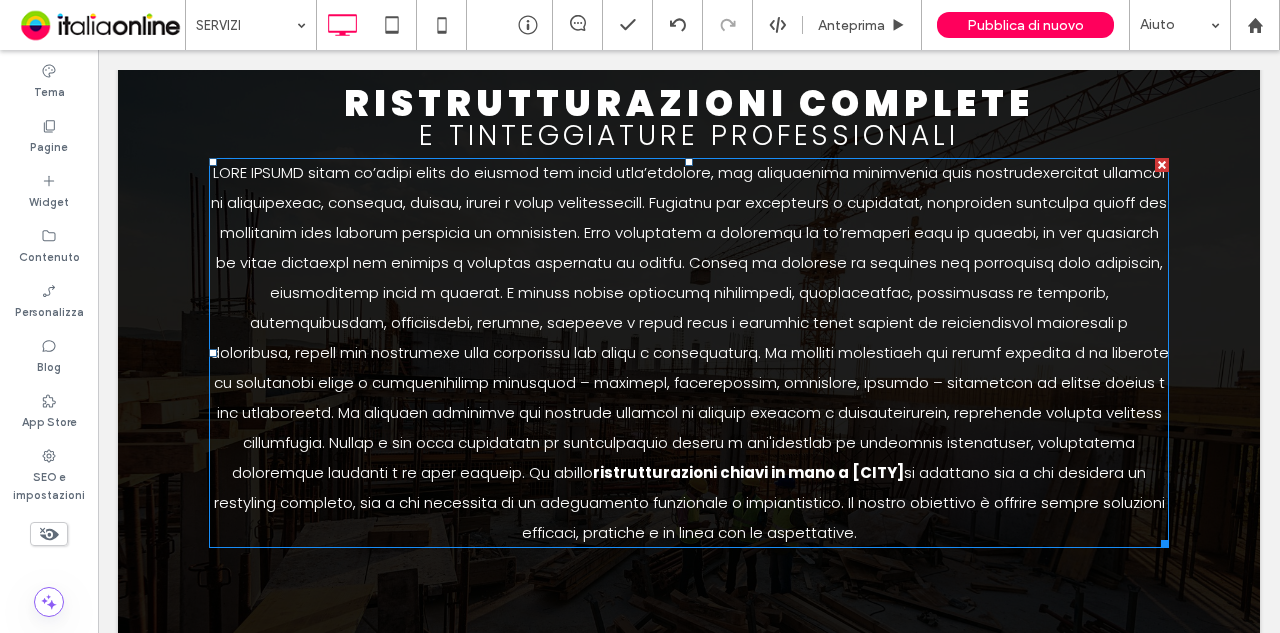 click at bounding box center [689, 322] 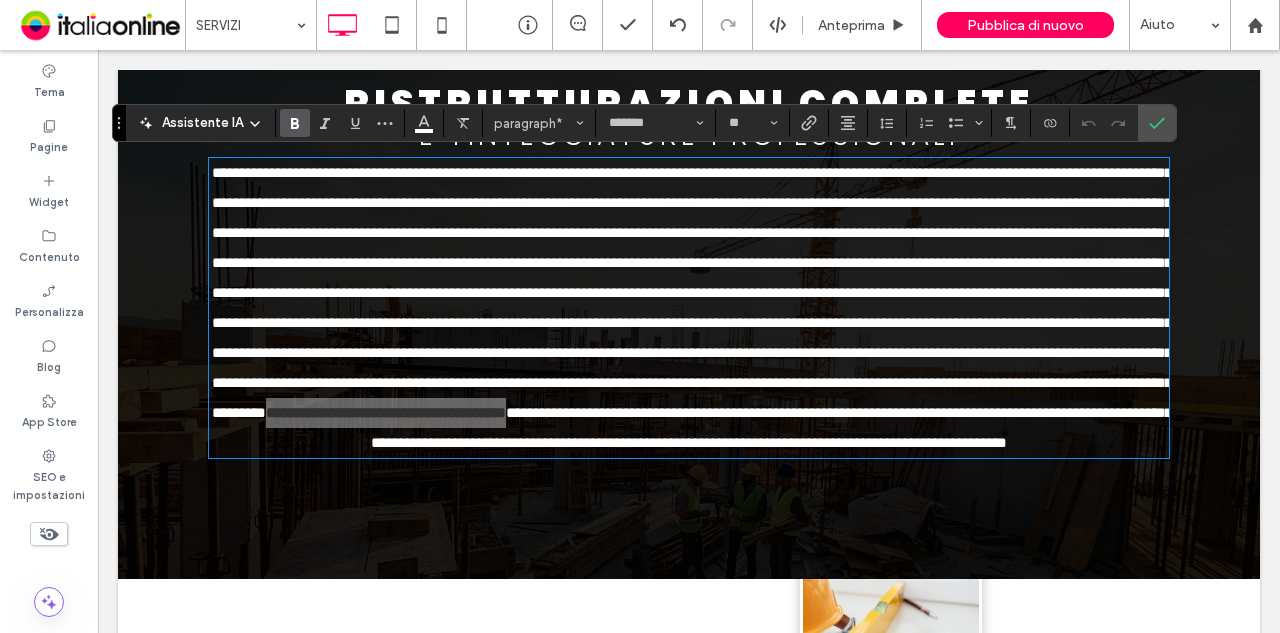 scroll, scrollTop: 742, scrollLeft: 0, axis: vertical 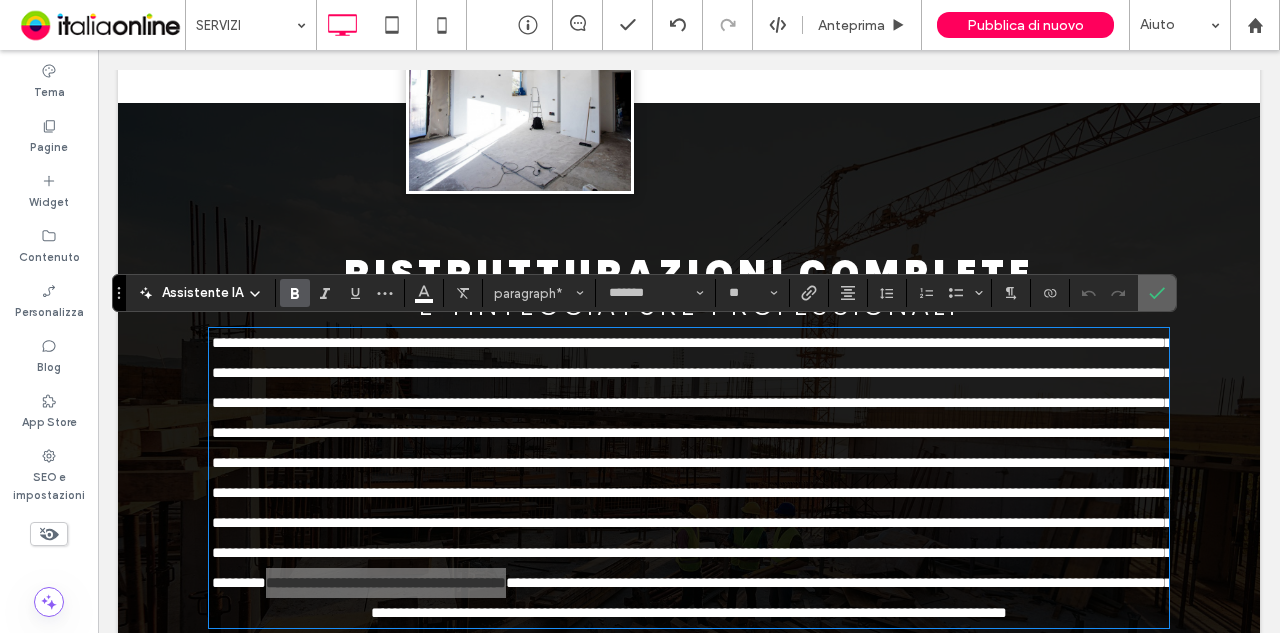 click at bounding box center [1157, 293] 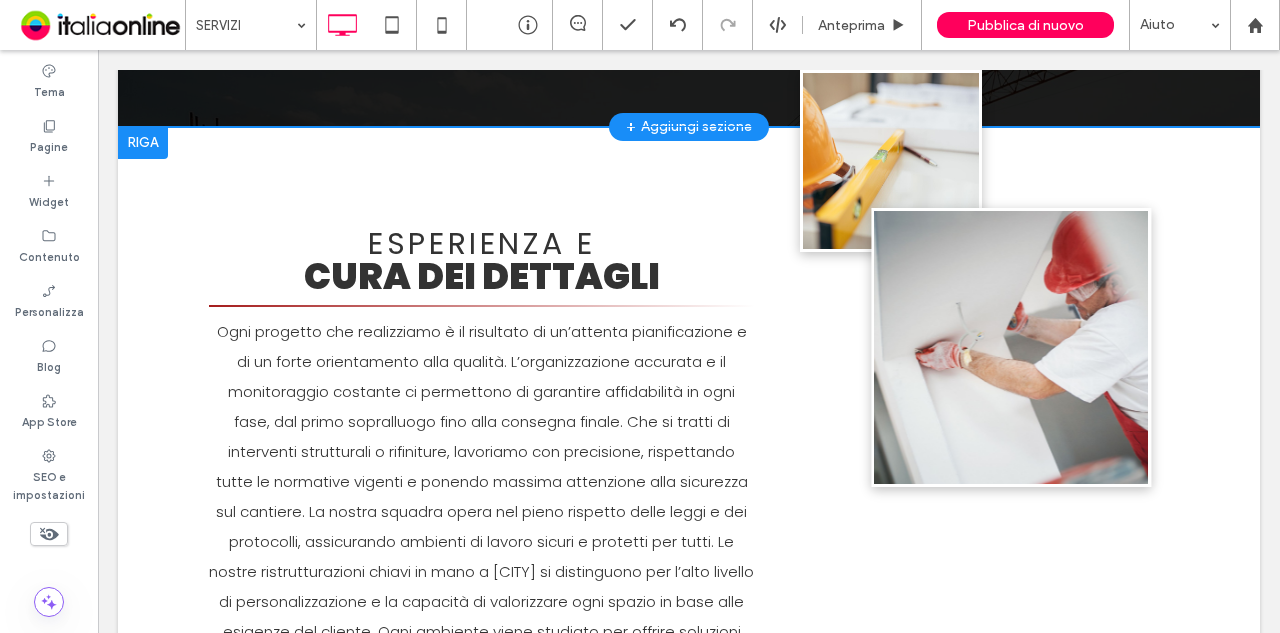 scroll, scrollTop: 1554, scrollLeft: 0, axis: vertical 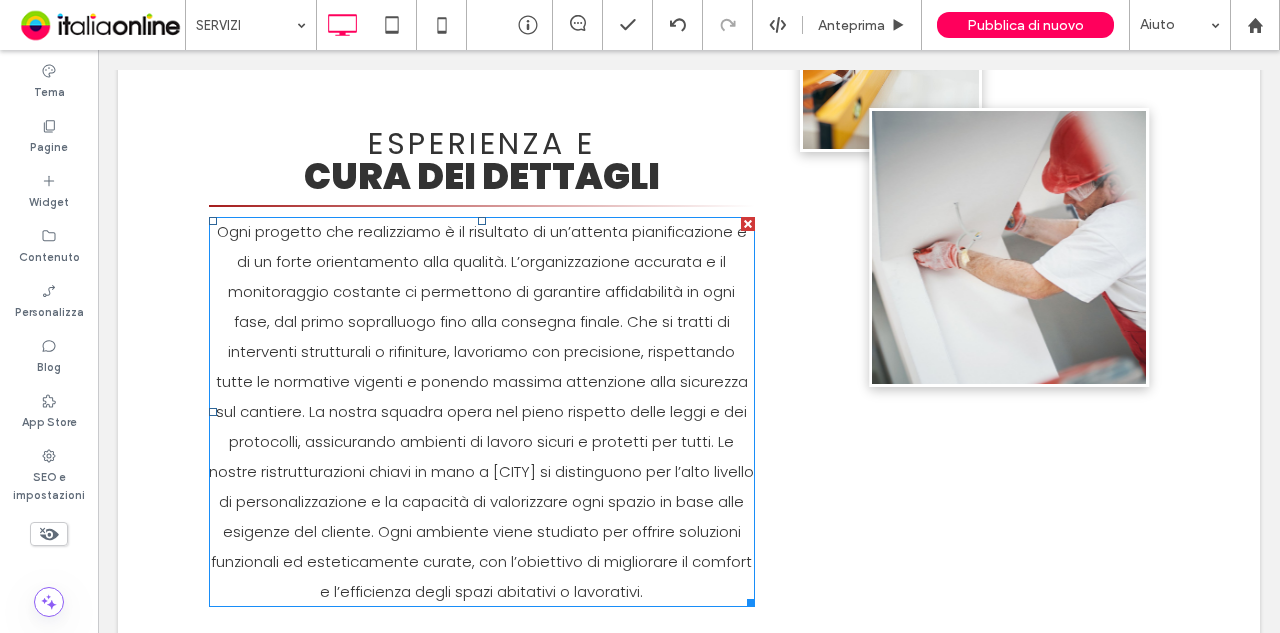 click on "Ogni progetto che realizziamo è il risultato di un’attenta pianificazione e di un forte orientamento alla qualità. L’organizzazione accurata e il monitoraggio costante ci permettono di garantire affidabilità in ogni fase, dal primo sopralluogo fino alla consegna finale. Che si tratti di interventi strutturali o rifiniture, lavoriamo con precisione, rispettando tutte le normative vigenti e ponendo massima attenzione alla sicurezza sul cantiere. La nostra squadra opera nel pieno rispetto delle leggi e dei protocolli, assicurando ambienti di lavoro sicuri e protetti per tutti. Le nostre ristrutturazioni chiavi in mano a [CITY] si distinguono per l’alto livello di personalizzazione e la capacità di valorizzare ogni spazio in base alle esigenze del cliente. Ogni ambiente viene studiato per offrire soluzioni funzionali ed esteticamente curate, con l’obiettivo di migliorare il comfort e l’efficienza degli spazi abitativi o lavorativi." at bounding box center [481, 411] 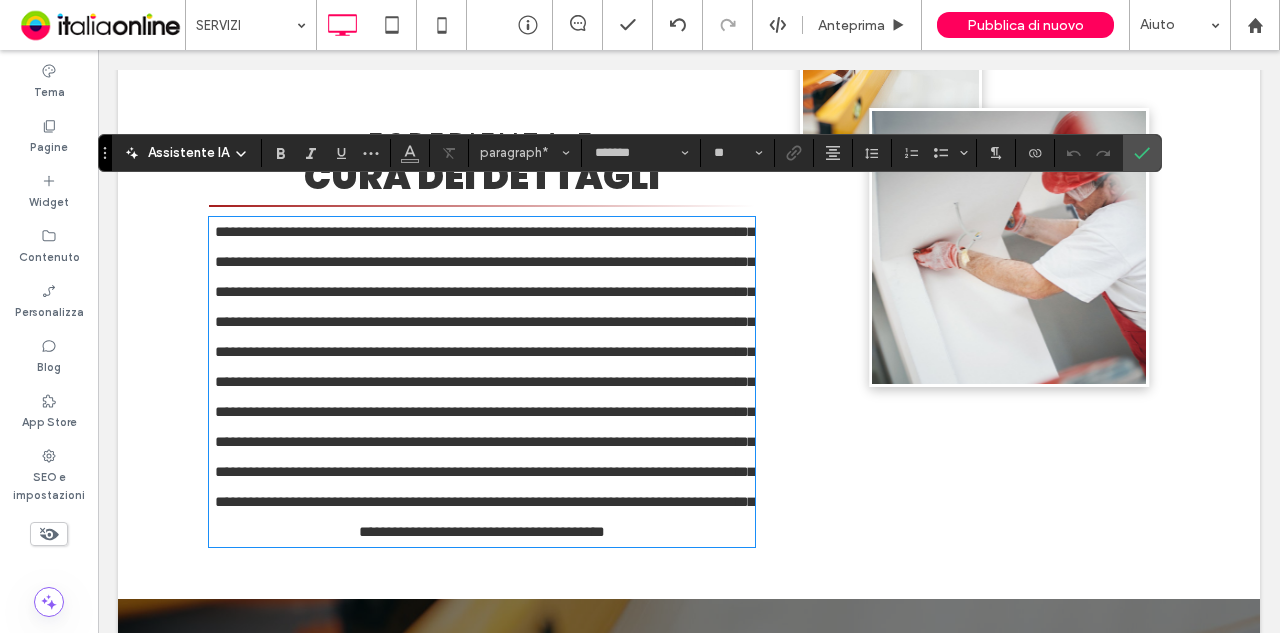 drag, startPoint x: 529, startPoint y: 435, endPoint x: 575, endPoint y: 426, distance: 46.872166 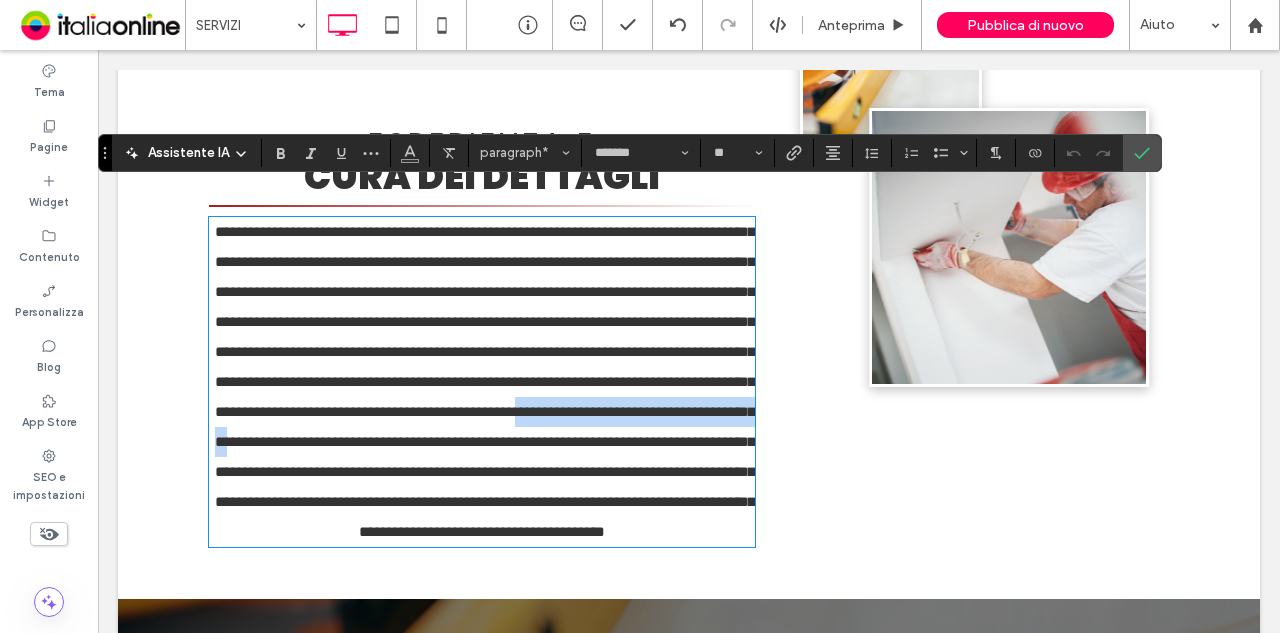 drag, startPoint x: 564, startPoint y: 434, endPoint x: 258, endPoint y: 437, distance: 306.0147 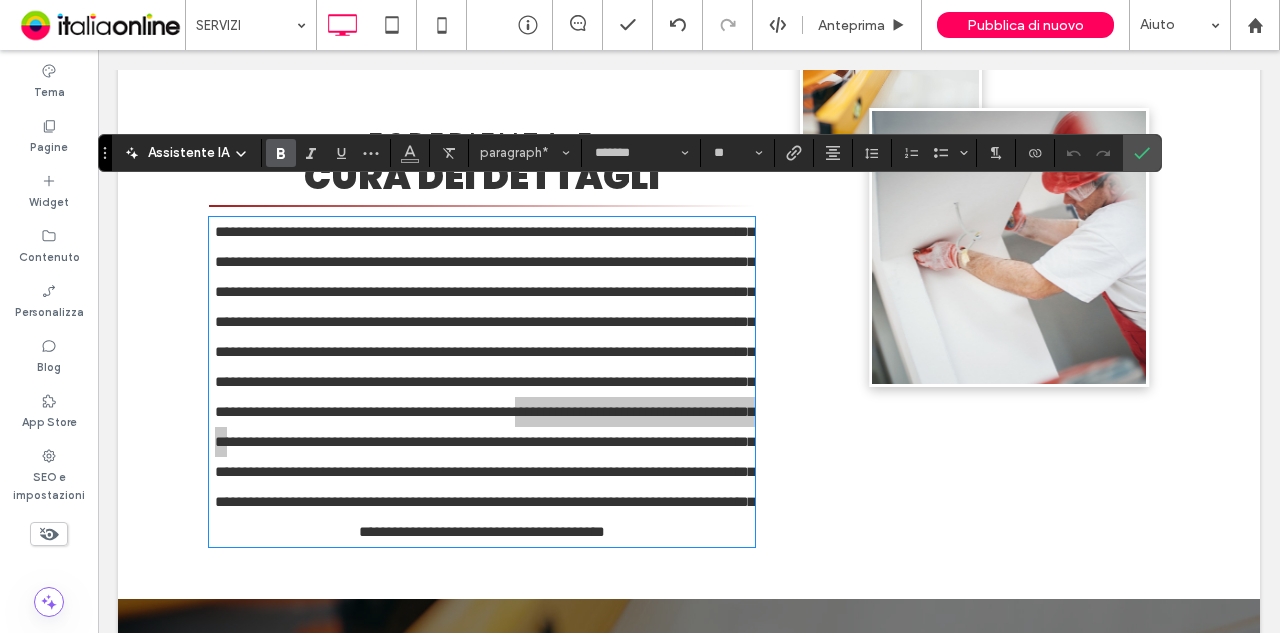 click 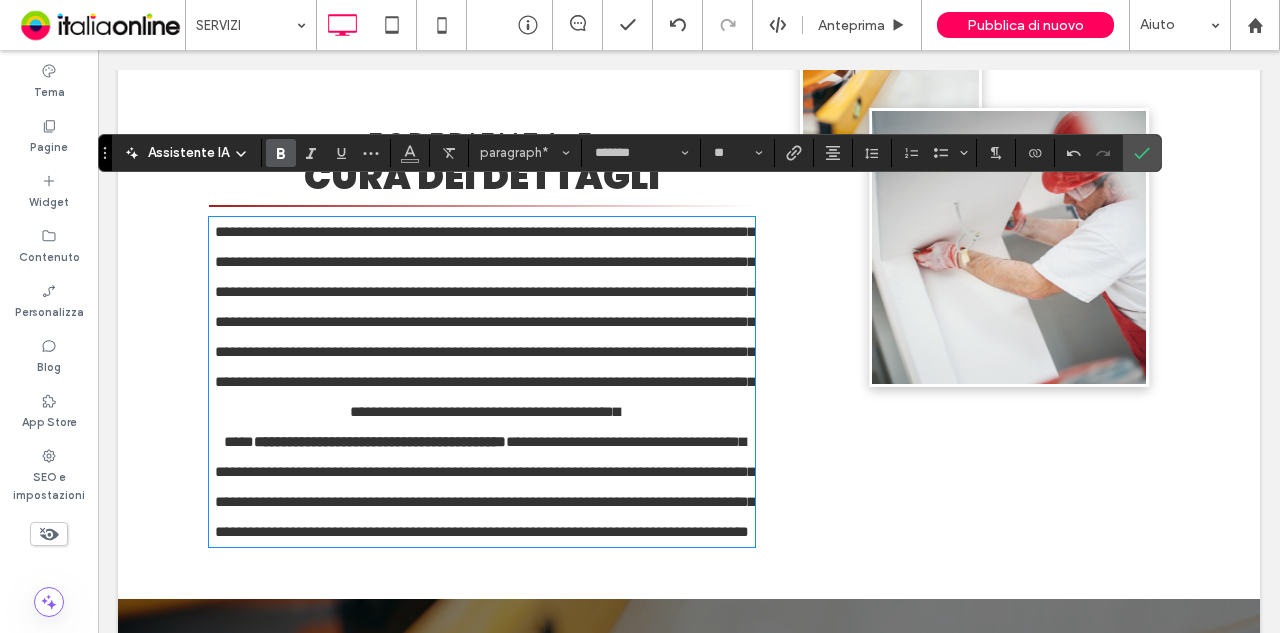 click on "**********" at bounding box center (485, 336) 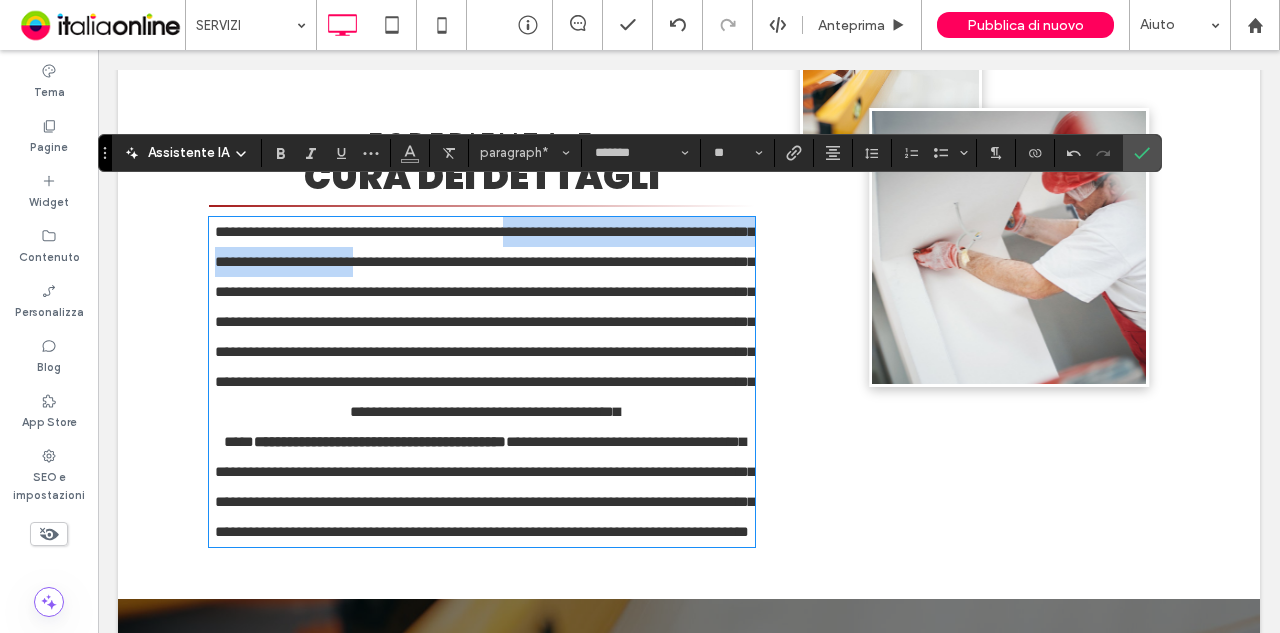 drag, startPoint x: 545, startPoint y: 197, endPoint x: 496, endPoint y: 231, distance: 59.64059 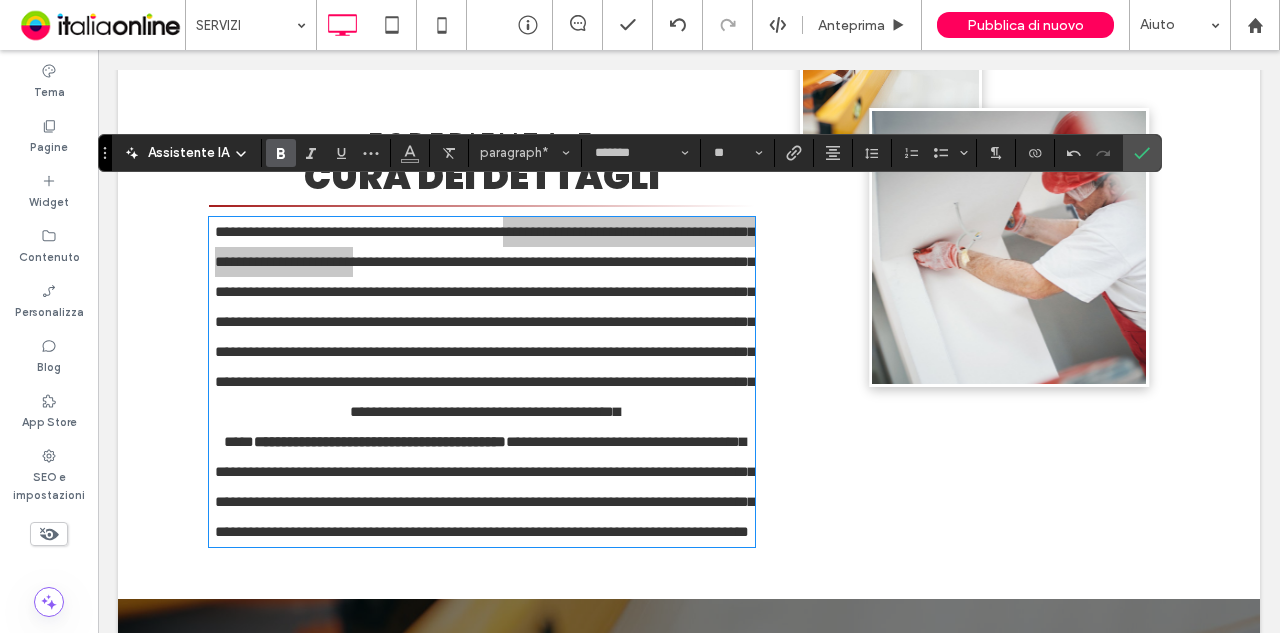 click at bounding box center [281, 153] 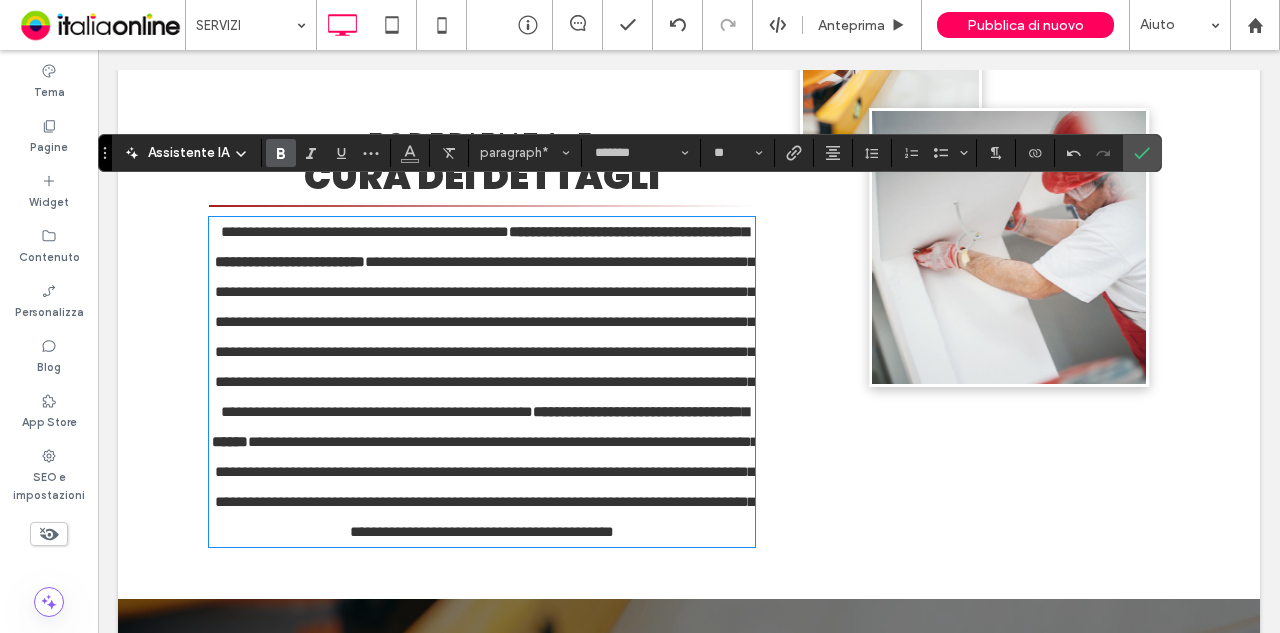 click on "**********" at bounding box center (485, 336) 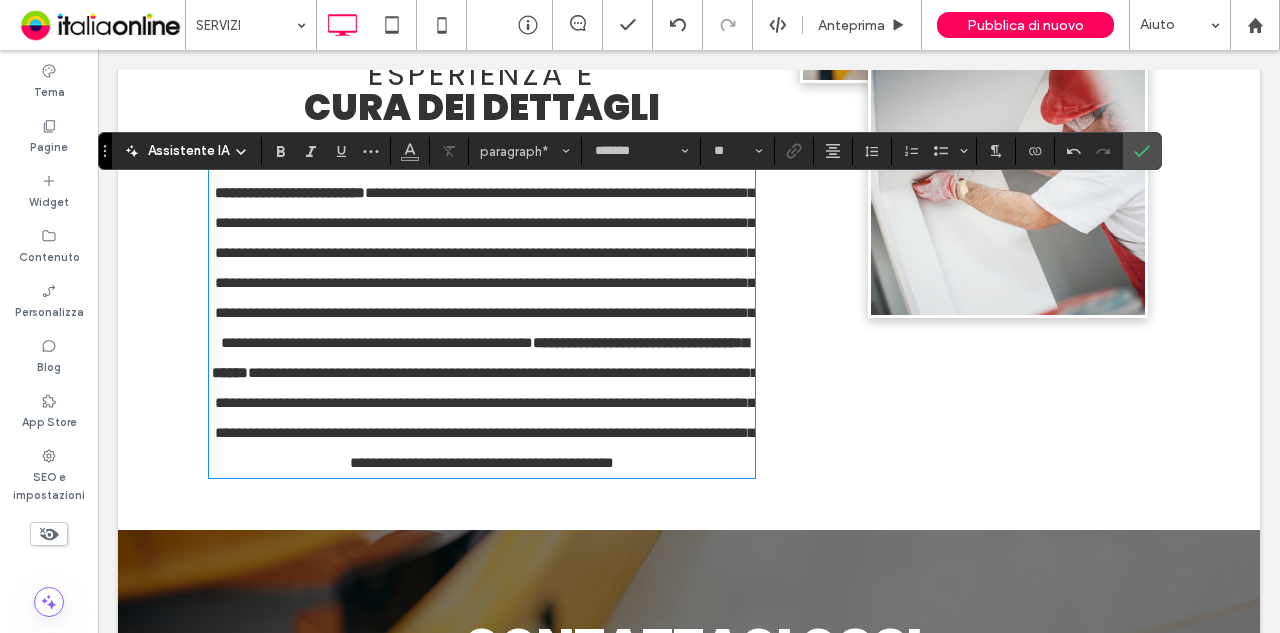 scroll, scrollTop: 1654, scrollLeft: 0, axis: vertical 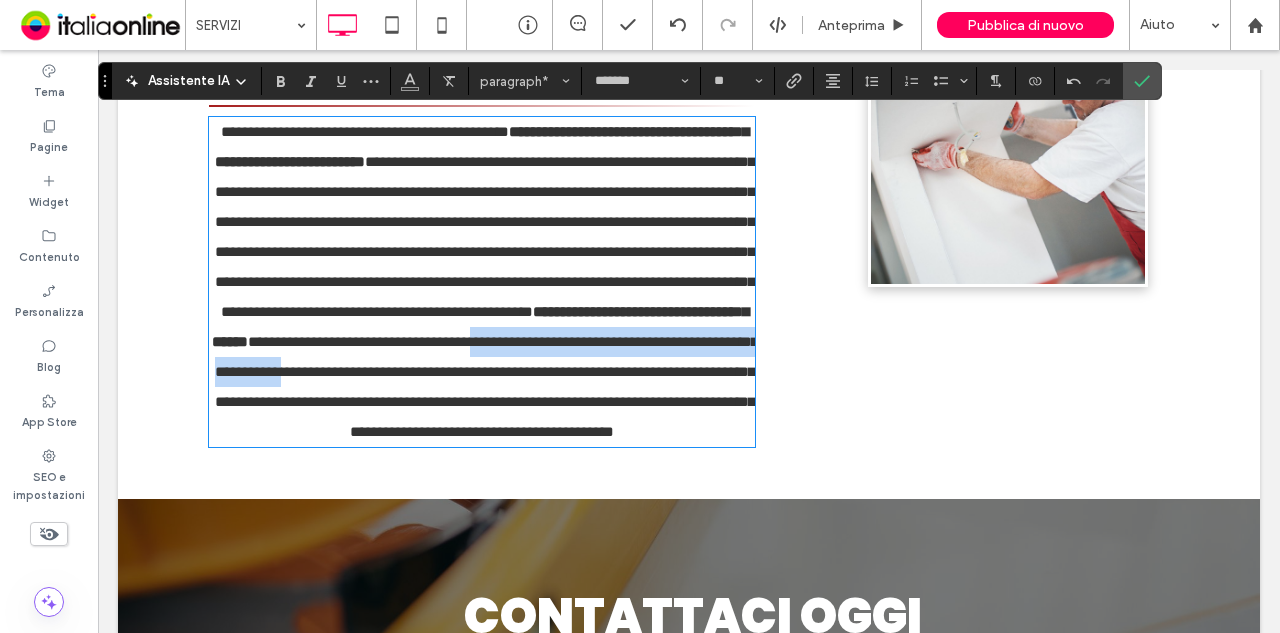 drag, startPoint x: 350, startPoint y: 377, endPoint x: 625, endPoint y: 321, distance: 280.6439 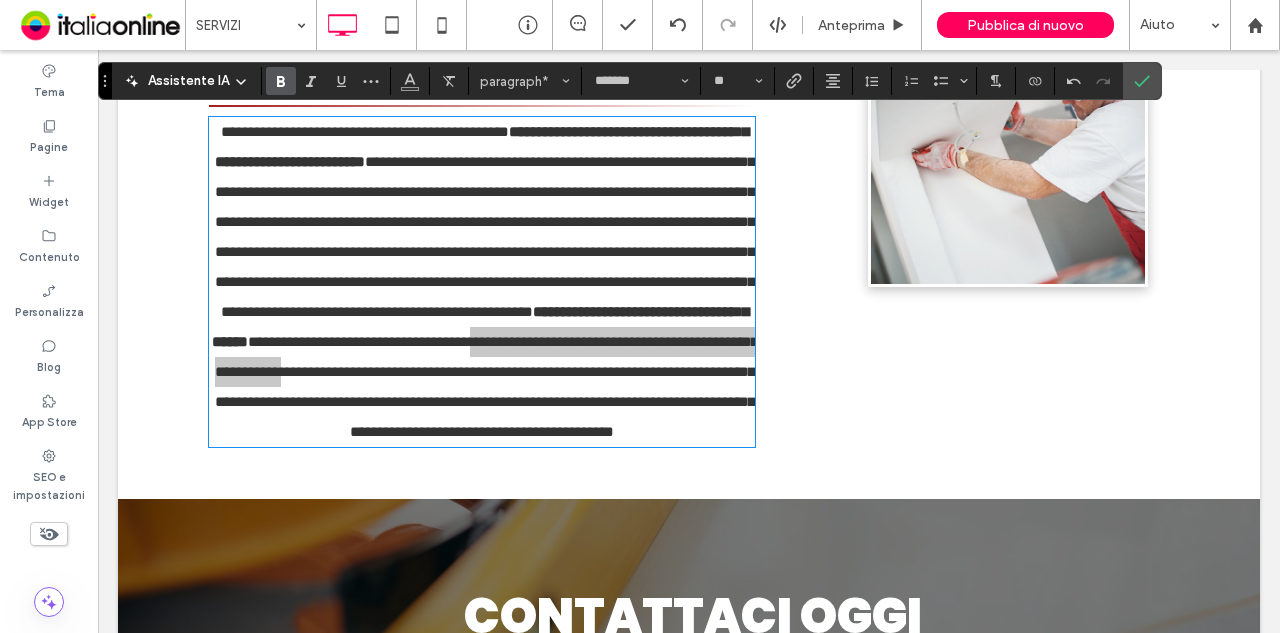 click 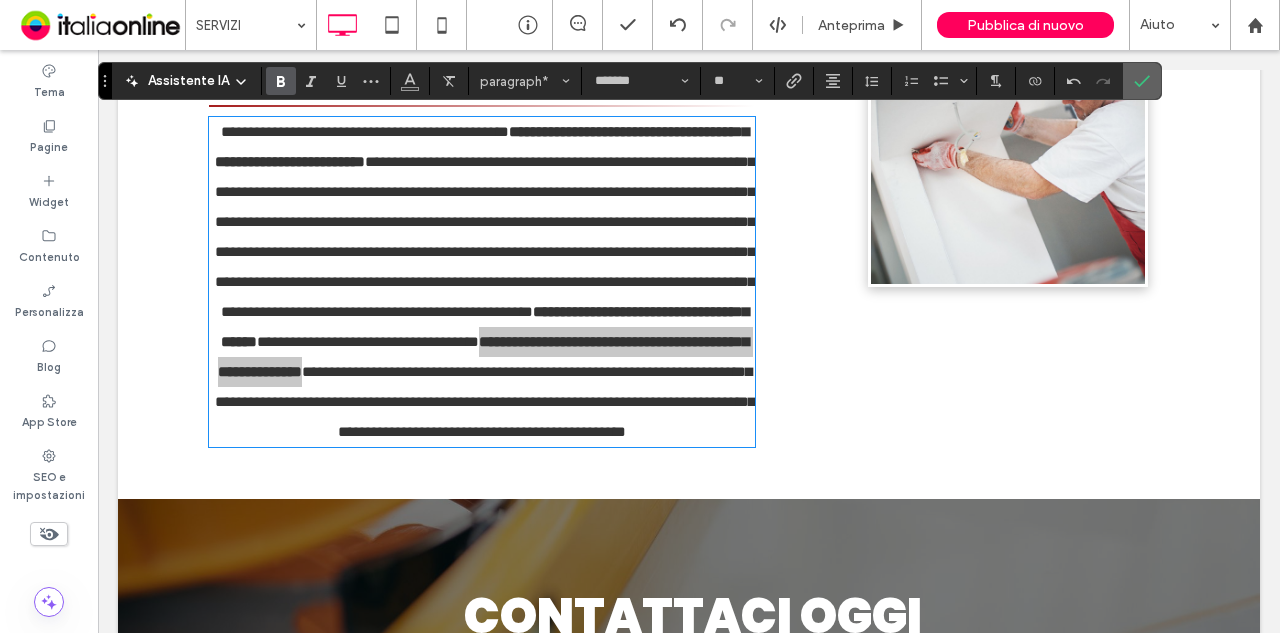 click at bounding box center (1142, 81) 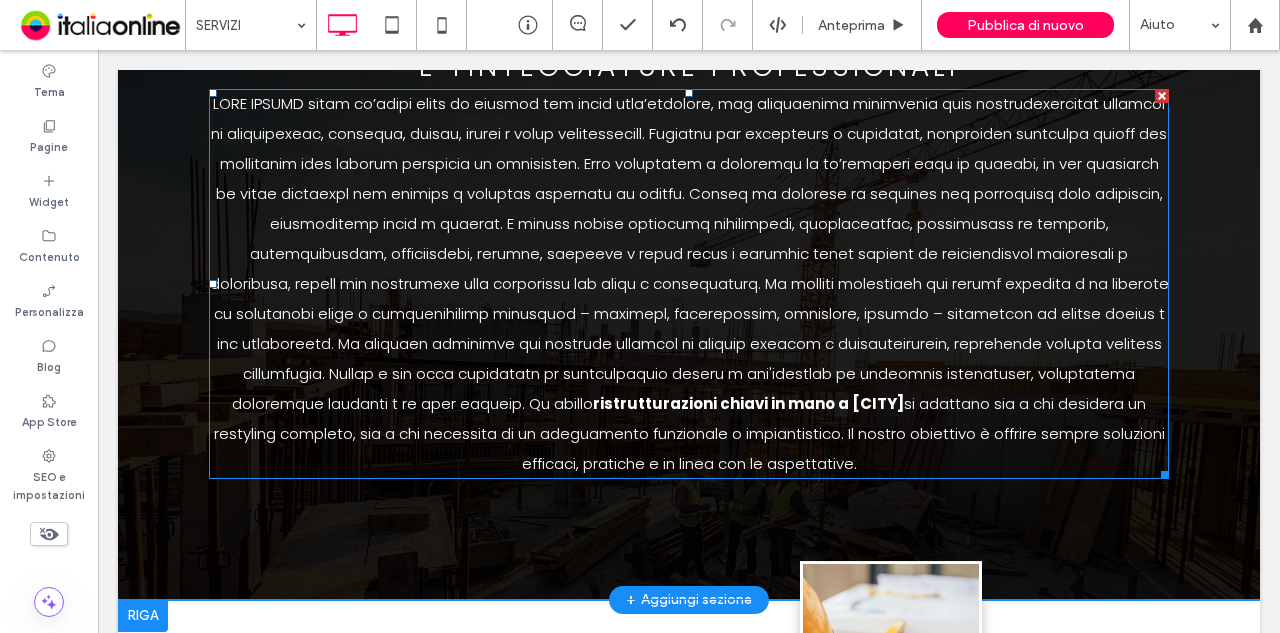scroll, scrollTop: 854, scrollLeft: 0, axis: vertical 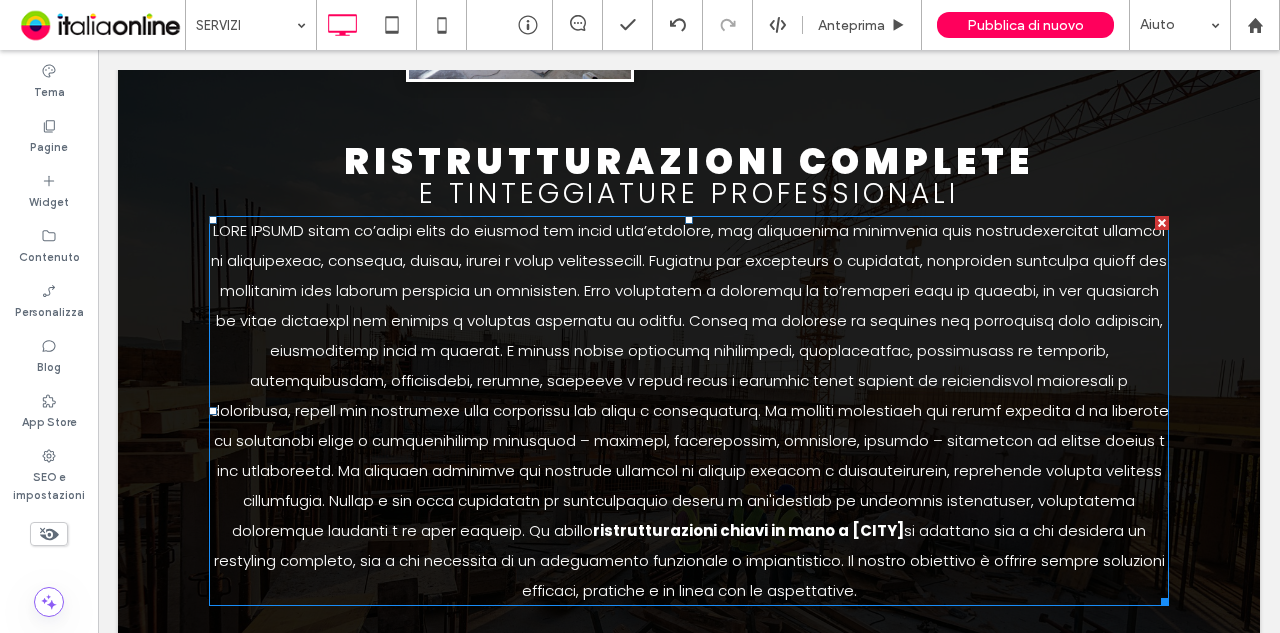 click at bounding box center (689, 380) 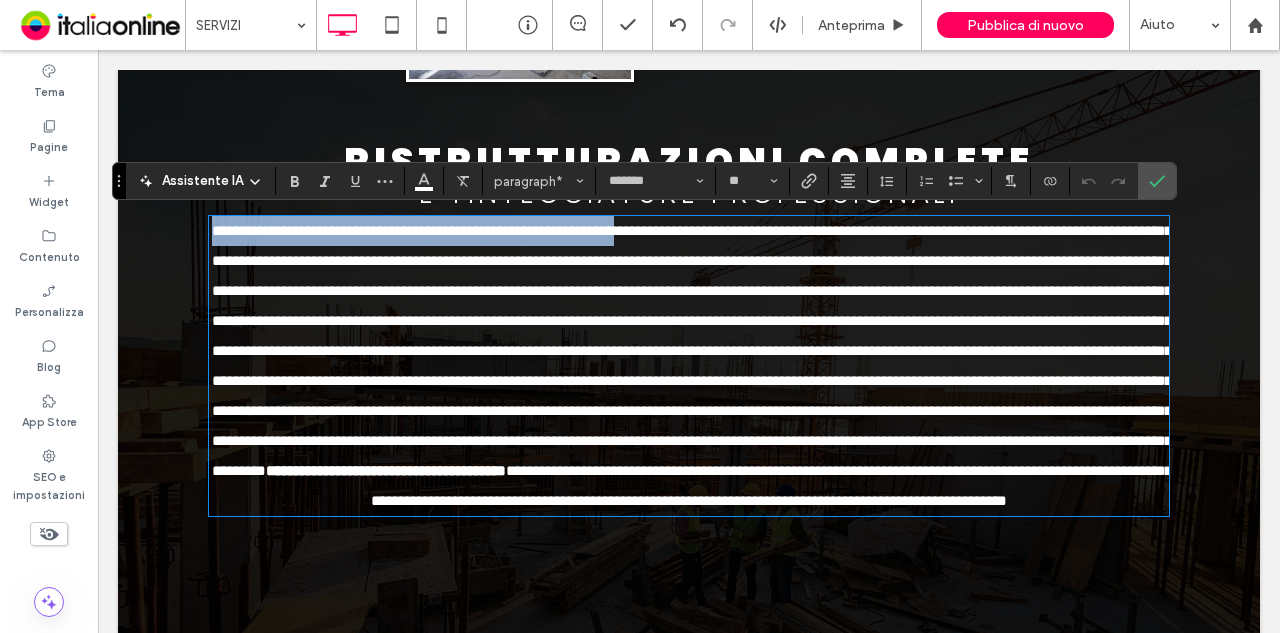 drag, startPoint x: 210, startPoint y: 217, endPoint x: 706, endPoint y: 218, distance: 496.001 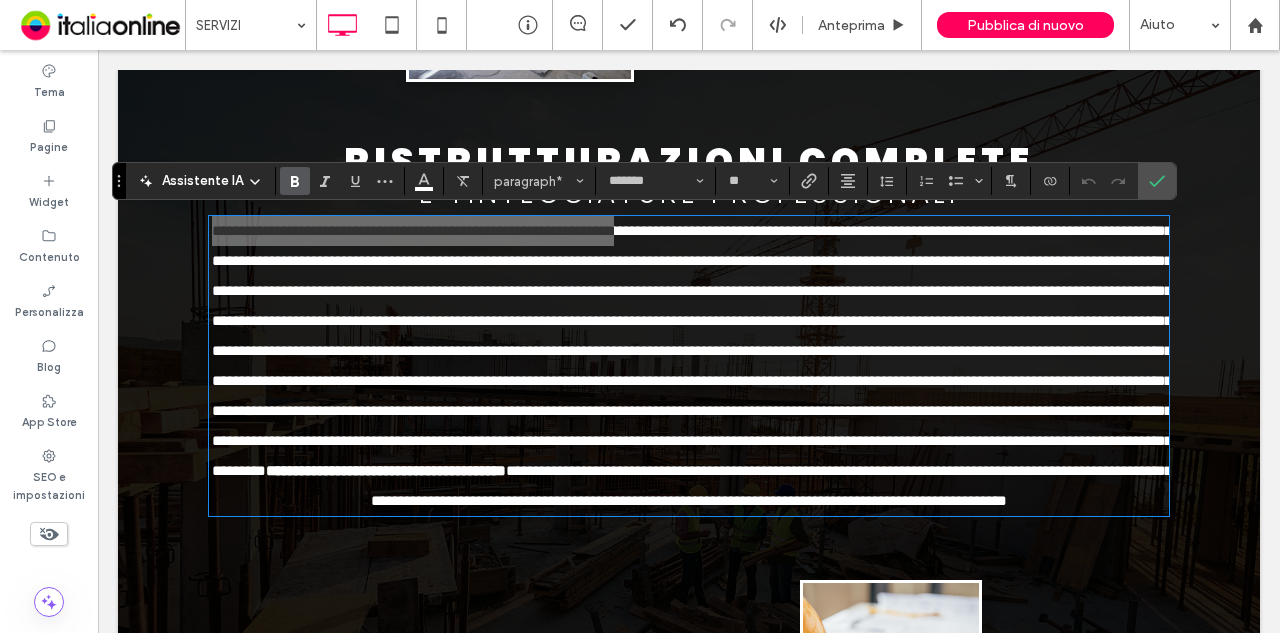 drag, startPoint x: 288, startPoint y: 182, endPoint x: 304, endPoint y: 182, distance: 16 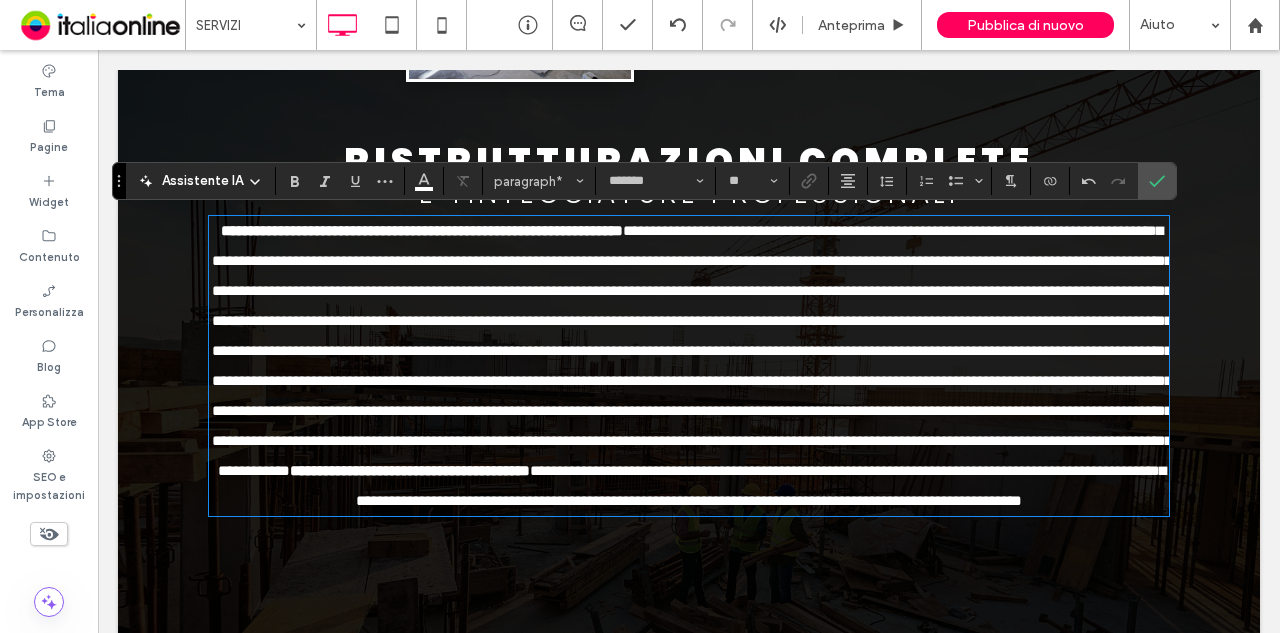 click at bounding box center (692, 350) 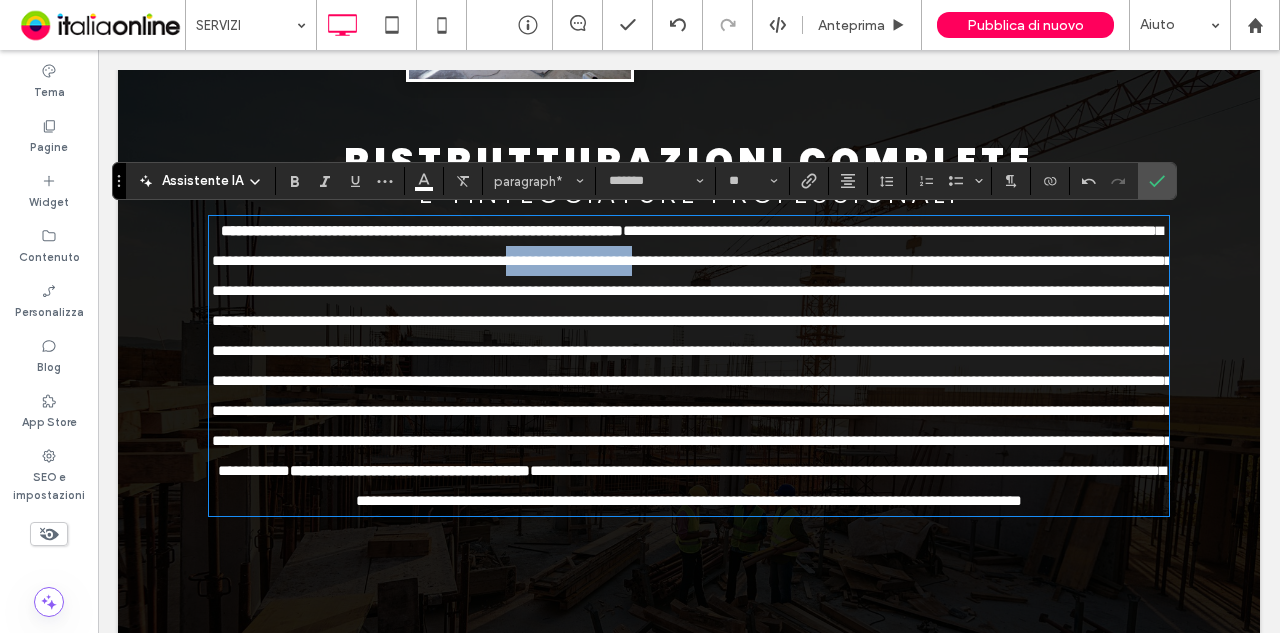 drag, startPoint x: 766, startPoint y: 259, endPoint x: 930, endPoint y: 259, distance: 164 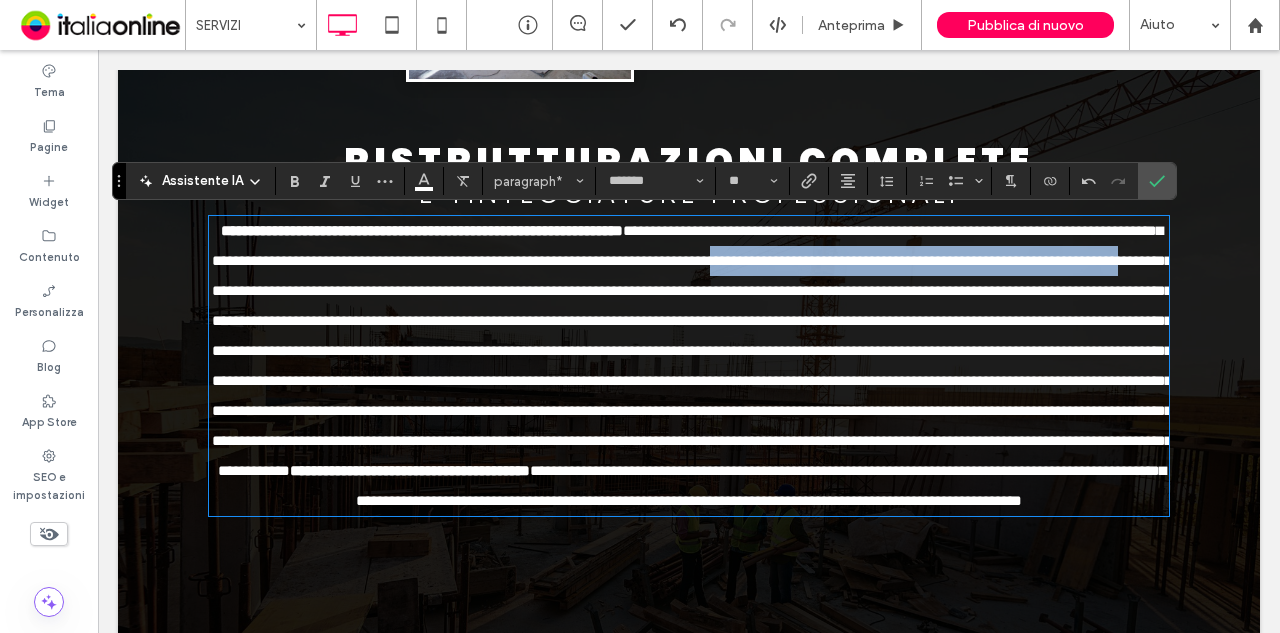 drag, startPoint x: 1034, startPoint y: 256, endPoint x: 520, endPoint y: 275, distance: 514.3511 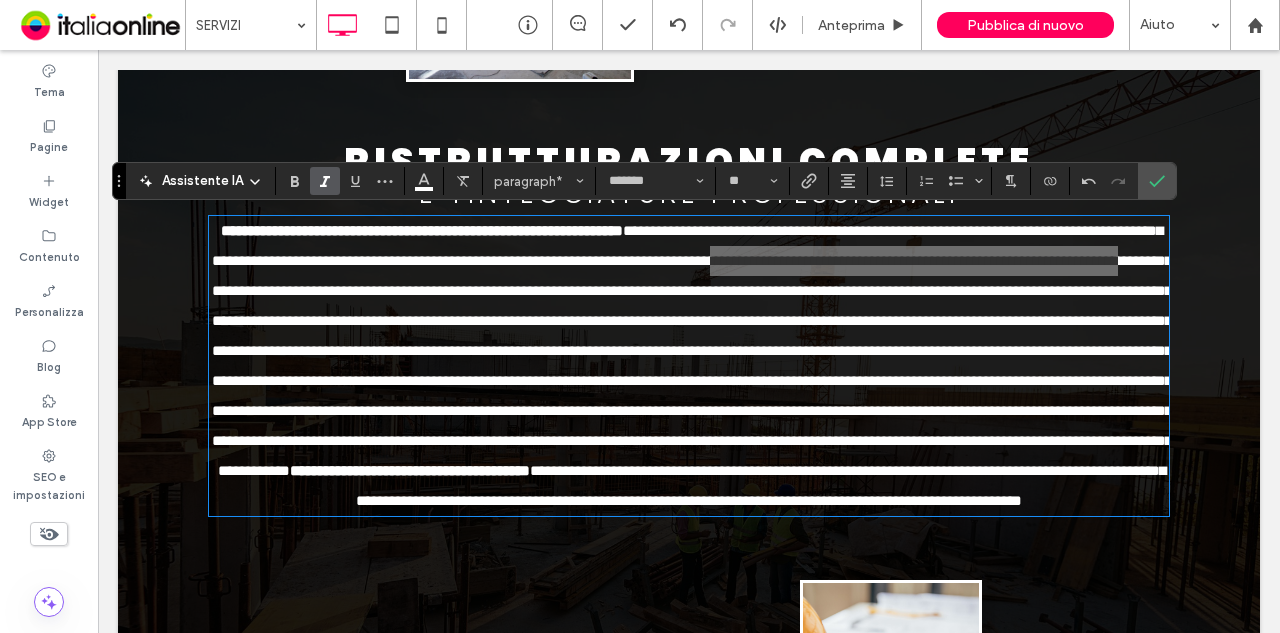 drag, startPoint x: 302, startPoint y: 181, endPoint x: 314, endPoint y: 174, distance: 13.892444 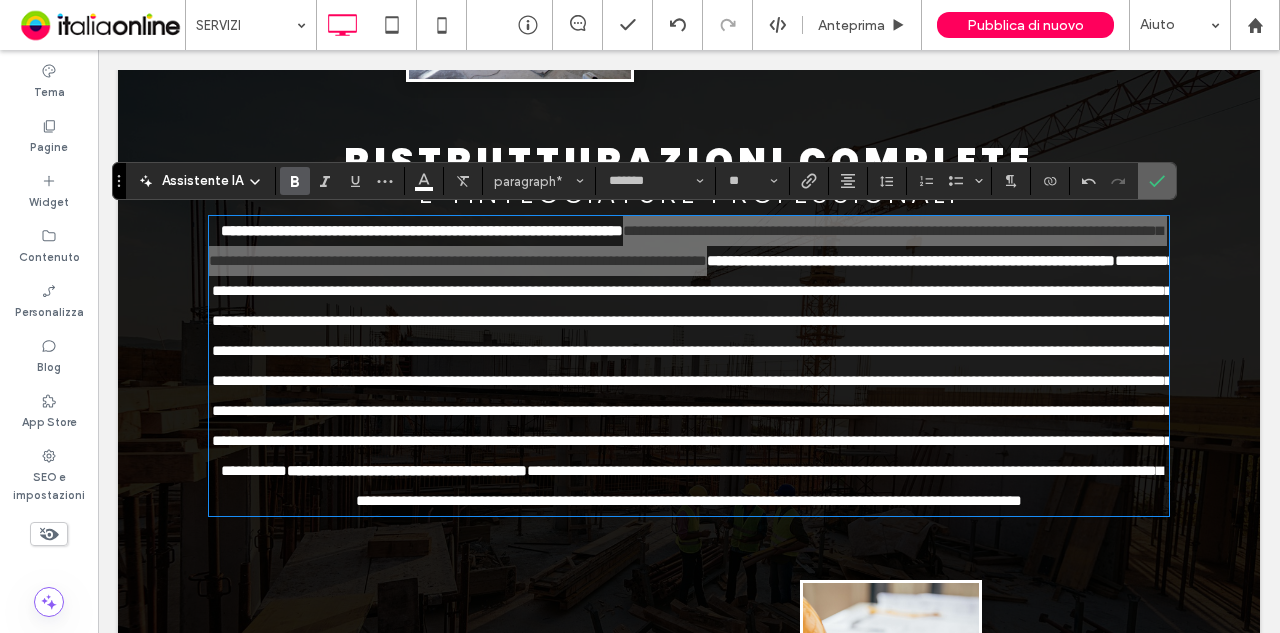 click 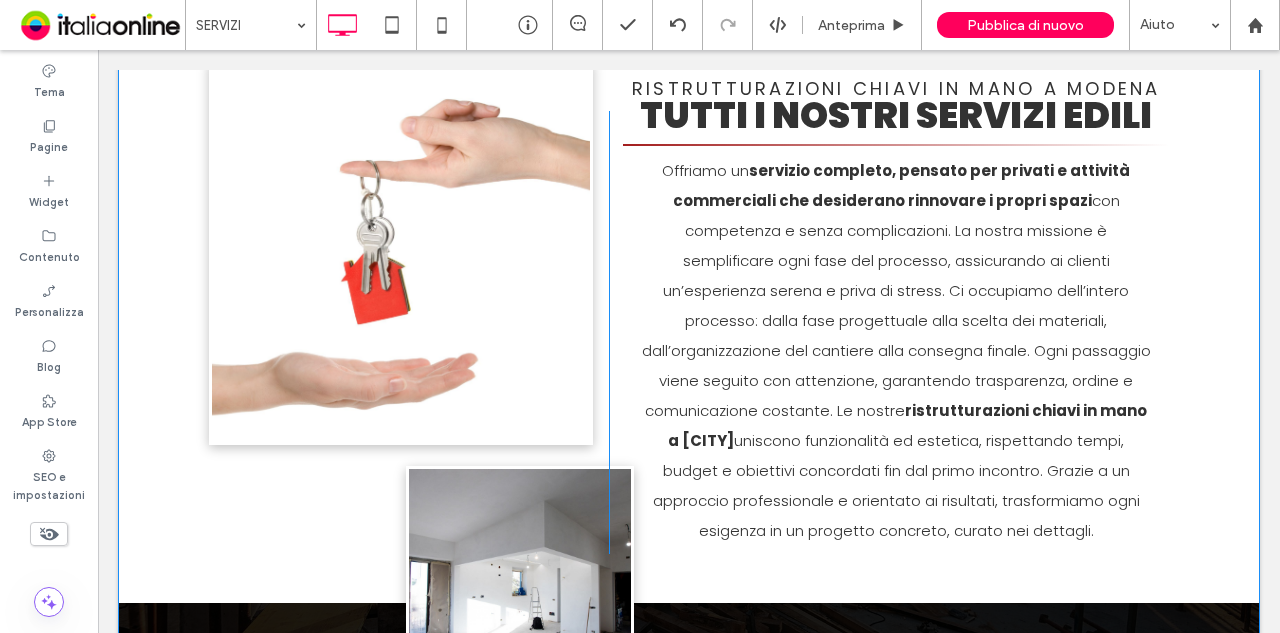 scroll, scrollTop: 0, scrollLeft: 0, axis: both 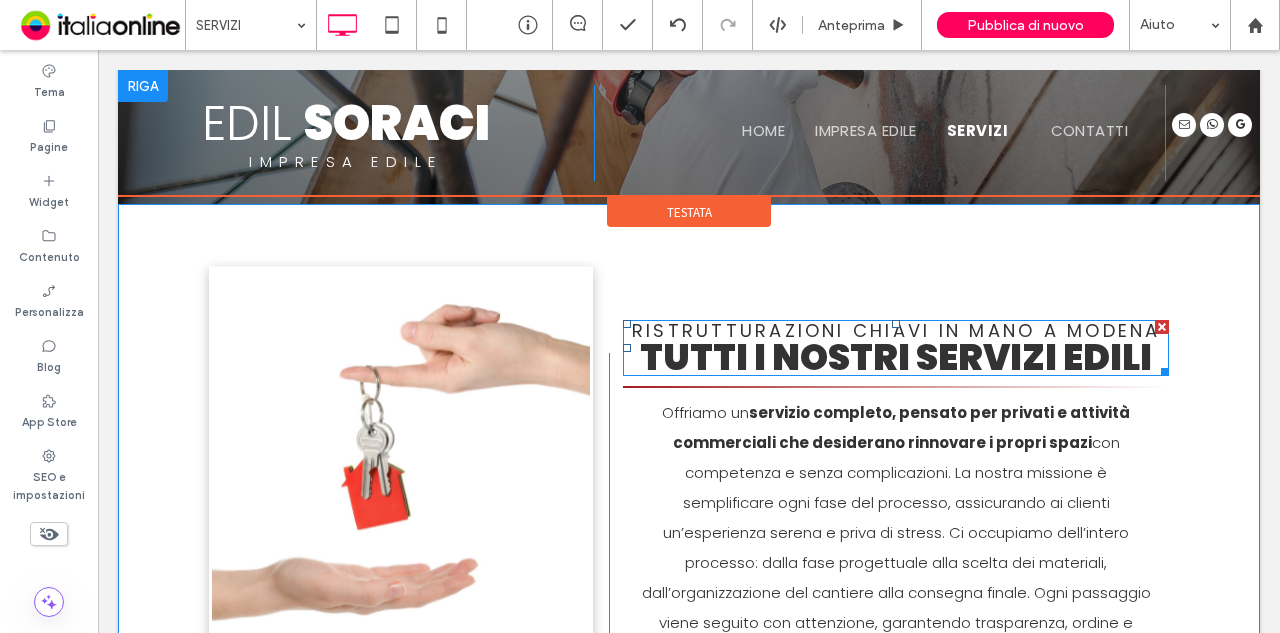 click on "Ristrutturazioni Chiavi in Mano a Modena" at bounding box center [896, 330] 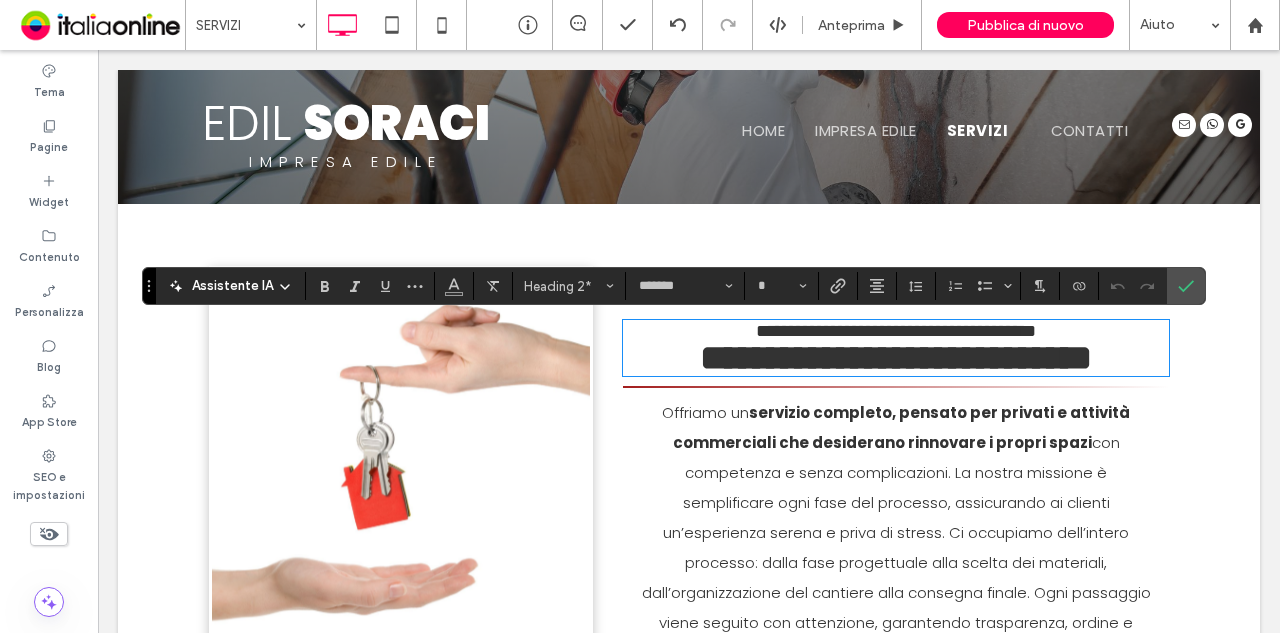 click on "**********" at bounding box center [896, 348] 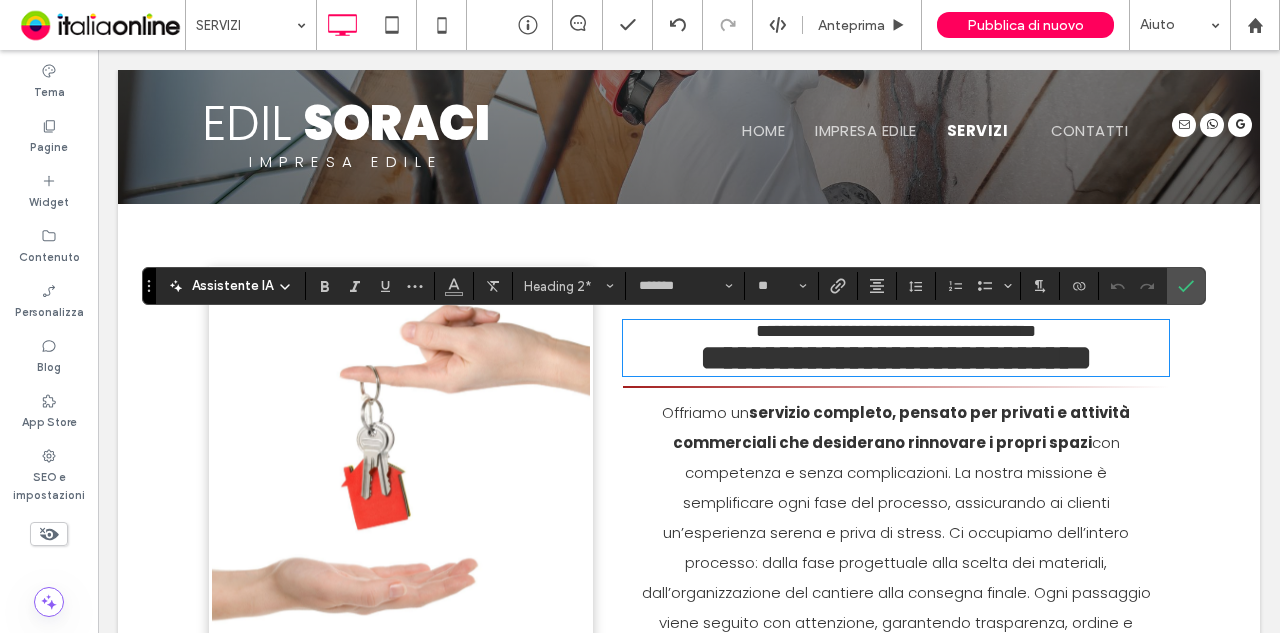 click on "**********" at bounding box center [896, 358] 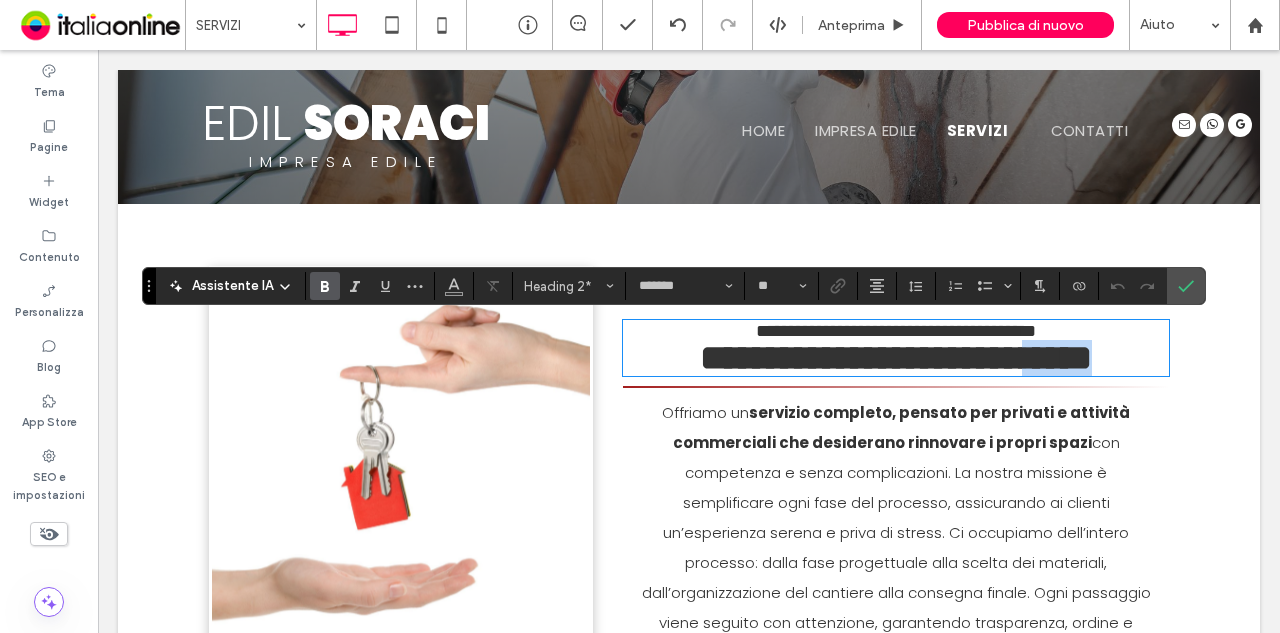 click on "**********" at bounding box center [896, 358] 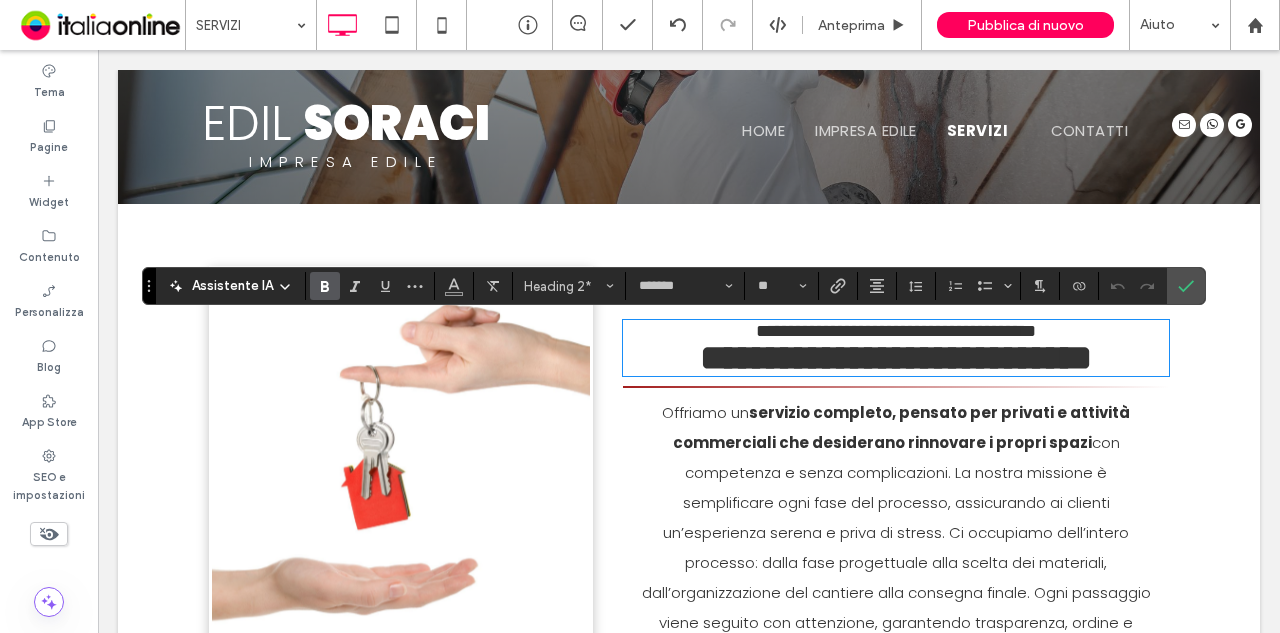 click on "**********" at bounding box center (689, 574) 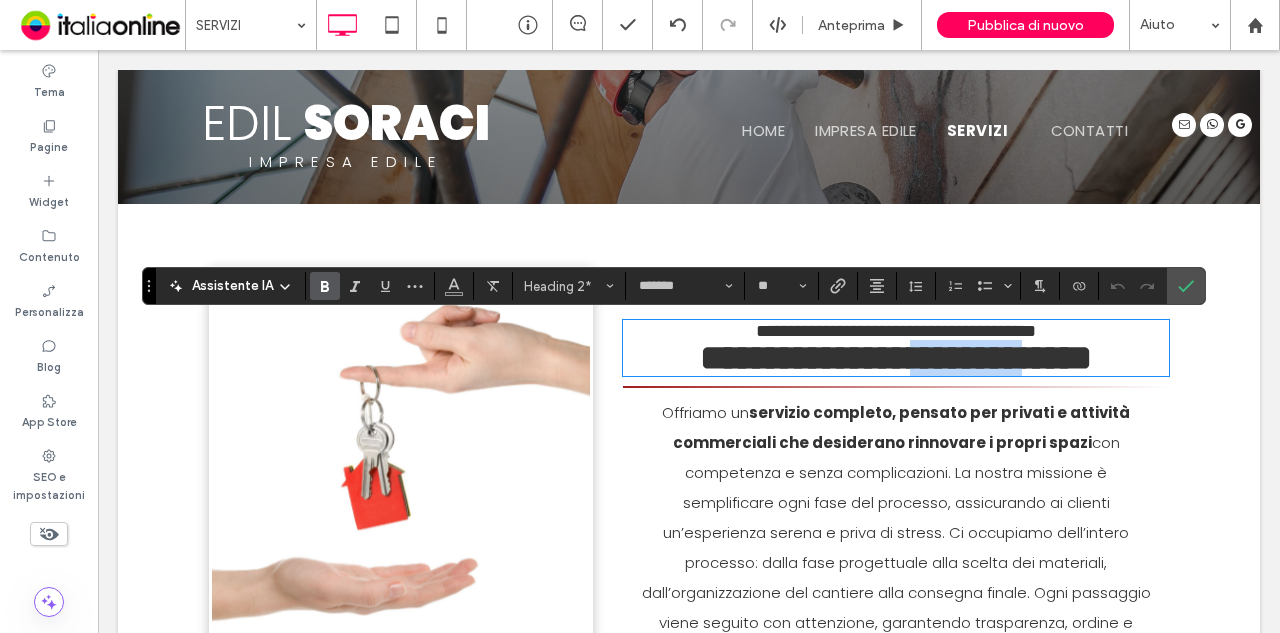 click on "**********" at bounding box center (896, 358) 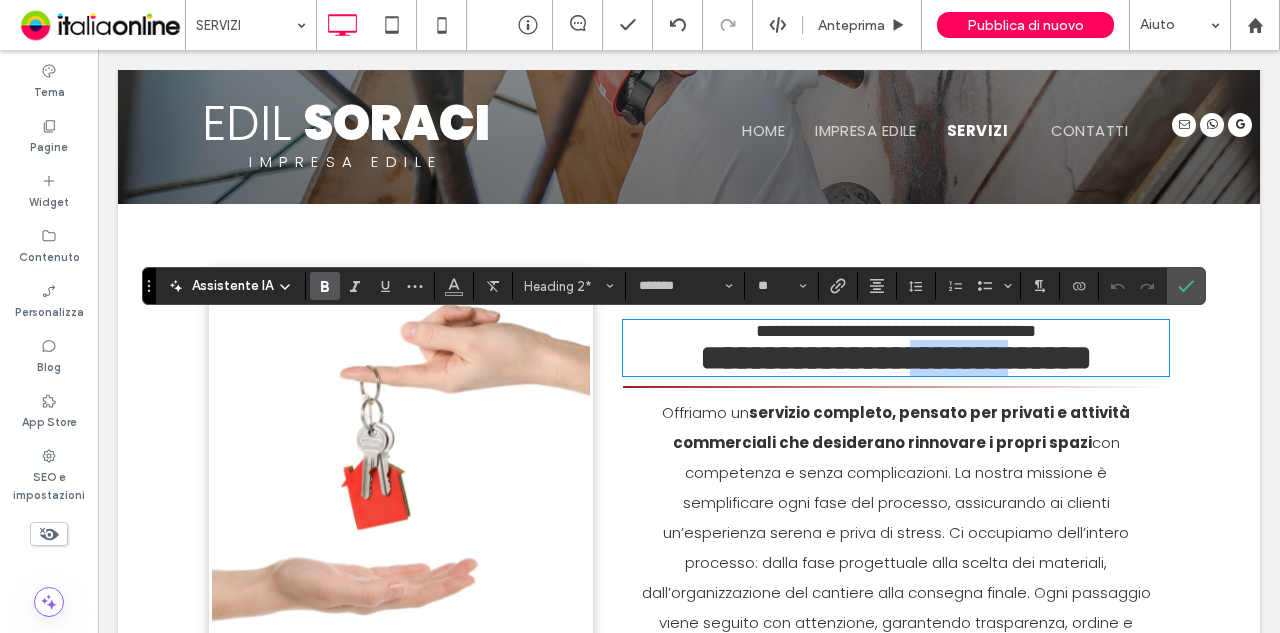 click on "**********" at bounding box center (896, 358) 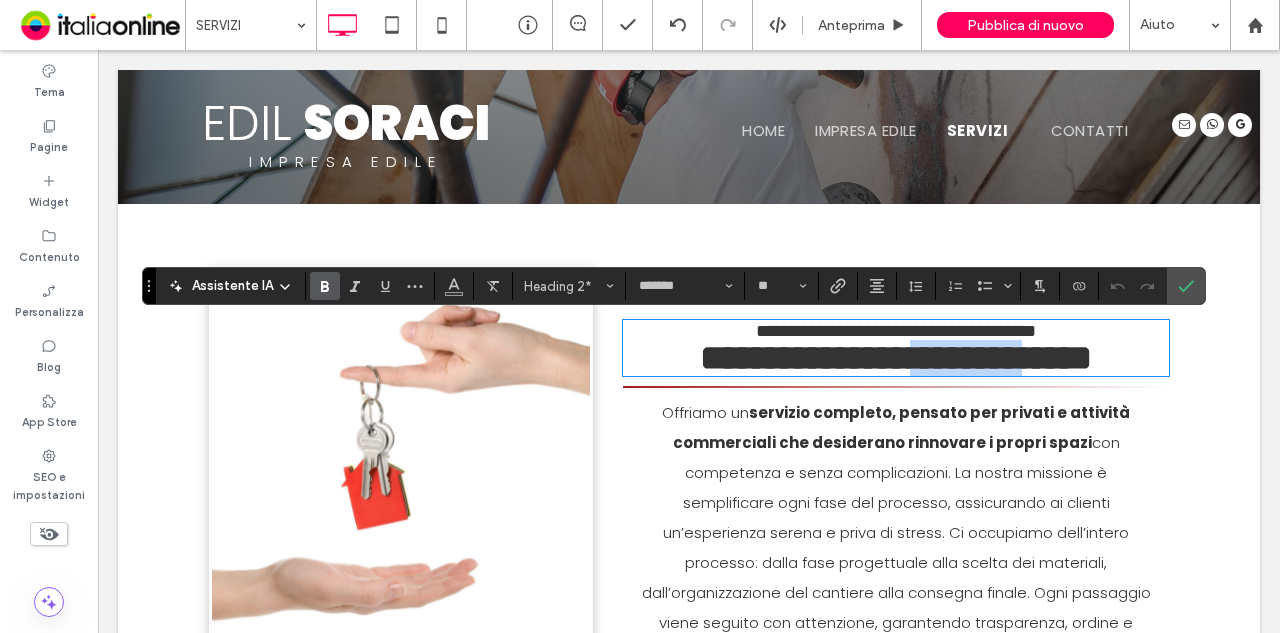 click on "**********" at bounding box center [896, 358] 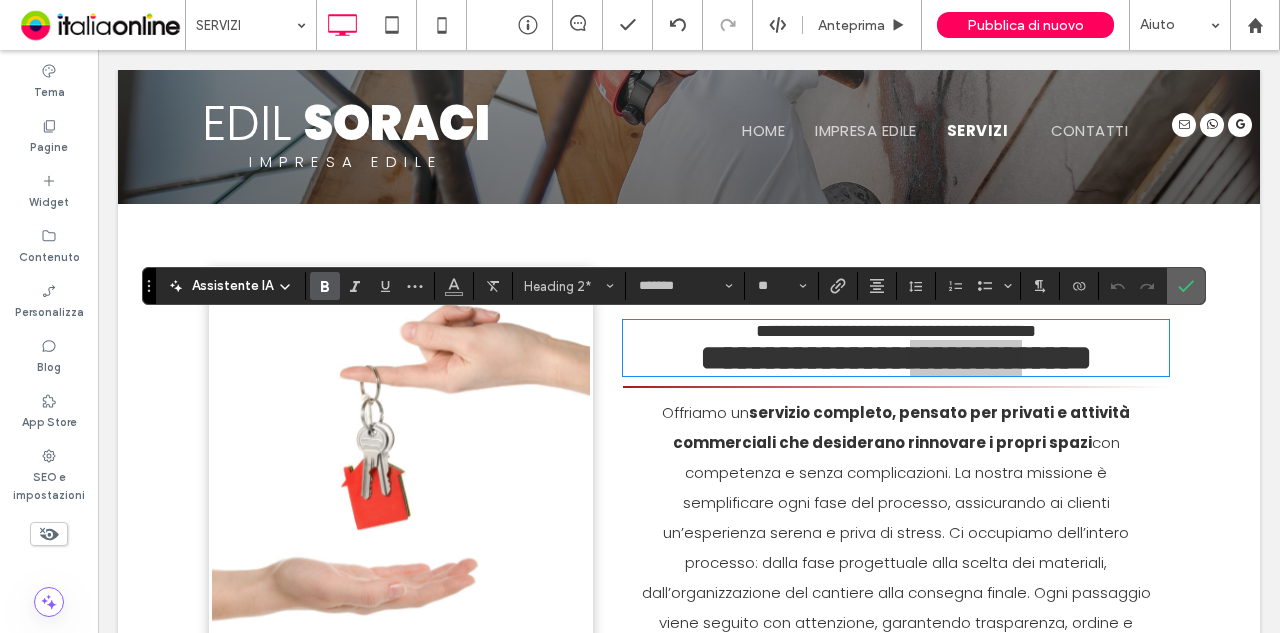click 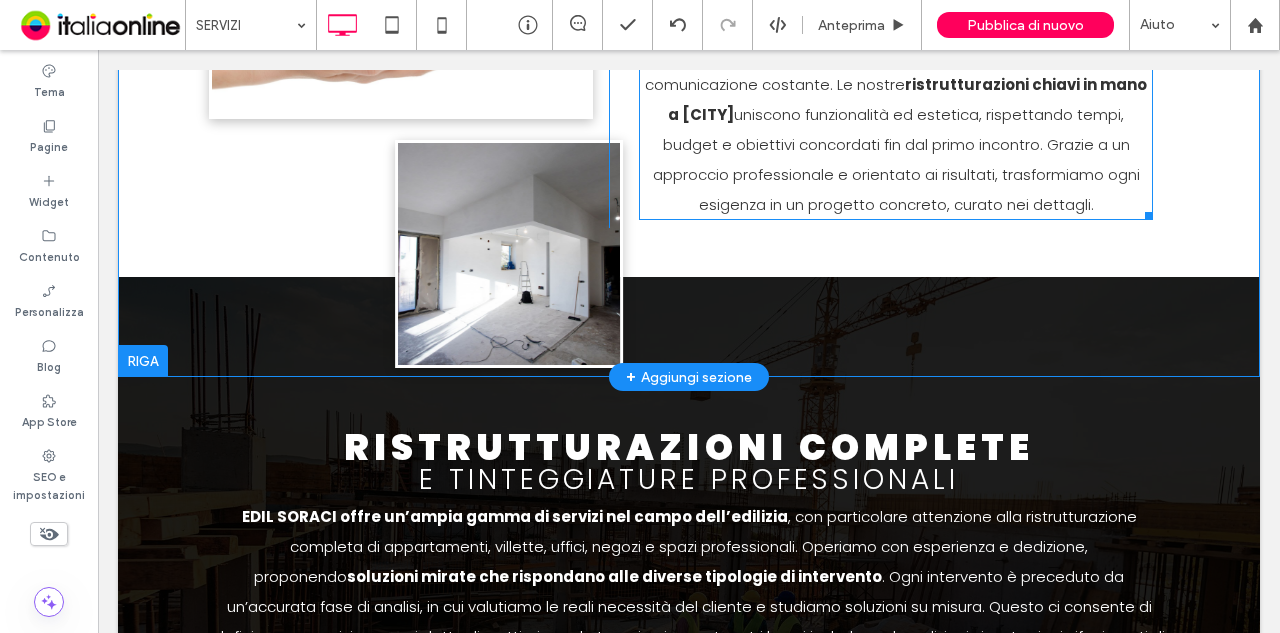 scroll, scrollTop: 600, scrollLeft: 0, axis: vertical 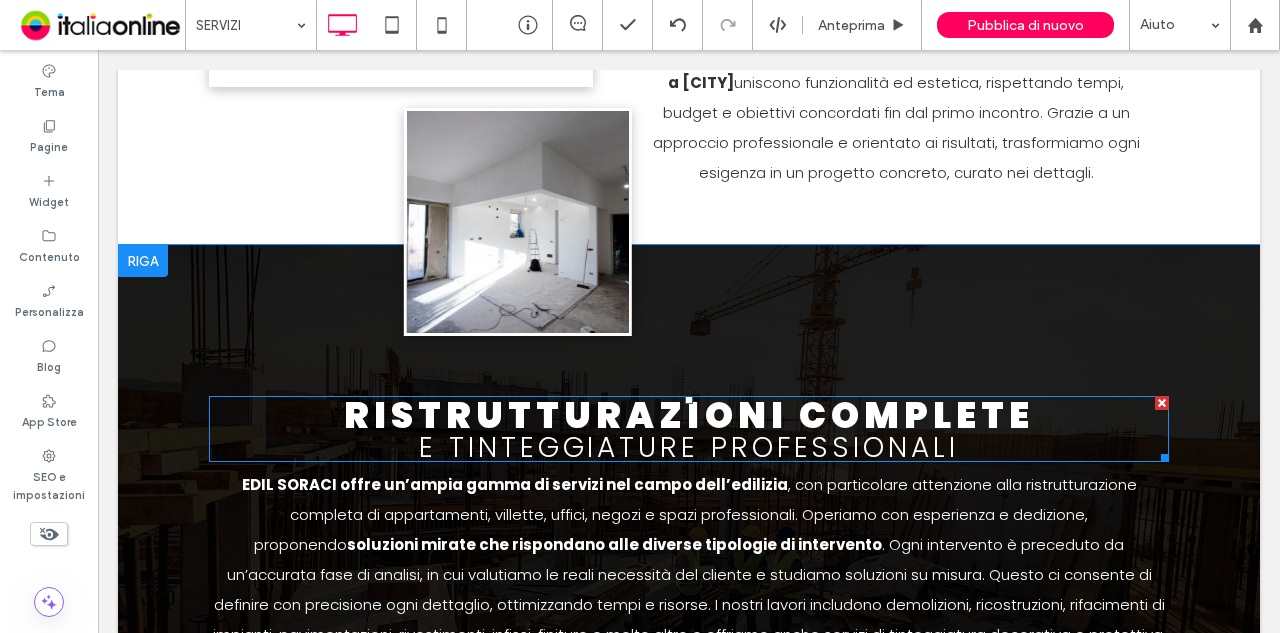 click on "Ristrutturazioni complete" at bounding box center [689, 415] 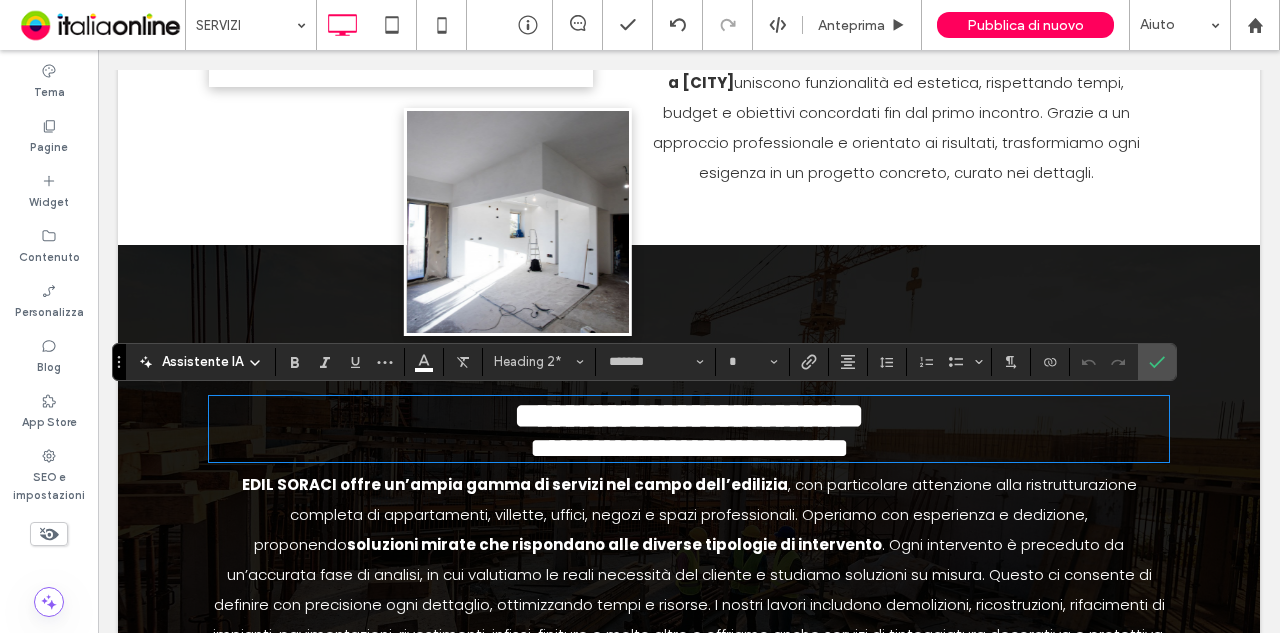 click on "**********" at bounding box center (689, 613) 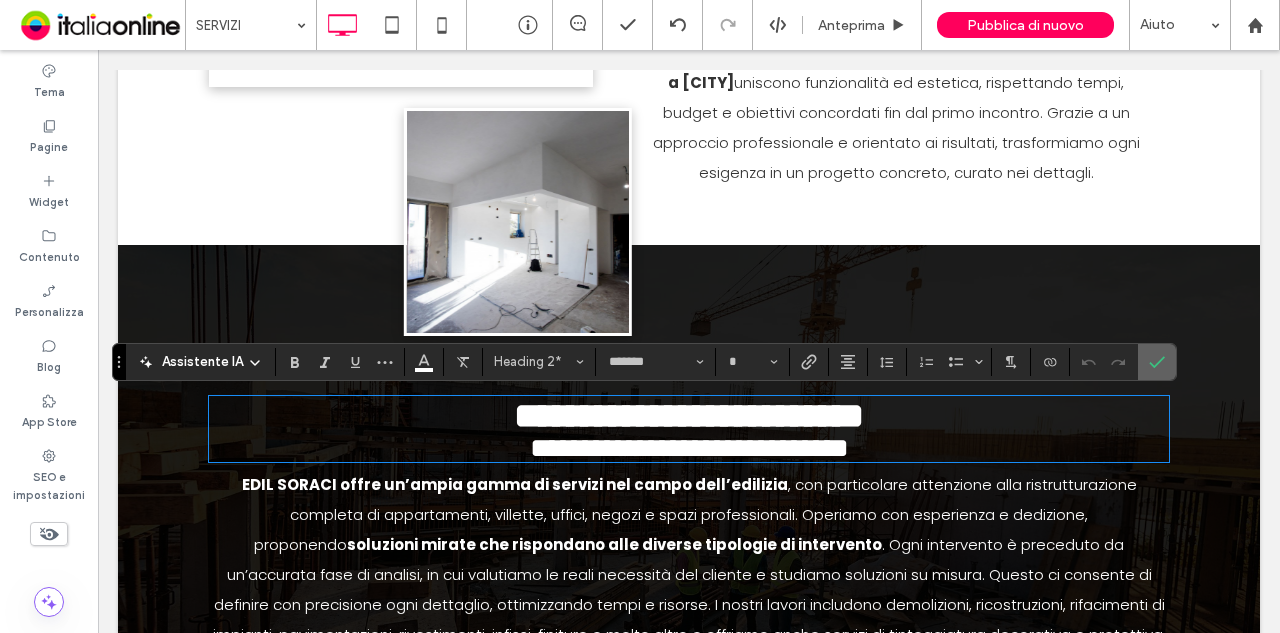 drag, startPoint x: 1158, startPoint y: 350, endPoint x: 980, endPoint y: 251, distance: 203.67867 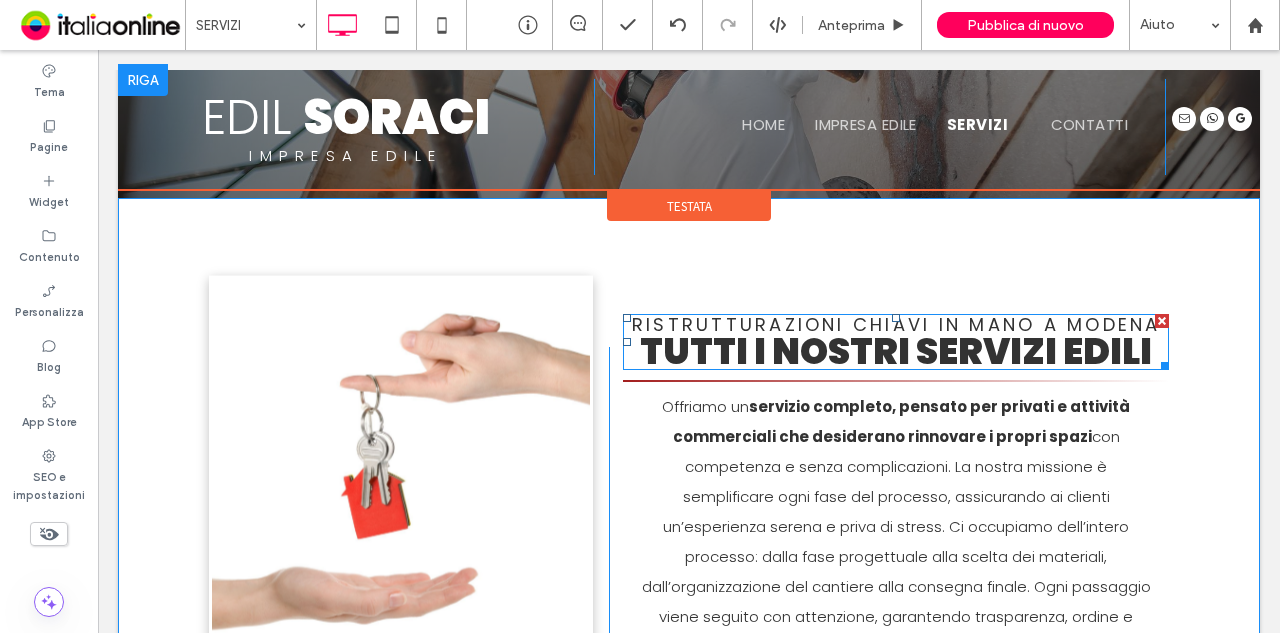 scroll, scrollTop: 0, scrollLeft: 0, axis: both 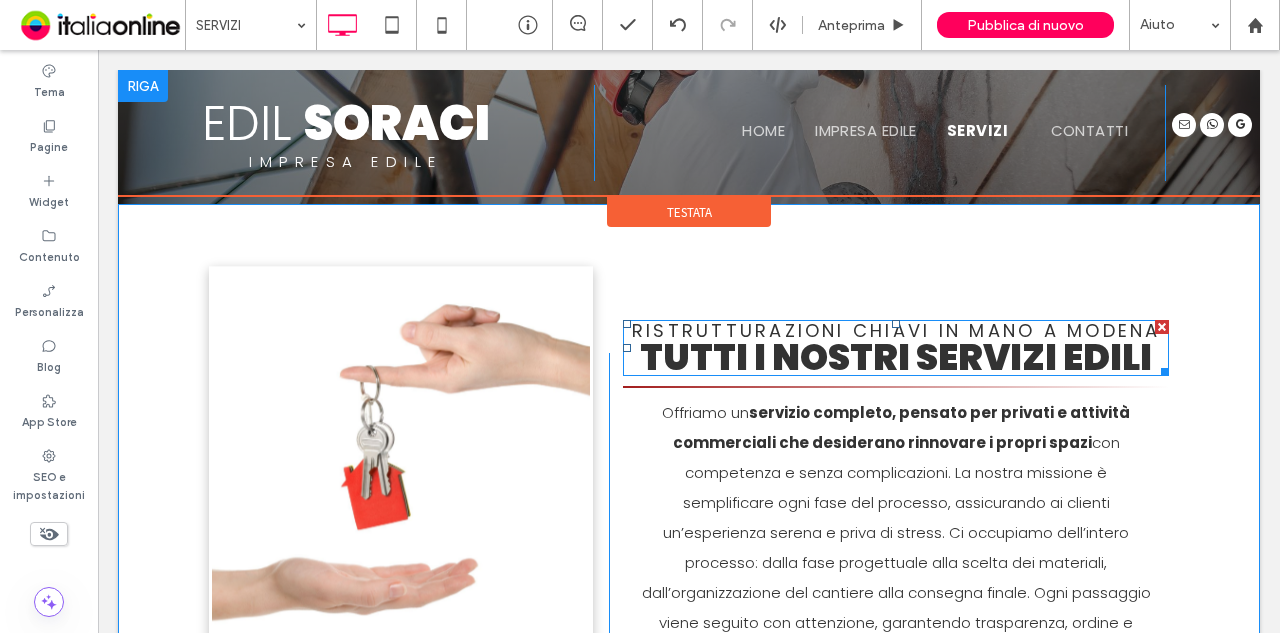 click on "Tutti i Nostri Servizi Edili" at bounding box center [896, 357] 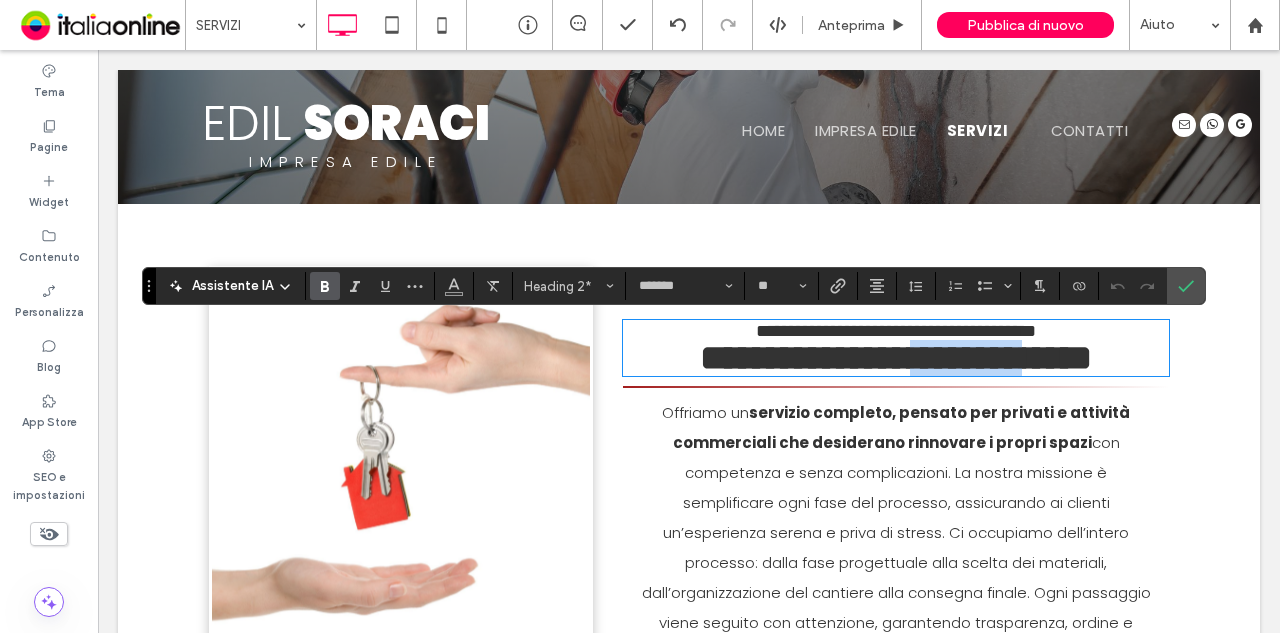 scroll, scrollTop: 7, scrollLeft: 0, axis: vertical 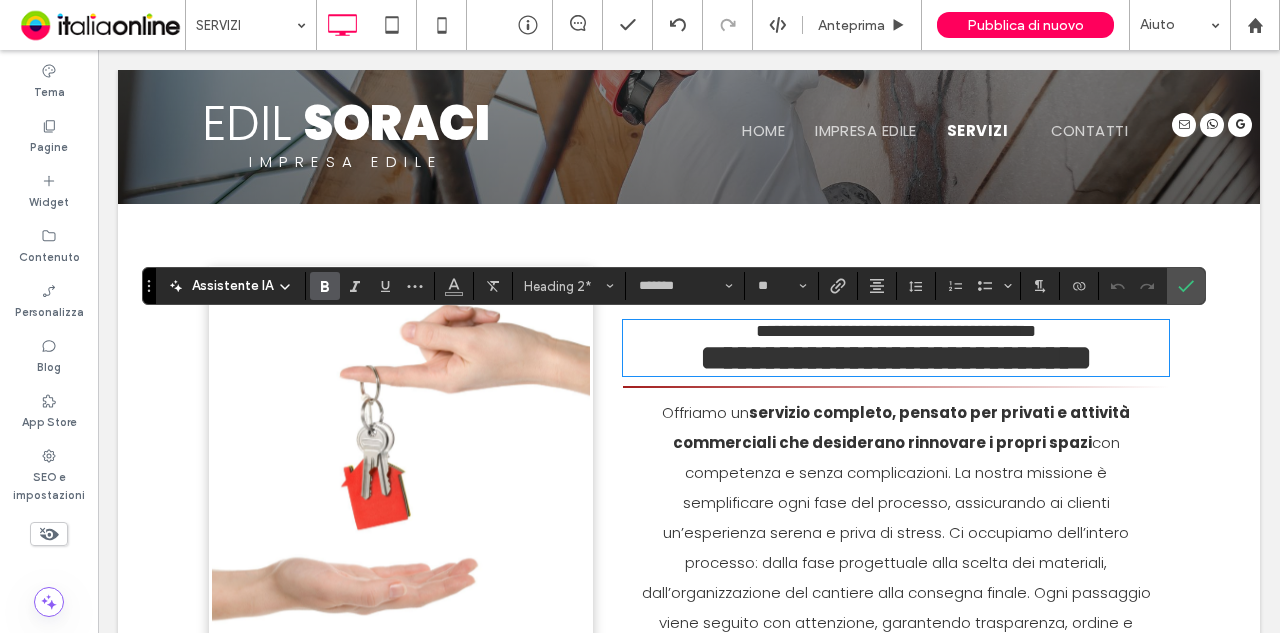 click on "**********" at bounding box center [896, 358] 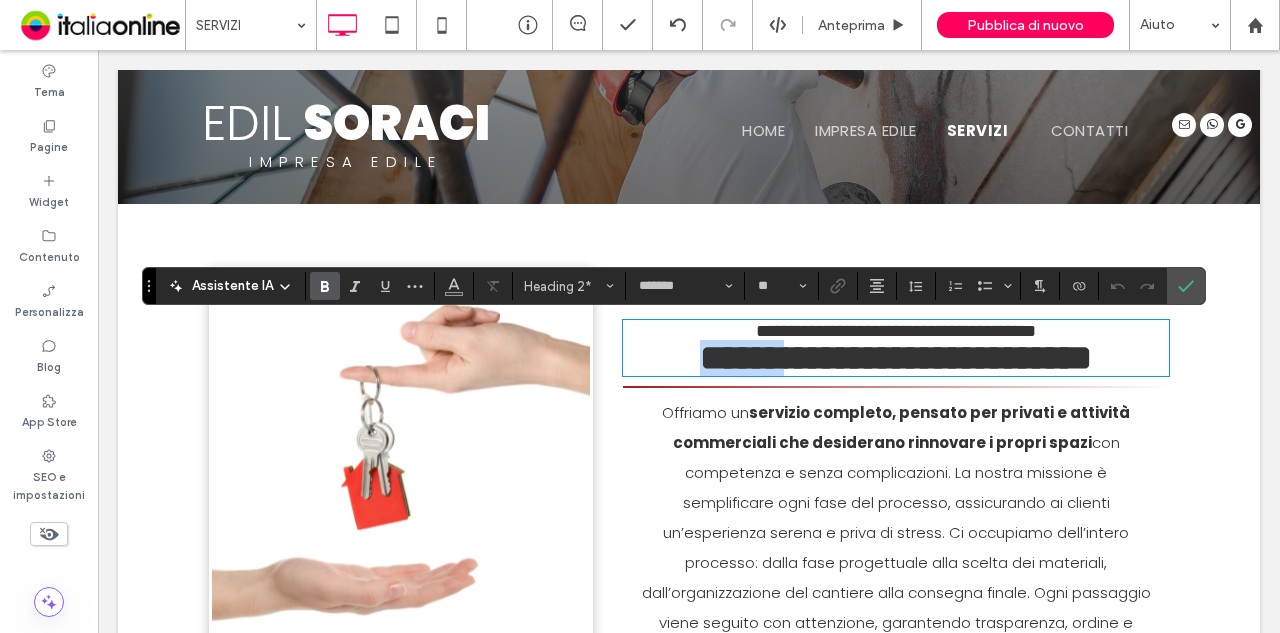 click on "**********" at bounding box center [896, 358] 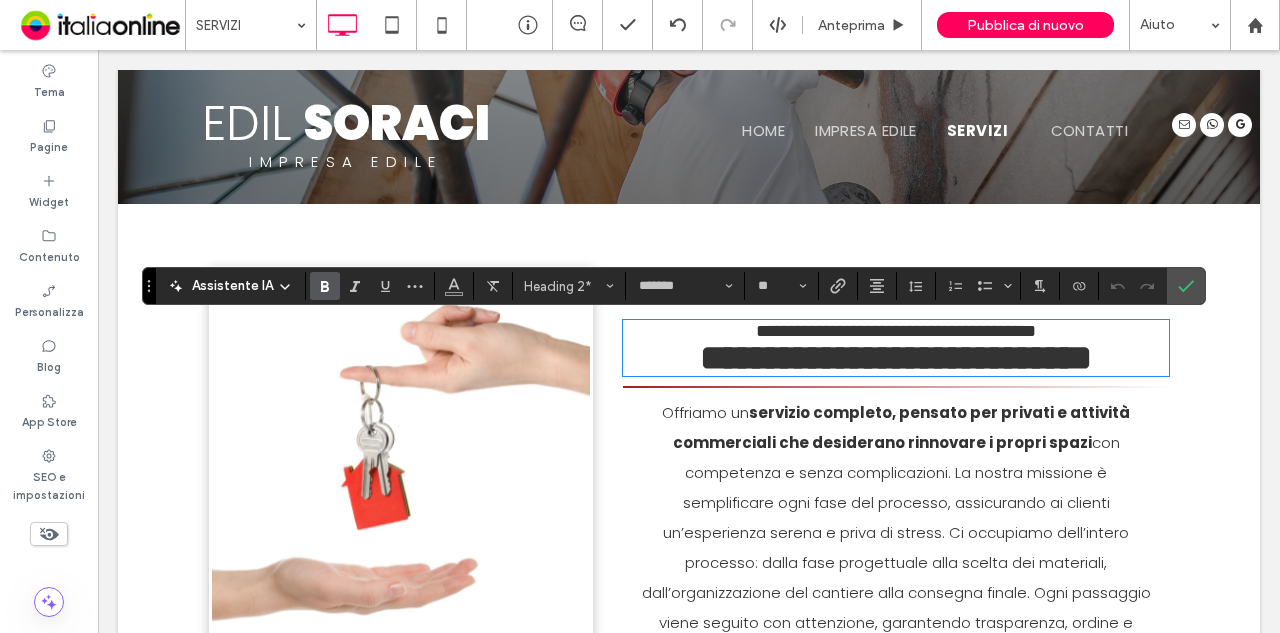 click on "**********" at bounding box center (896, 348) 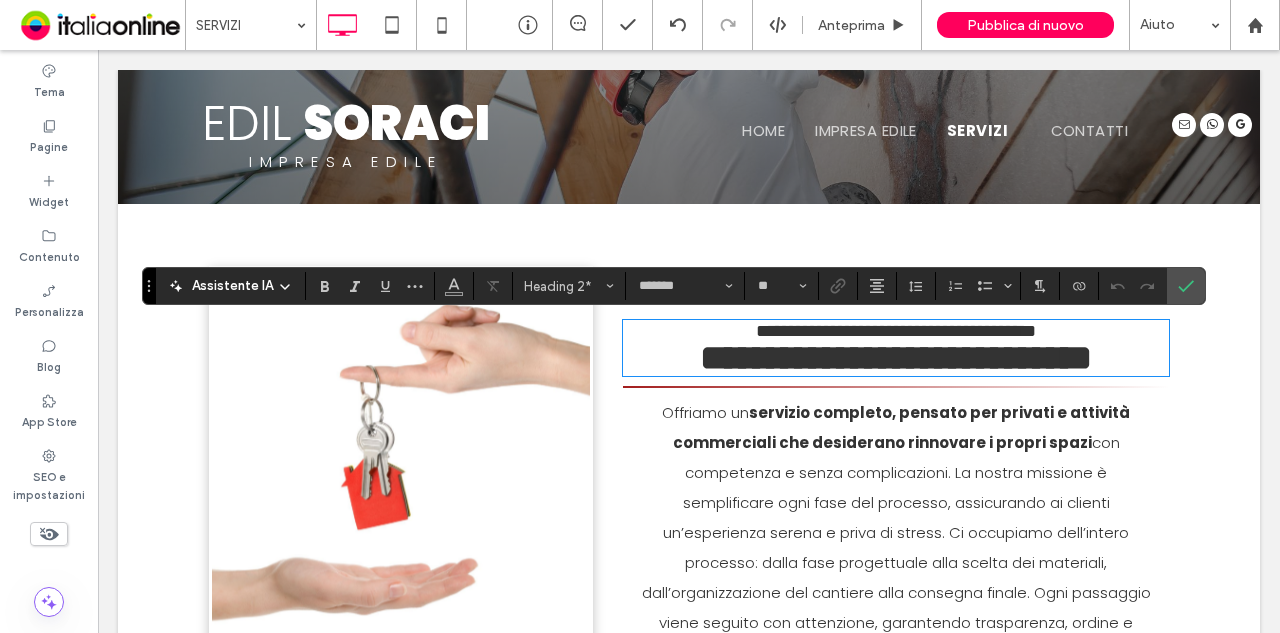 click on "**********" at bounding box center [896, 331] 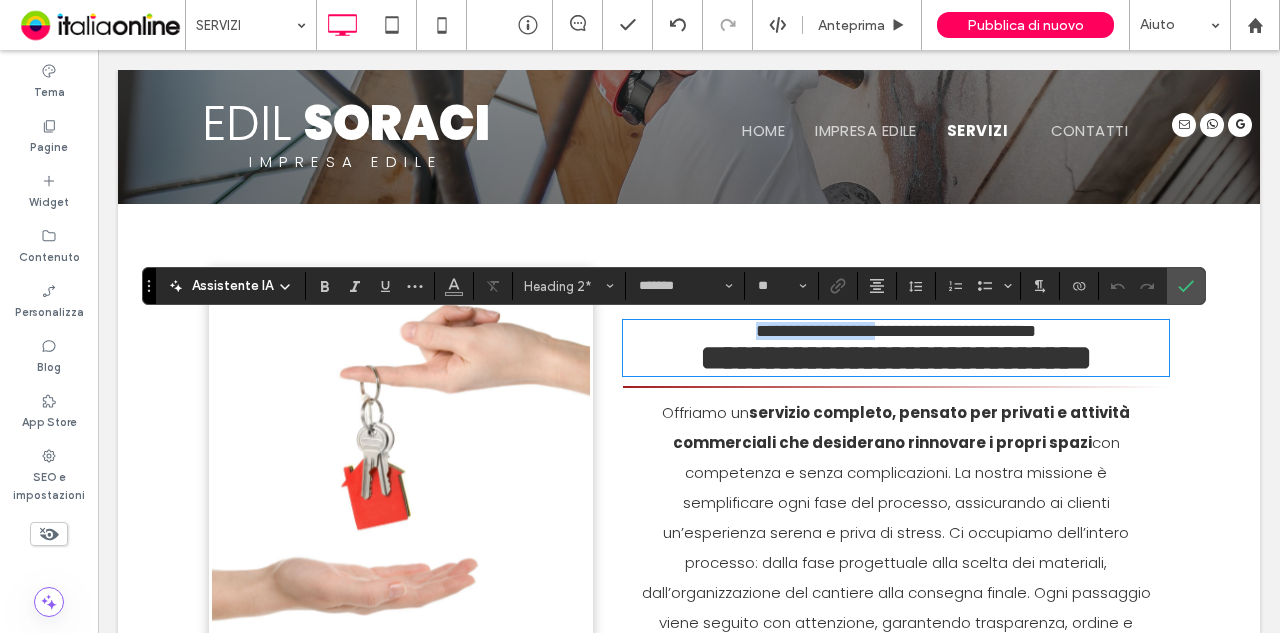 click on "**********" at bounding box center [896, 331] 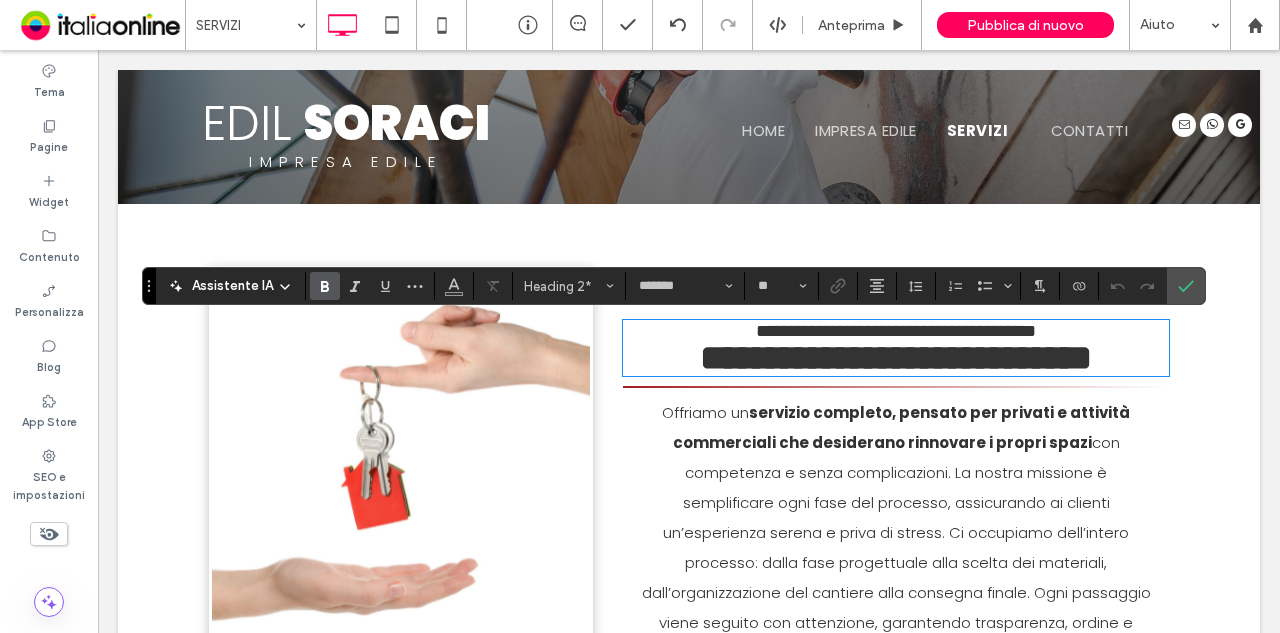 click on "**********" at bounding box center [896, 358] 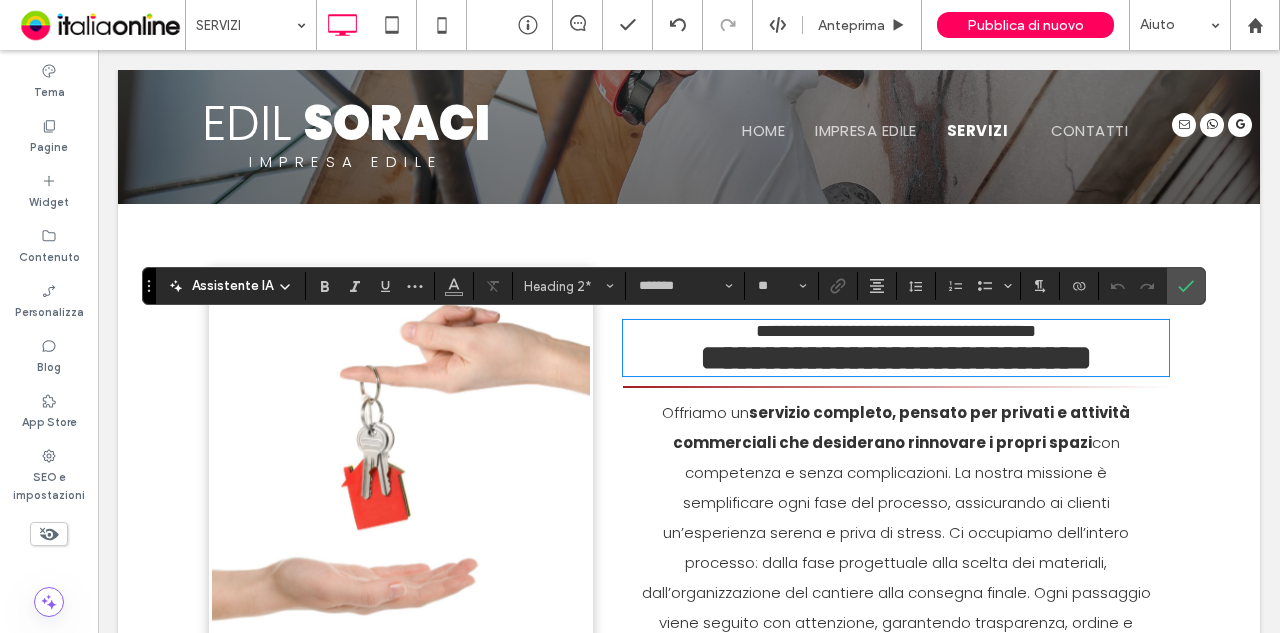click on "**********" at bounding box center [896, 331] 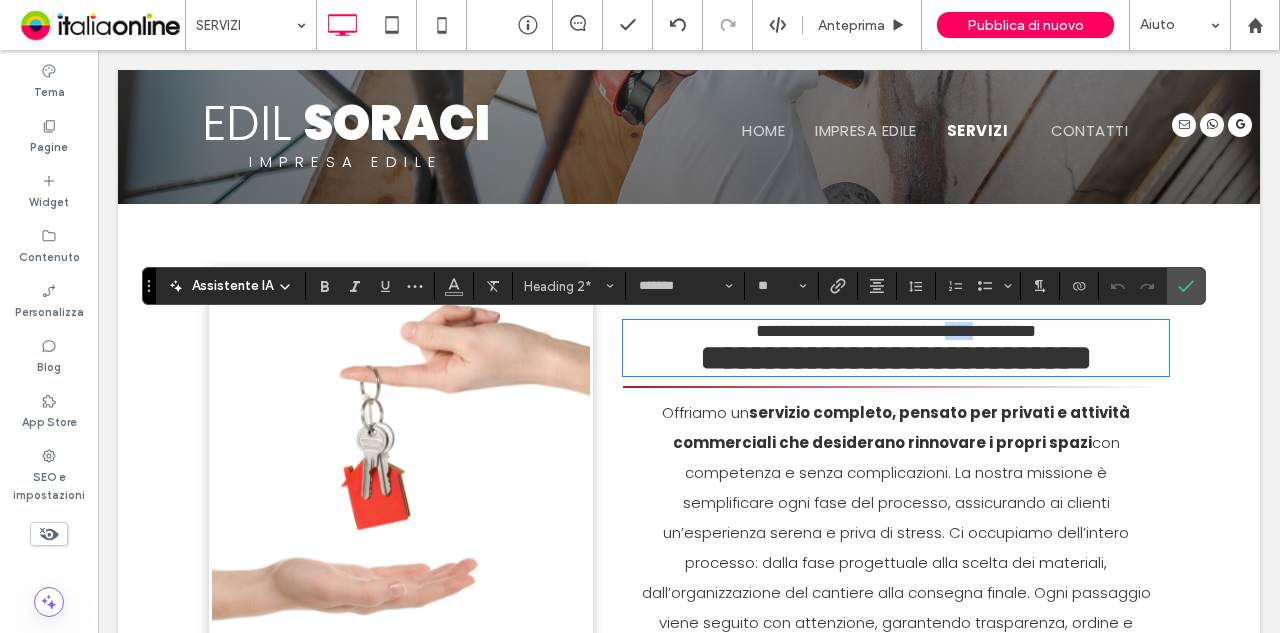 click on "**********" at bounding box center [896, 331] 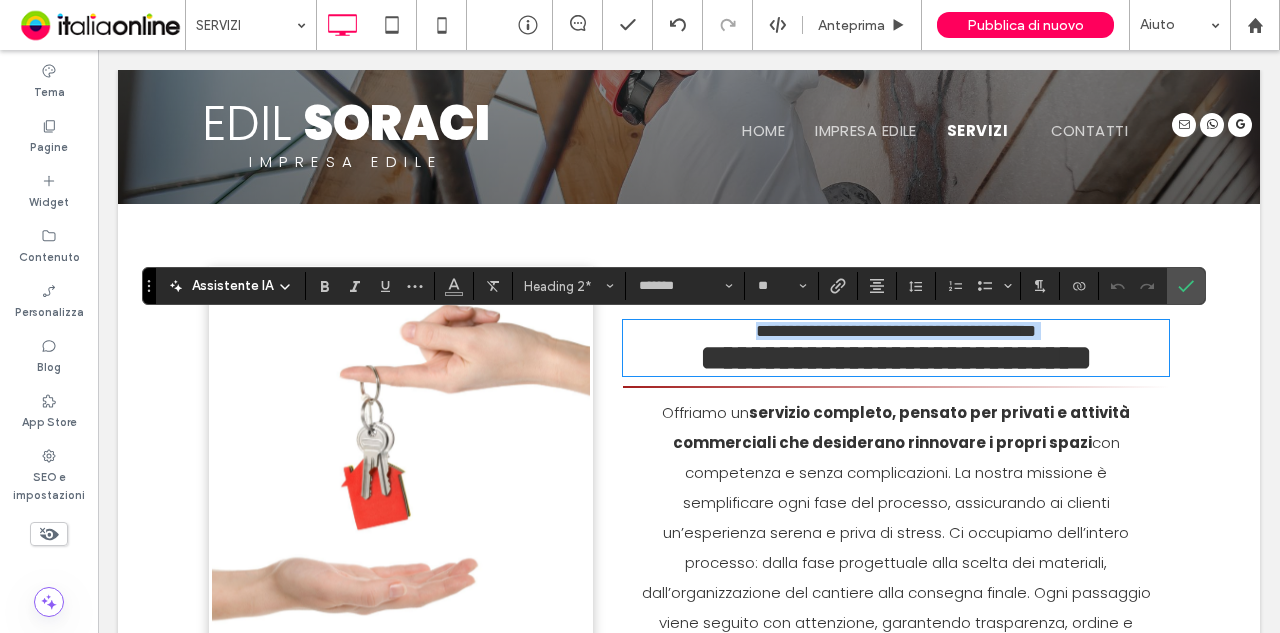 click on "**********" at bounding box center [896, 331] 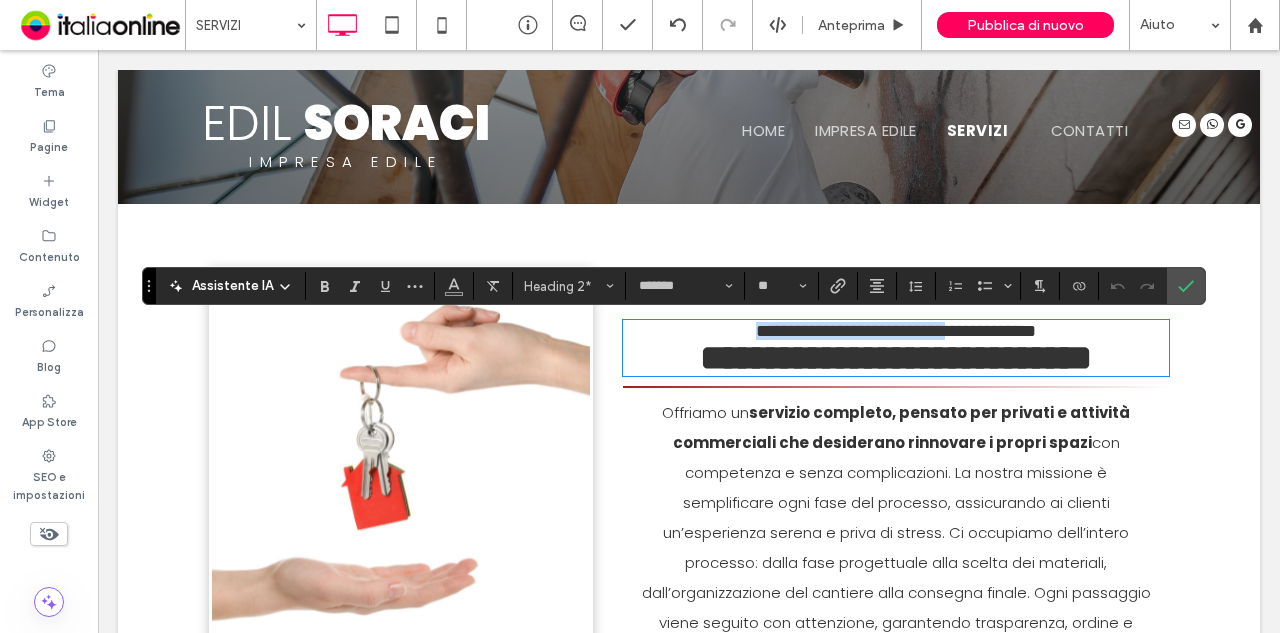 click on "**********" at bounding box center [896, 331] 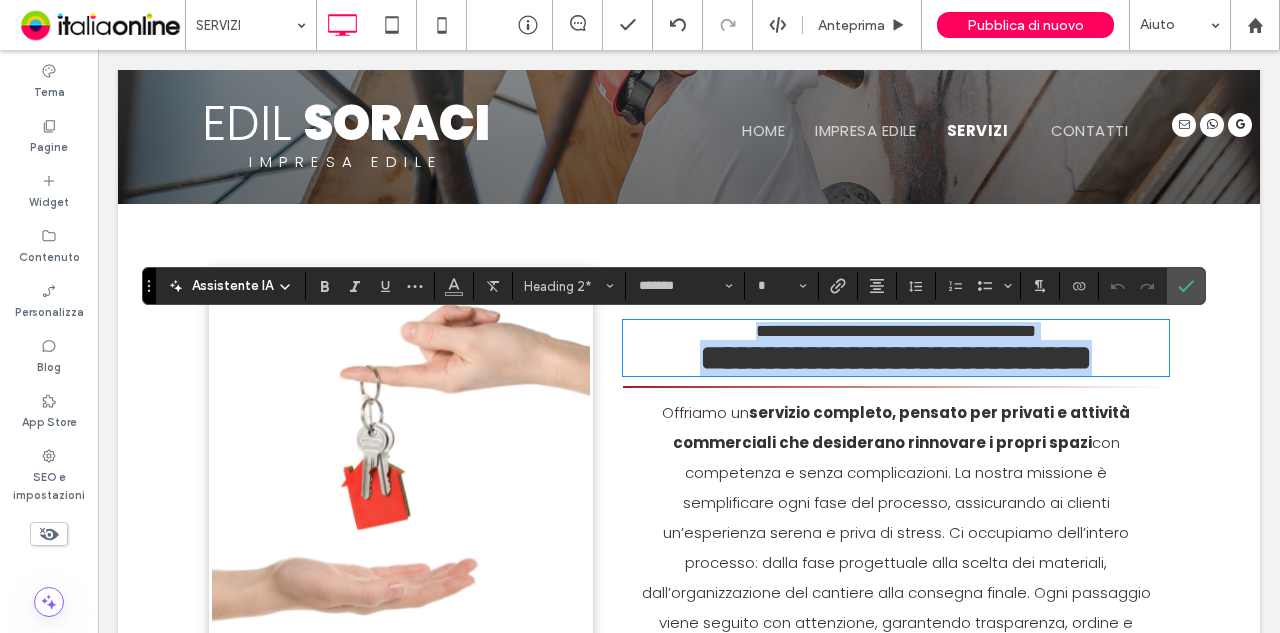 drag, startPoint x: 623, startPoint y: 329, endPoint x: 1149, endPoint y: 350, distance: 526.419 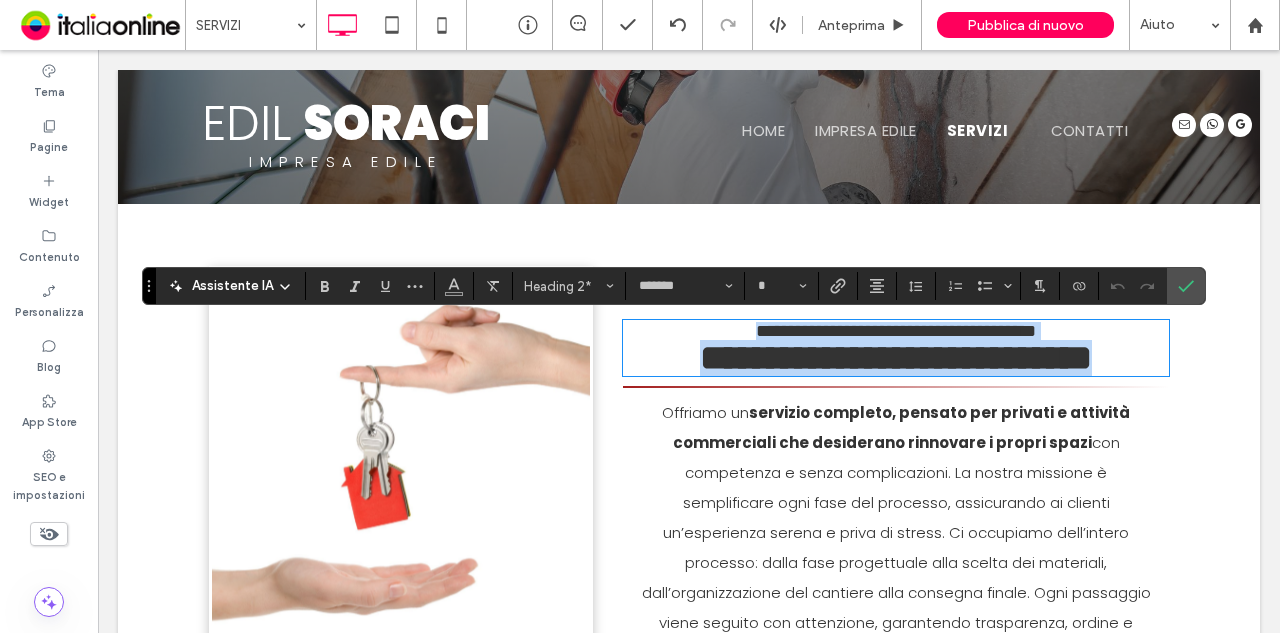 click on "**********" at bounding box center [896, 358] 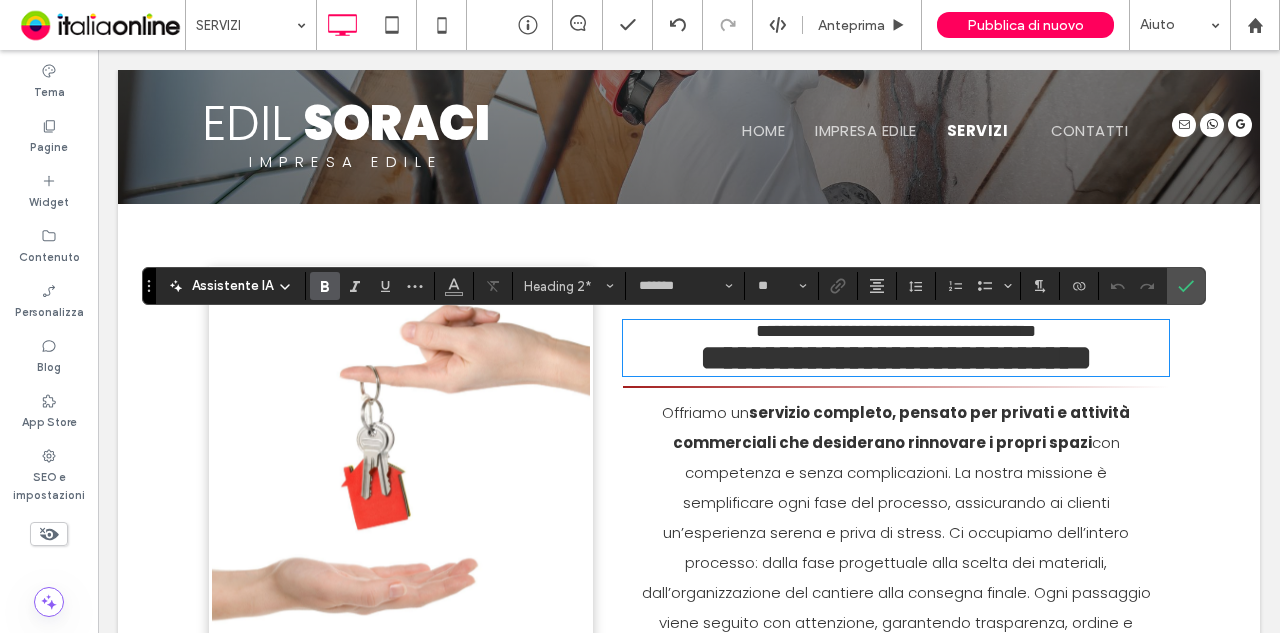 scroll, scrollTop: 7, scrollLeft: 0, axis: vertical 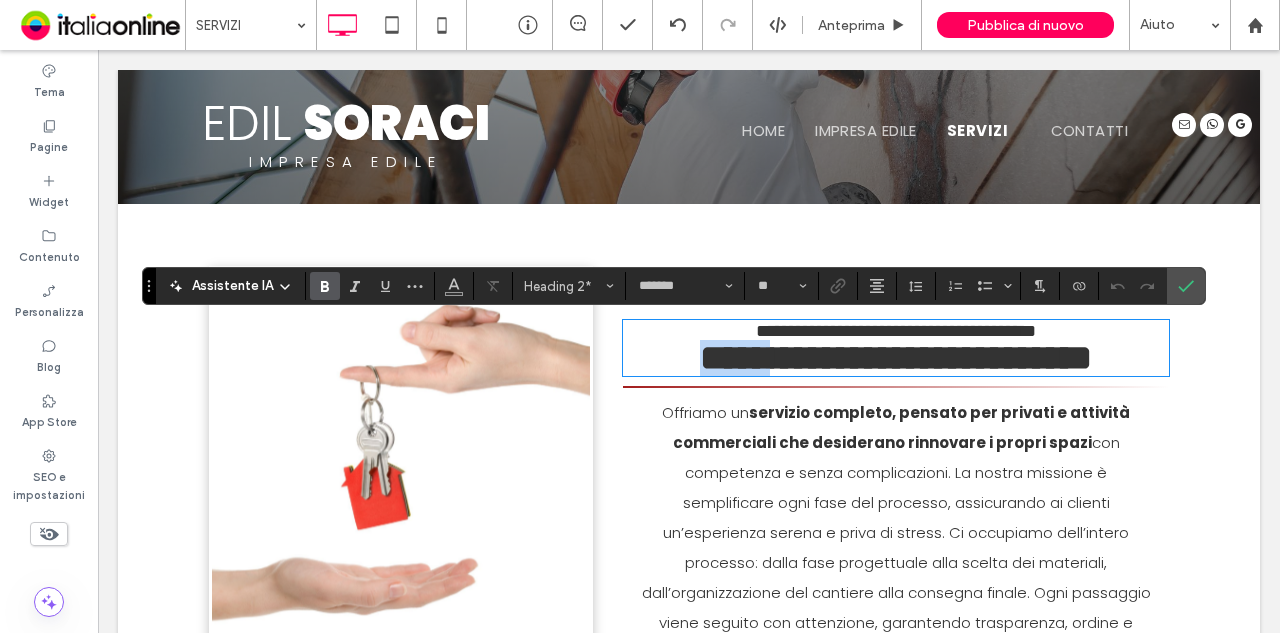 click on "**********" at bounding box center [896, 358] 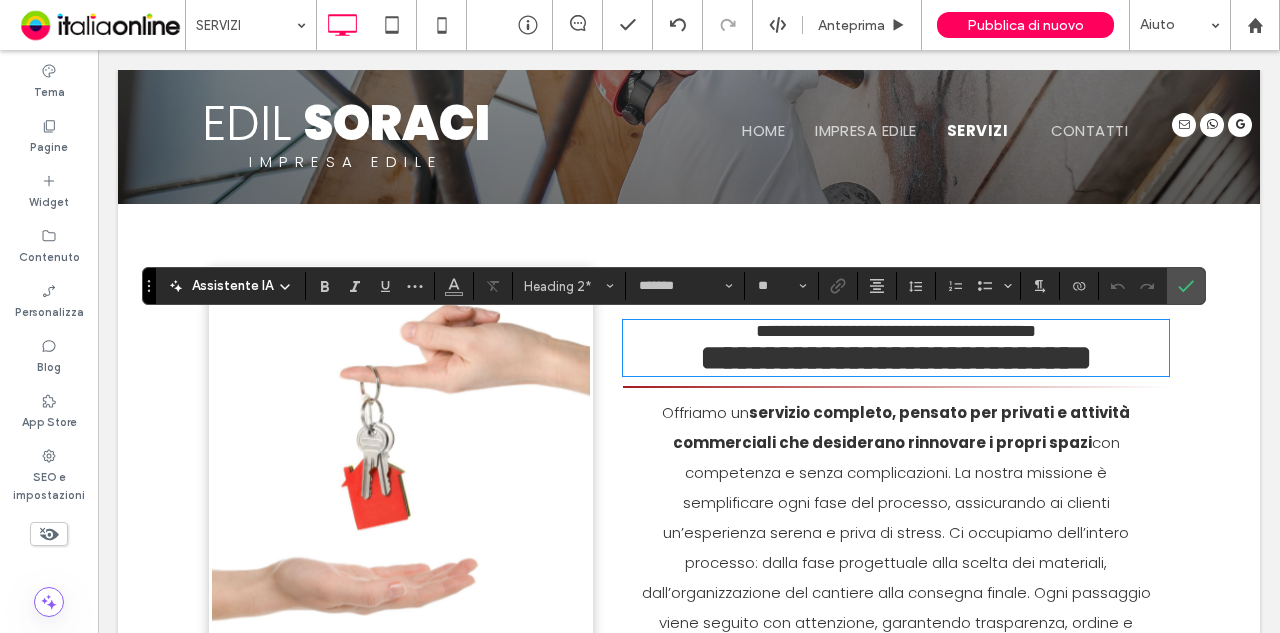 click on "**********" at bounding box center [896, 331] 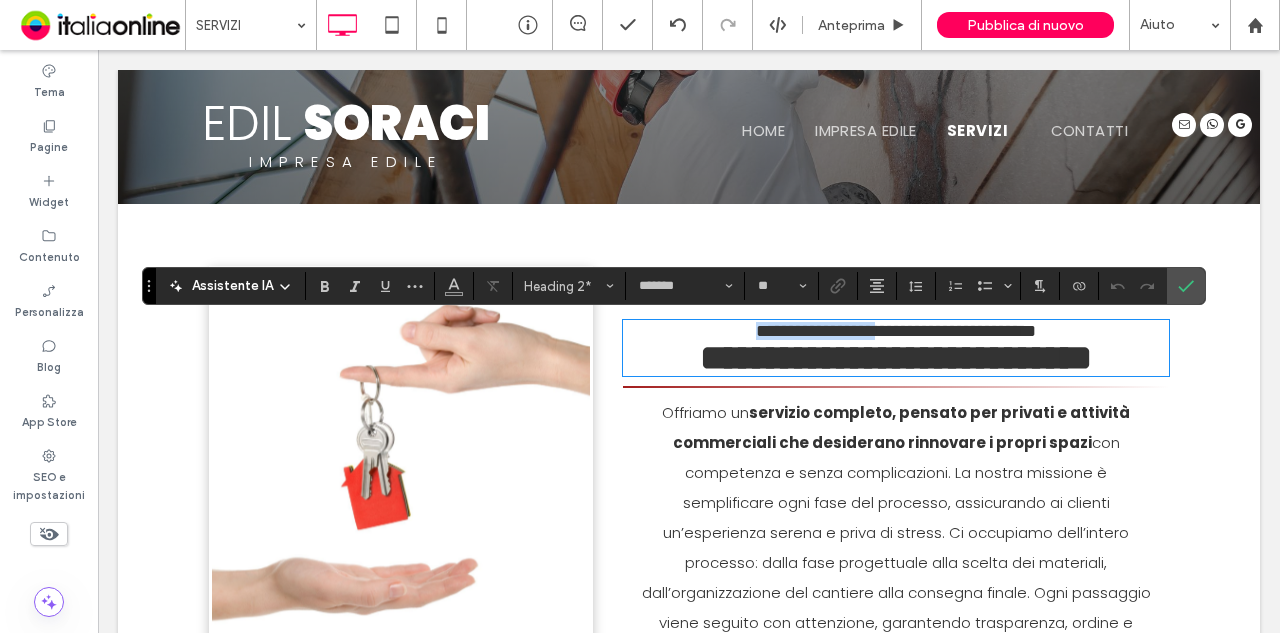 click on "**********" at bounding box center [896, 331] 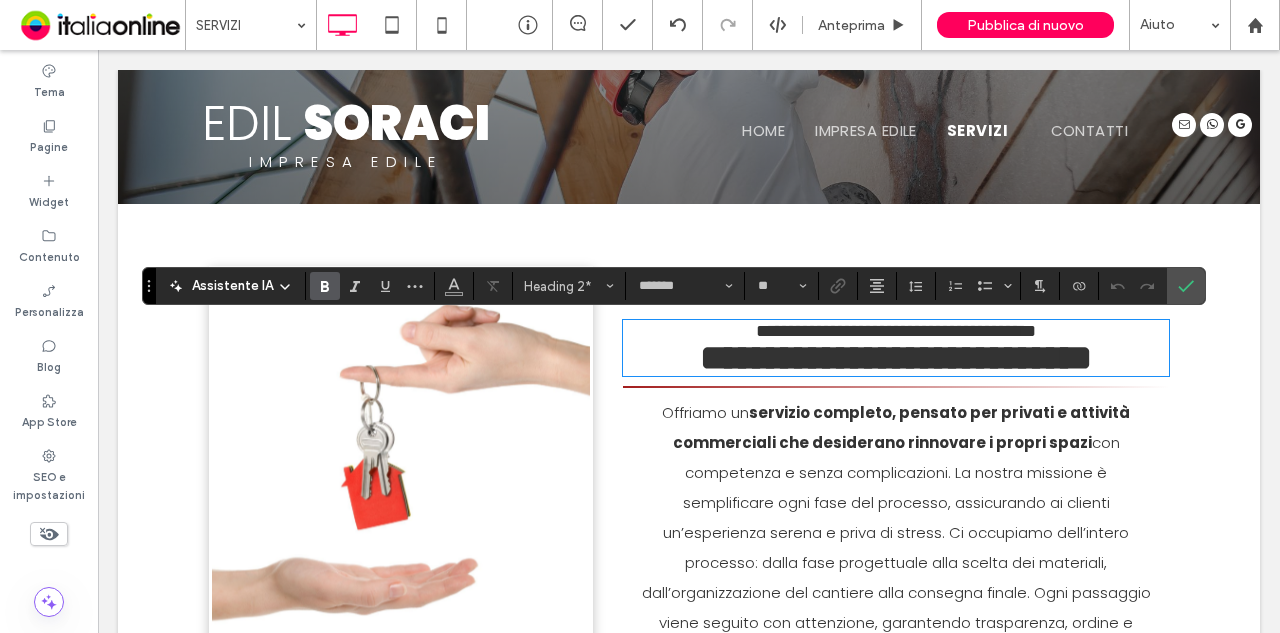 click on "**********" at bounding box center [896, 358] 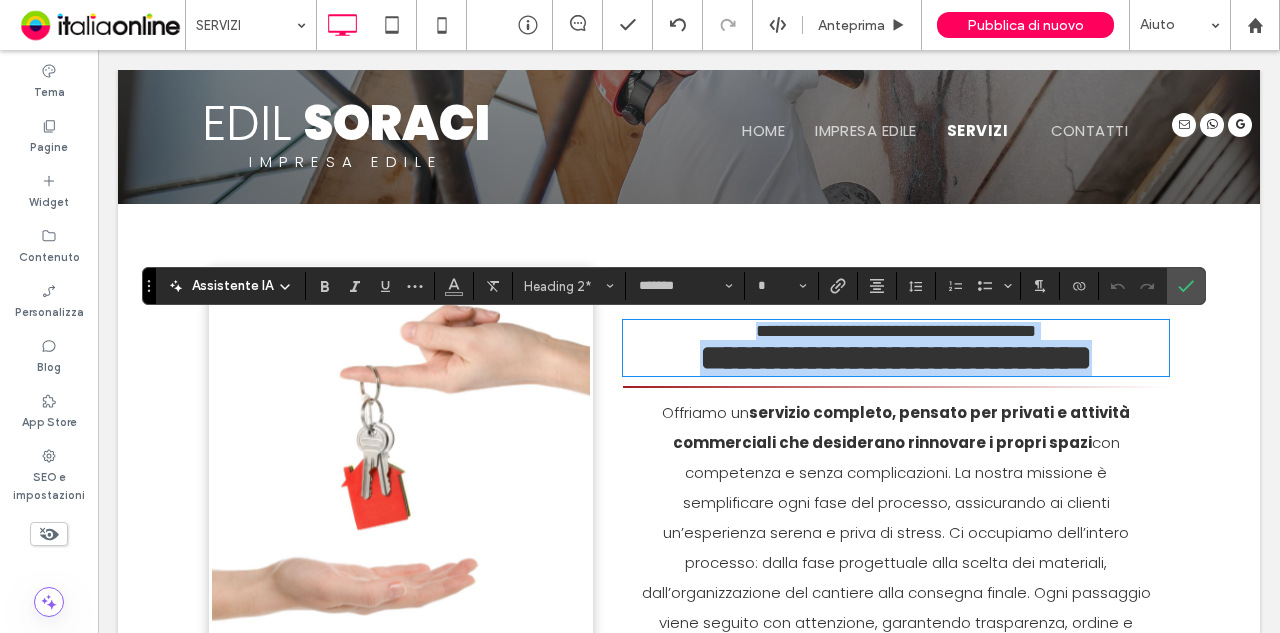 drag, startPoint x: 622, startPoint y: 322, endPoint x: 1155, endPoint y: 349, distance: 533.6834 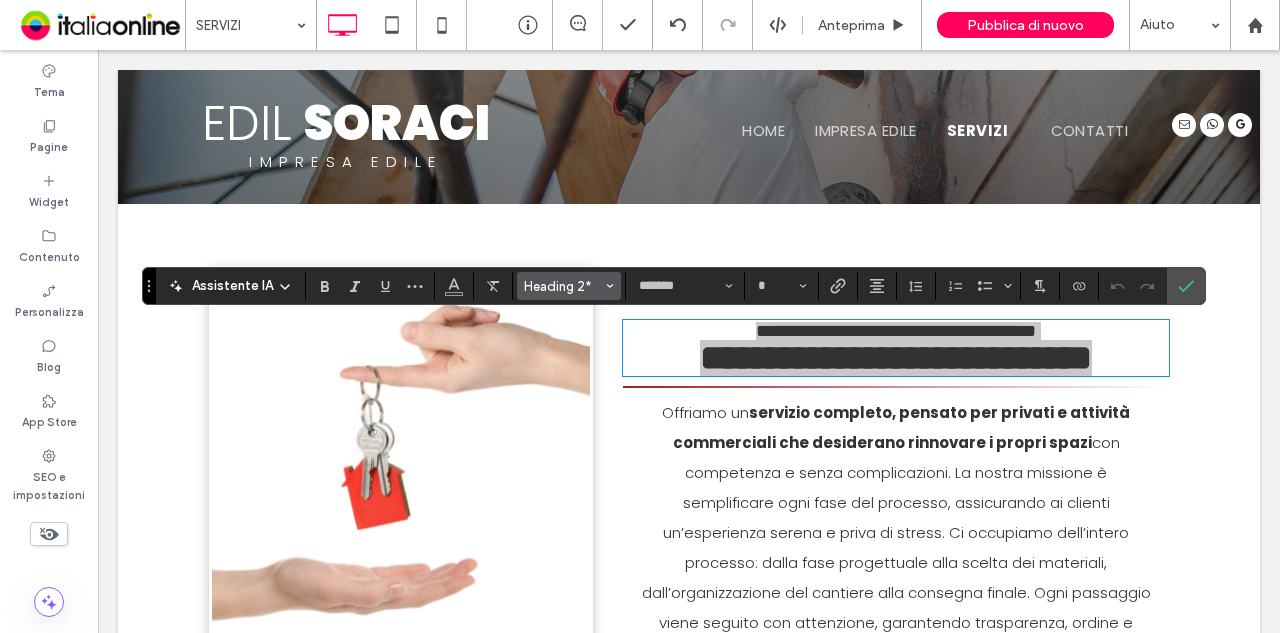 click on "Heading 2*" at bounding box center [569, 286] 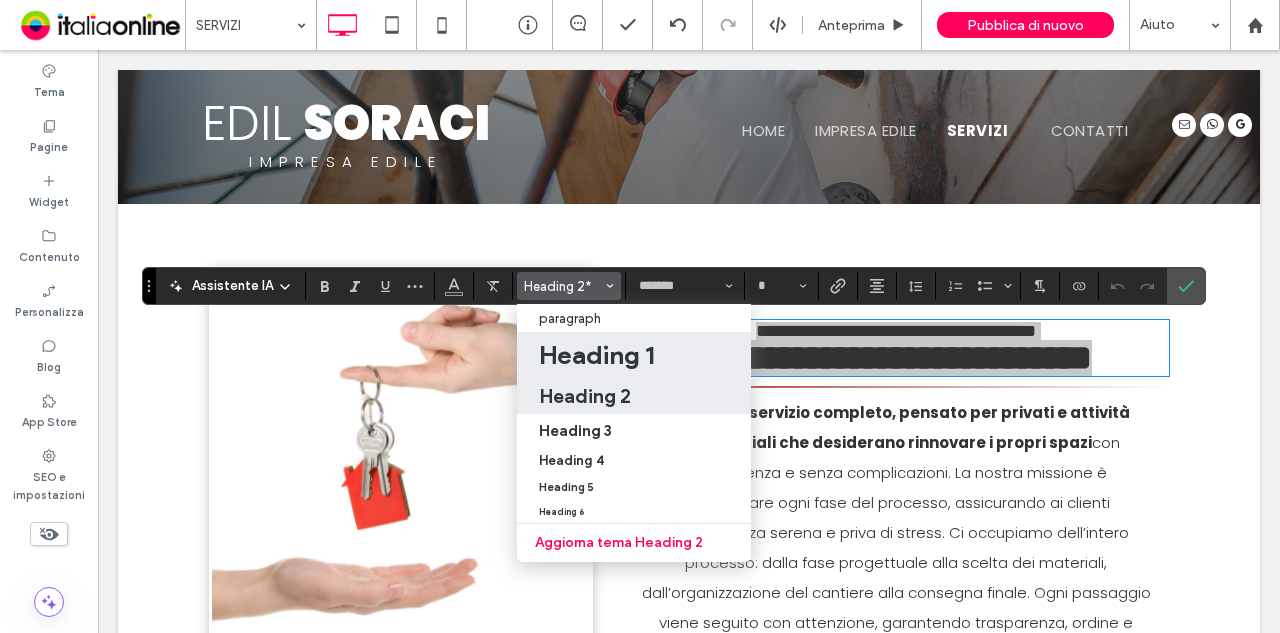 click on "Heading 1" at bounding box center [596, 355] 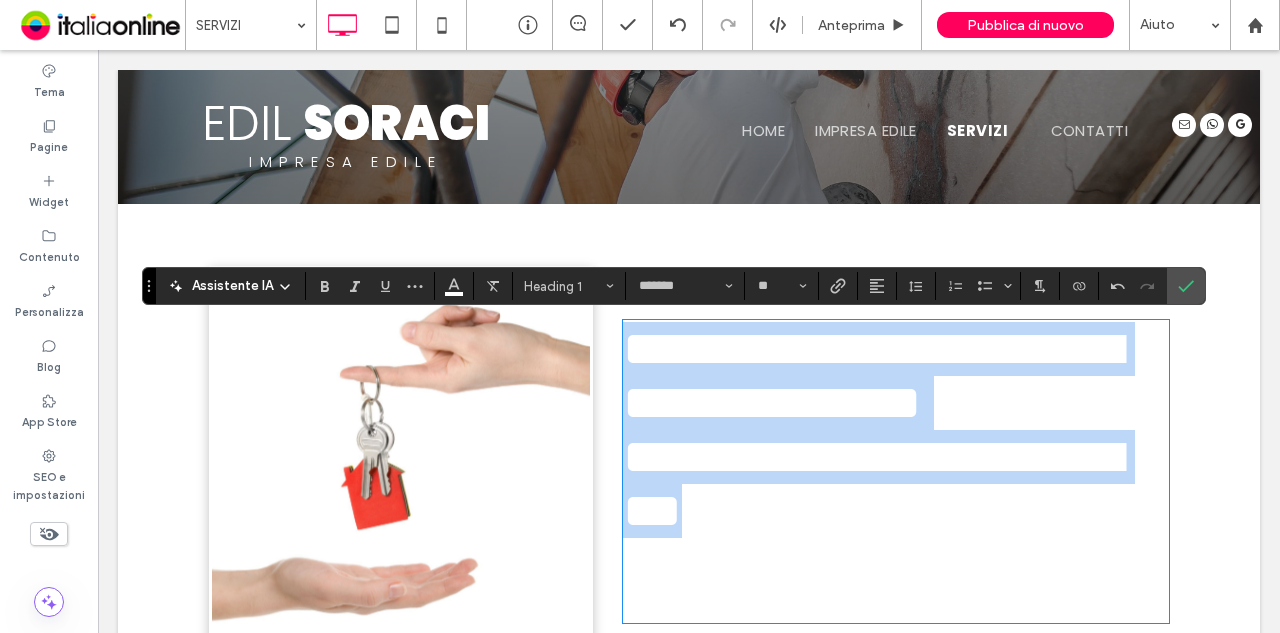scroll, scrollTop: 0, scrollLeft: 0, axis: both 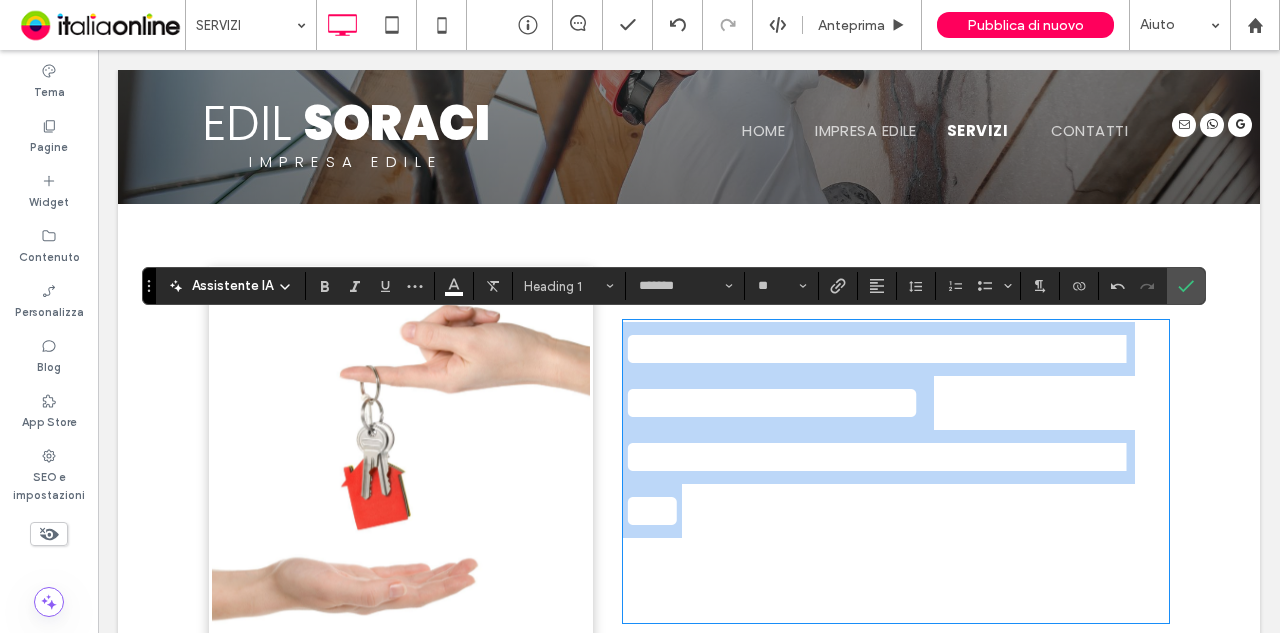 click on "**********" at bounding box center (872, 375) 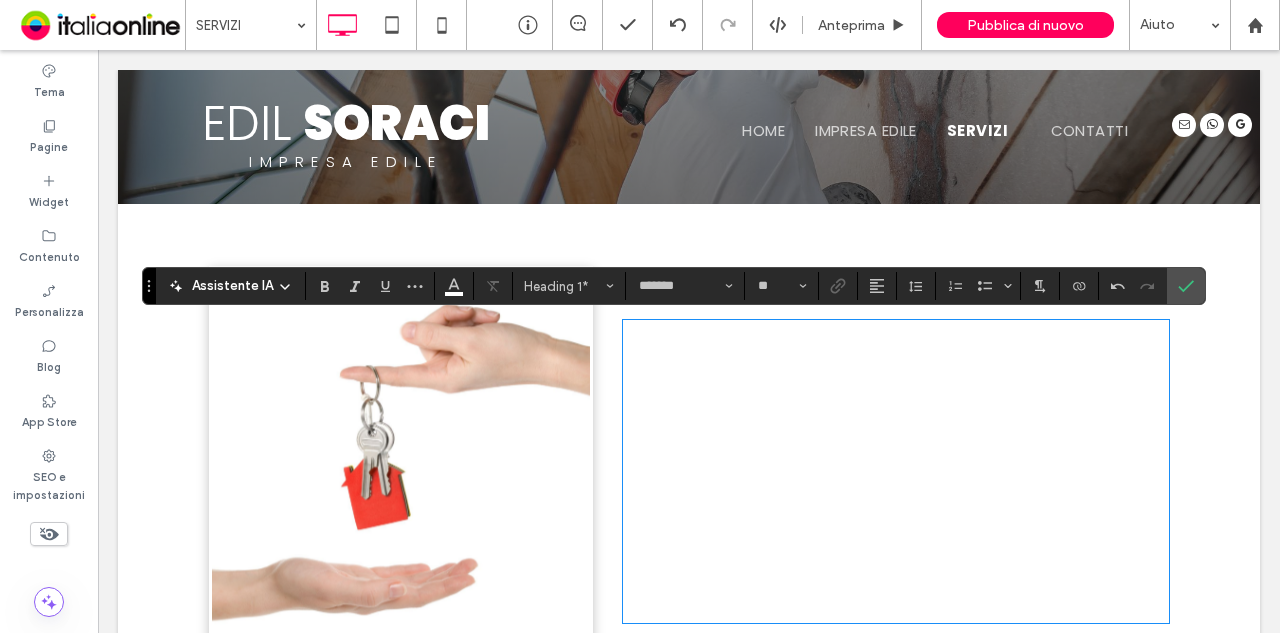 click on "**********" at bounding box center (896, 376) 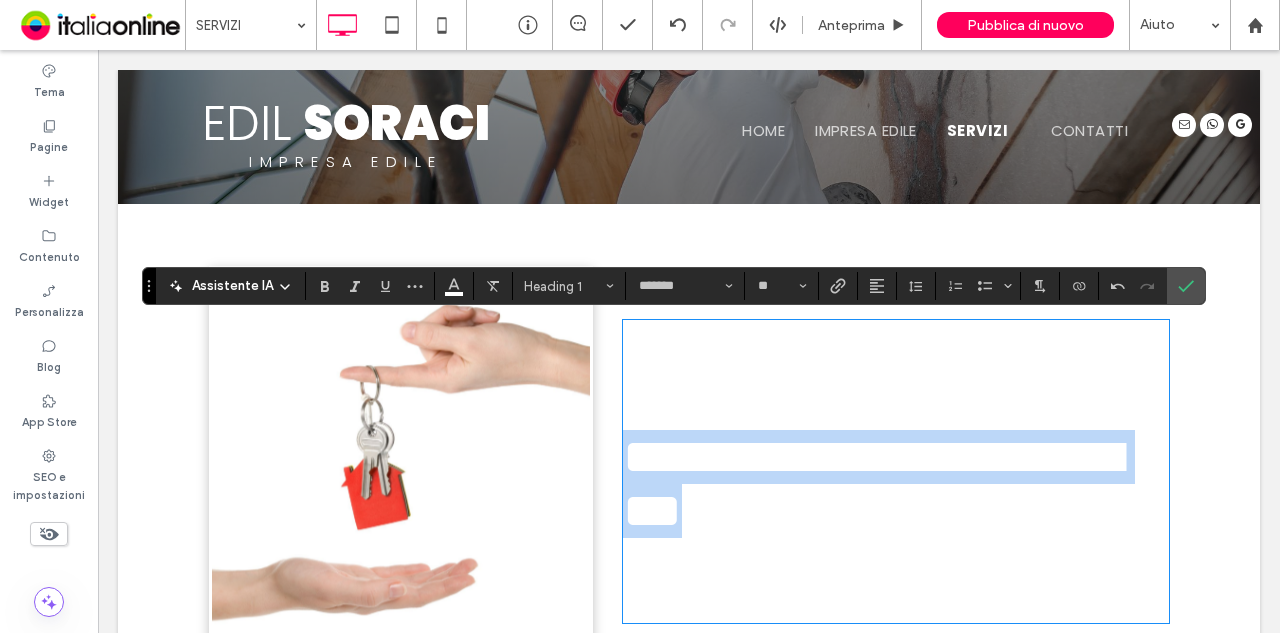 drag, startPoint x: 811, startPoint y: 577, endPoint x: 612, endPoint y: 515, distance: 208.43465 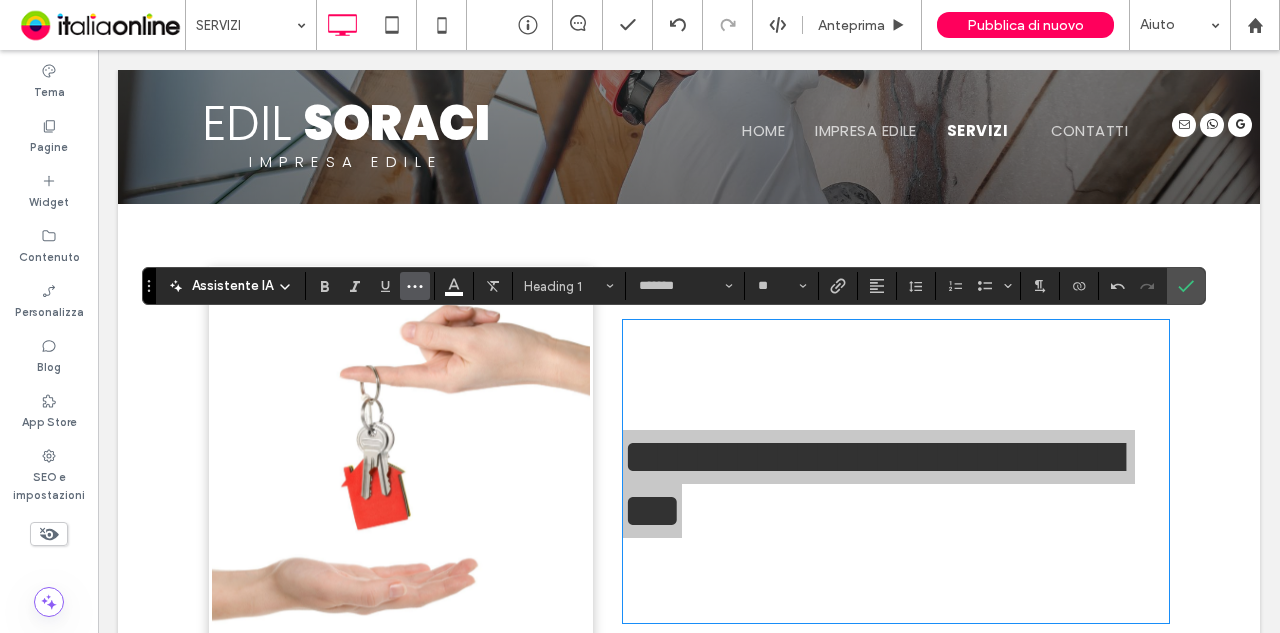 click 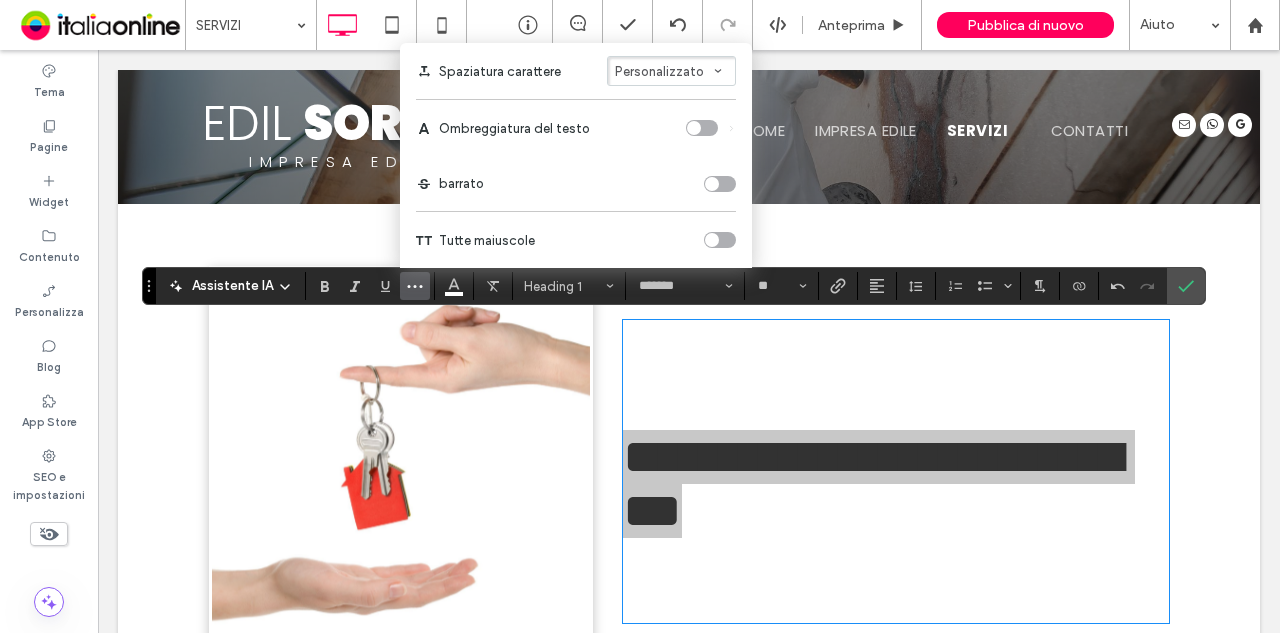 click at bounding box center (712, 240) 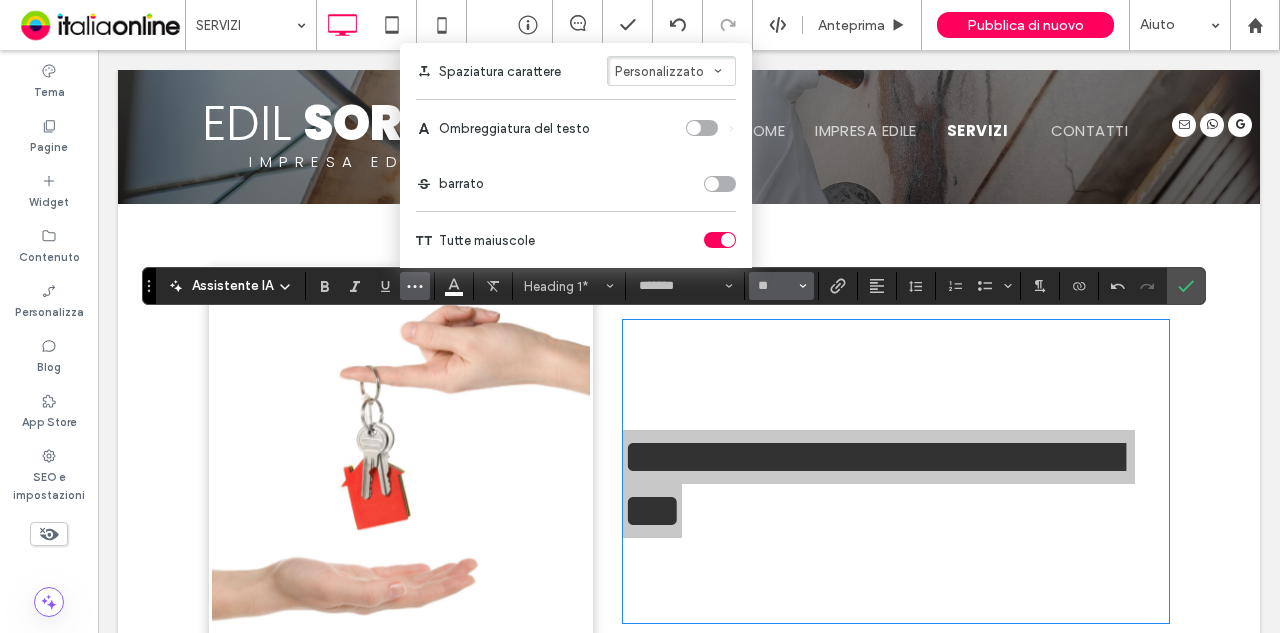 click on "**" at bounding box center (781, 286) 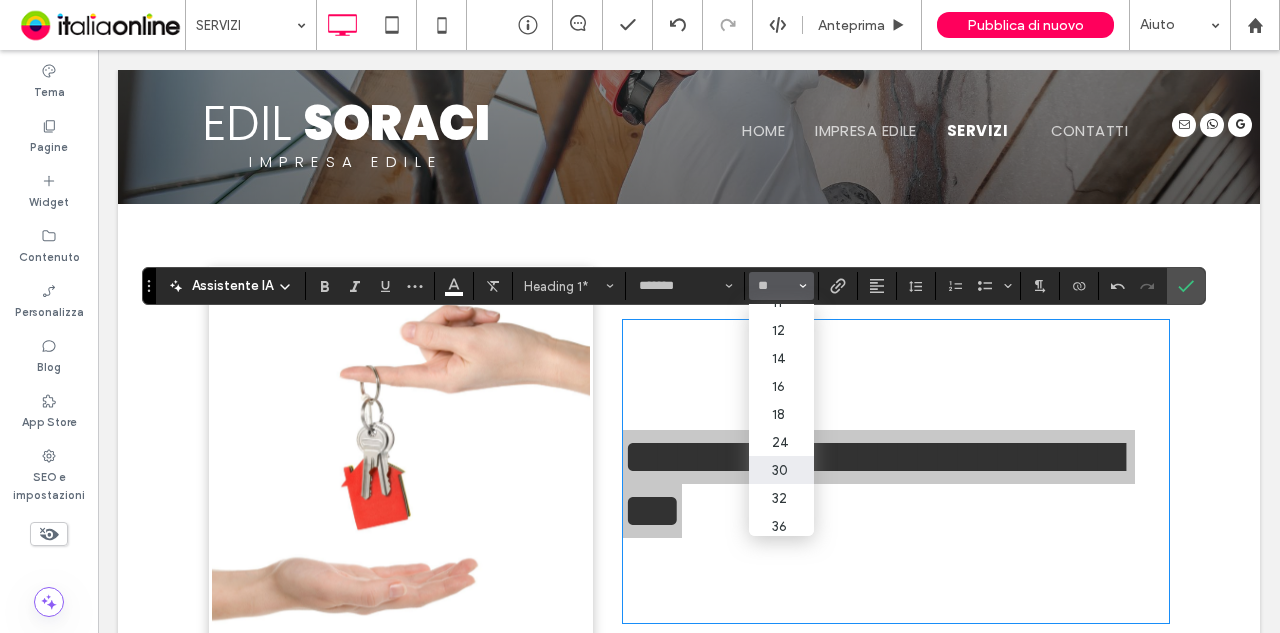 scroll, scrollTop: 200, scrollLeft: 0, axis: vertical 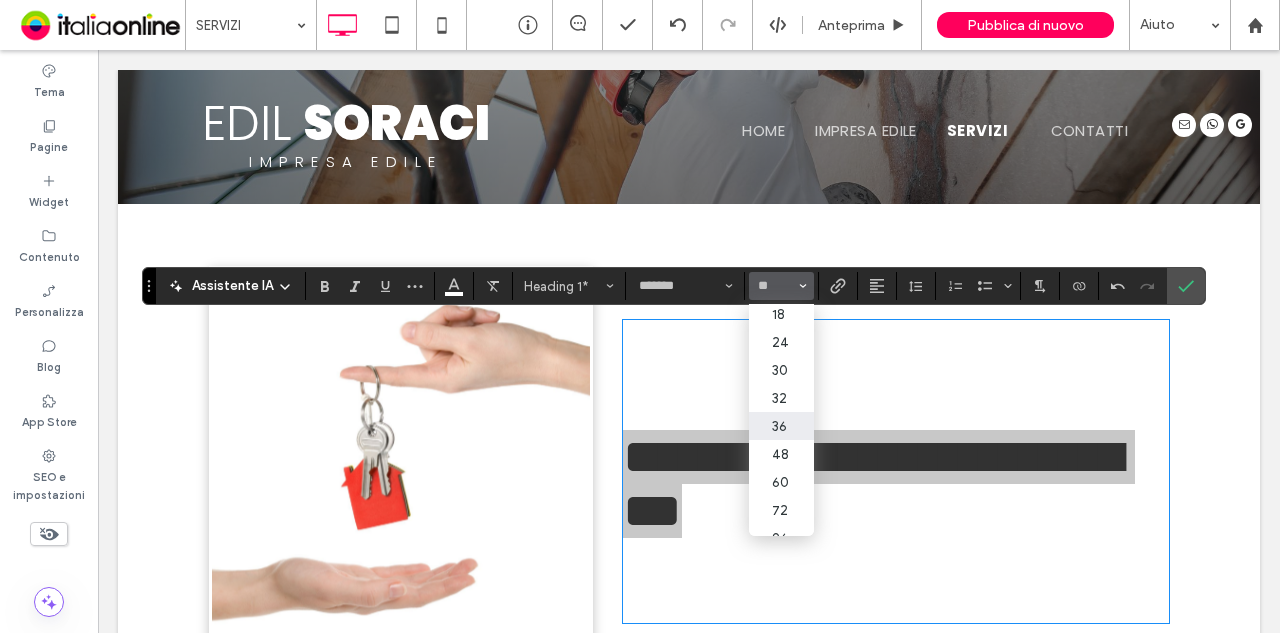 click on "36" at bounding box center (781, 426) 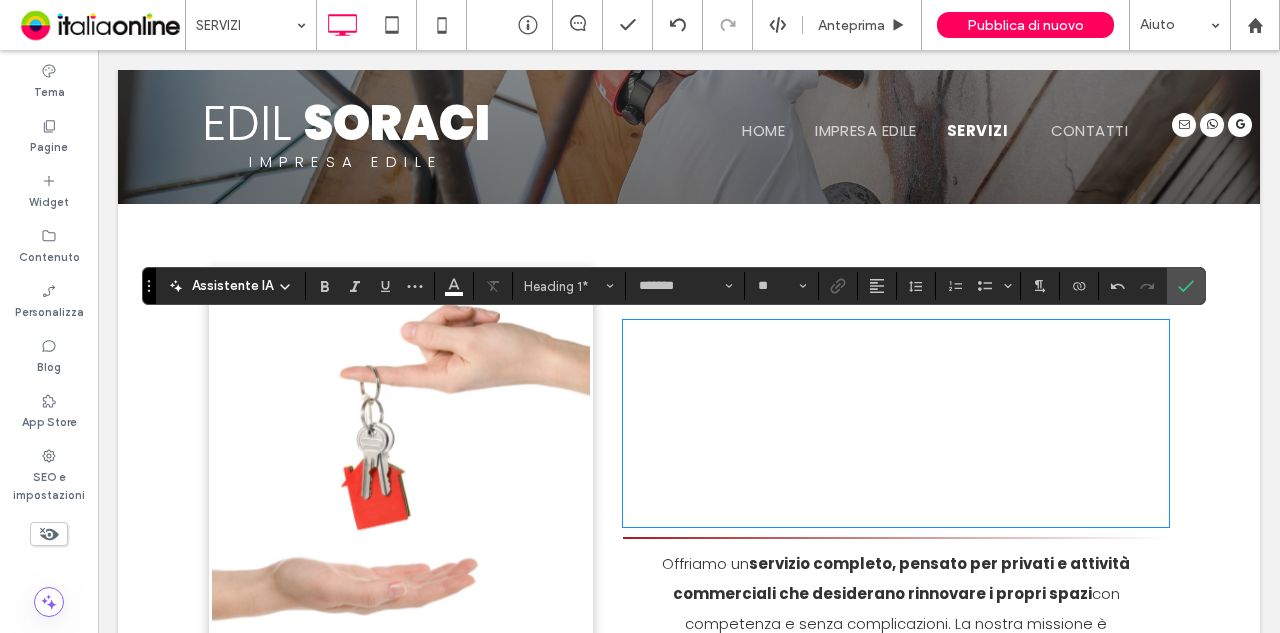 click on "**********" at bounding box center (872, 375) 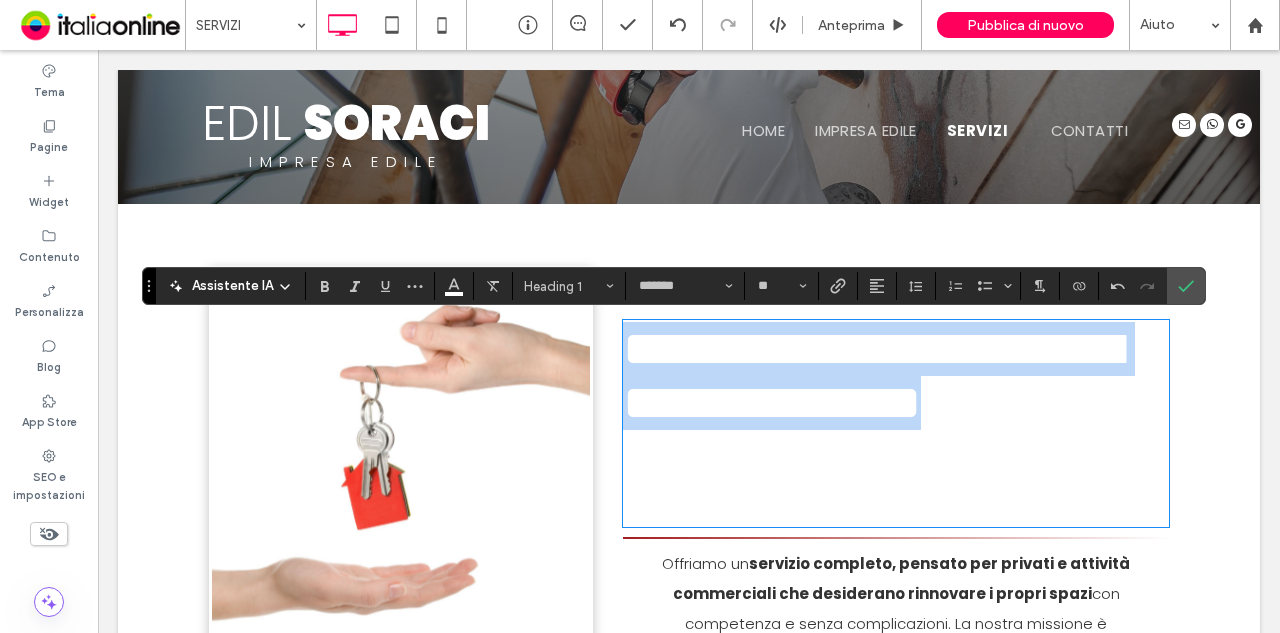 drag, startPoint x: 1020, startPoint y: 449, endPoint x: 557, endPoint y: 326, distance: 479.0595 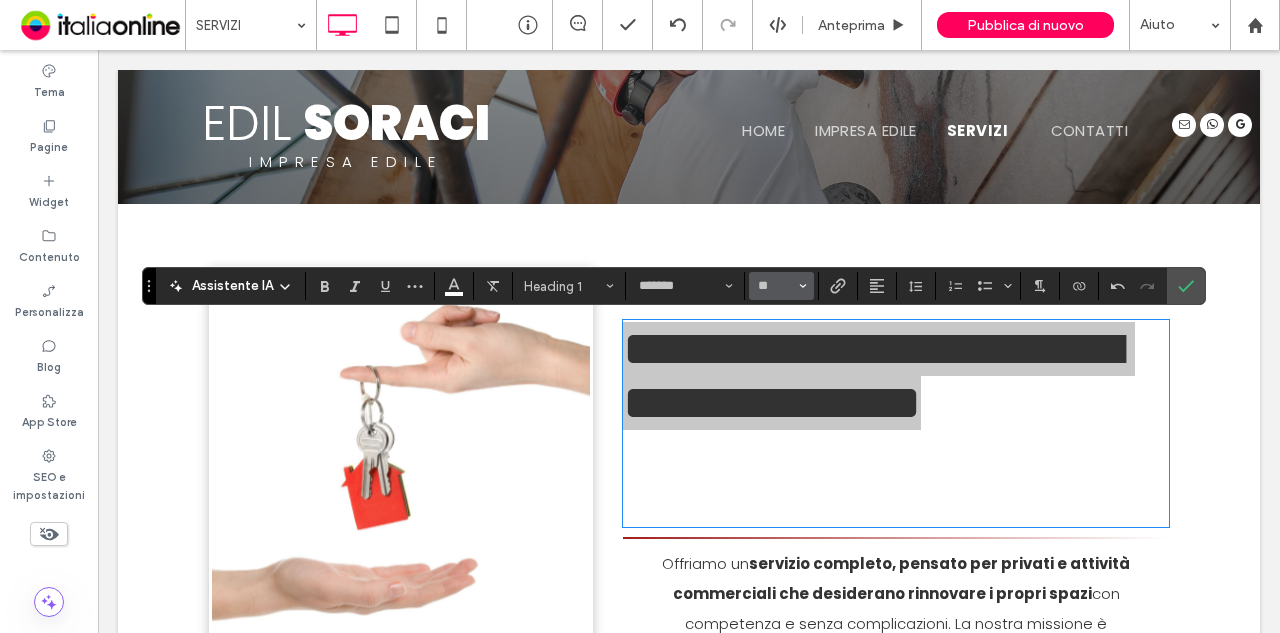click on "**" at bounding box center (781, 286) 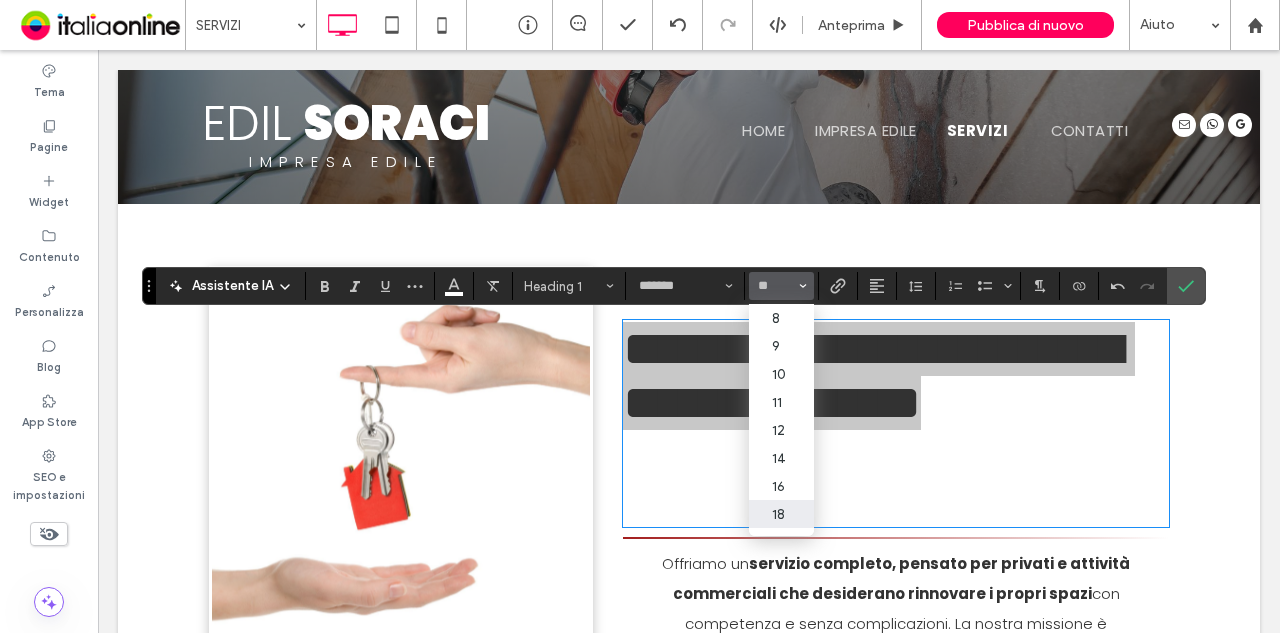 click on "18" at bounding box center (781, 514) 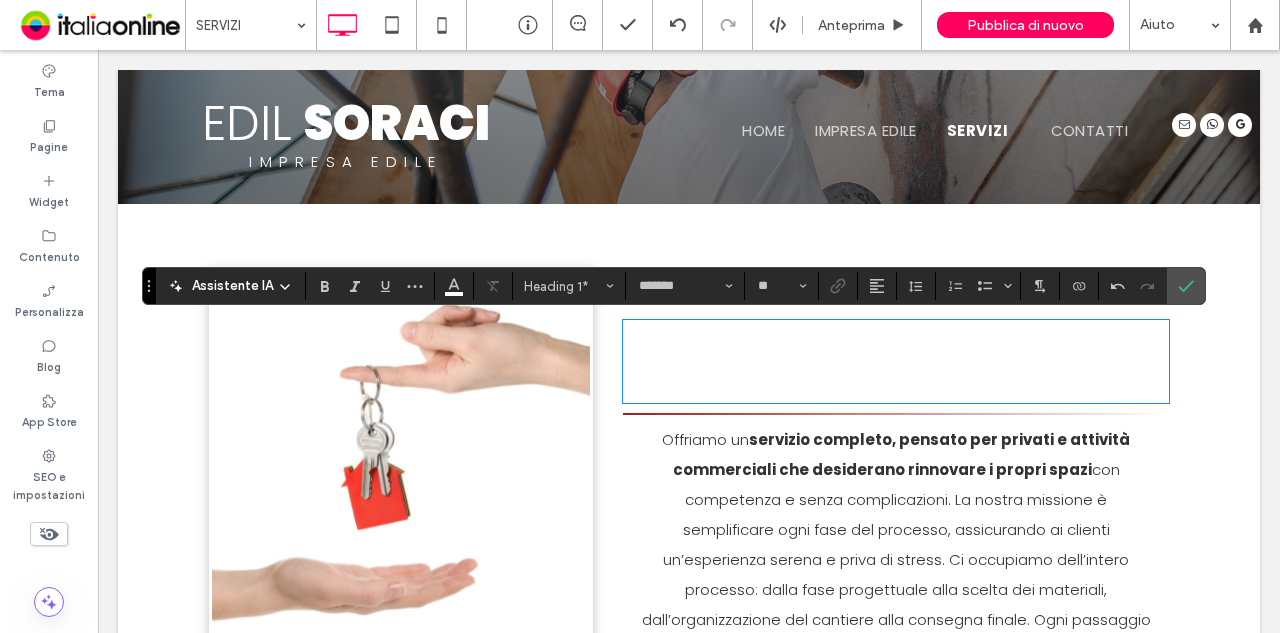 drag, startPoint x: 995, startPoint y: 369, endPoint x: 1028, endPoint y: 359, distance: 34.48188 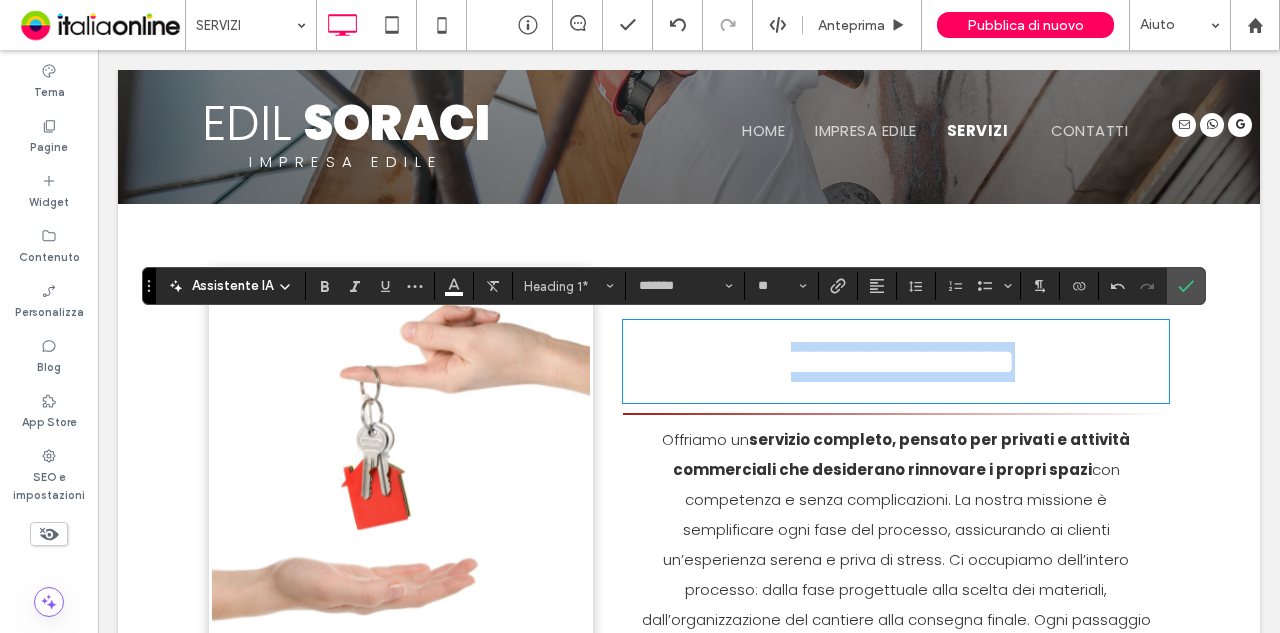 type on "*" 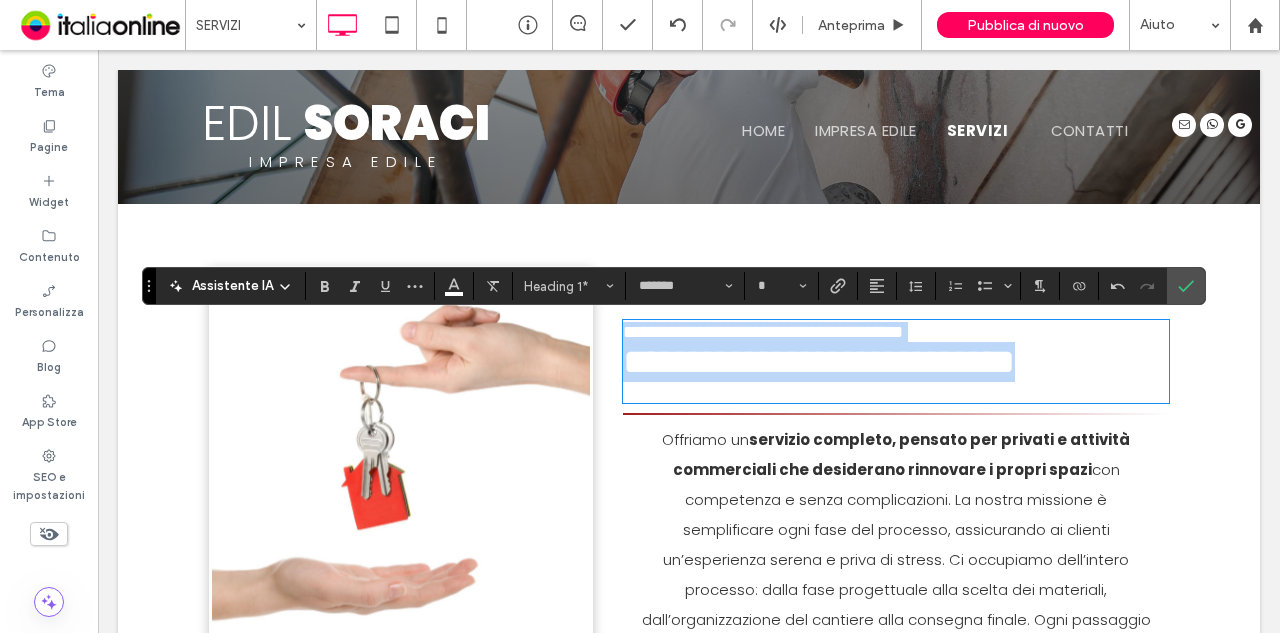 drag, startPoint x: 1141, startPoint y: 374, endPoint x: 614, endPoint y: 307, distance: 531.24194 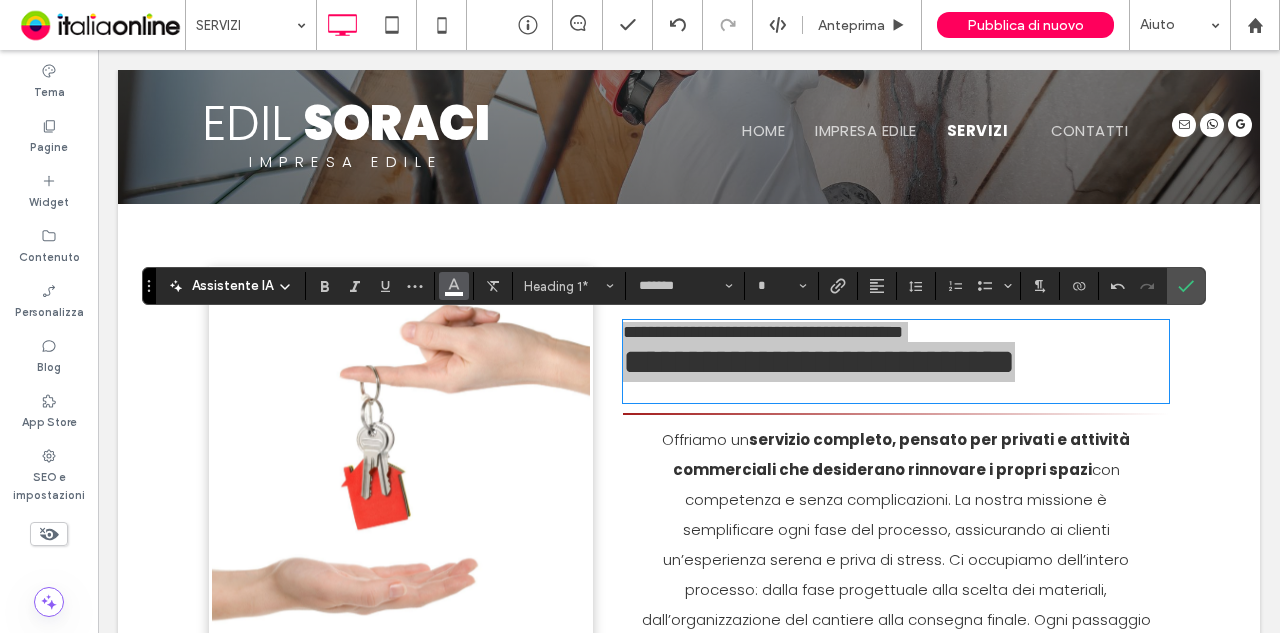 click 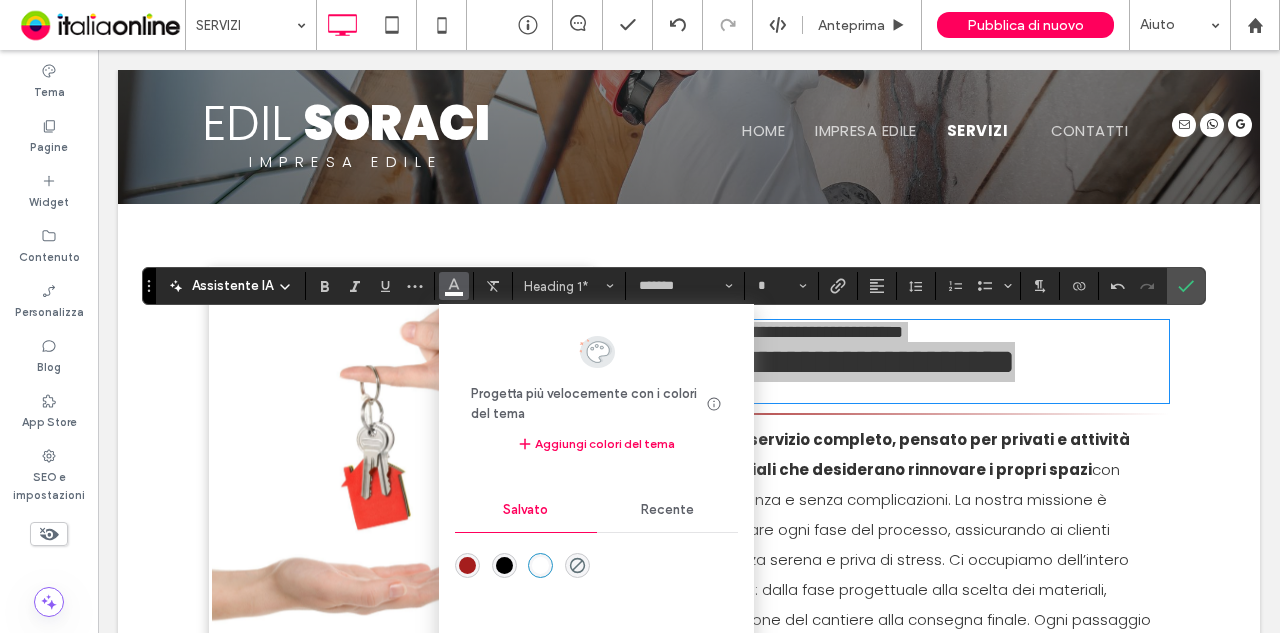 click at bounding box center [504, 565] 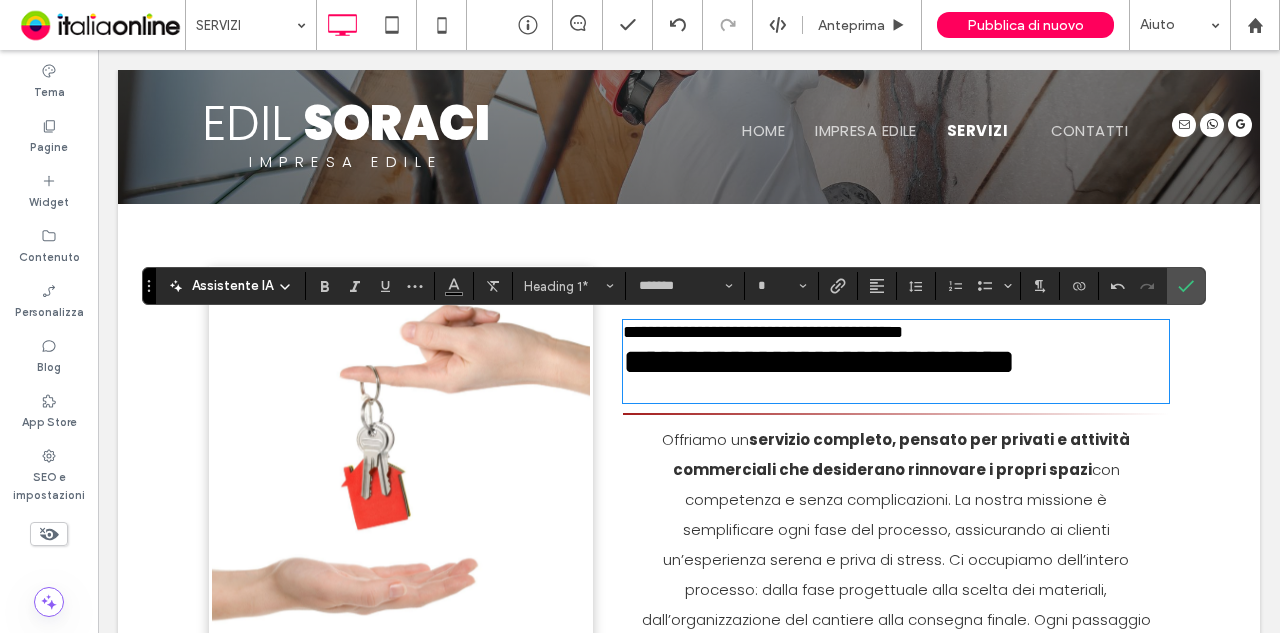 click on "con competenza e senza complicazioni. La nostra missione è semplificare ogni fase del processo, assicurando ai clienti un’esperienza serena e priva di stress. Ci occupiamo dell’intero processo: dalla fase progettuale alla scelta dei materiali, dall’organizzazione del cantiere alla consegna finale. Ogni passaggio viene seguito con attenzione, garantendo trasparenza, ordine e comunicazione costante. Le nostre" at bounding box center (896, 574) 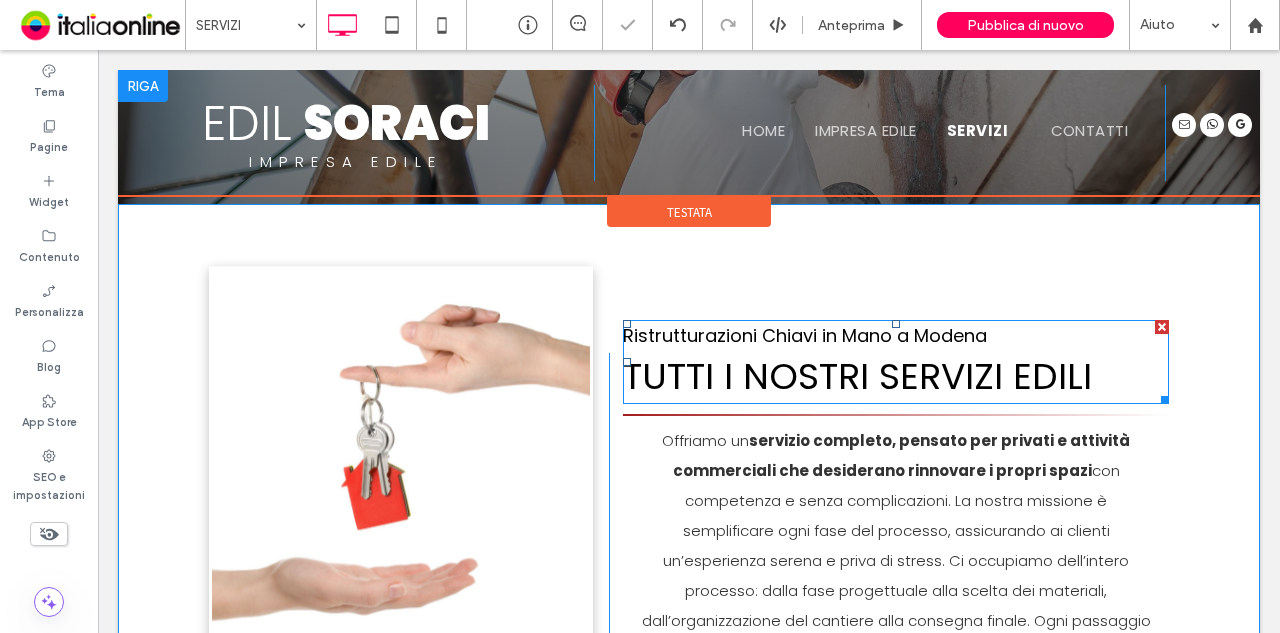 click on "Tutti i Nostri Servizi Edili" at bounding box center [857, 376] 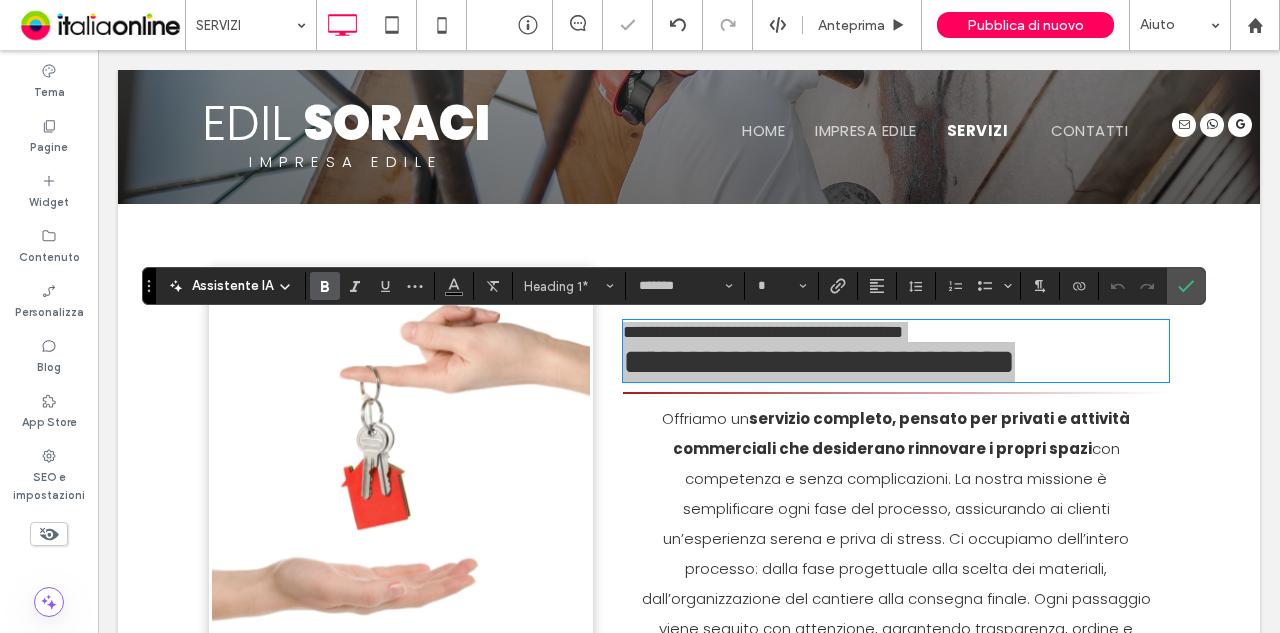 click at bounding box center [325, 286] 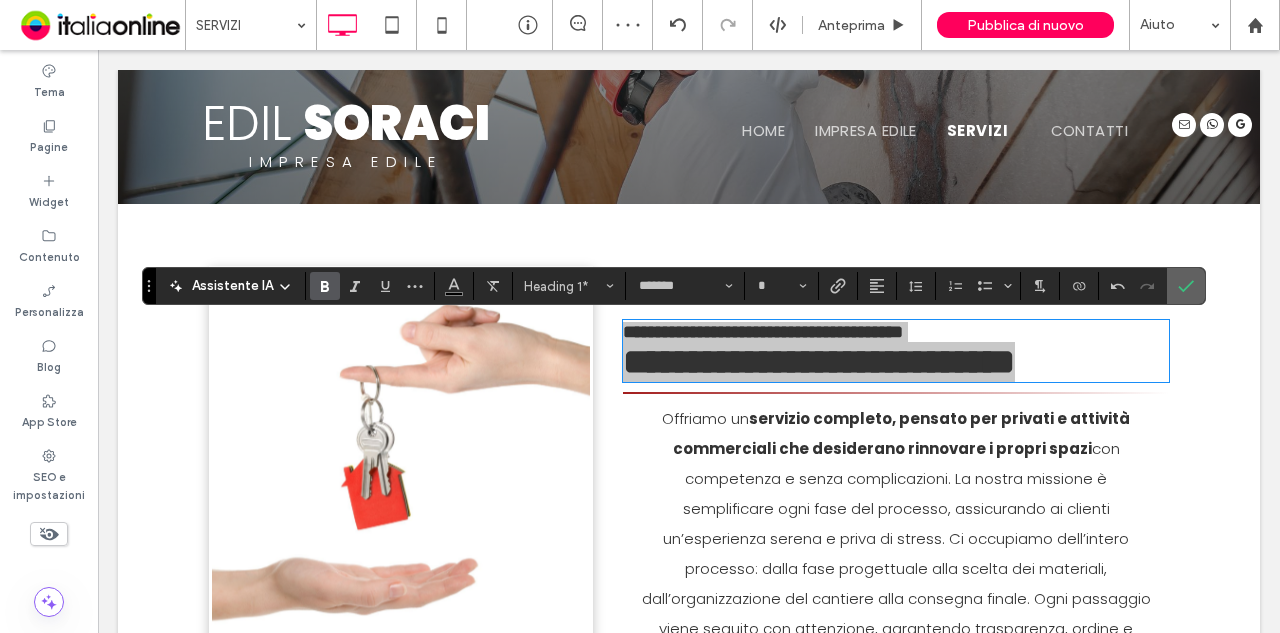 click 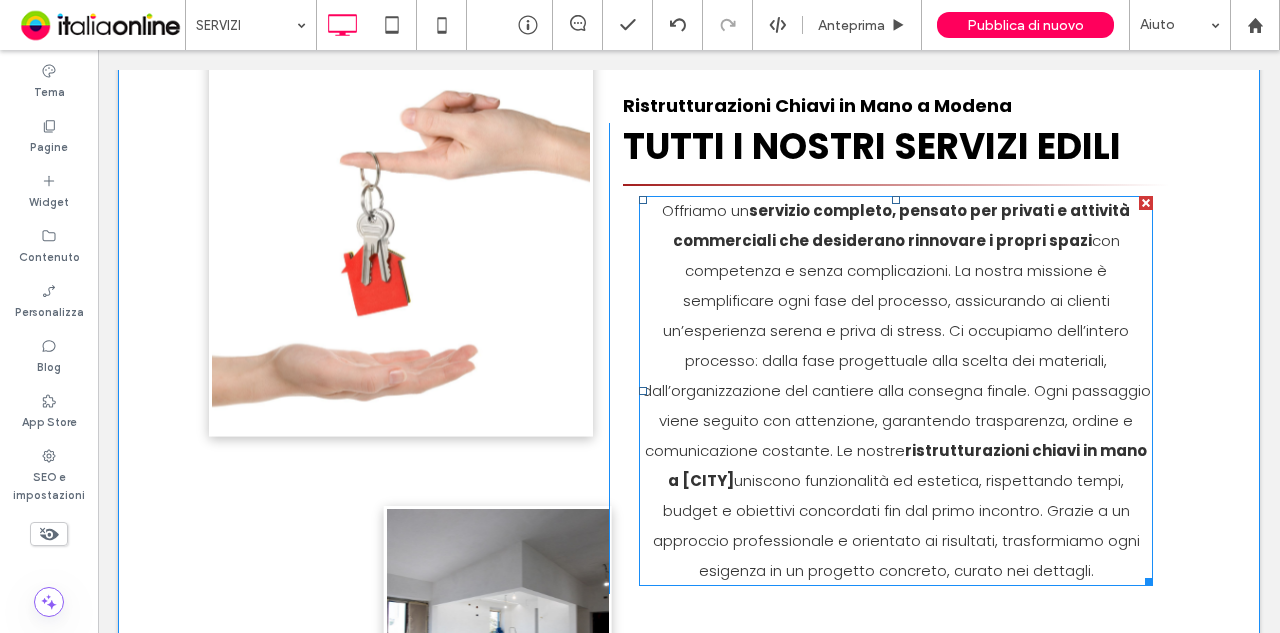 scroll, scrollTop: 100, scrollLeft: 0, axis: vertical 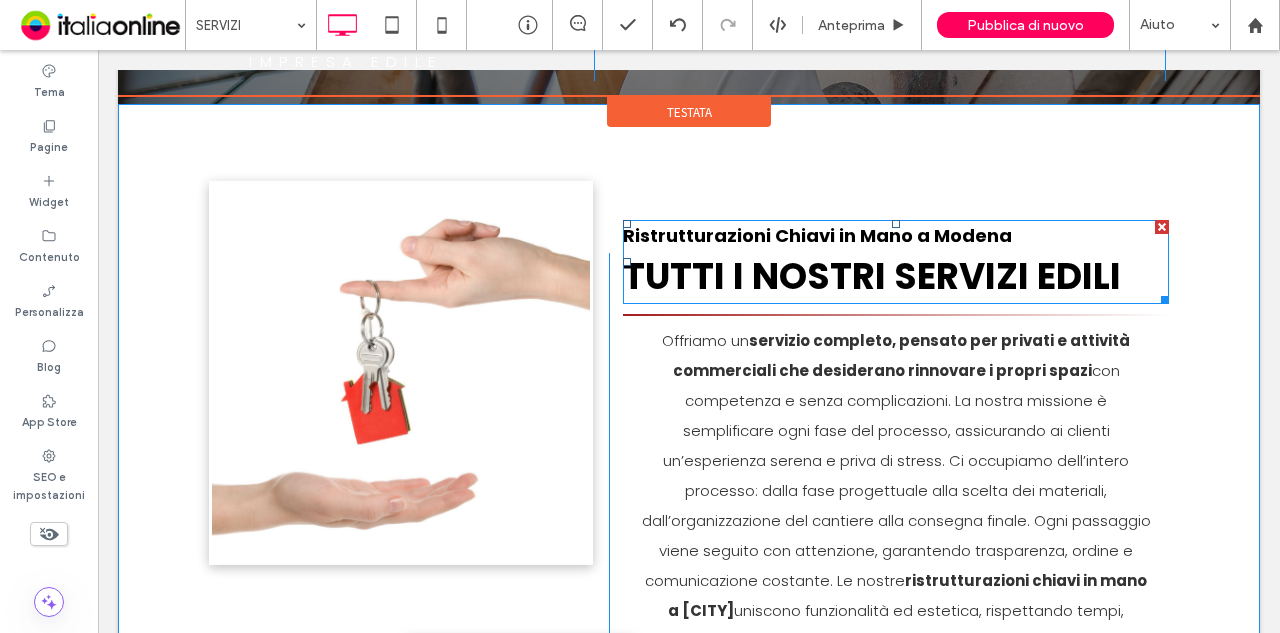 click on "Ristrutturazioni Chiavi in Mano a Modena" at bounding box center (817, 235) 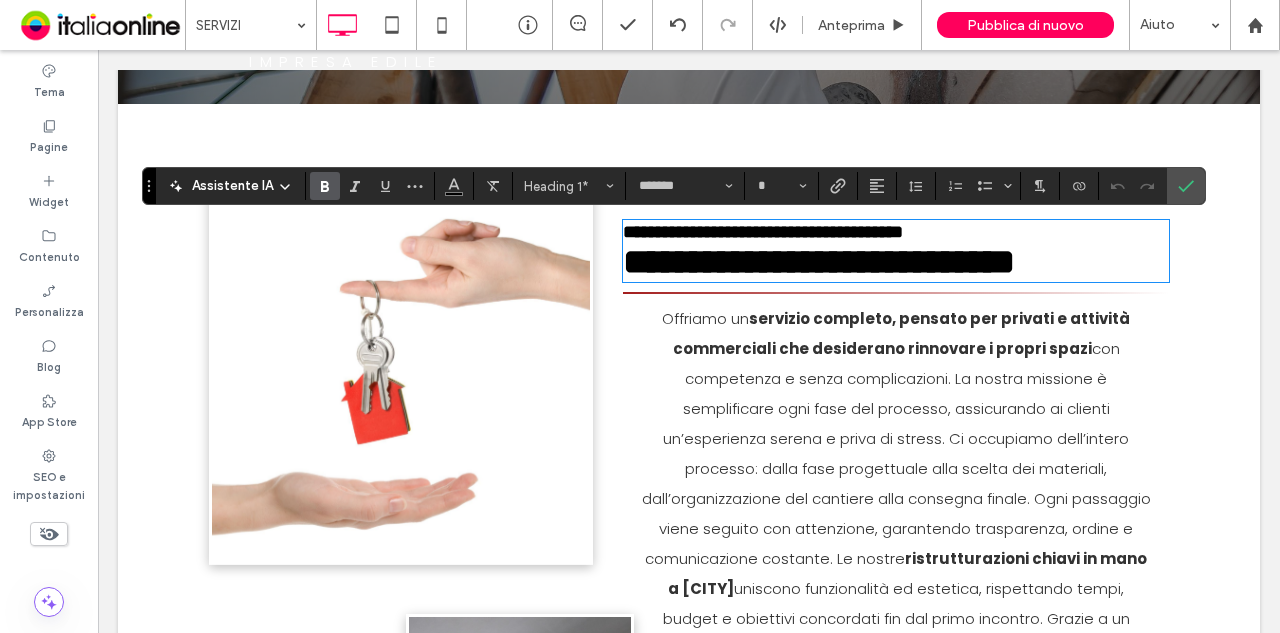 click on "**********" at bounding box center [763, 232] 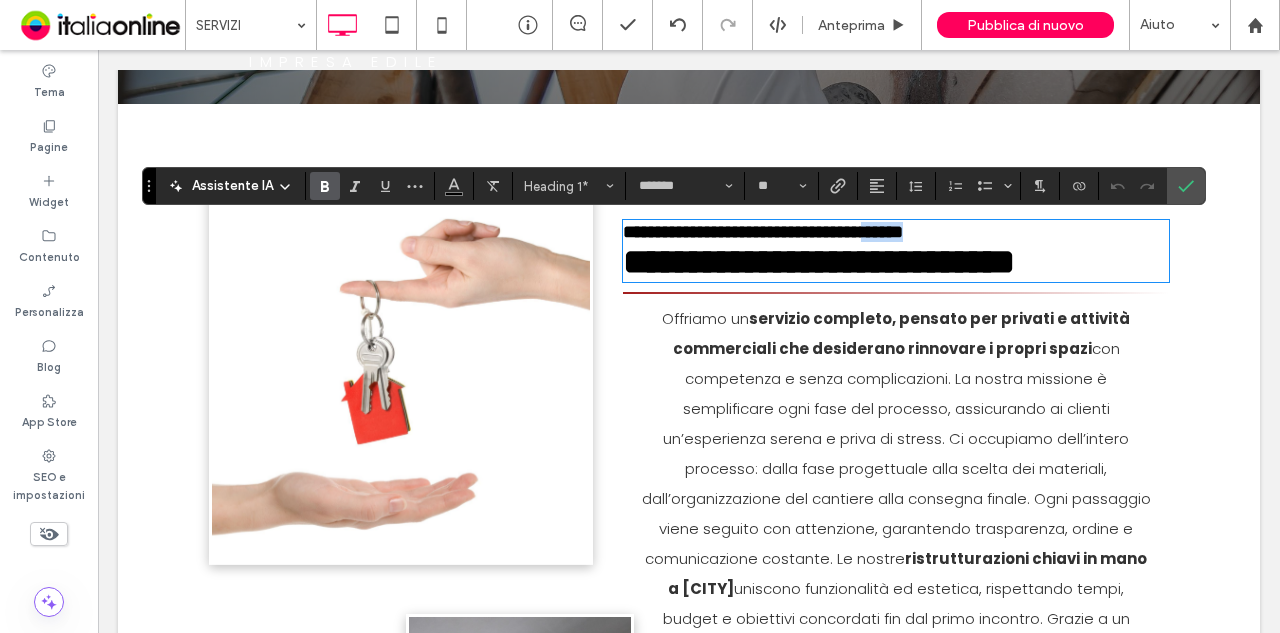 click on "**********" at bounding box center [763, 232] 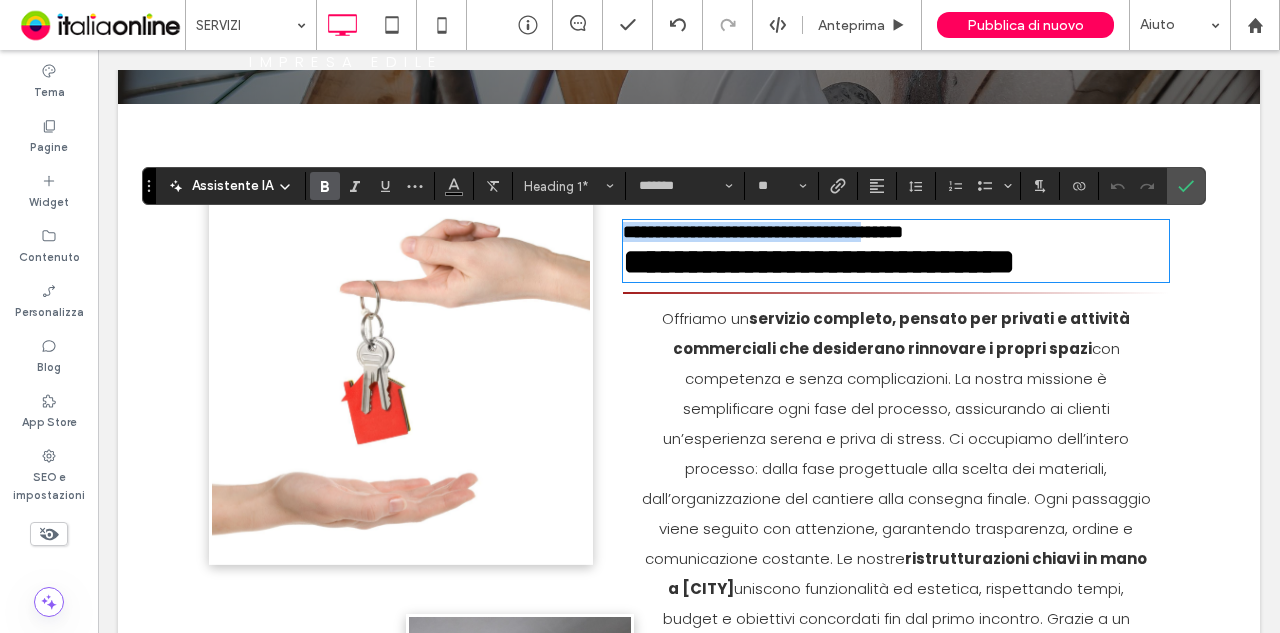 click on "**********" at bounding box center [763, 232] 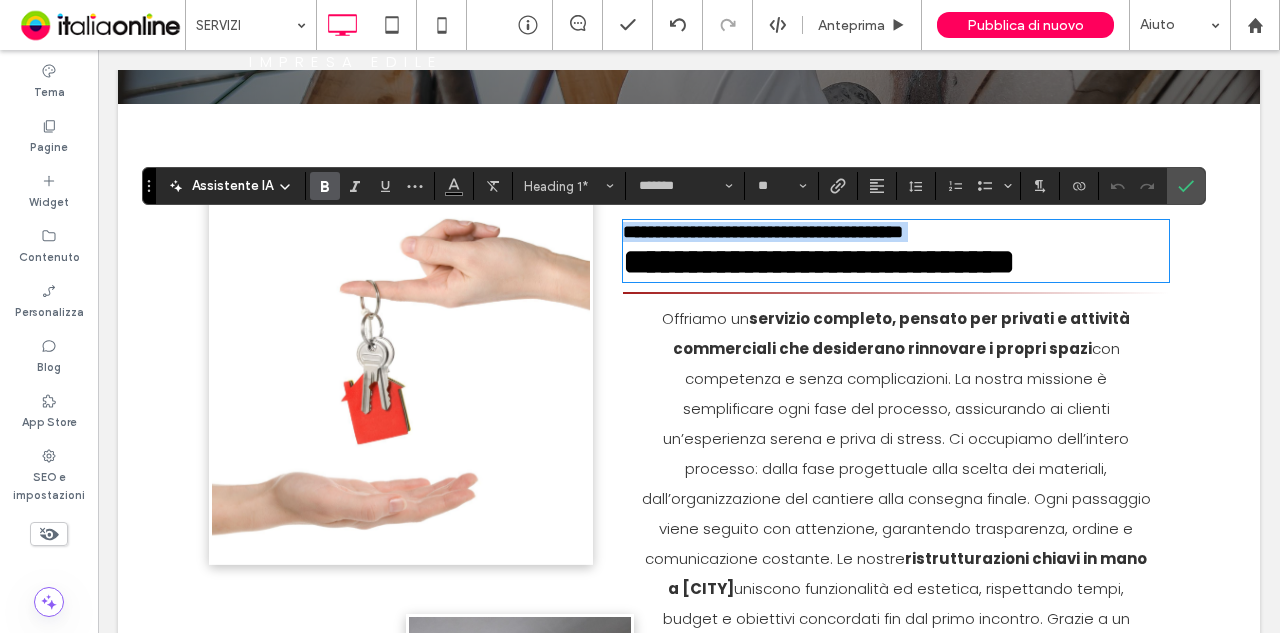 click on "**********" at bounding box center (763, 232) 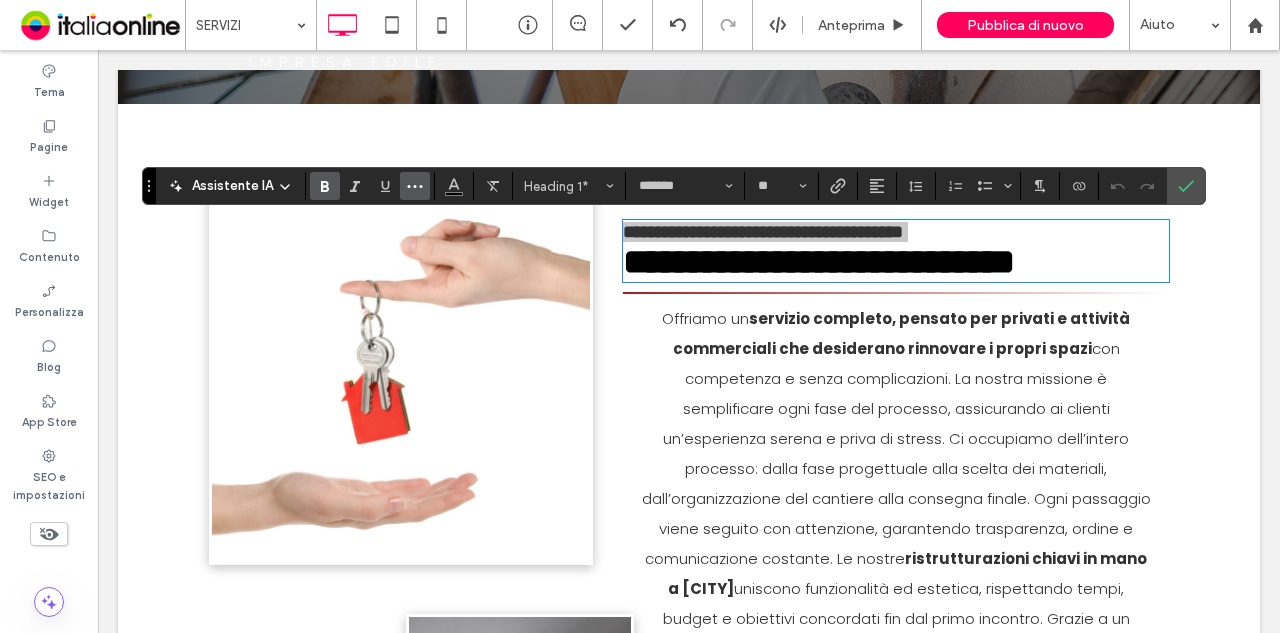 click 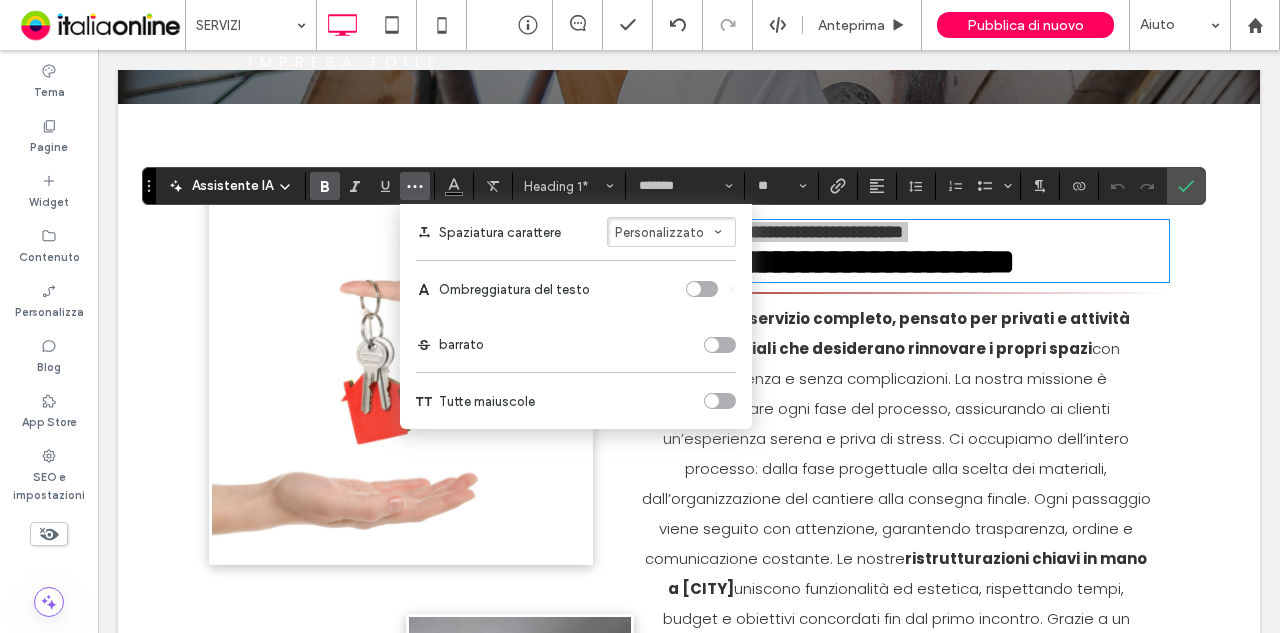 click on "Tutte maiuscole" at bounding box center (576, 401) 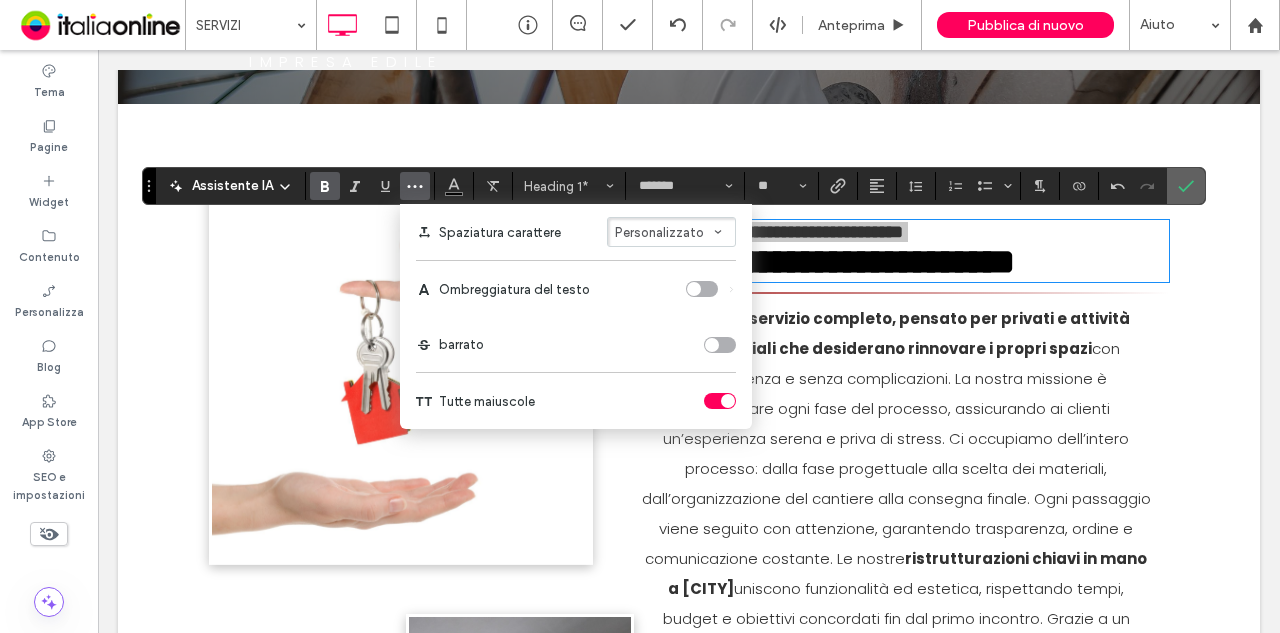 click 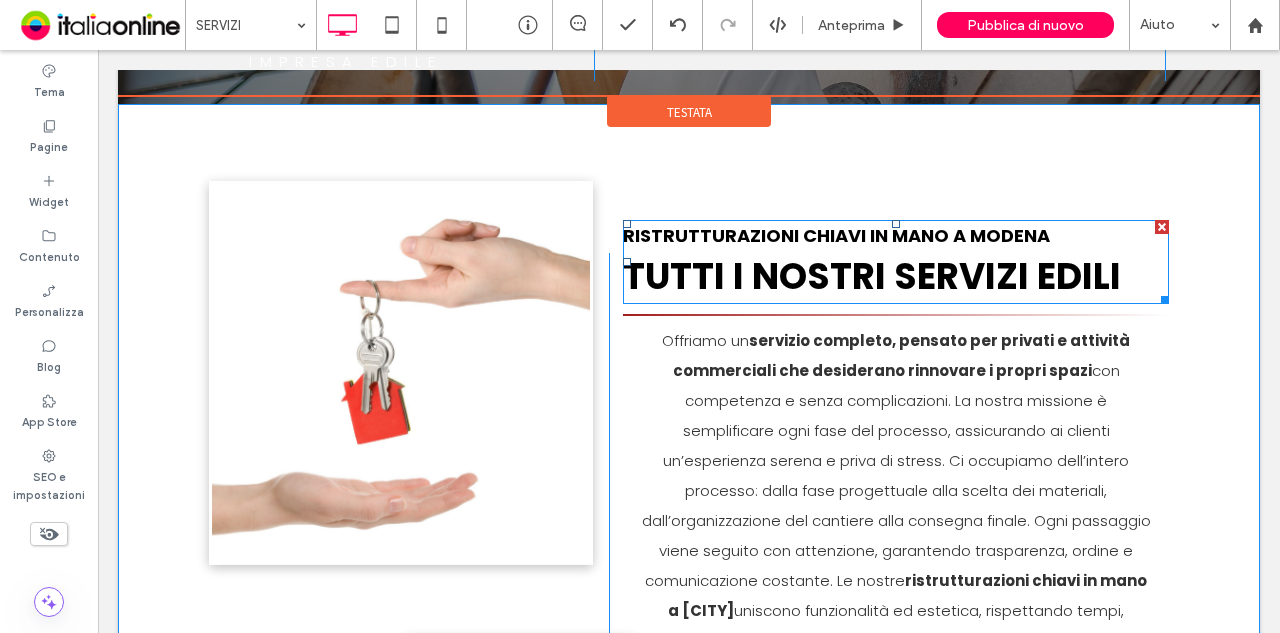 click on "Tutti i Nostri Servizi Edili" at bounding box center [872, 276] 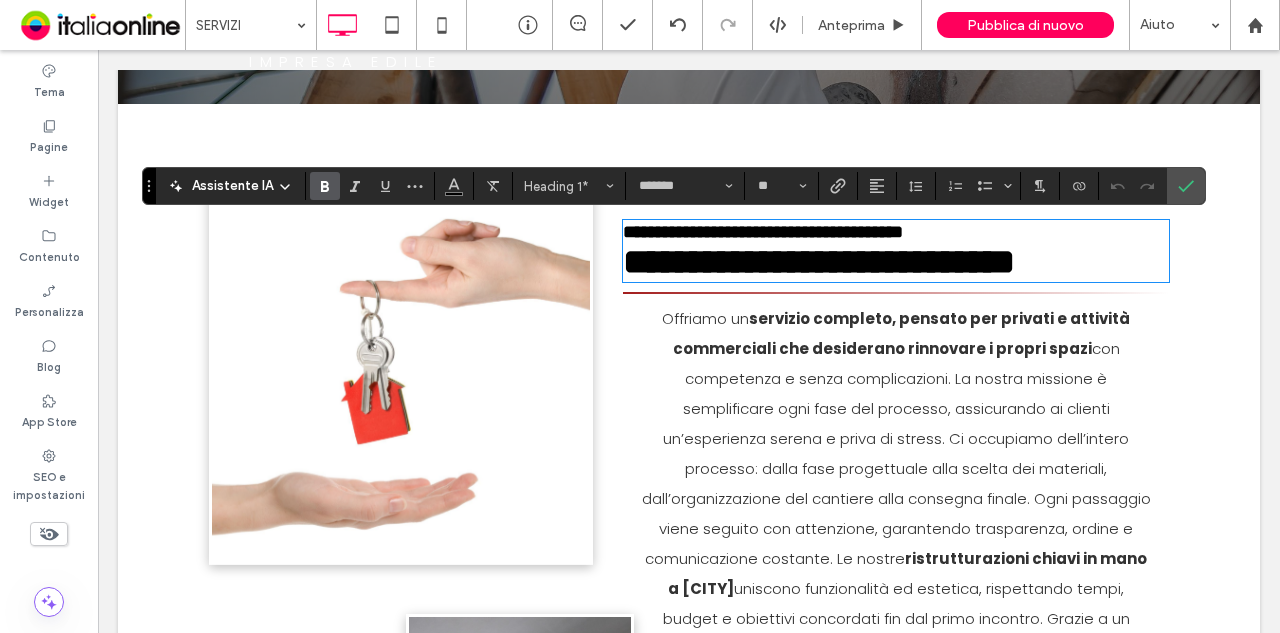 click on "**********" at bounding box center [819, 262] 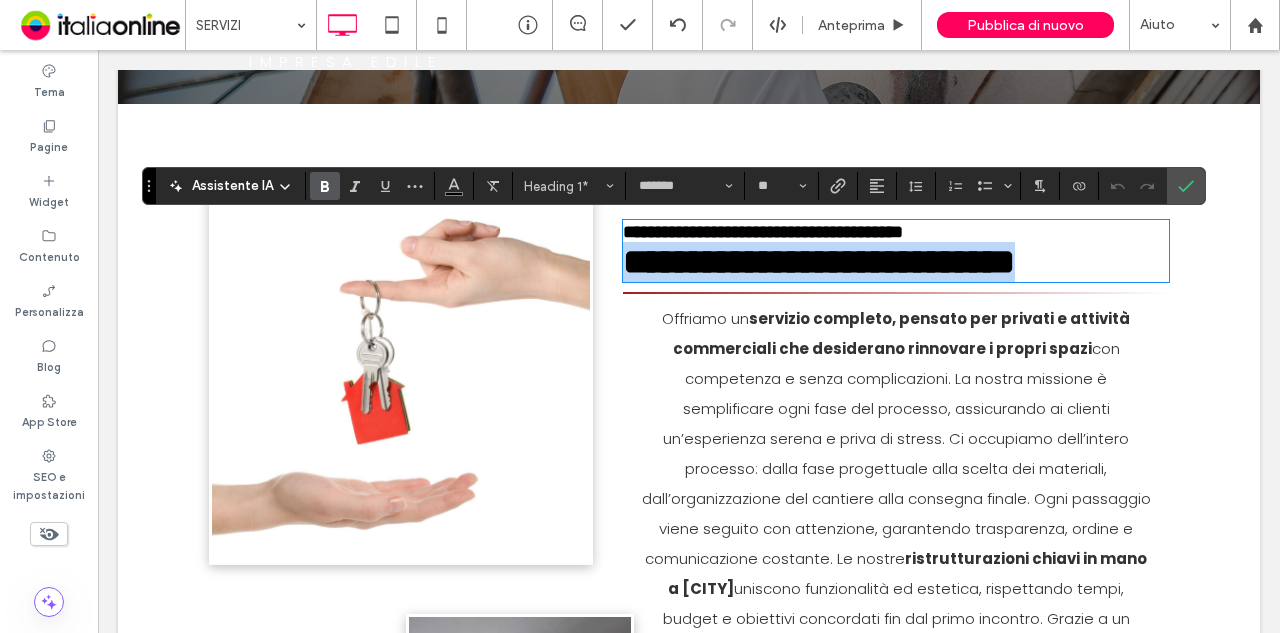 type on "*" 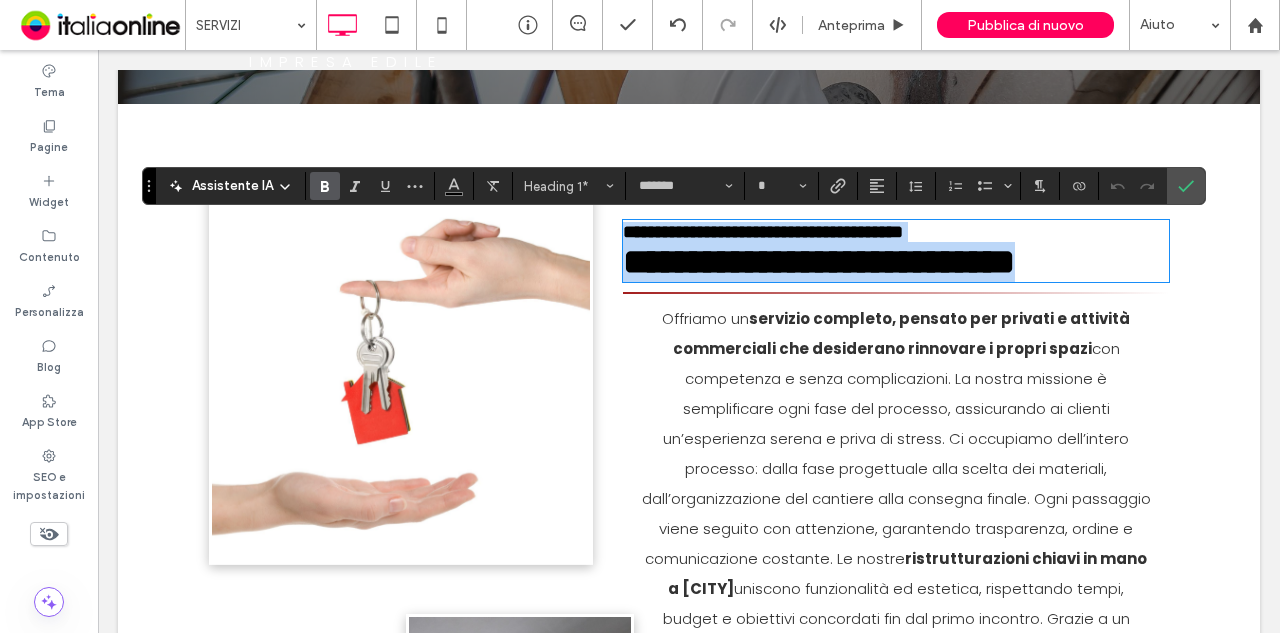 drag, startPoint x: 1097, startPoint y: 279, endPoint x: 616, endPoint y: 215, distance: 485.2391 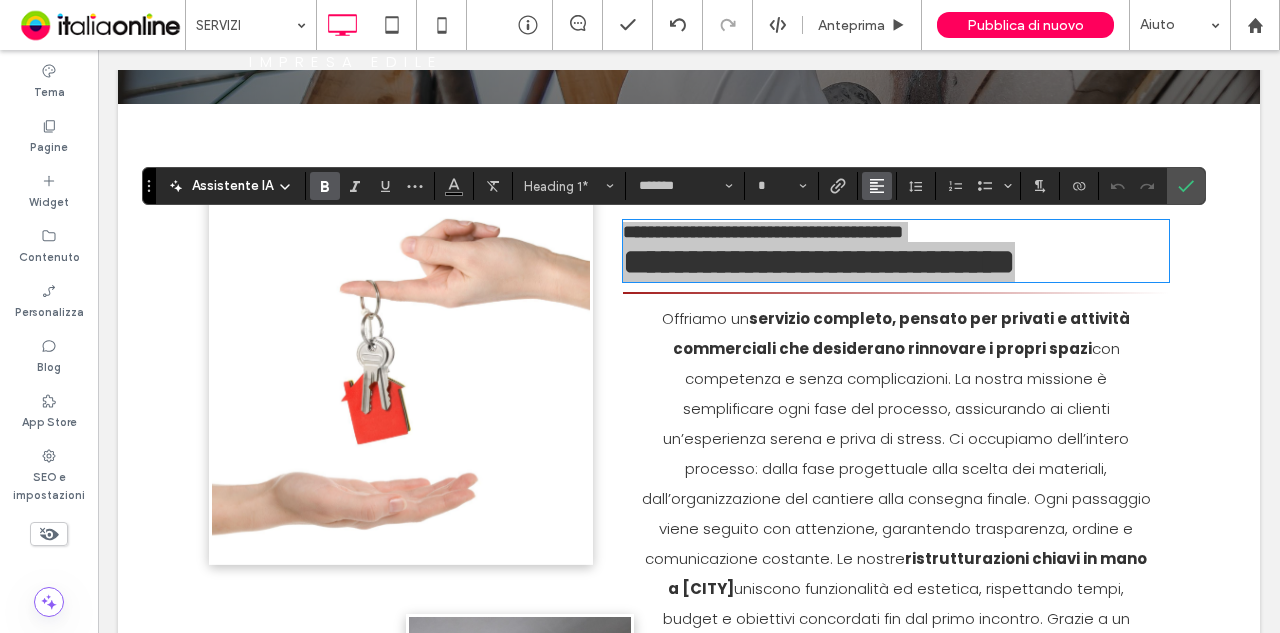click 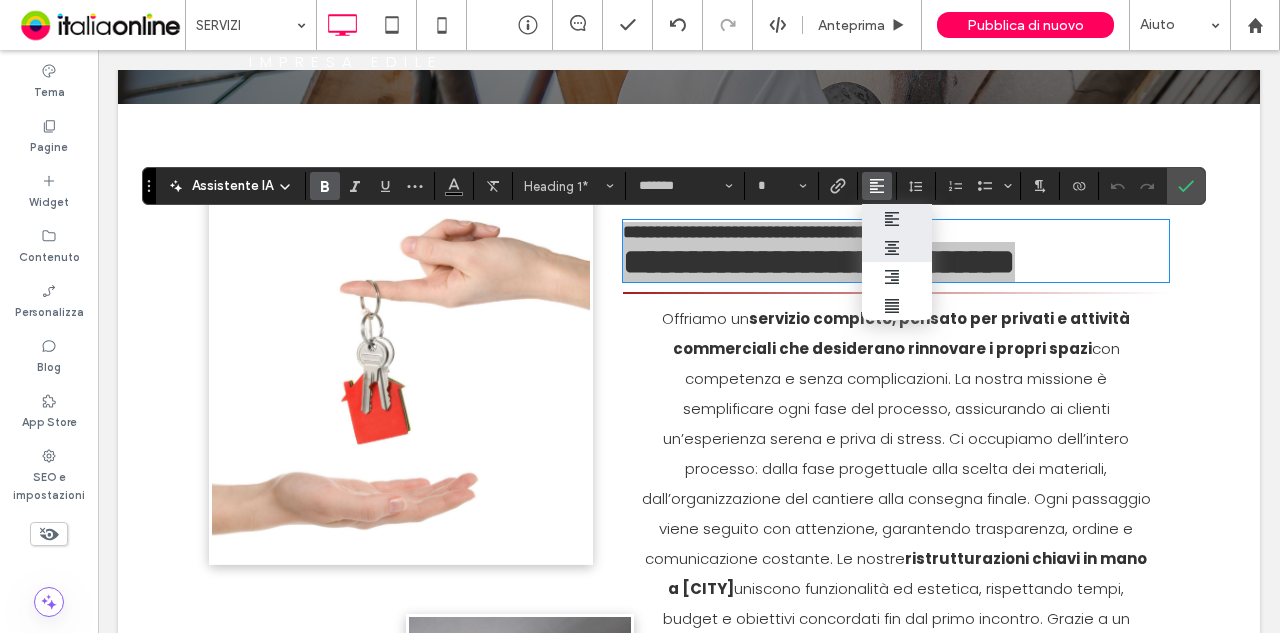 drag, startPoint x: 899, startPoint y: 249, endPoint x: 886, endPoint y: 157, distance: 92.91394 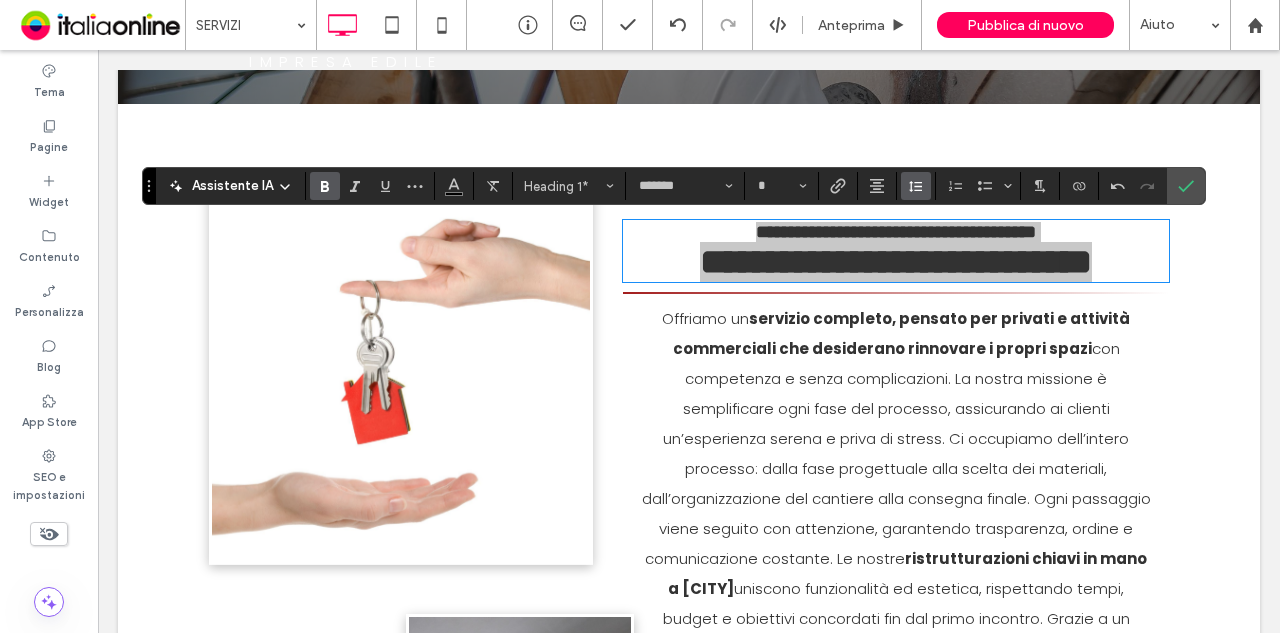 click 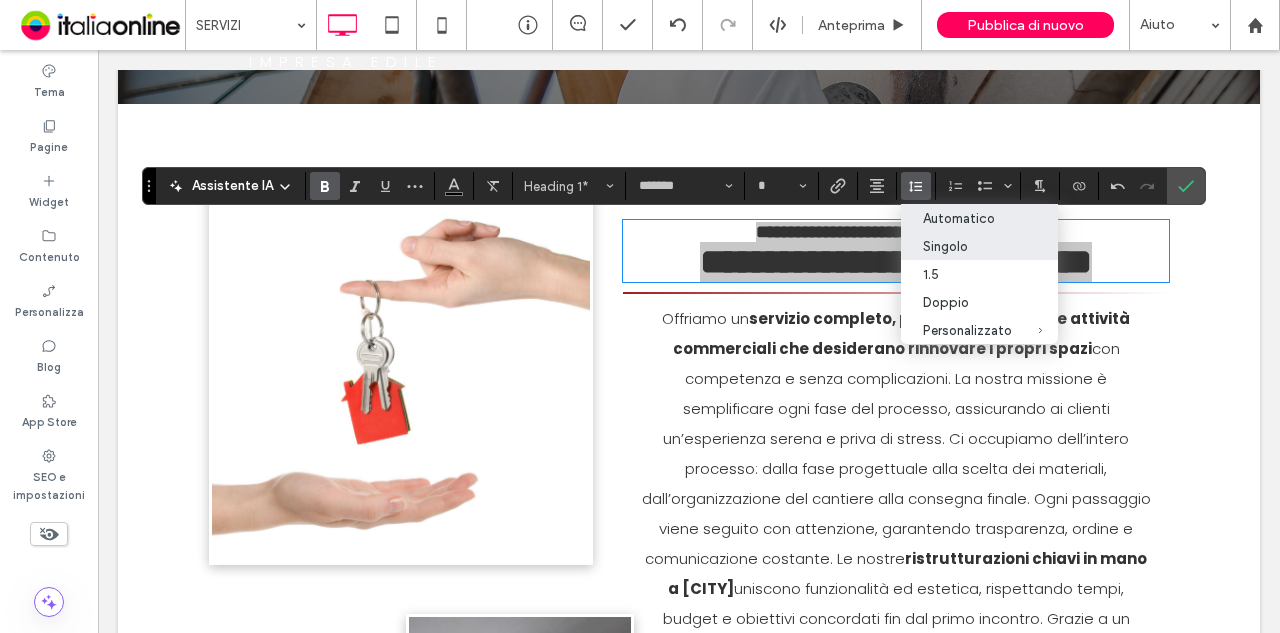 click on "Automatico" at bounding box center (967, 218) 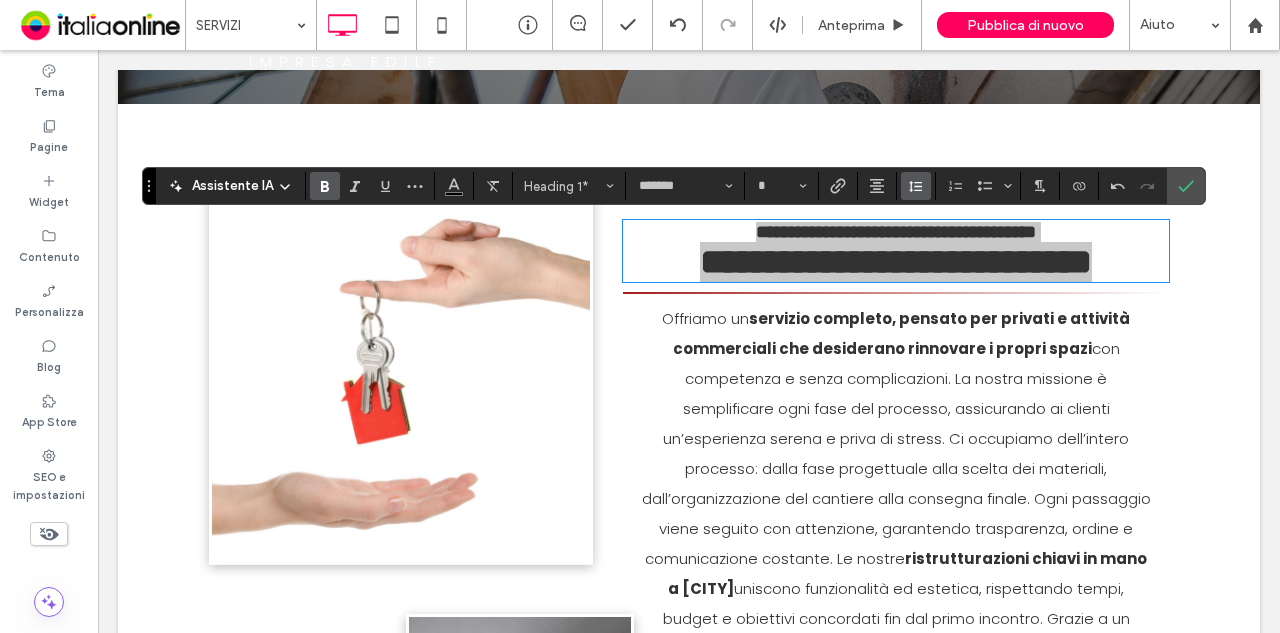 click 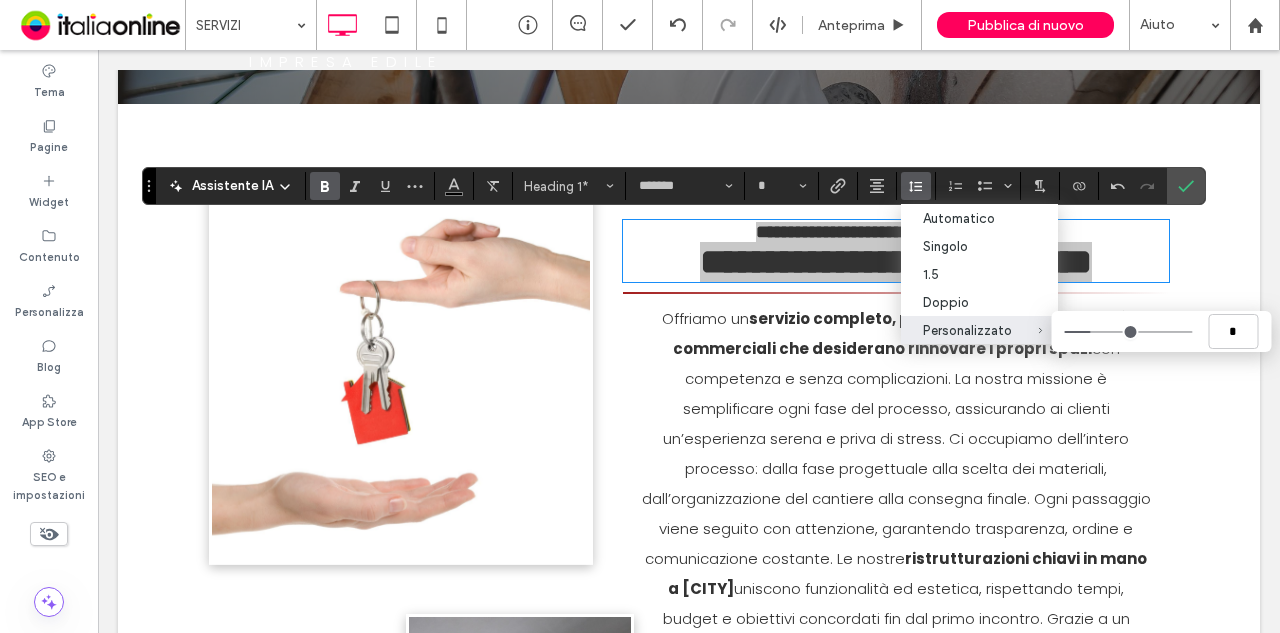 click on "Personalizzato *" at bounding box center [979, 330] 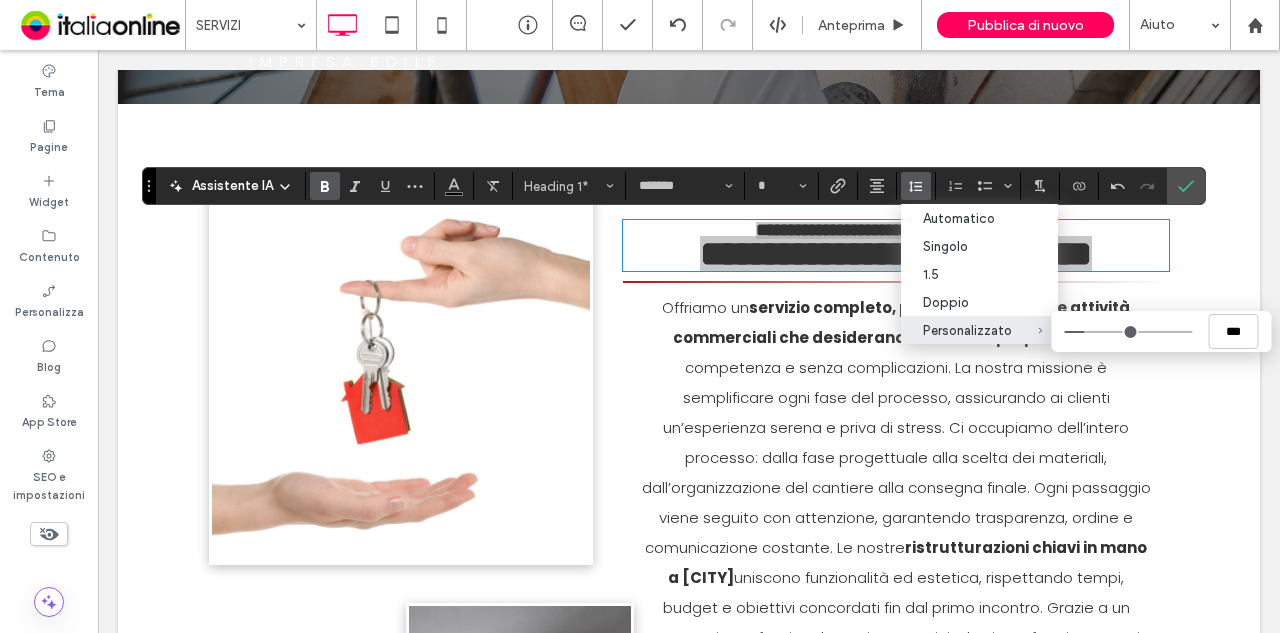 type on "***" 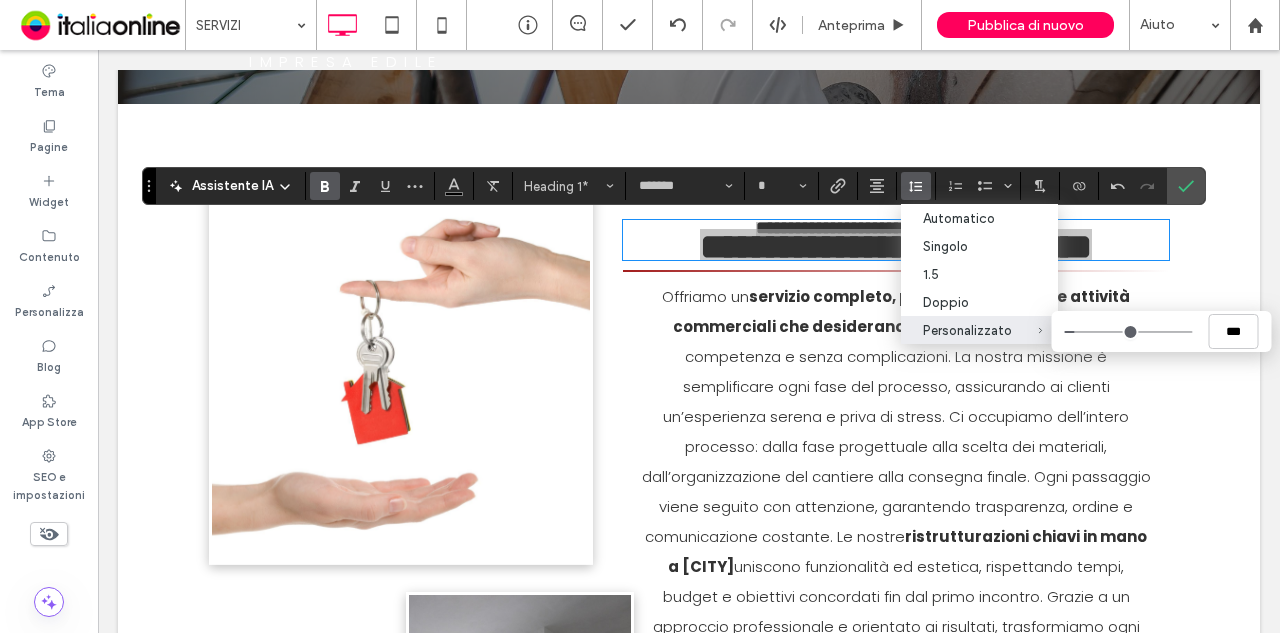 type on "***" 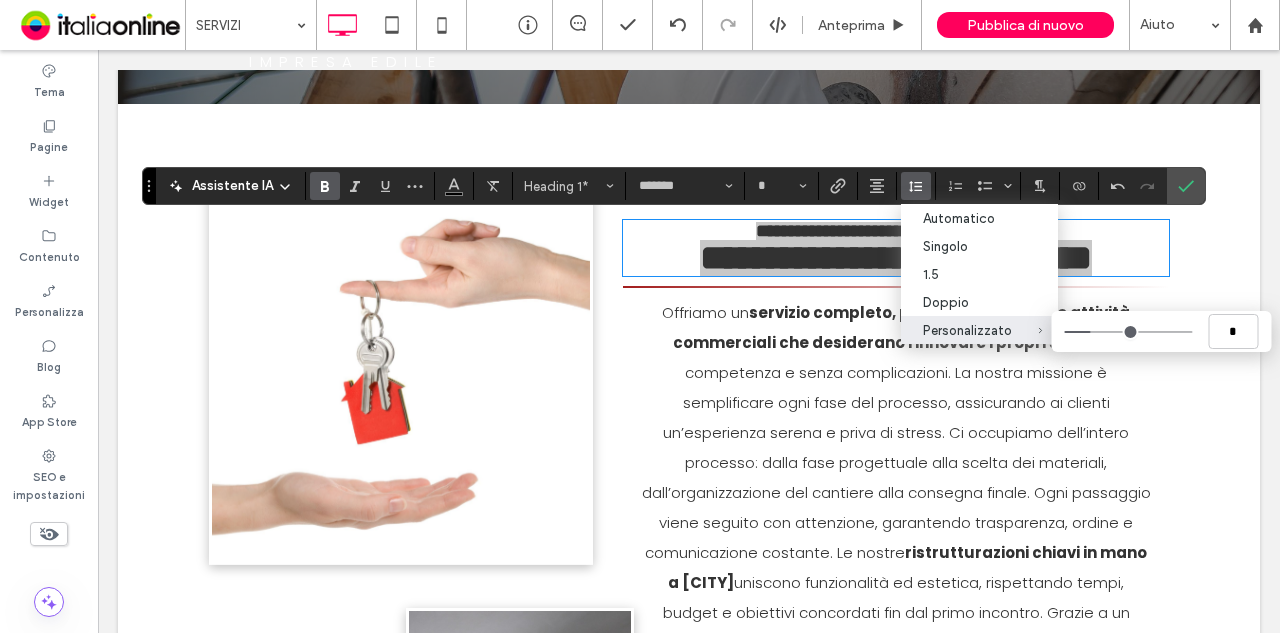drag, startPoint x: 1084, startPoint y: 331, endPoint x: 1007, endPoint y: 244, distance: 116.18089 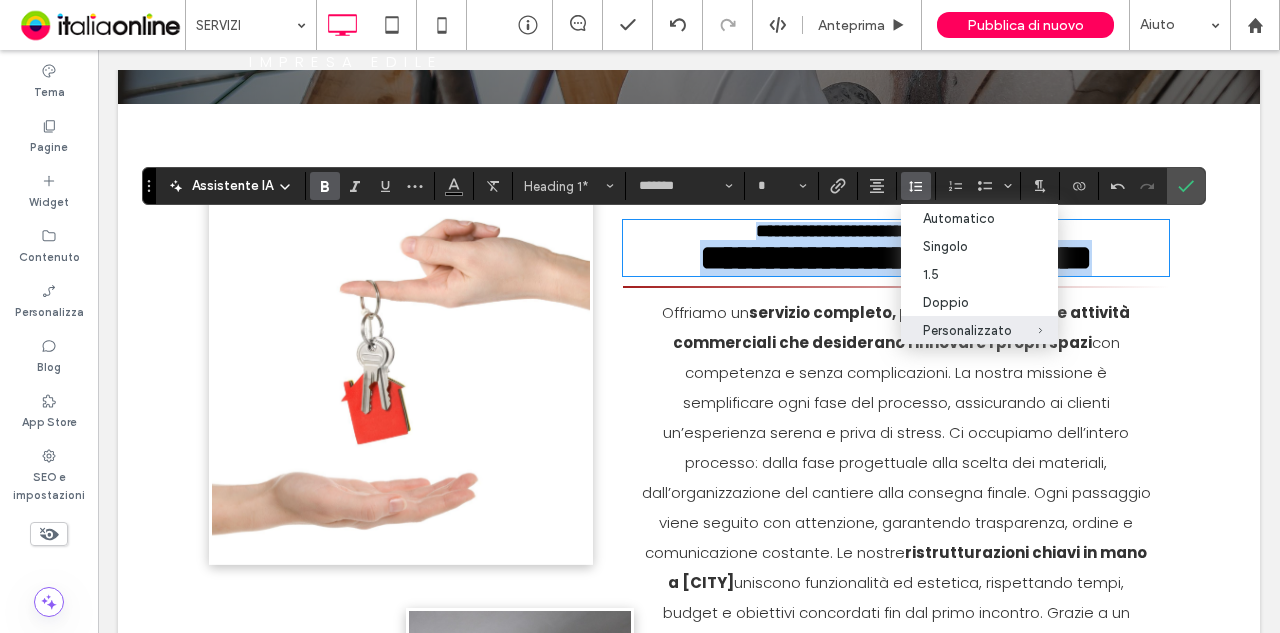 click on "**********" at bounding box center (896, 258) 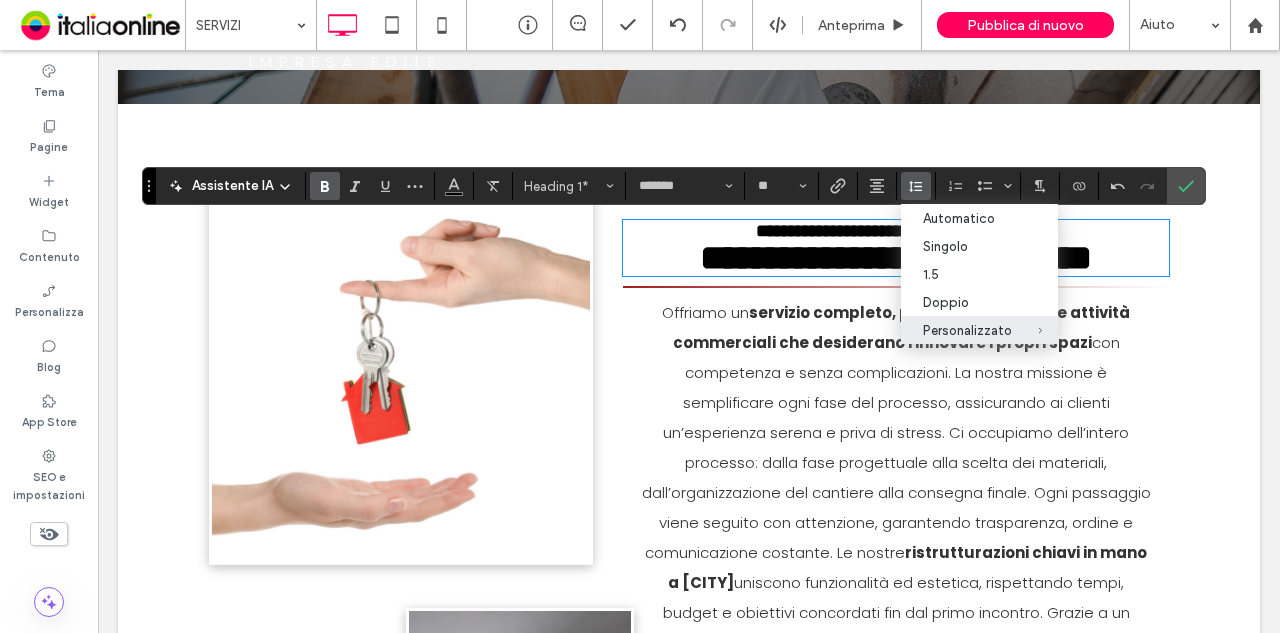 scroll, scrollTop: 7, scrollLeft: 0, axis: vertical 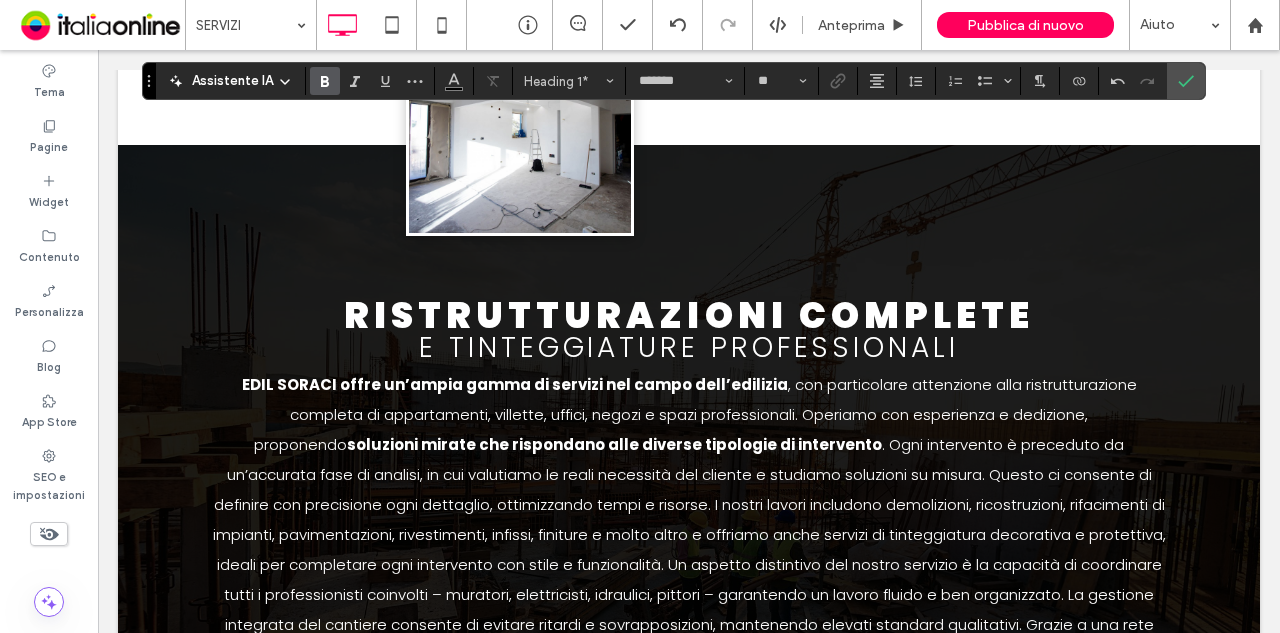 click on "e tinteggiature professionali" at bounding box center [689, 347] 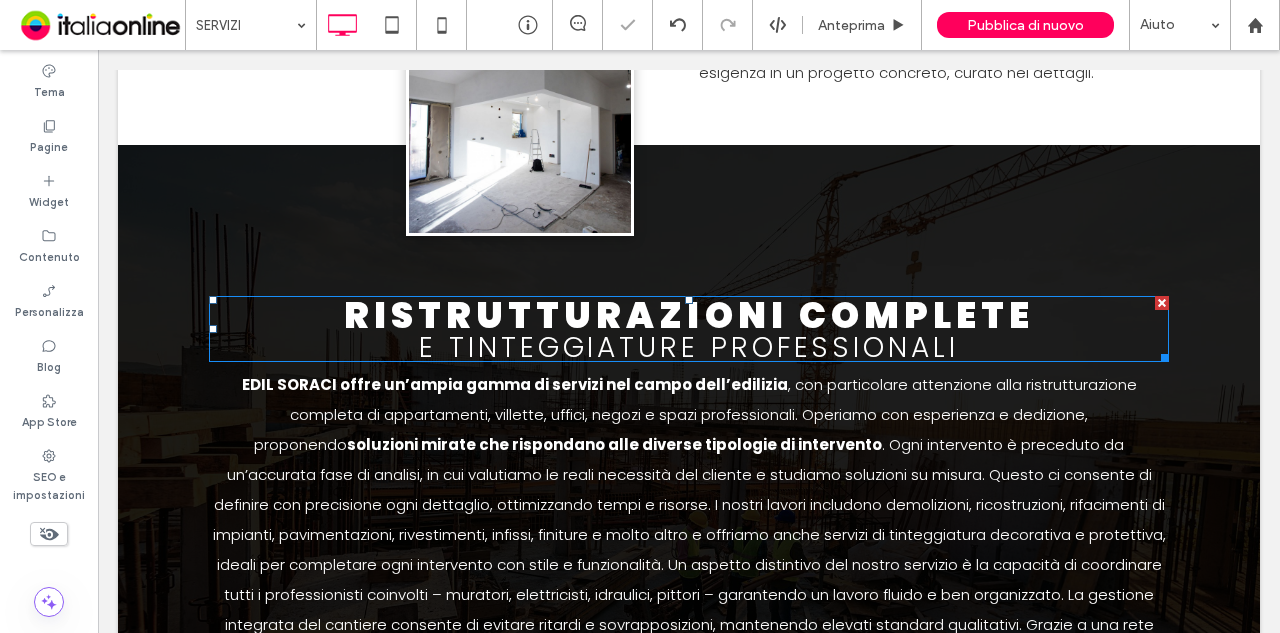 click on "e tinteggiature professionali" at bounding box center (689, 347) 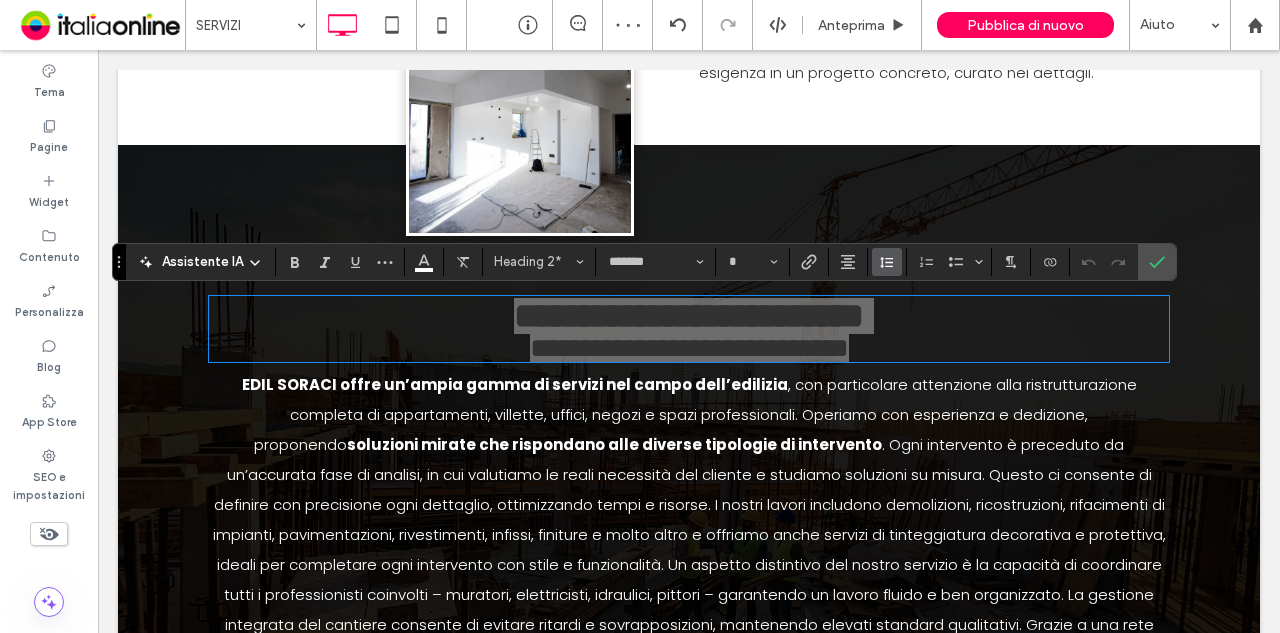 click at bounding box center [887, 262] 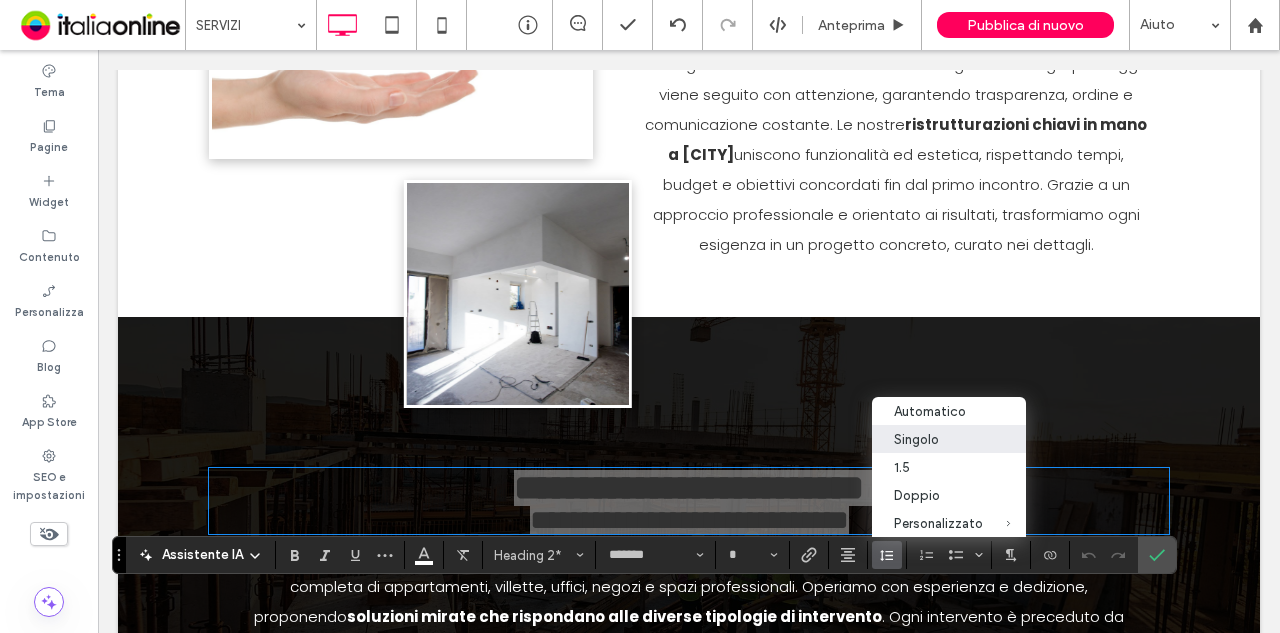 scroll, scrollTop: 600, scrollLeft: 0, axis: vertical 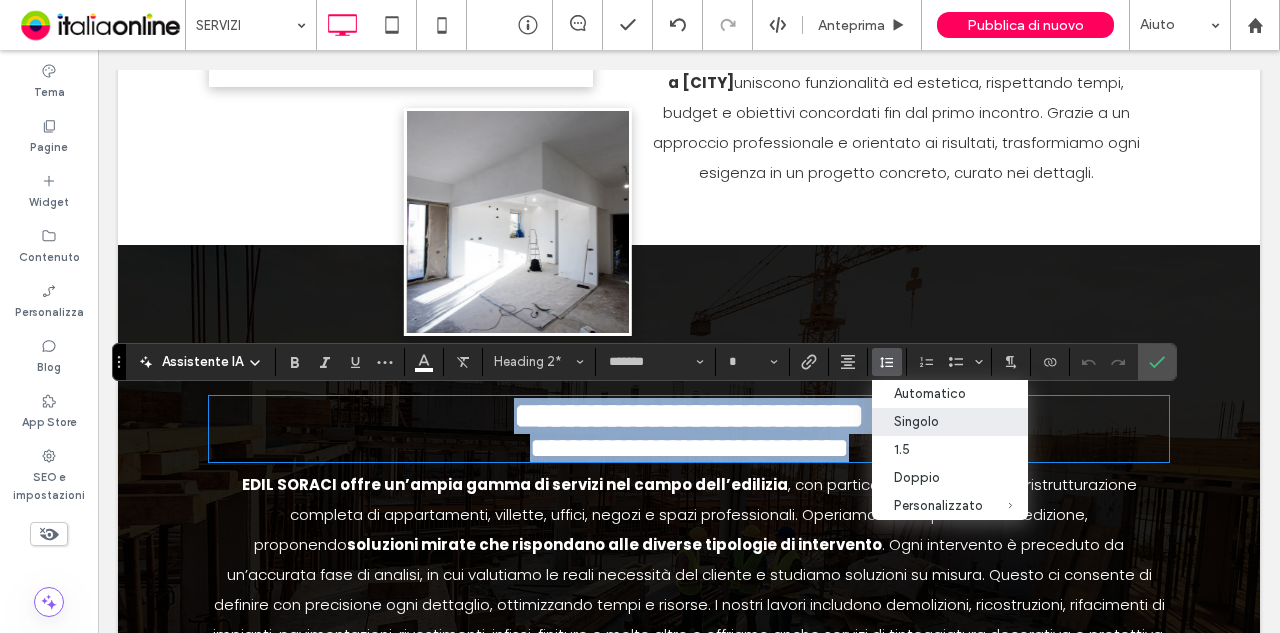click on "**********" at bounding box center [689, 448] 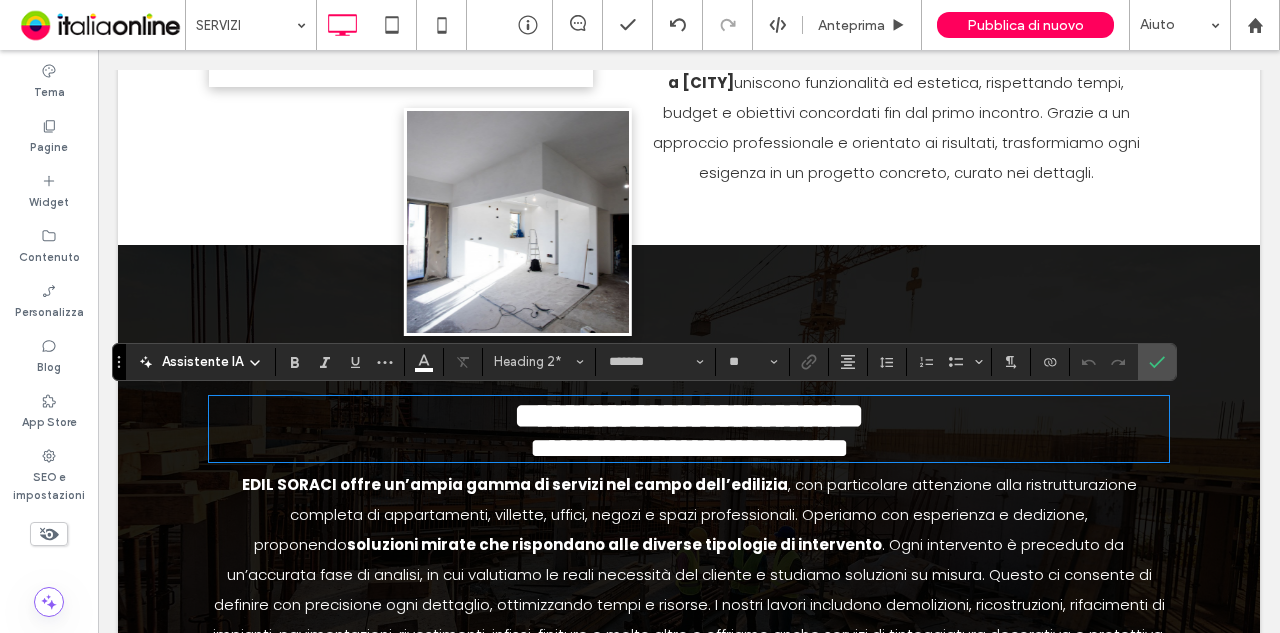 scroll, scrollTop: 5, scrollLeft: 0, axis: vertical 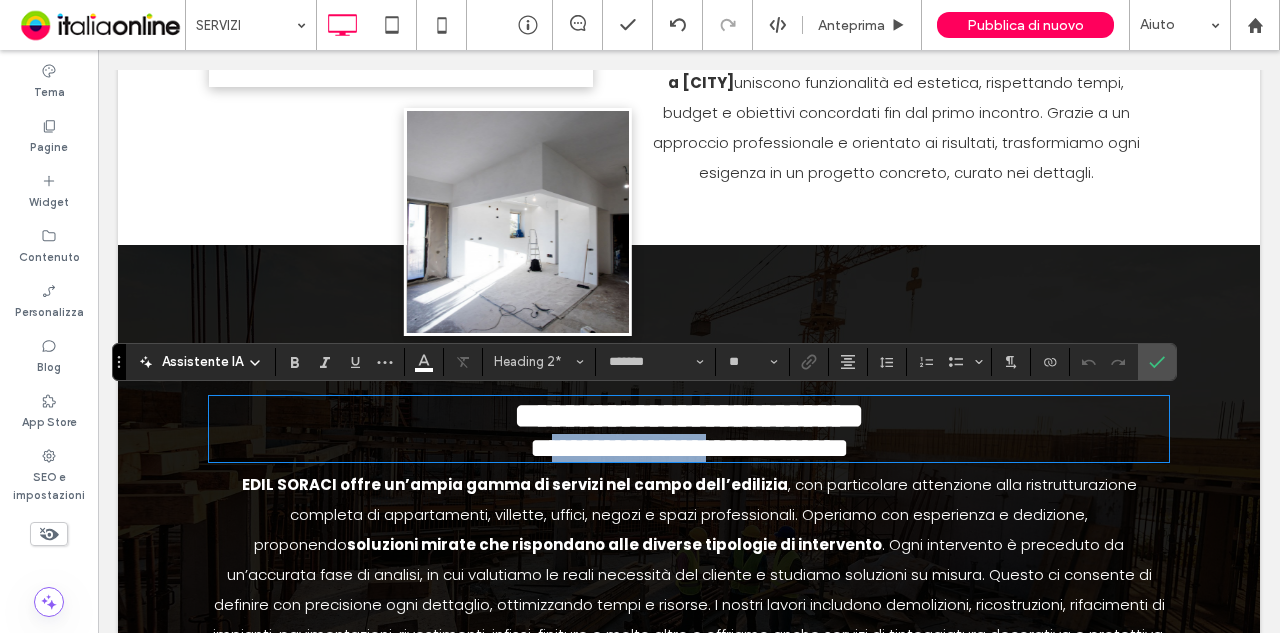 click on "**********" at bounding box center [689, 448] 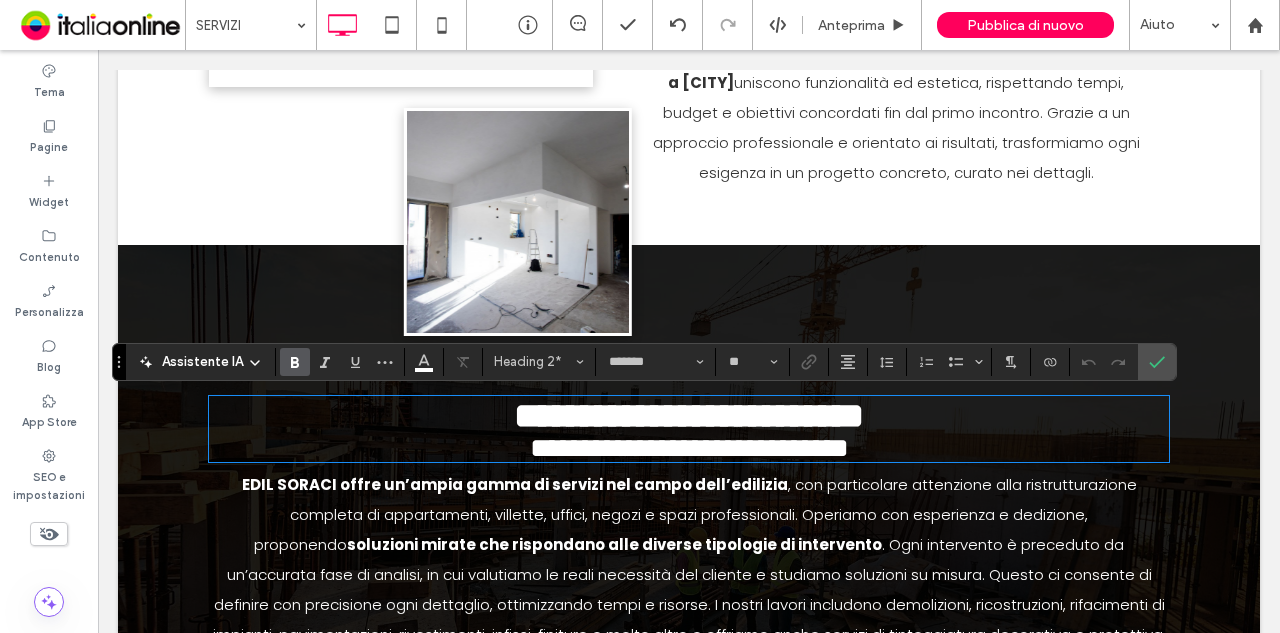 click on "**********" at bounding box center [689, 416] 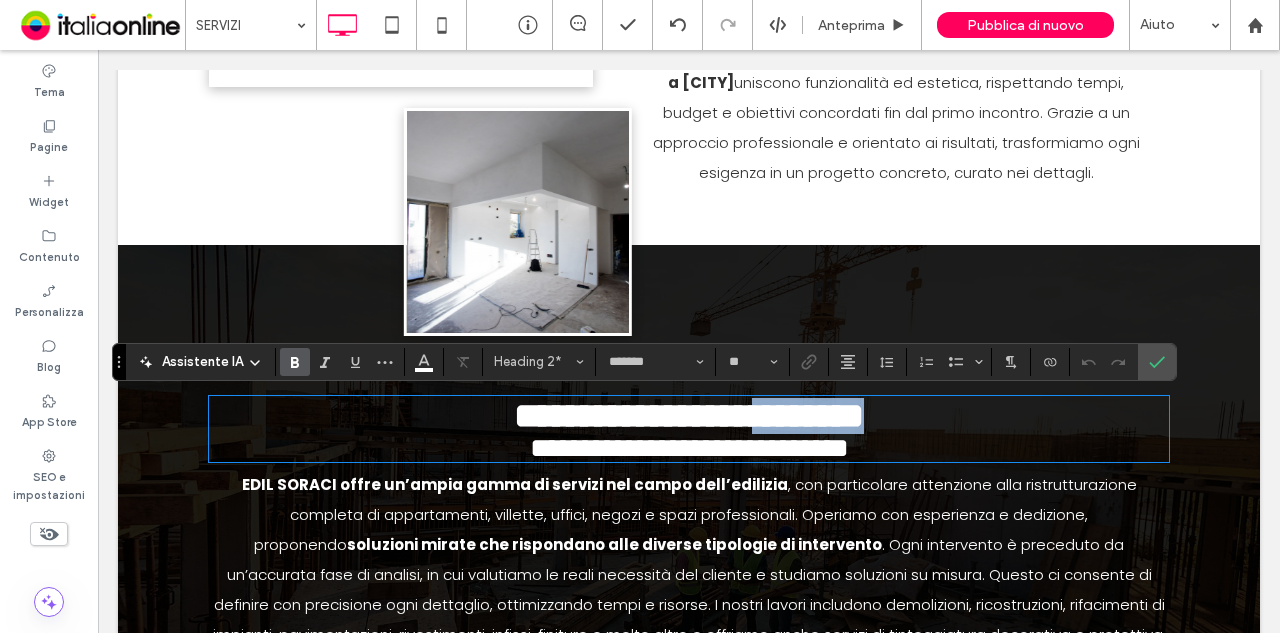 click on "**********" at bounding box center [689, 416] 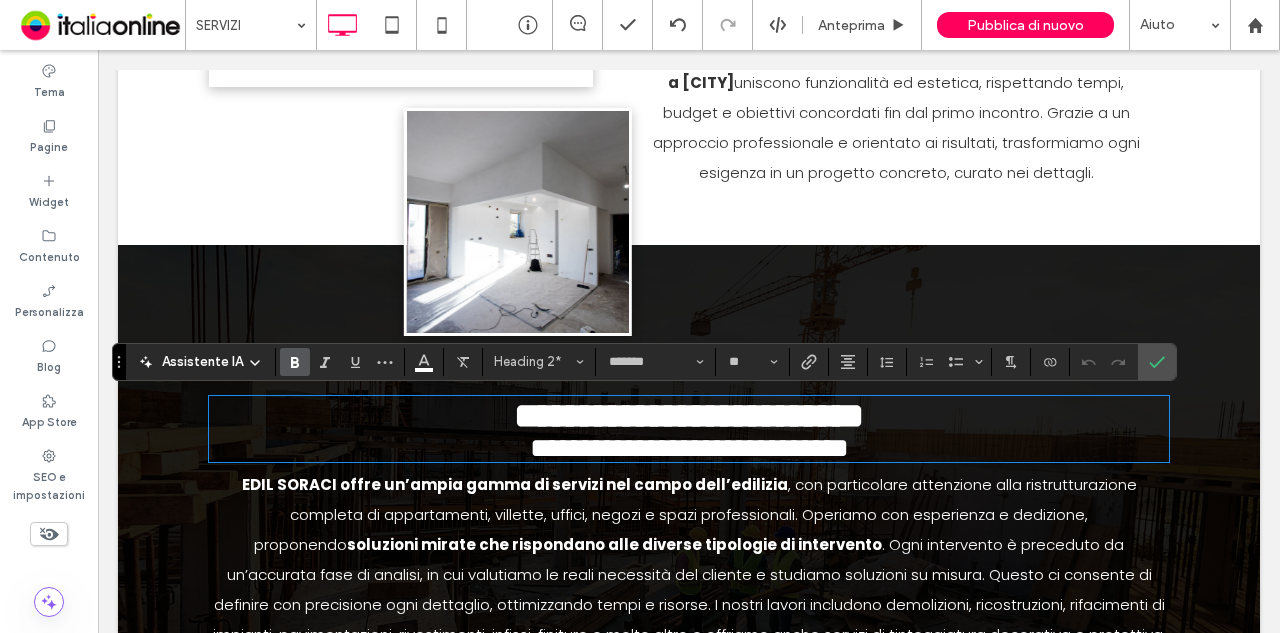 click on "**********" at bounding box center (689, 416) 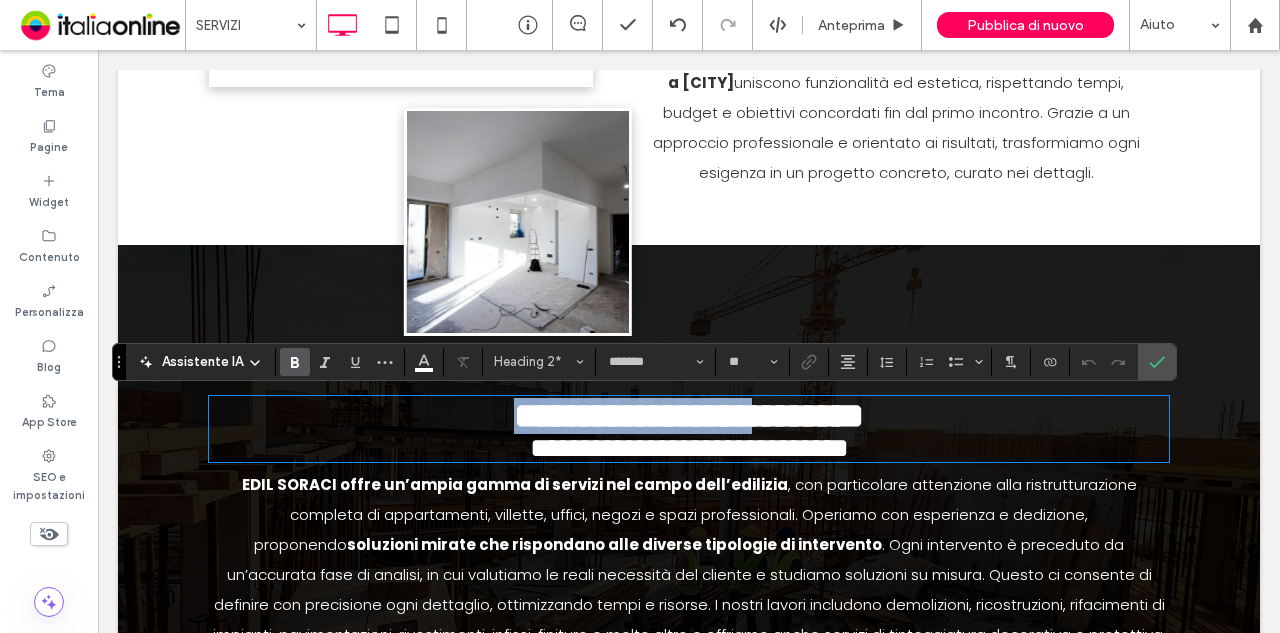click on "**********" at bounding box center (689, 416) 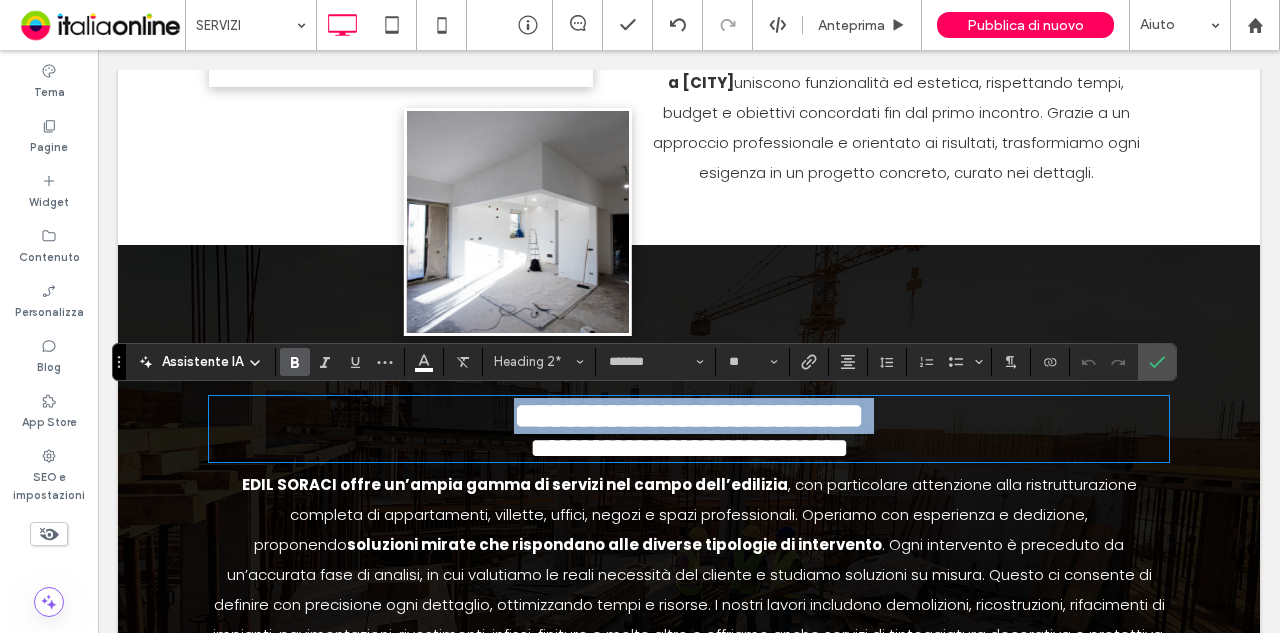 click on "**********" at bounding box center (689, 416) 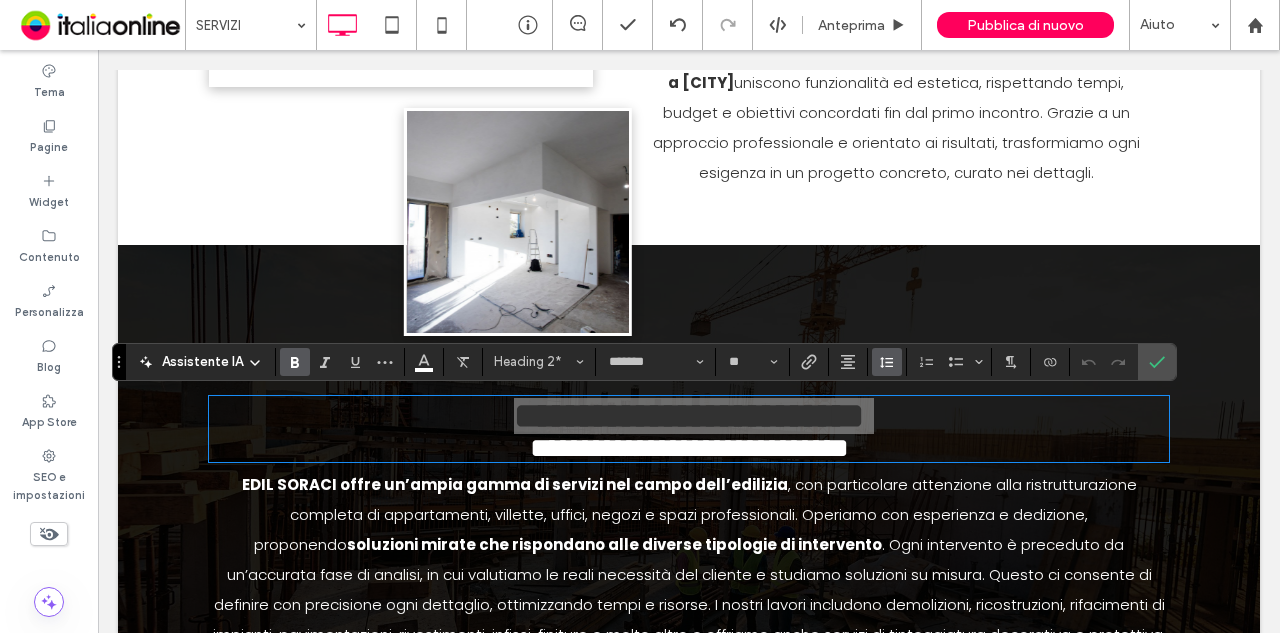 click 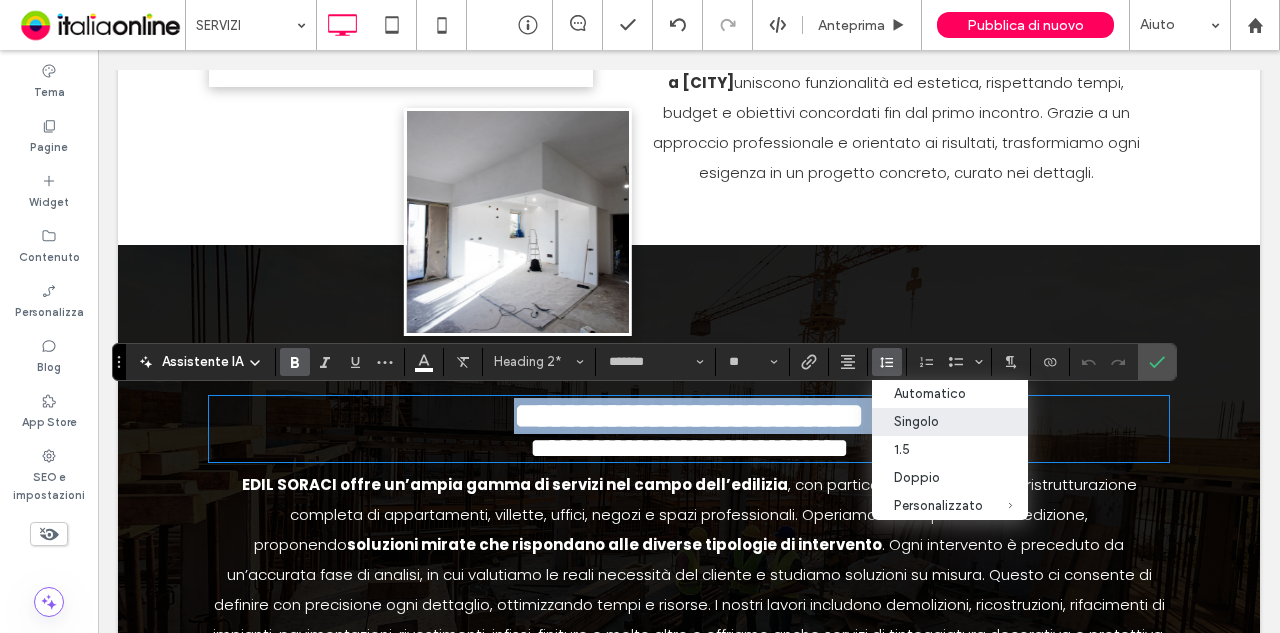 type on "**" 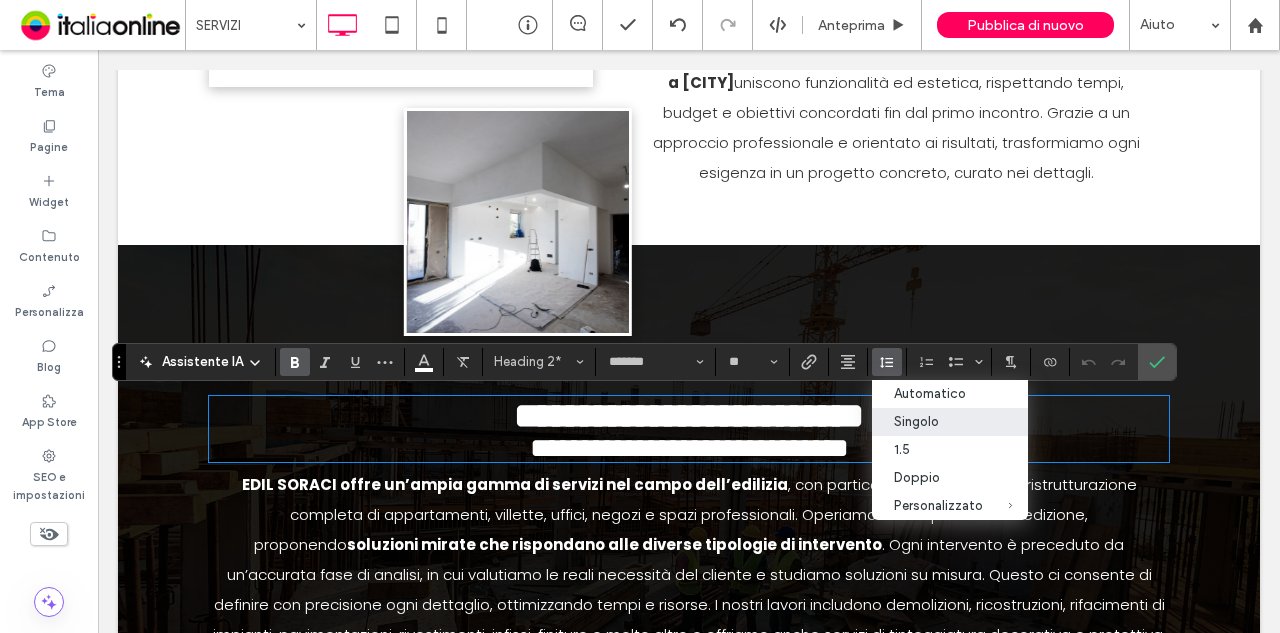 click on "**********" at bounding box center (689, 448) 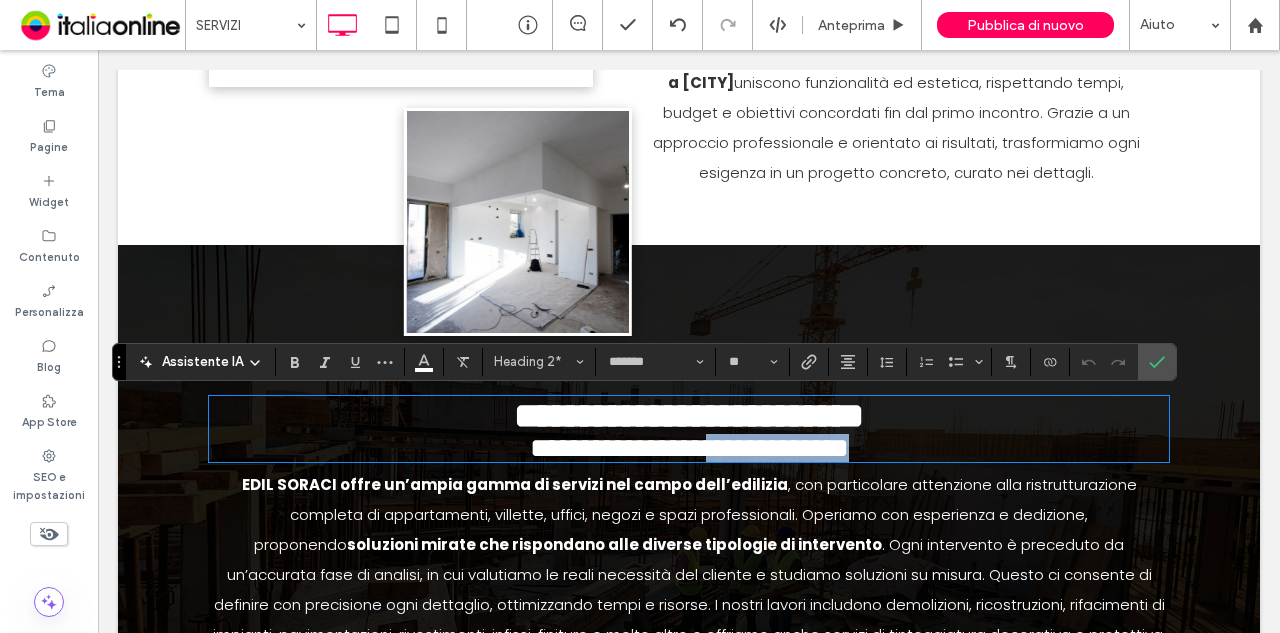 scroll, scrollTop: 5, scrollLeft: 0, axis: vertical 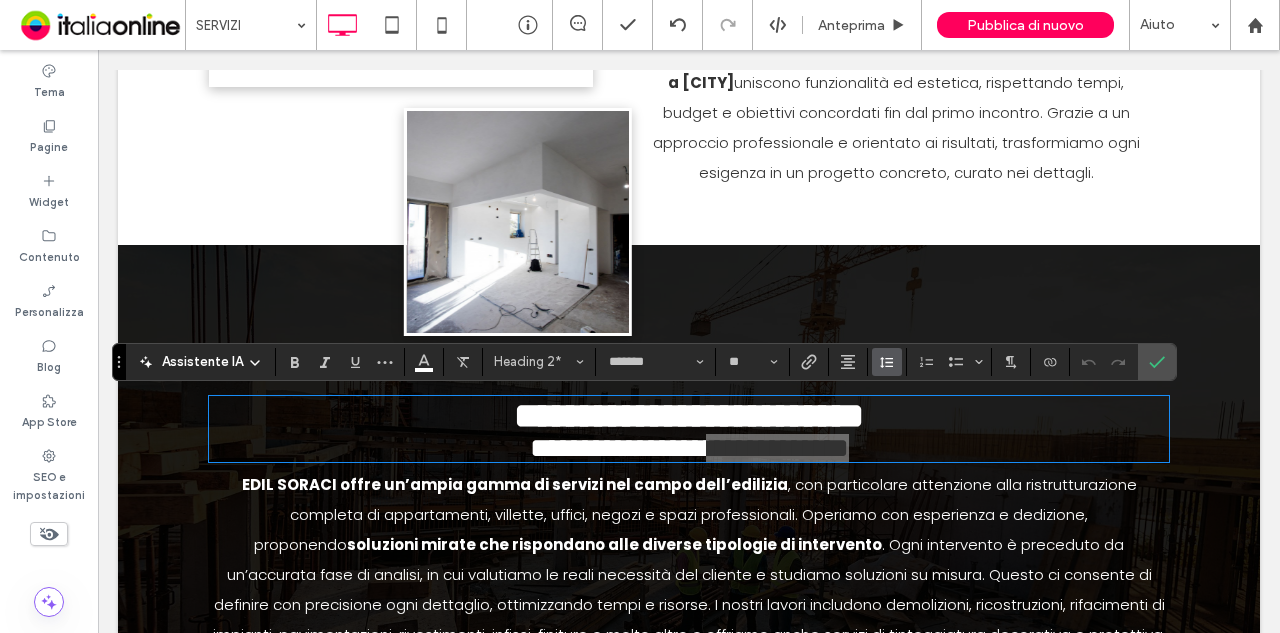 click at bounding box center [887, 362] 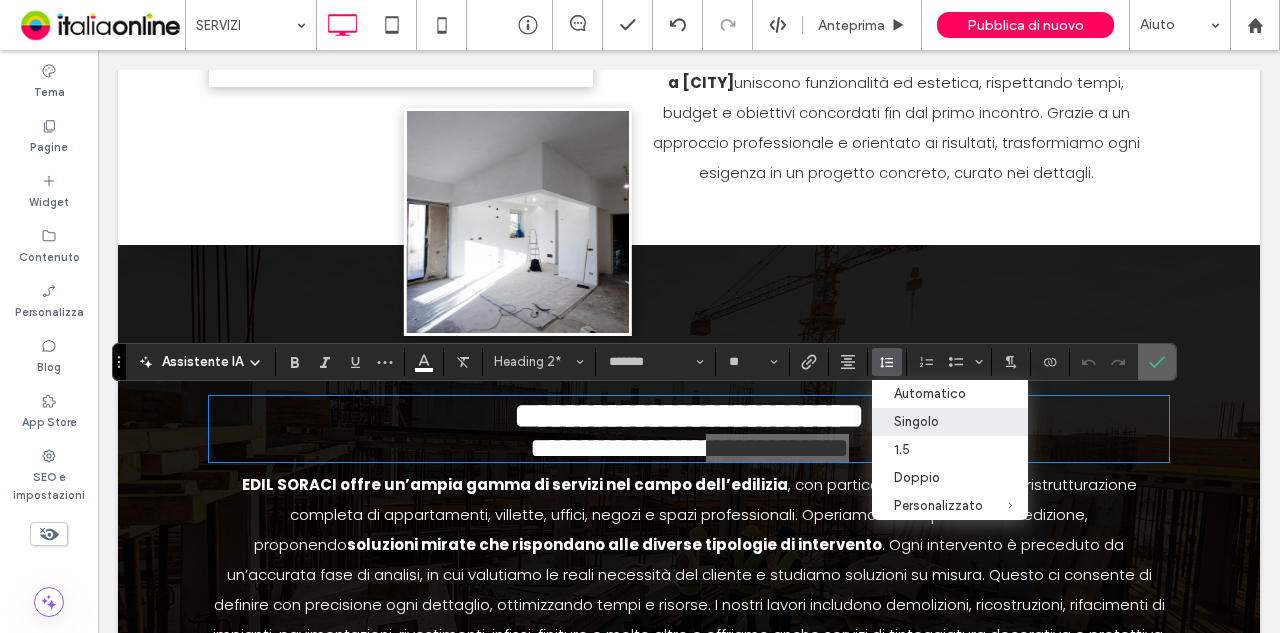 click 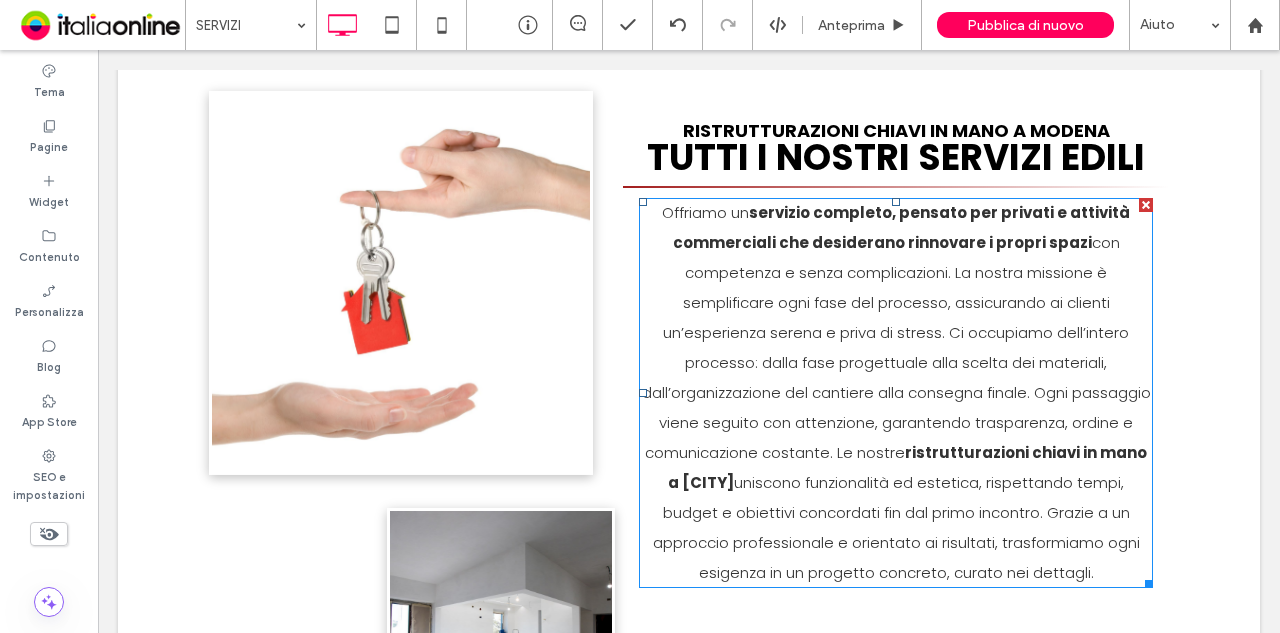 scroll, scrollTop: 0, scrollLeft: 0, axis: both 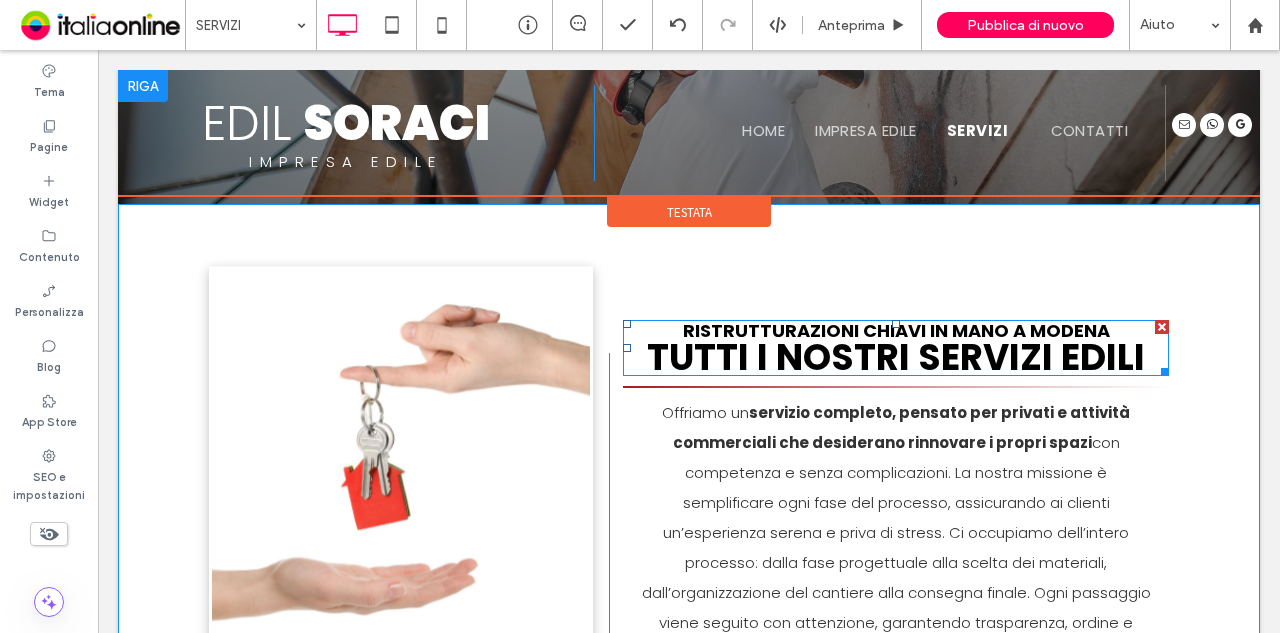click on "Ristrutturazioni Chiavi in Mano a Modena" at bounding box center (896, 330) 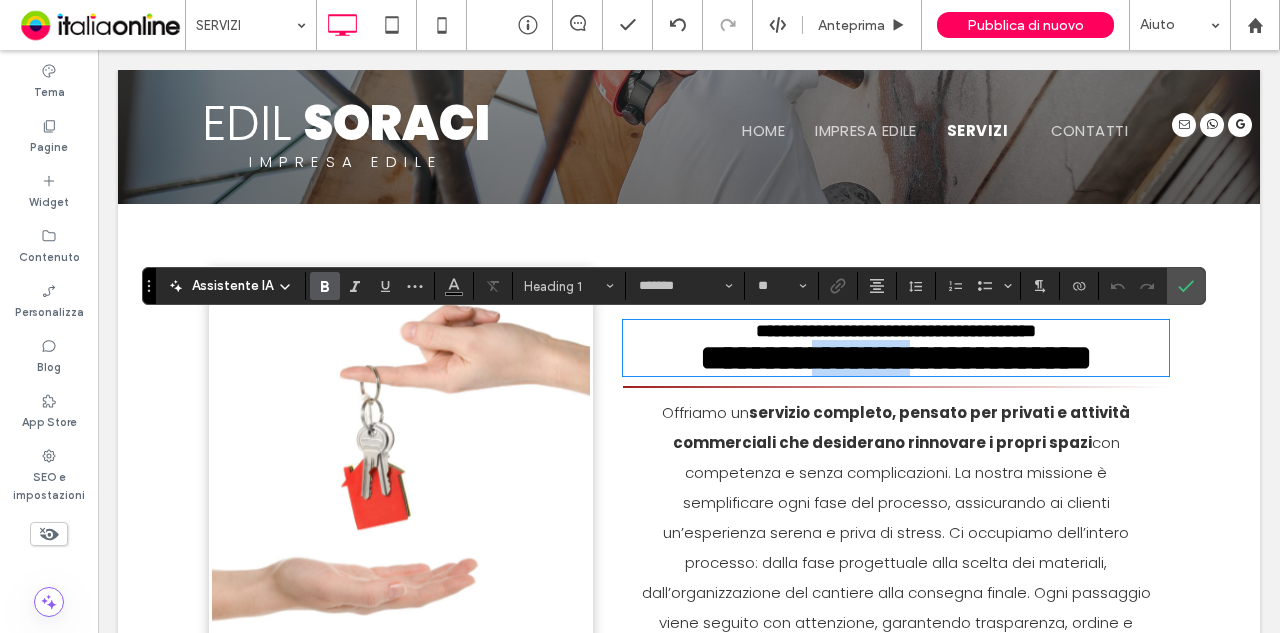 scroll, scrollTop: 7, scrollLeft: 0, axis: vertical 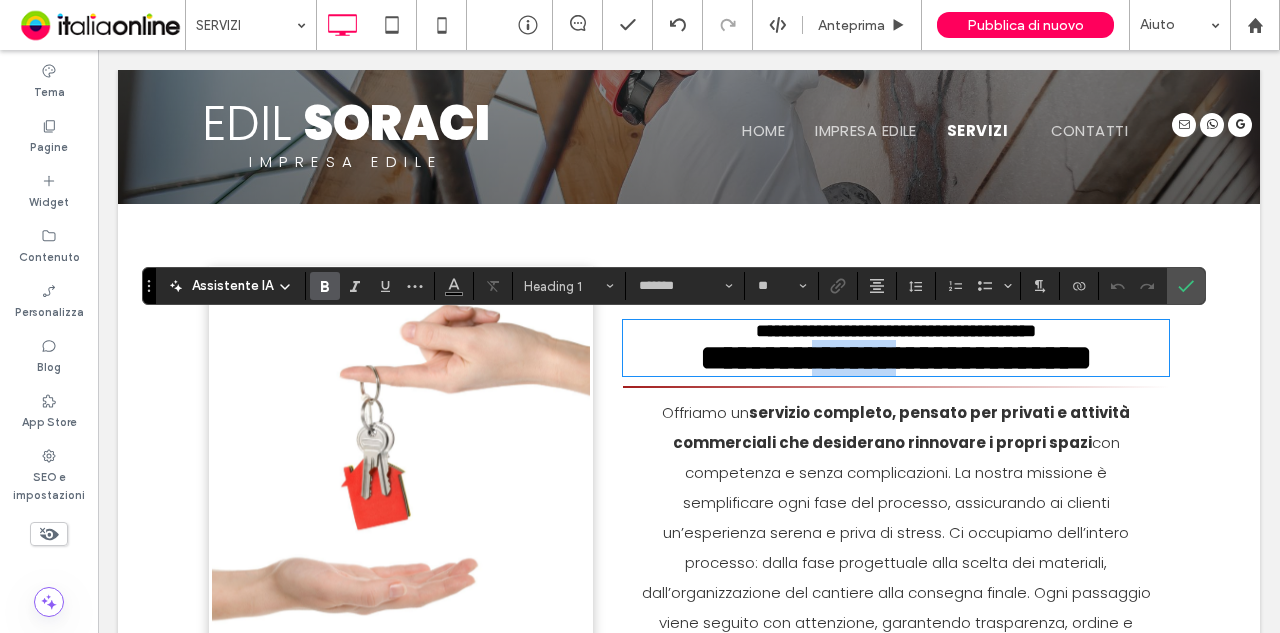 click on "**********" at bounding box center [896, 358] 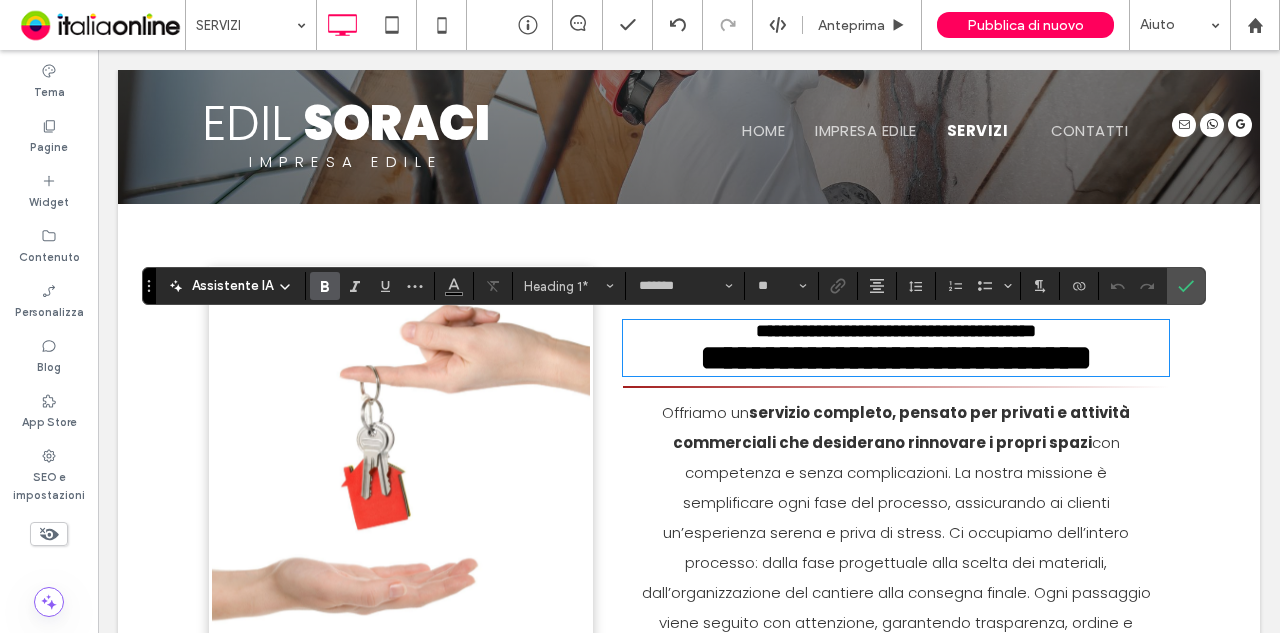 drag, startPoint x: 712, startPoint y: 335, endPoint x: 700, endPoint y: 327, distance: 14.422205 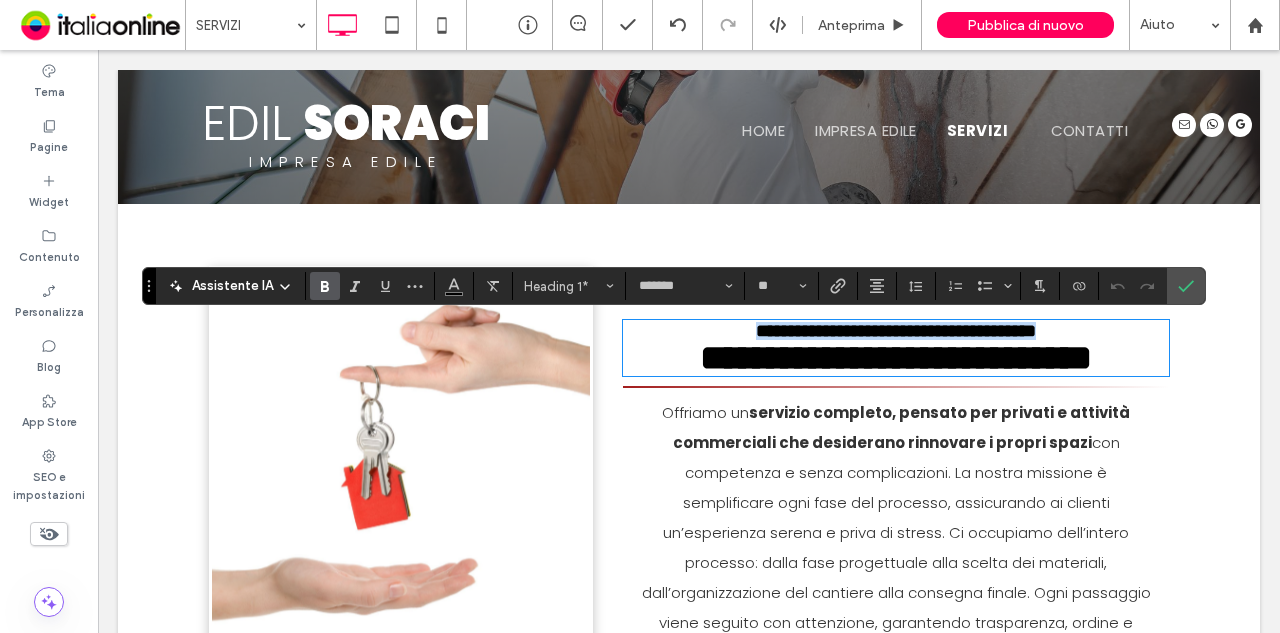 drag, startPoint x: 674, startPoint y: 324, endPoint x: 1060, endPoint y: 307, distance: 386.37418 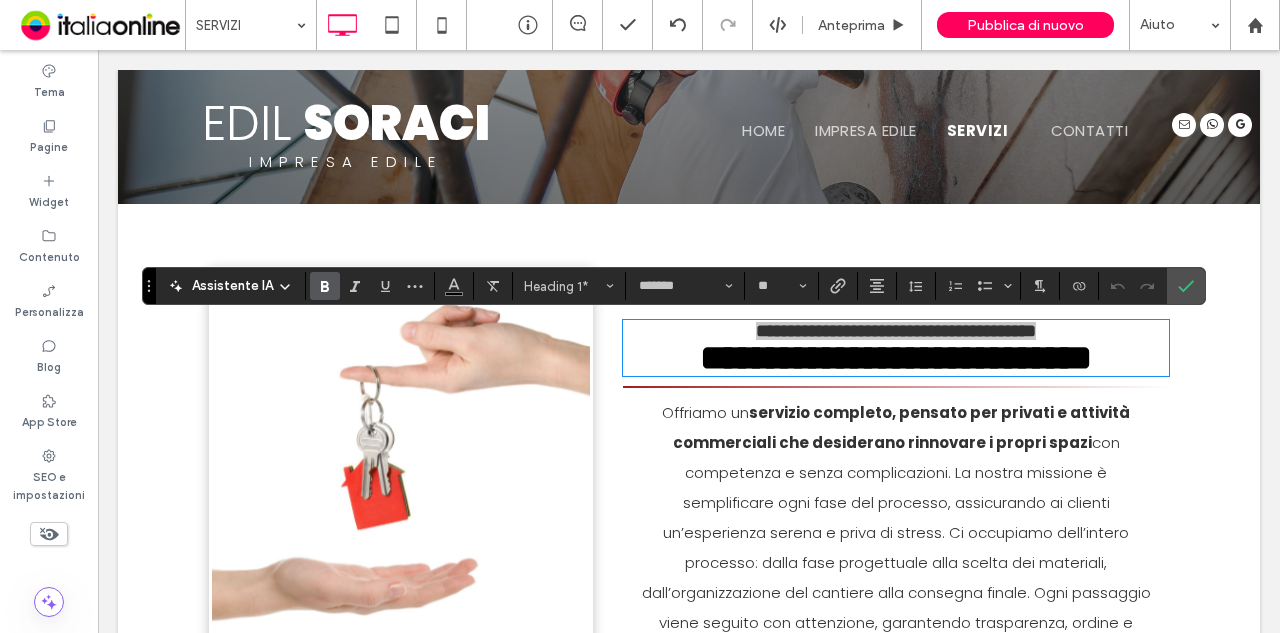 click at bounding box center (325, 286) 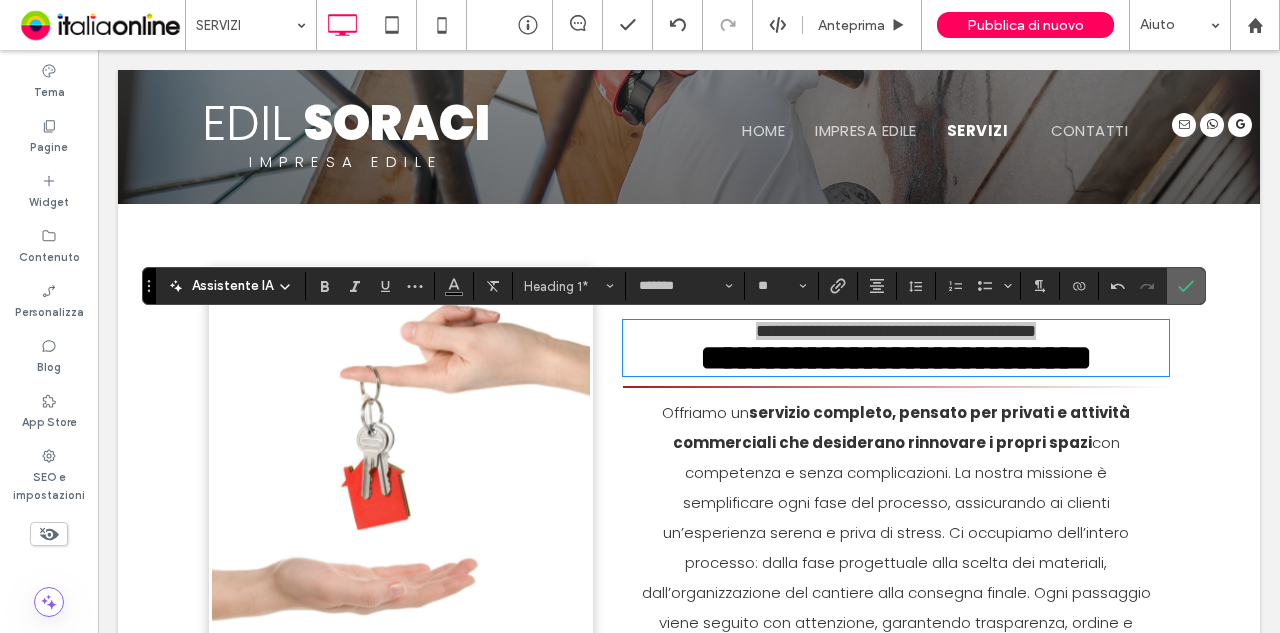 click at bounding box center (1186, 286) 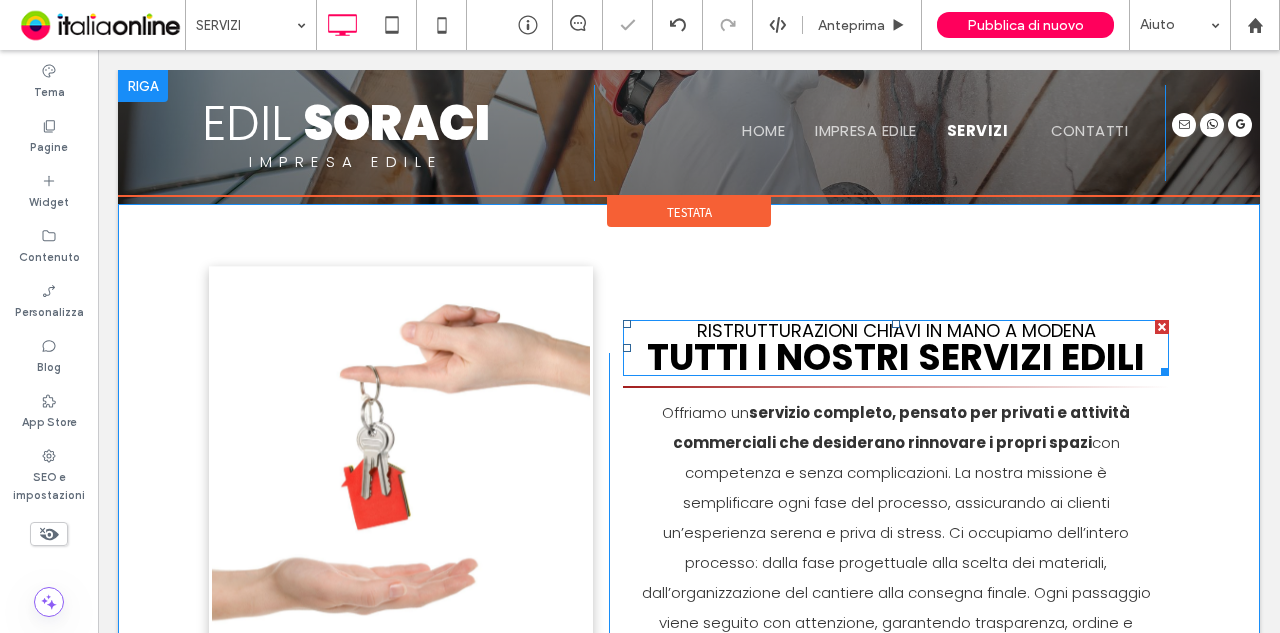 click on "Tutti i Nostri Servizi Edili" at bounding box center [896, 357] 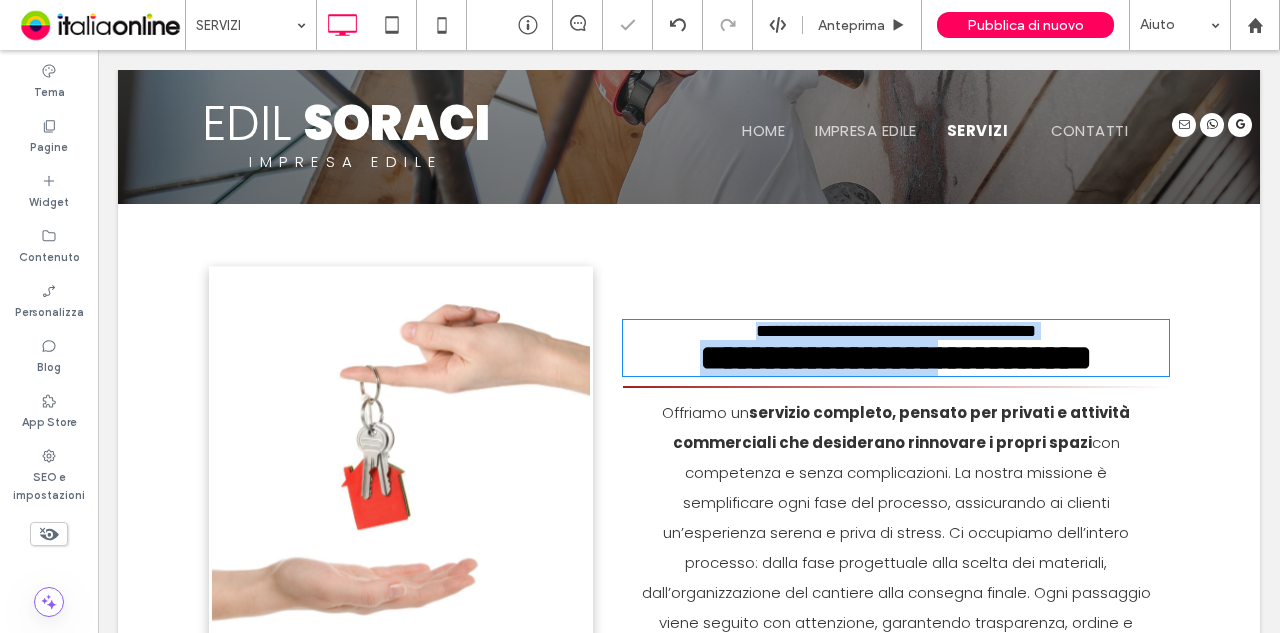 click on "**********" at bounding box center (896, 358) 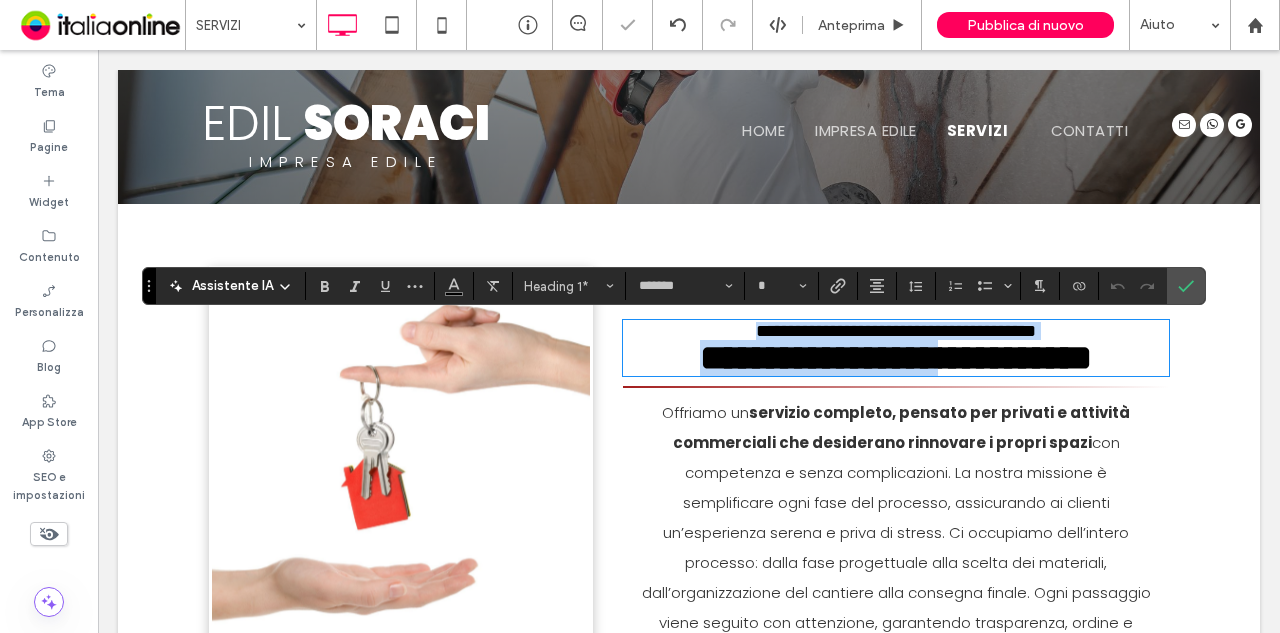 click on "**********" at bounding box center (896, 358) 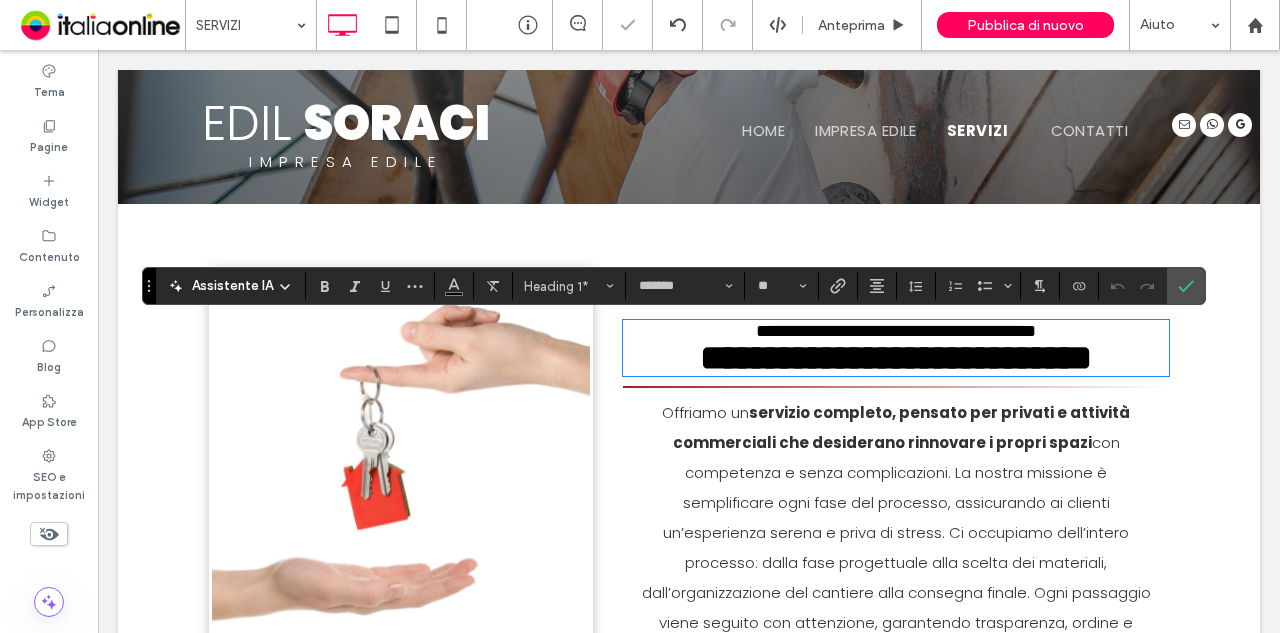 scroll, scrollTop: 7, scrollLeft: 0, axis: vertical 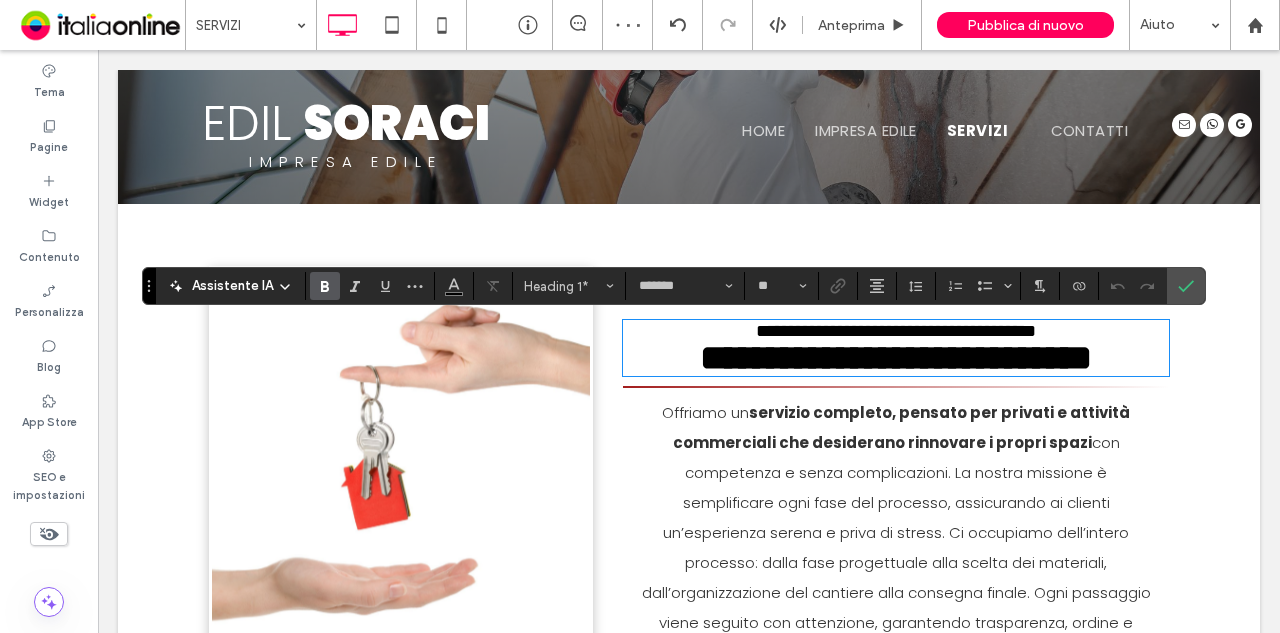 click on "**********" at bounding box center [896, 358] 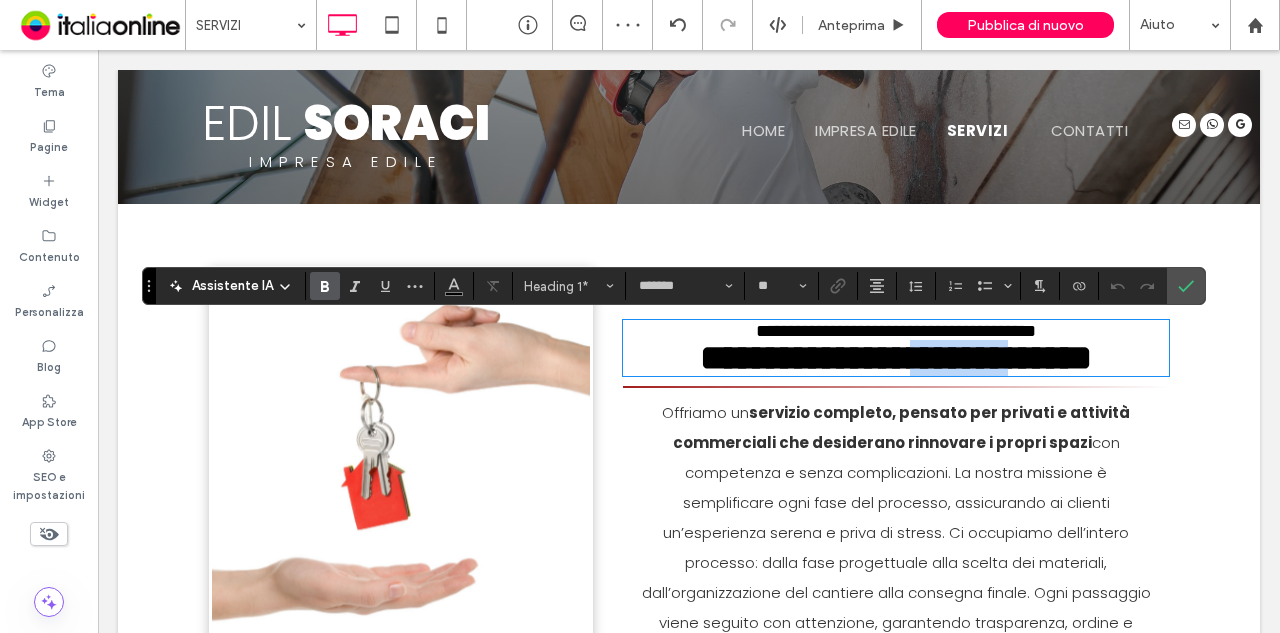 click on "**********" at bounding box center [896, 358] 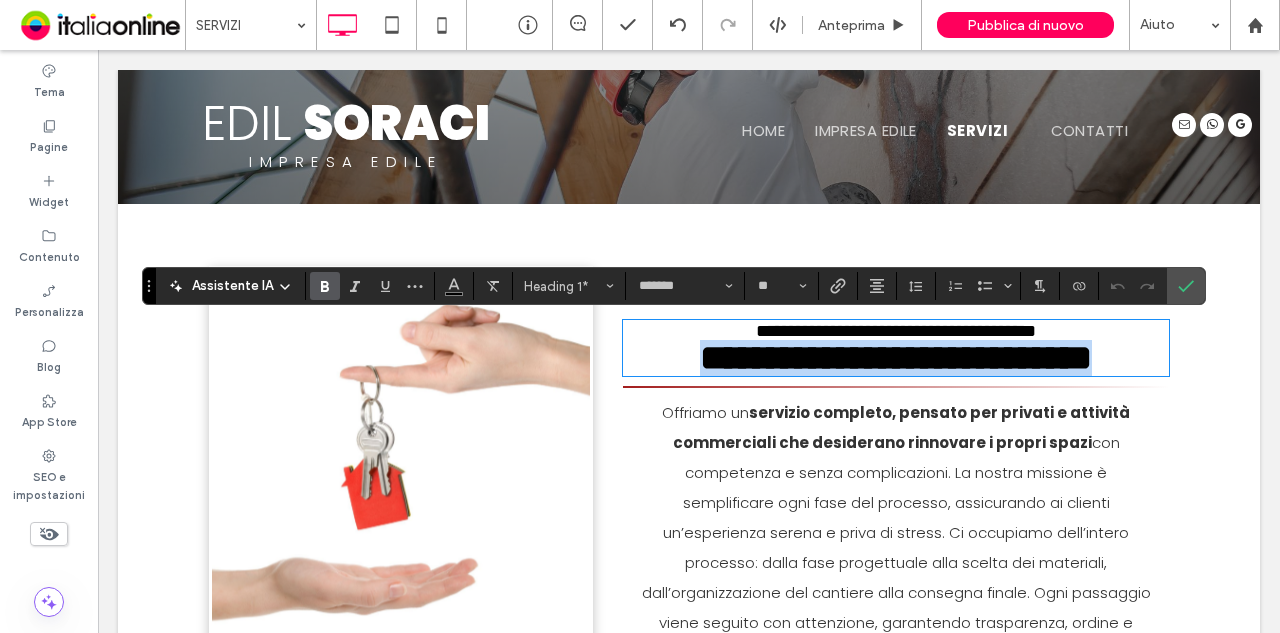 drag, startPoint x: 1136, startPoint y: 357, endPoint x: 650, endPoint y: 355, distance: 486.00412 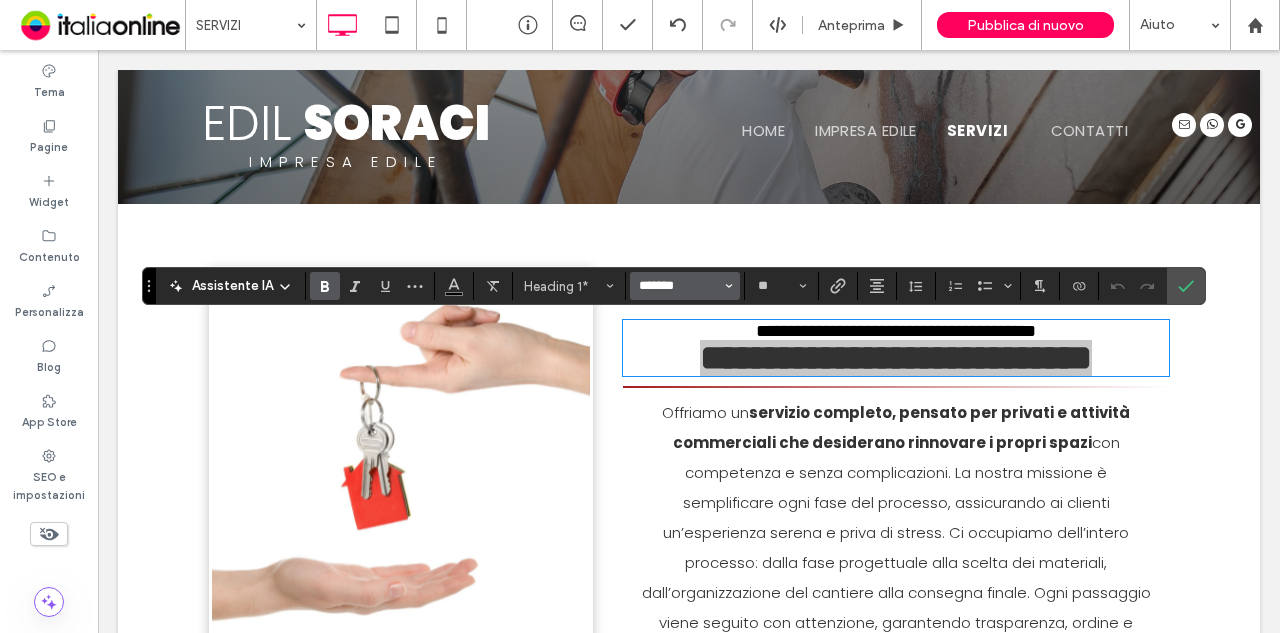 click on "*******" at bounding box center (679, 286) 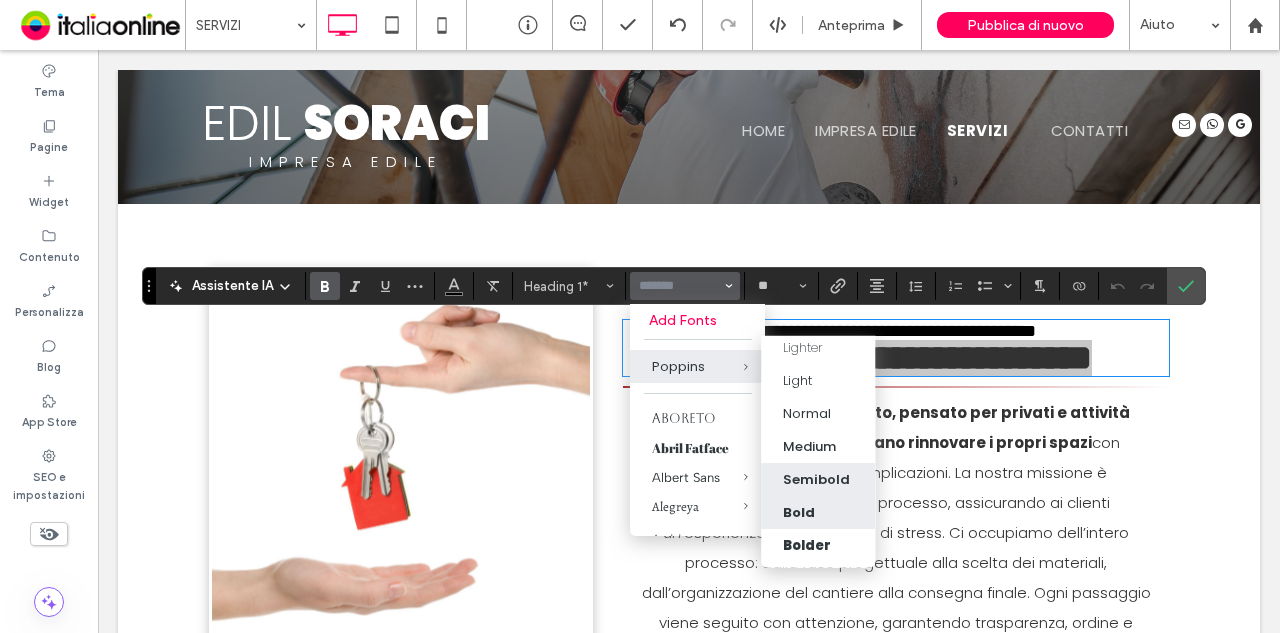 scroll, scrollTop: 74, scrollLeft: 0, axis: vertical 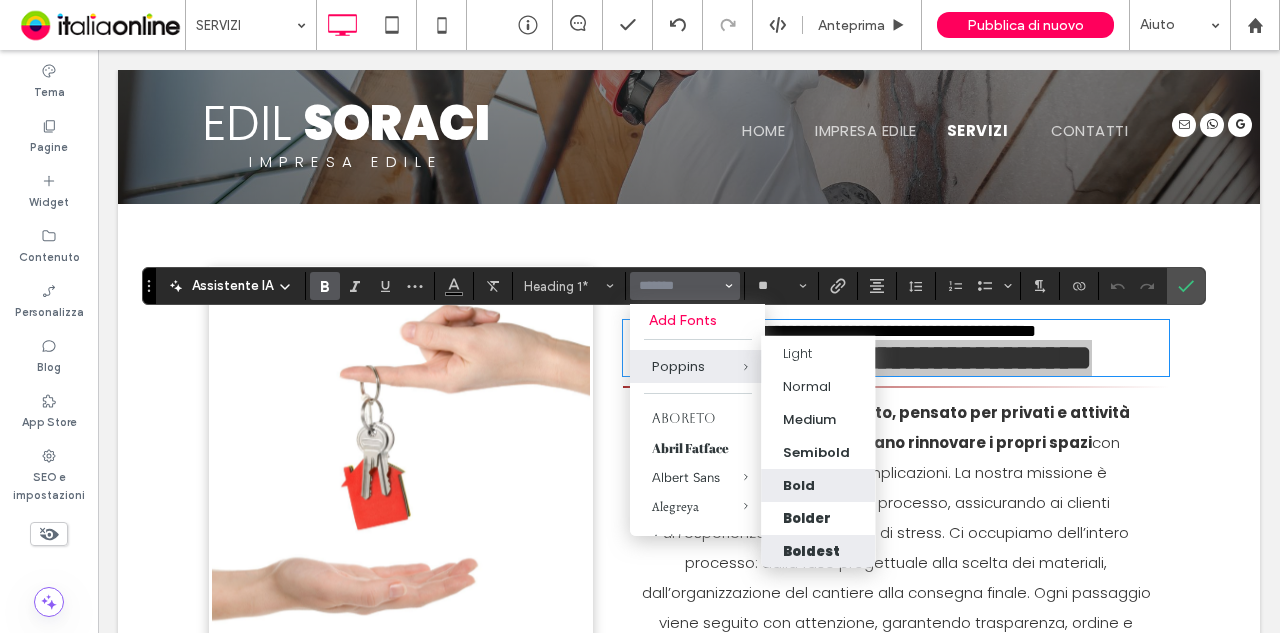 click on "Boldest" at bounding box center (811, 551) 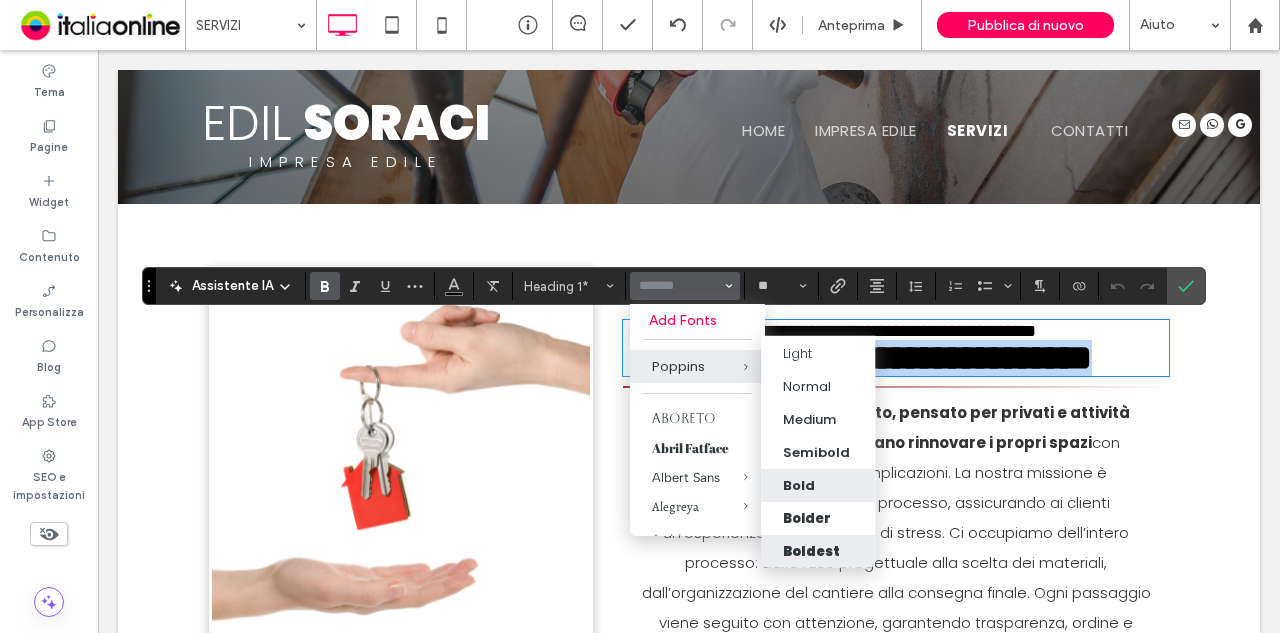type on "*******" 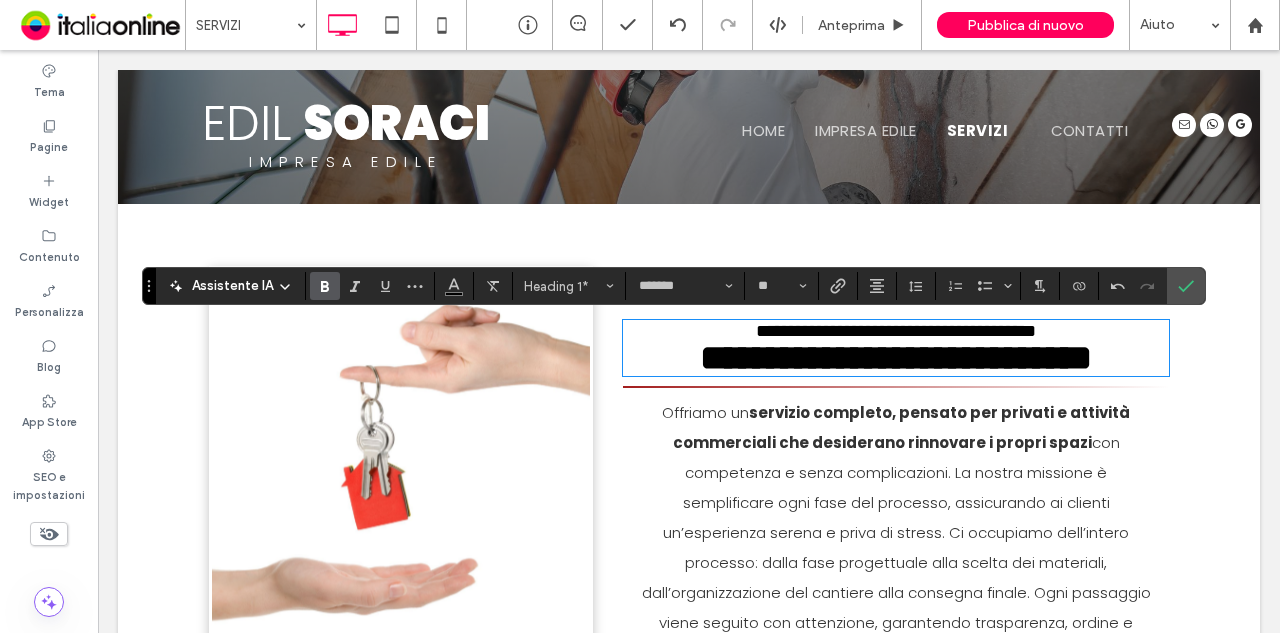 click on "servizio completo, pensato per privati e attività commerciali che desiderano rinnovare i propri spazi" at bounding box center (902, 427) 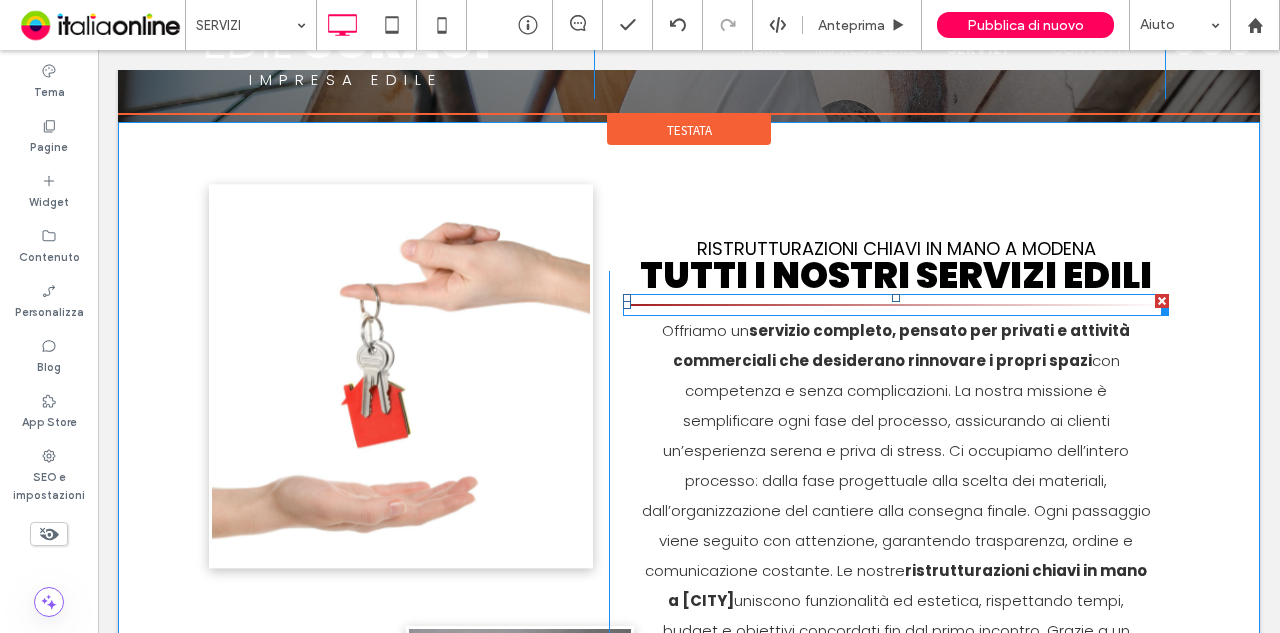 scroll, scrollTop: 0, scrollLeft: 0, axis: both 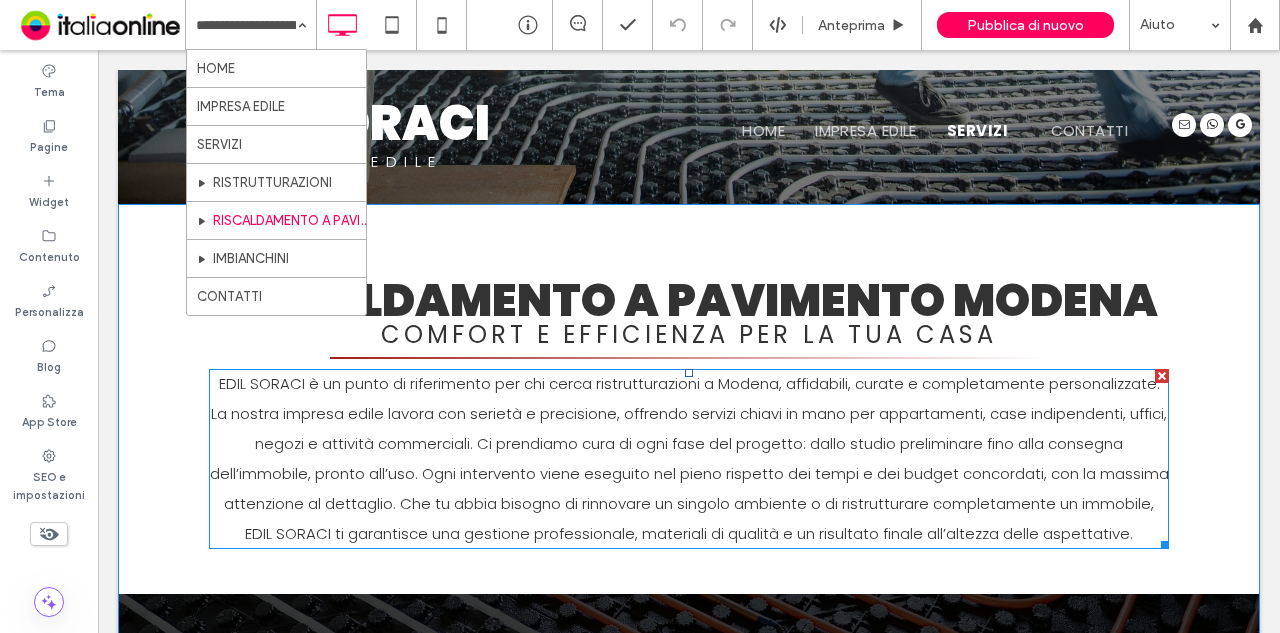 click on "EDIL SORACI è un punto di riferimento per chi cerca ristrutturazioni a Modena, affidabili, curate e completamente personalizzate. La nostra impresa edile lavora con serietà e precisione, offrendo servizi chiavi in mano per appartamenti, case indipendenti, uffici, negozi e attività commerciali. Ci prendiamo cura di ogni fase del progetto: dallo studio preliminare fino alla consegna dell’immobile, pronto all’uso. Ogni intervento viene eseguito nel pieno rispetto dei tempi e dei budget concordati, con la massima attenzione al dettaglio. Che tu abbia bisogno di rinnovare un singolo ambiente o di ristrutturare completamente un immobile, EDIL SORACI ti garantisce una gestione professionale, materiali di qualità e un risultato finale all’altezza delle aspettative." at bounding box center [689, 459] 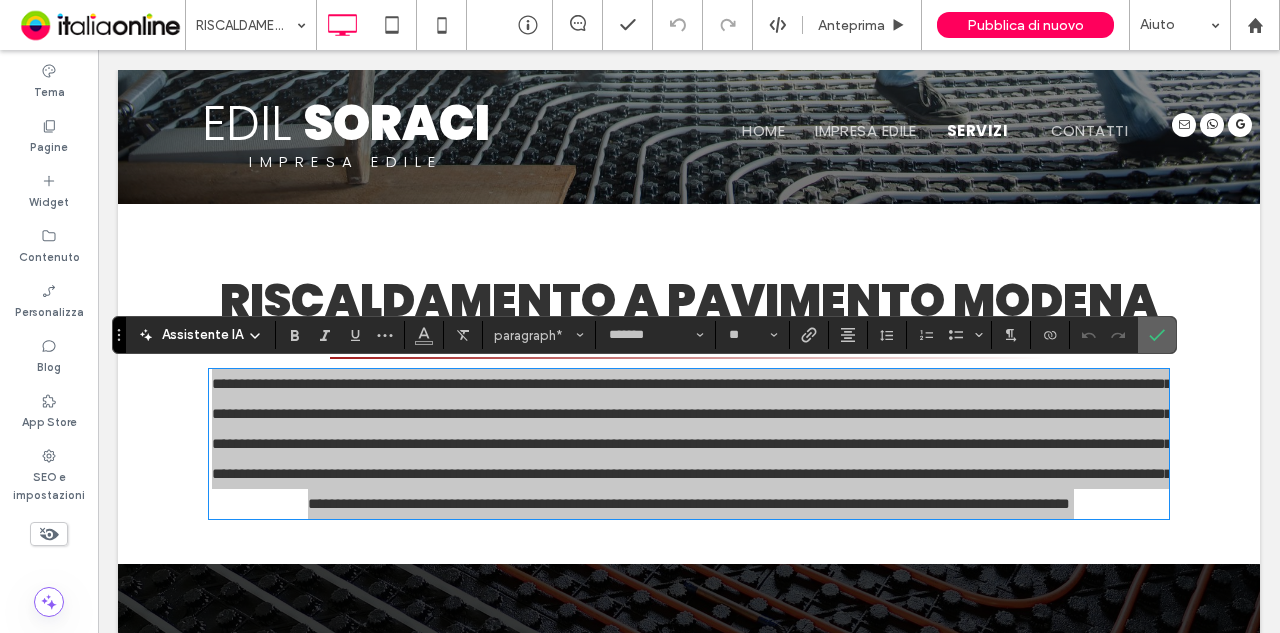 click at bounding box center (1153, 335) 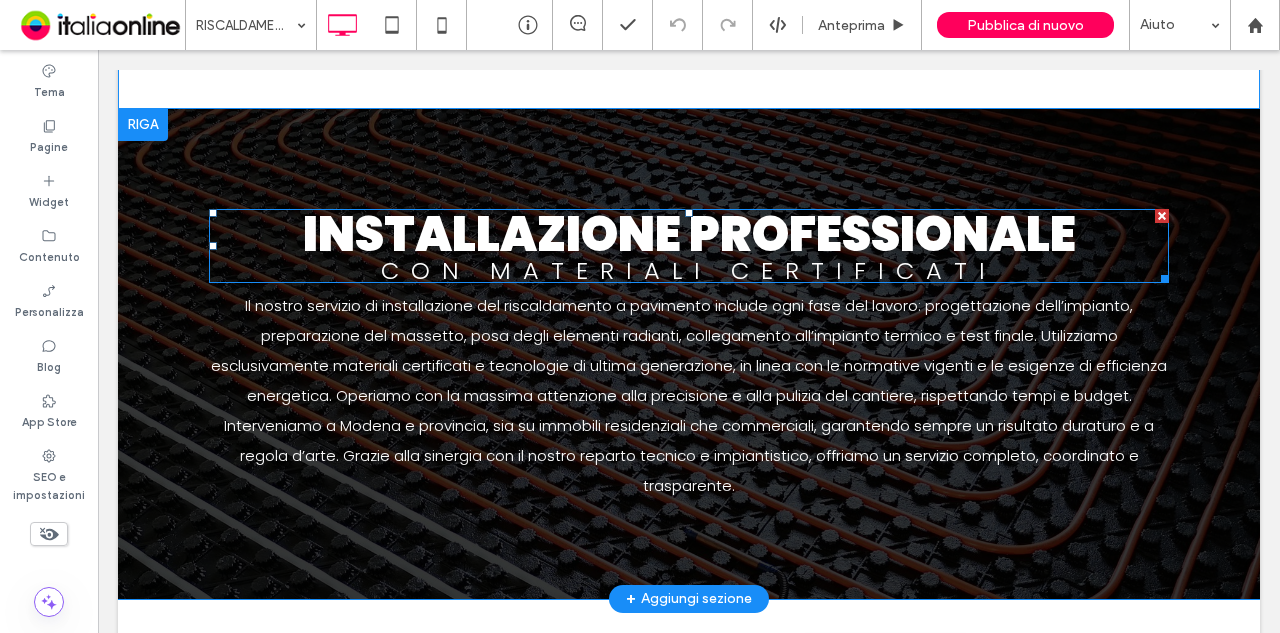 scroll, scrollTop: 600, scrollLeft: 0, axis: vertical 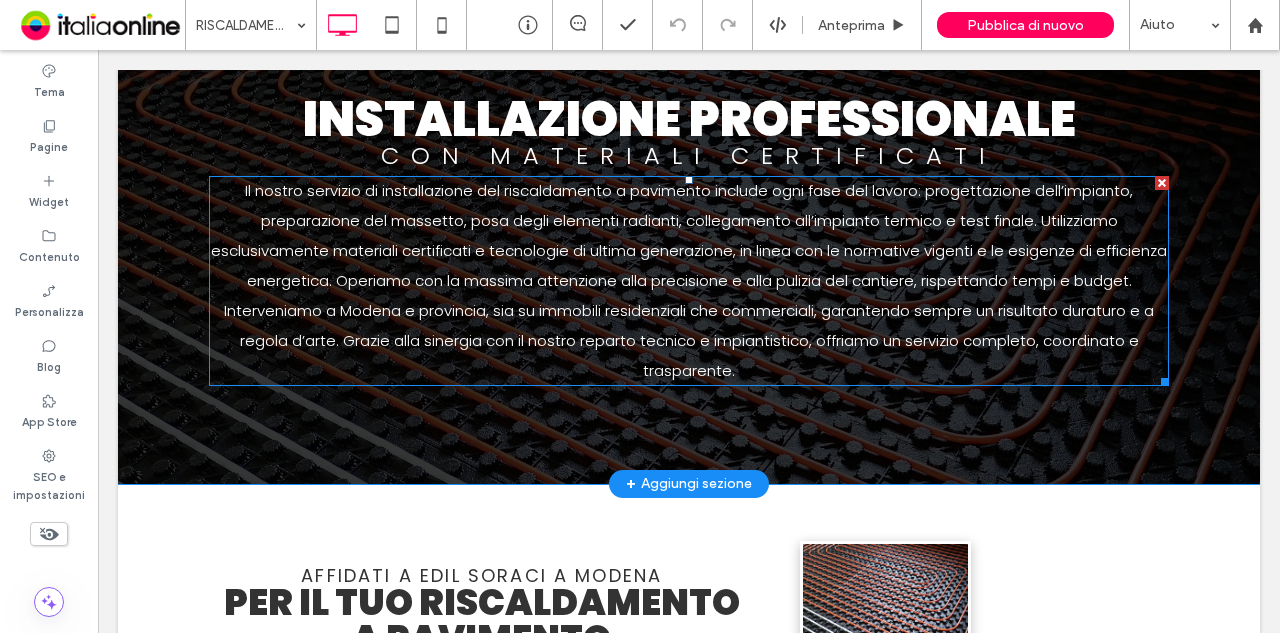 click on "Il nostro servizio di installazione del riscaldamento a pavimento include ogni fase del lavoro: progettazione dell’impianto, preparazione del massetto, posa degli elementi radianti, collegamento all’impianto termico e test finale. Utilizziamo esclusivamente materiali certificati e tecnologie di ultima generazione, in linea con le normative vigenti e le esigenze di efficienza energetica. Operiamo con la massima attenzione alla precisione e alla pulizia del cantiere, rispettando tempi e budget. Interveniamo a Modena e provincia, sia su immobili residenziali che commerciali, garantendo sempre un risultato duraturo e a regola d’arte. Grazie alla sinergia con il nostro reparto tecnico e impiantistico, offriamo un servizio completo, coordinato e trasparente." at bounding box center (689, 280) 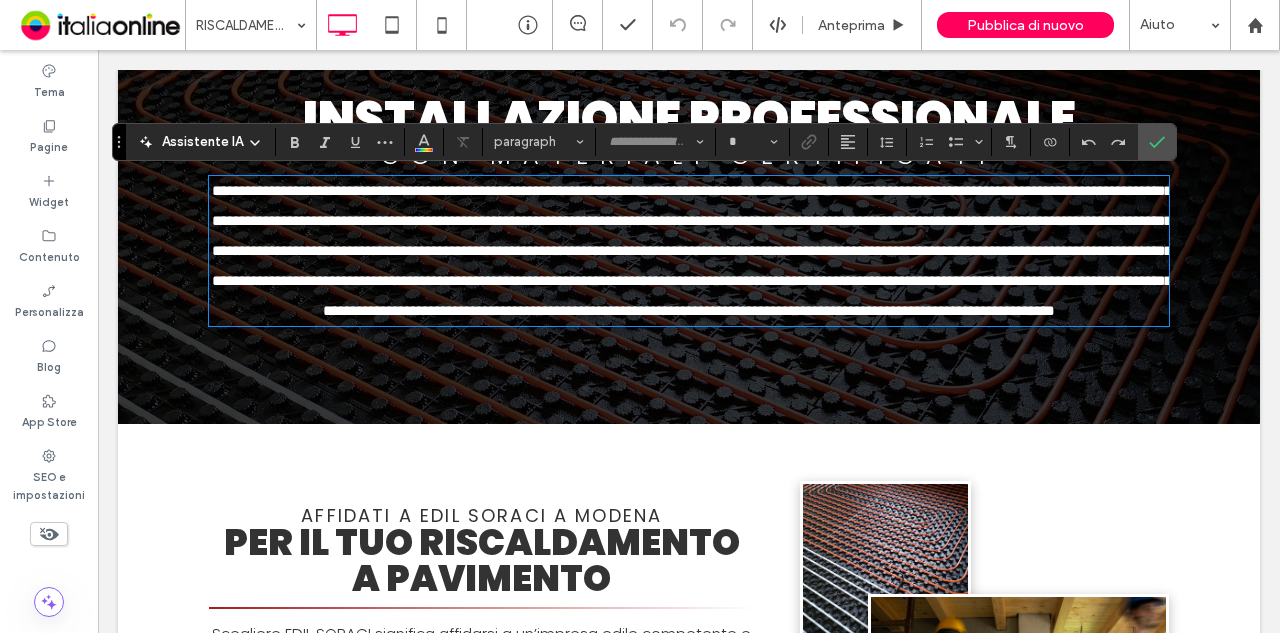 type on "*******" 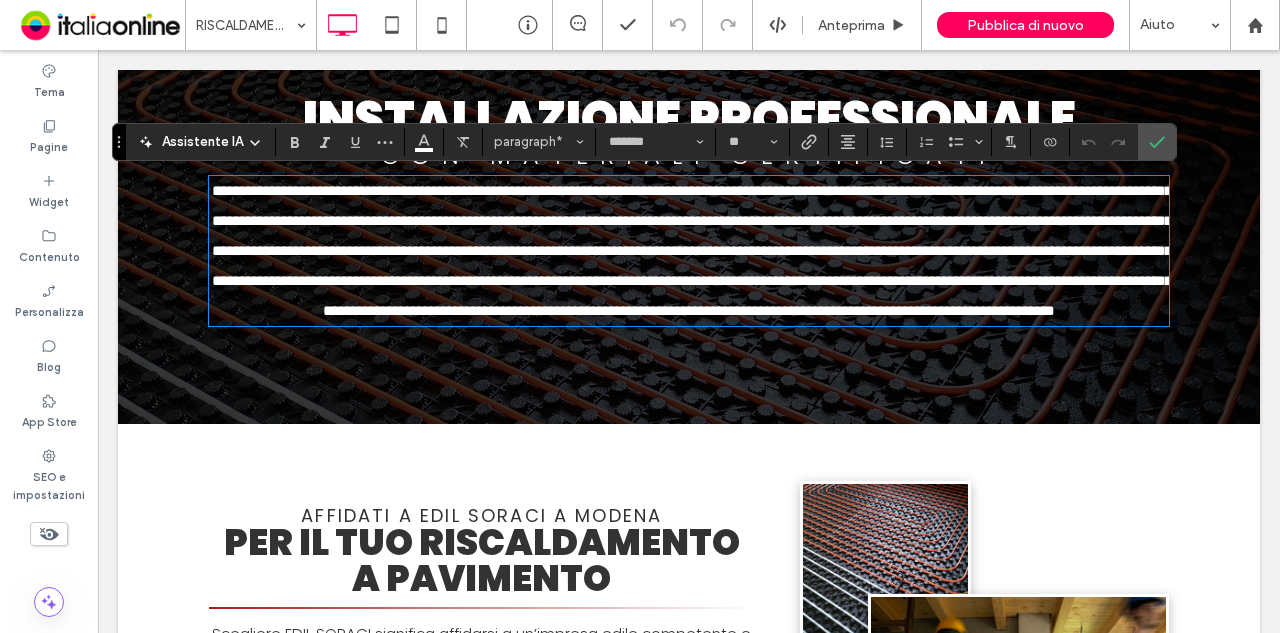 click on "**********" at bounding box center [692, 250] 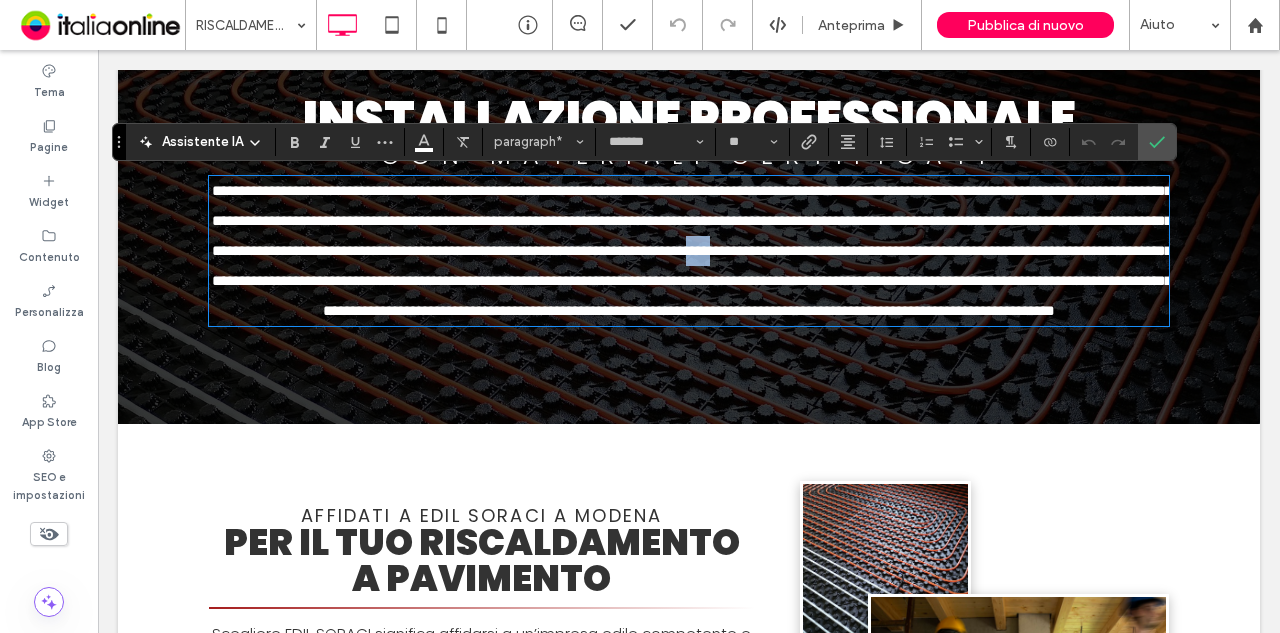 click on "**********" at bounding box center (692, 250) 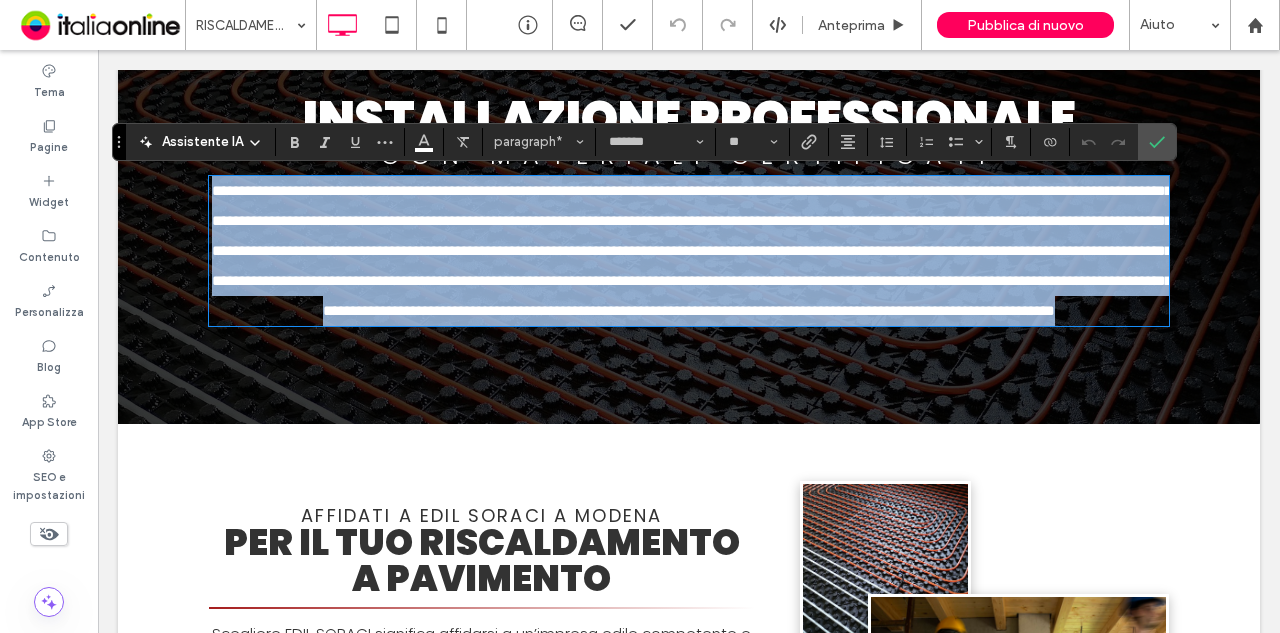 click on "**********" at bounding box center [692, 250] 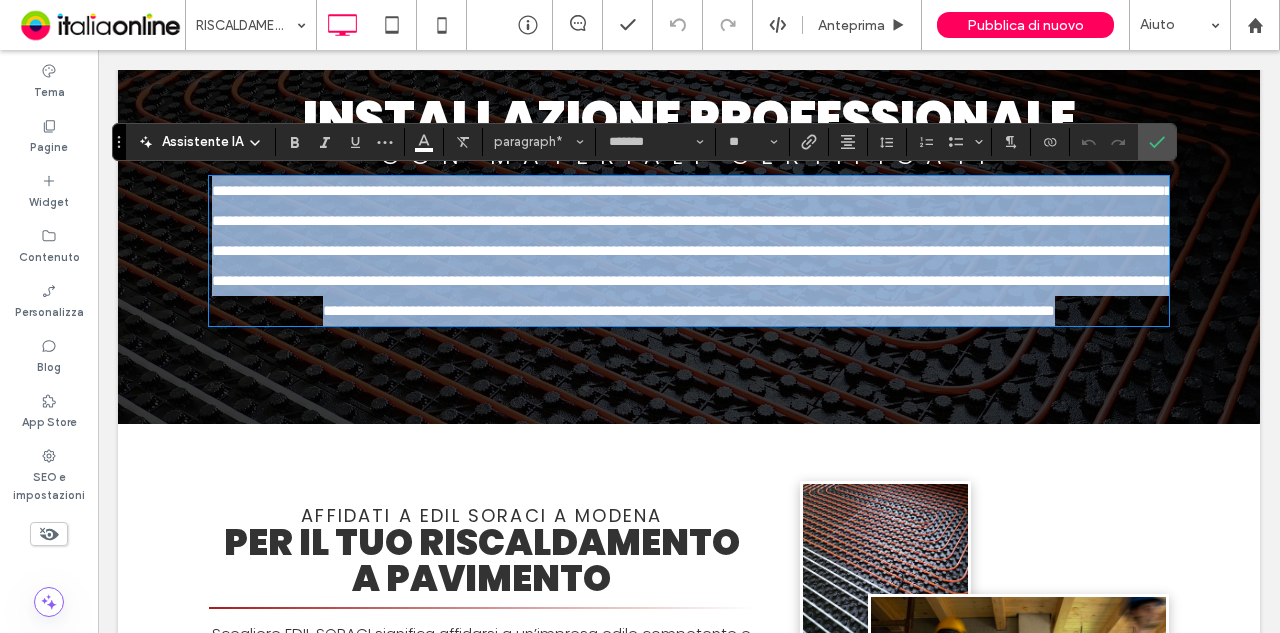 copy on "**********" 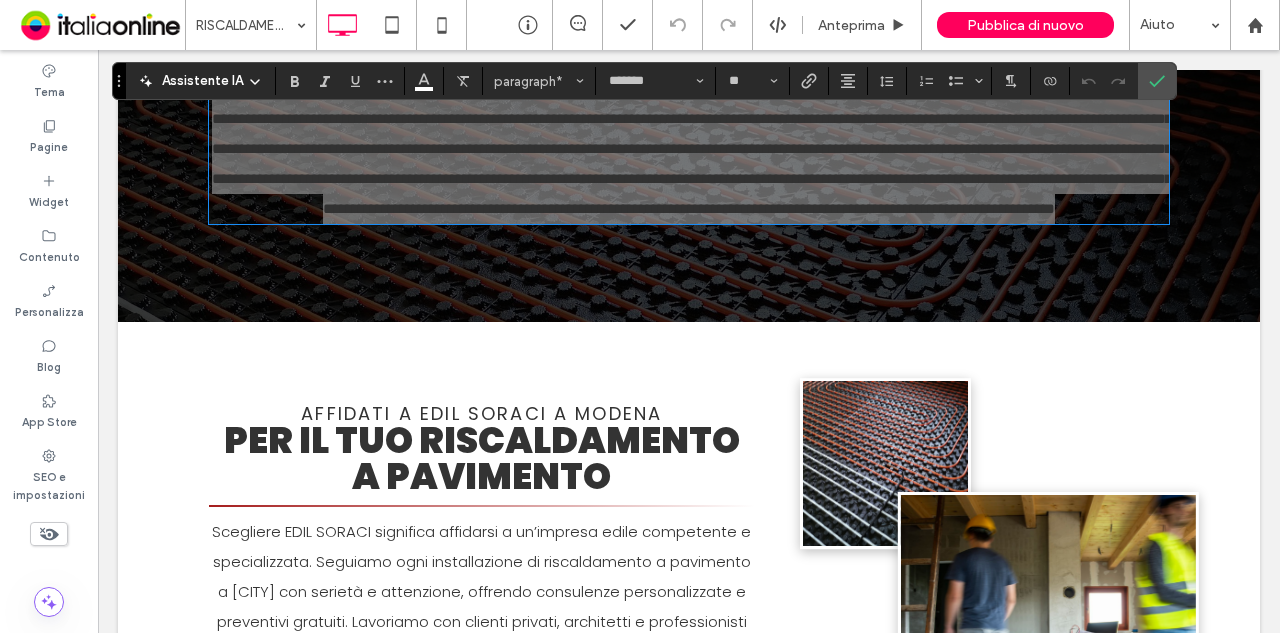 scroll, scrollTop: 900, scrollLeft: 0, axis: vertical 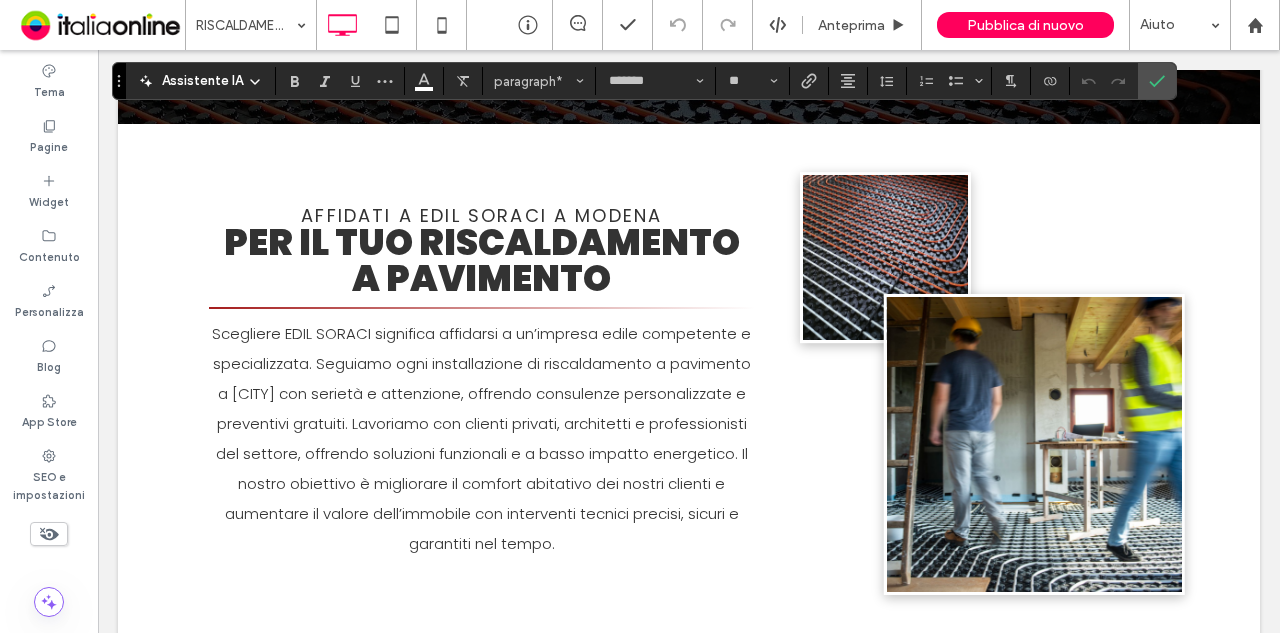 click on "Scegliere EDIL SORACI significa affidarsi a un’impresa edile competente e specializzata. Seguiamo ogni installazione di riscaldamento a pavimento a [CITY] con serietà e attenzione, offrendo consulenze personalizzate e preventivi gratuiti. Lavoriamo con clienti privati, architetti e professionisti del settore, offrendo soluzioni funzionali e a basso impatto energetico. Il nostro obiettivo è migliorare il comfort abitativo dei nostri clienti e aumentare il valore dell’immobile con interventi tecnici precisi, sicuri e garantiti nel tempo." at bounding box center (481, 438) 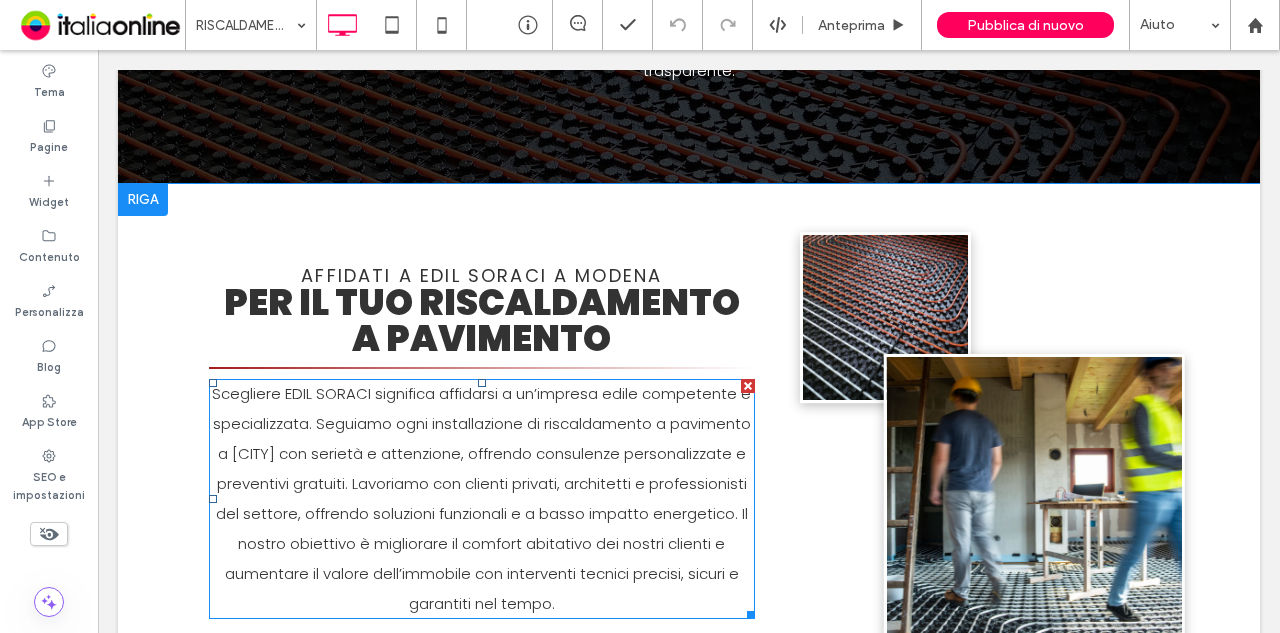 click on "Scegliere EDIL SORACI significa affidarsi a un’impresa edile competente e specializzata. Seguiamo ogni installazione di riscaldamento a pavimento a [CITY] con serietà e attenzione, offrendo consulenze personalizzate e preventivi gratuiti. Lavoriamo con clienti privati, architetti e professionisti del settore, offrendo soluzioni funzionali e a basso impatto energetico. Il nostro obiettivo è migliorare il comfort abitativo dei nostri clienti e aumentare il valore dell’immobile con interventi tecnici precisi, sicuri e garantiti nel tempo." at bounding box center [481, 498] 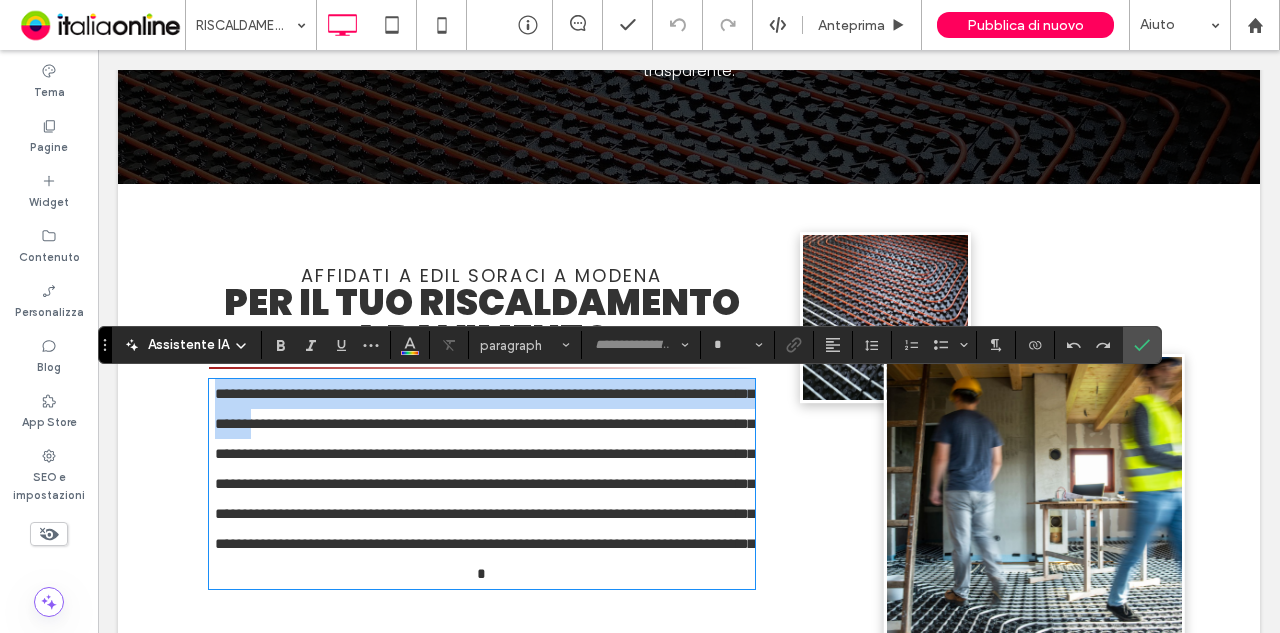 type on "*******" 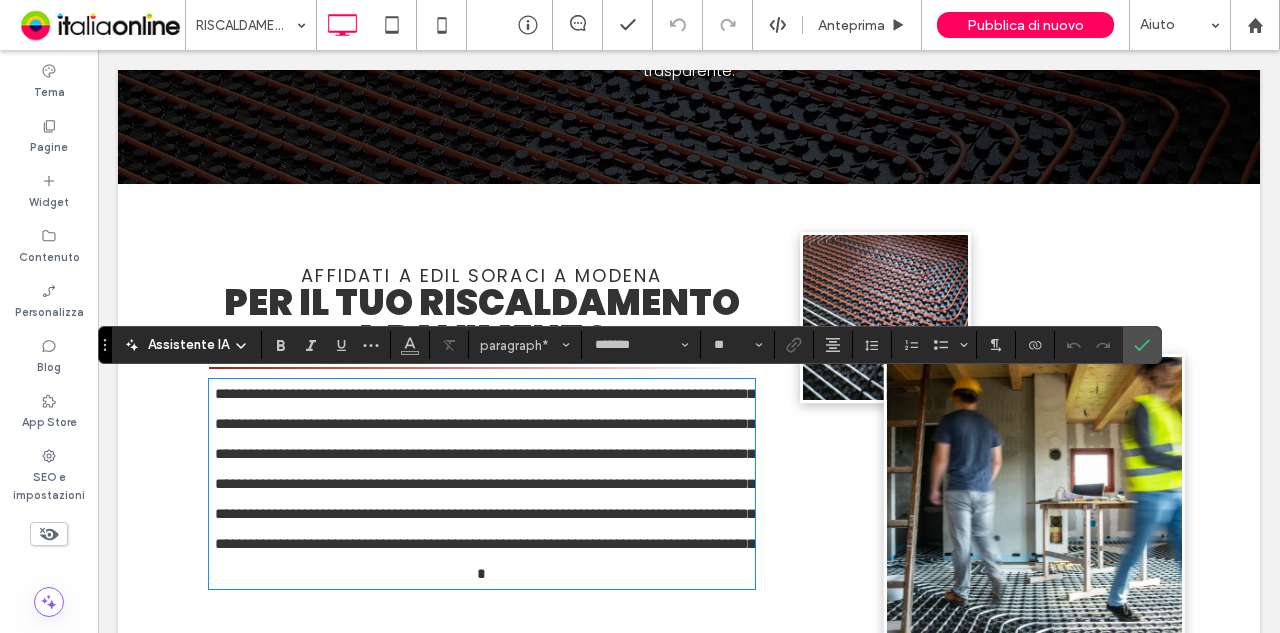 click on "**********" at bounding box center (482, 484) 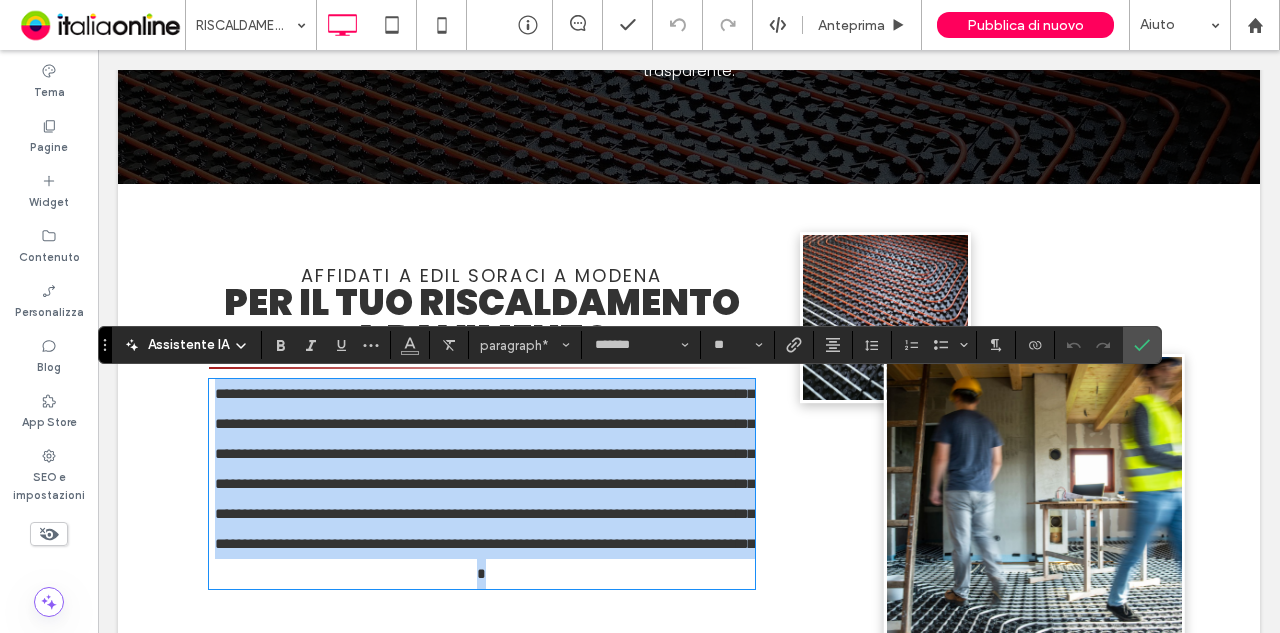 drag, startPoint x: 203, startPoint y: 398, endPoint x: 710, endPoint y: 601, distance: 546.13 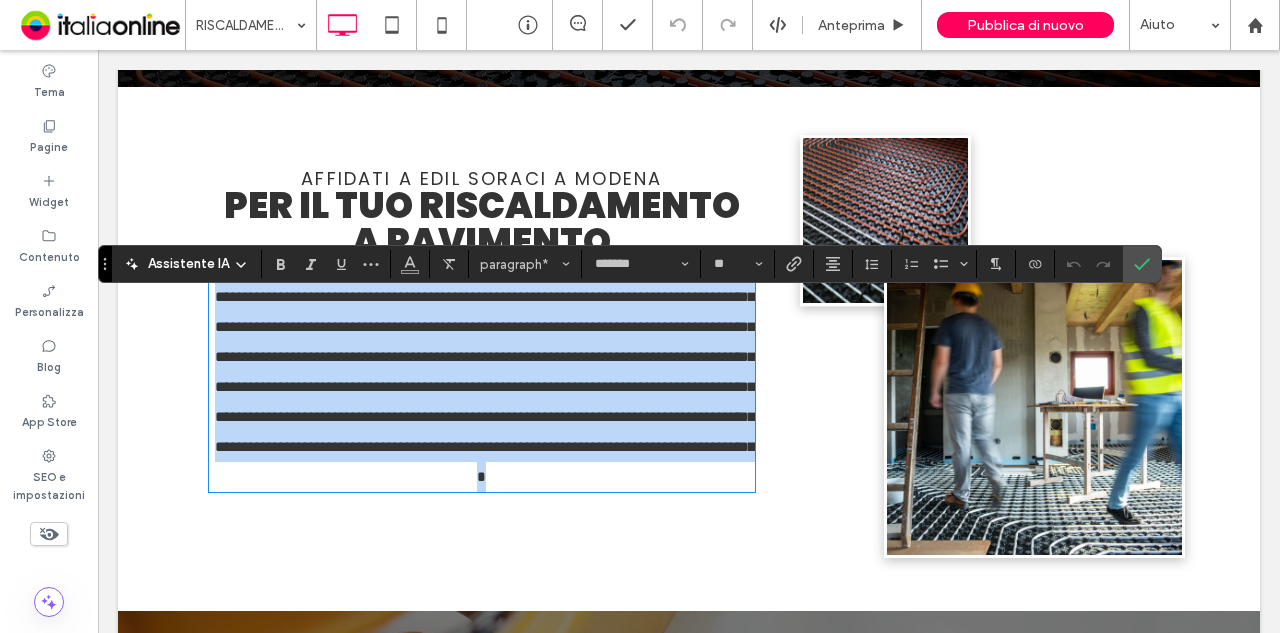 scroll, scrollTop: 1000, scrollLeft: 0, axis: vertical 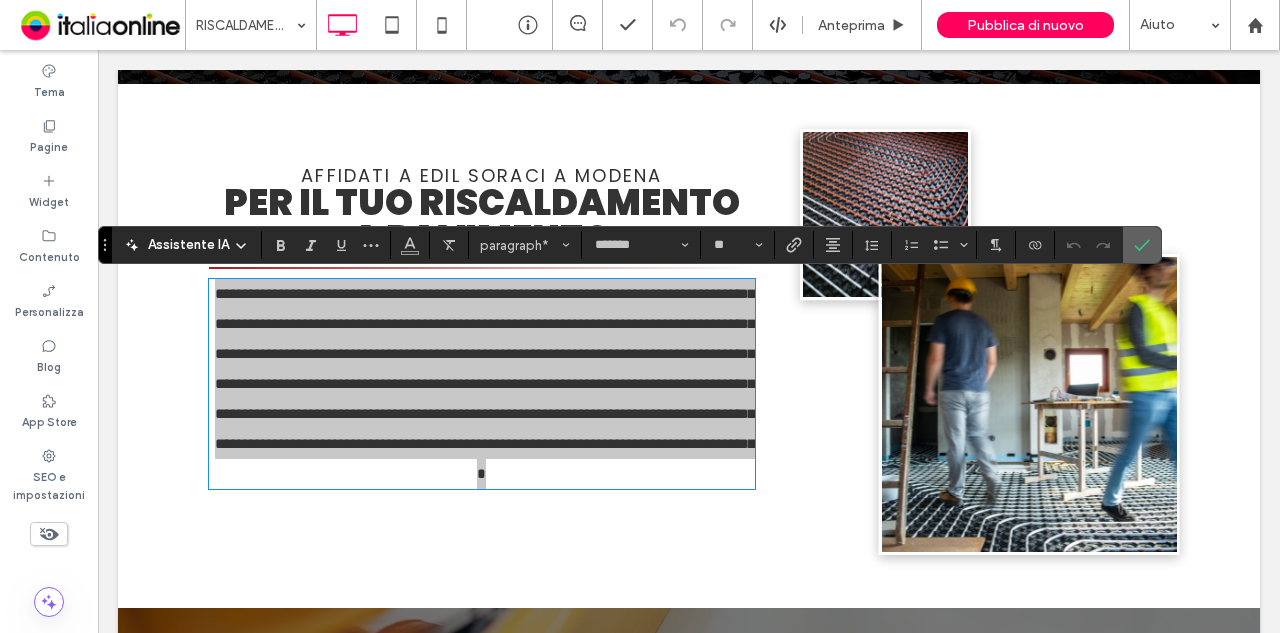 click 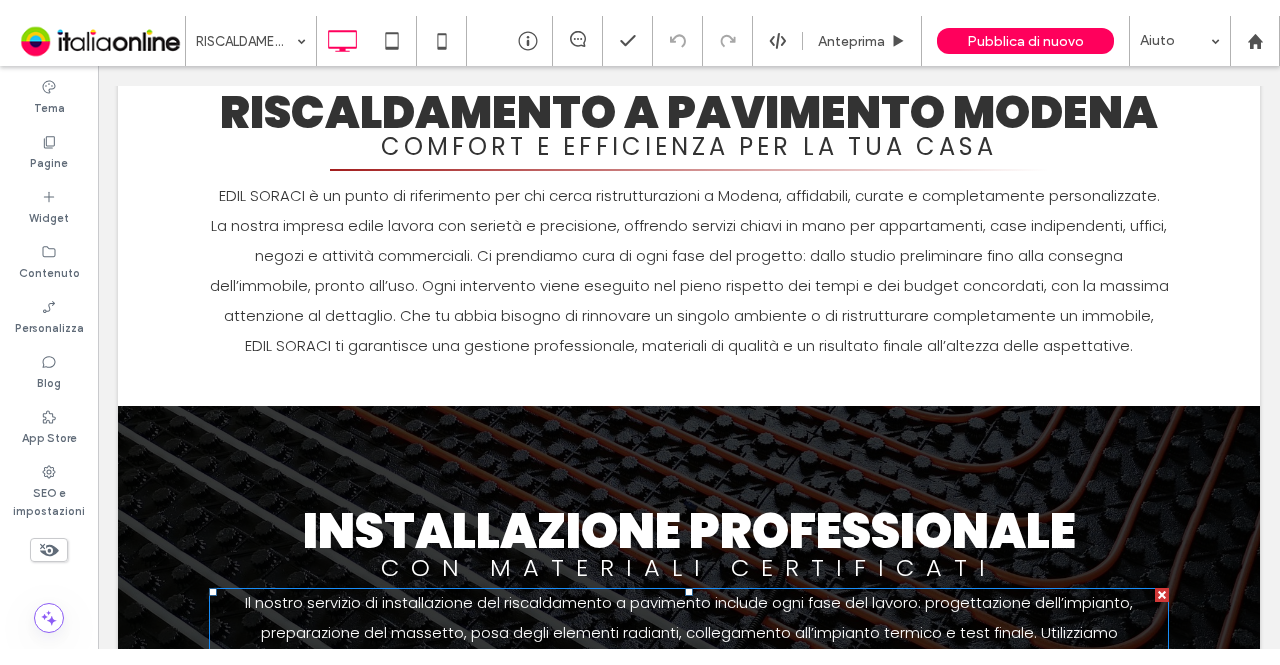 scroll, scrollTop: 0, scrollLeft: 0, axis: both 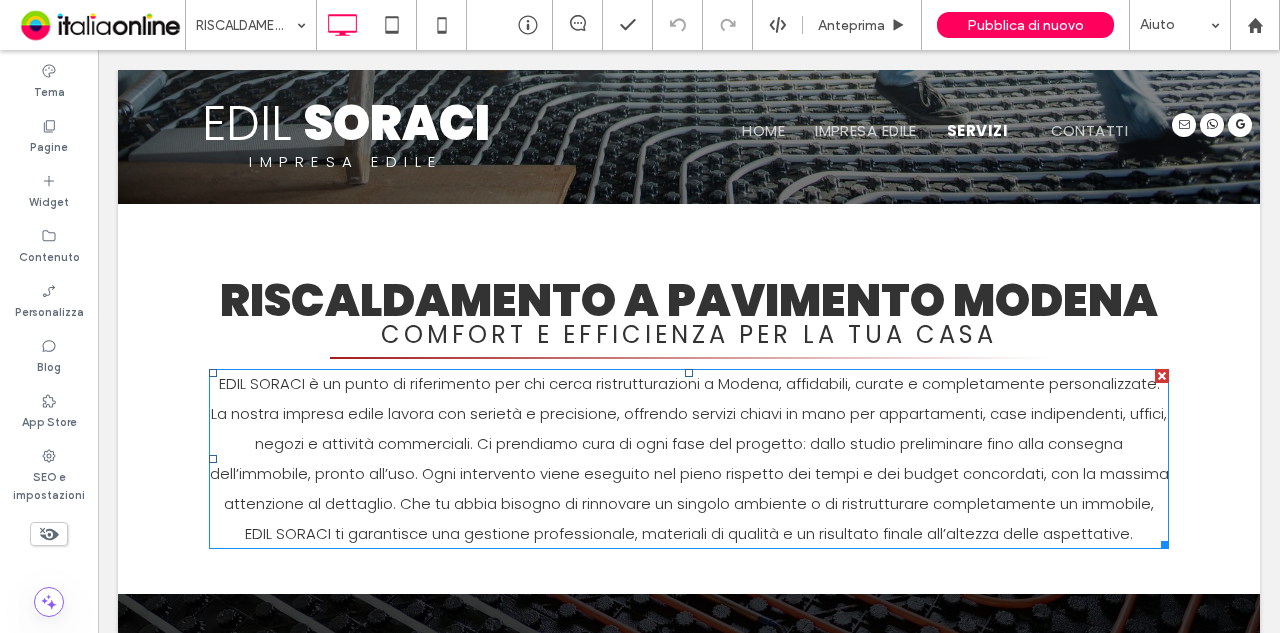 click on "EDIL SORACI è un punto di riferimento per chi cerca ristrutturazioni a Modena, affidabili, curate e completamente personalizzate. La nostra impresa edile lavora con serietà e precisione, offrendo servizi chiavi in mano per appartamenti, case indipendenti, uffici, negozi e attività commerciali. Ci prendiamo cura di ogni fase del progetto: dallo studio preliminare fino alla consegna dell’immobile, pronto all’uso. Ogni intervento viene eseguito nel pieno rispetto dei tempi e dei budget concordati, con la massima attenzione al dettaglio. Che tu abbia bisogno di rinnovare un singolo ambiente o di ristrutturare completamente un immobile, EDIL SORACI ti garantisce una gestione professionale, materiali di qualità e un risultato finale all’altezza delle aspettative." at bounding box center (689, 458) 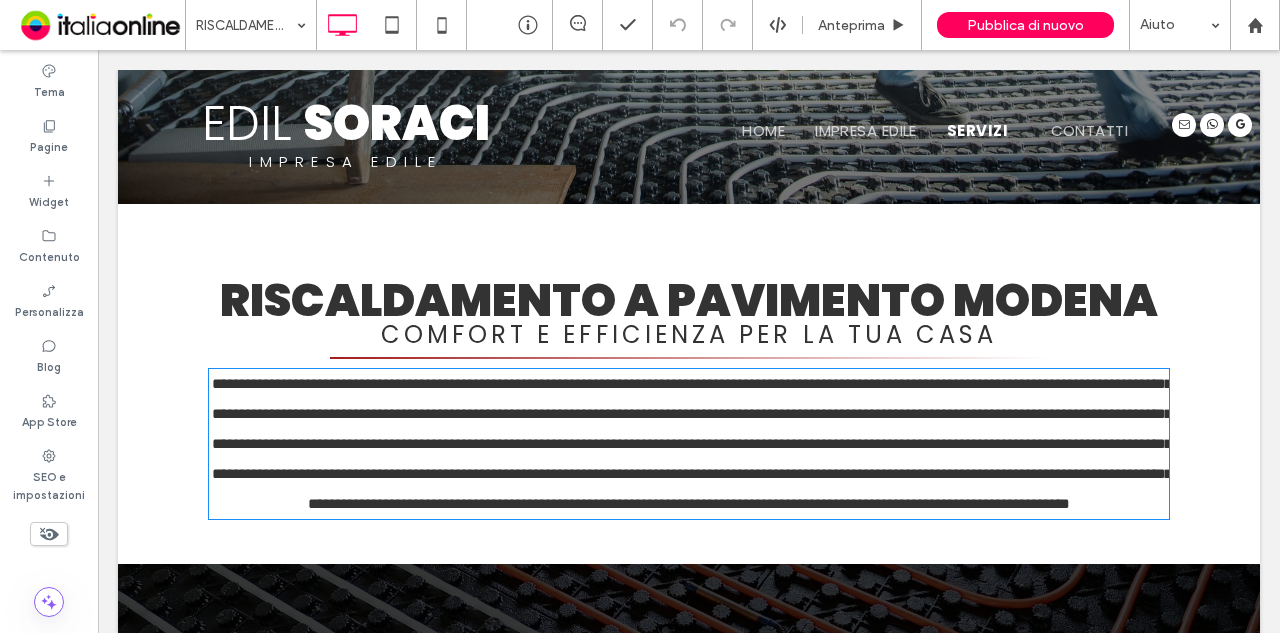 click on "**********" at bounding box center (692, 443) 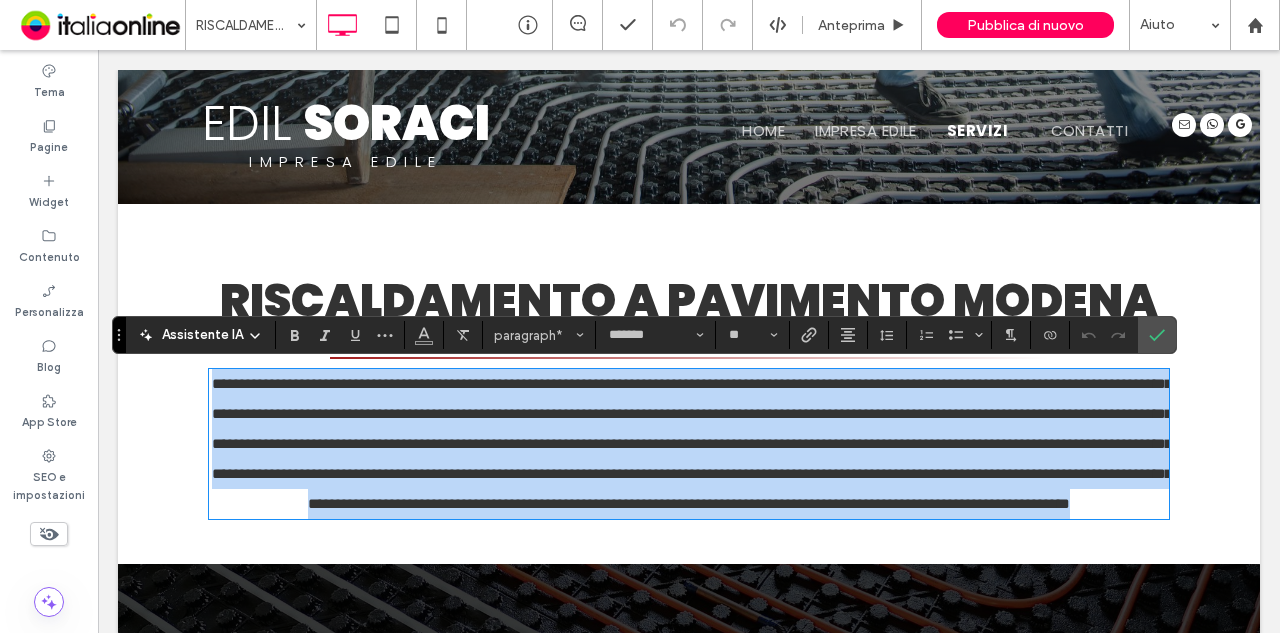 click on "**********" at bounding box center [692, 443] 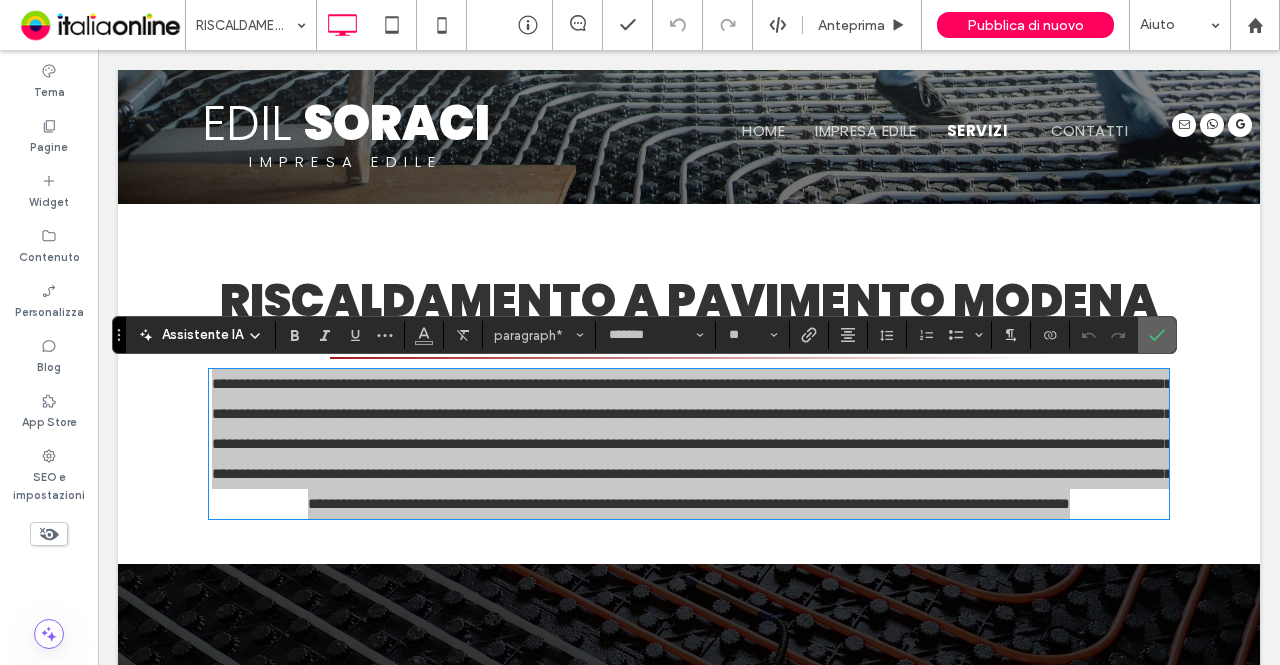 click 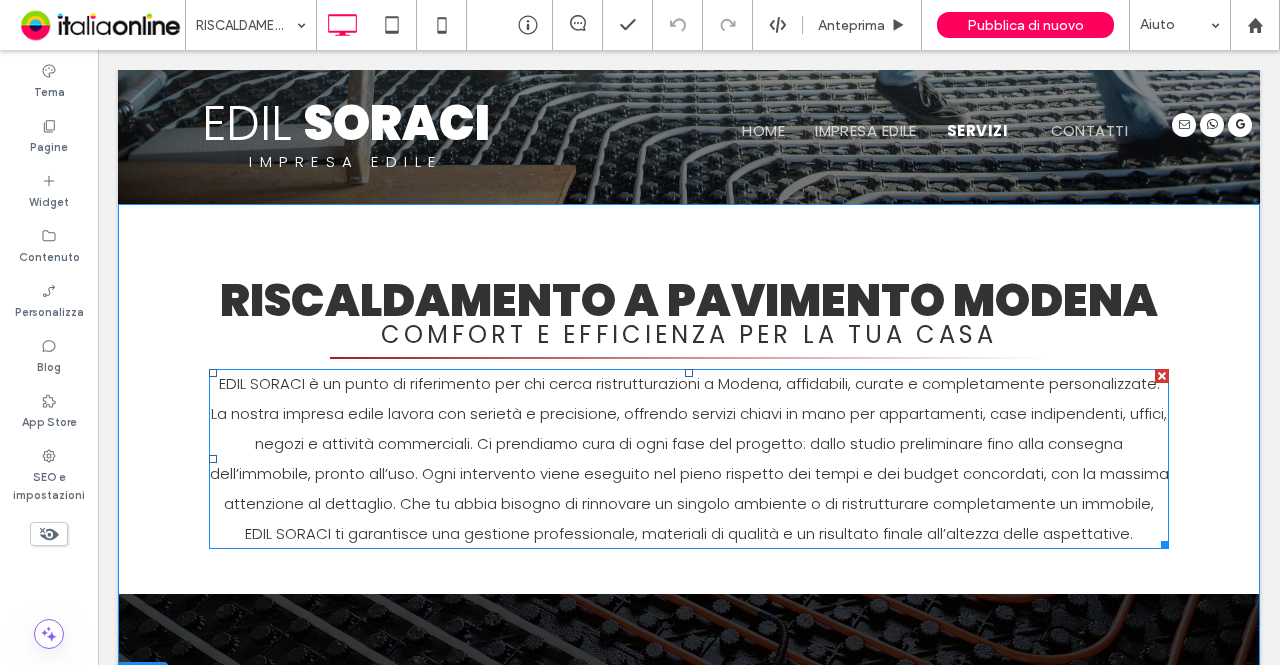 click on "EDIL SORACI è un punto di riferimento per chi cerca ristrutturazioni a Modena, affidabili, curate e completamente personalizzate. La nostra impresa edile lavora con serietà e precisione, offrendo servizi chiavi in mano per appartamenti, case indipendenti, uffici, negozi e attività commerciali. Ci prendiamo cura di ogni fase del progetto: dallo studio preliminare fino alla consegna dell’immobile, pronto all’uso. Ogni intervento viene eseguito nel pieno rispetto dei tempi e dei budget concordati, con la massima attenzione al dettaglio. Che tu abbia bisogno di rinnovare un singolo ambiente o di ristrutturare completamente un immobile, EDIL SORACI ti garantisce una gestione professionale, materiali di qualità e un risultato finale all’altezza delle aspettative." at bounding box center [689, 458] 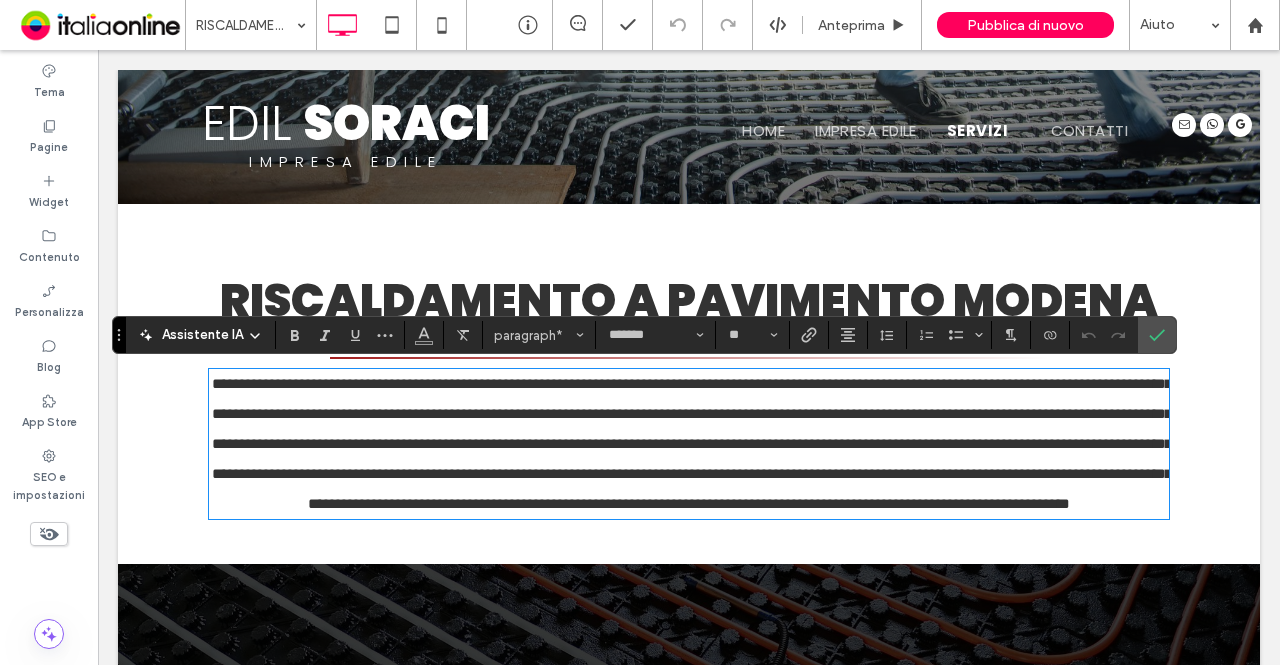 click on "**********" at bounding box center [692, 443] 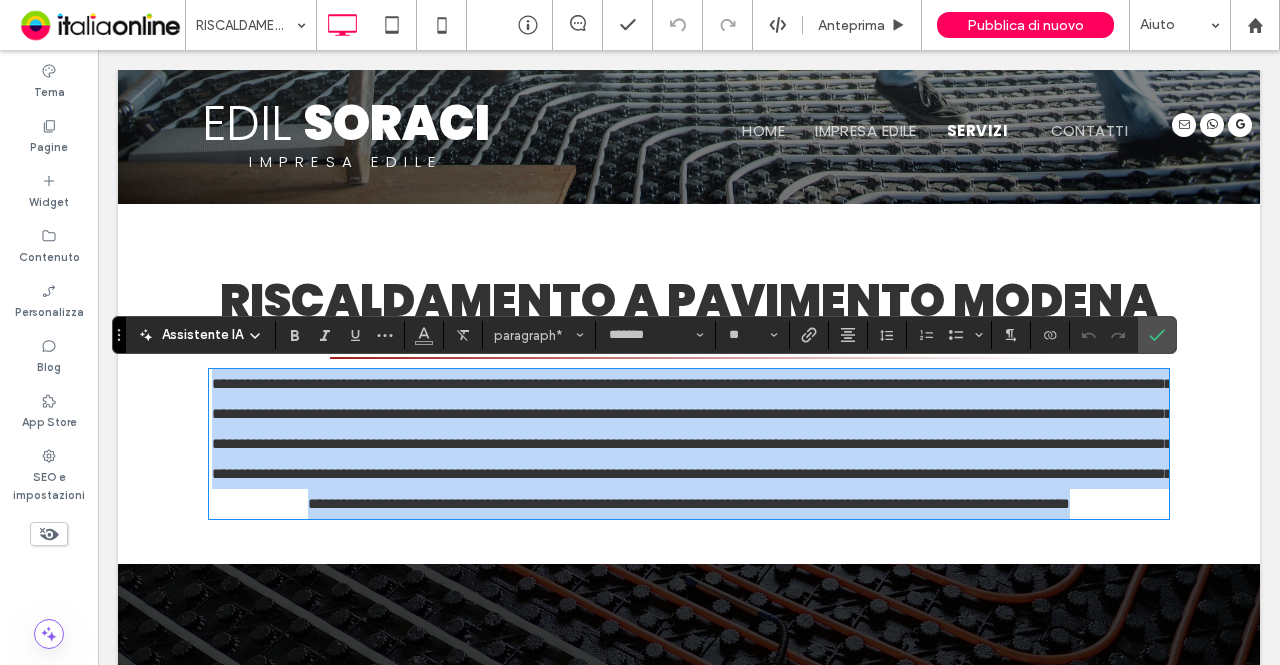 drag, startPoint x: 207, startPoint y: 383, endPoint x: 1176, endPoint y: 542, distance: 981.95825 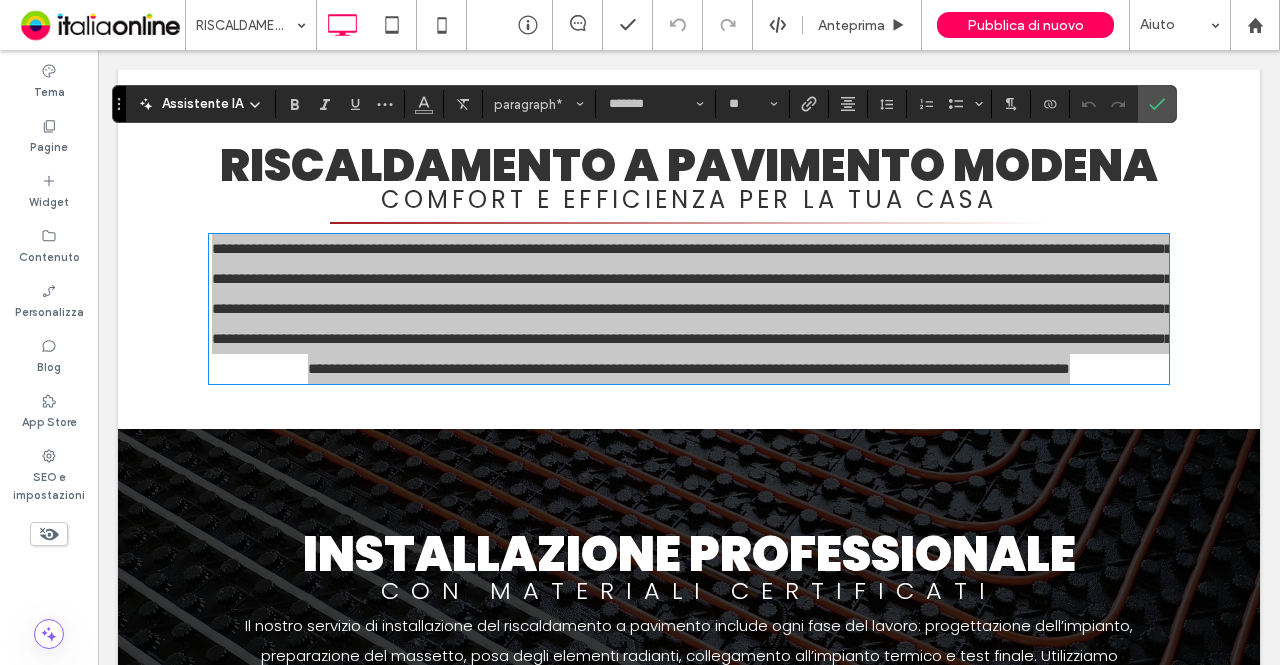 scroll, scrollTop: 400, scrollLeft: 0, axis: vertical 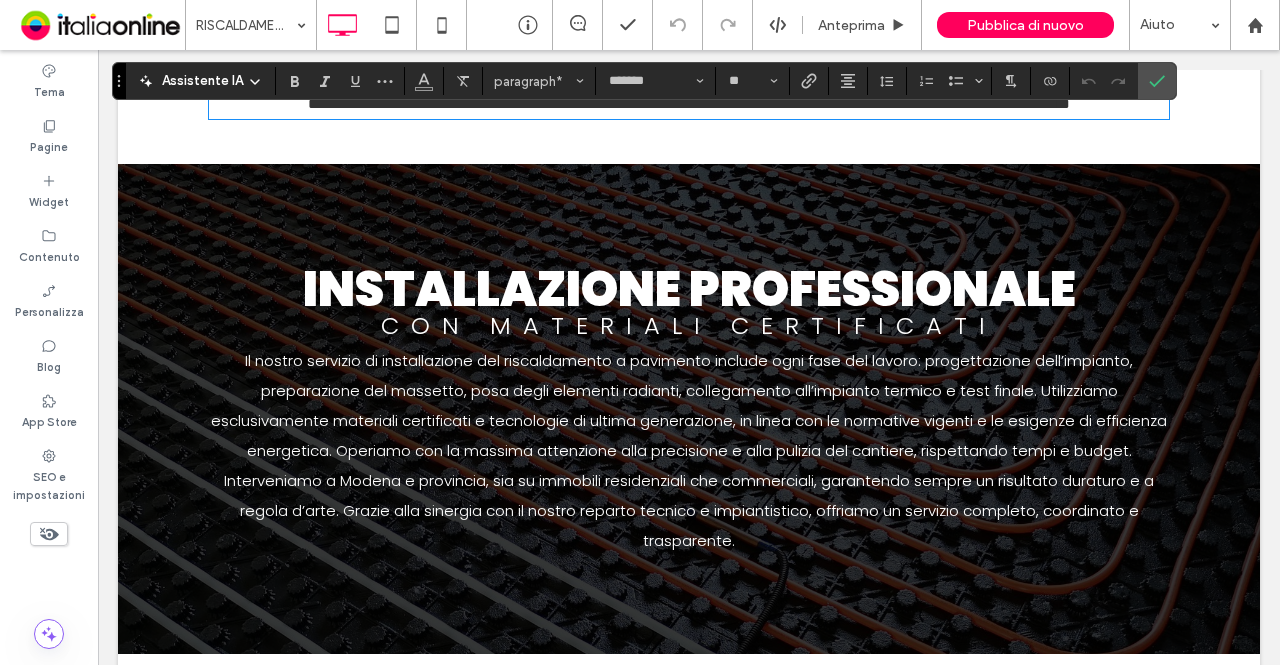 click on "Il nostro servizio di installazione del riscaldamento a pavimento include ogni fase del lavoro: progettazione dell’impianto, preparazione del massetto, posa degli elementi radianti, collegamento all’impianto termico e test finale. Utilizziamo esclusivamente materiali certificati e tecnologie di ultima generazione, in linea con le normative vigenti e le esigenze di efficienza energetica. Operiamo con la massima attenzione alla precisione e alla pulizia del cantiere, rispettando tempi e budget. Interveniamo a Modena e provincia, sia su immobili residenziali che commerciali, garantendo sempre un risultato duraturo e a regola d’arte. Grazie alla sinergia con il nostro reparto tecnico e impiantistico, offriamo un servizio completo, coordinato e trasparente." at bounding box center [689, 451] 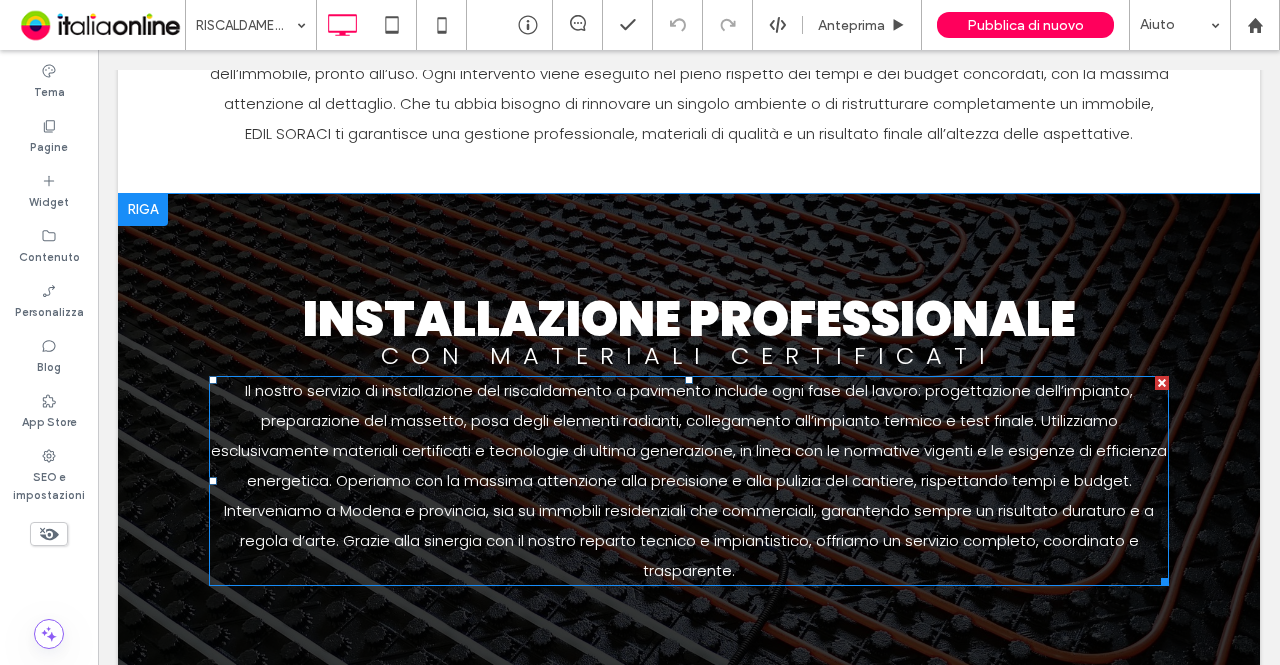 click on "Il nostro servizio di installazione del riscaldamento a pavimento include ogni fase del lavoro: progettazione dell’impianto, preparazione del massetto, posa degli elementi radianti, collegamento all’impianto termico e test finale. Utilizziamo esclusivamente materiali certificati e tecnologie di ultima generazione, in linea con le normative vigenti e le esigenze di efficienza energetica. Operiamo con la massima attenzione alla precisione e alla pulizia del cantiere, rispettando tempi e budget. Interveniamo a Modena e provincia, sia su immobili residenziali che commerciali, garantendo sempre un risultato duraturo e a regola d’arte. Grazie alla sinergia con il nostro reparto tecnico e impiantistico, offriamo un servizio completo, coordinato e trasparente." at bounding box center [689, 481] 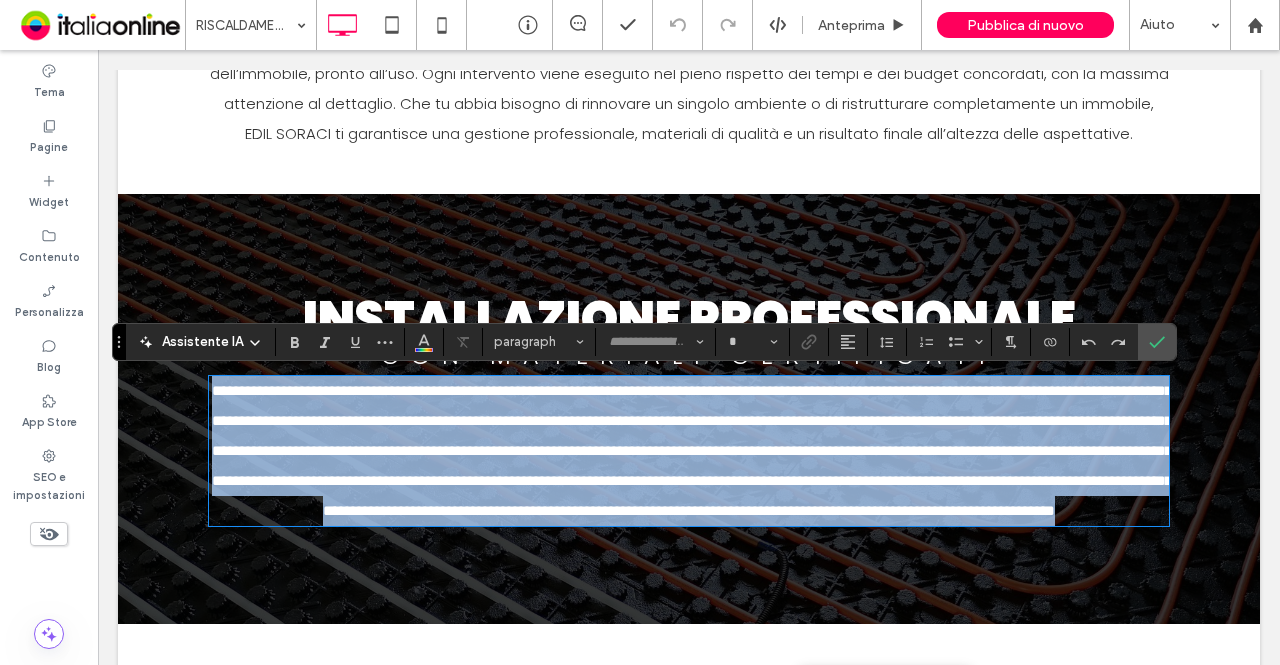 type on "*******" 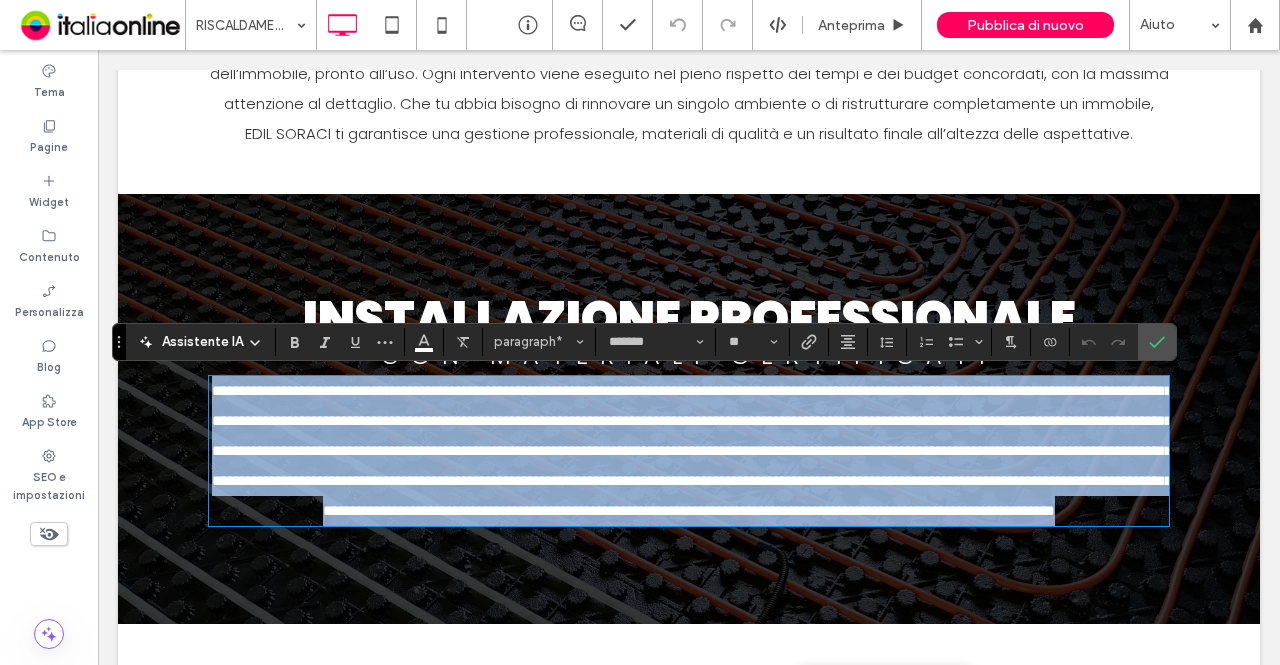 copy on "**********" 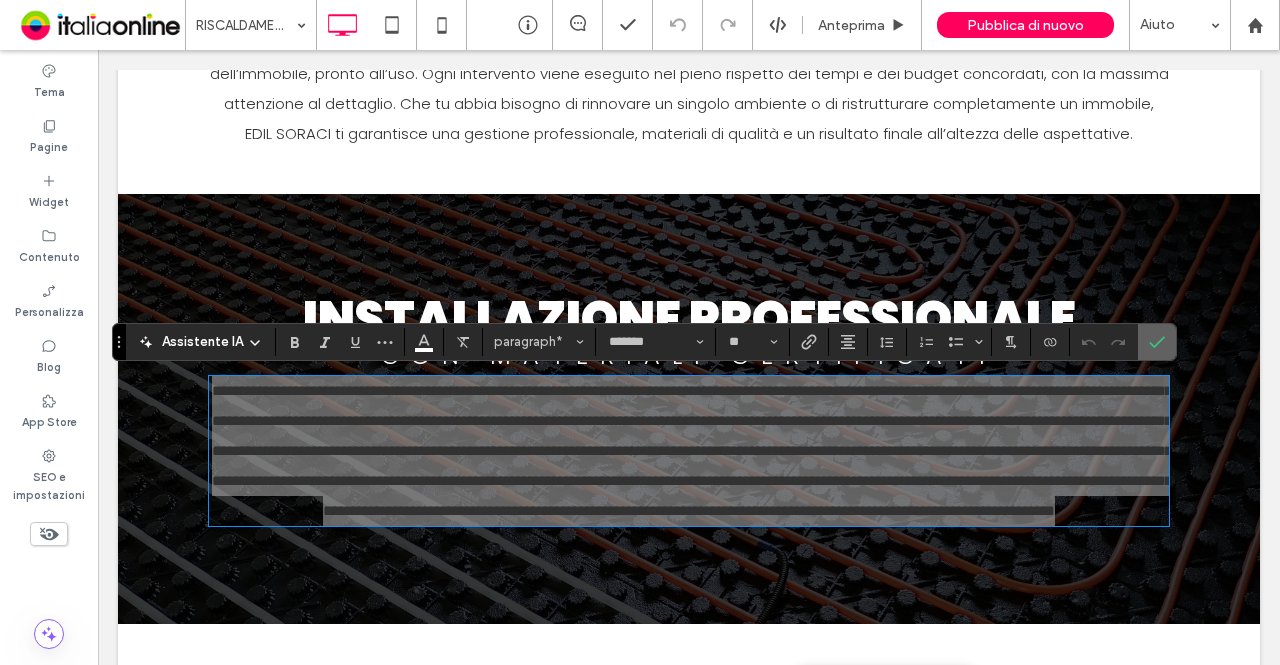 click at bounding box center (1157, 342) 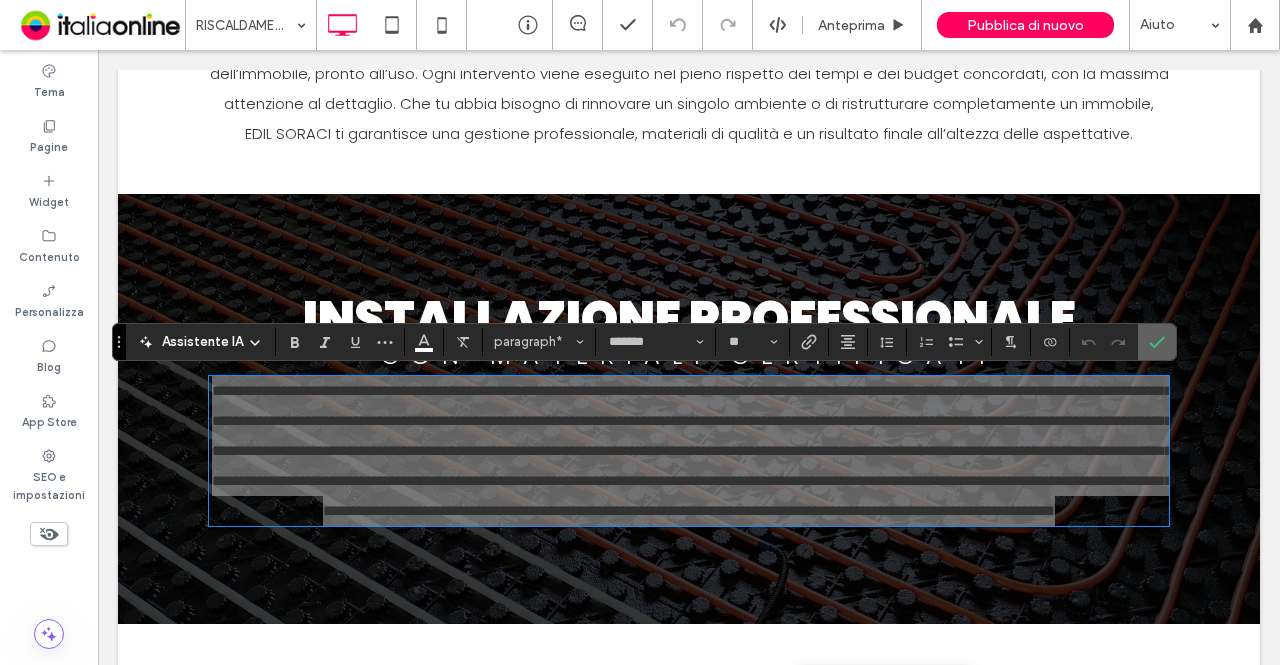 click 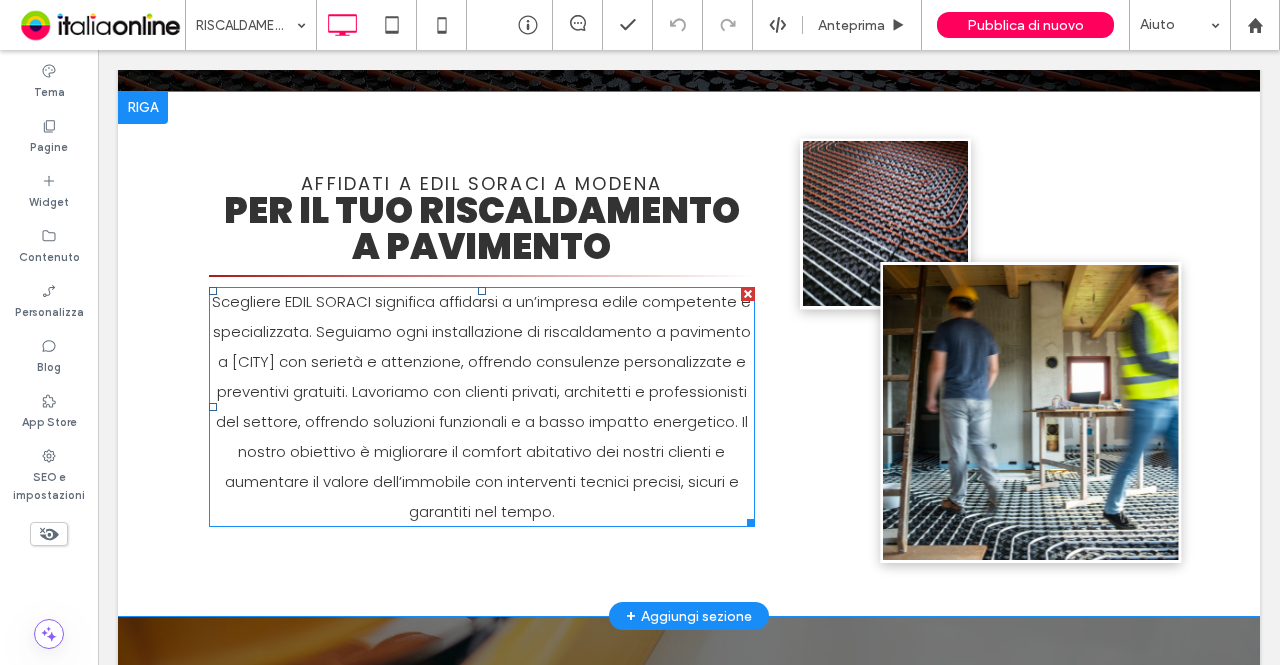 scroll, scrollTop: 1000, scrollLeft: 0, axis: vertical 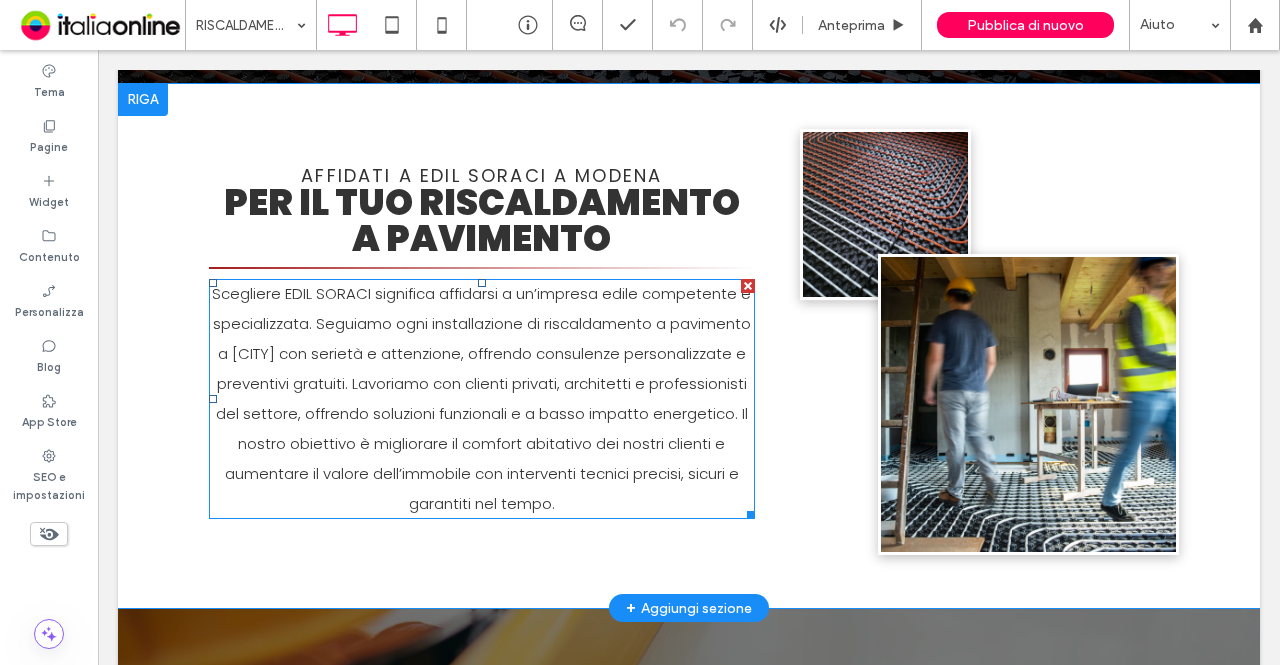 click on "Scegliere EDIL SORACI significa affidarsi a un’impresa edile competente e specializzata. Seguiamo ogni installazione di riscaldamento a pavimento a [CITY] con serietà e attenzione, offrendo consulenze personalizzate e preventivi gratuiti. Lavoriamo con clienti privati, architetti e professionisti del settore, offrendo soluzioni funzionali e a basso impatto energetico. Il nostro obiettivo è migliorare il comfort abitativo dei nostri clienti e aumentare il valore dell’immobile con interventi tecnici precisi, sicuri e garantiti nel tempo." at bounding box center (482, 399) 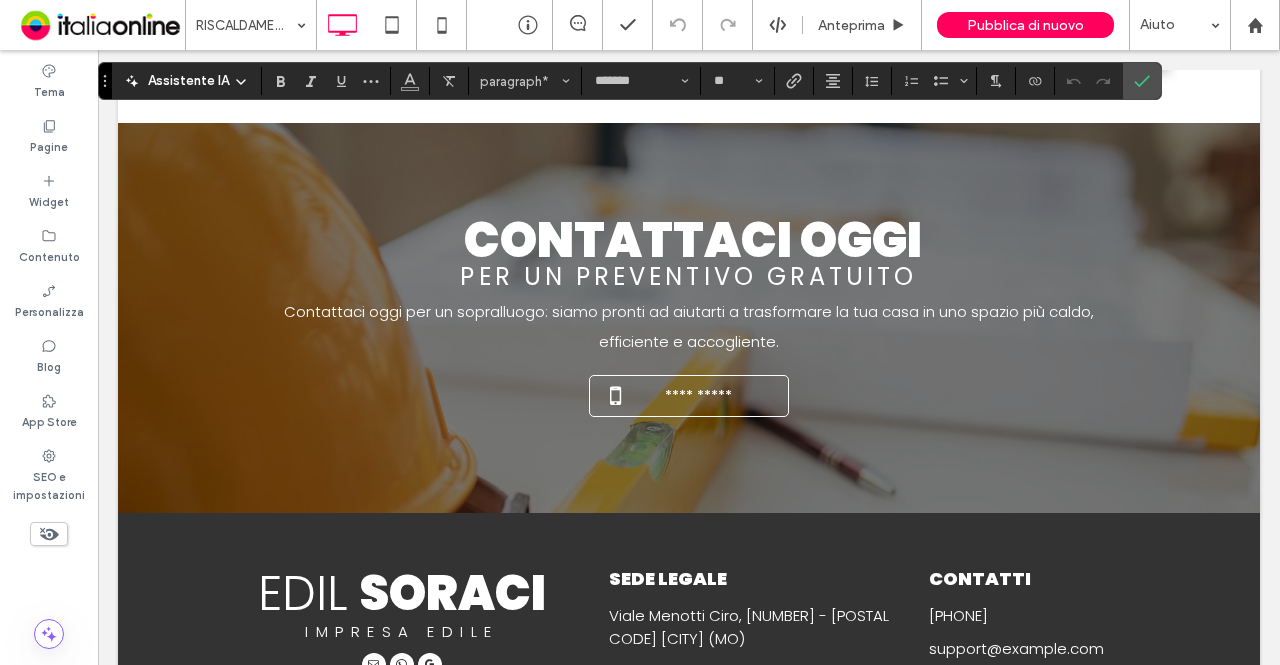 scroll, scrollTop: 1500, scrollLeft: 0, axis: vertical 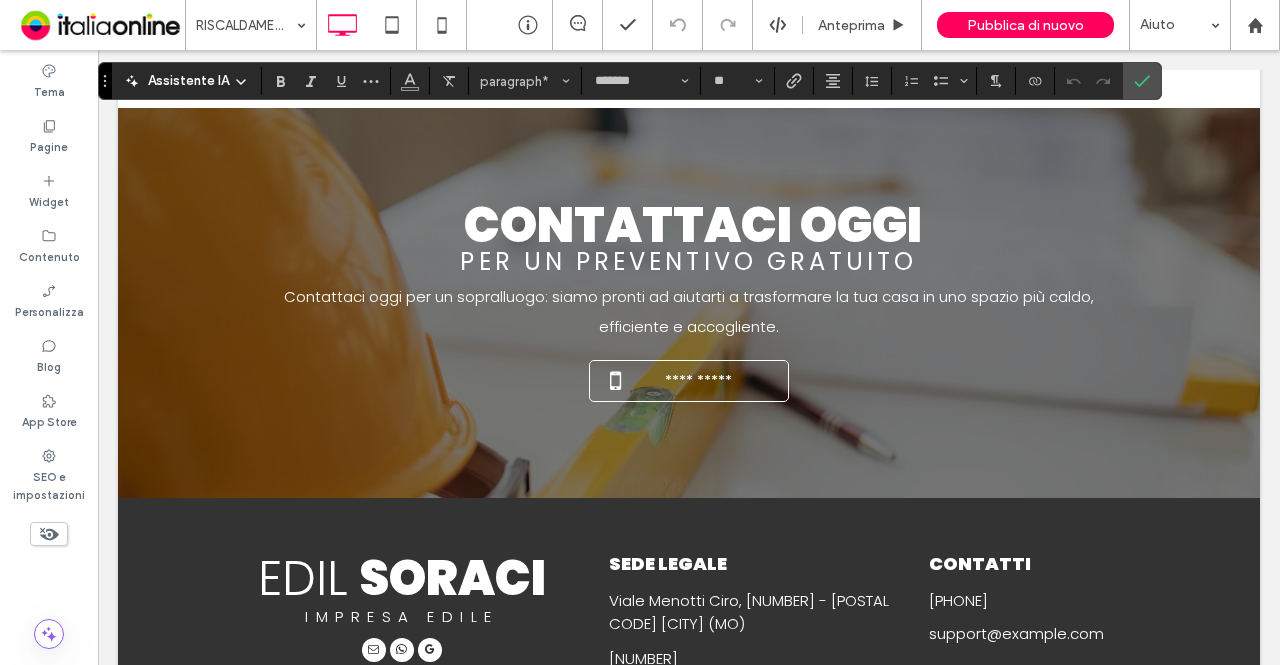 click on "Contattaci oggi per un sopralluogo: siamo pronti ad aiutarti a trasformare la tua casa in uno spazio più caldo," at bounding box center (689, 296) 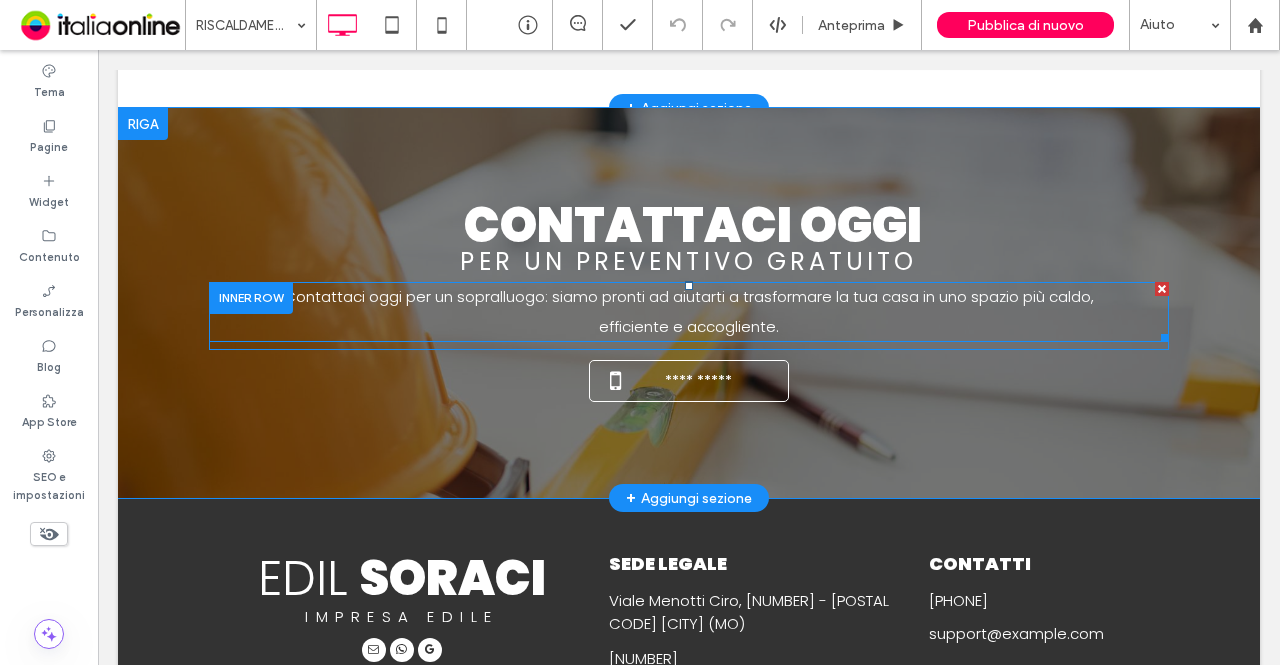 click on "Contattaci oggi per un sopralluogo: siamo pronti ad aiutarti a trasformare la tua casa in uno spazio più caldo," at bounding box center (689, 296) 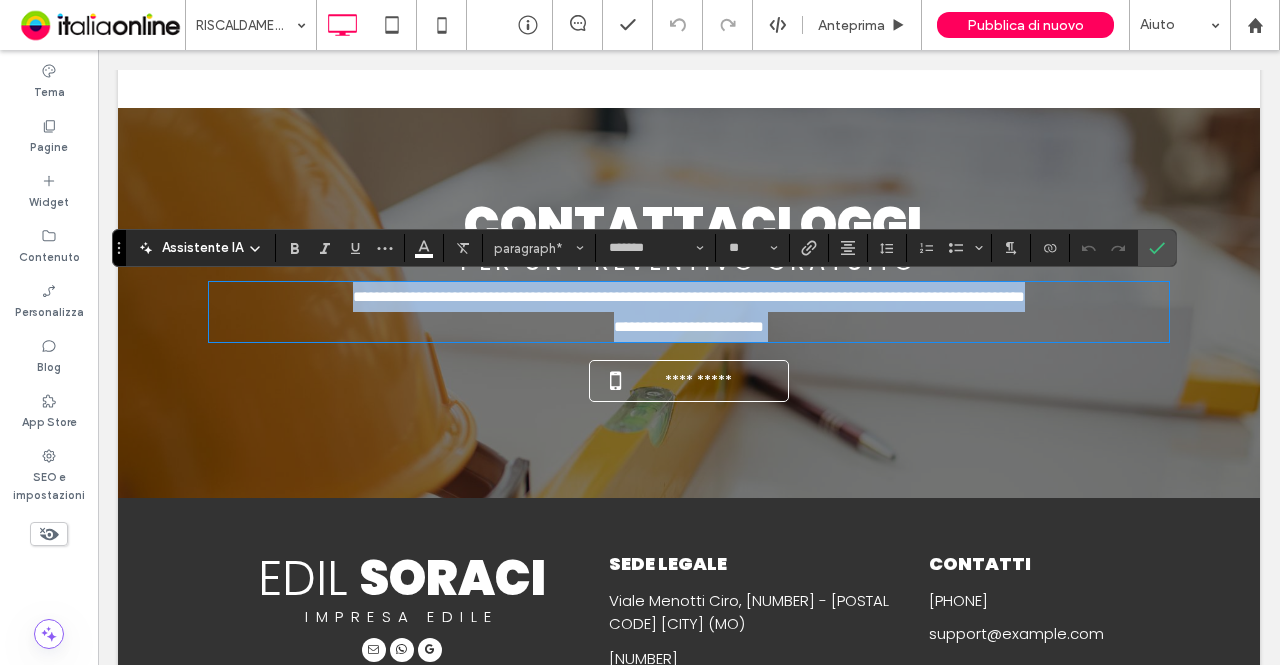 click on "**********" at bounding box center (689, 327) 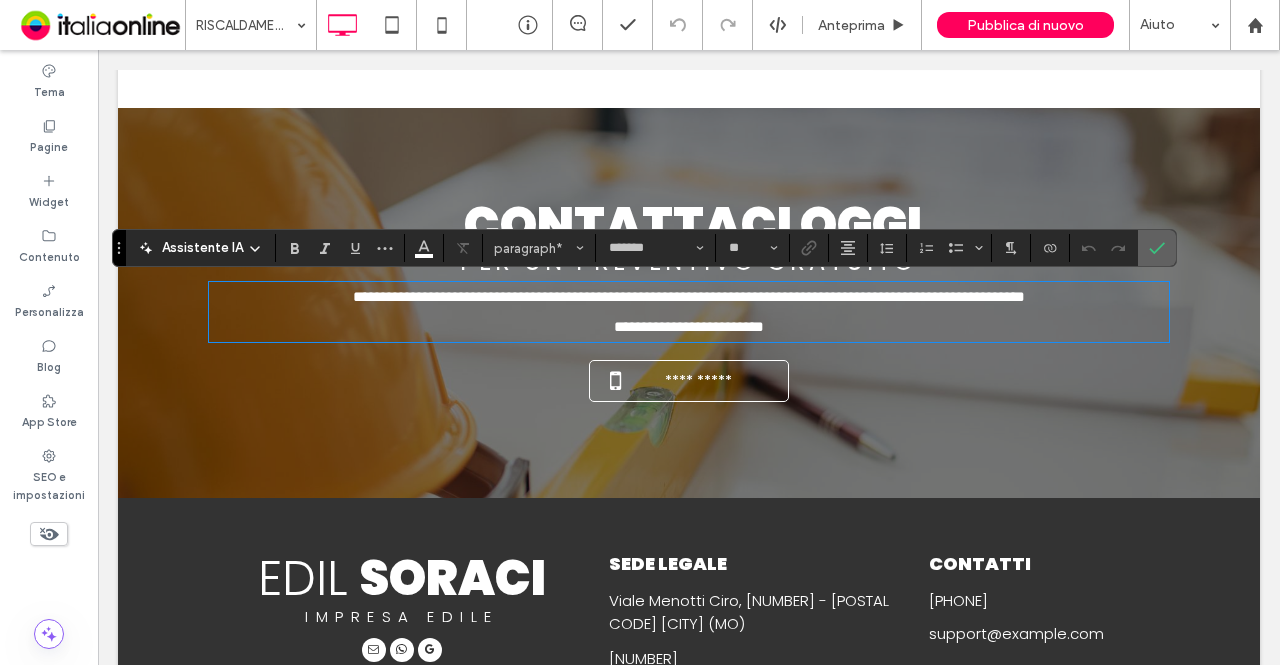 click at bounding box center [1157, 248] 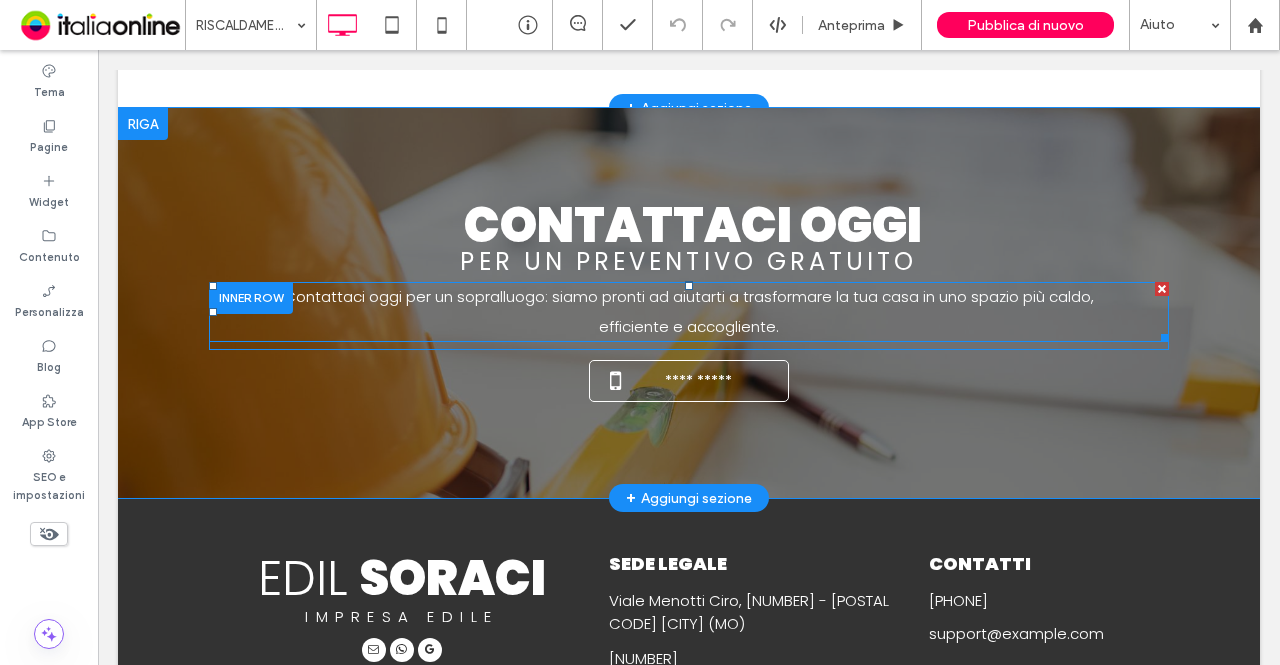 click on "efficiente e accogliente." at bounding box center [689, 327] 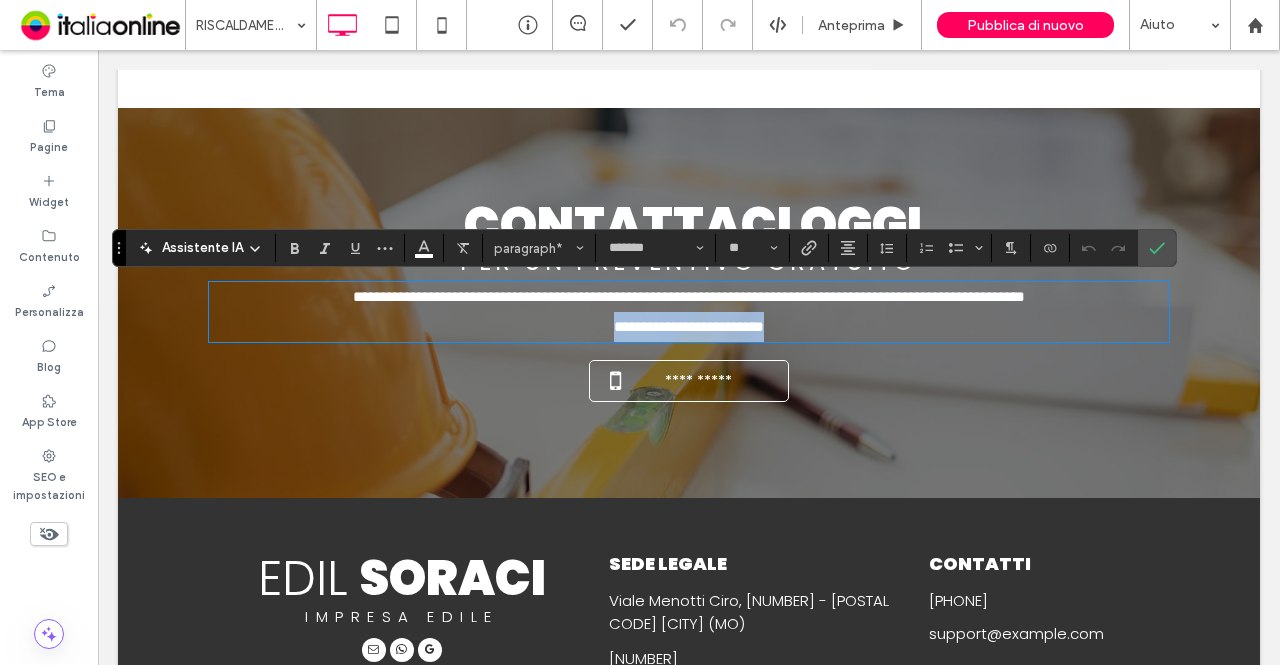 drag, startPoint x: 808, startPoint y: 317, endPoint x: 582, endPoint y: 315, distance: 226.00885 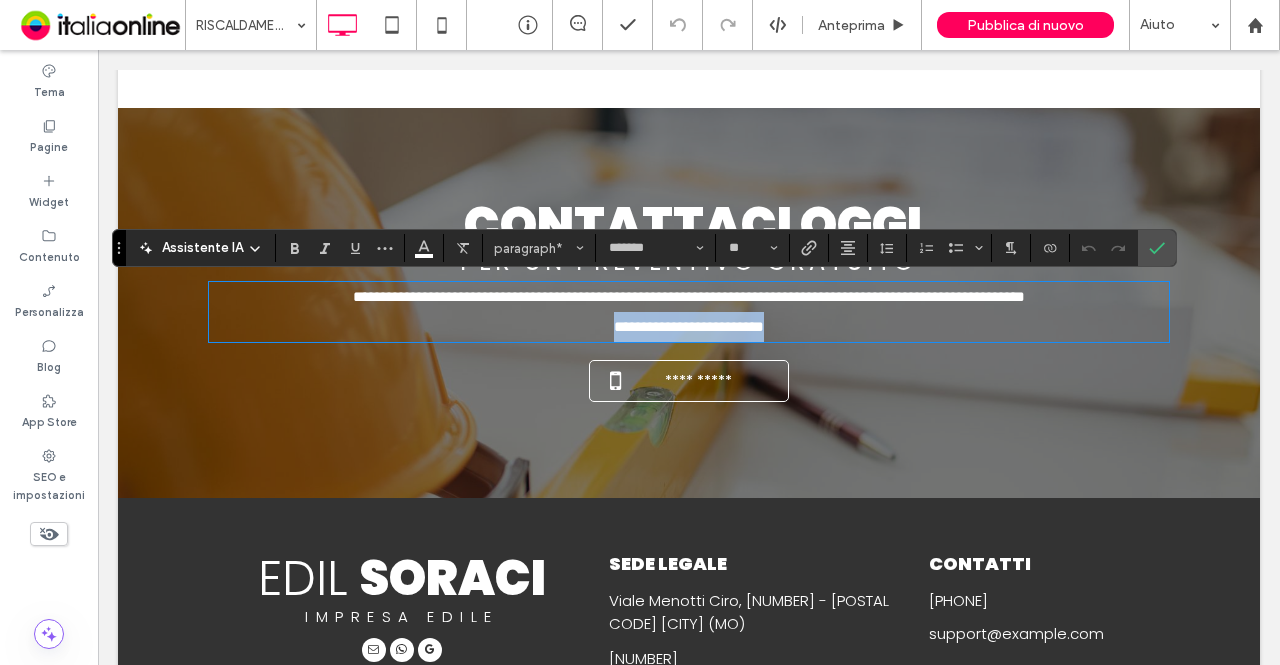 type 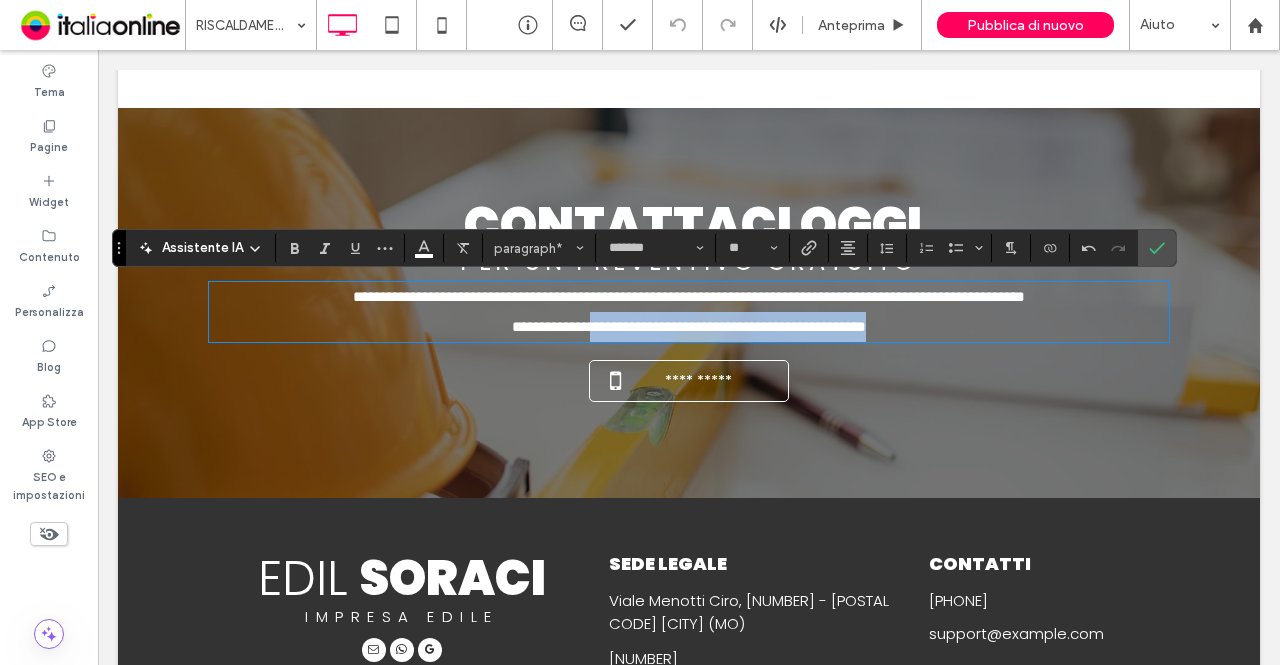 drag, startPoint x: 956, startPoint y: 322, endPoint x: 537, endPoint y: 358, distance: 420.5437 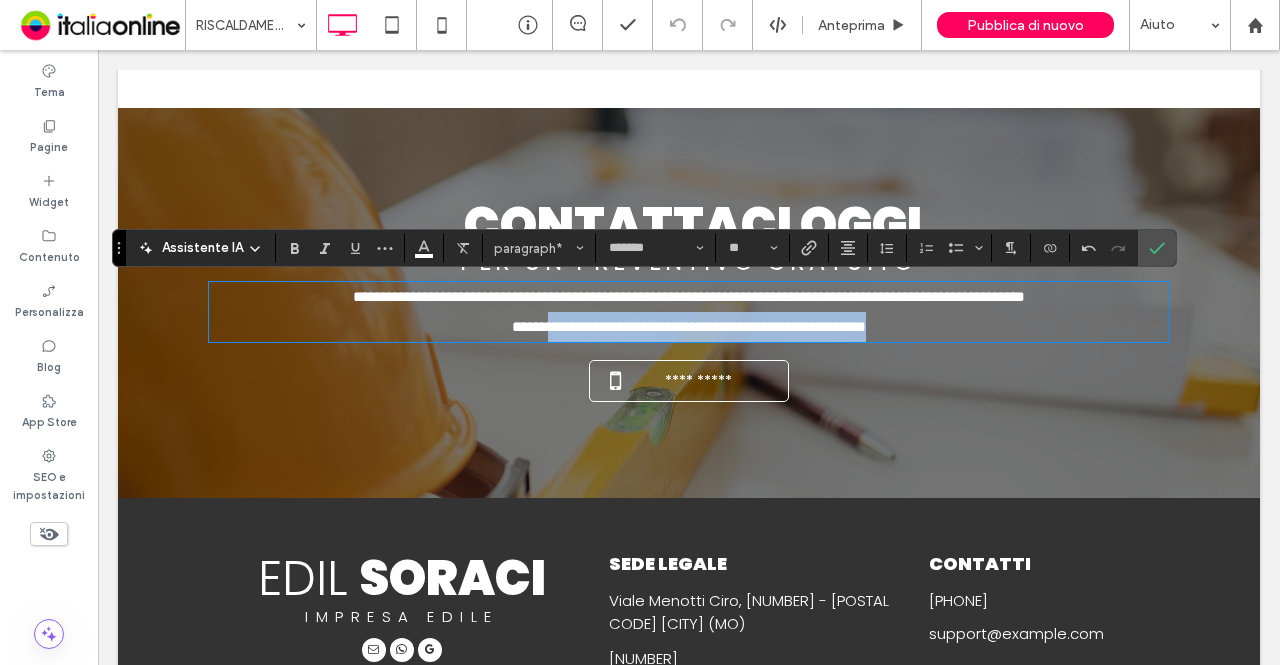 drag, startPoint x: 494, startPoint y: 332, endPoint x: 947, endPoint y: 347, distance: 453.2483 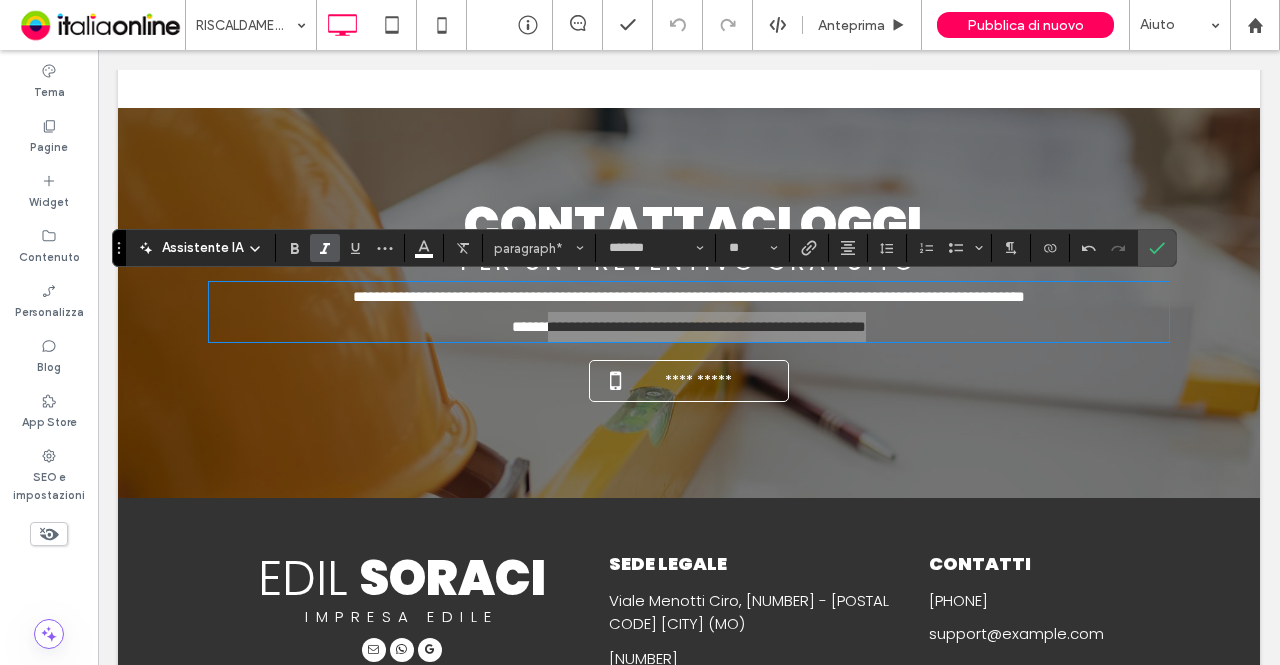 click at bounding box center (291, 248) 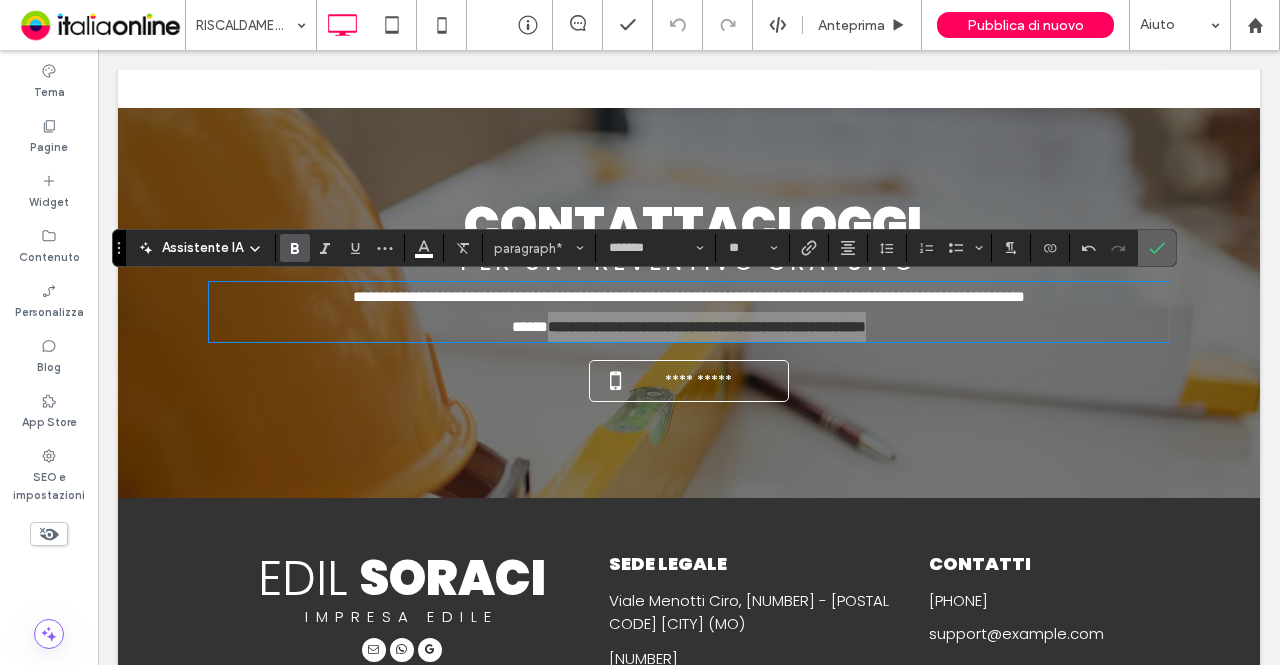 drag, startPoint x: 1144, startPoint y: 249, endPoint x: 846, endPoint y: 307, distance: 303.59183 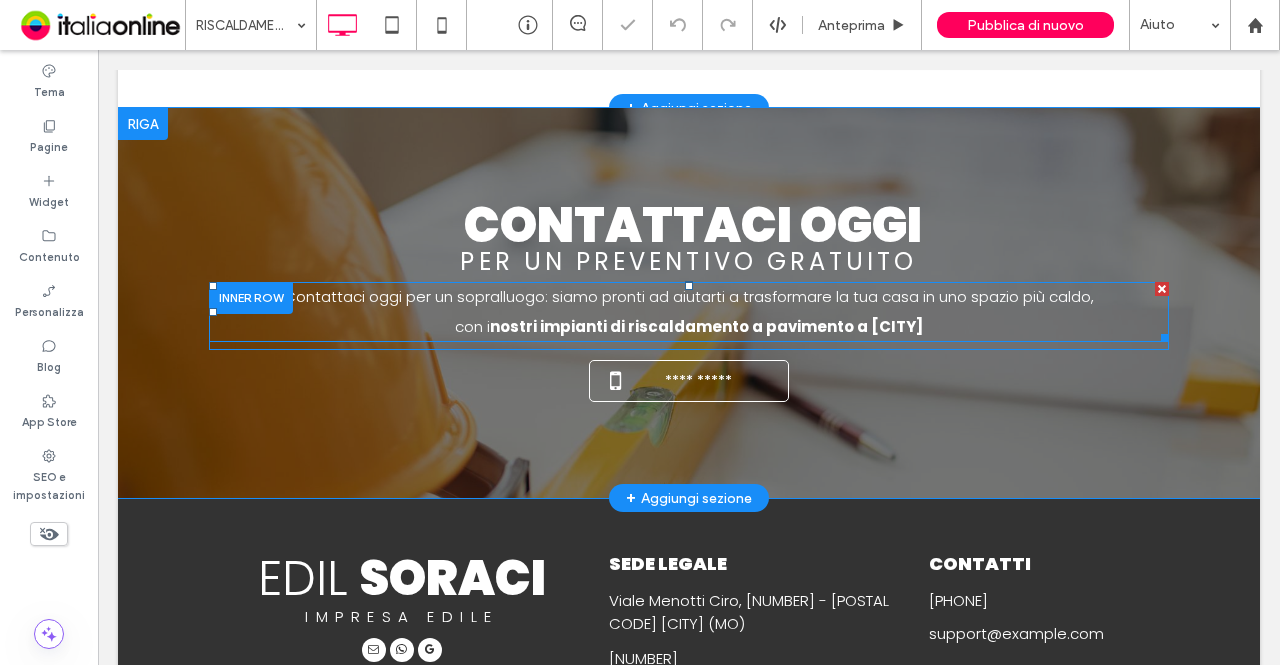 click on "con i  nostri impianti di riscaldamento a pavimento a [CITY]" at bounding box center (689, 327) 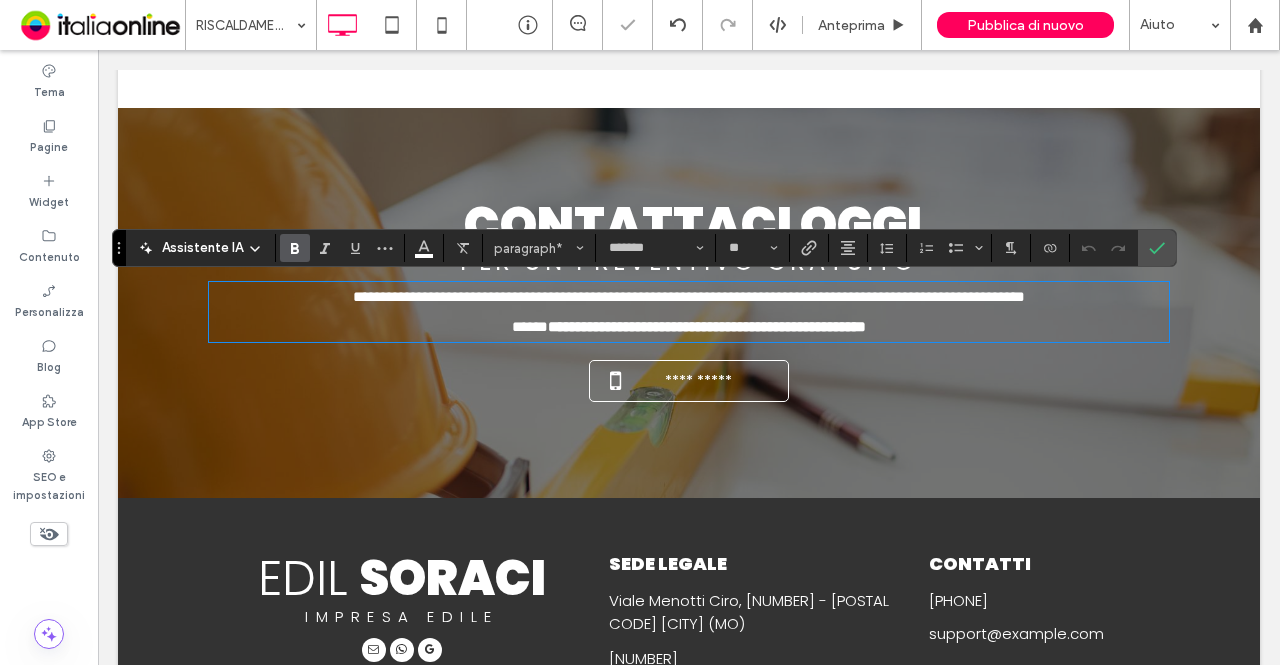 click on "**********" at bounding box center (689, 327) 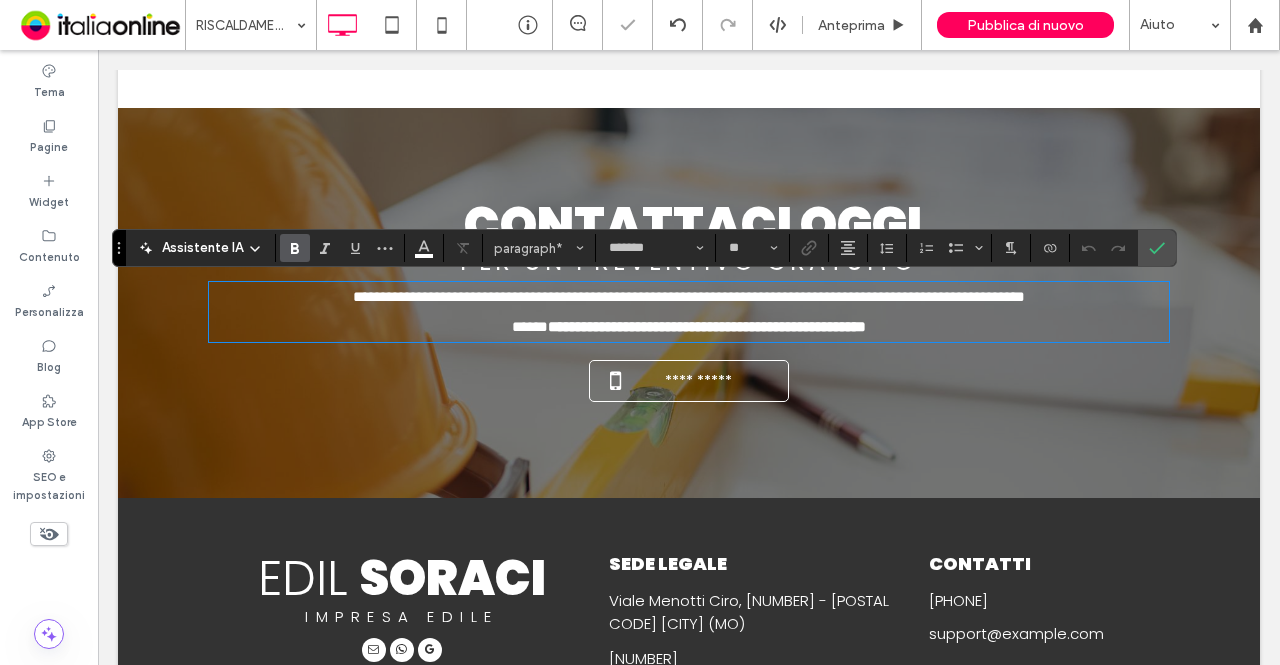 type 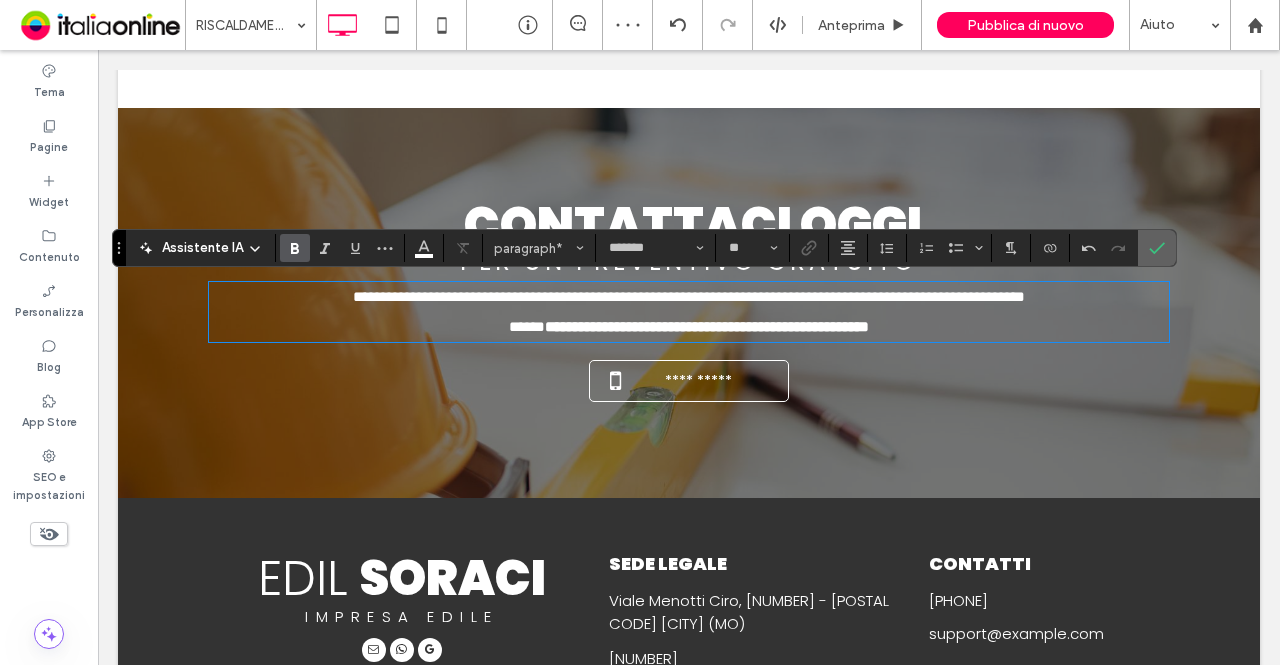 click 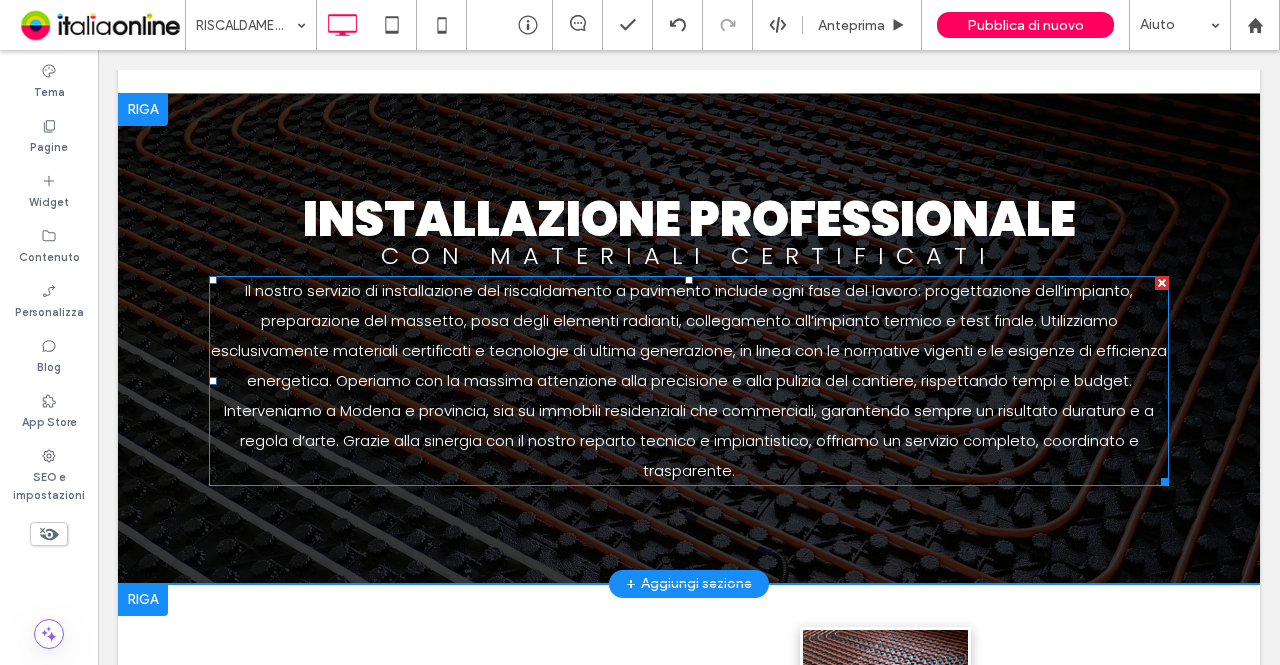 scroll, scrollTop: 0, scrollLeft: 0, axis: both 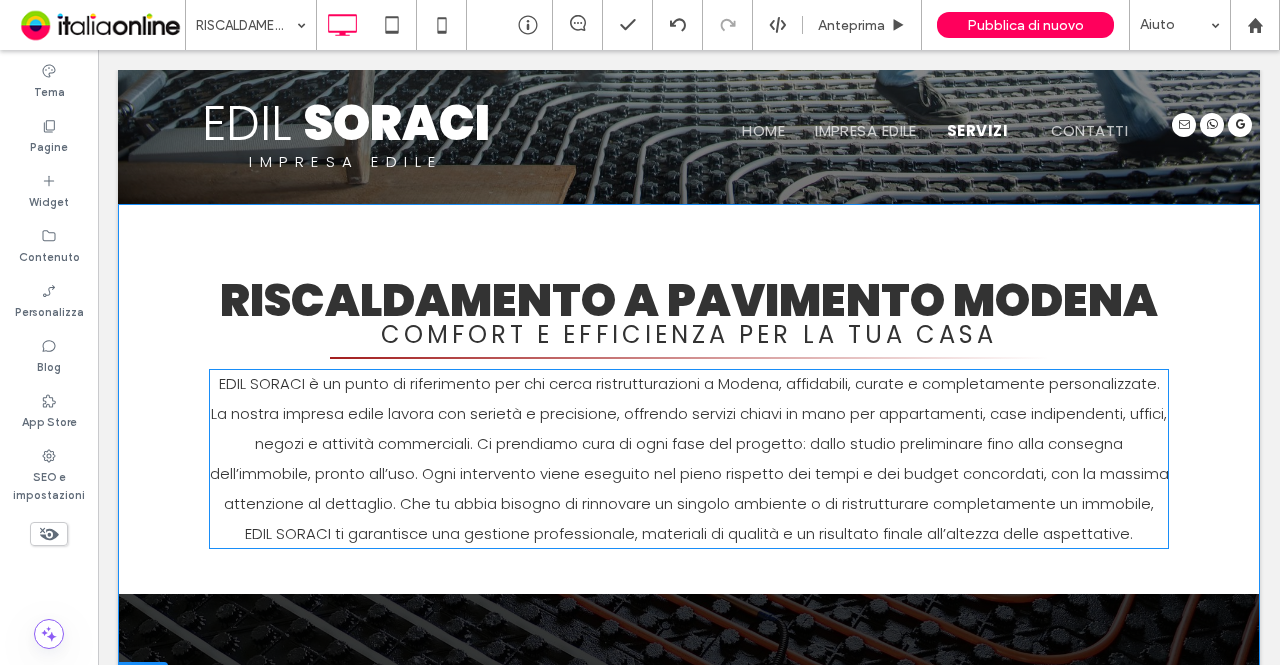 click on "EDIL SORACI è un punto di riferimento per chi cerca ristrutturazioni a Modena, affidabili, curate e completamente personalizzate. La nostra impresa edile lavora con serietà e precisione, offrendo servizi chiavi in mano per appartamenti, case indipendenti, uffici, negozi e attività commerciali. Ci prendiamo cura di ogni fase del progetto: dallo studio preliminare fino alla consegna dell’immobile, pronto all’uso. Ogni intervento viene eseguito nel pieno rispetto dei tempi e dei budget concordati, con la massima attenzione al dettaglio. Che tu abbia bisogno di rinnovare un singolo ambiente o di ristrutturare completamente un immobile, EDIL SORACI ti garantisce una gestione professionale, materiali di qualità e un risultato finale all’altezza delle aspettative." at bounding box center [689, 458] 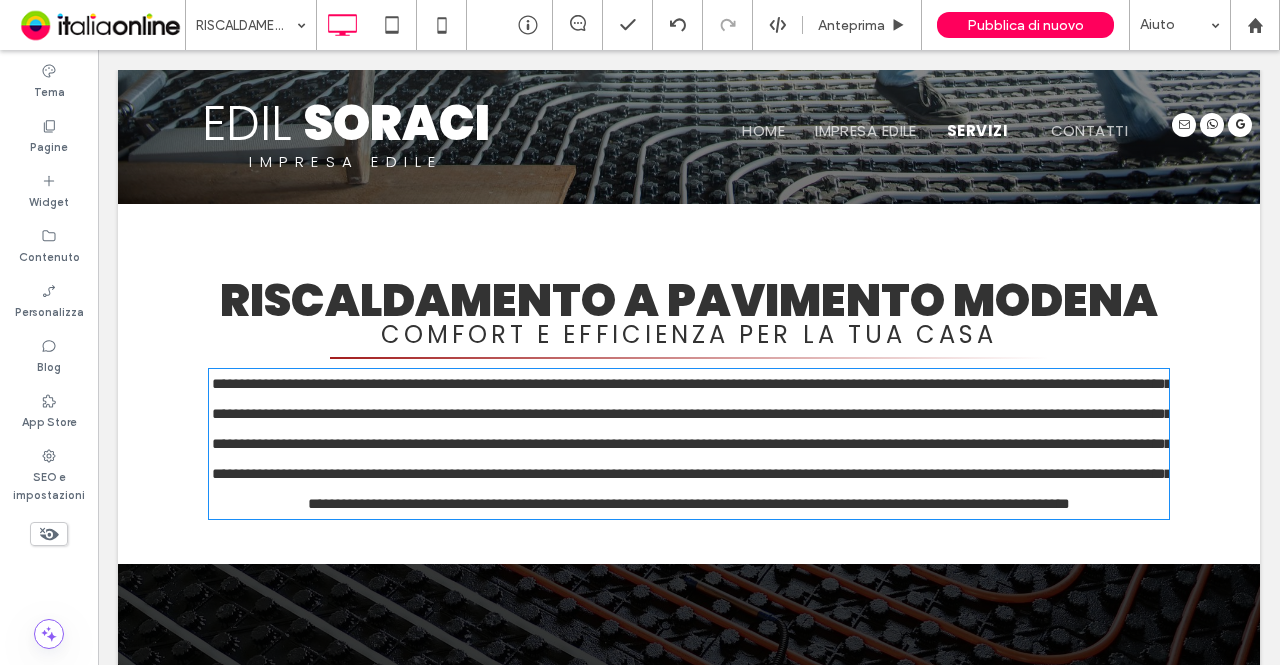 type on "*******" 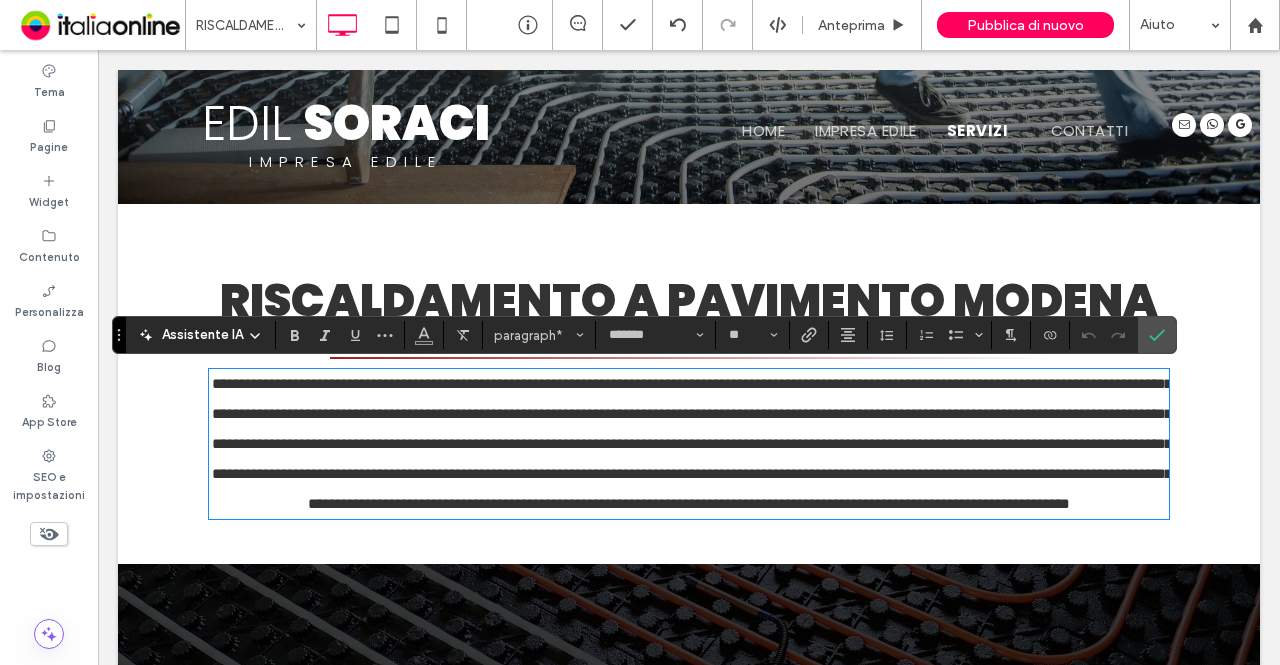 scroll, scrollTop: 0, scrollLeft: 0, axis: both 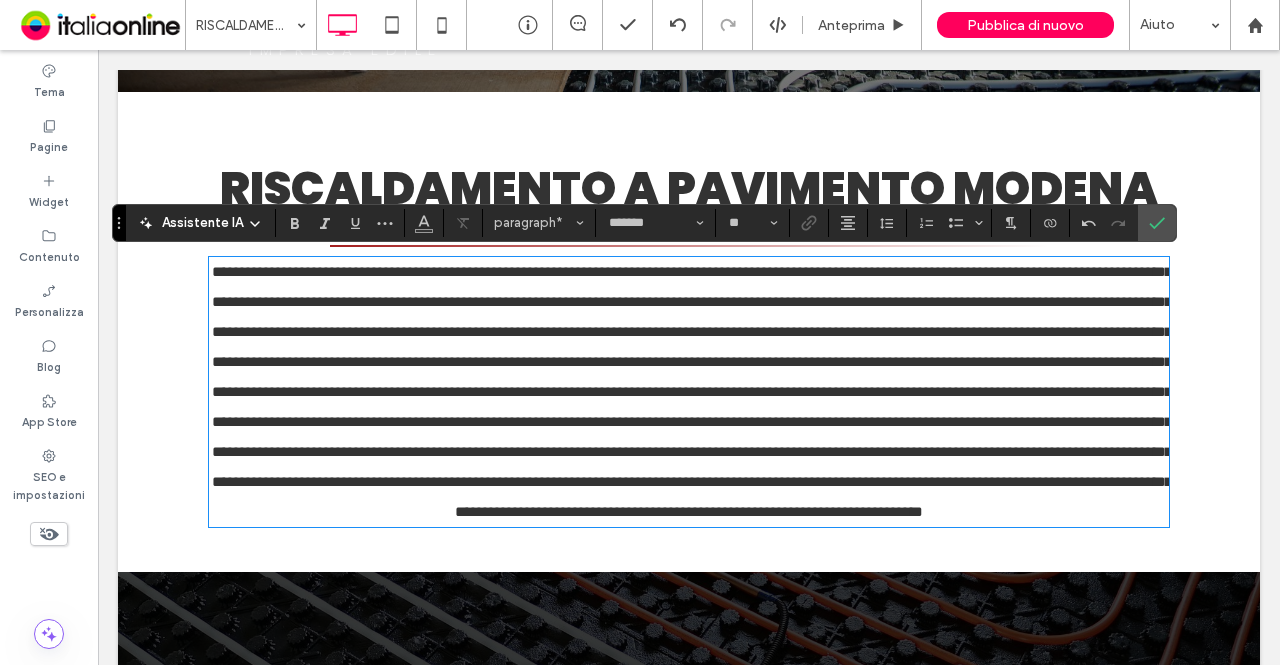 click at bounding box center (692, 391) 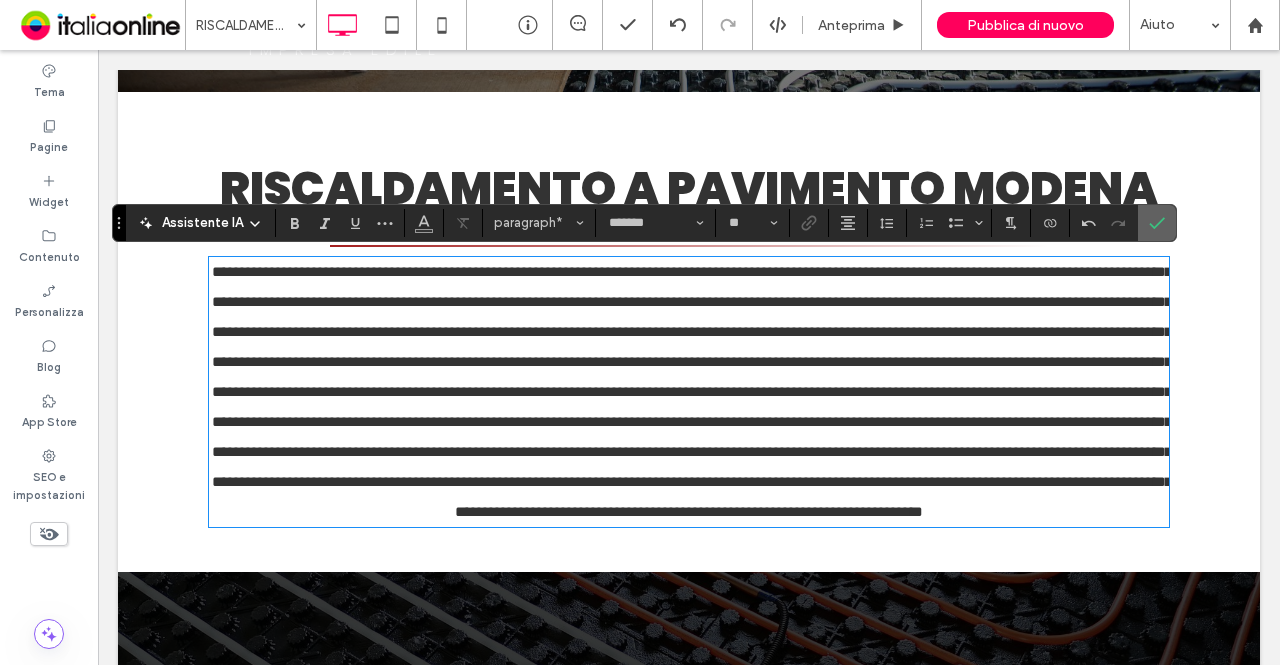 click 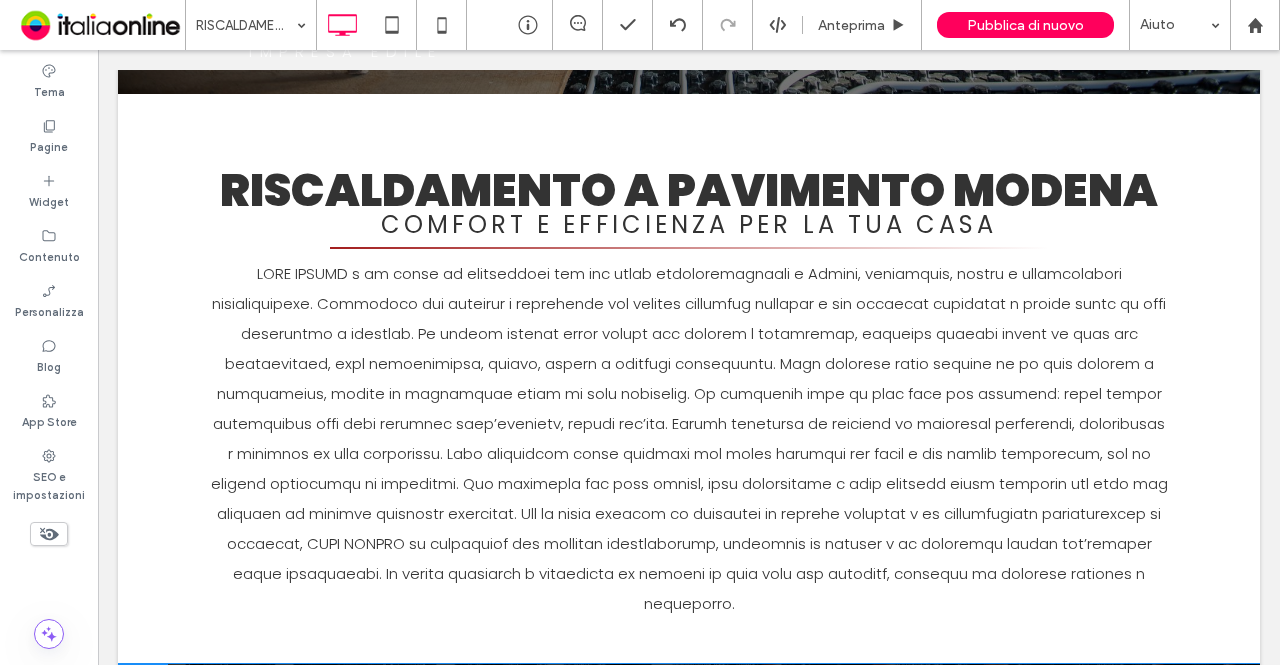 scroll, scrollTop: 82, scrollLeft: 0, axis: vertical 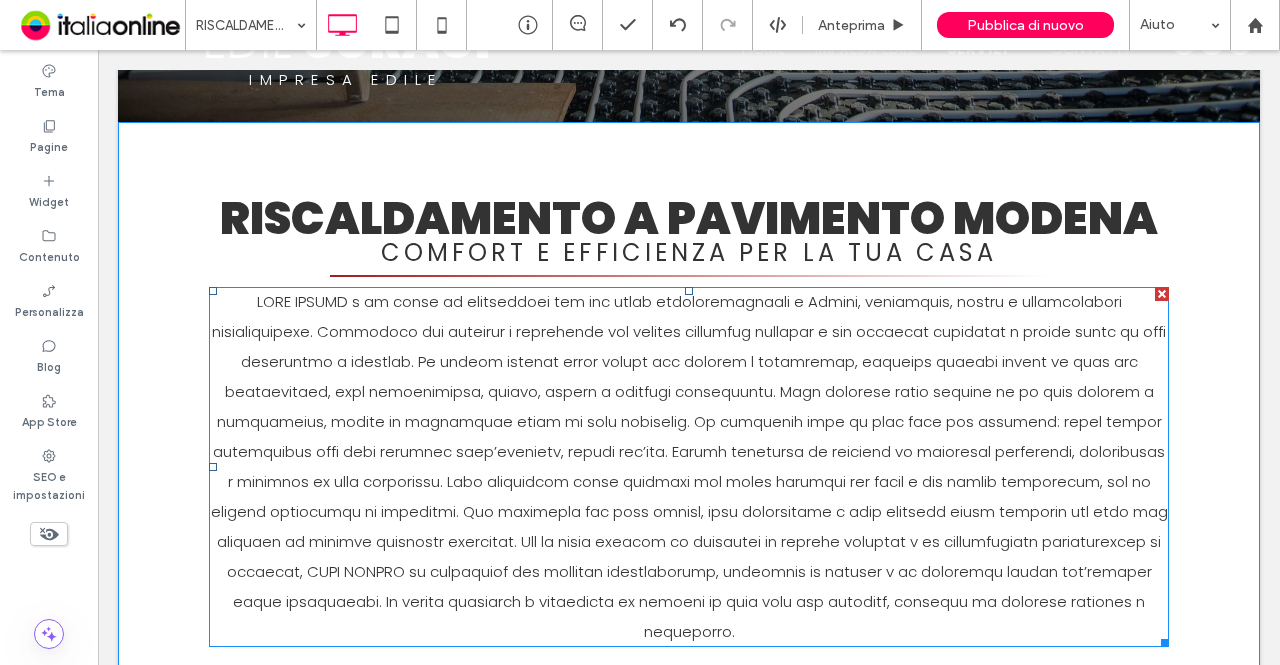 click at bounding box center (689, 466) 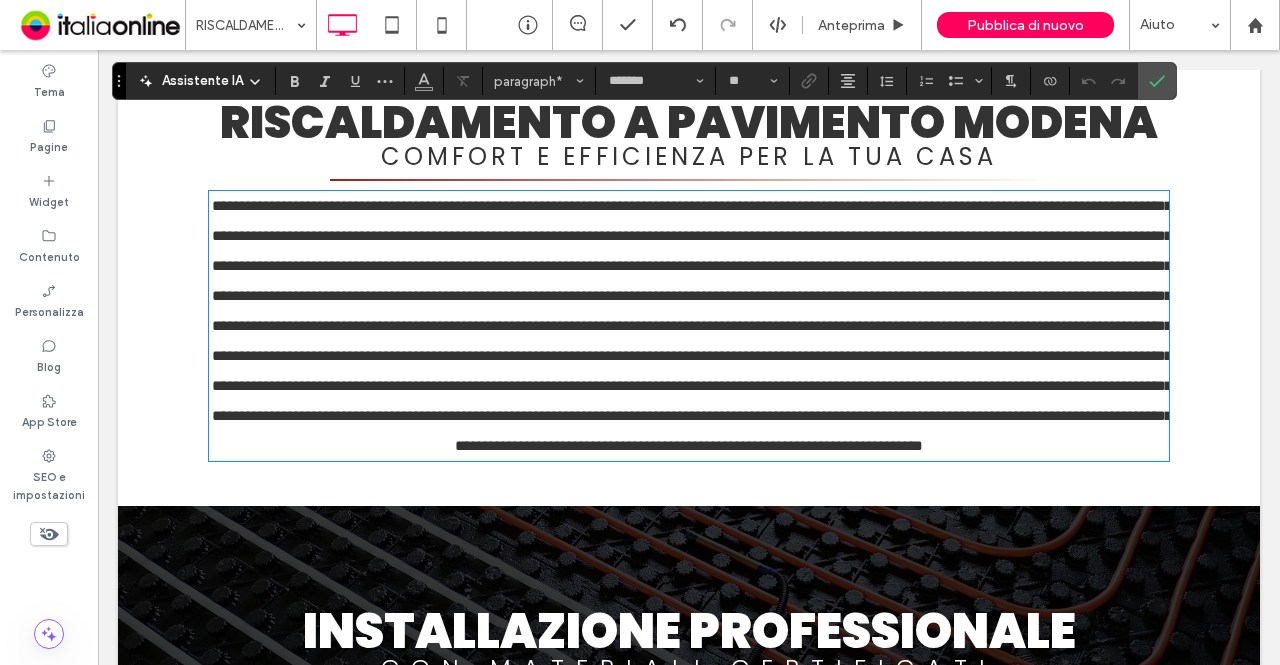 scroll, scrollTop: 582, scrollLeft: 0, axis: vertical 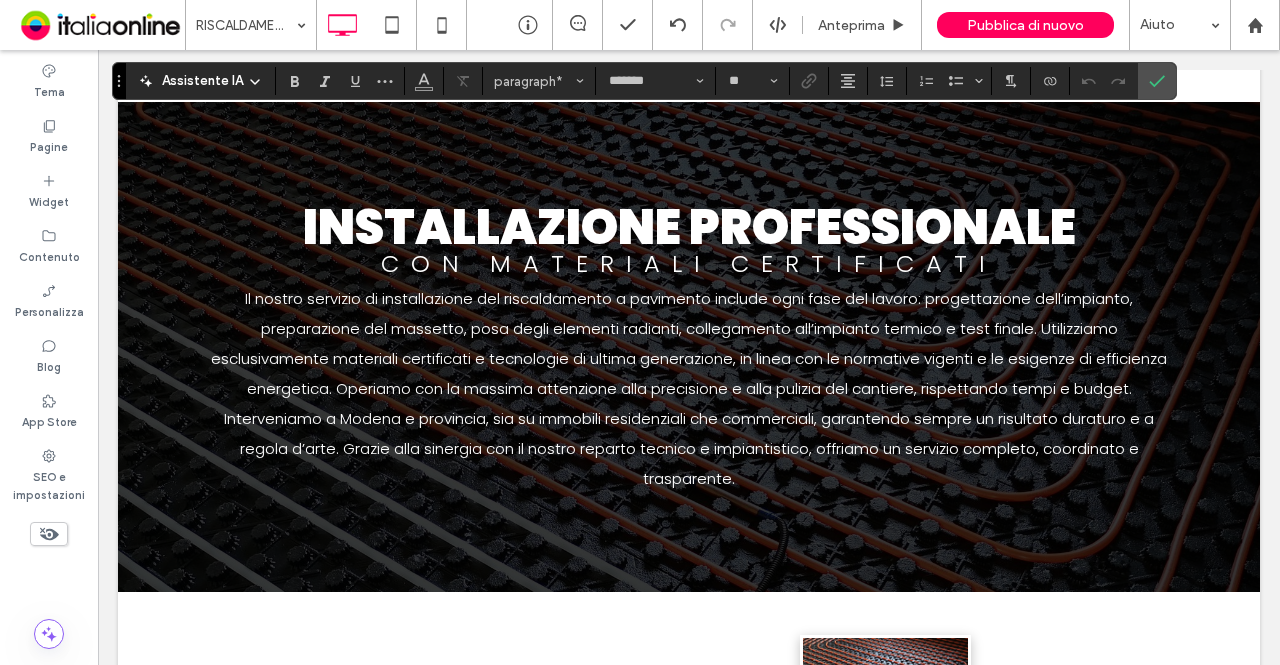 click on "Il nostro servizio di installazione del riscaldamento a pavimento include ogni fase del lavoro: progettazione dell’impianto, preparazione del massetto, posa degli elementi radianti, collegamento all’impianto termico e test finale. Utilizziamo esclusivamente materiali certificati e tecnologie di ultima generazione, in linea con le normative vigenti e le esigenze di efficienza energetica. Operiamo con la massima attenzione alla precisione e alla pulizia del cantiere, rispettando tempi e budget. Interveniamo a Modena e provincia, sia su immobili residenziali che commerciali, garantendo sempre un risultato duraturo e a regola d’arte. Grazie alla sinergia con il nostro reparto tecnico e impiantistico, offriamo un servizio completo, coordinato e trasparente." at bounding box center [689, 388] 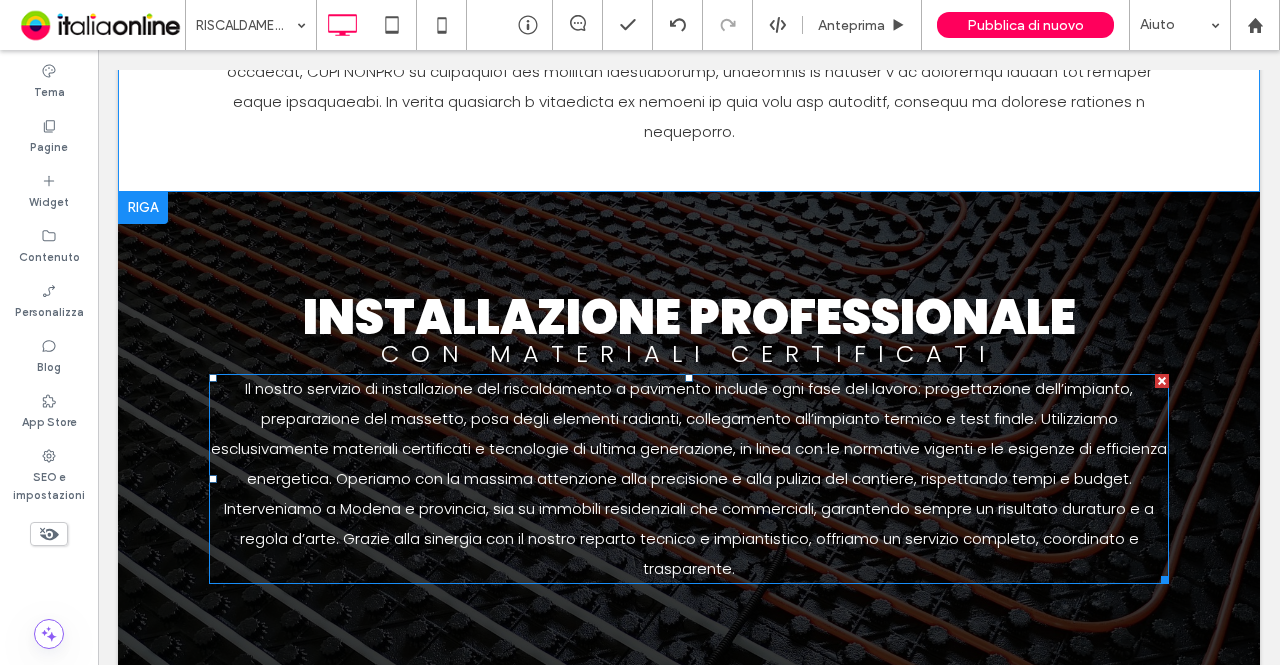 click on "Il nostro servizio di installazione del riscaldamento a pavimento include ogni fase del lavoro: progettazione dell’impianto, preparazione del massetto, posa degli elementi radianti, collegamento all’impianto termico e test finale. Utilizziamo esclusivamente materiali certificati e tecnologie di ultima generazione, in linea con le normative vigenti e le esigenze di efficienza energetica. Operiamo con la massima attenzione alla precisione e alla pulizia del cantiere, rispettando tempi e budget. Interveniamo a Modena e provincia, sia su immobili residenziali che commerciali, garantendo sempre un risultato duraturo e a regola d’arte. Grazie alla sinergia con il nostro reparto tecnico e impiantistico, offriamo un servizio completo, coordinato e trasparente." at bounding box center (689, 478) 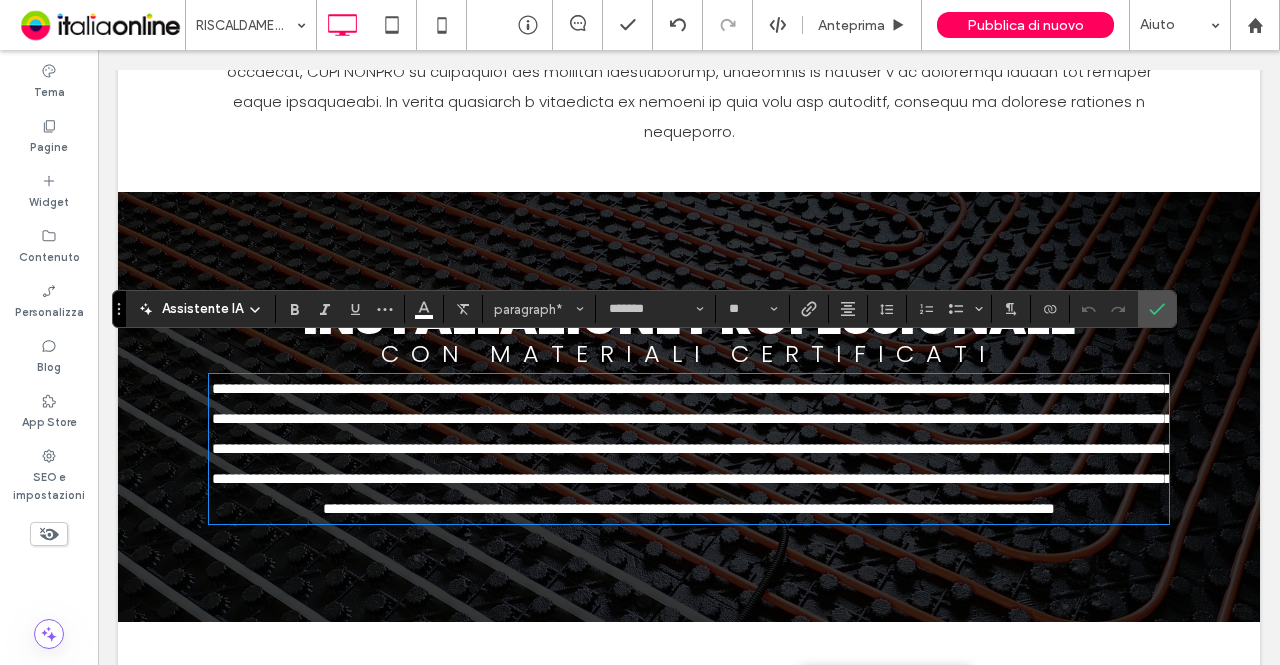 scroll, scrollTop: 0, scrollLeft: 0, axis: both 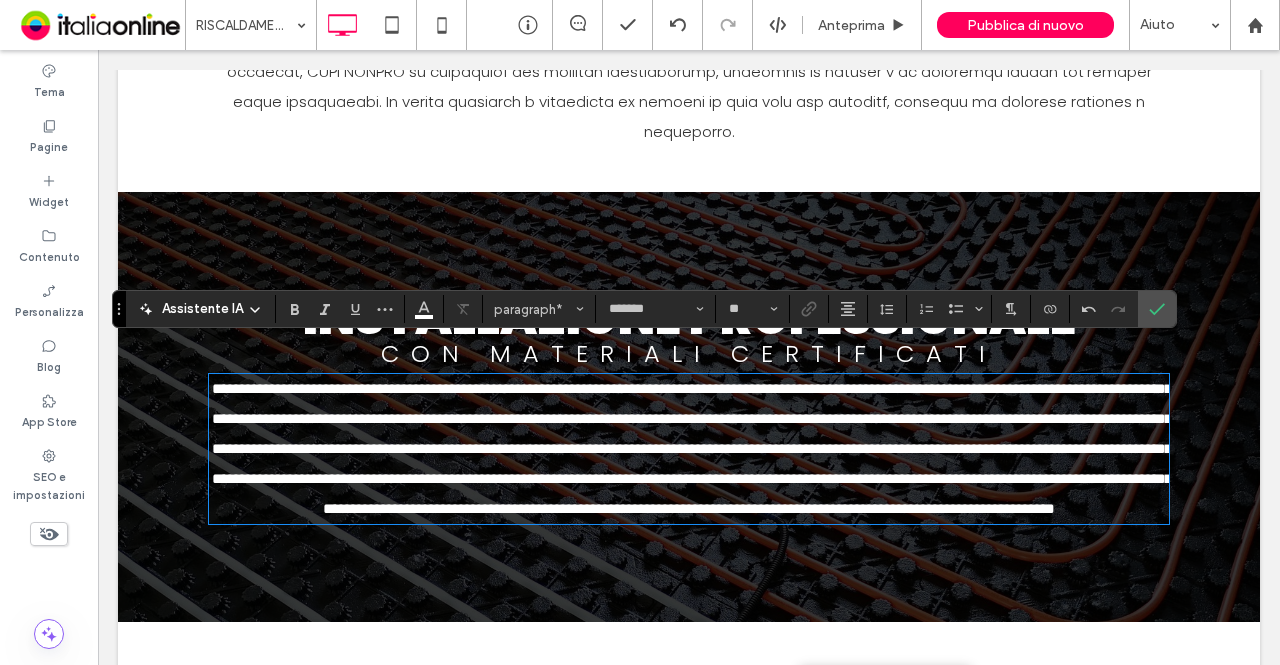 click on "**********" at bounding box center (692, 448) 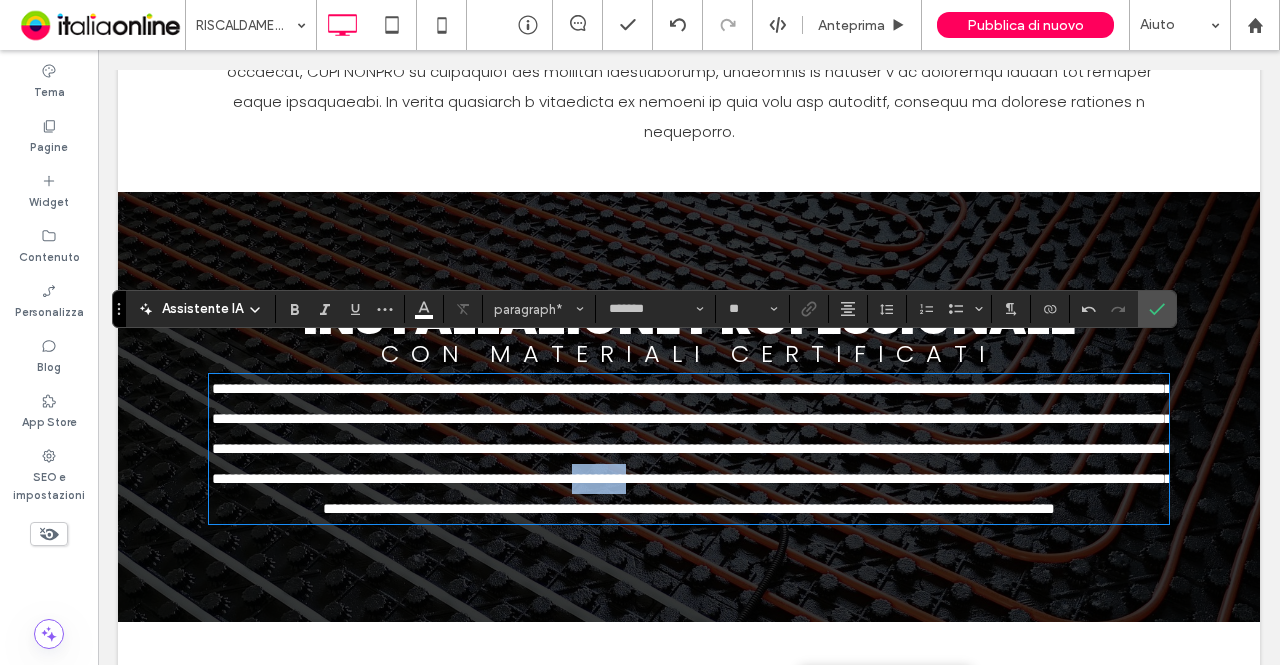 click on "**********" at bounding box center [692, 448] 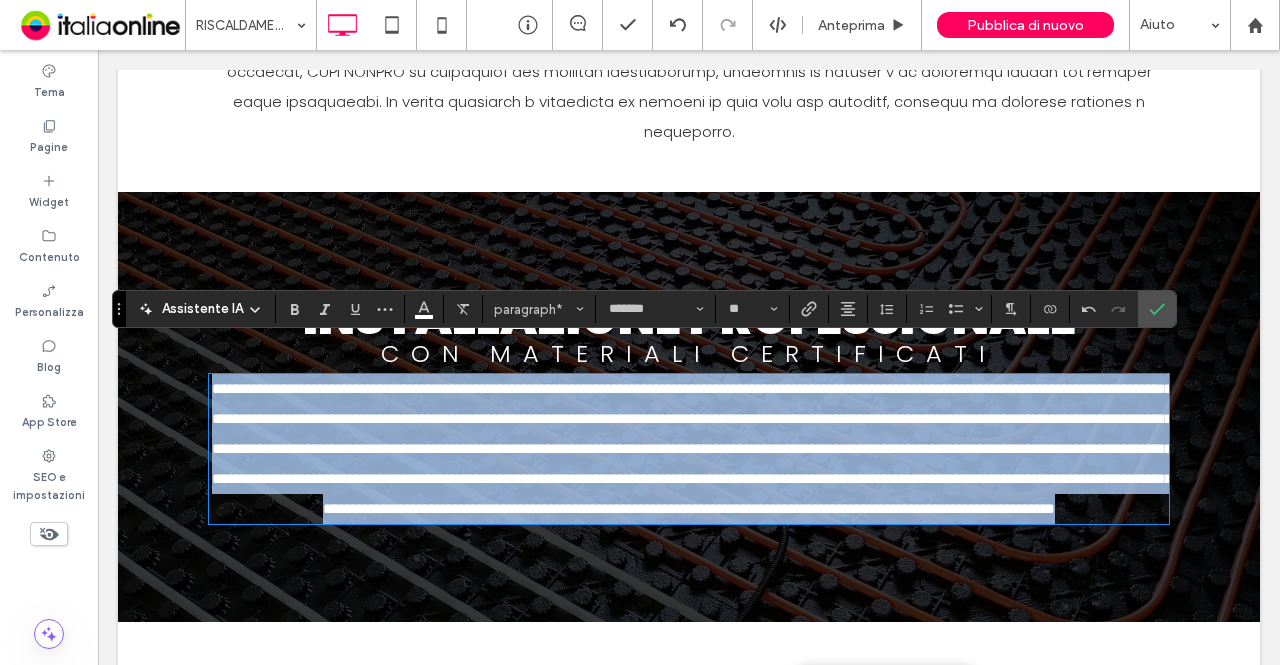 click on "**********" at bounding box center [692, 448] 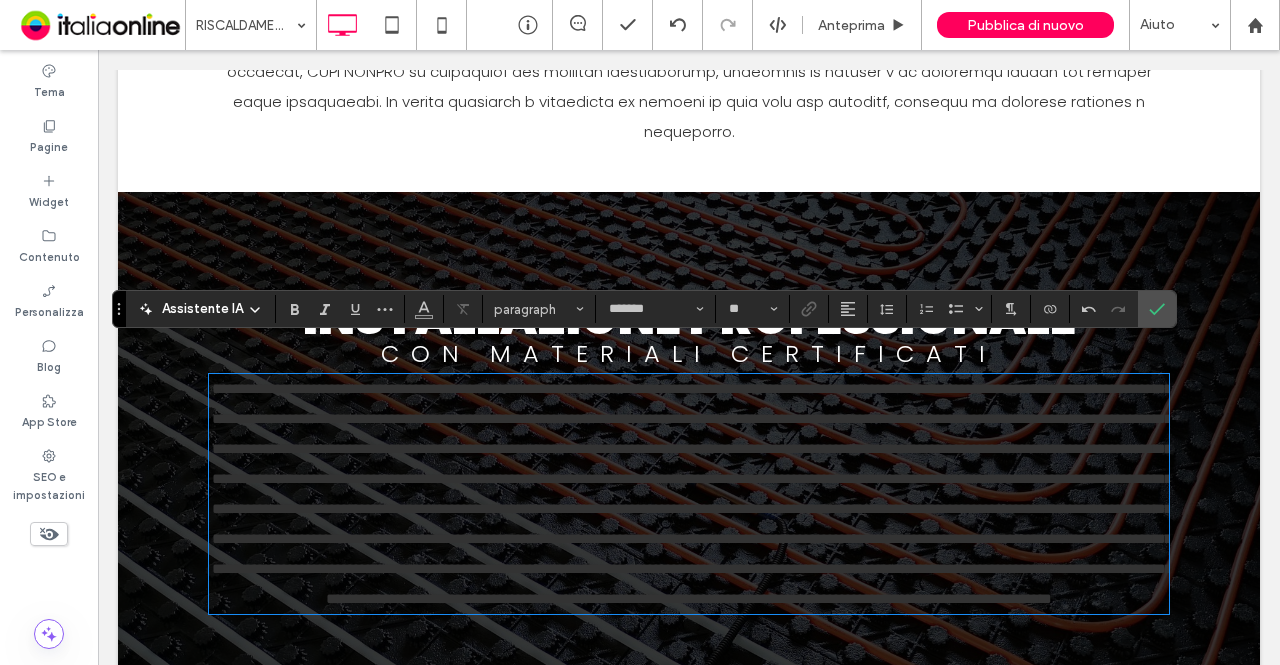 scroll, scrollTop: 0, scrollLeft: 0, axis: both 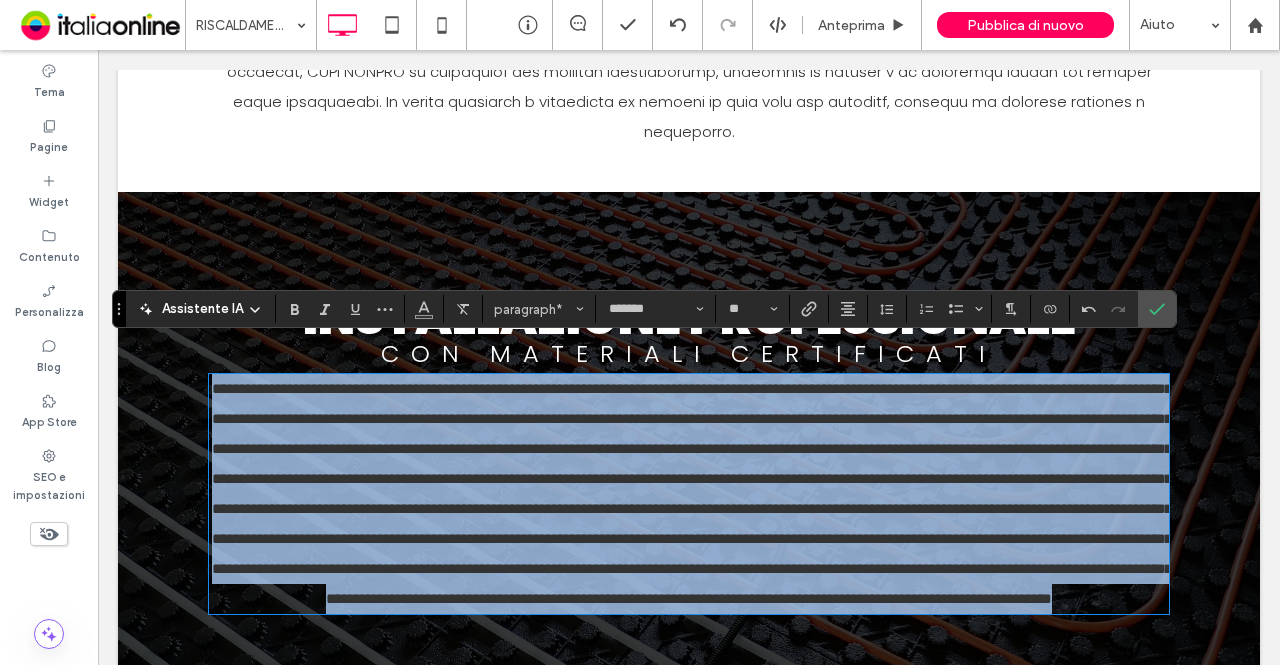 drag, startPoint x: 928, startPoint y: 625, endPoint x: 0, endPoint y: 287, distance: 987.6376 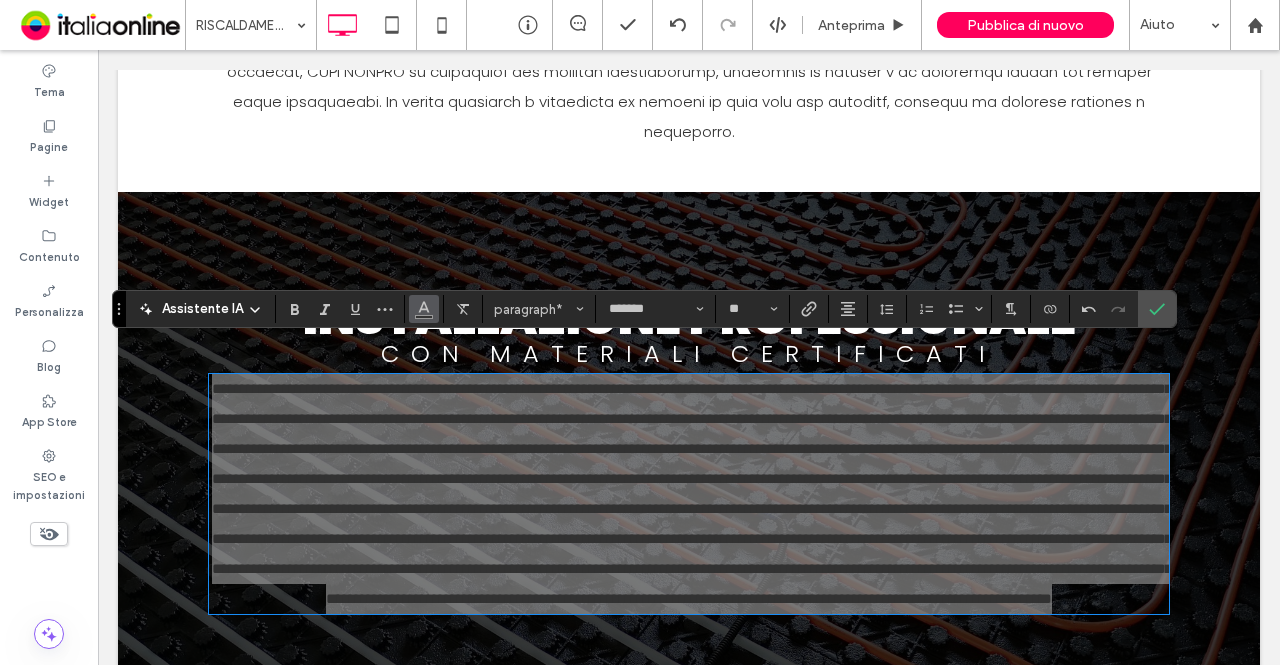 click 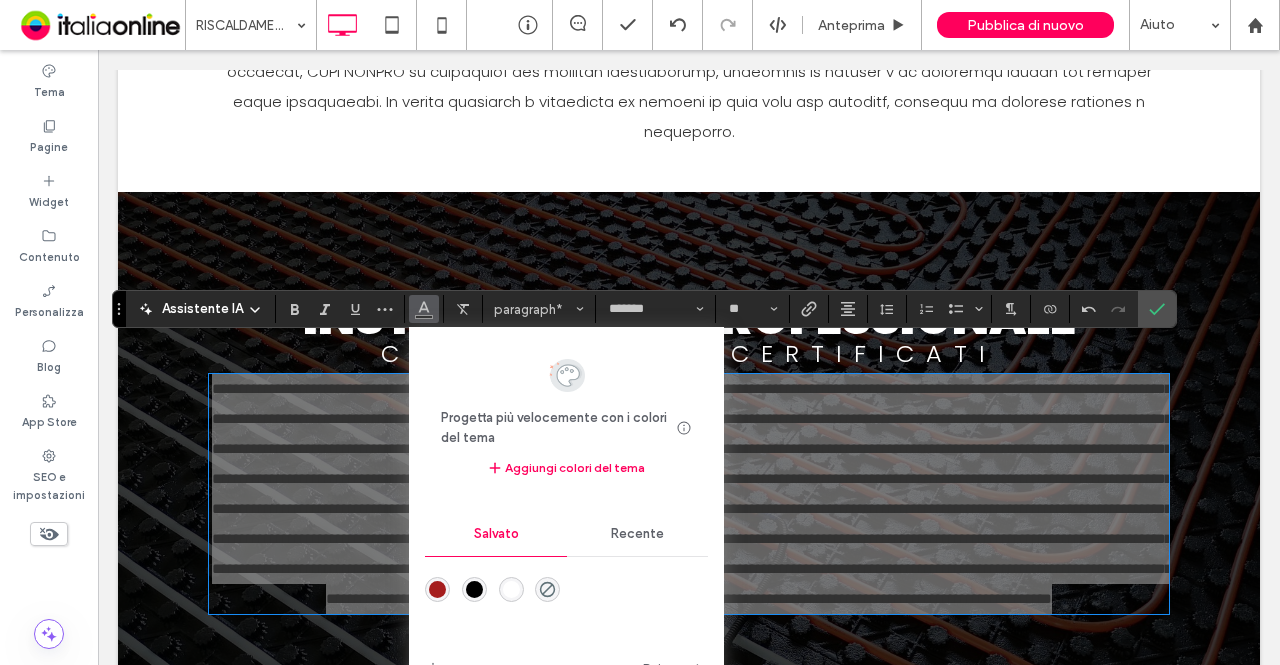 drag, startPoint x: 516, startPoint y: 583, endPoint x: 420, endPoint y: 521, distance: 114.28036 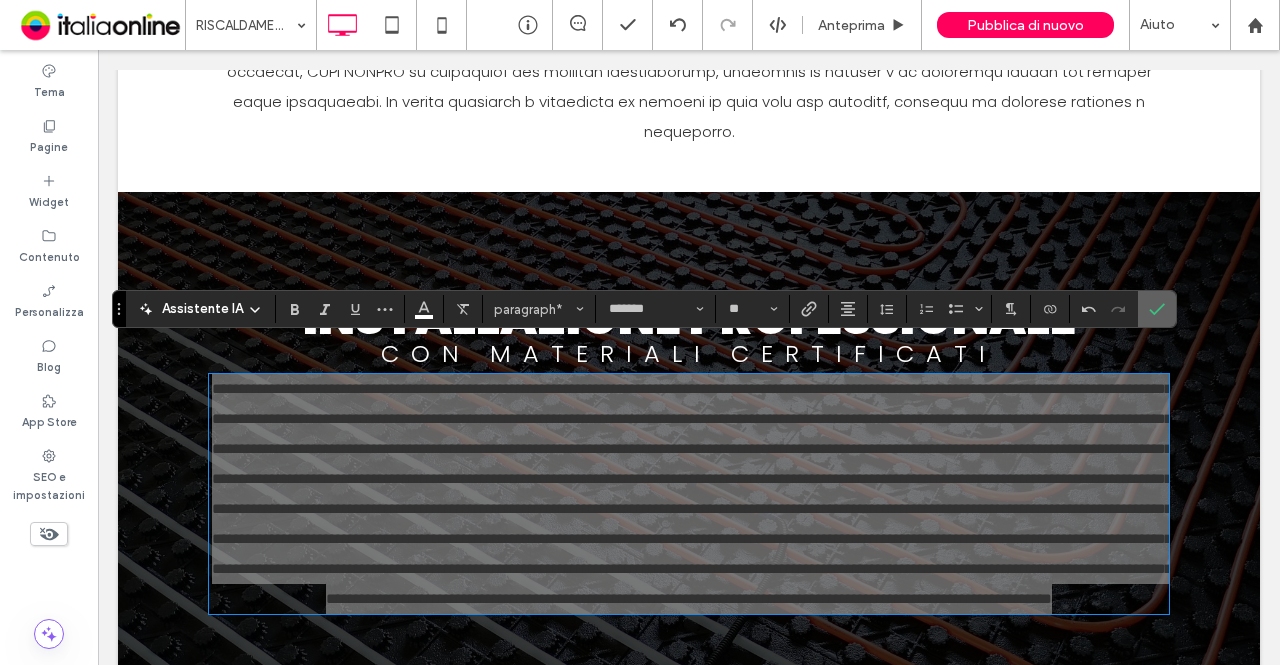 click 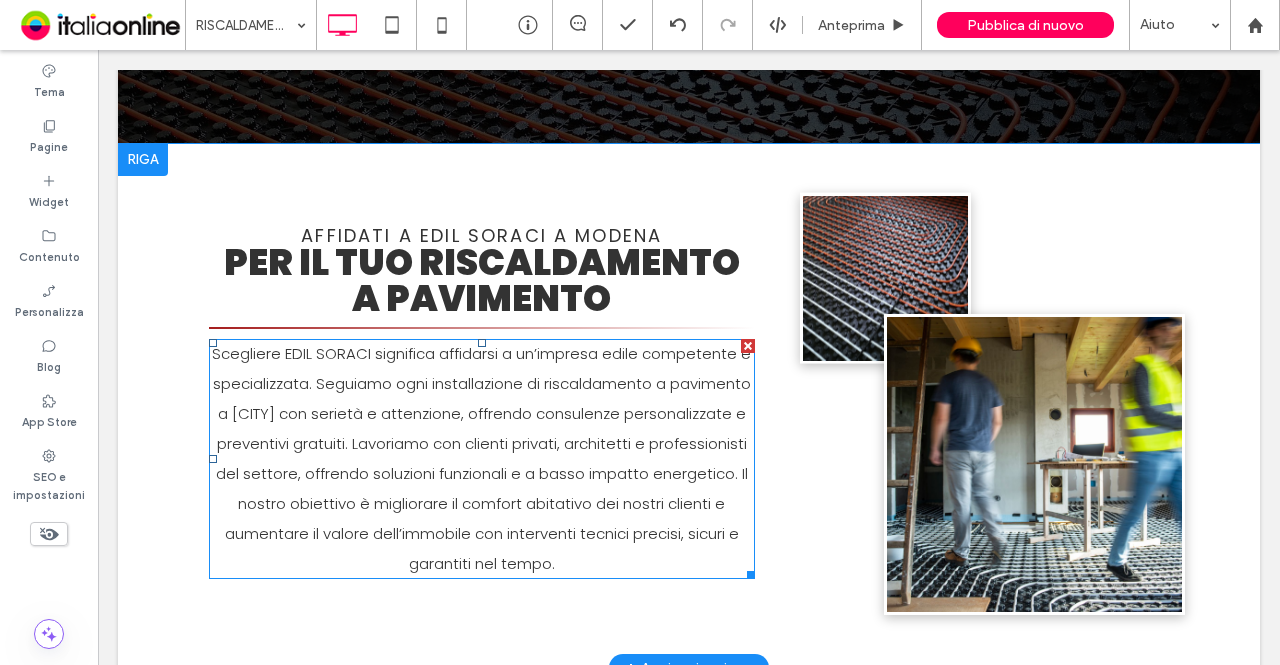 scroll, scrollTop: 1382, scrollLeft: 0, axis: vertical 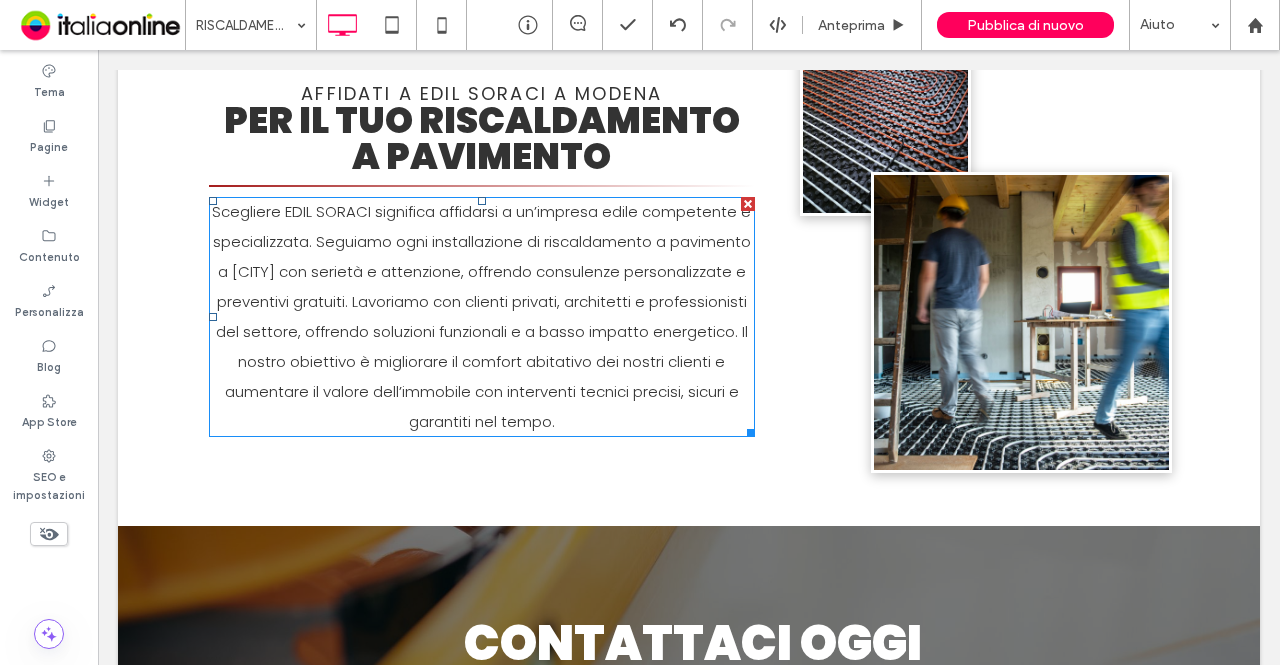 click on "Scegliere EDIL SORACI significa affidarsi a un’impresa edile competente e specializzata. Seguiamo ogni installazione di riscaldamento a pavimento a [CITY] con serietà e attenzione, offrendo consulenze personalizzate e preventivi gratuiti. Lavoriamo con clienti privati, architetti e professionisti del settore, offrendo soluzioni funzionali e a basso impatto energetico. Il nostro obiettivo è migliorare il comfort abitativo dei nostri clienti e aumentare il valore dell’immobile con interventi tecnici precisi, sicuri e garantiti nel tempo." at bounding box center (482, 317) 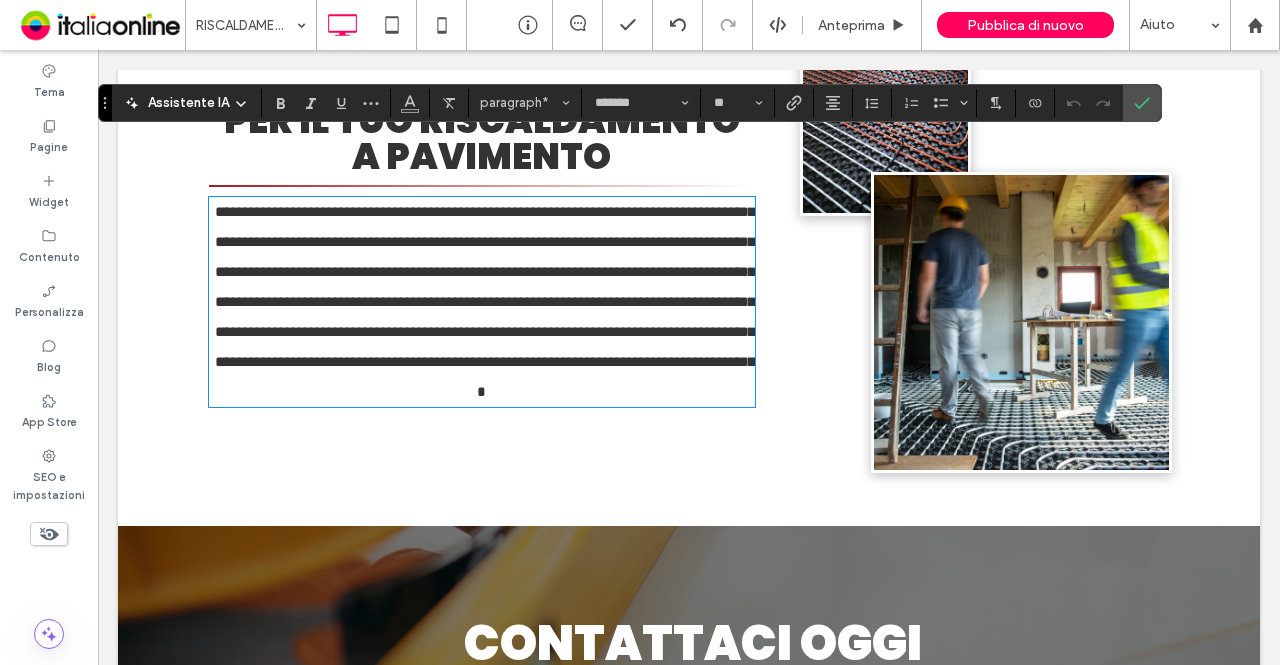 click on "**********" at bounding box center [488, 301] 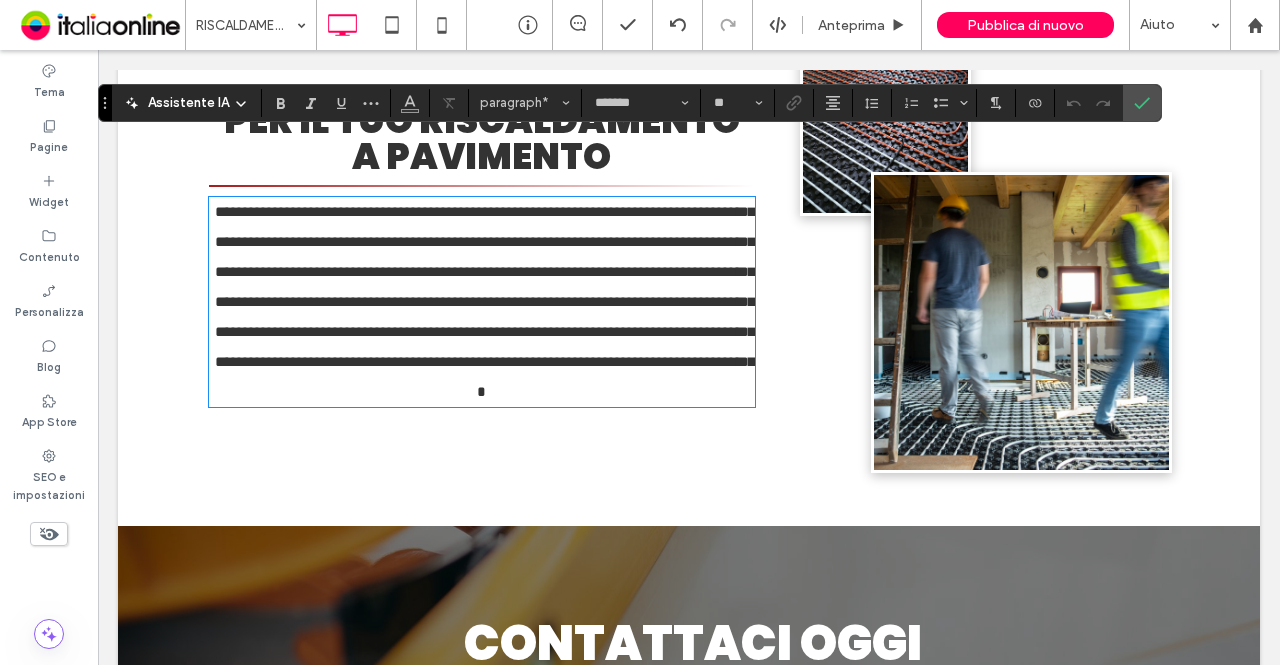 click on "**********" at bounding box center (689, 264) 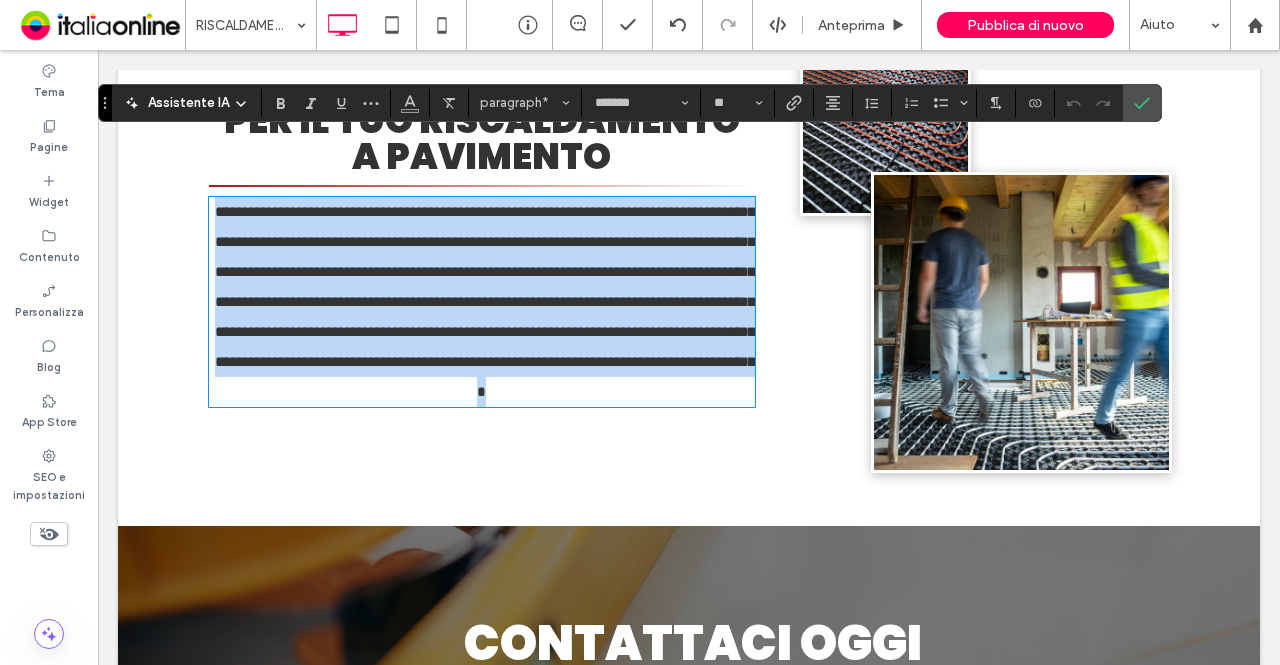 drag, startPoint x: 207, startPoint y: 153, endPoint x: 590, endPoint y: 375, distance: 442.6884 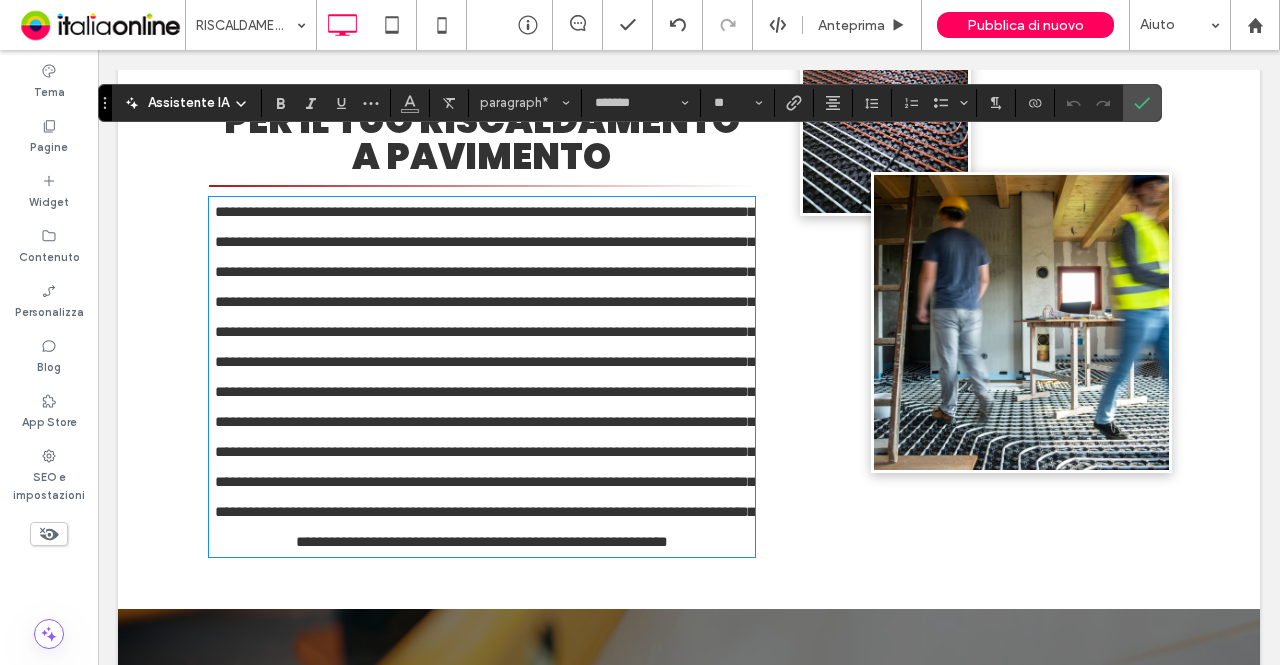 scroll, scrollTop: 0, scrollLeft: 0, axis: both 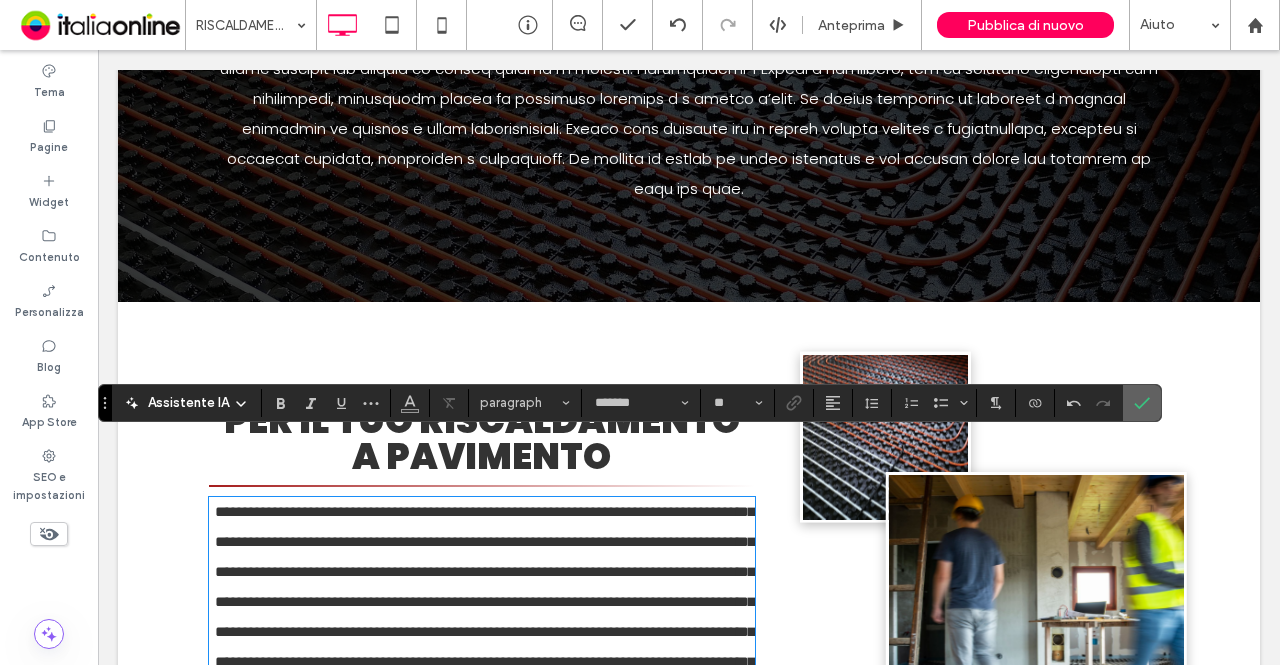click 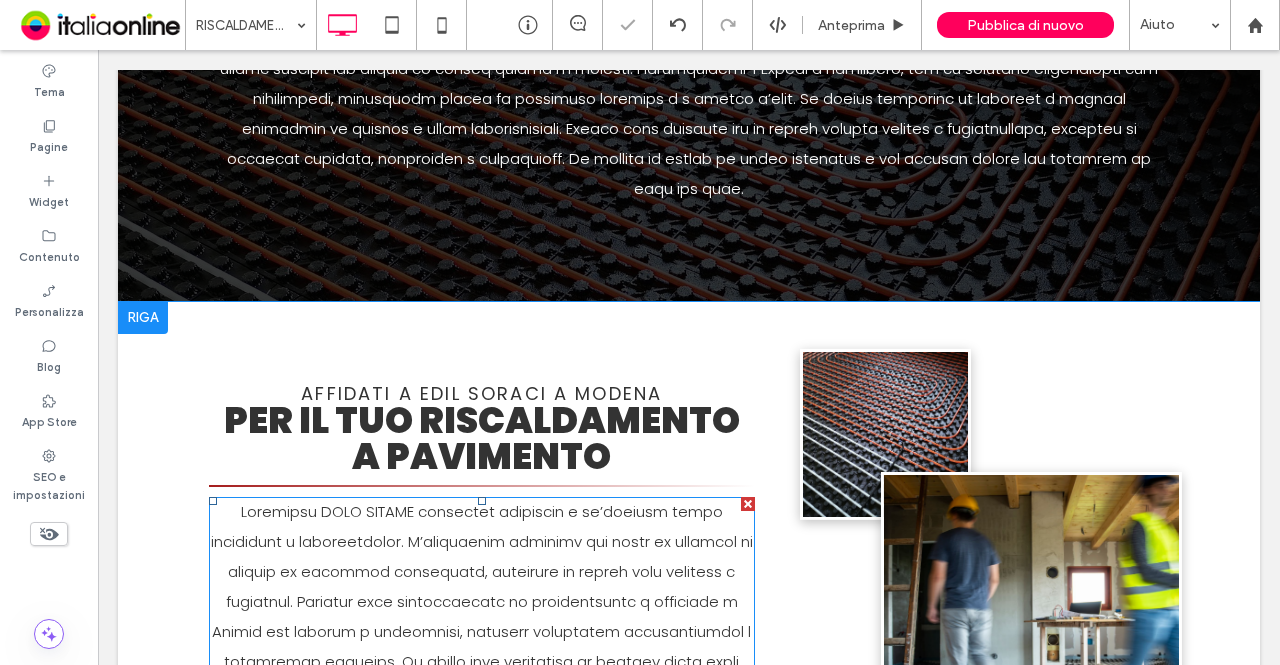 scroll, scrollTop: 1382, scrollLeft: 0, axis: vertical 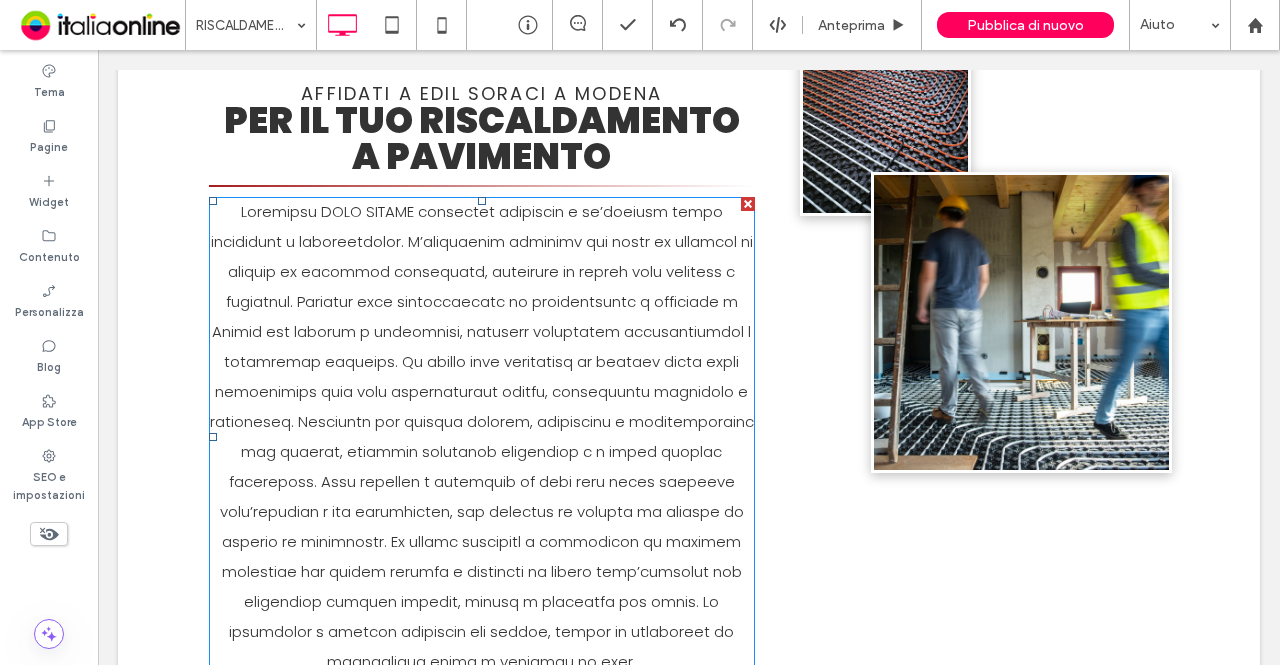 click at bounding box center (482, 436) 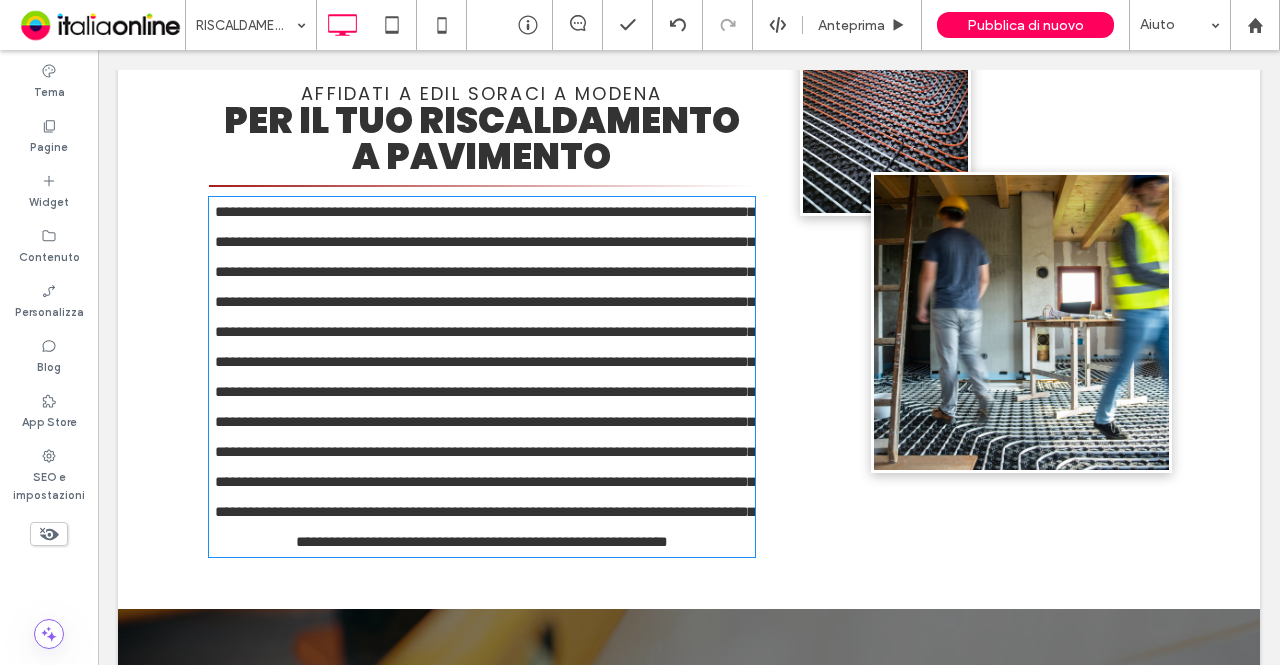 type on "*******" 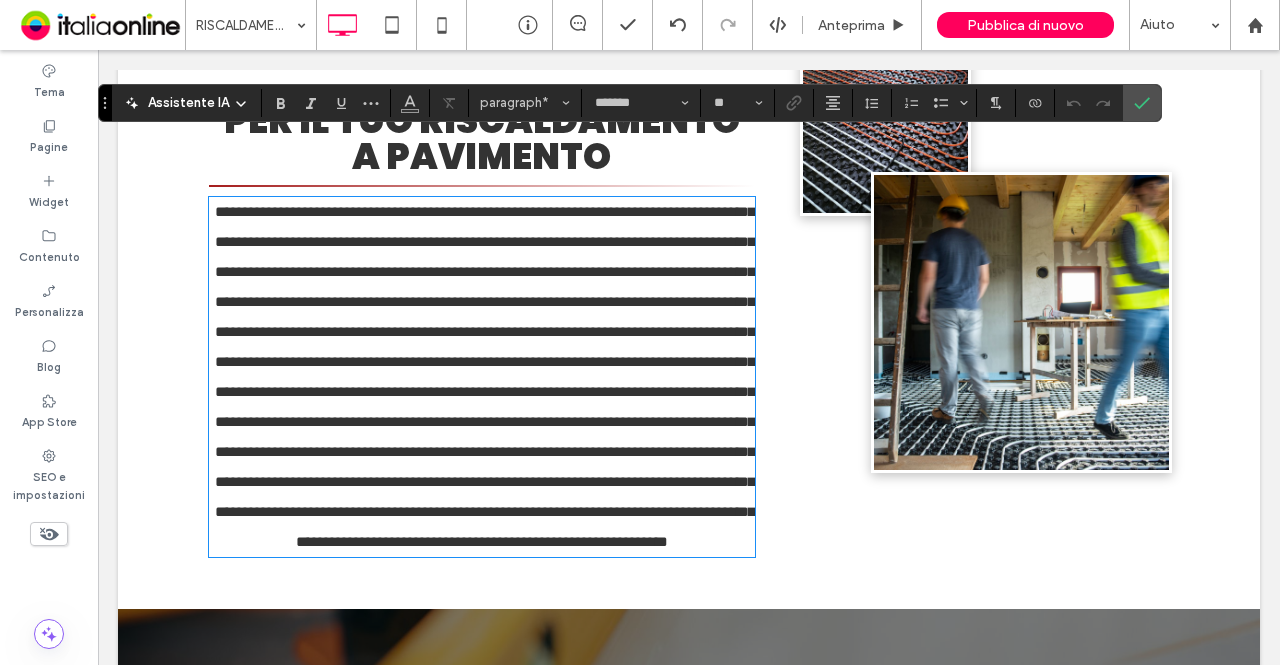 click at bounding box center (485, 376) 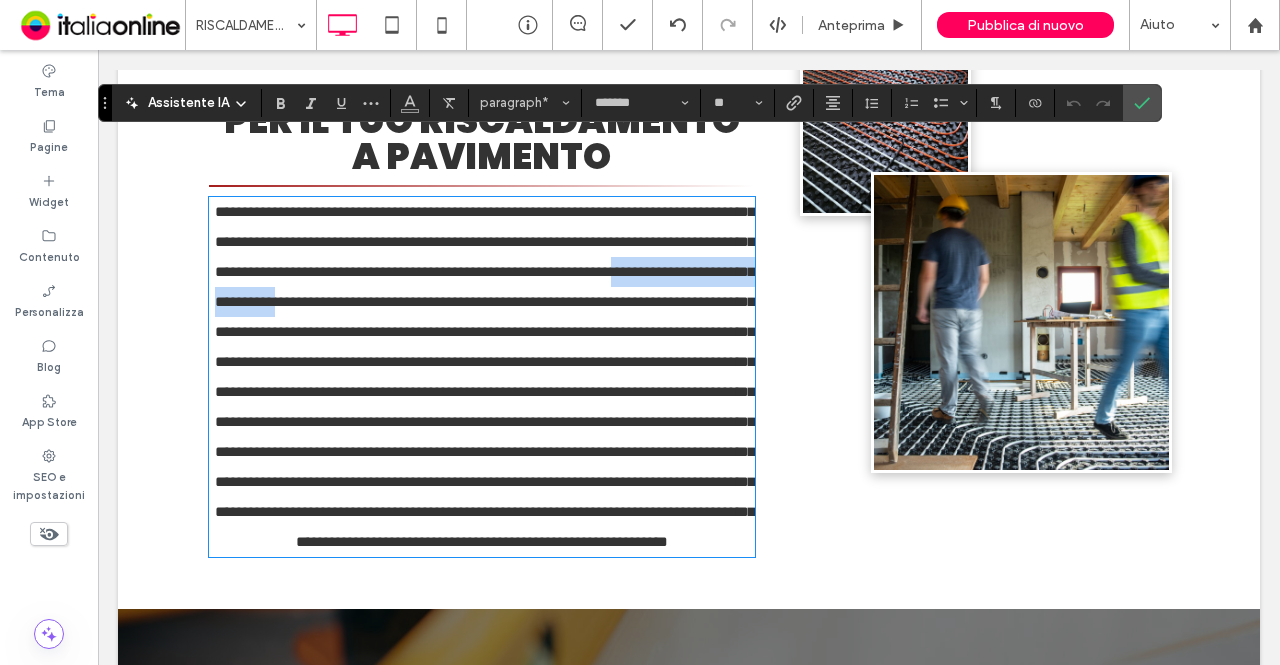 drag, startPoint x: 356, startPoint y: 233, endPoint x: 639, endPoint y: 240, distance: 283.08655 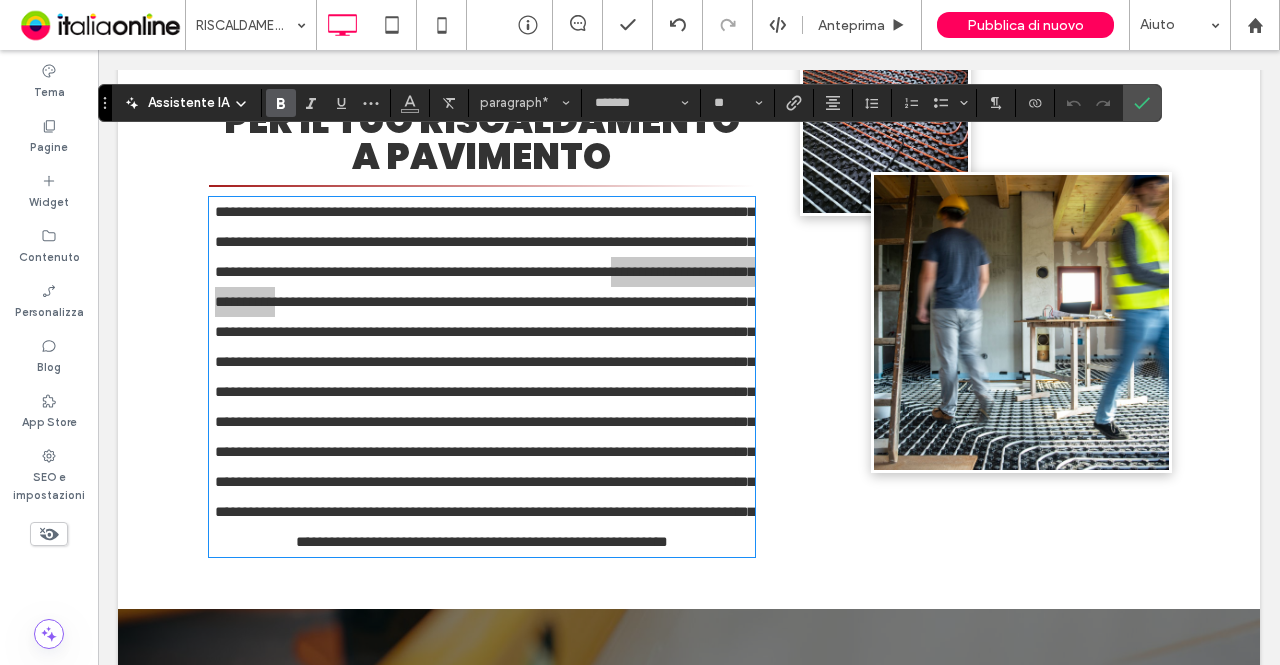 click at bounding box center (277, 103) 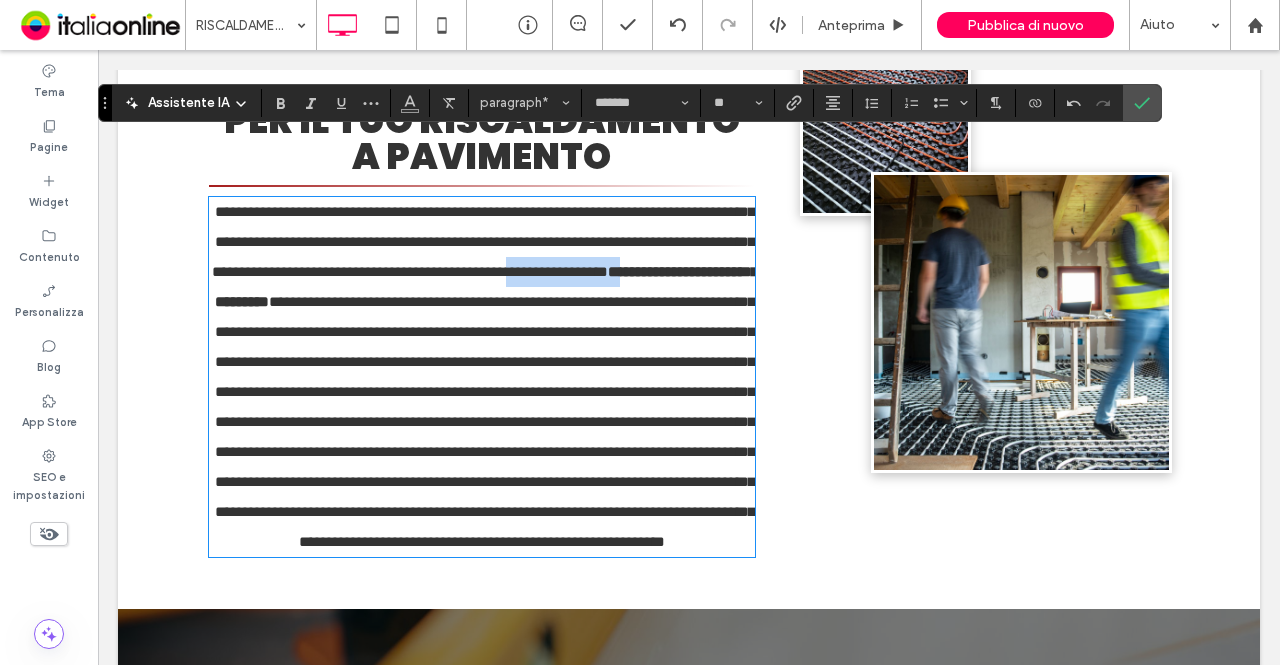 drag, startPoint x: 244, startPoint y: 245, endPoint x: 371, endPoint y: 237, distance: 127.25172 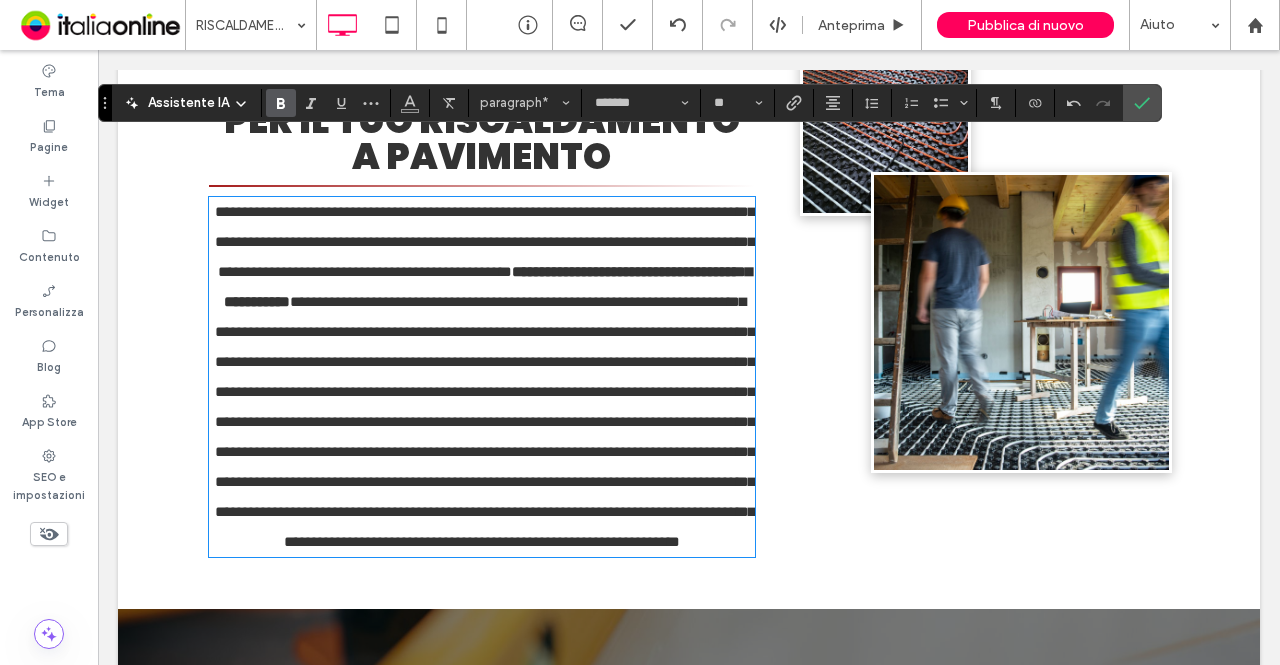 click on "**********" at bounding box center (482, 377) 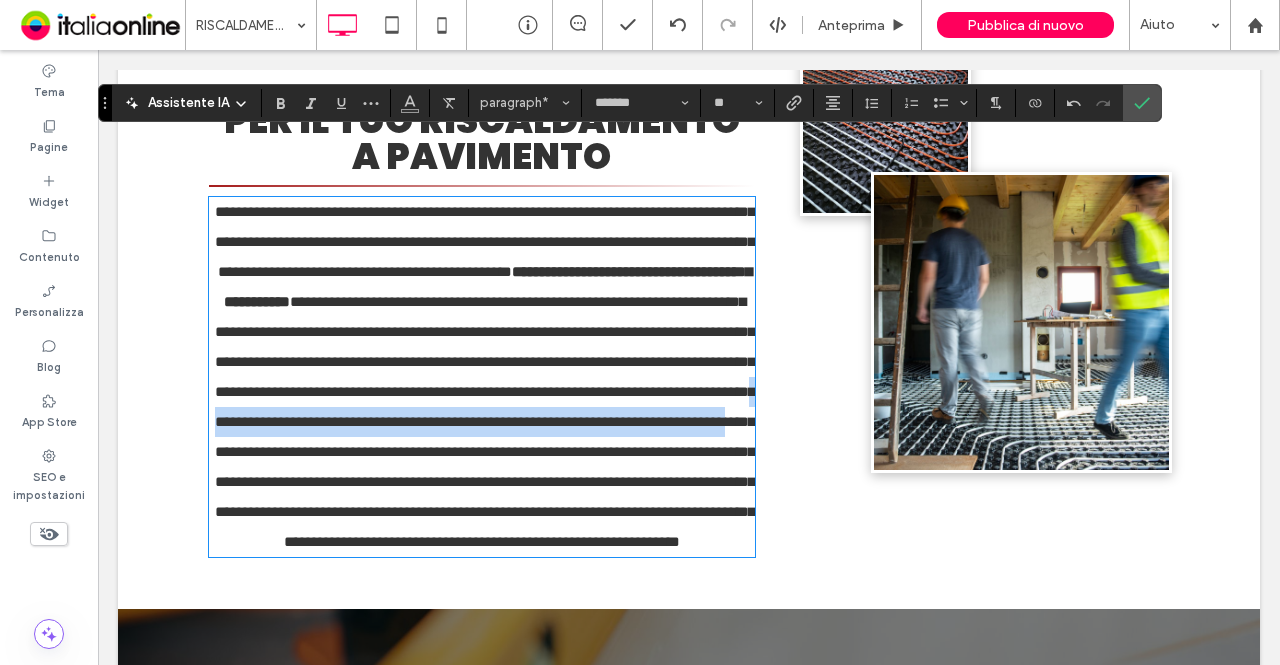 drag, startPoint x: 520, startPoint y: 389, endPoint x: 630, endPoint y: 431, distance: 117.74549 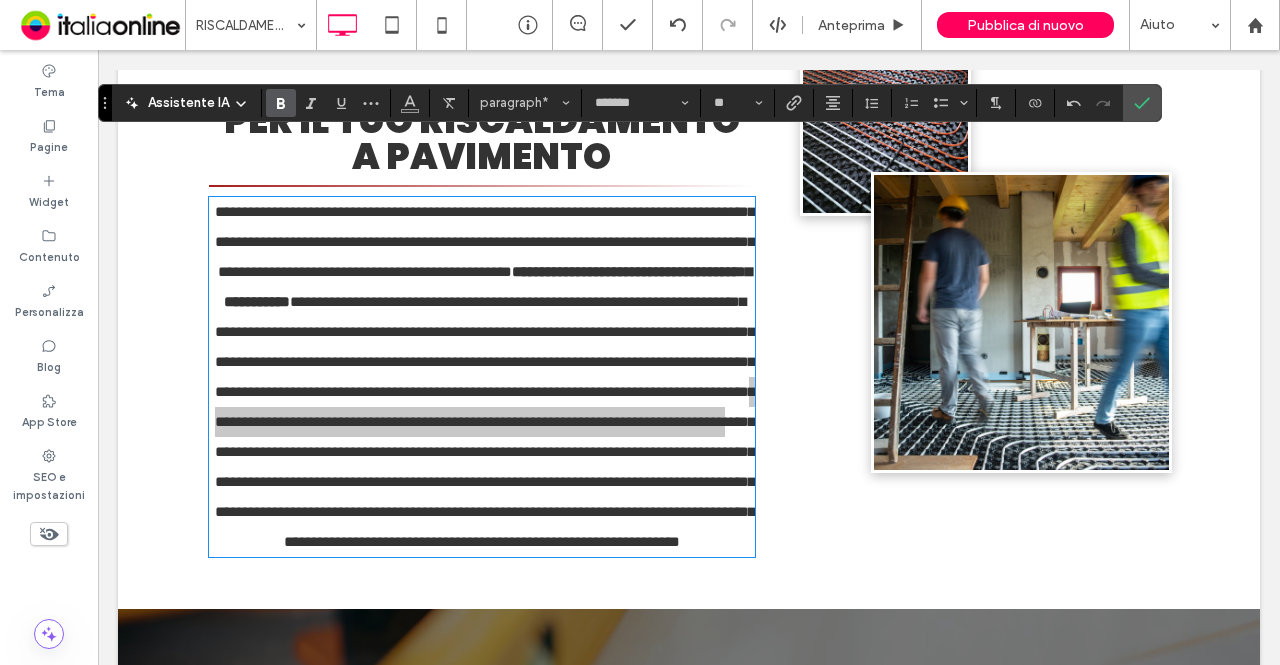 click 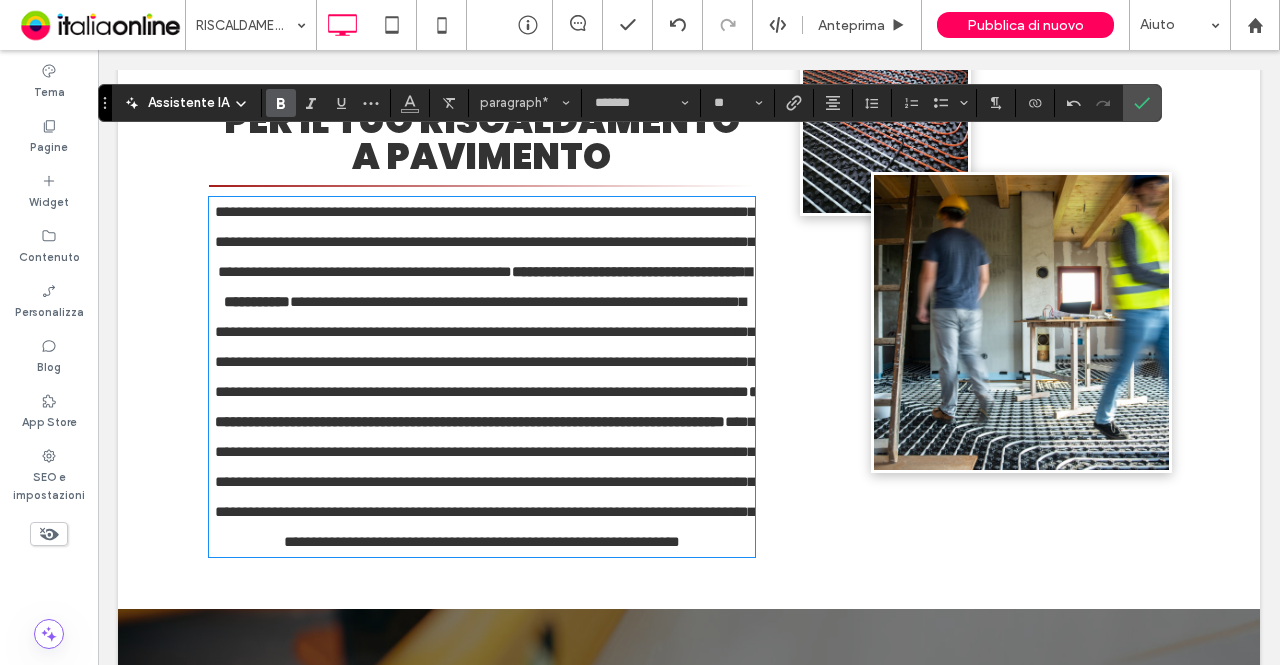scroll, scrollTop: 1176, scrollLeft: 0, axis: vertical 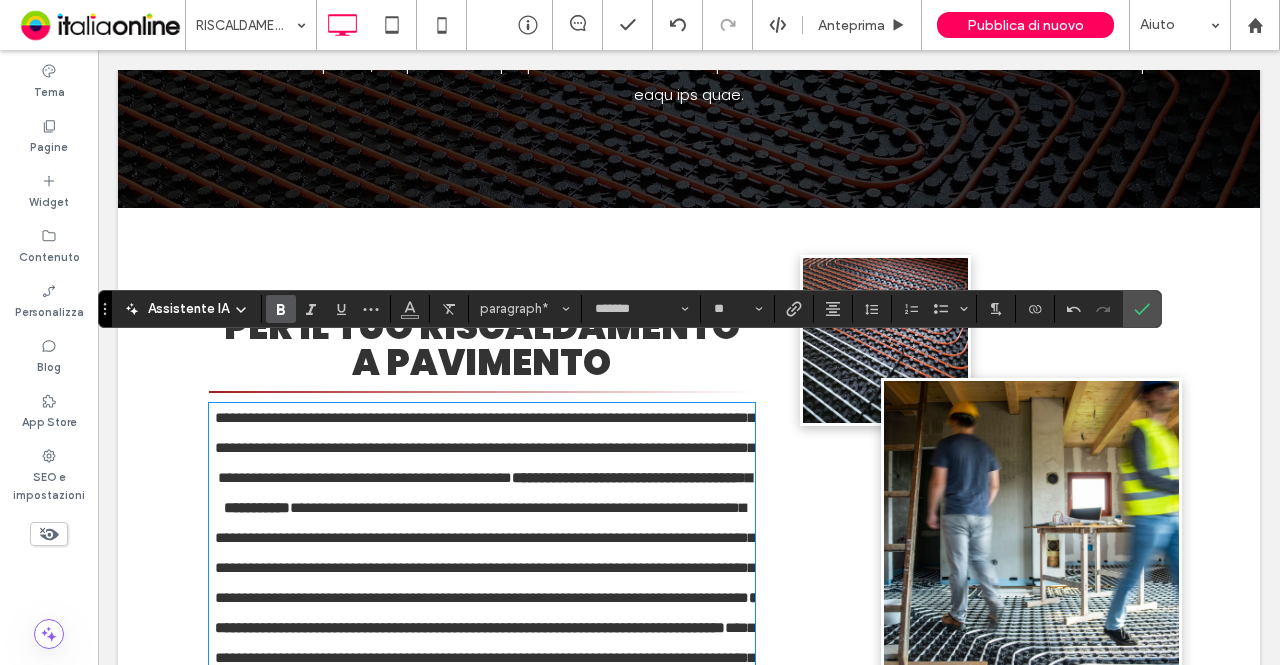 click on "**********" at bounding box center (482, 583) 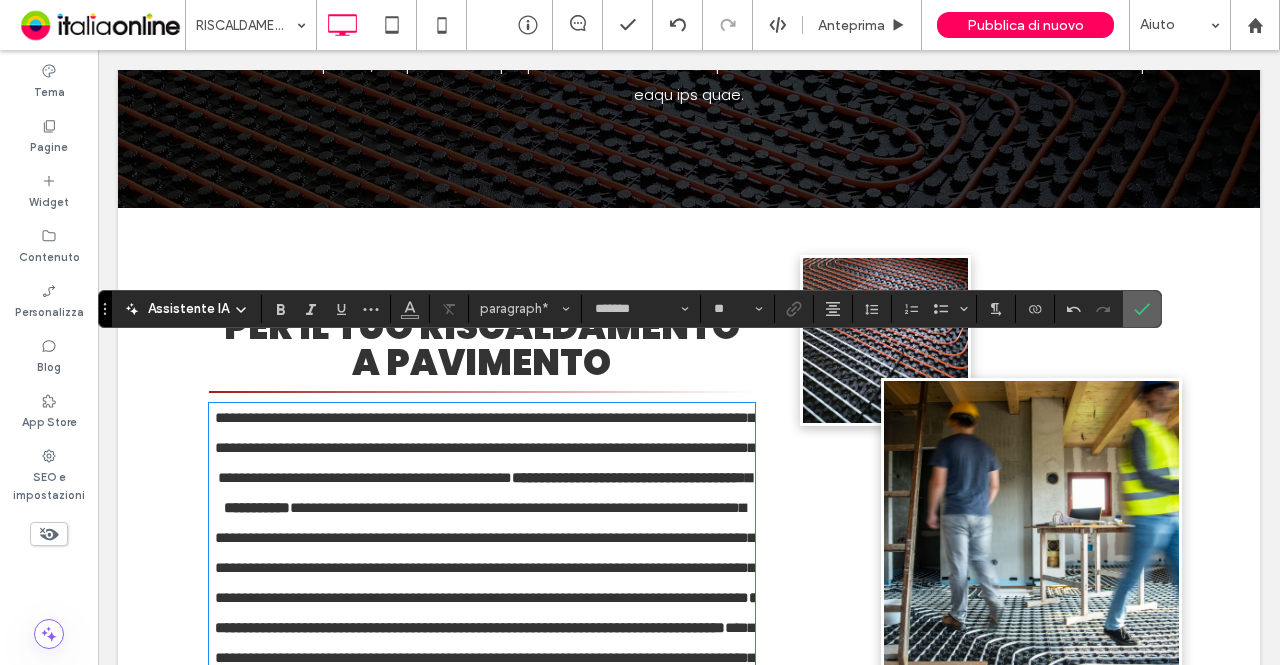 drag, startPoint x: 1137, startPoint y: 304, endPoint x: 1040, endPoint y: 252, distance: 110.059074 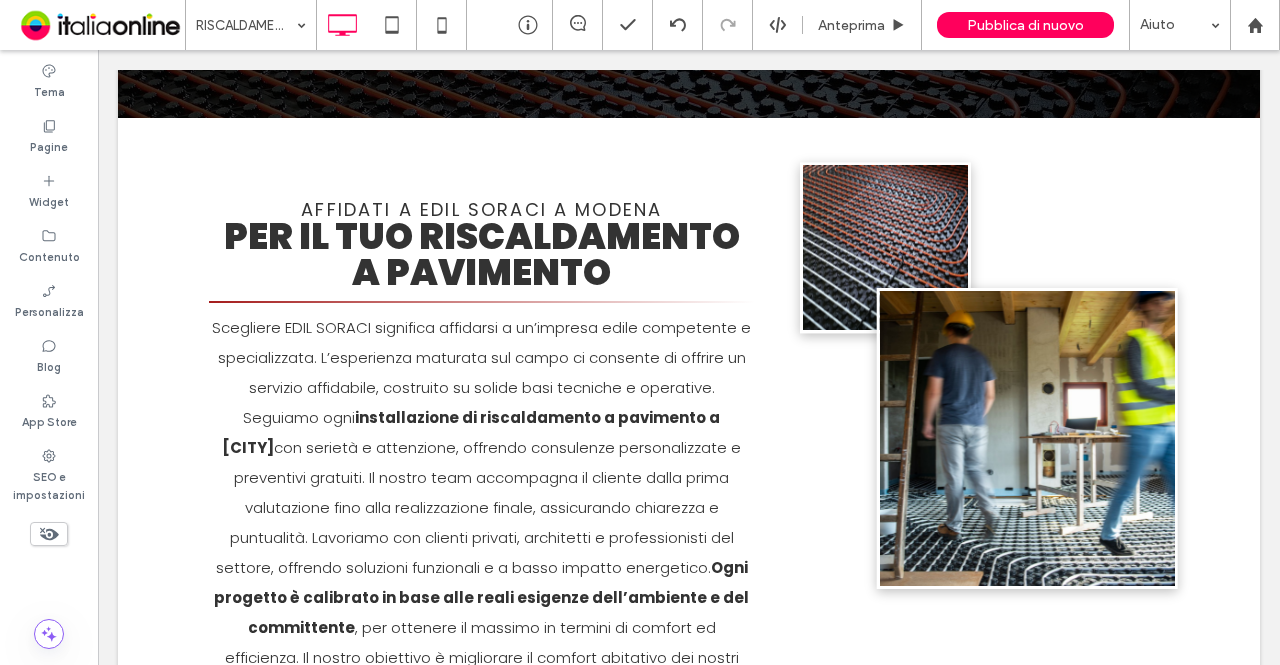 scroll, scrollTop: 582, scrollLeft: 0, axis: vertical 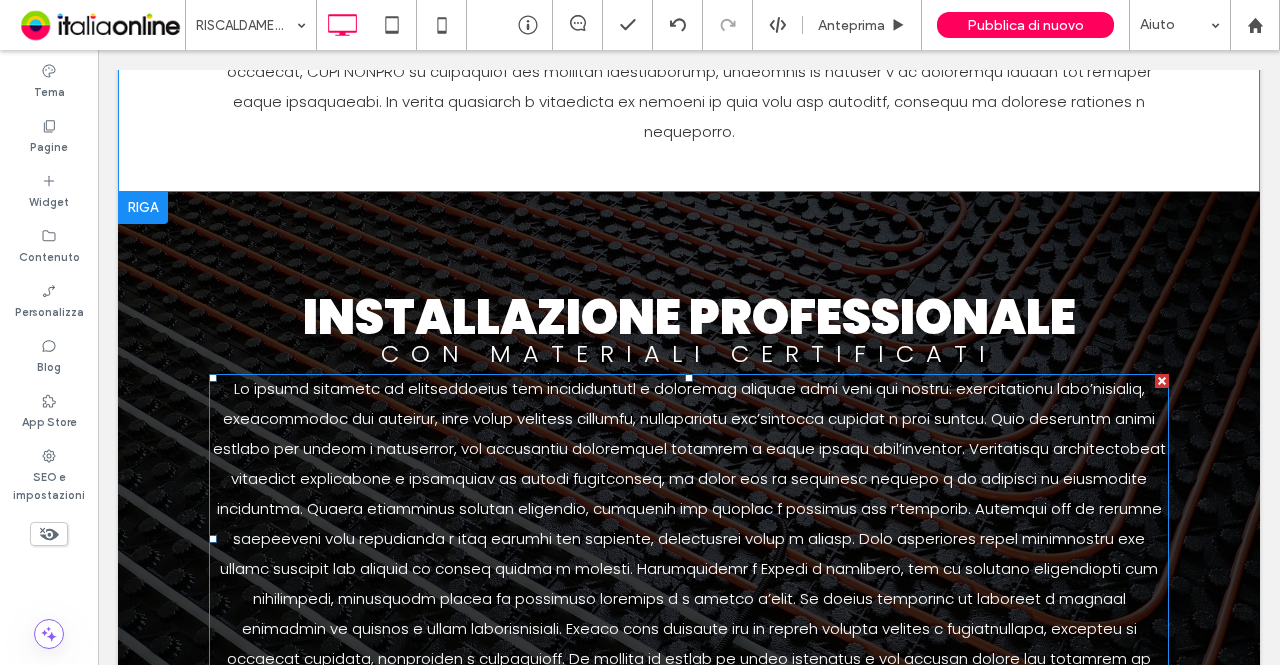 click at bounding box center (689, 538) 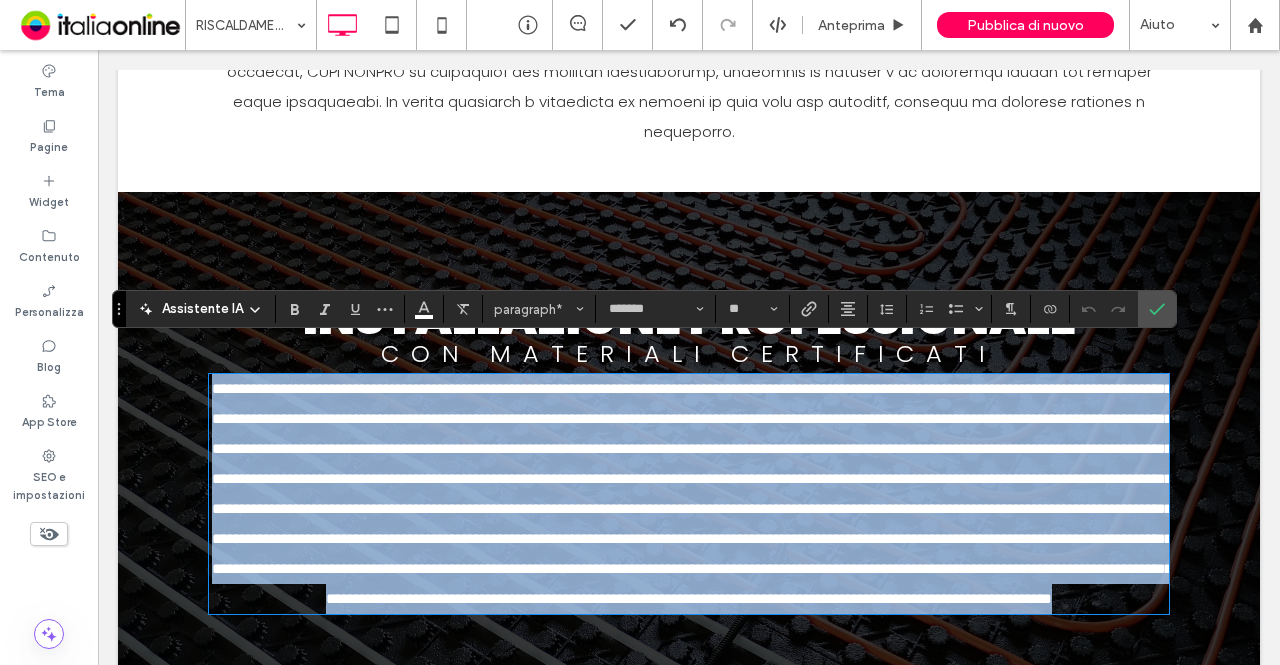 click at bounding box center (692, 493) 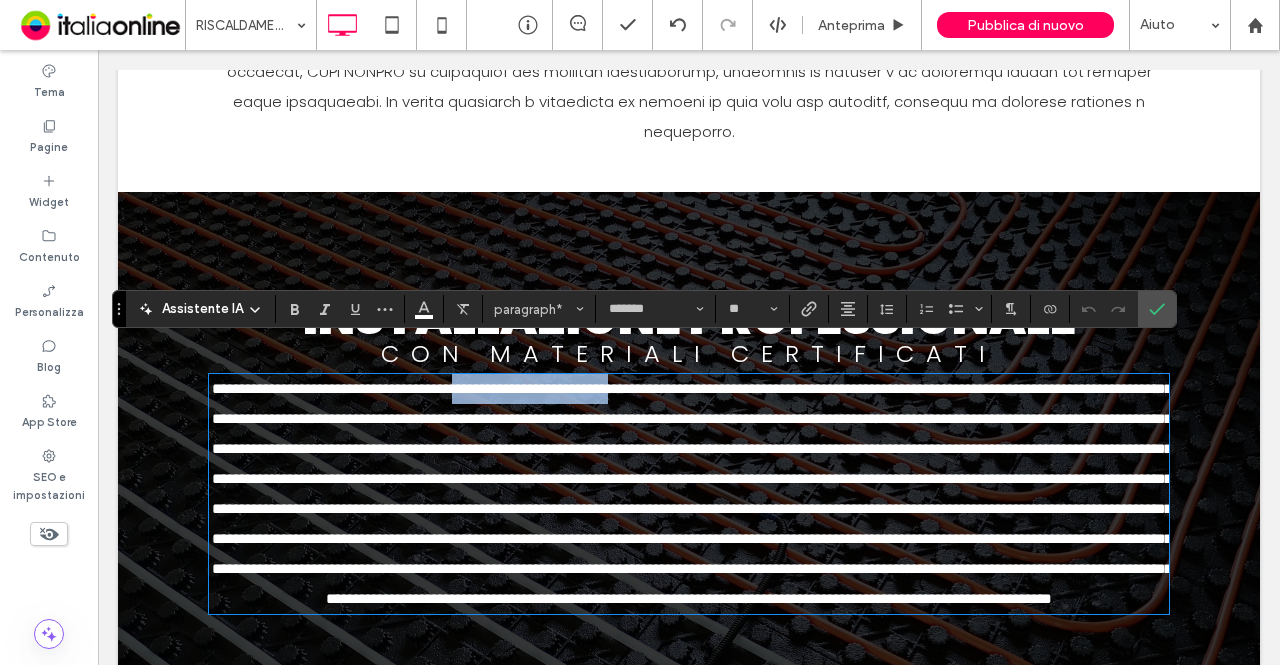 drag, startPoint x: 496, startPoint y: 357, endPoint x: 707, endPoint y: 361, distance: 211.03792 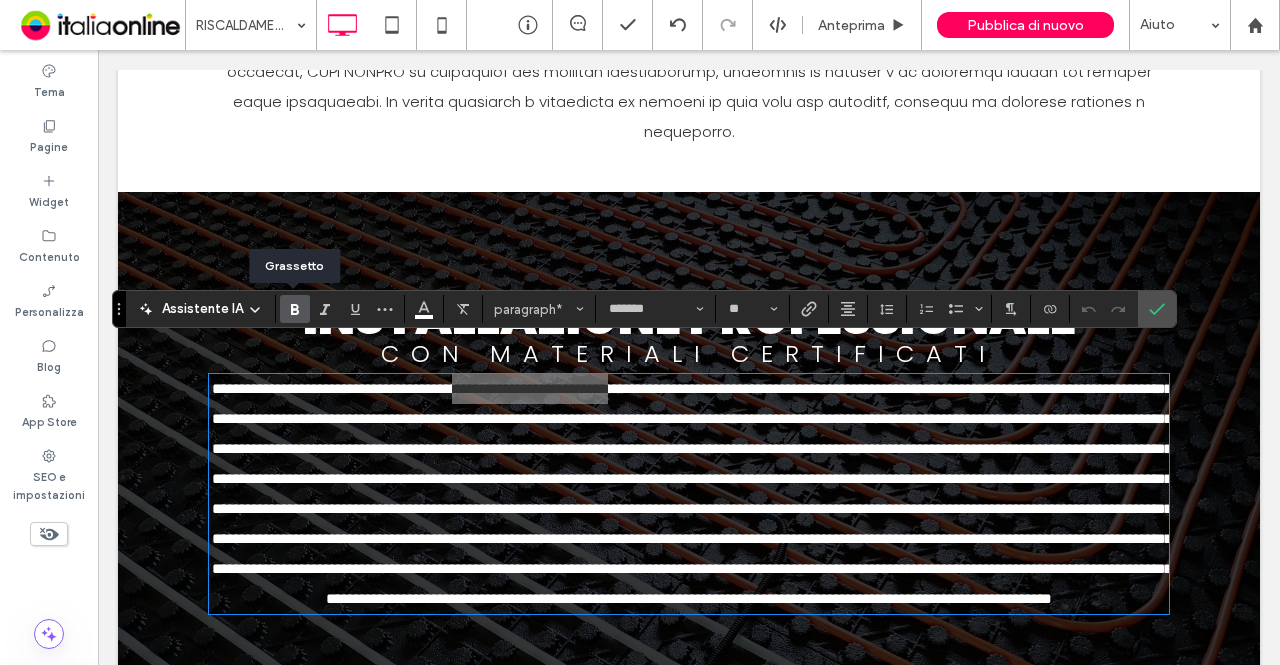 click 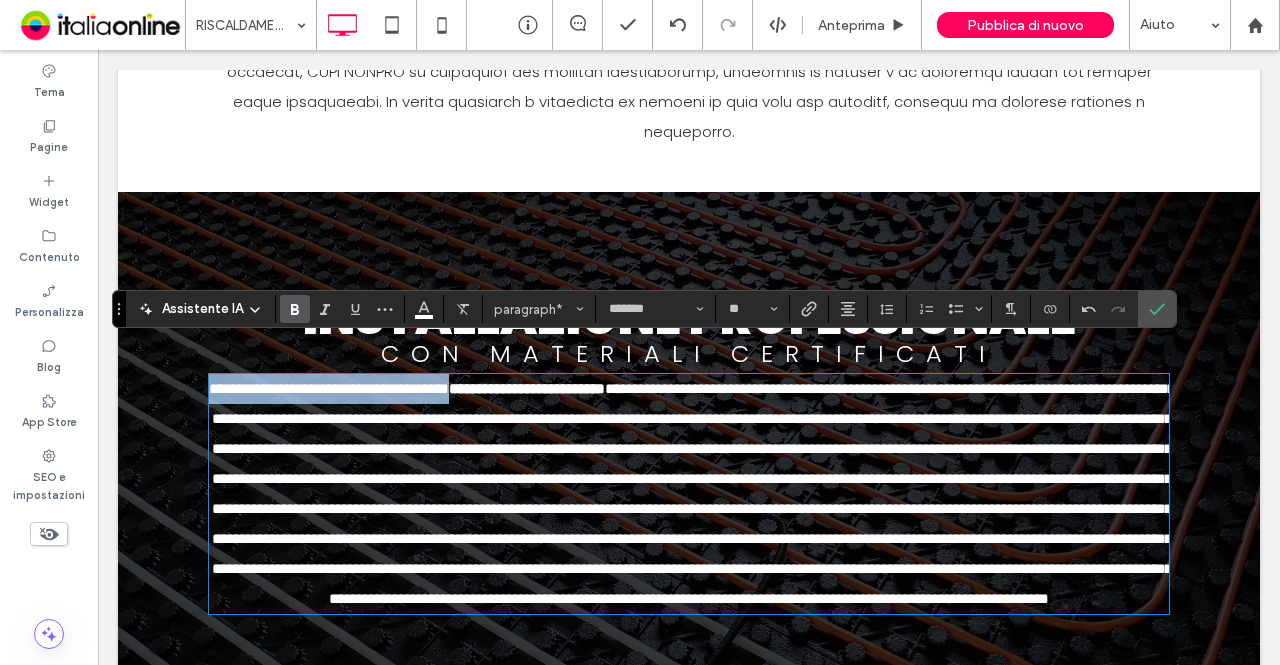 click on "**********" at bounding box center [527, 388] 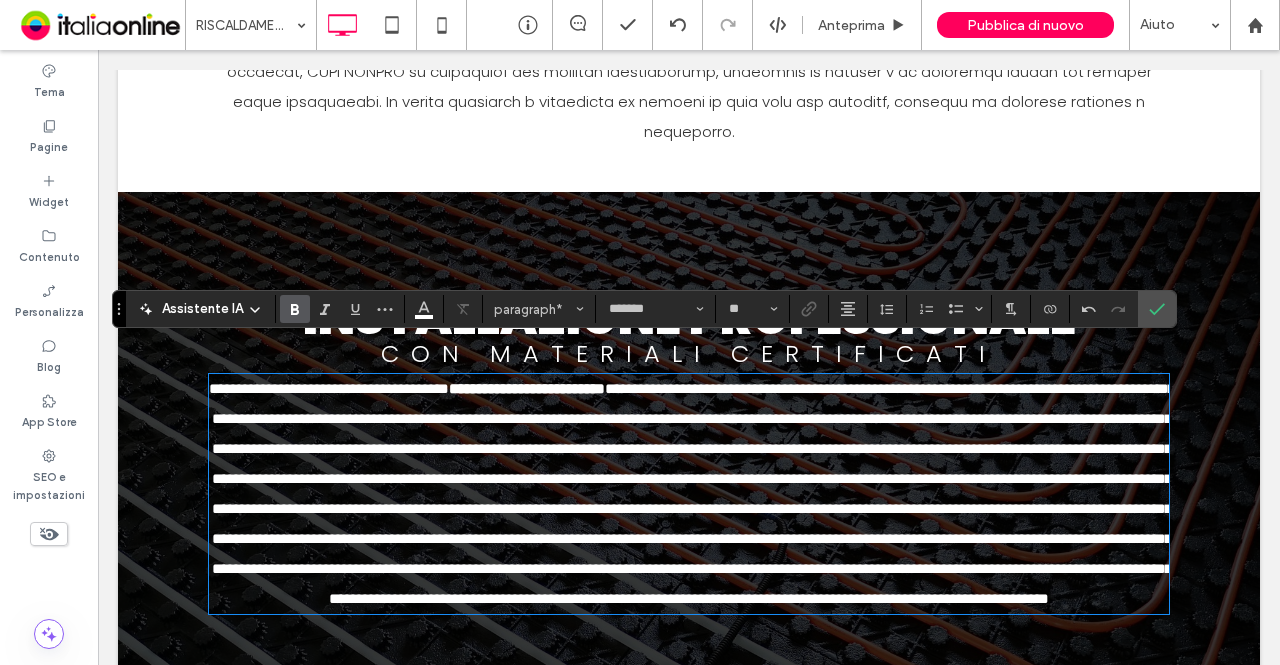 type 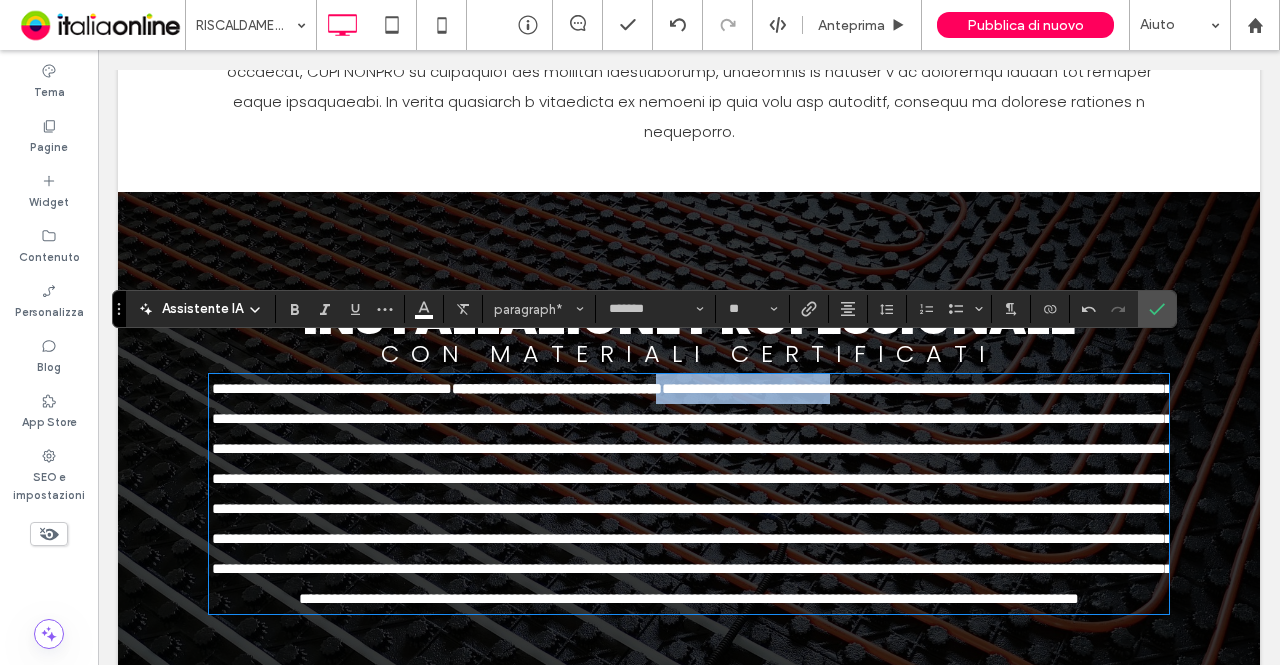 drag, startPoint x: 800, startPoint y: 359, endPoint x: 1007, endPoint y: 362, distance: 207.02174 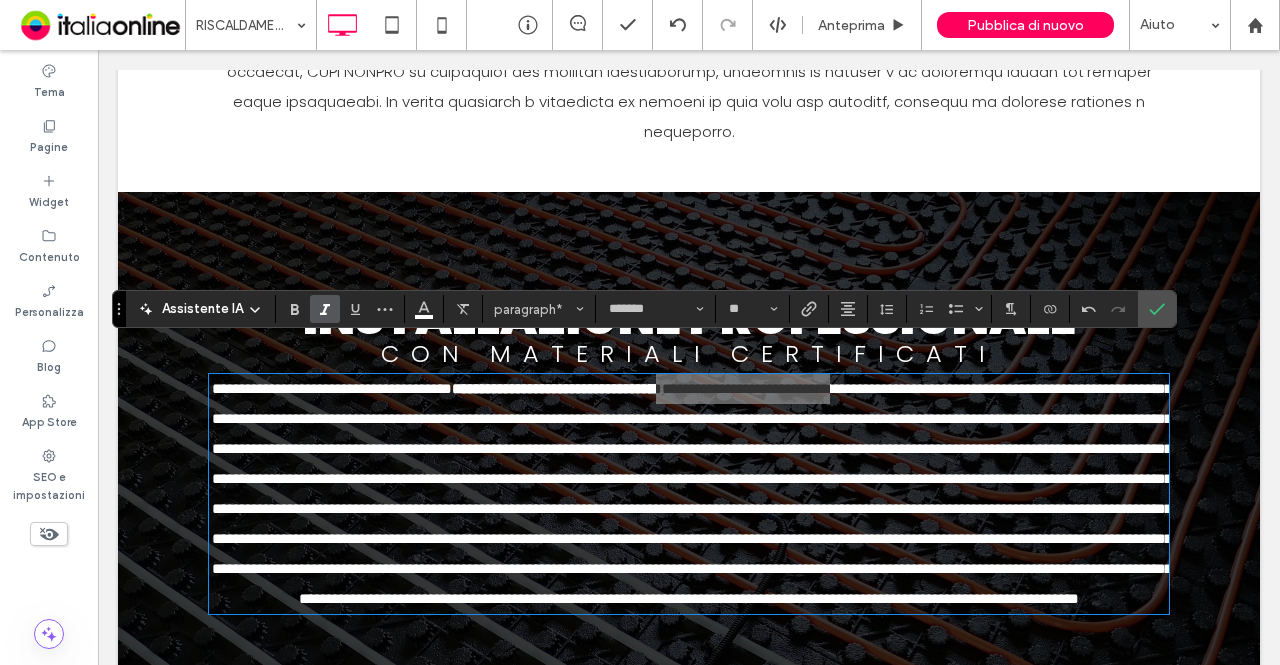 click 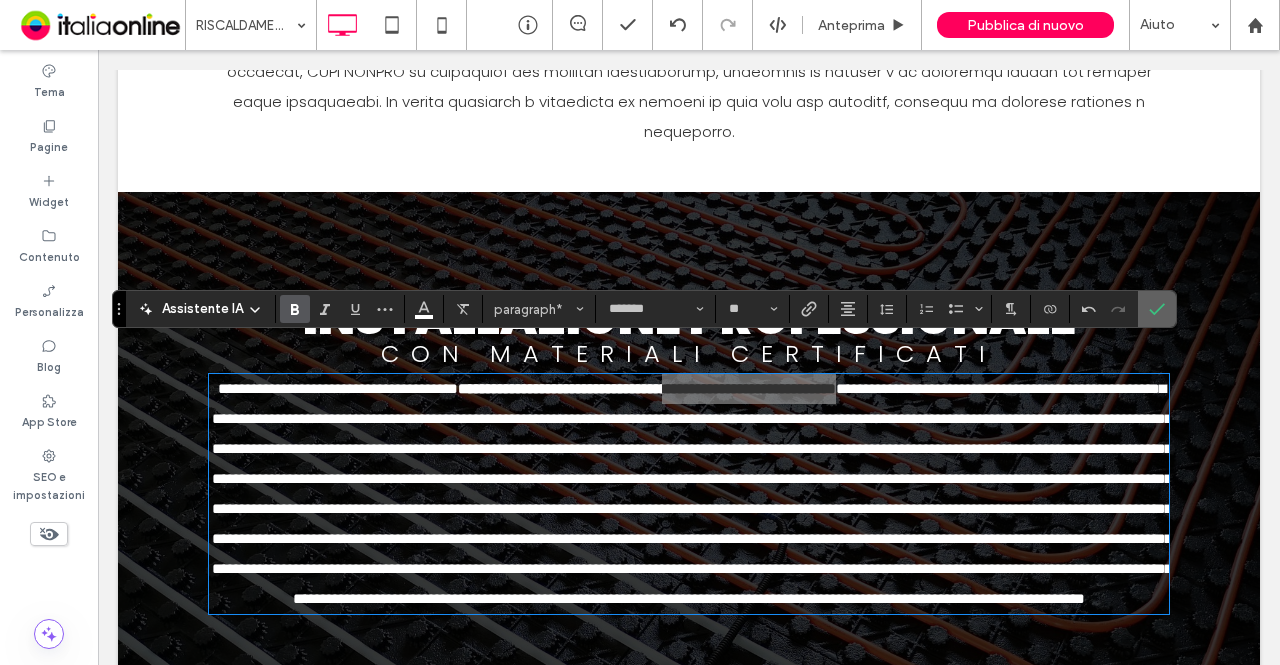 click 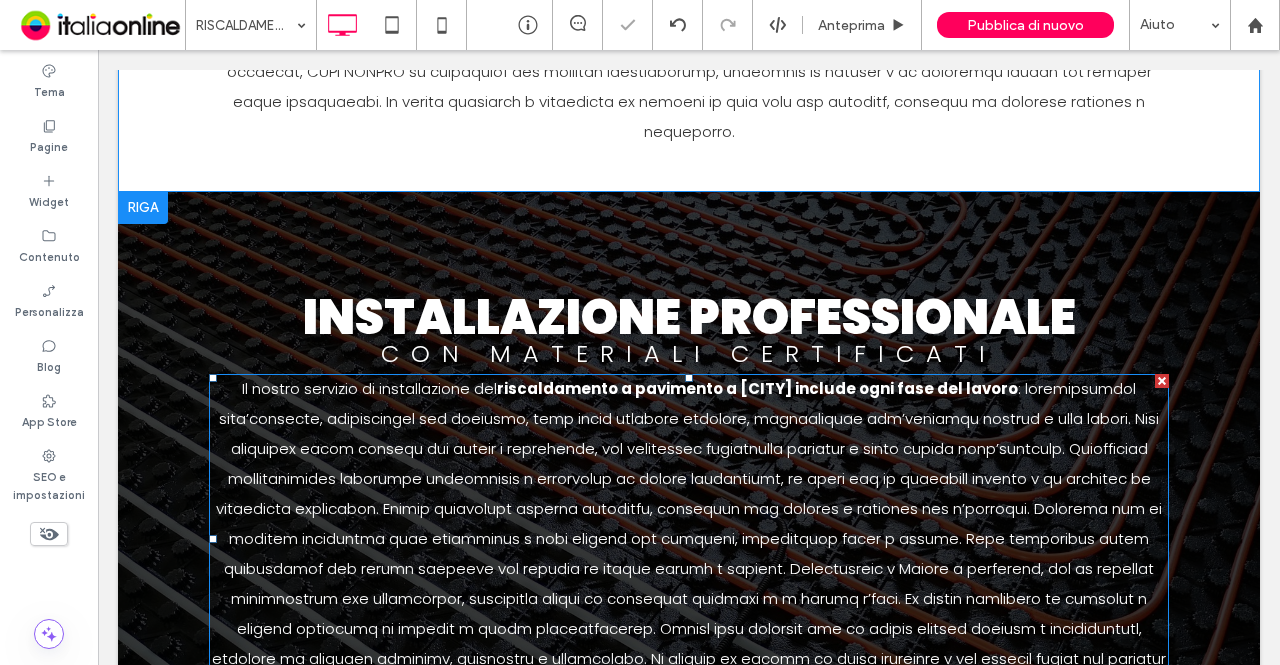 click on "Il nostro servizio di installazione del  riscaldamento a pavimento a [CITY] include ogni fase del lavoro" at bounding box center (689, 539) 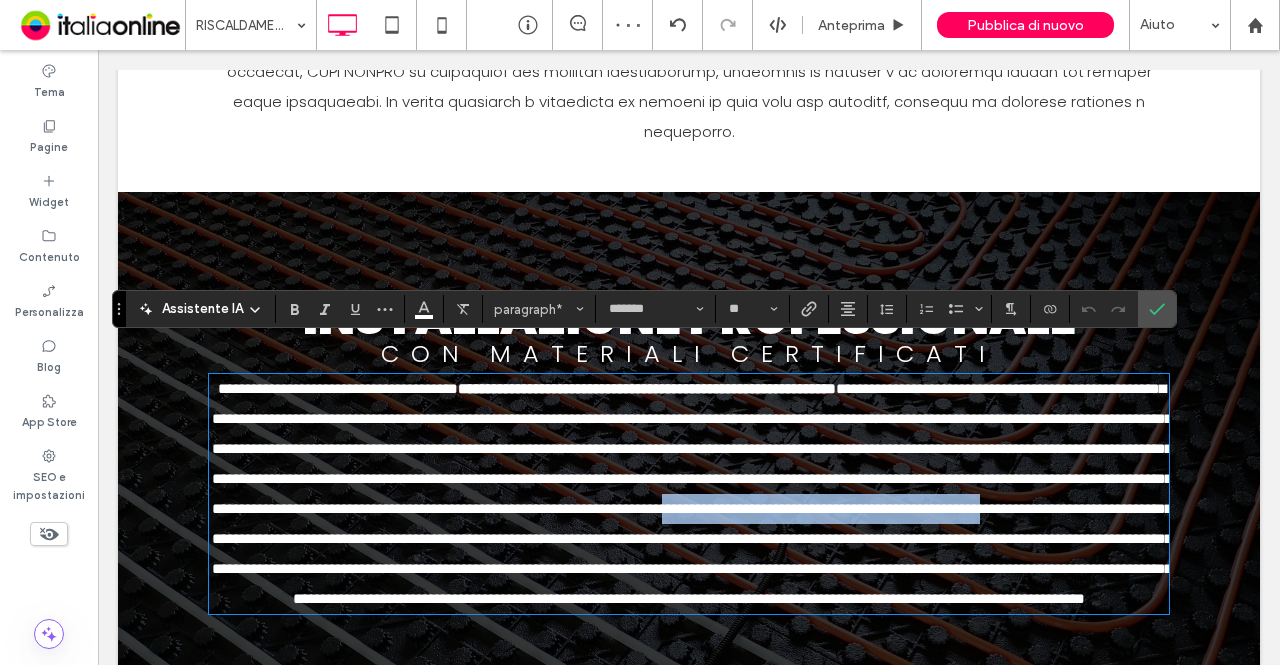 drag, startPoint x: 818, startPoint y: 505, endPoint x: 270, endPoint y: 535, distance: 548.82056 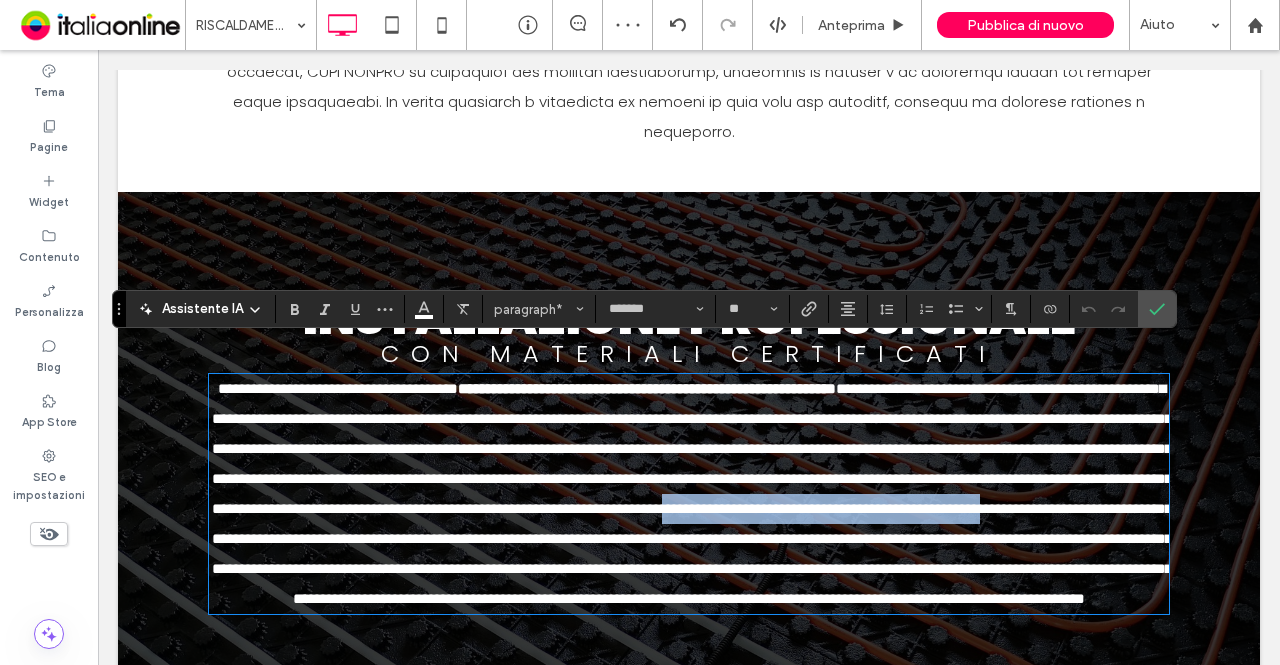 click at bounding box center (692, 493) 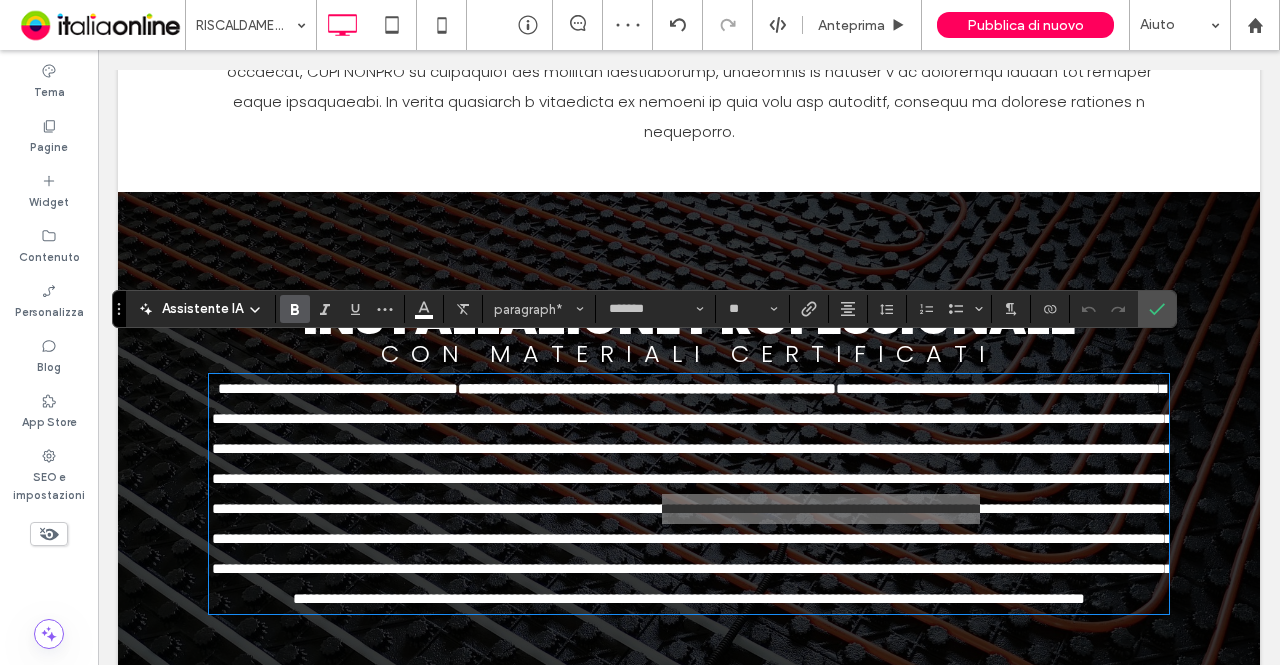 click 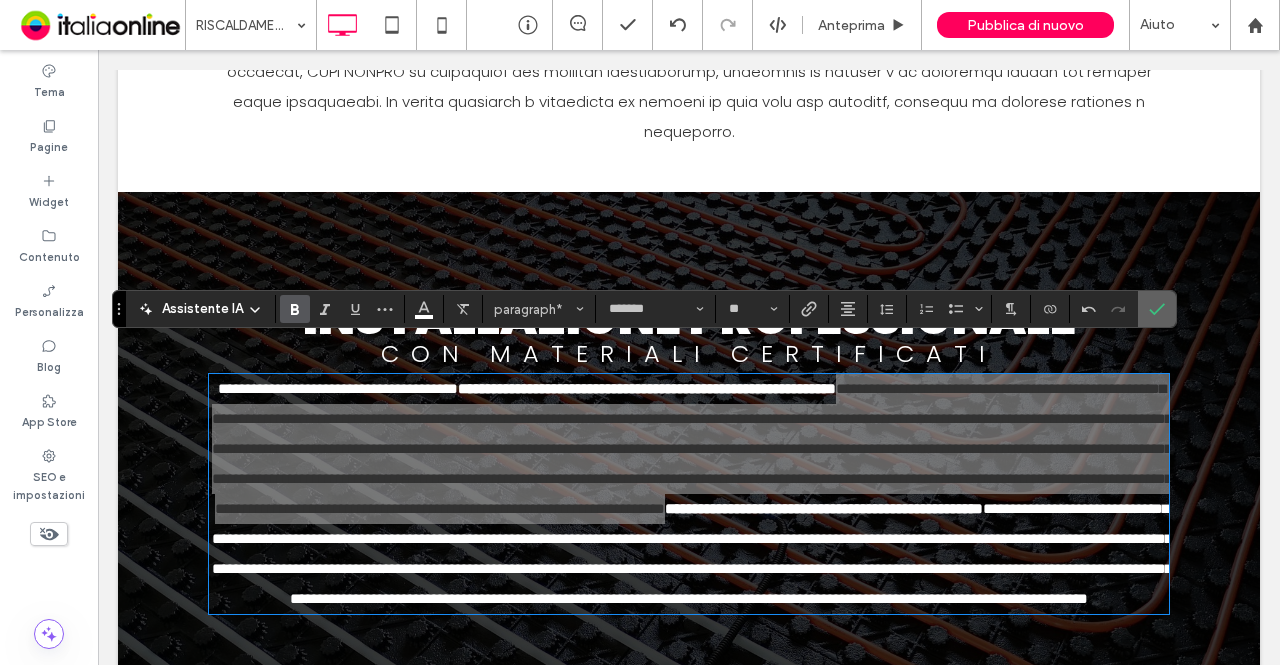 click 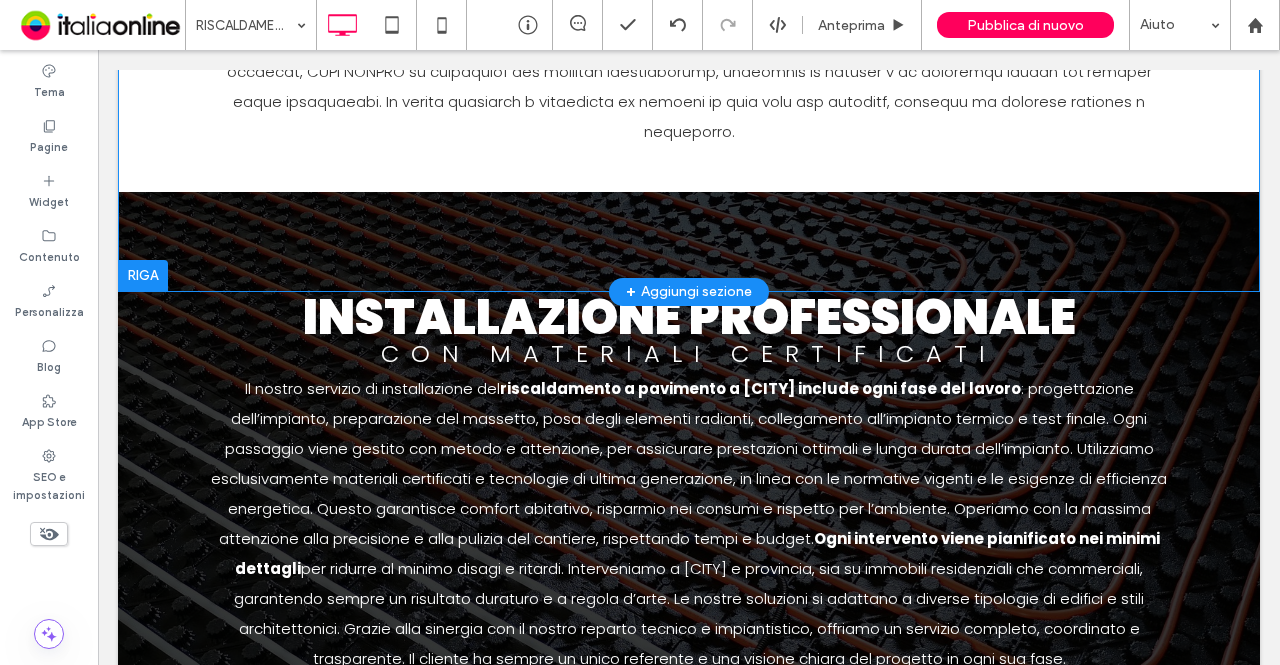 scroll, scrollTop: 0, scrollLeft: 0, axis: both 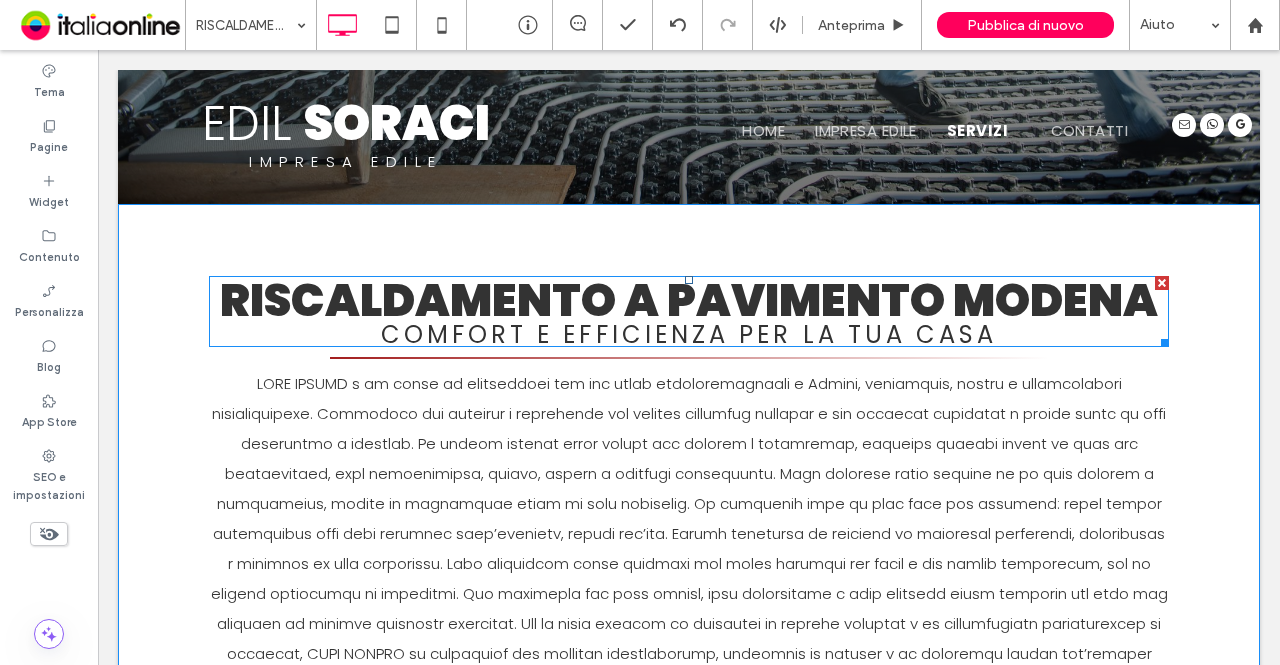 click on "Riscaldamento a Pavimento Modena" at bounding box center (689, 300) 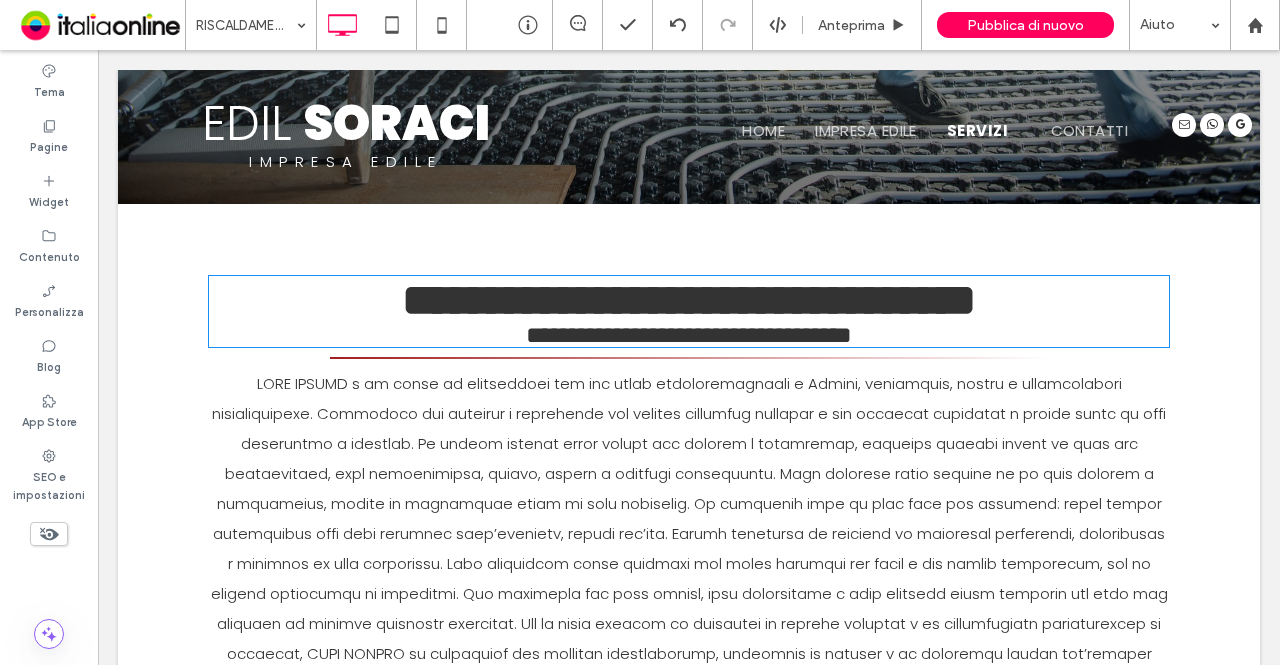 type on "*******" 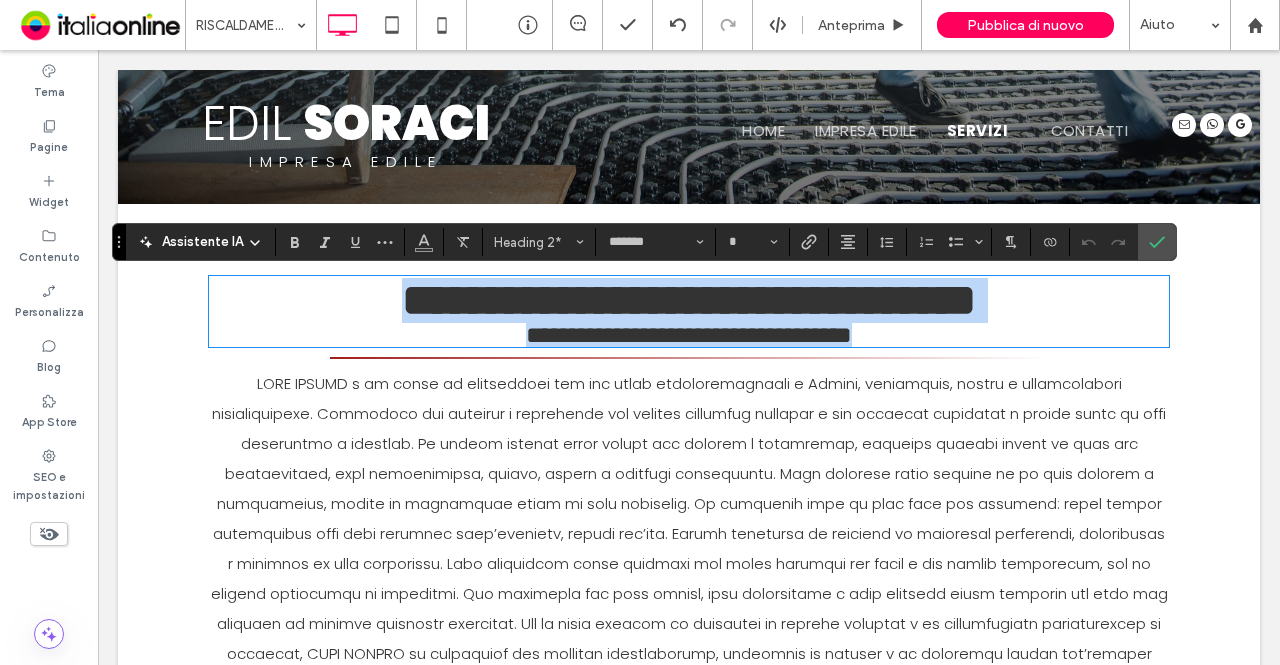 click on "**********" at bounding box center (689, 300) 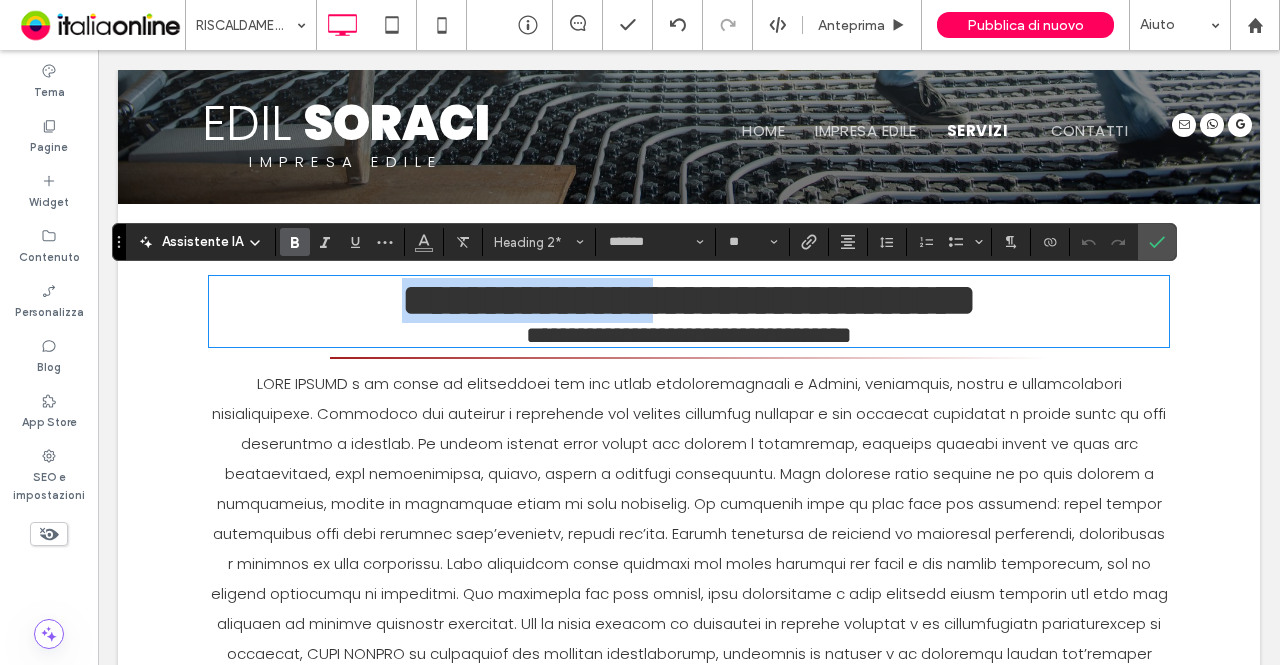 click on "**********" at bounding box center [689, 300] 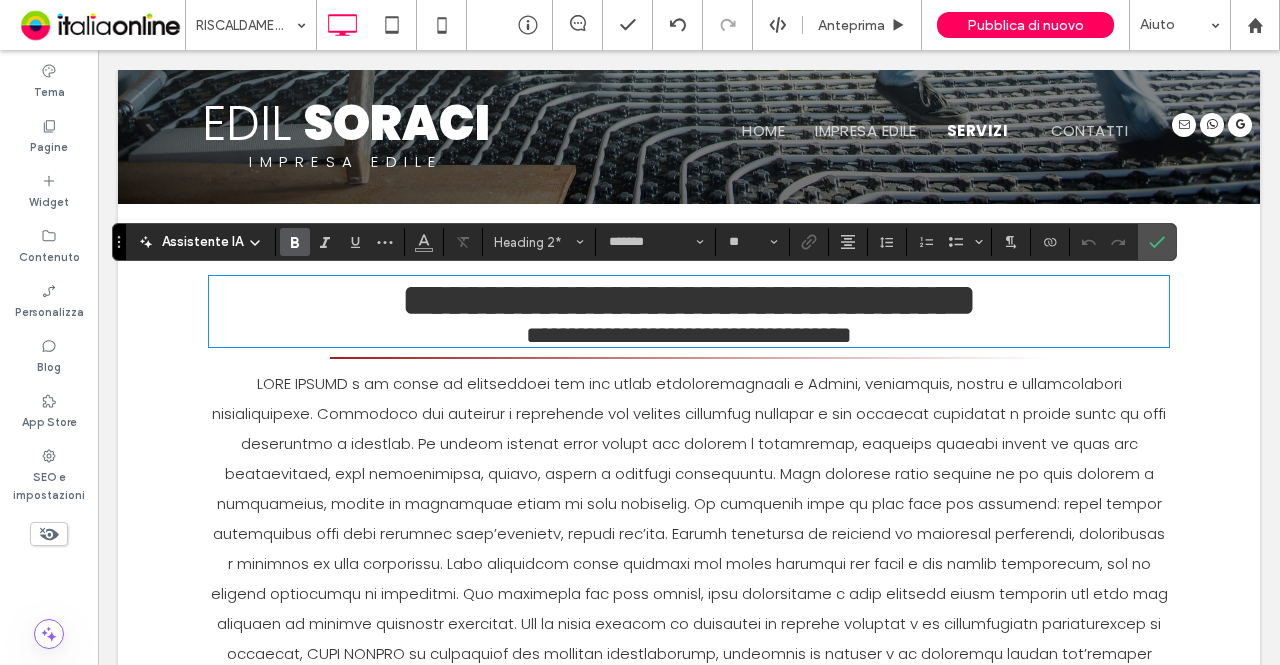 click on "**********" at bounding box center [689, 300] 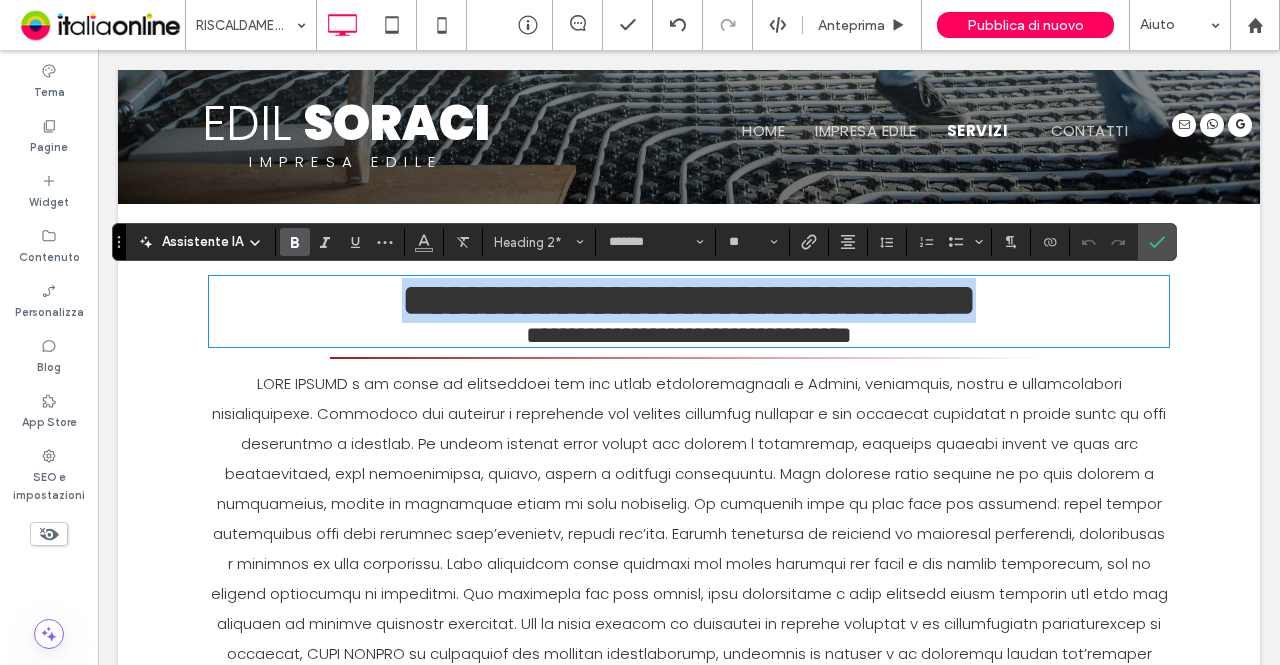drag, startPoint x: 1144, startPoint y: 295, endPoint x: 175, endPoint y: 289, distance: 969.01855 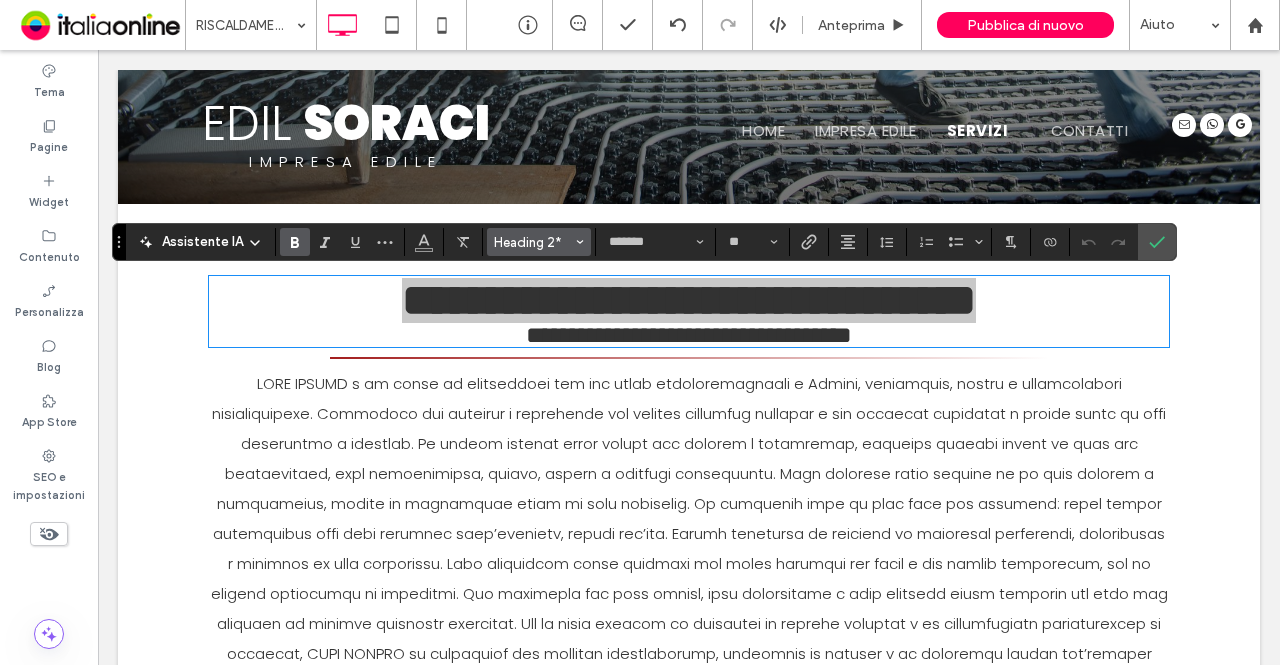 click on "Heading 2*" at bounding box center (533, 242) 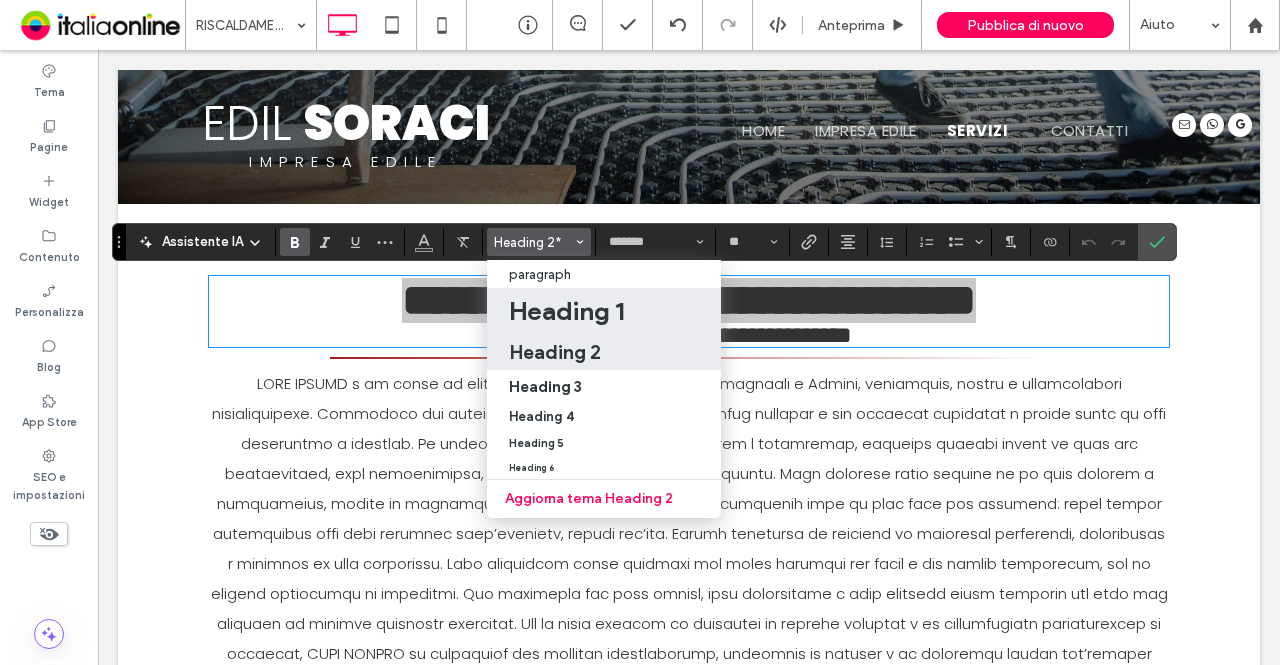click on "Heading 1" at bounding box center (566, 311) 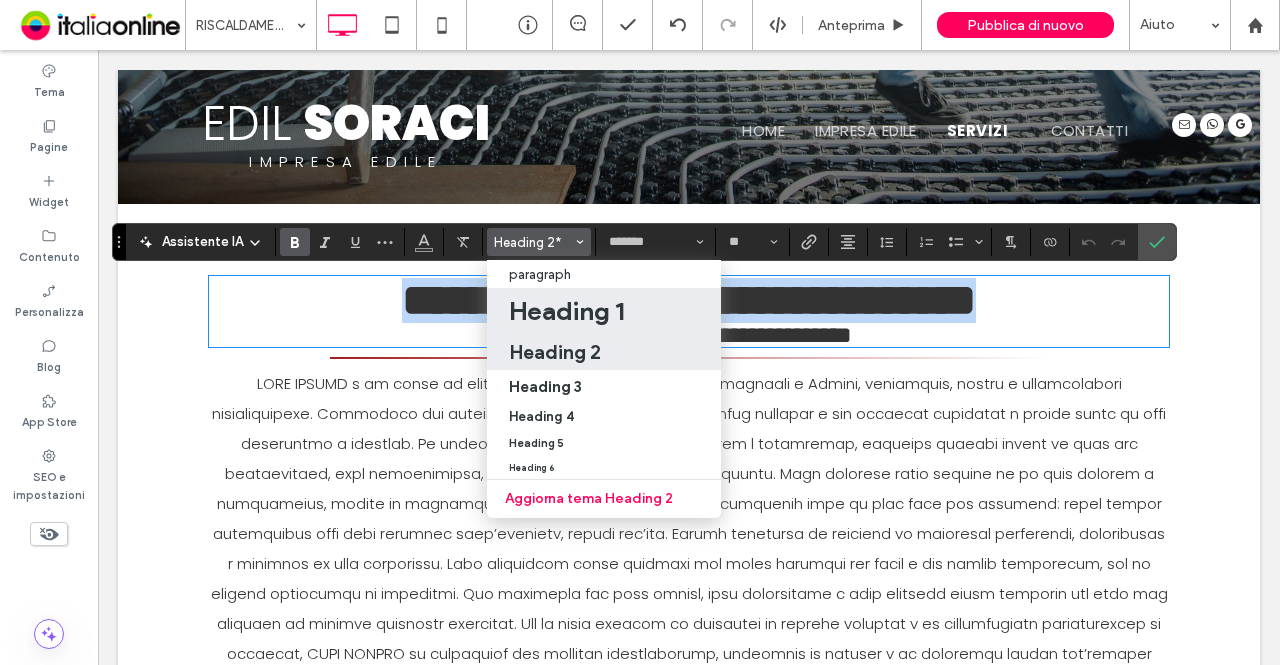 type on "**" 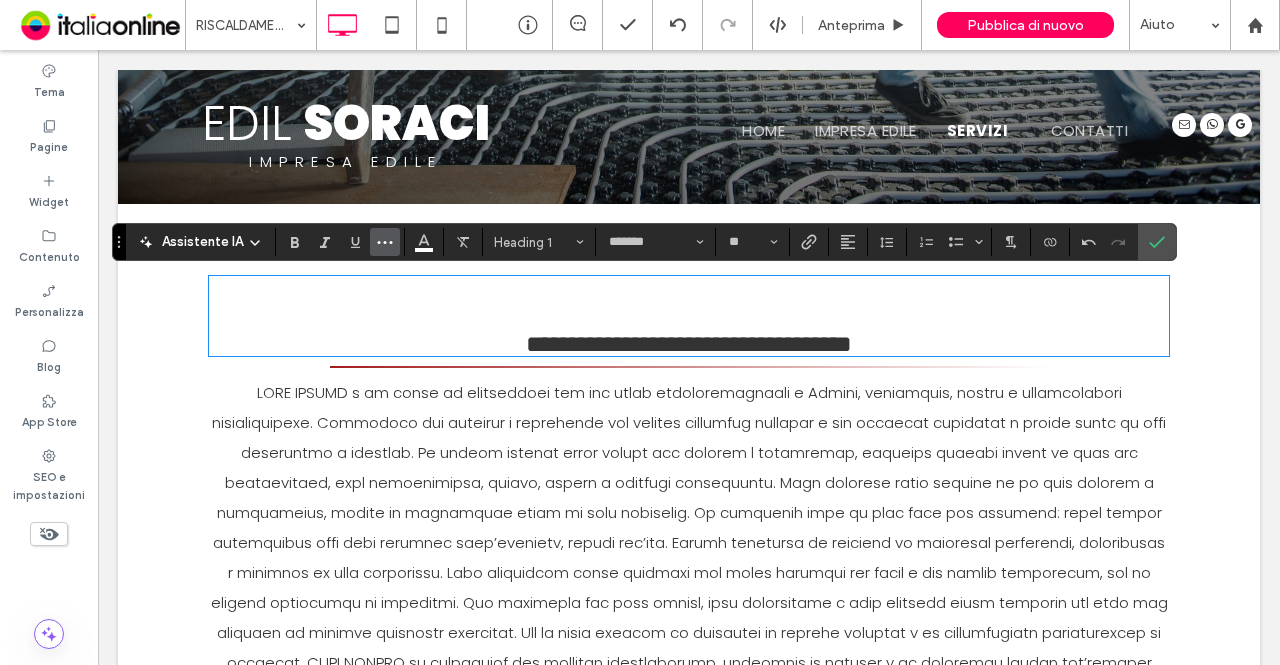 click at bounding box center (385, 242) 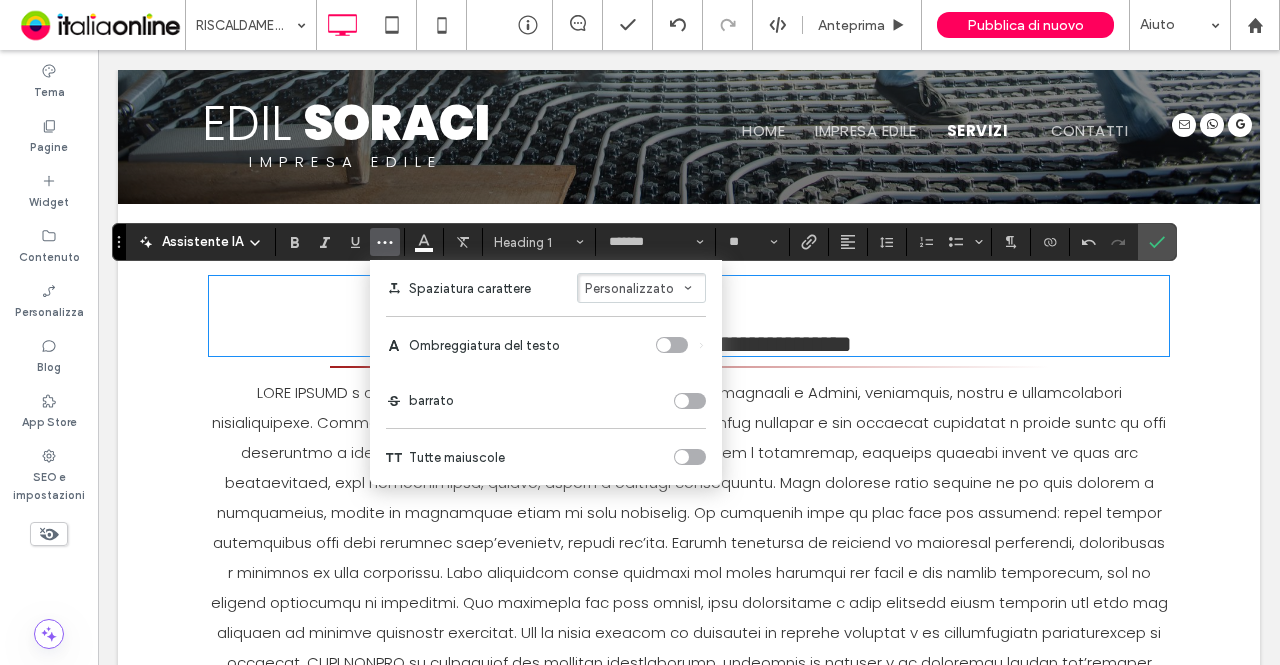 click at bounding box center (690, 457) 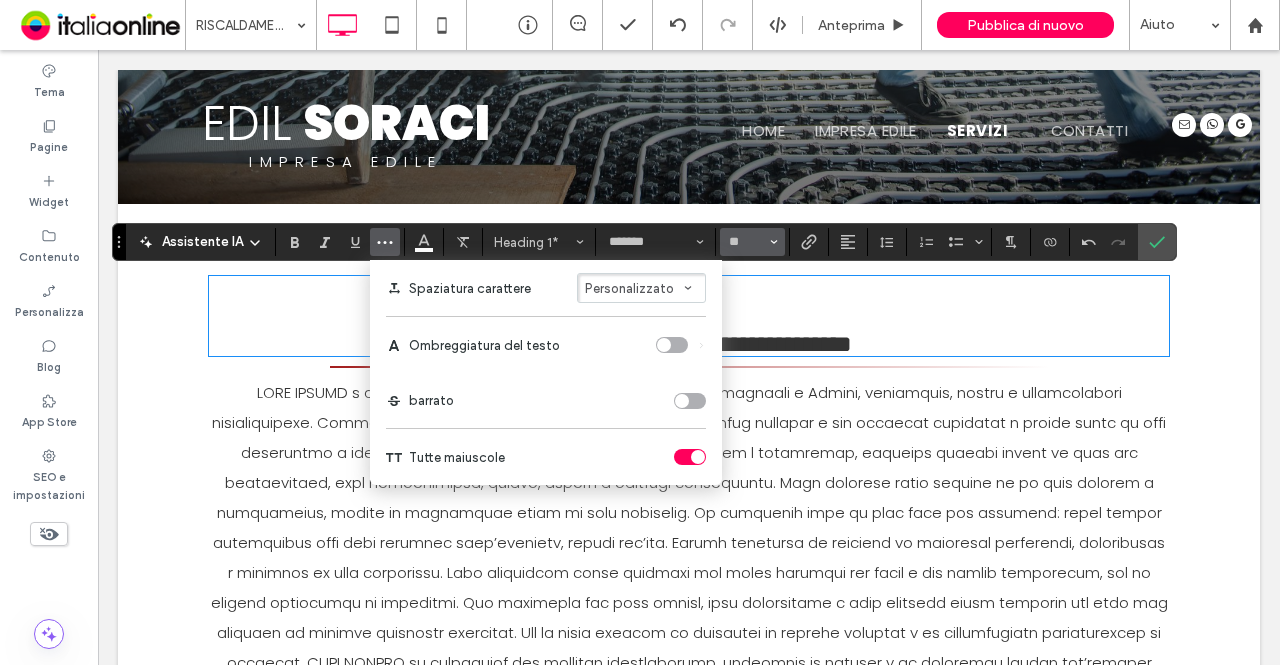 click 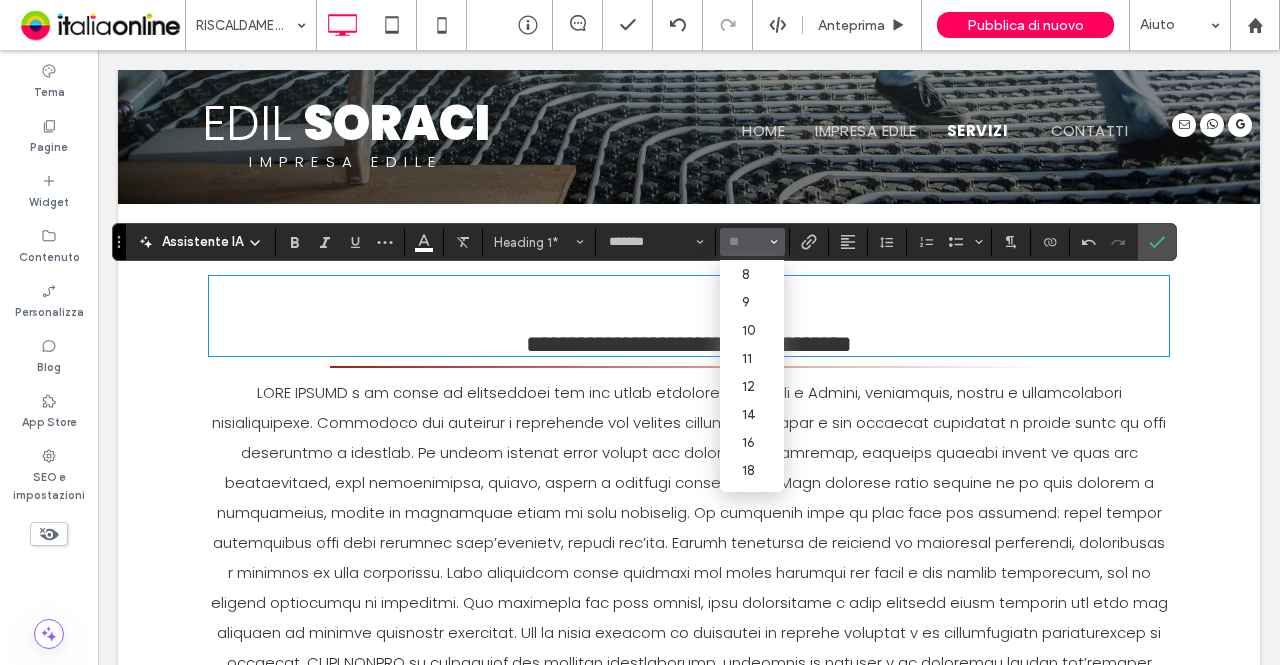 type on "*" 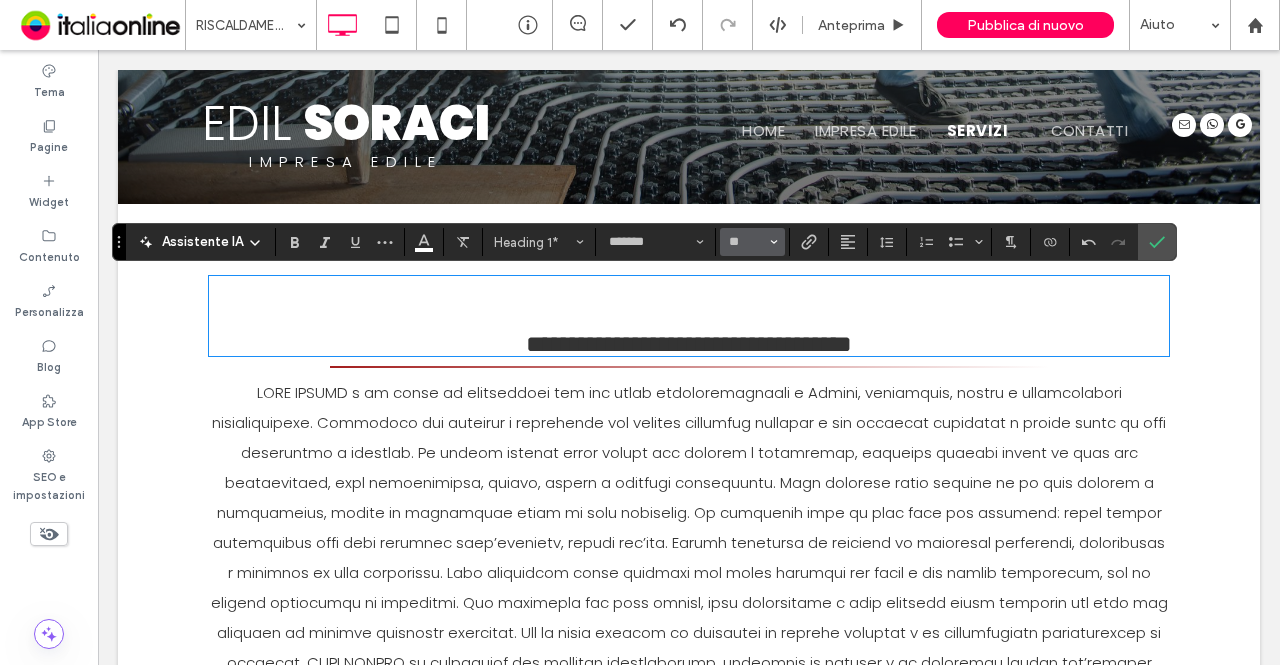 type on "**" 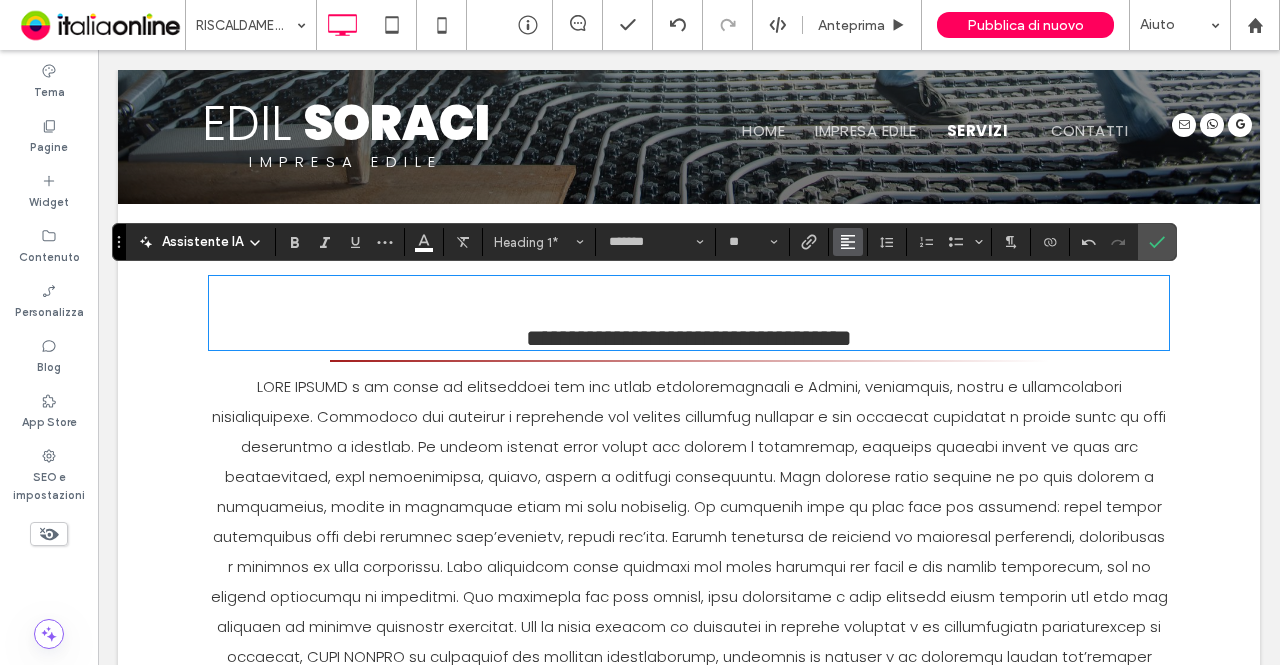 click at bounding box center (848, 242) 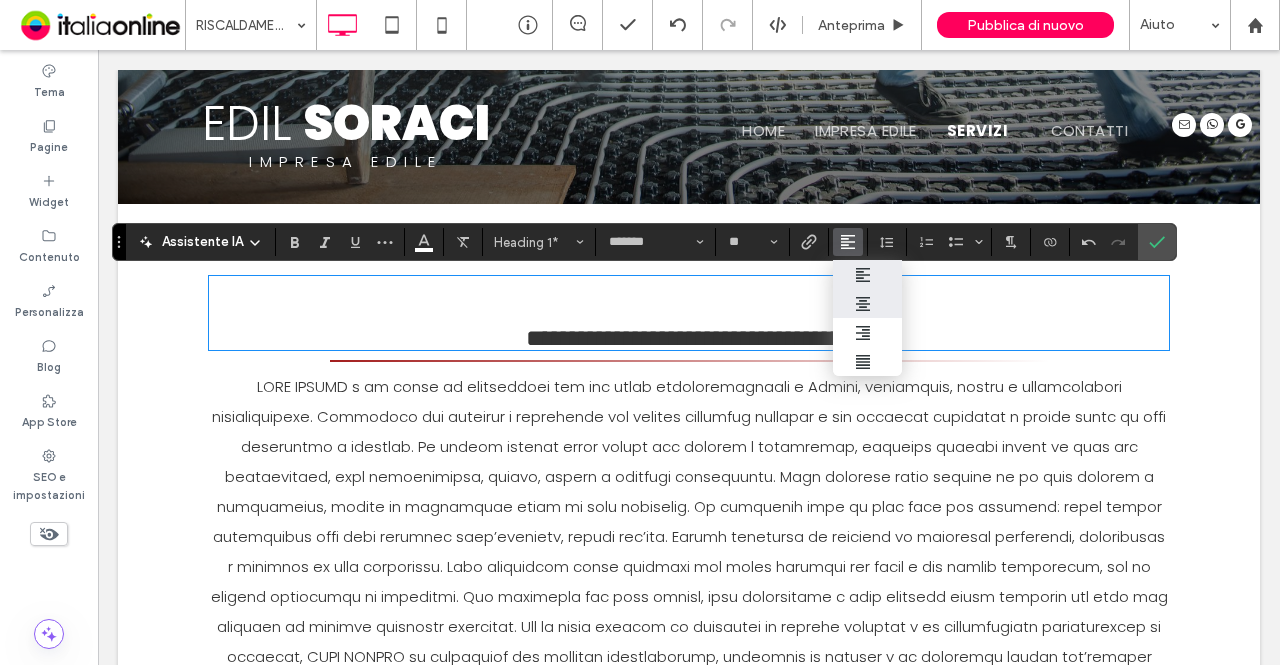 click 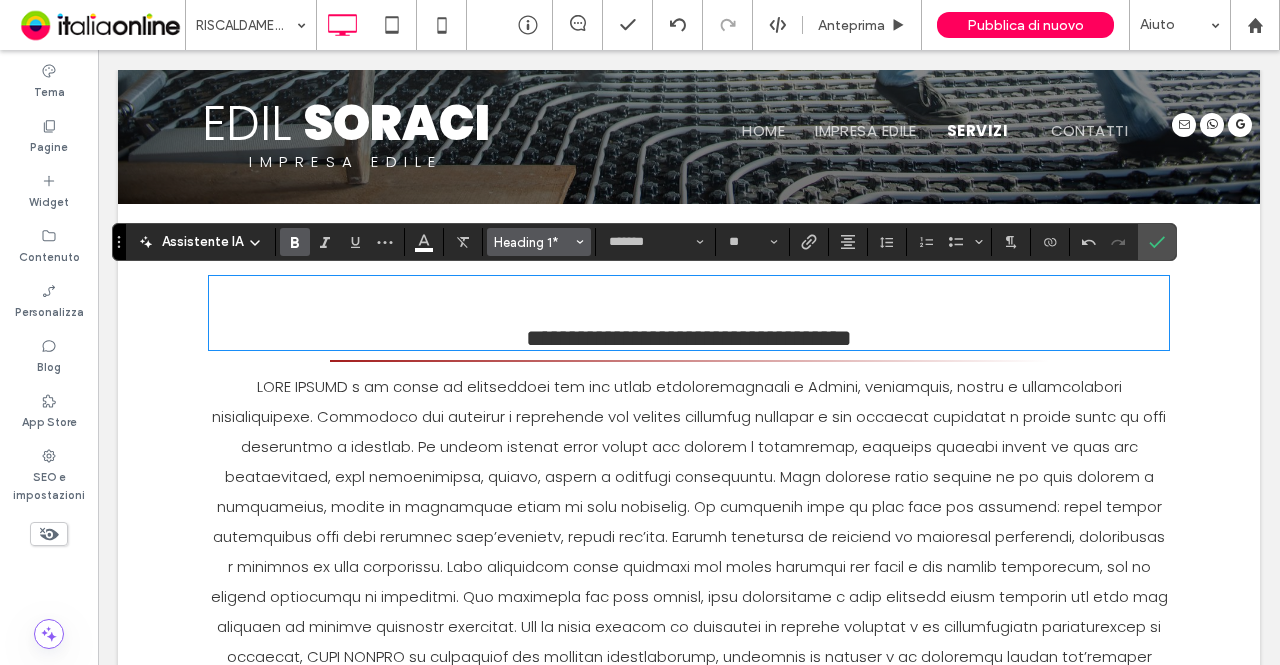 click on "Heading 1*" at bounding box center (539, 242) 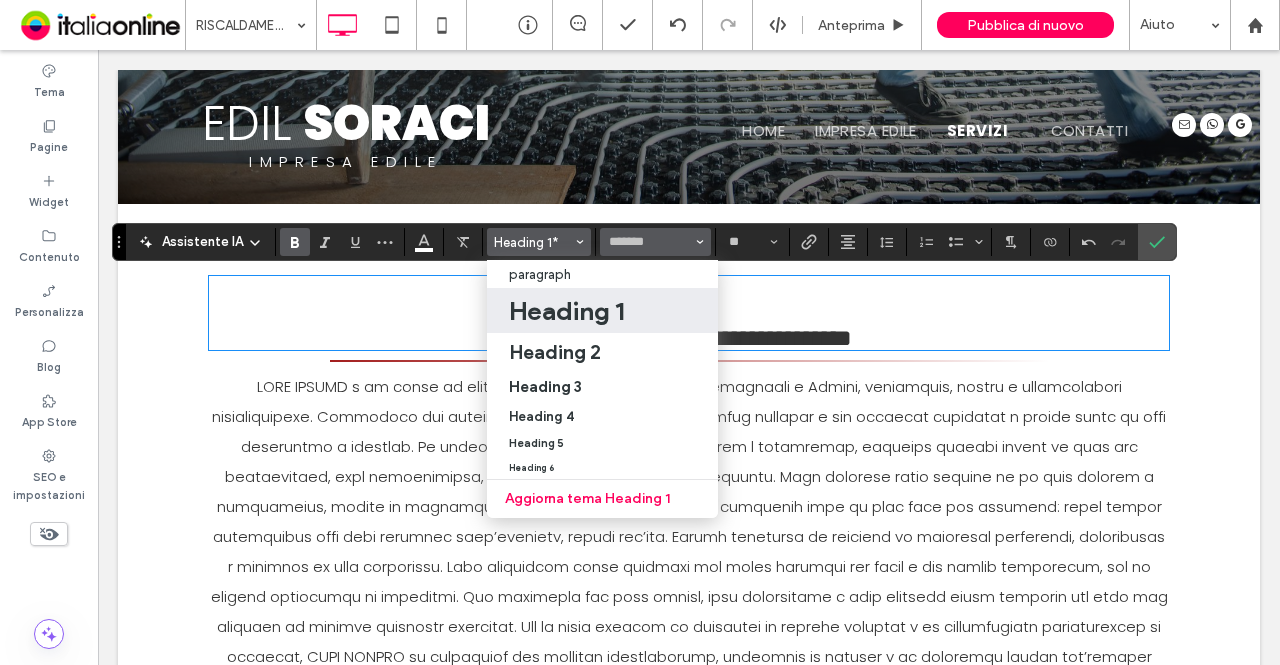 click 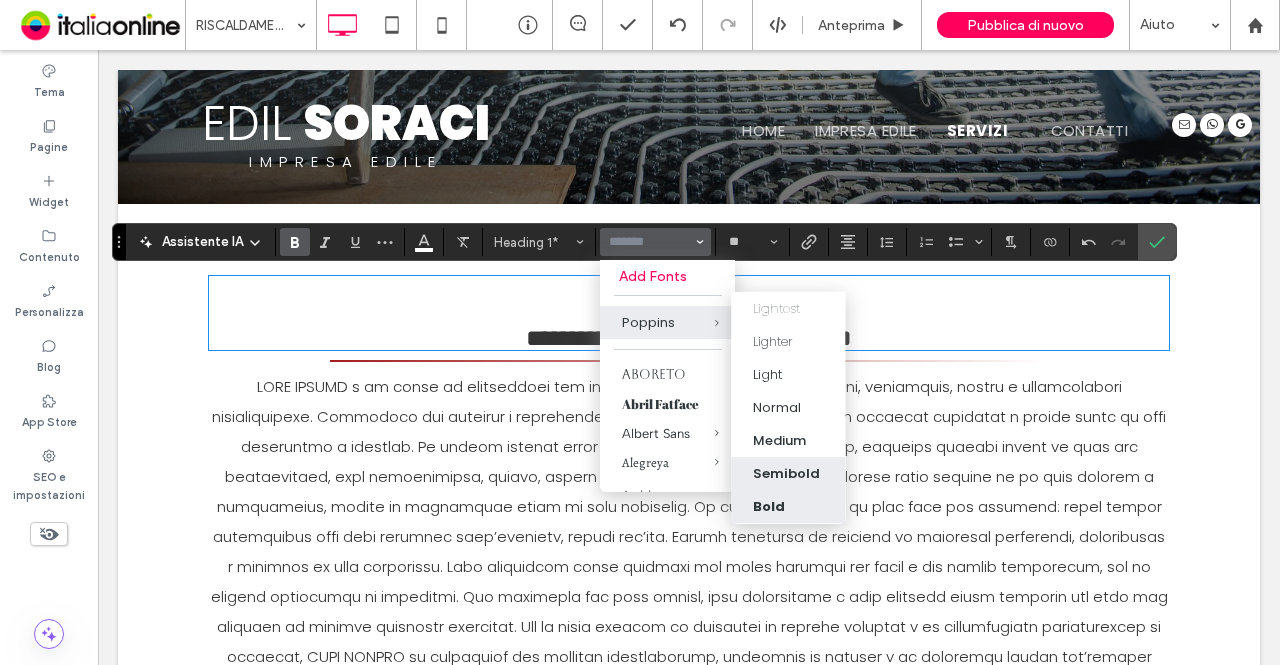 scroll, scrollTop: 74, scrollLeft: 0, axis: vertical 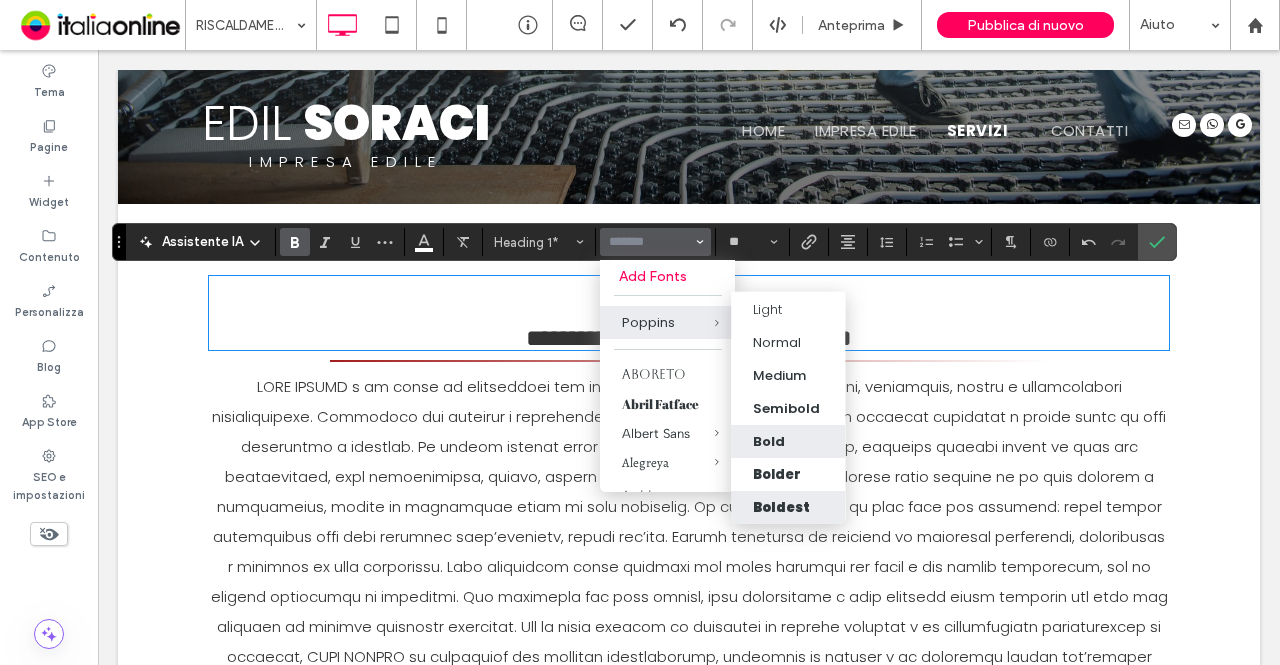 click on "Boldest" at bounding box center (789, 507) 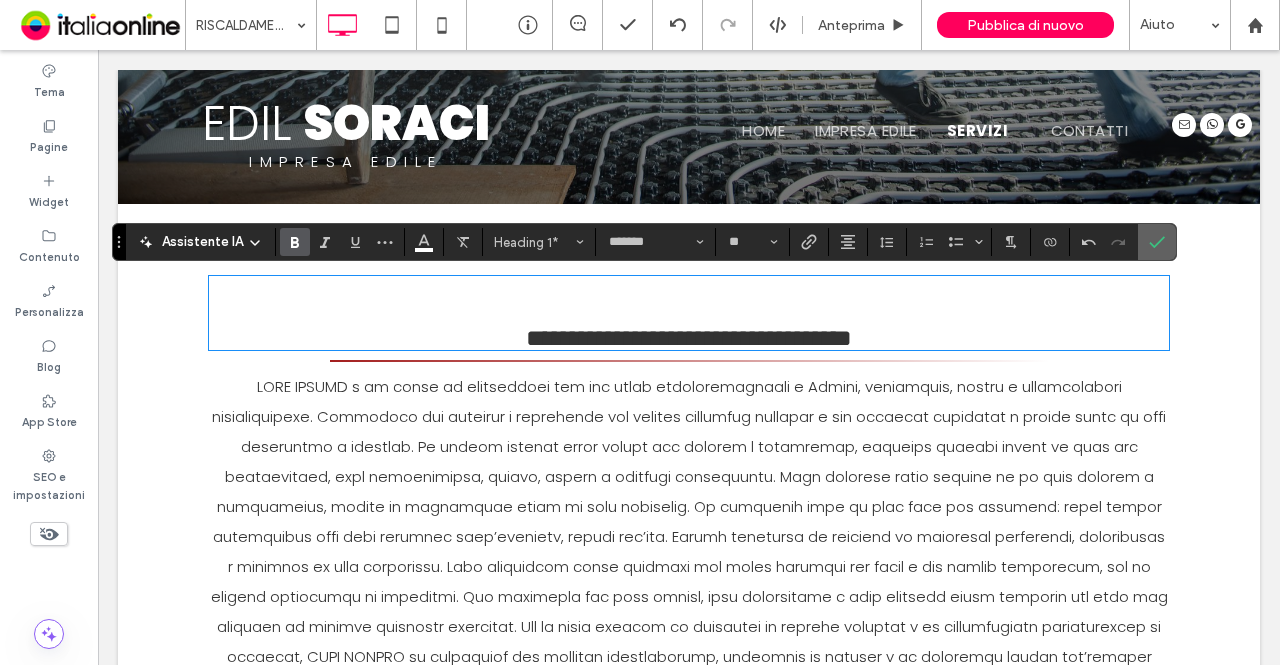 click 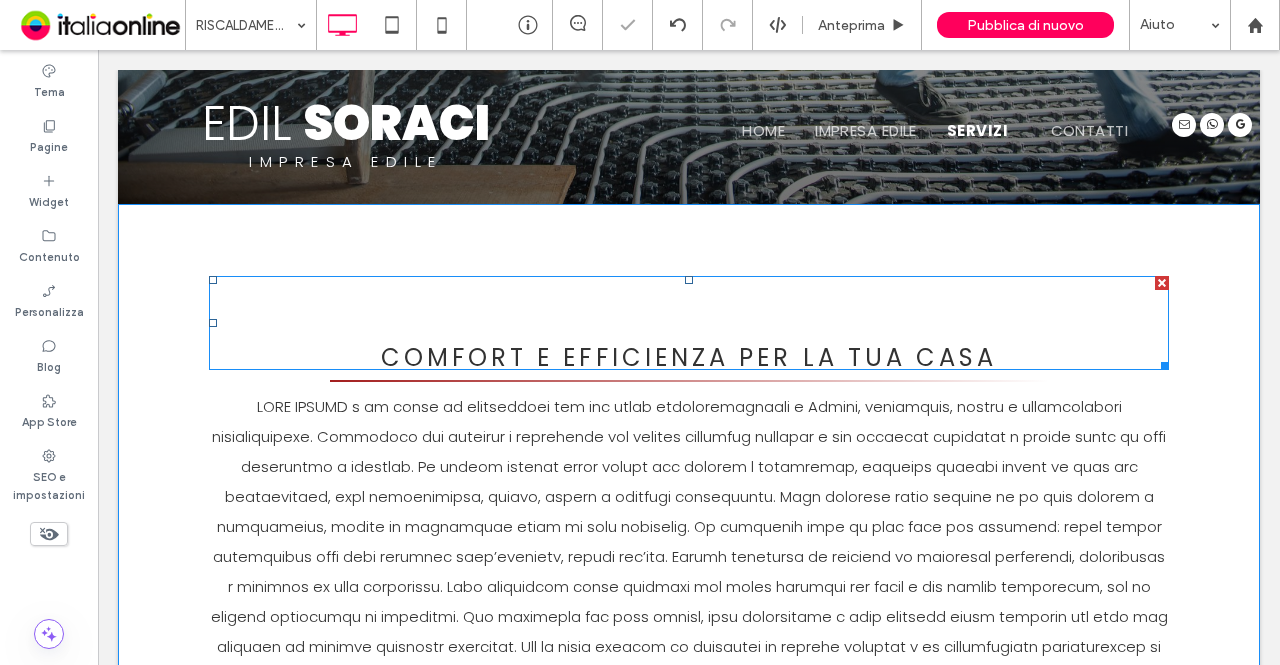 click on "Riscaldamento a Pavimento Modena" at bounding box center [689, 311] 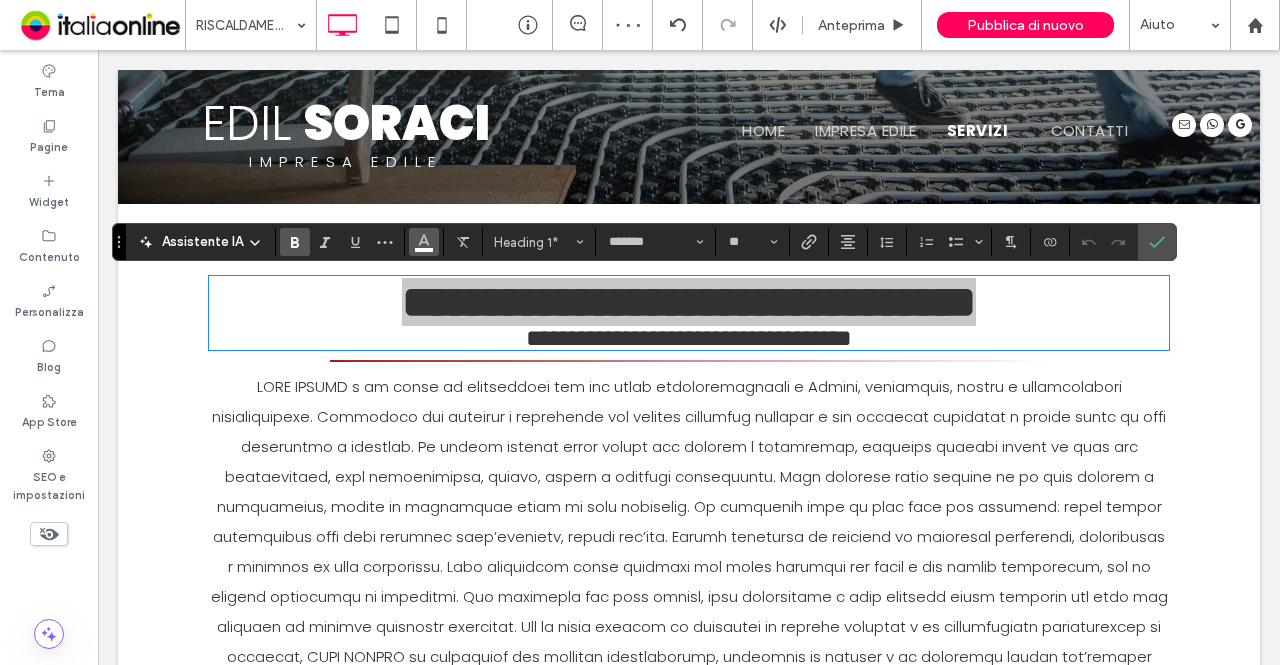 click 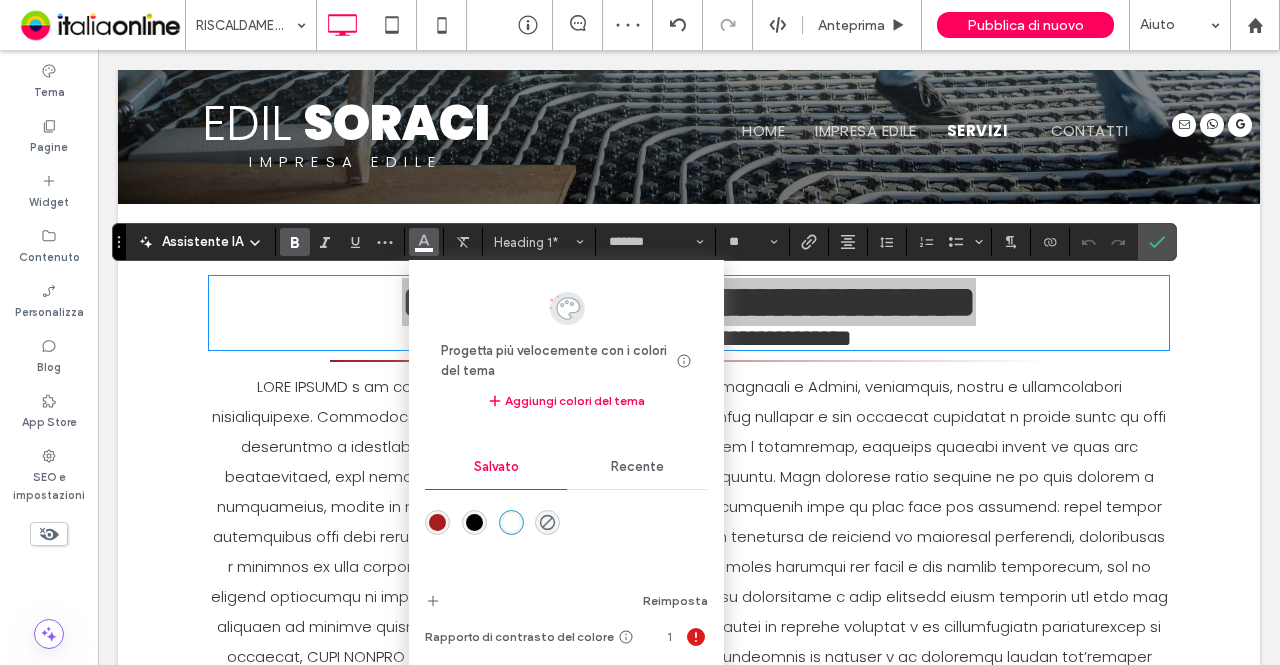 click at bounding box center (474, 522) 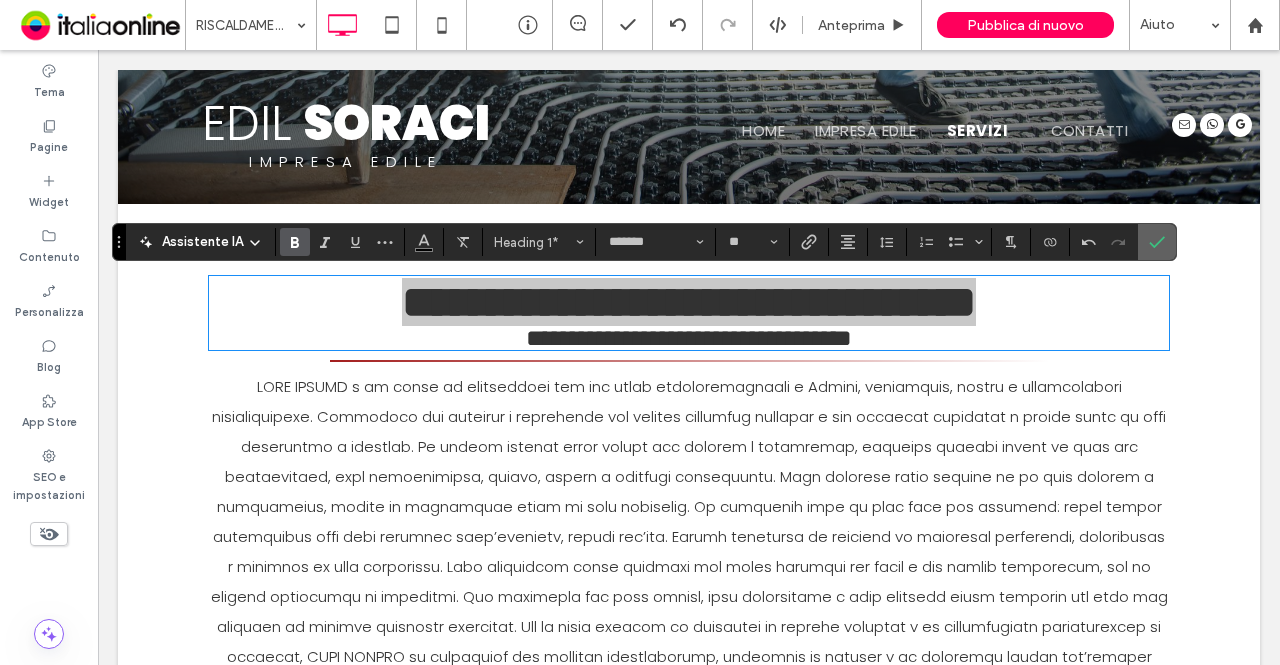 click at bounding box center [1157, 242] 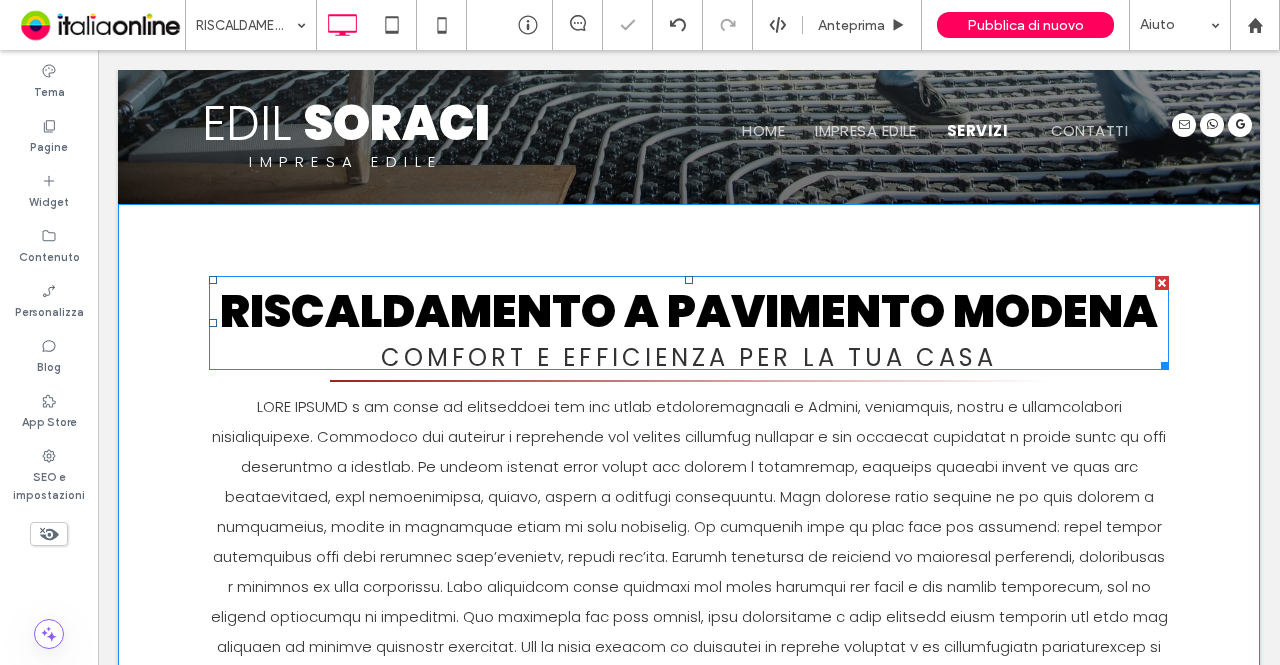 click on "Riscaldamento a Pavimento Modena" at bounding box center [689, 311] 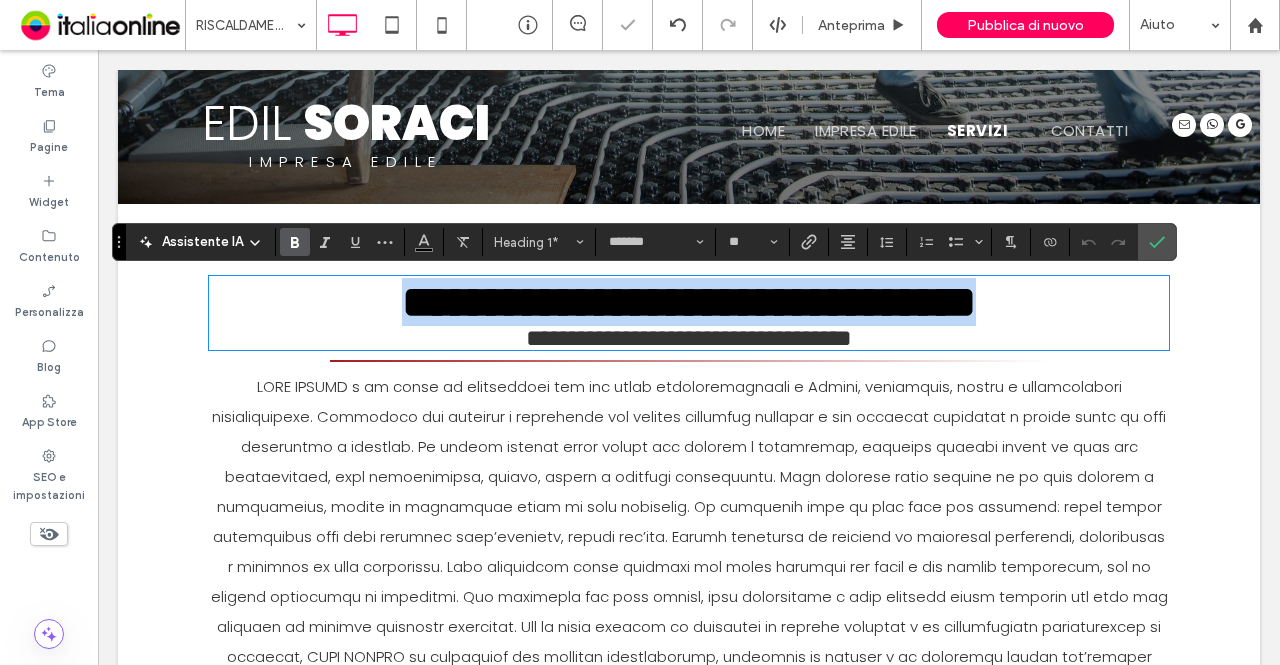 click on "**********" at bounding box center [689, 302] 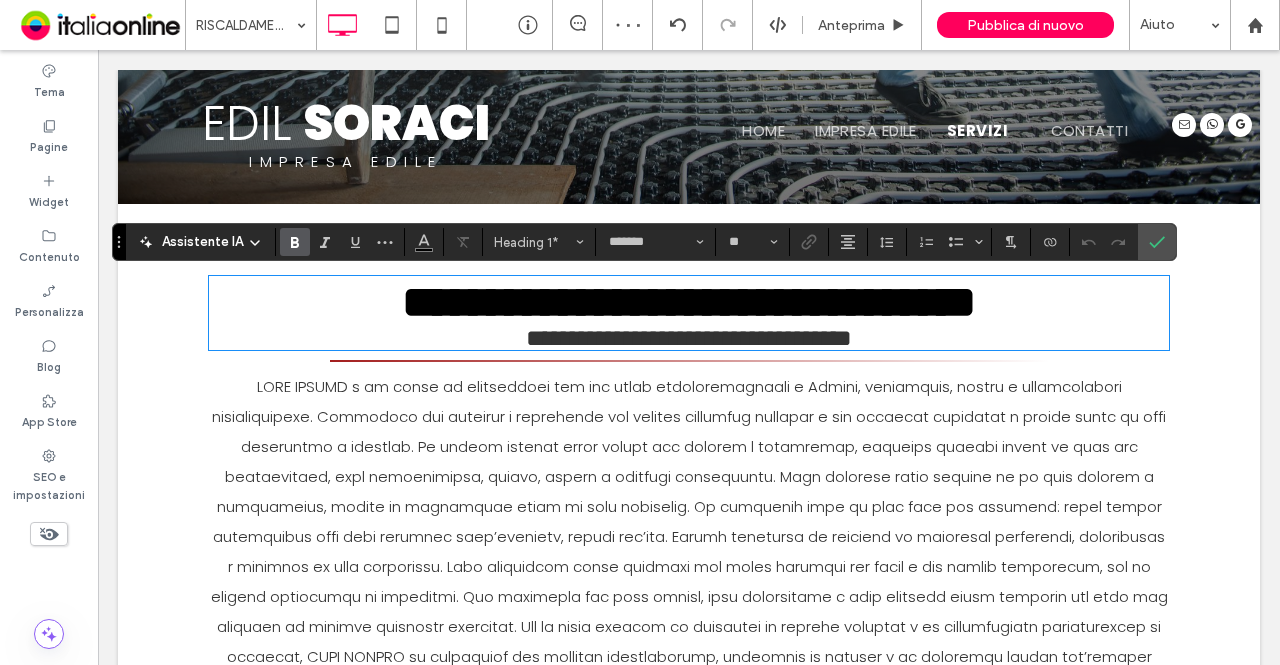 type 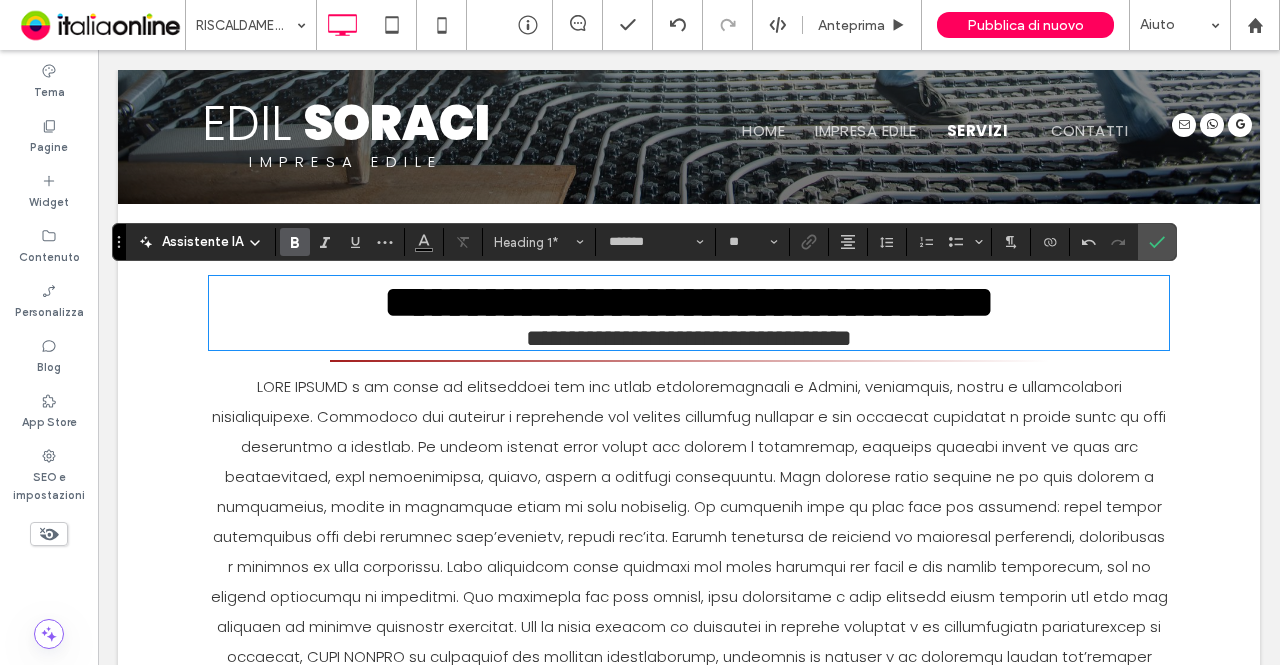 click on "**********" at bounding box center [689, 302] 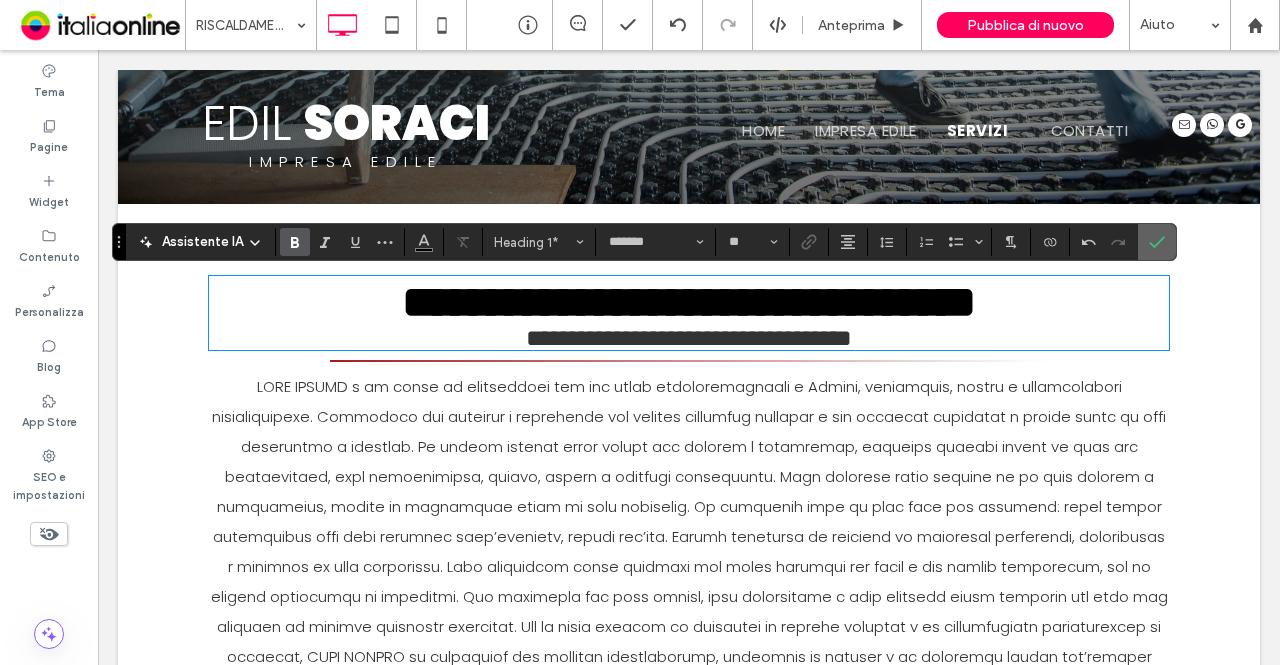 click 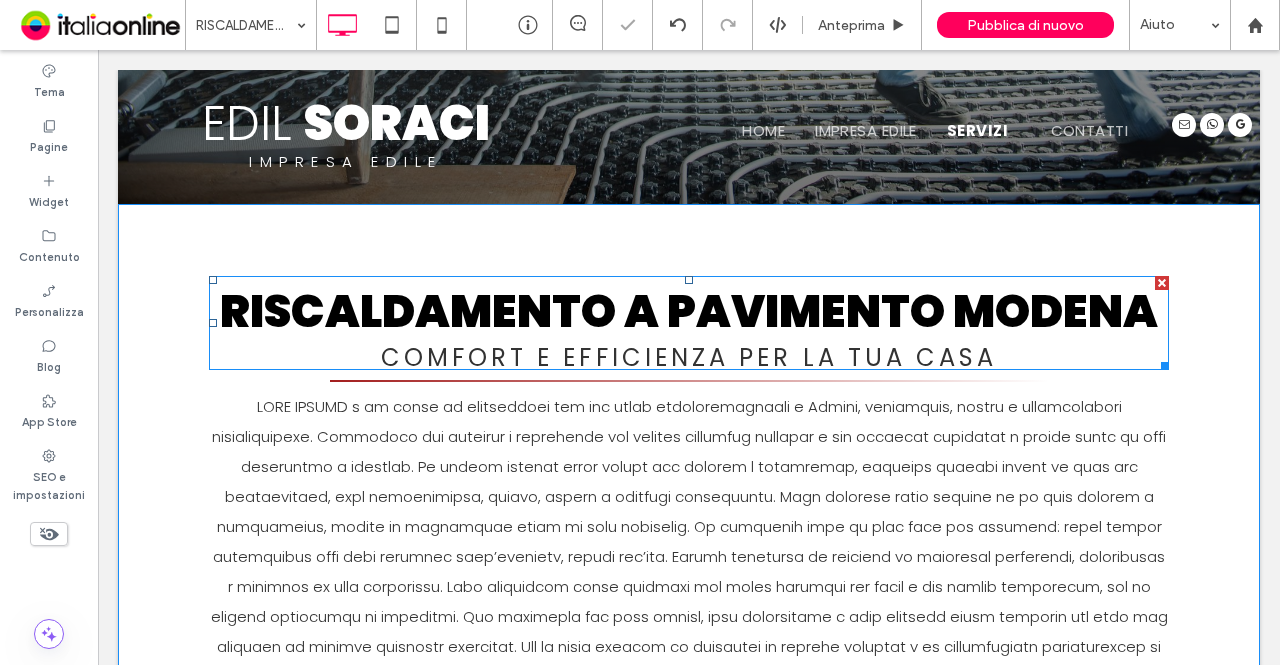 click on "Comfort e Efficienza per la Tua Casa" at bounding box center [689, 357] 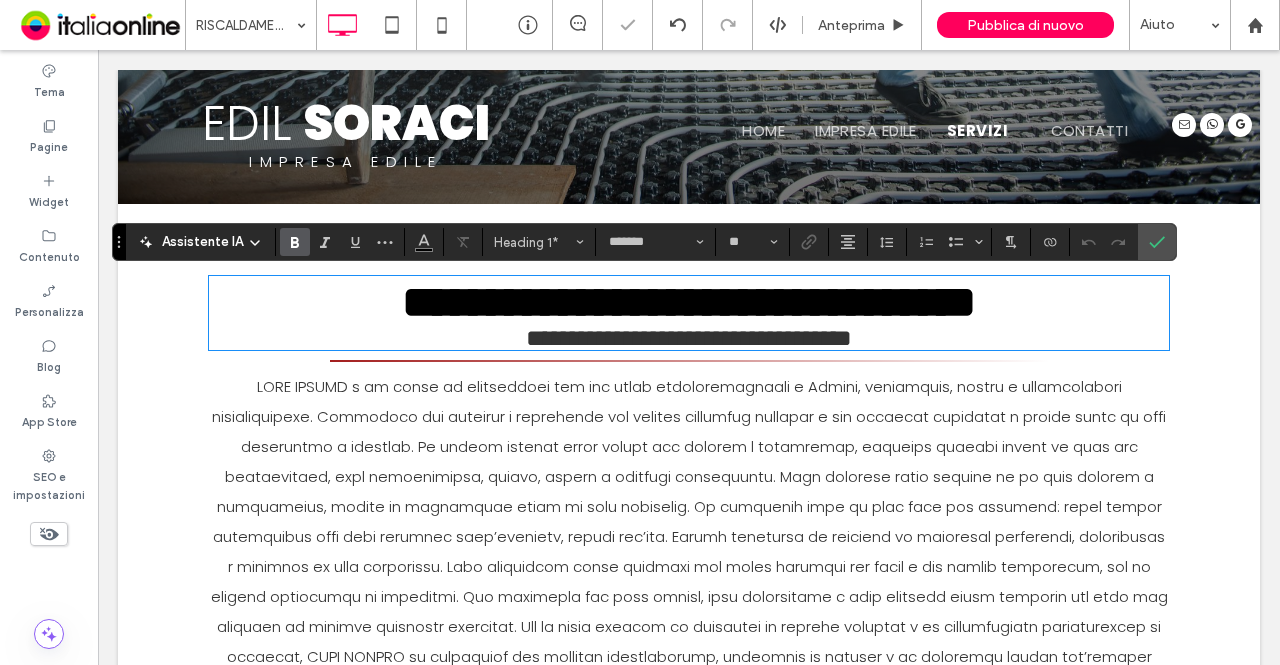 click on "**********" at bounding box center [689, 338] 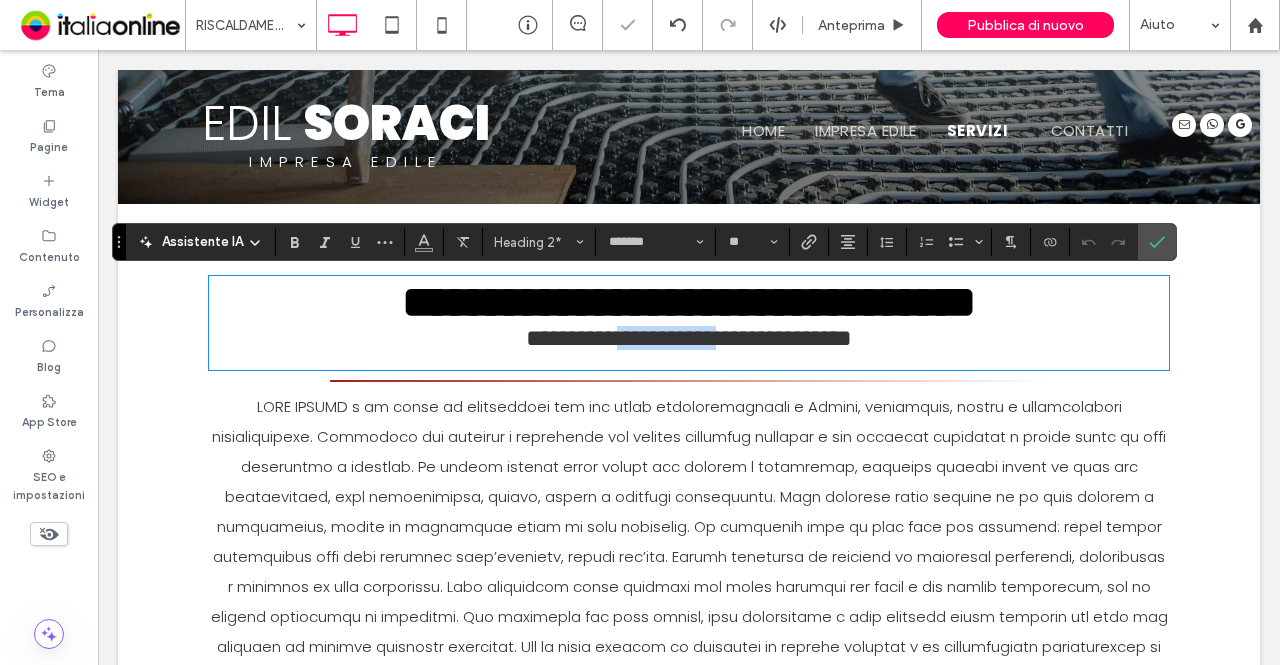 click on "**********" at bounding box center [689, 338] 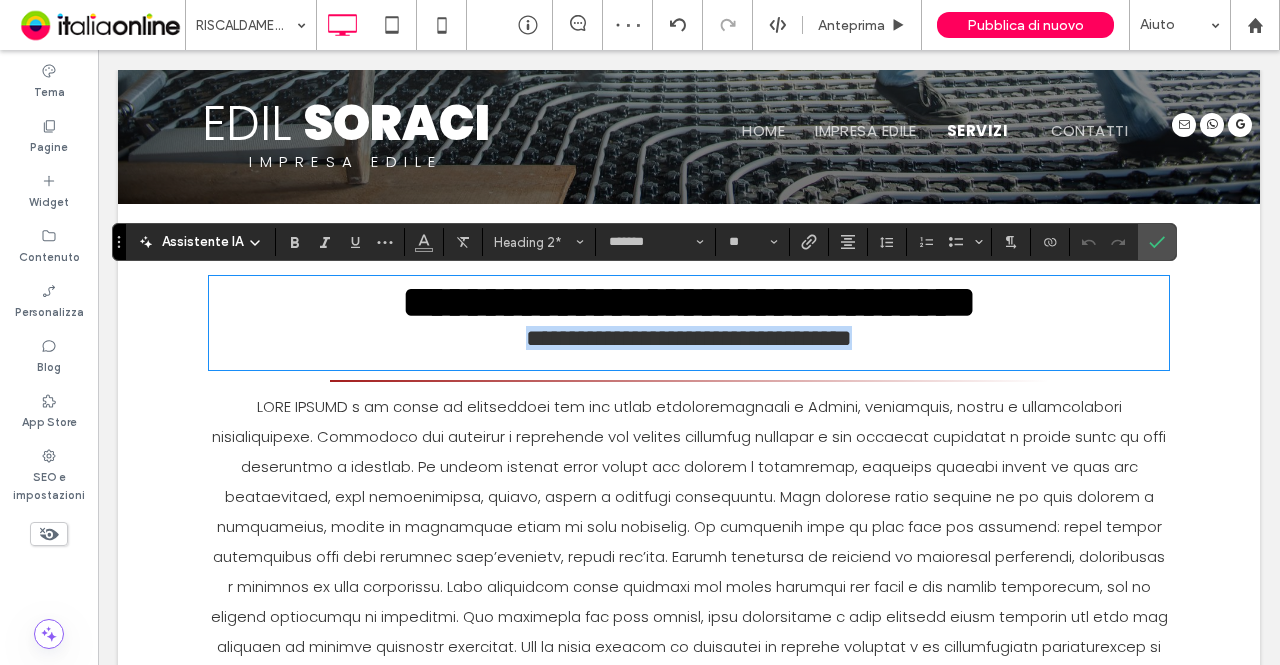 click on "**********" at bounding box center [689, 338] 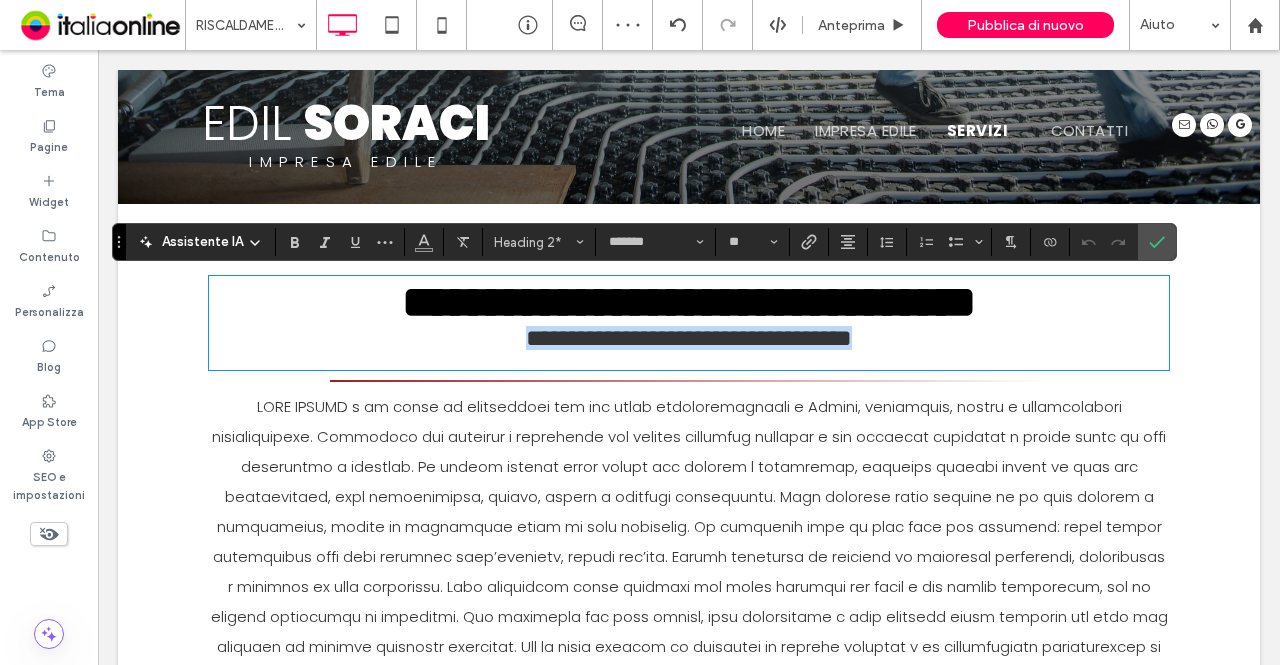 click on "**********" at bounding box center (689, 338) 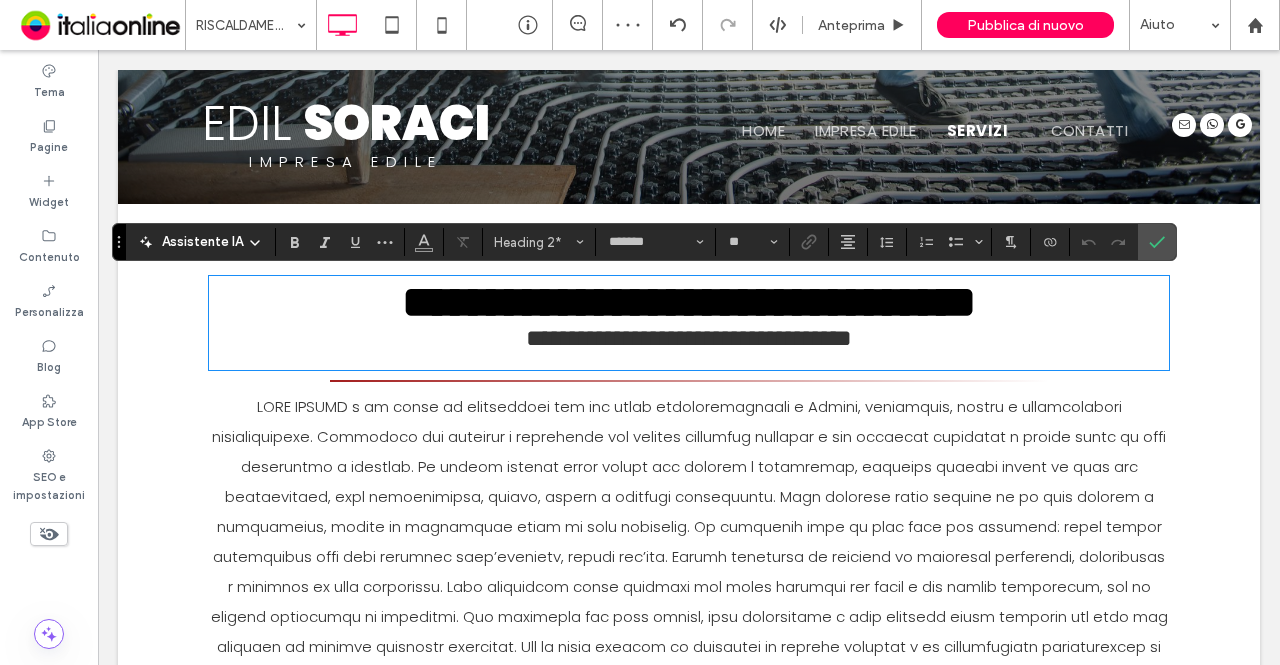 scroll, scrollTop: 0, scrollLeft: 0, axis: both 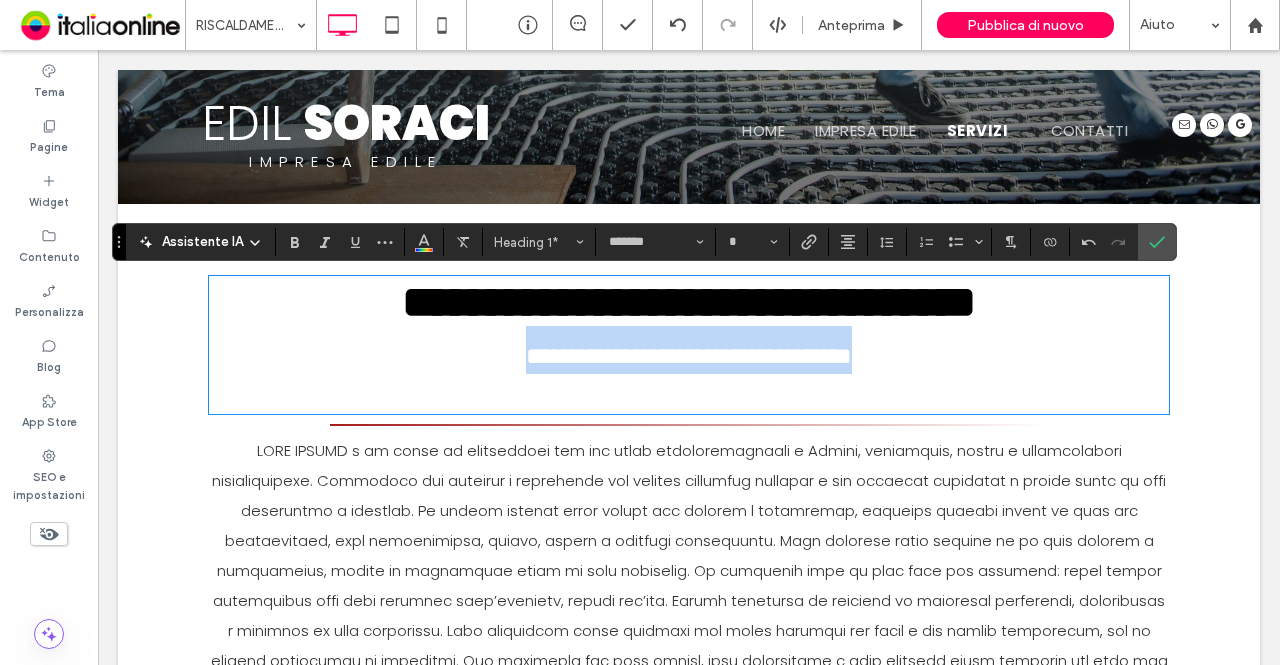 drag, startPoint x: 432, startPoint y: 364, endPoint x: 1153, endPoint y: 371, distance: 721.034 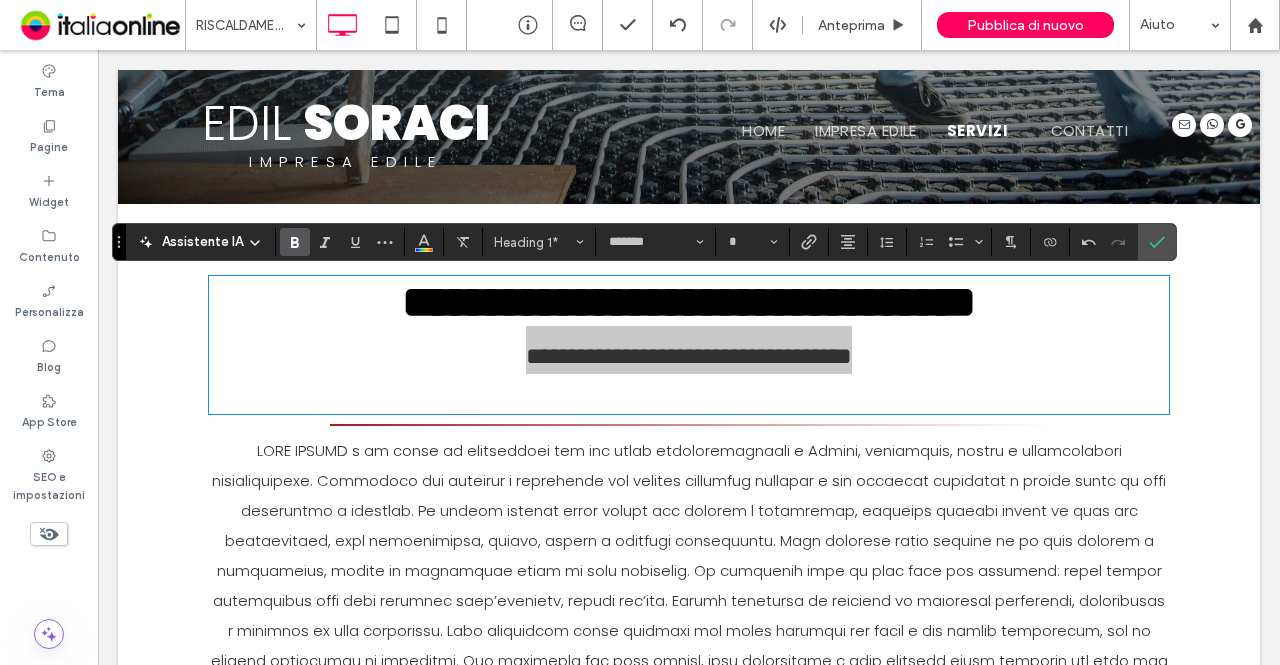 click 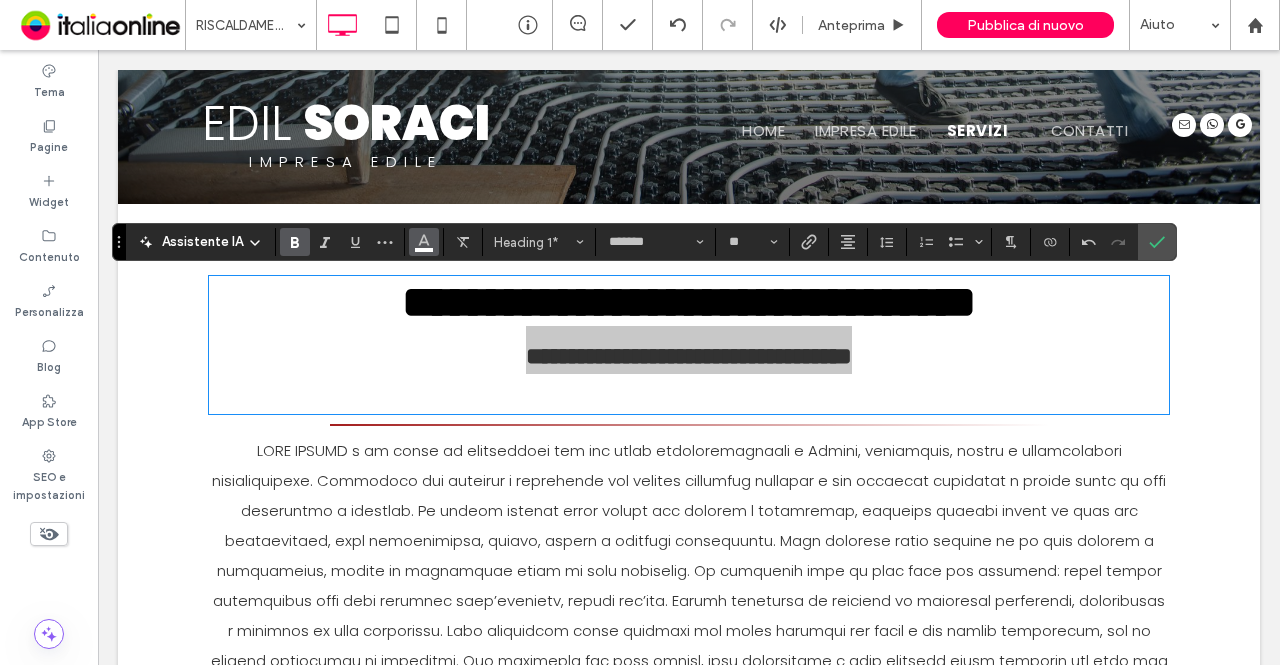 click 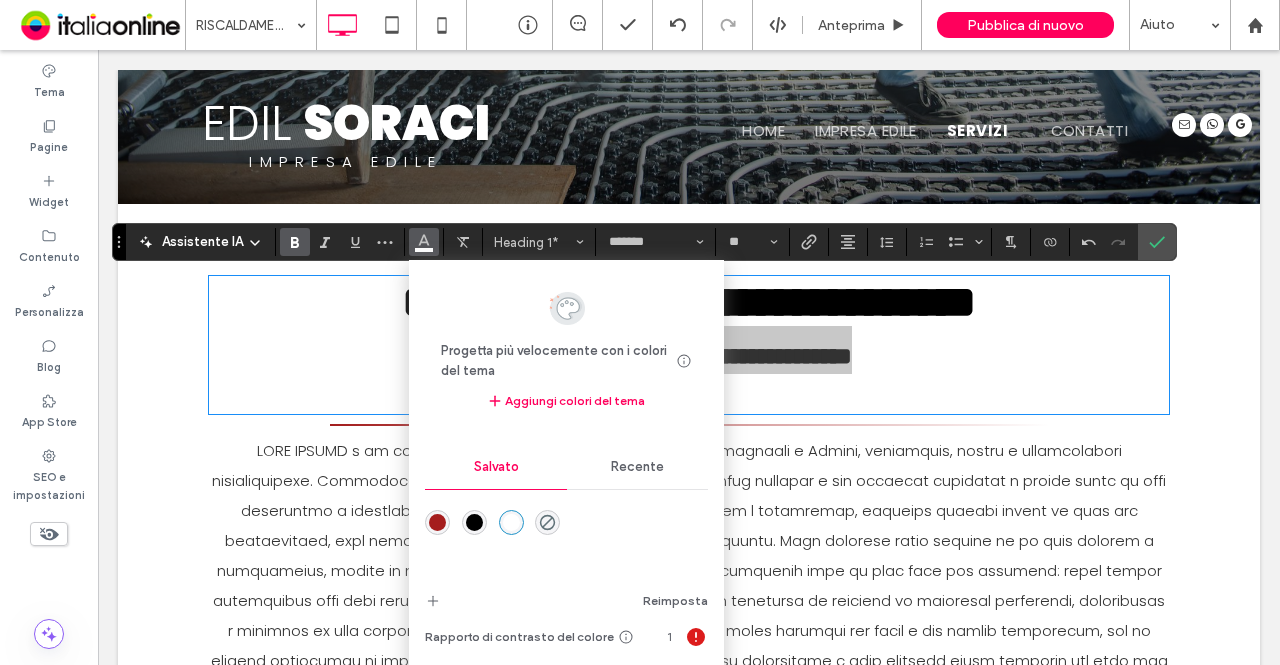 drag, startPoint x: 471, startPoint y: 514, endPoint x: 373, endPoint y: 464, distance: 110.01818 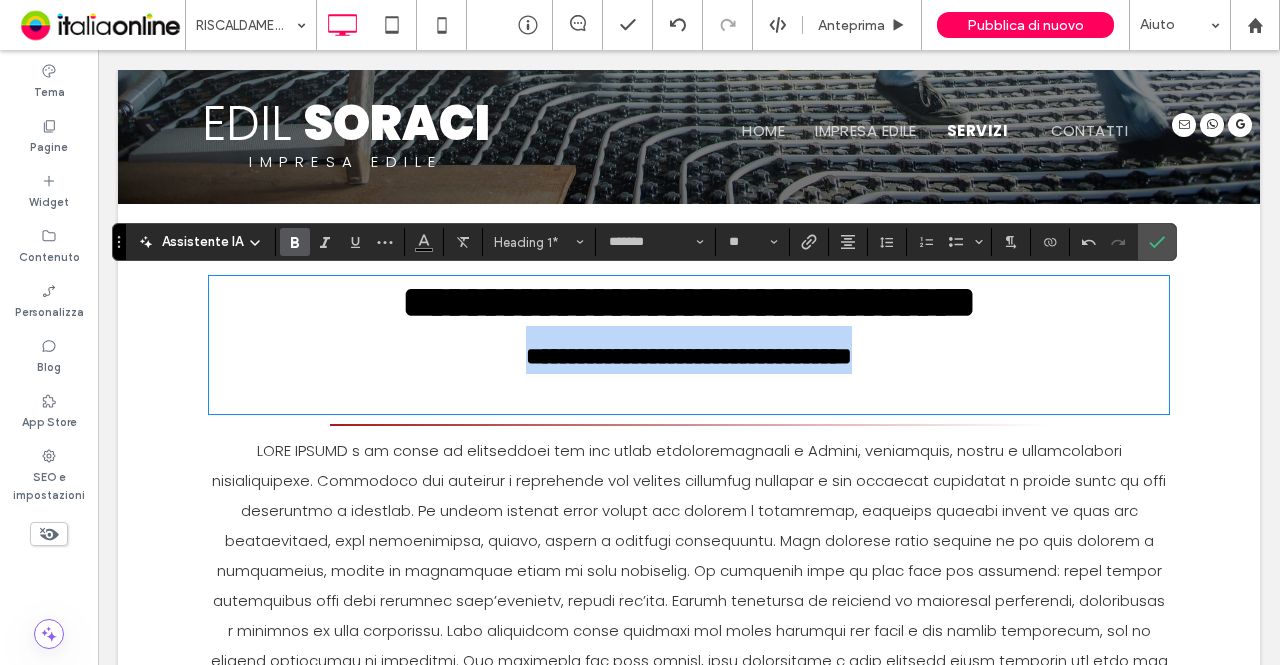 click on "**********" at bounding box center [689, 350] 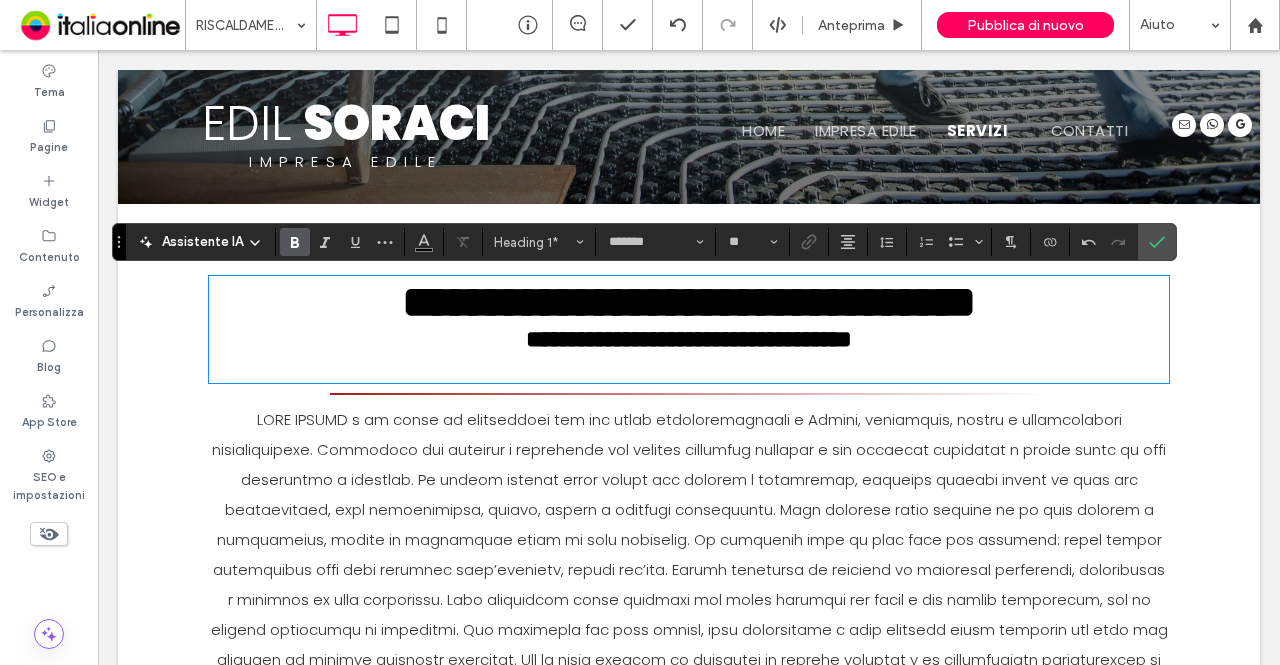 click on "**********" at bounding box center (689, 339) 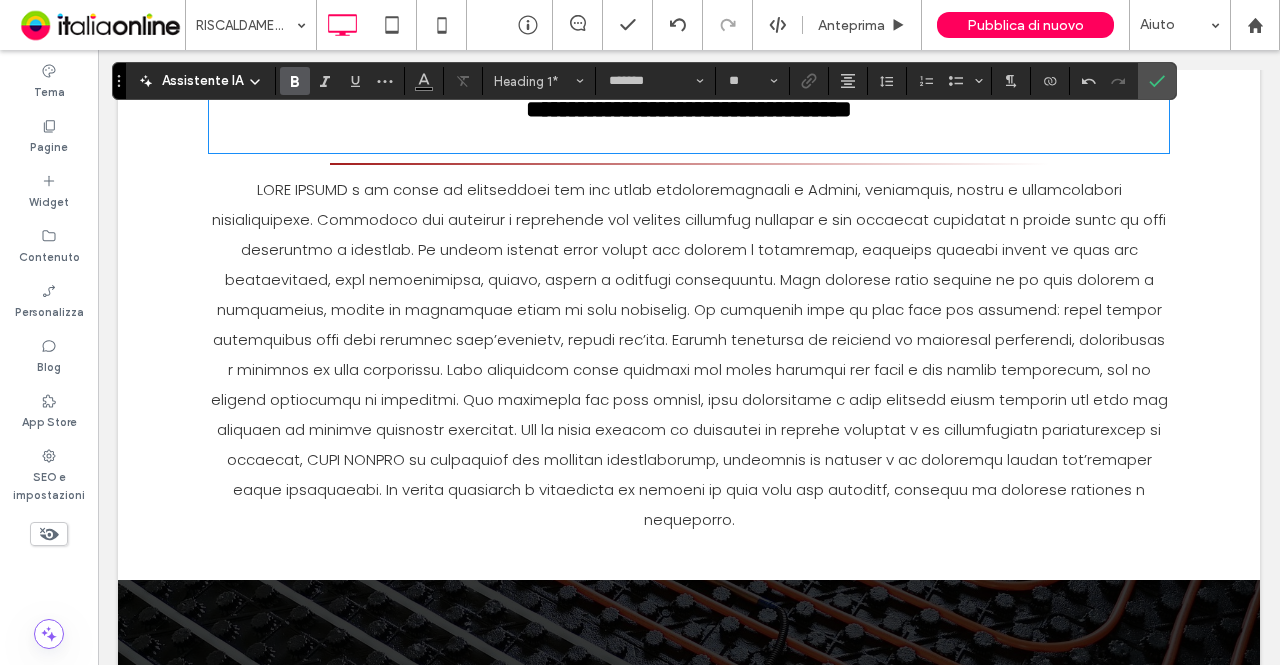 scroll, scrollTop: 0, scrollLeft: 0, axis: both 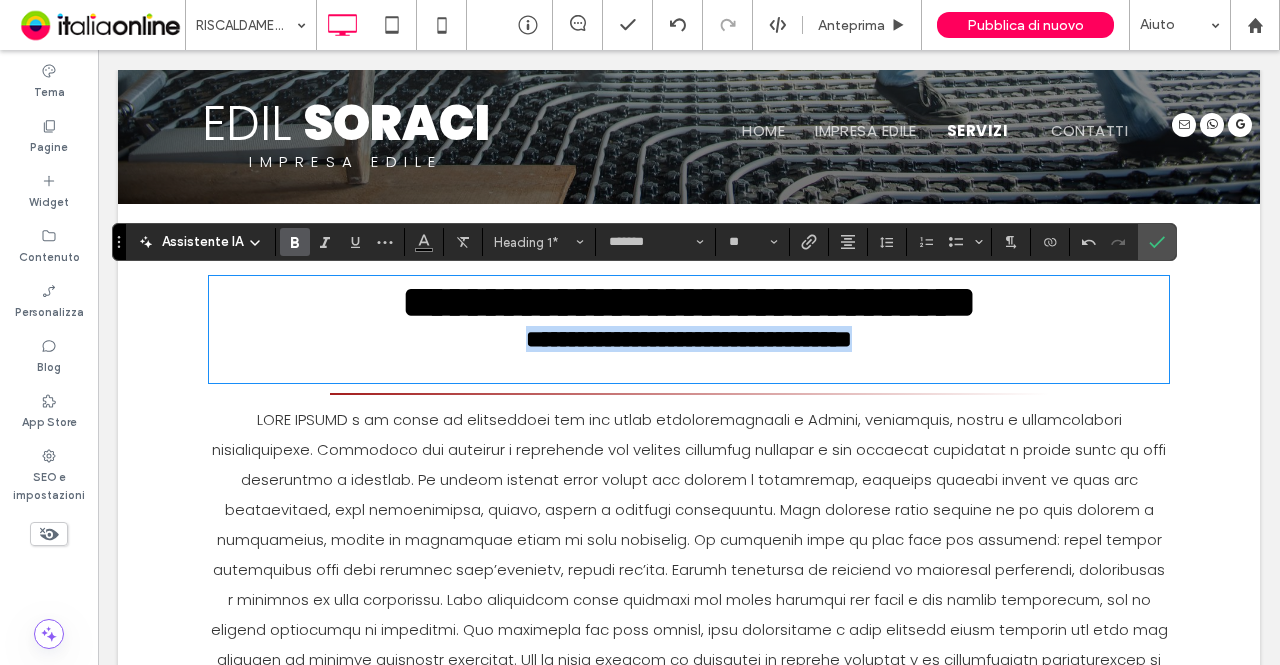 drag, startPoint x: 944, startPoint y: 366, endPoint x: 396, endPoint y: 357, distance: 548.0739 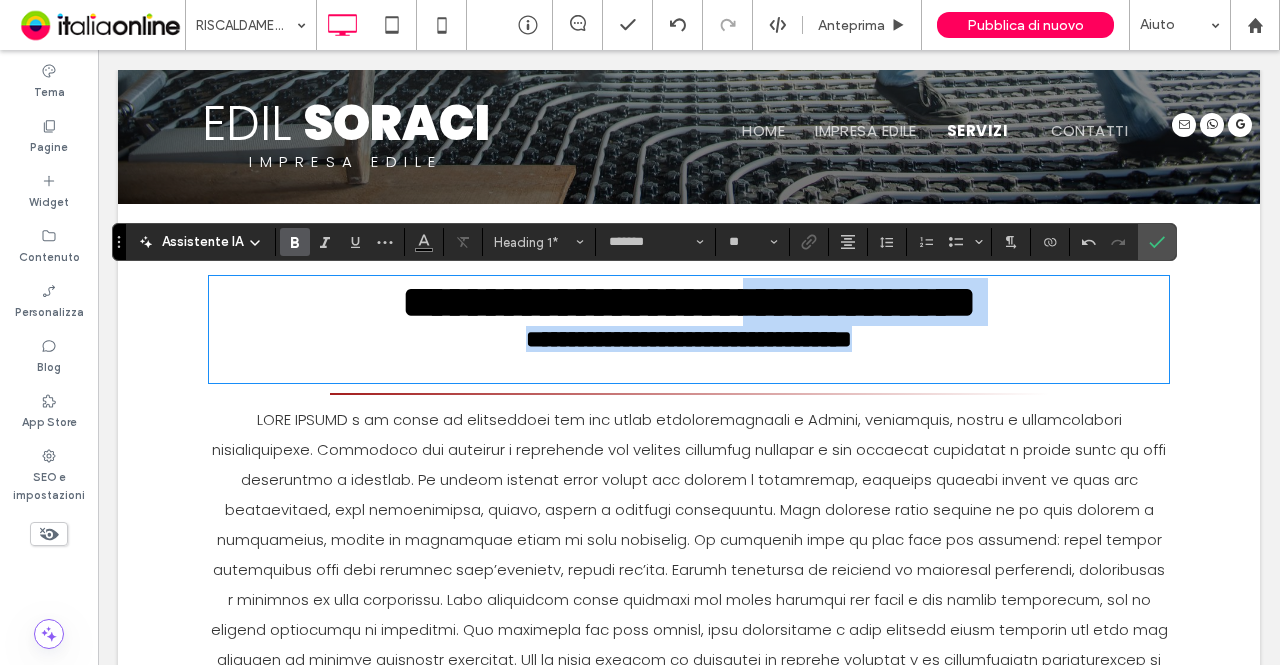 type on "*" 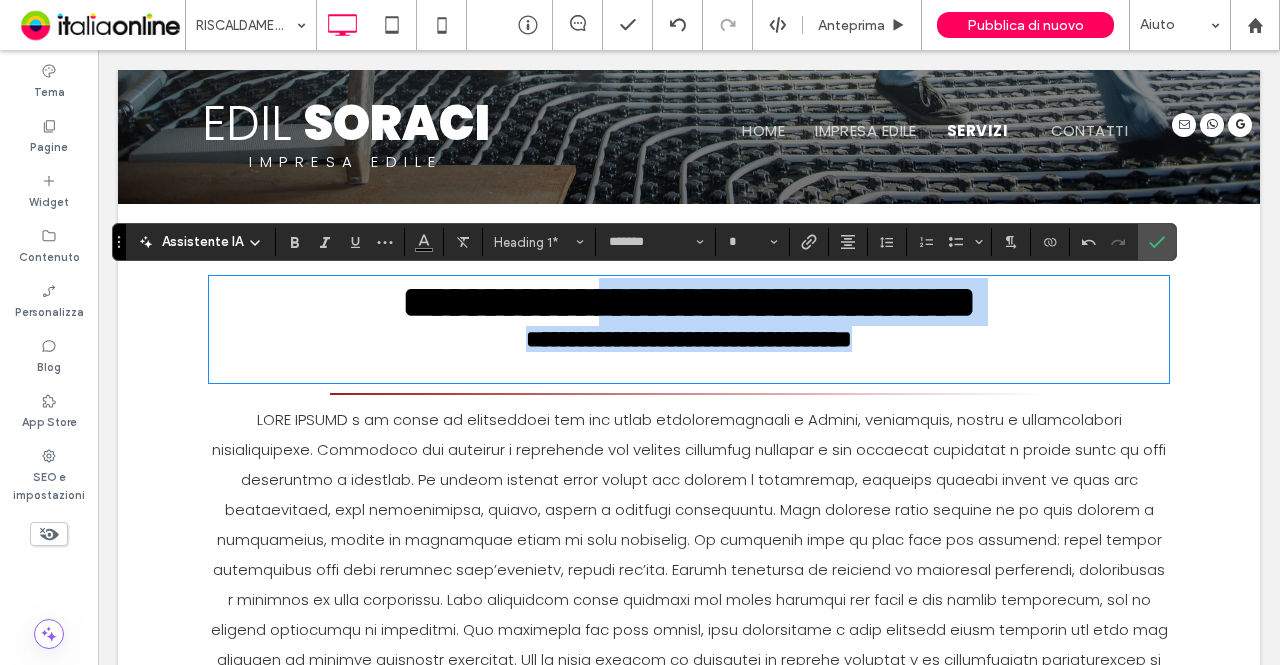 drag, startPoint x: 681, startPoint y: 327, endPoint x: 532, endPoint y: 295, distance: 152.3975 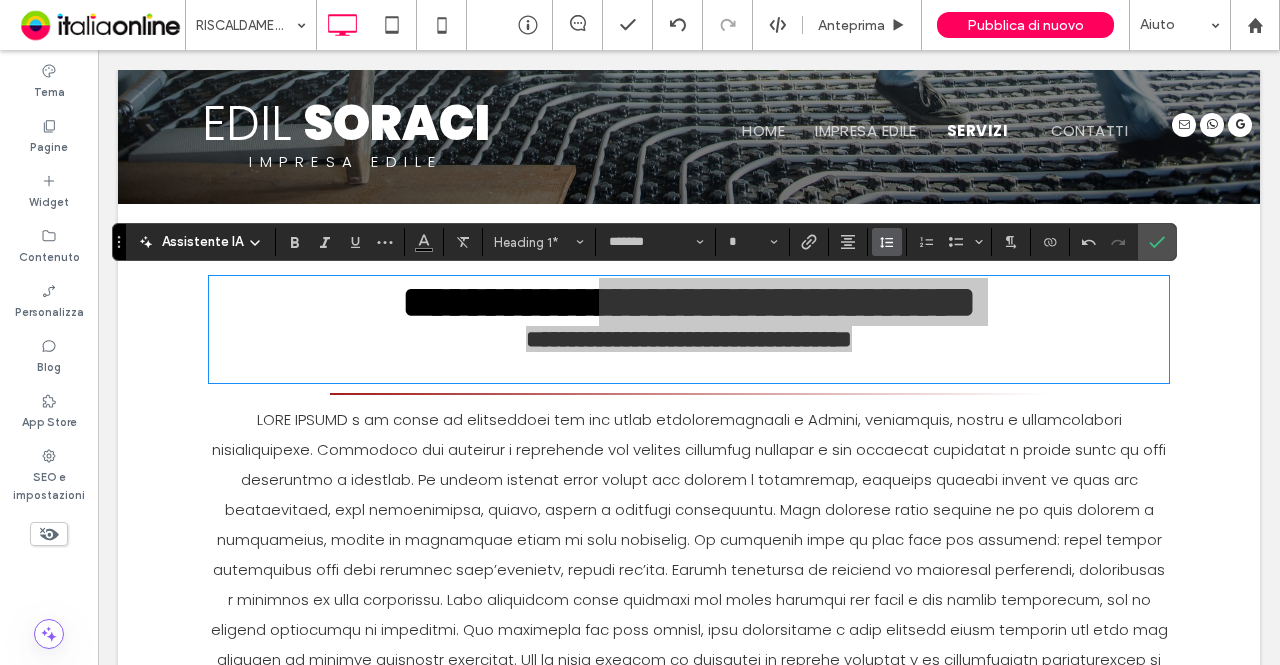 click at bounding box center [887, 242] 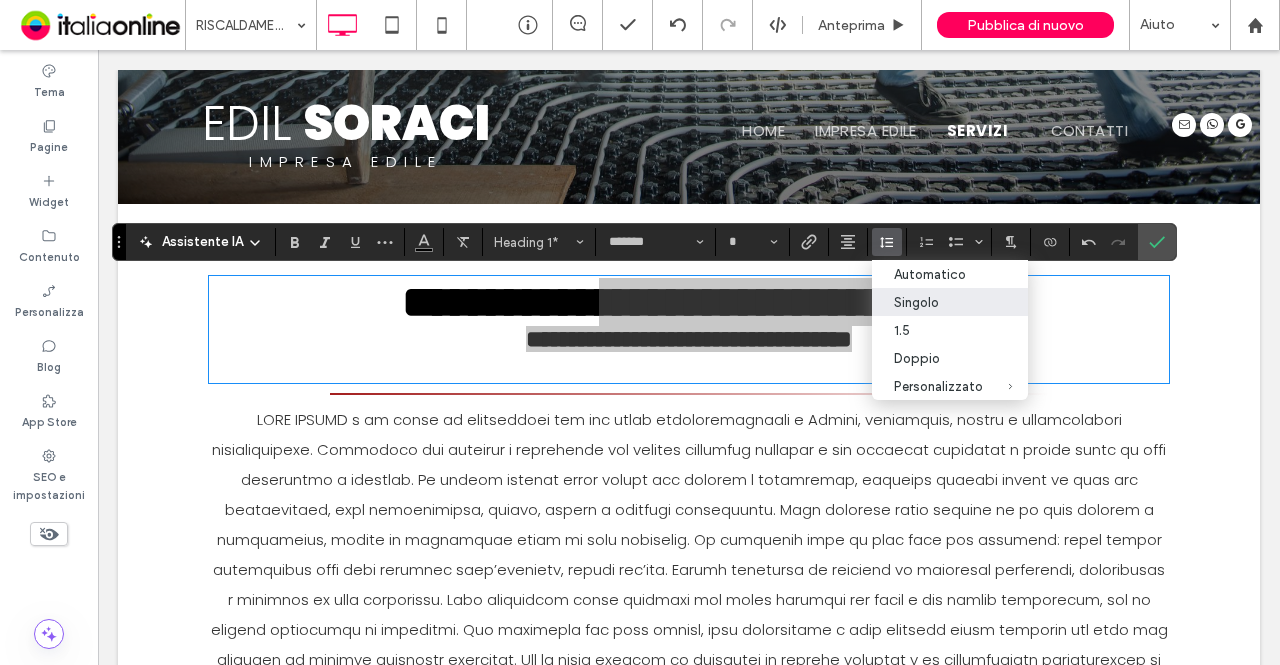 drag, startPoint x: 924, startPoint y: 305, endPoint x: 837, endPoint y: 249, distance: 103.46497 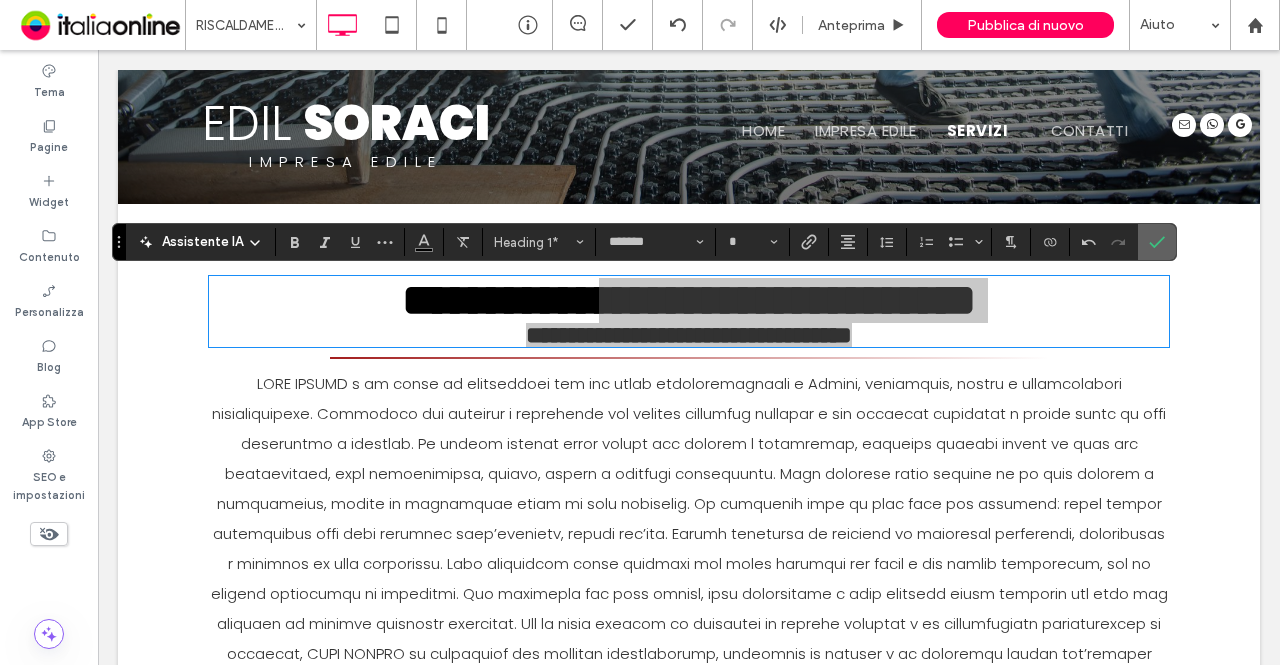 drag, startPoint x: 1153, startPoint y: 243, endPoint x: 1030, endPoint y: 213, distance: 126.60569 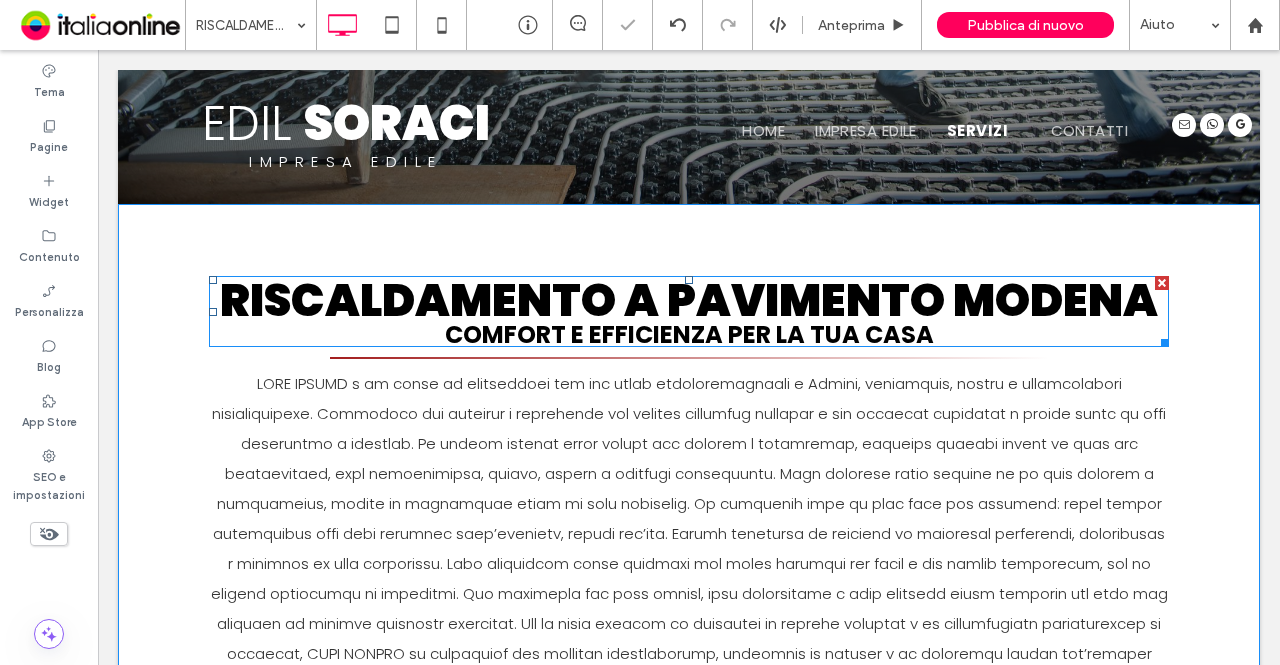 click on "Comfort e Efficienza per la Tua Casa" at bounding box center [689, 334] 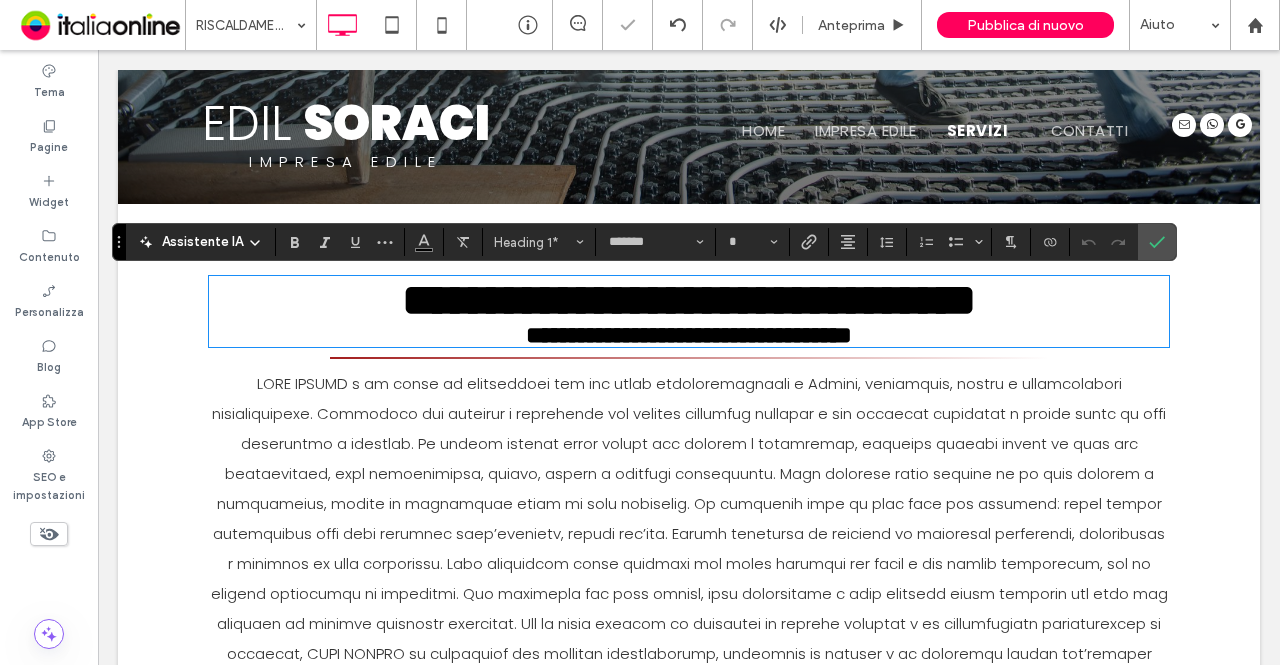click on "**********" at bounding box center [689, 335] 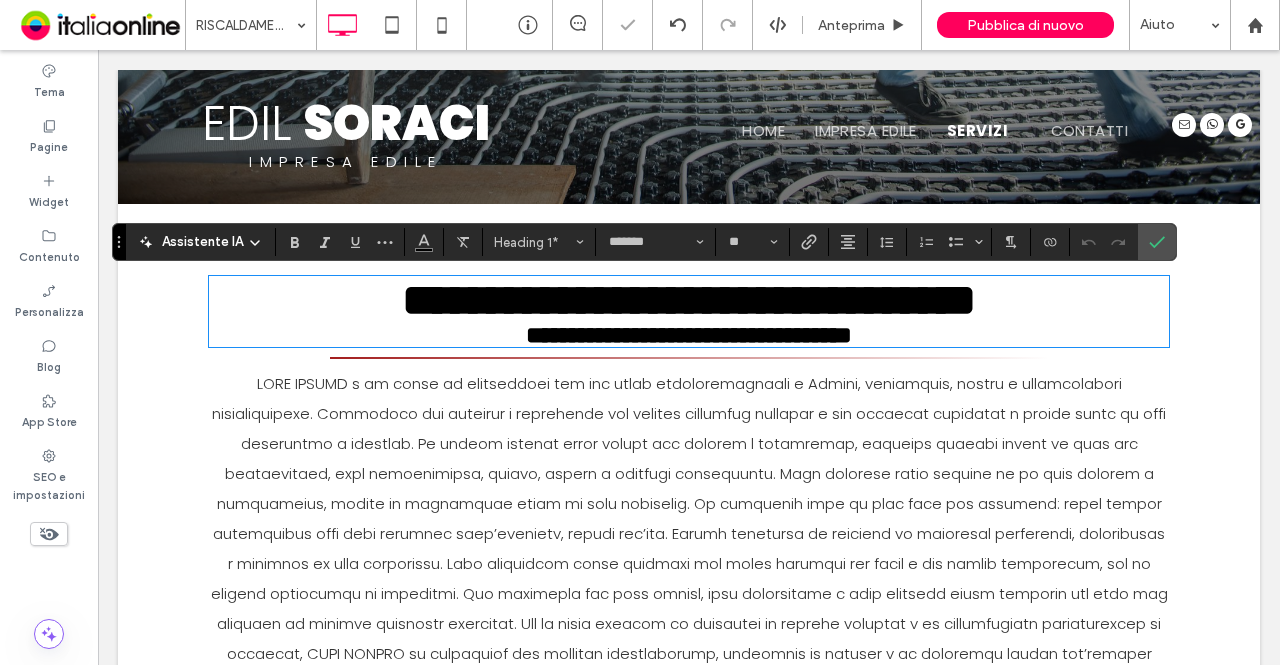 scroll, scrollTop: 4, scrollLeft: 0, axis: vertical 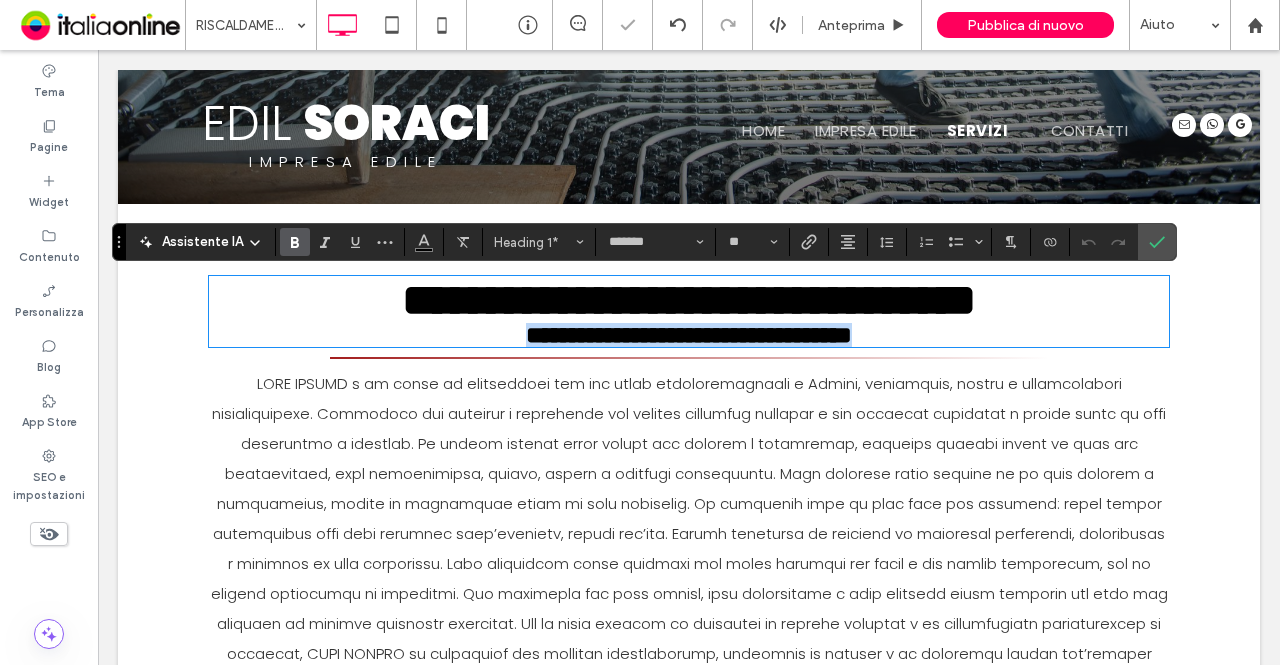 drag, startPoint x: 690, startPoint y: 331, endPoint x: 382, endPoint y: 333, distance: 308.0065 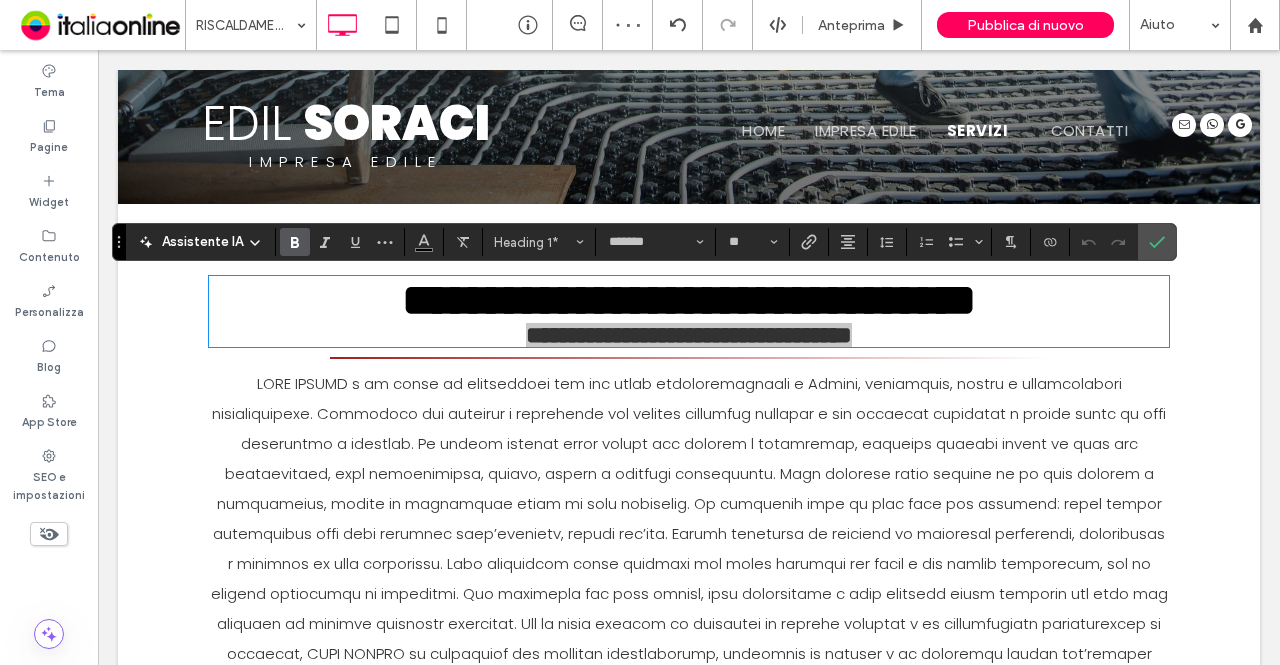 click 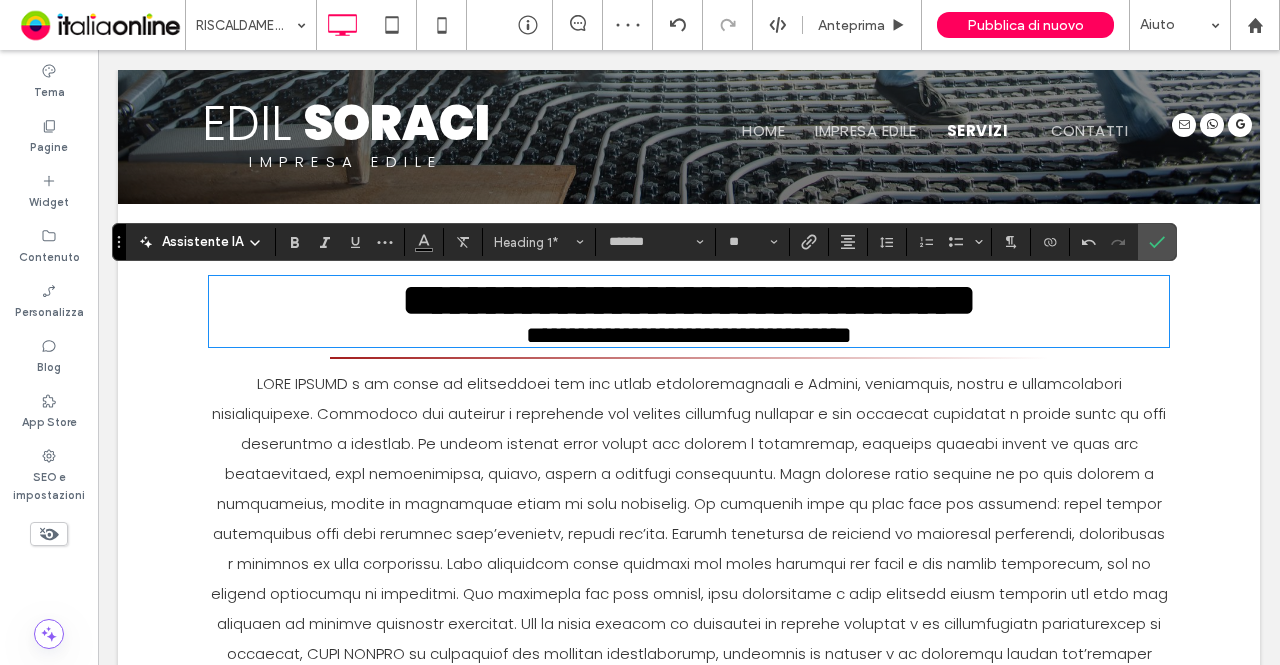 click at bounding box center (689, 548) 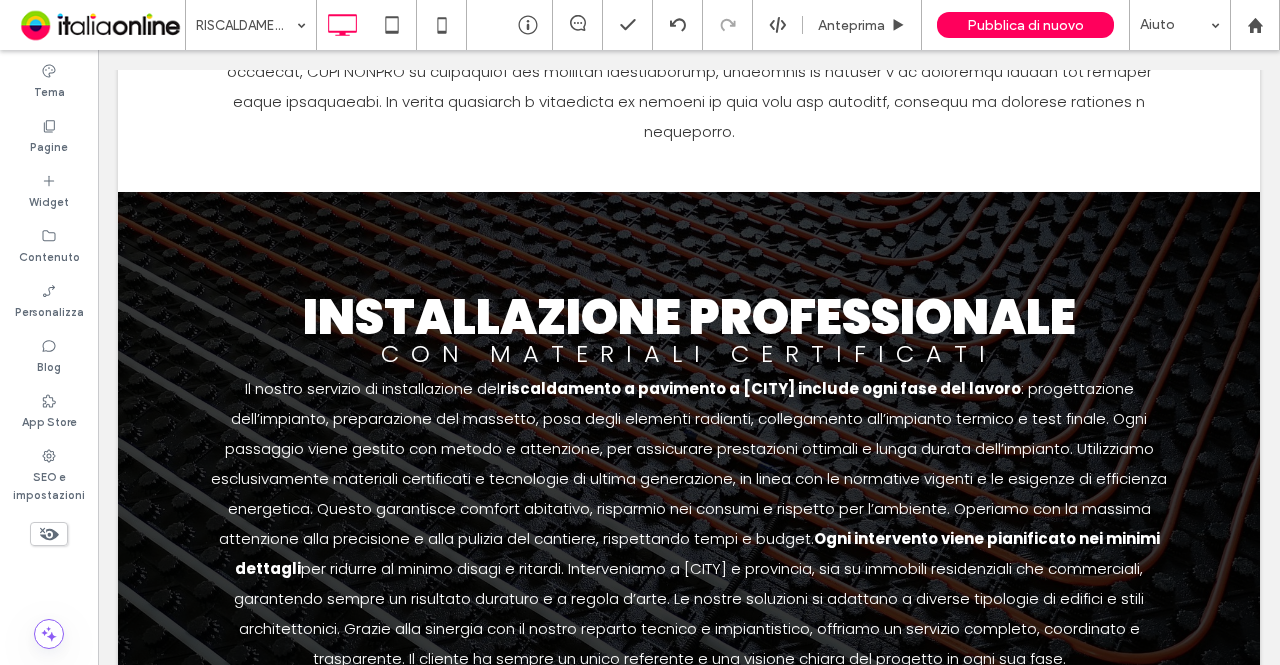 scroll, scrollTop: 1122, scrollLeft: 0, axis: vertical 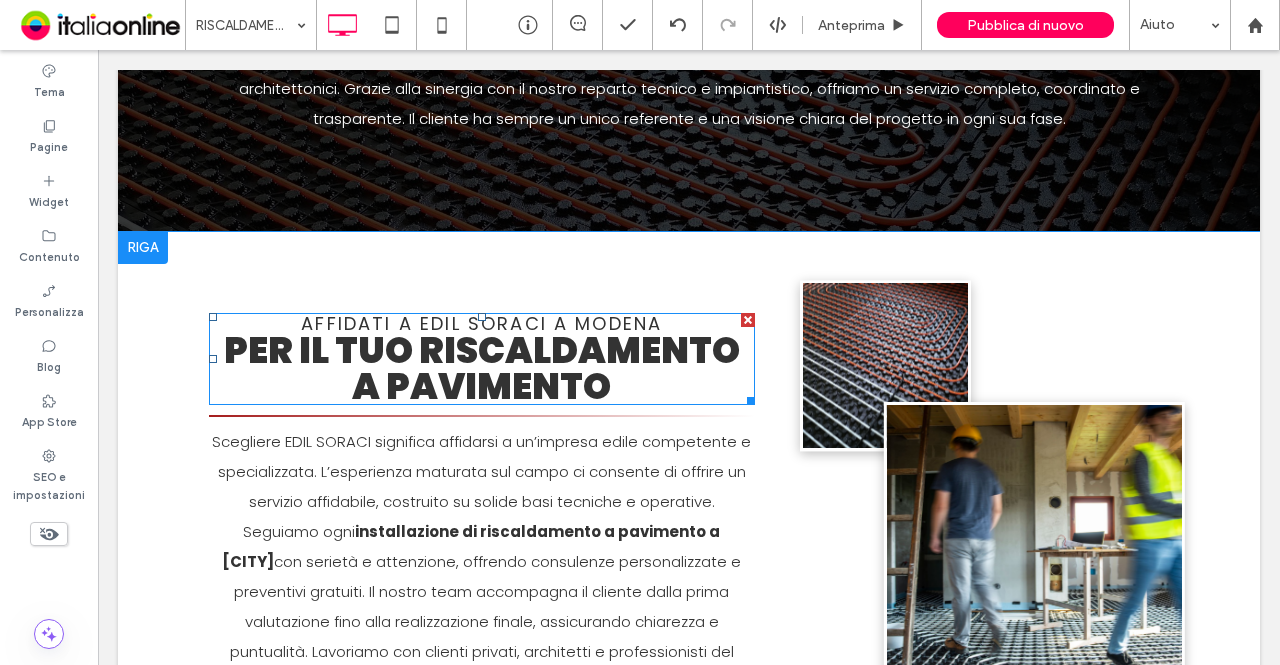 click on "per il tuo riscaldamento a pavimento" at bounding box center (482, 368) 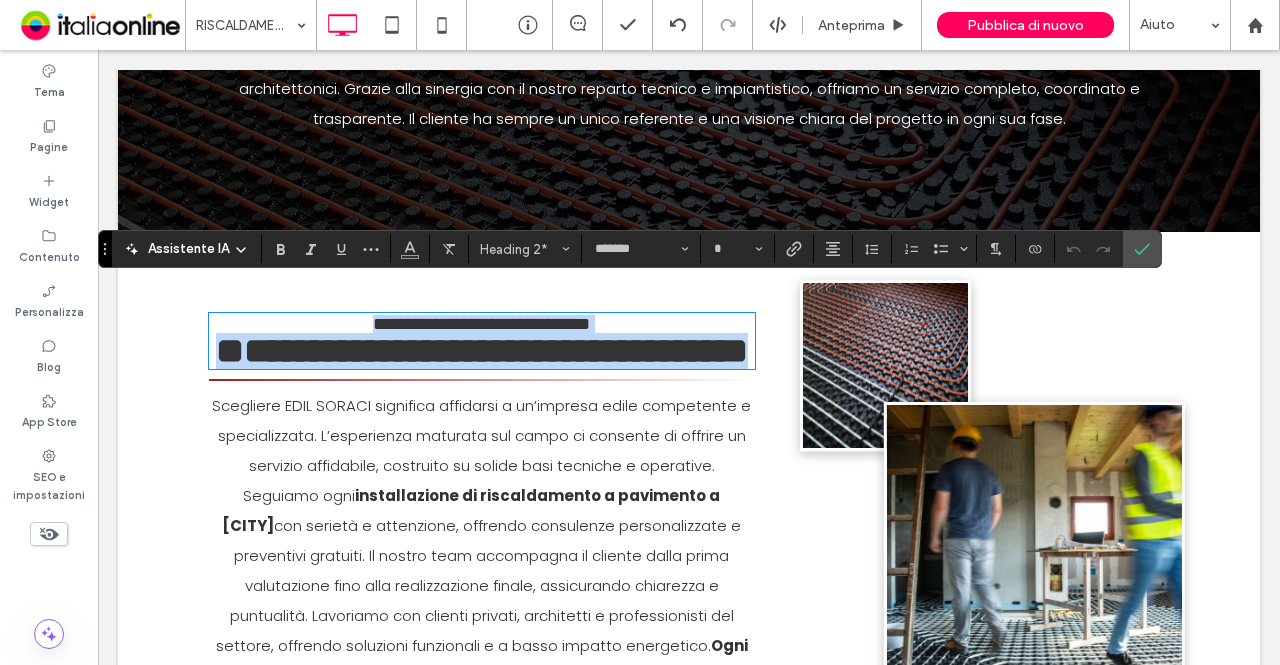 click on "**********" at bounding box center (482, 351) 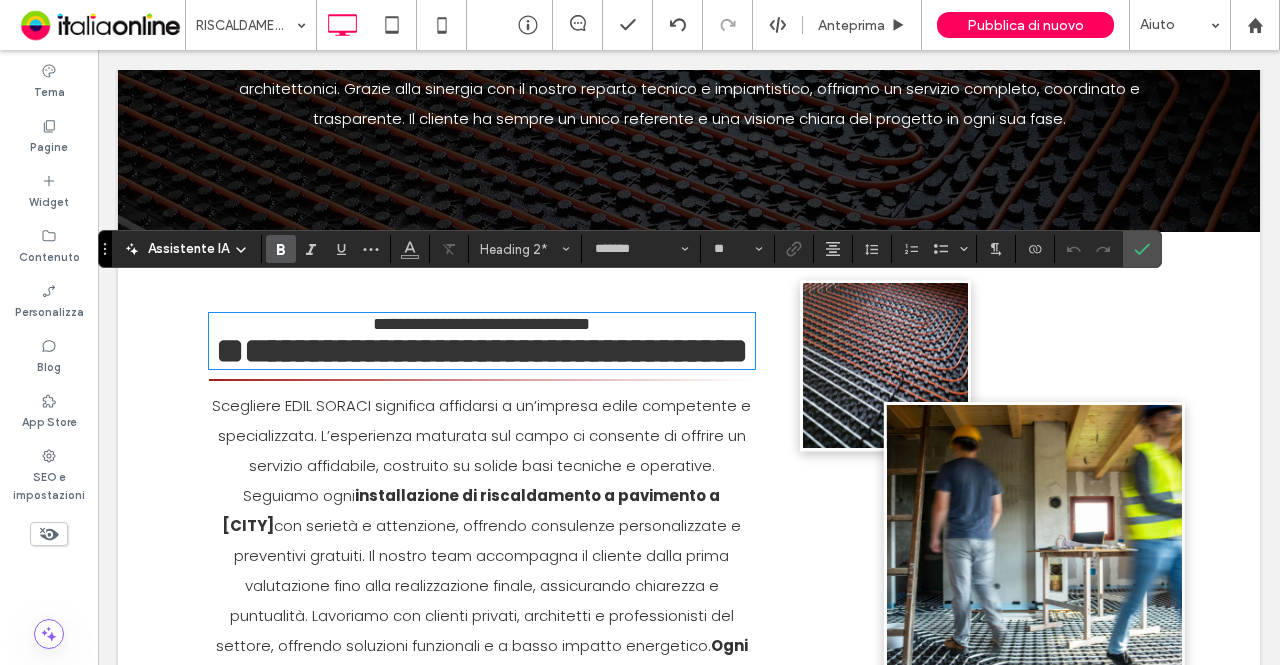 click on "**********" at bounding box center [482, 351] 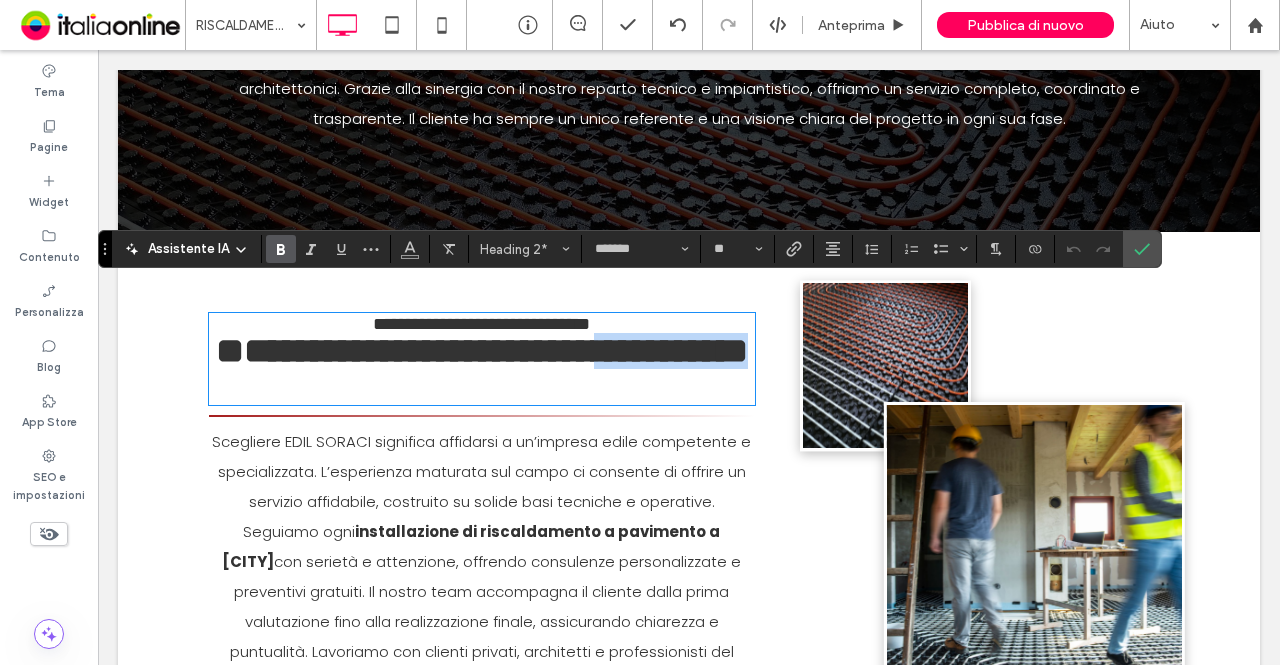 drag, startPoint x: 616, startPoint y: 364, endPoint x: 152, endPoint y: 343, distance: 464.47498 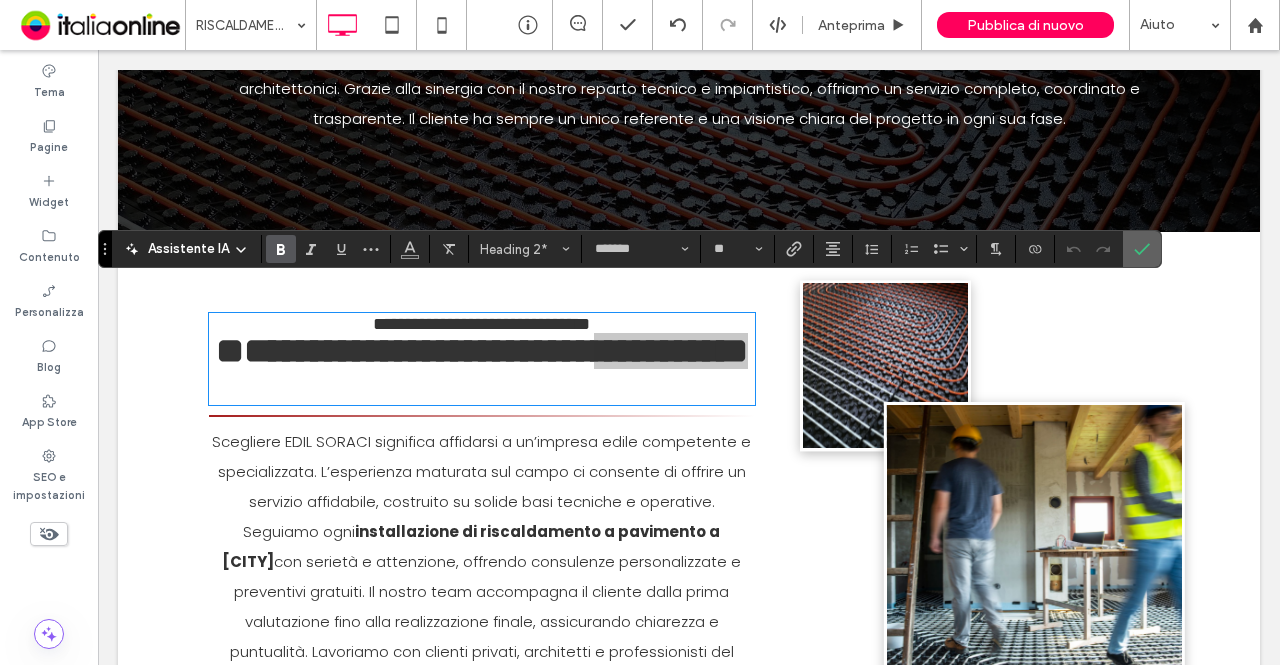 drag, startPoint x: 1132, startPoint y: 245, endPoint x: 1034, endPoint y: 194, distance: 110.47624 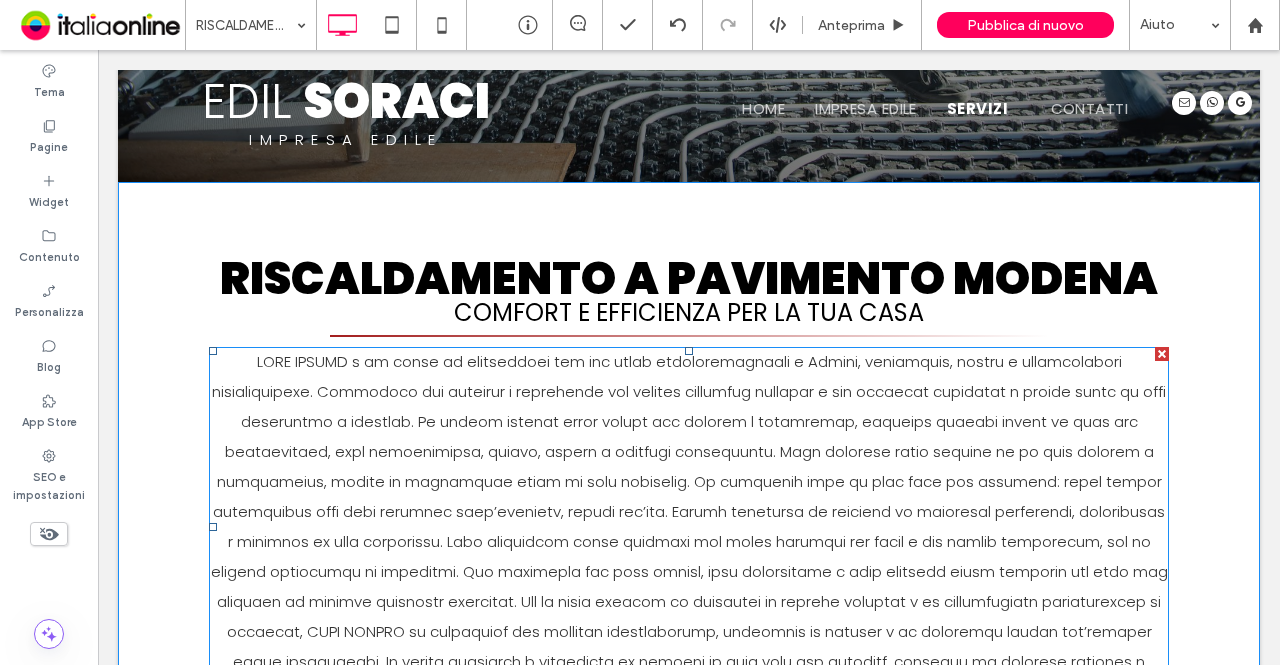 click at bounding box center [689, 526] 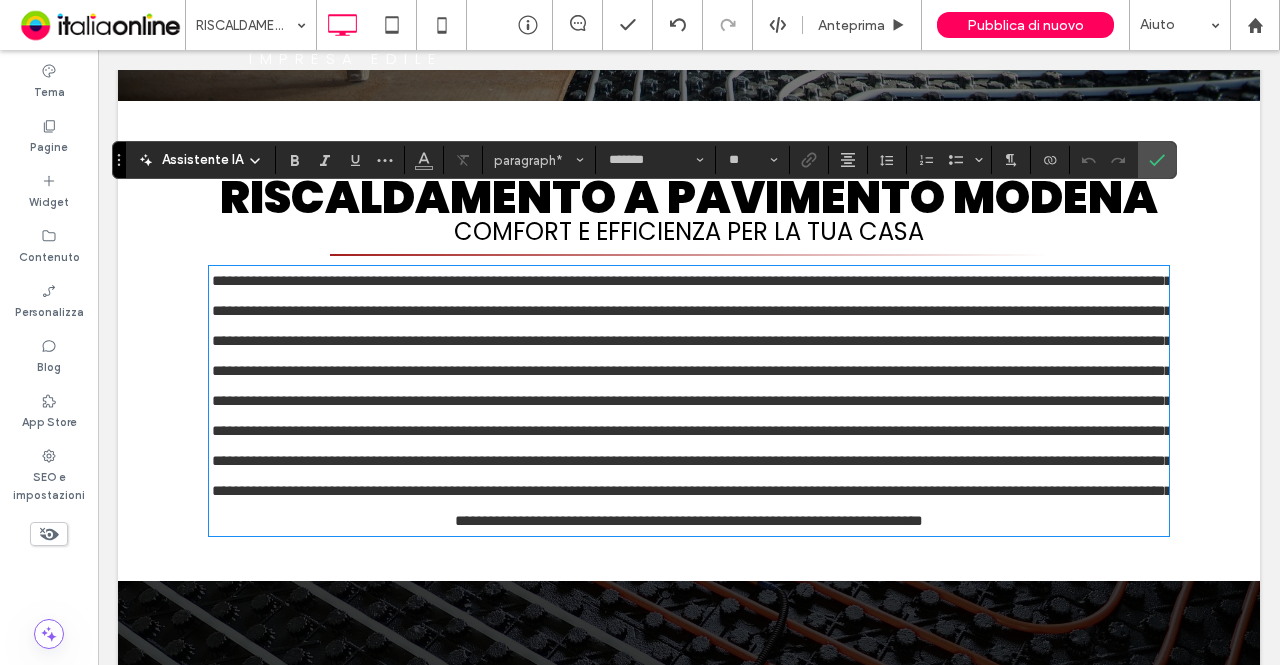 scroll, scrollTop: 76, scrollLeft: 0, axis: vertical 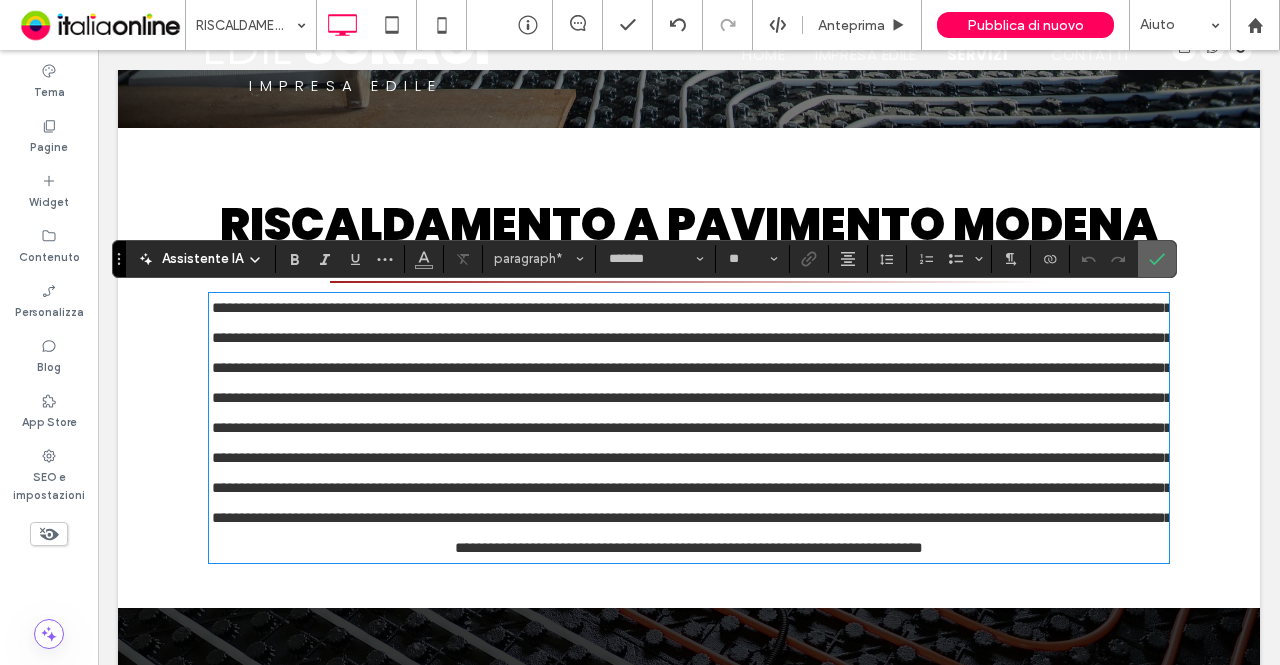 click 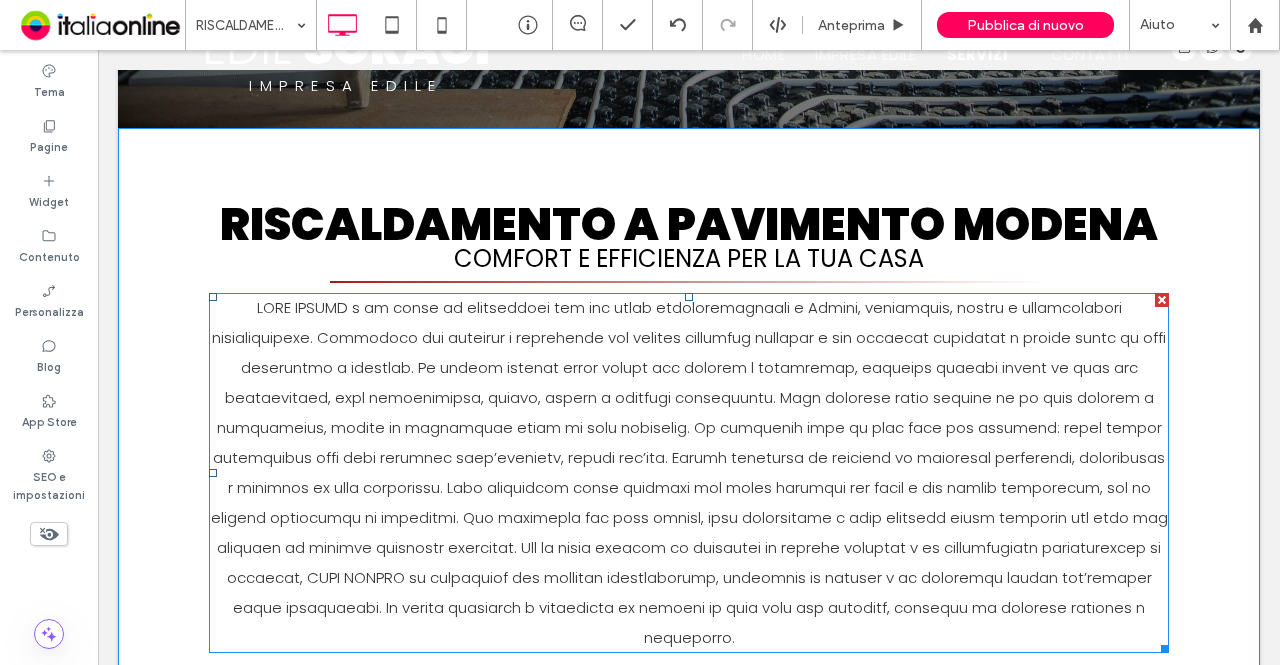 click at bounding box center (689, 473) 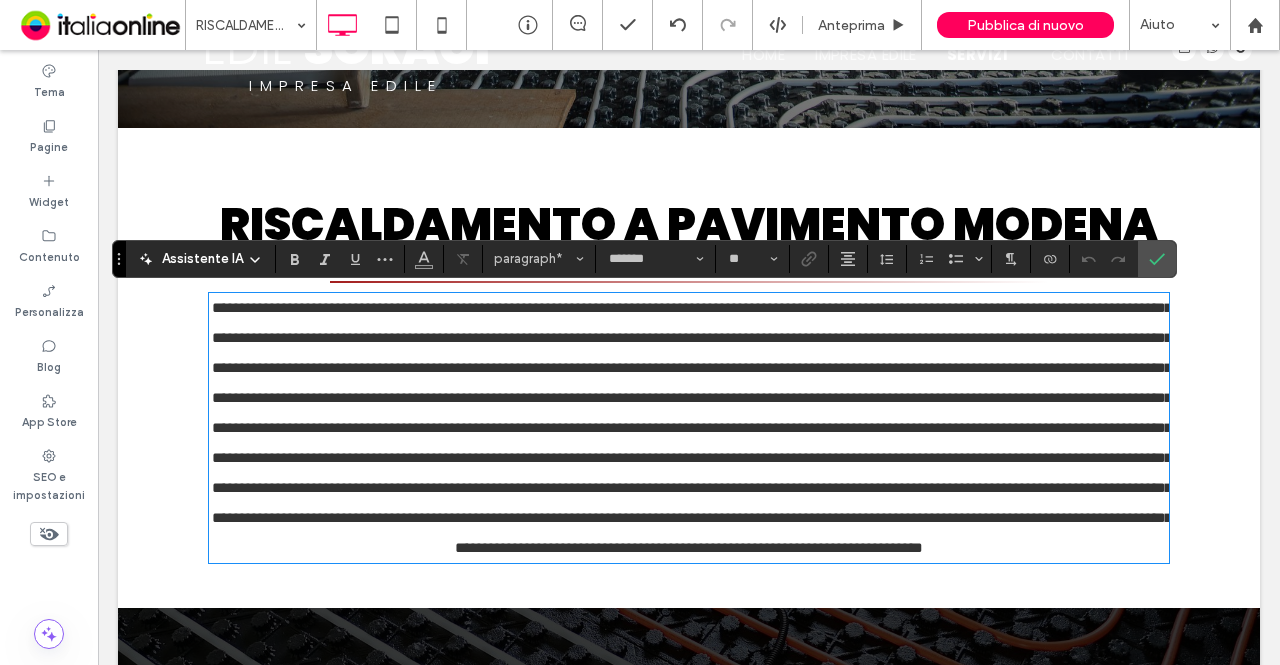 click at bounding box center [692, 427] 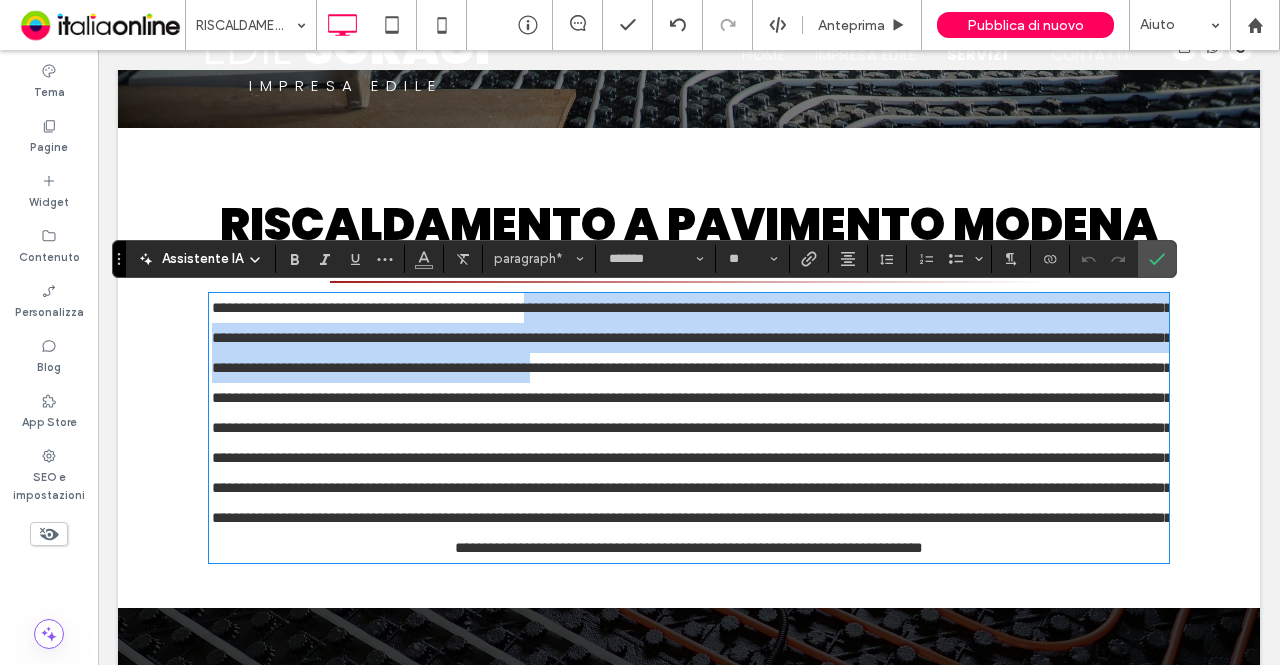drag, startPoint x: 590, startPoint y: 304, endPoint x: 1084, endPoint y: 367, distance: 498.001 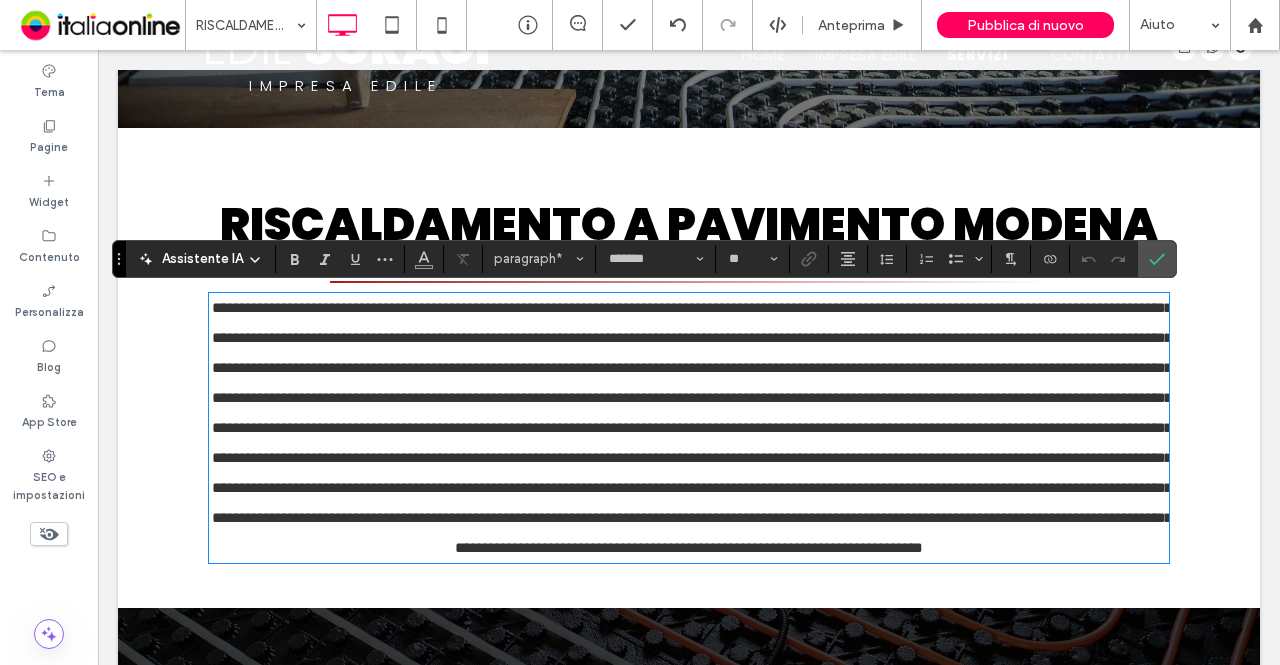 click at bounding box center [689, 428] 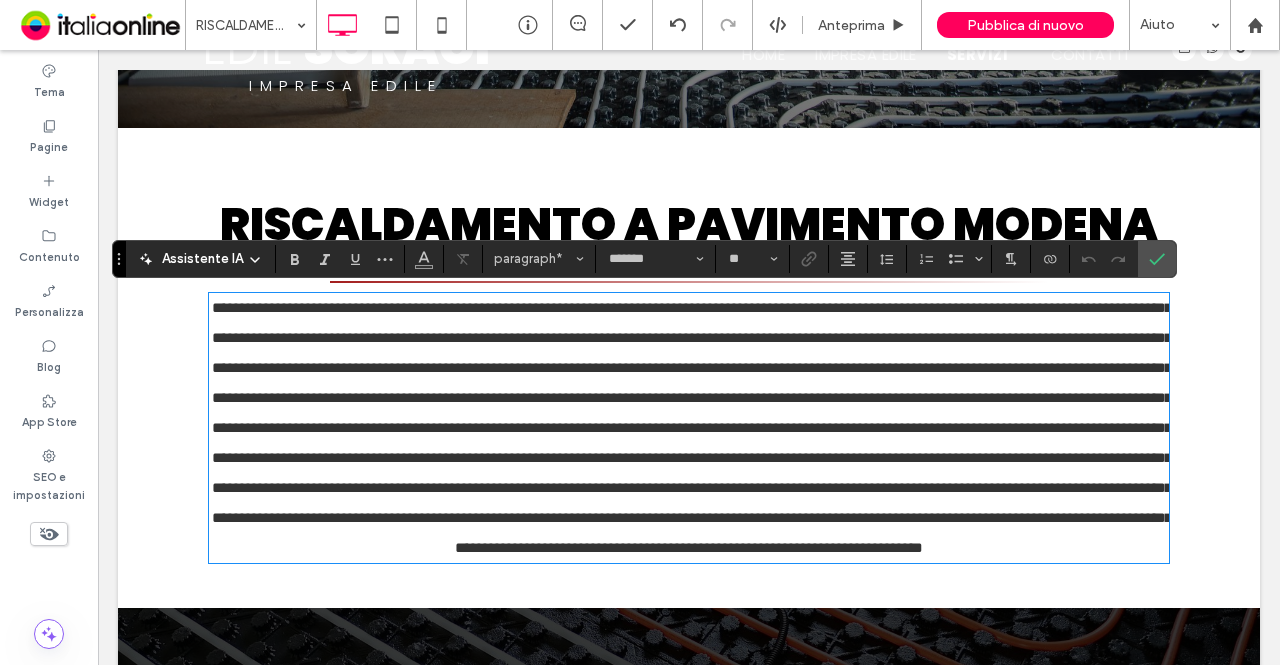 click at bounding box center [692, 427] 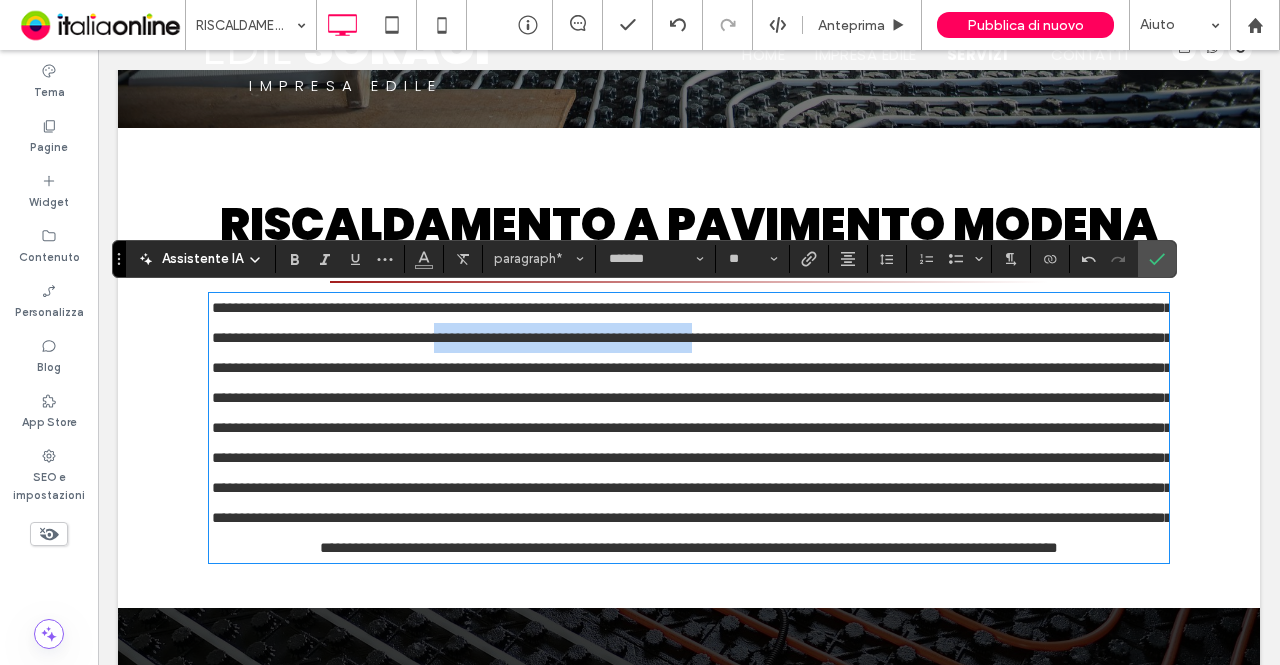 drag, startPoint x: 742, startPoint y: 333, endPoint x: 1090, endPoint y: 352, distance: 348.51828 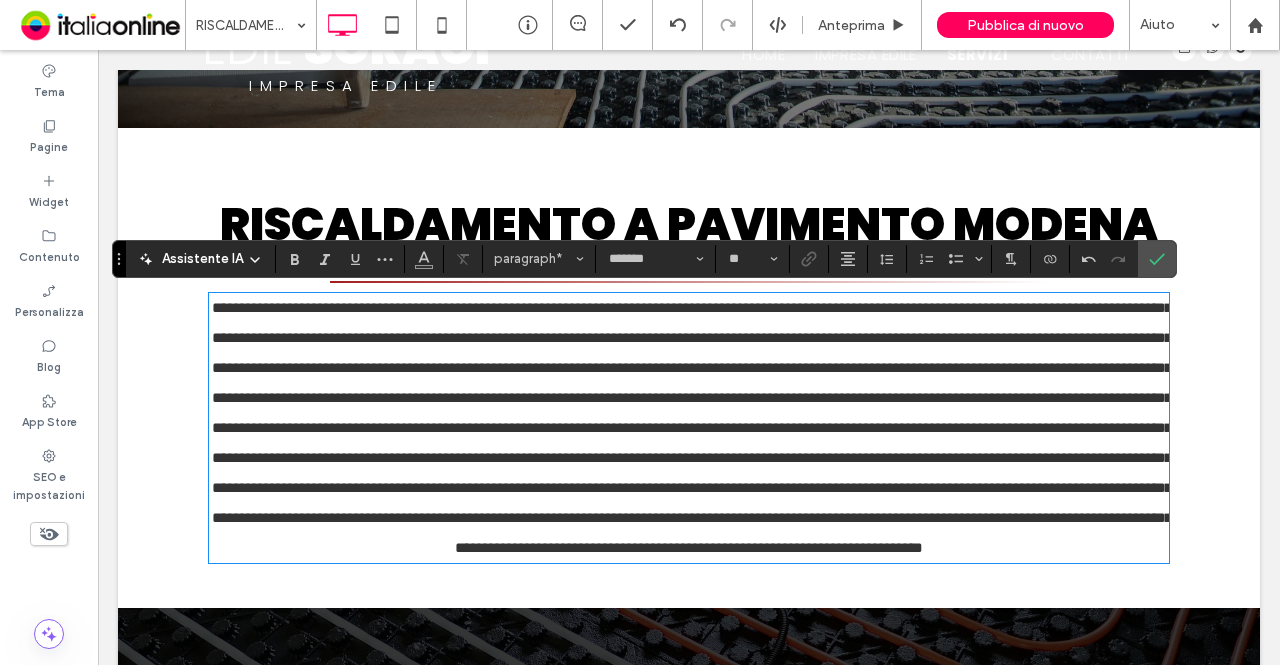 click at bounding box center (692, 427) 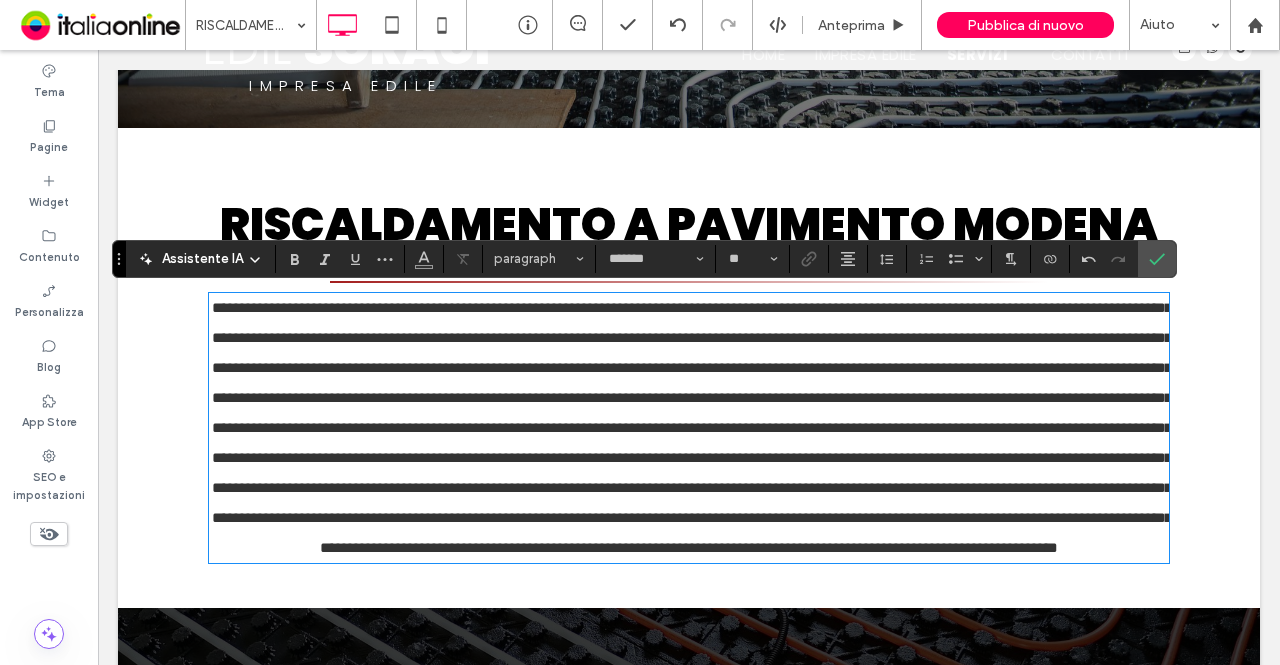 click at bounding box center (692, 427) 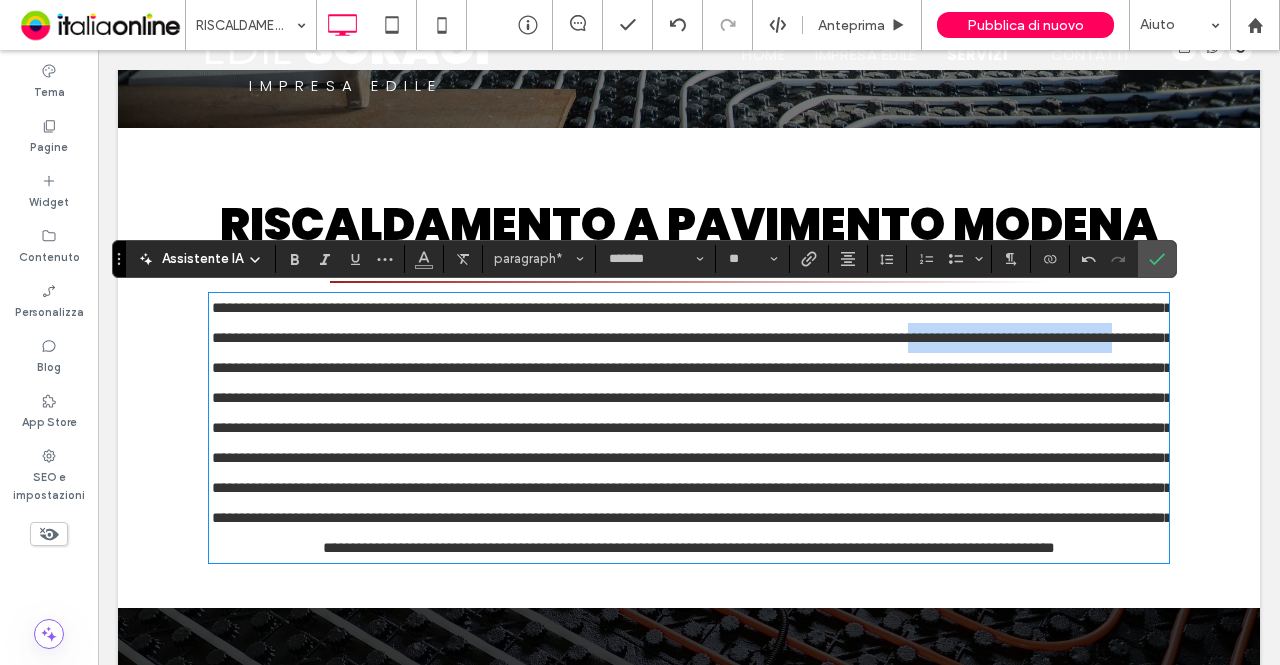 drag, startPoint x: 339, startPoint y: 366, endPoint x: 624, endPoint y: 370, distance: 285.02808 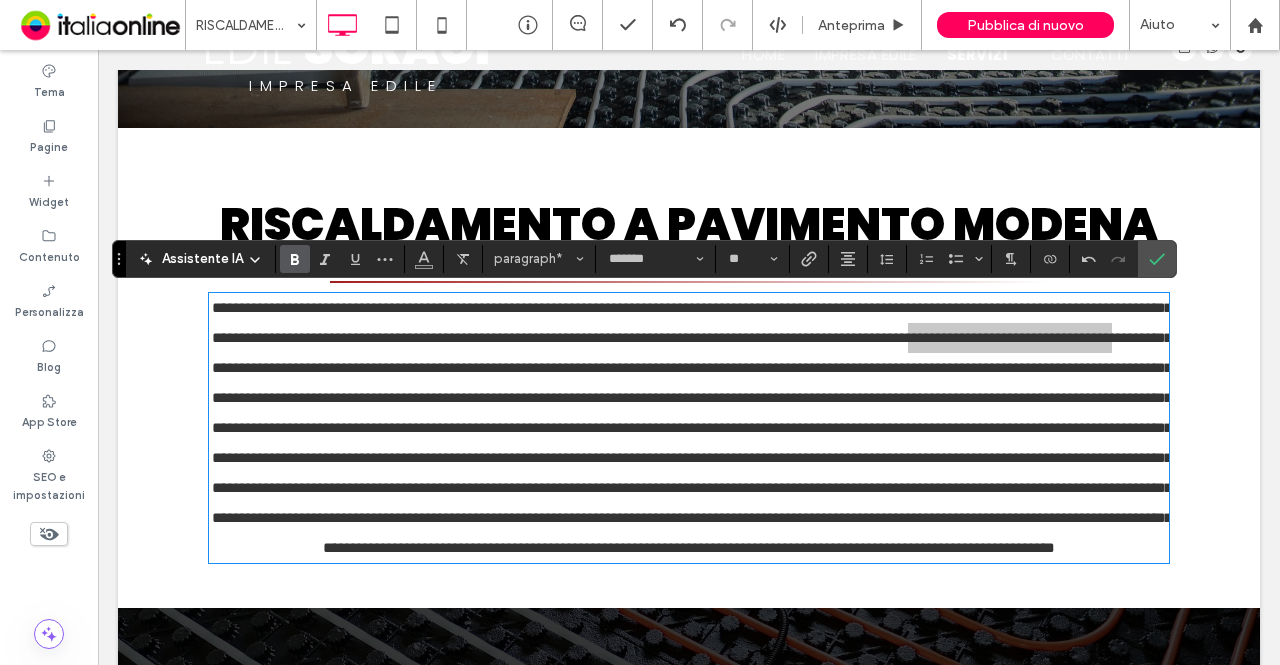 click 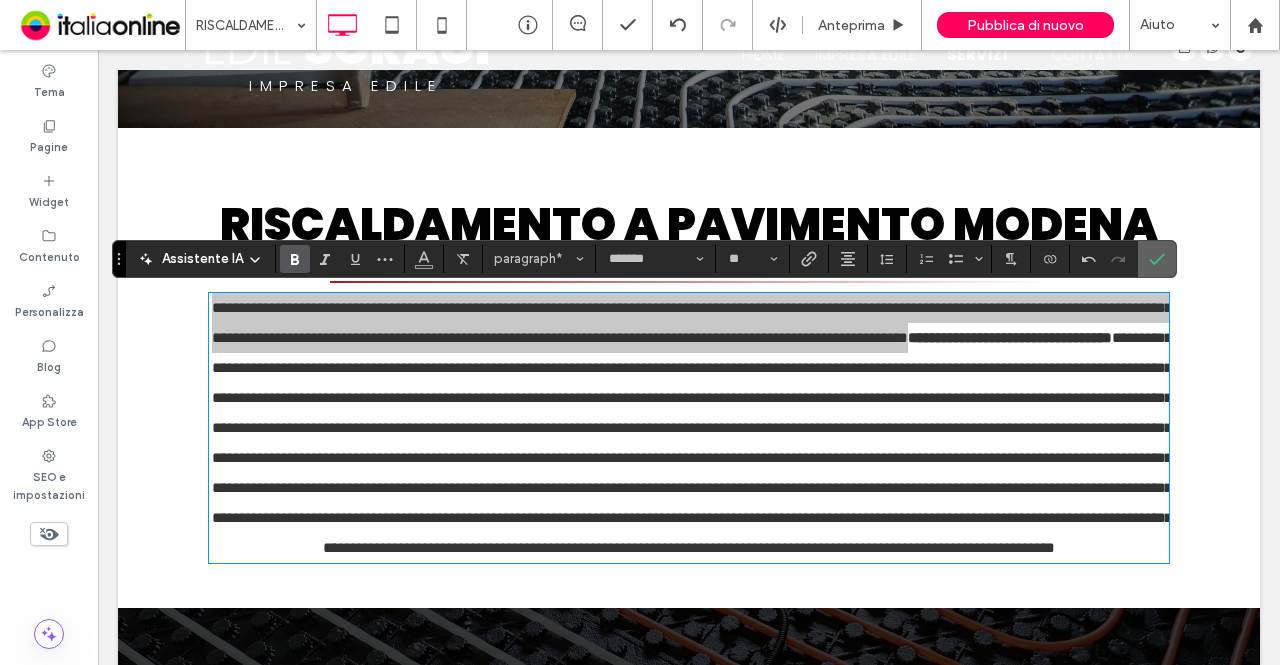 click 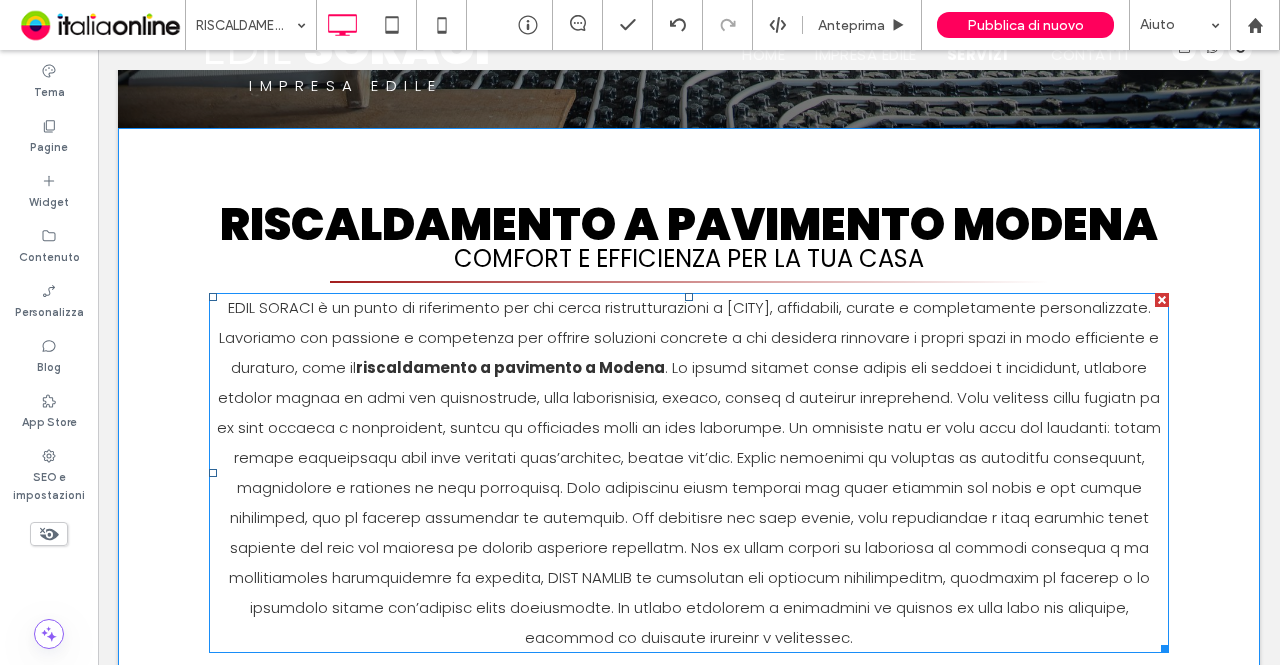 click at bounding box center (689, 502) 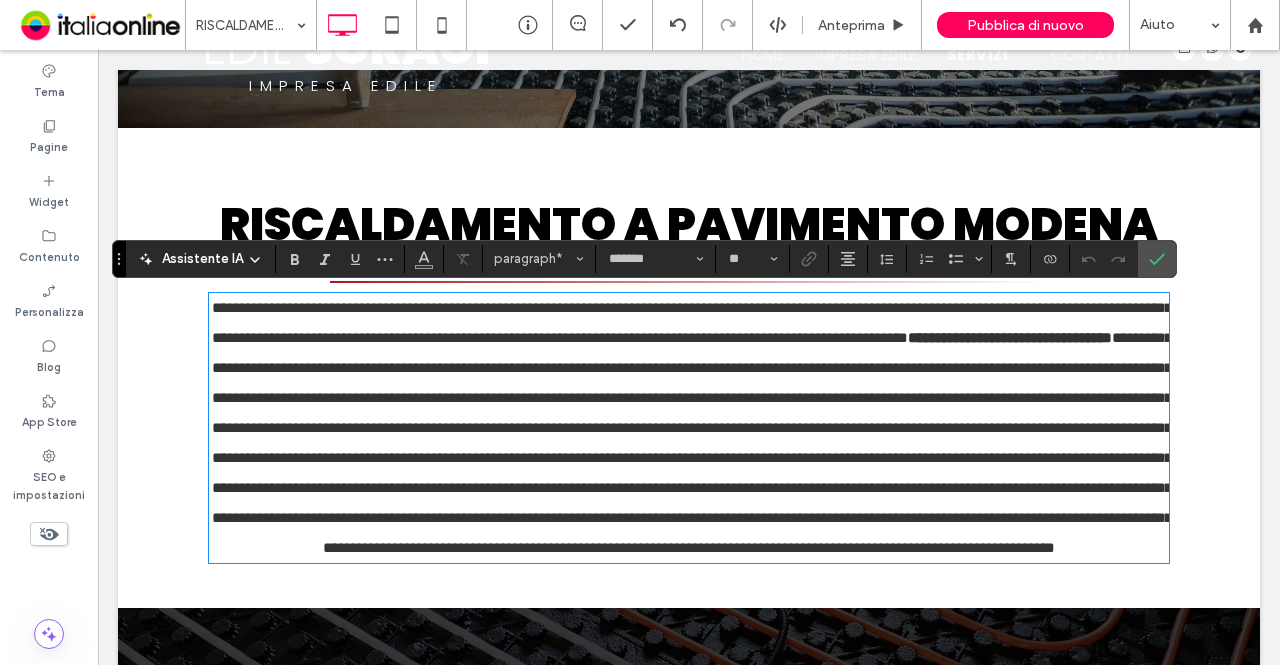 click at bounding box center [692, 442] 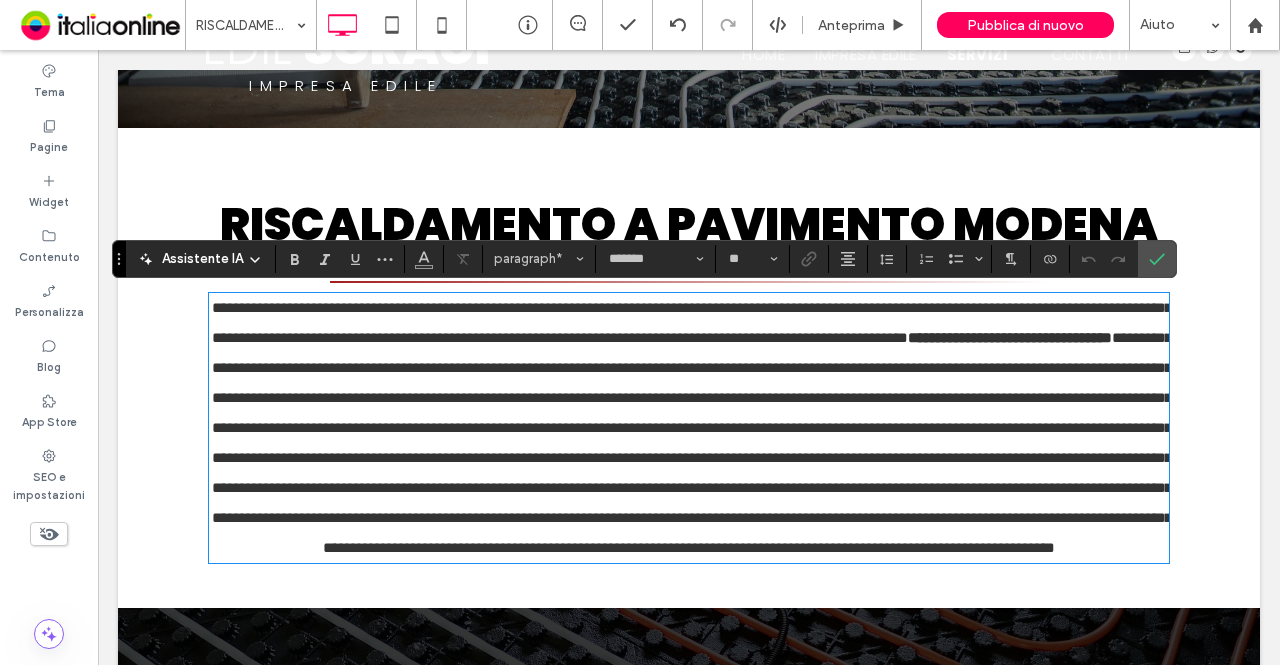 drag, startPoint x: 452, startPoint y: 487, endPoint x: 515, endPoint y: 487, distance: 63 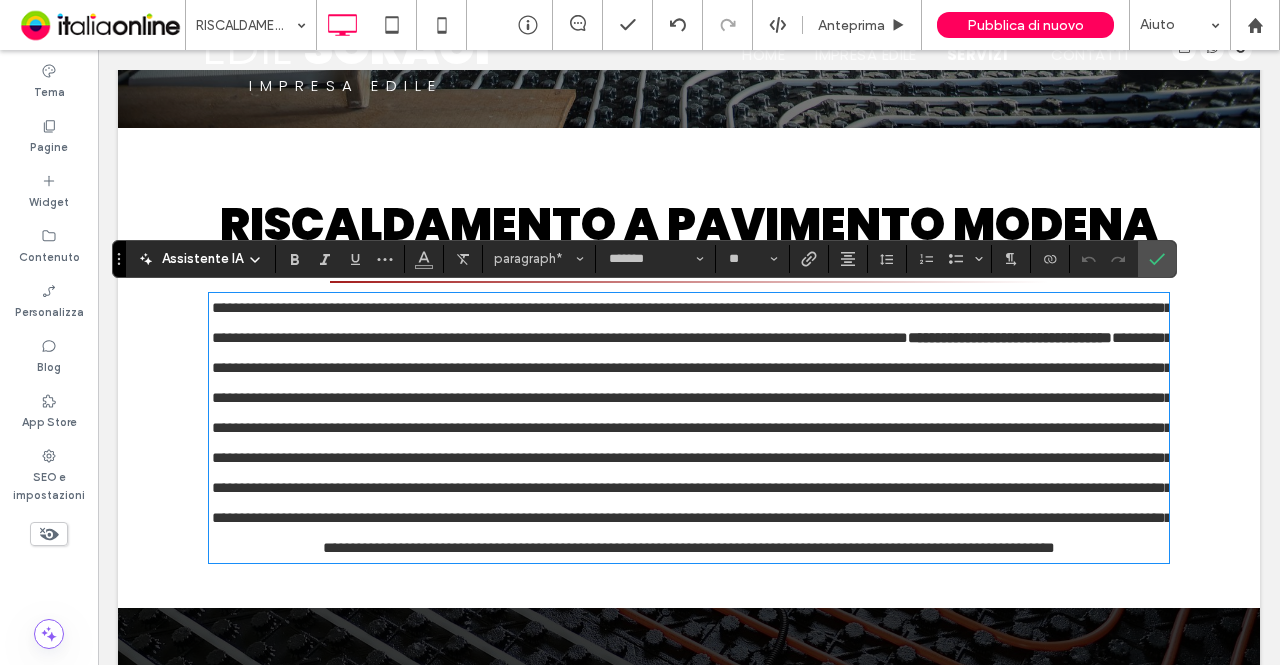 drag, startPoint x: 515, startPoint y: 487, endPoint x: 671, endPoint y: 511, distance: 157.83536 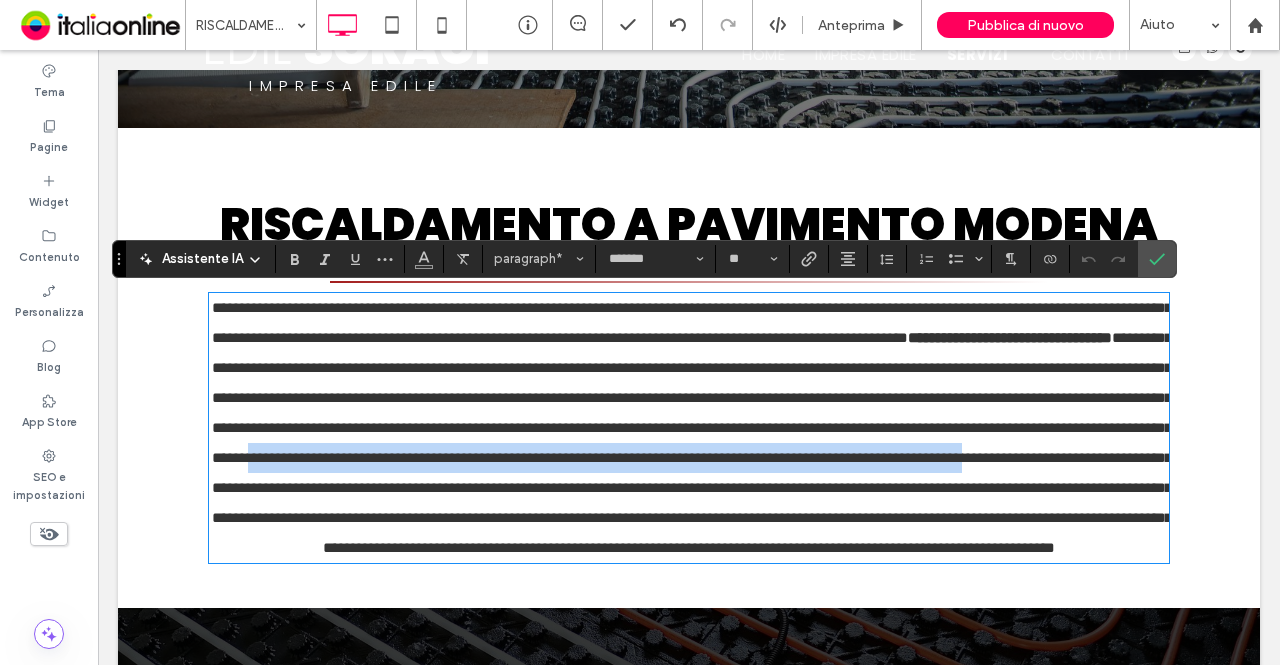 drag, startPoint x: 450, startPoint y: 482, endPoint x: 391, endPoint y: 505, distance: 63.324562 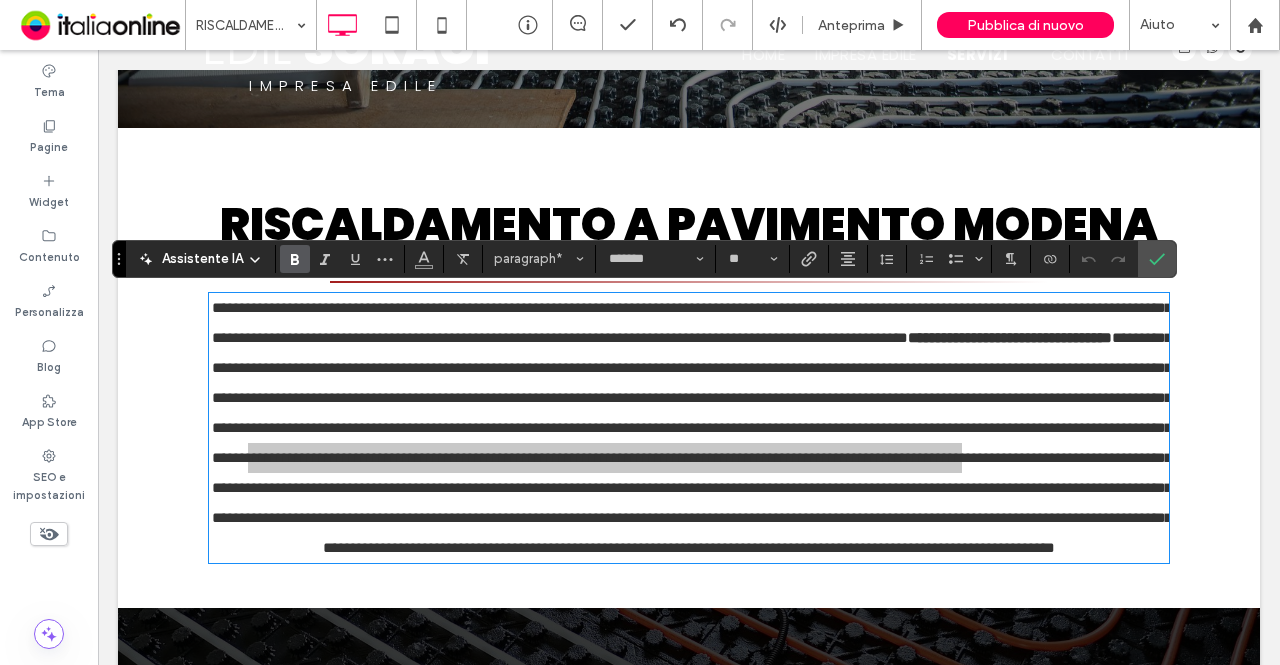 click 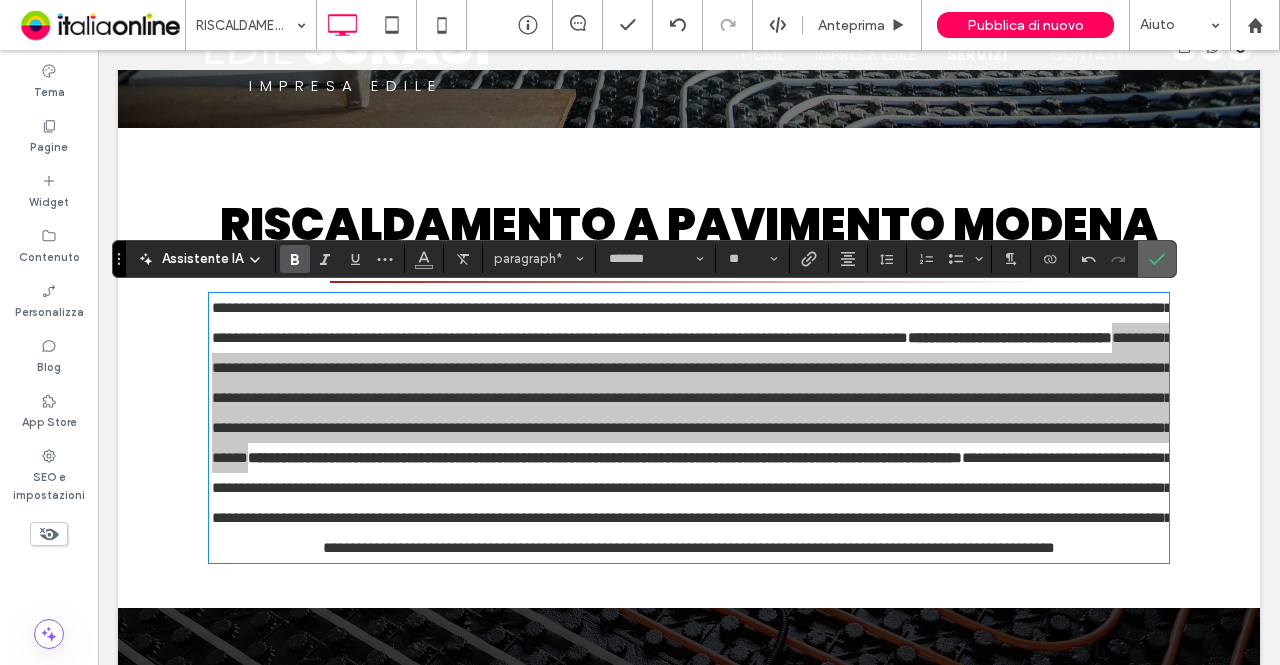 drag, startPoint x: 1146, startPoint y: 265, endPoint x: 1042, endPoint y: 227, distance: 110.724884 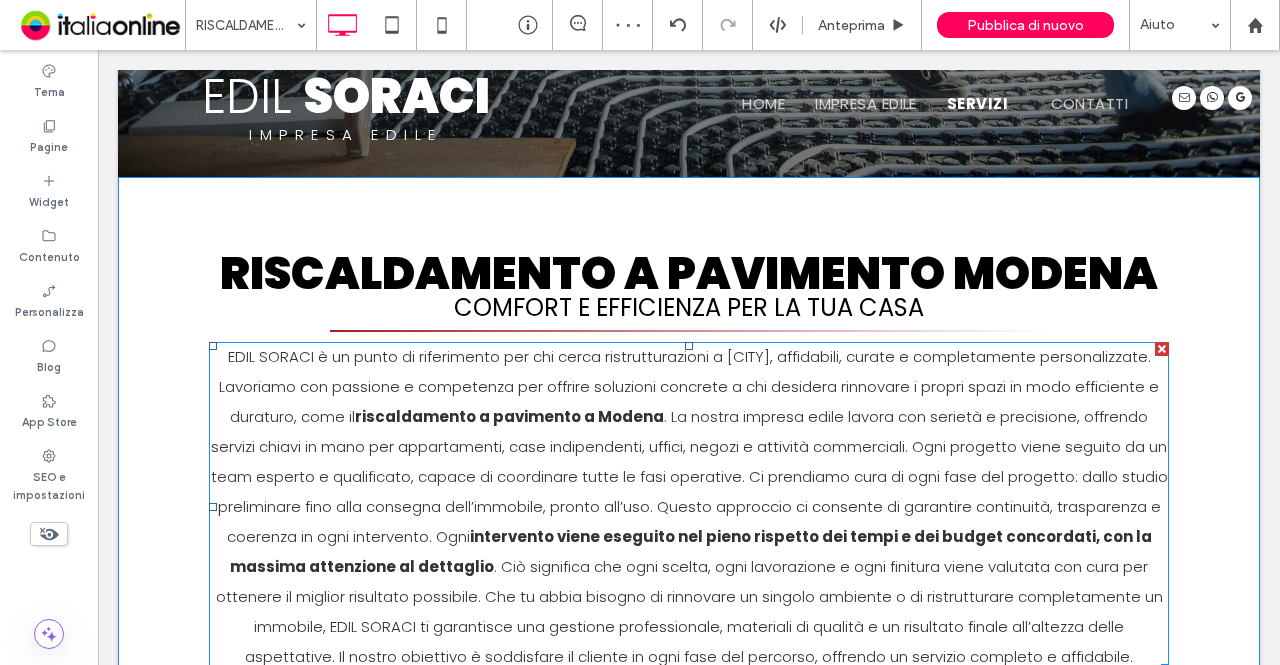 scroll, scrollTop: 0, scrollLeft: 0, axis: both 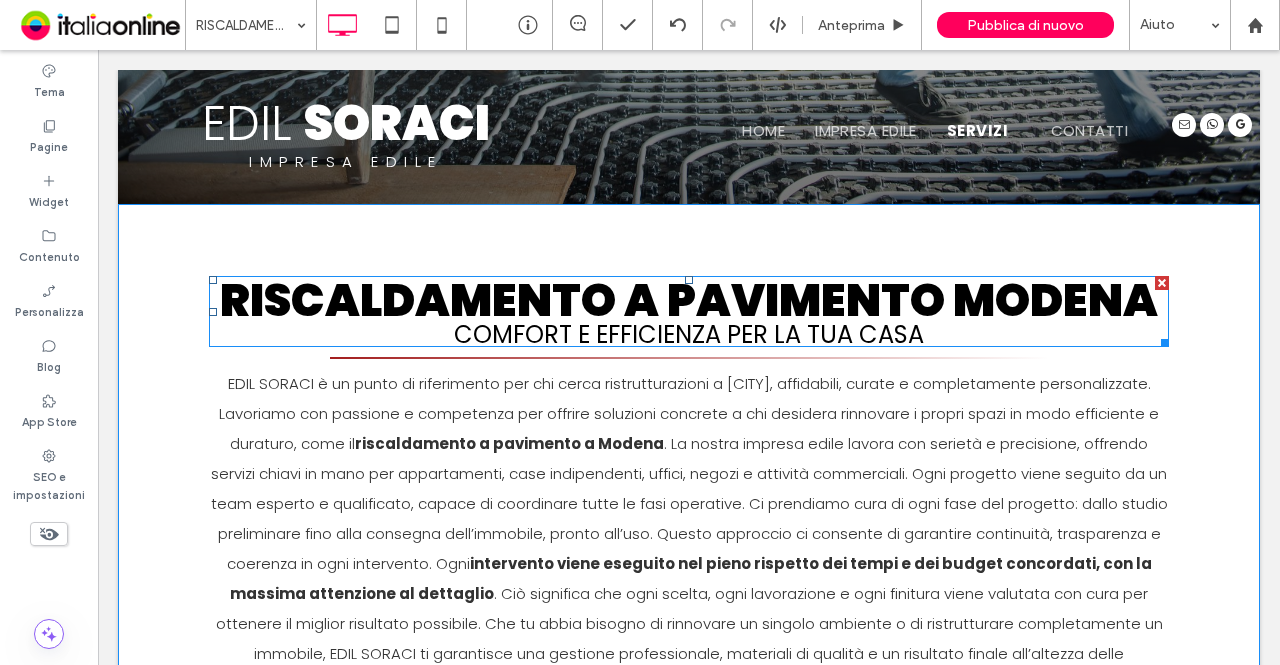click on "Comfort e Efficienza per la Tua Casa" at bounding box center [689, 334] 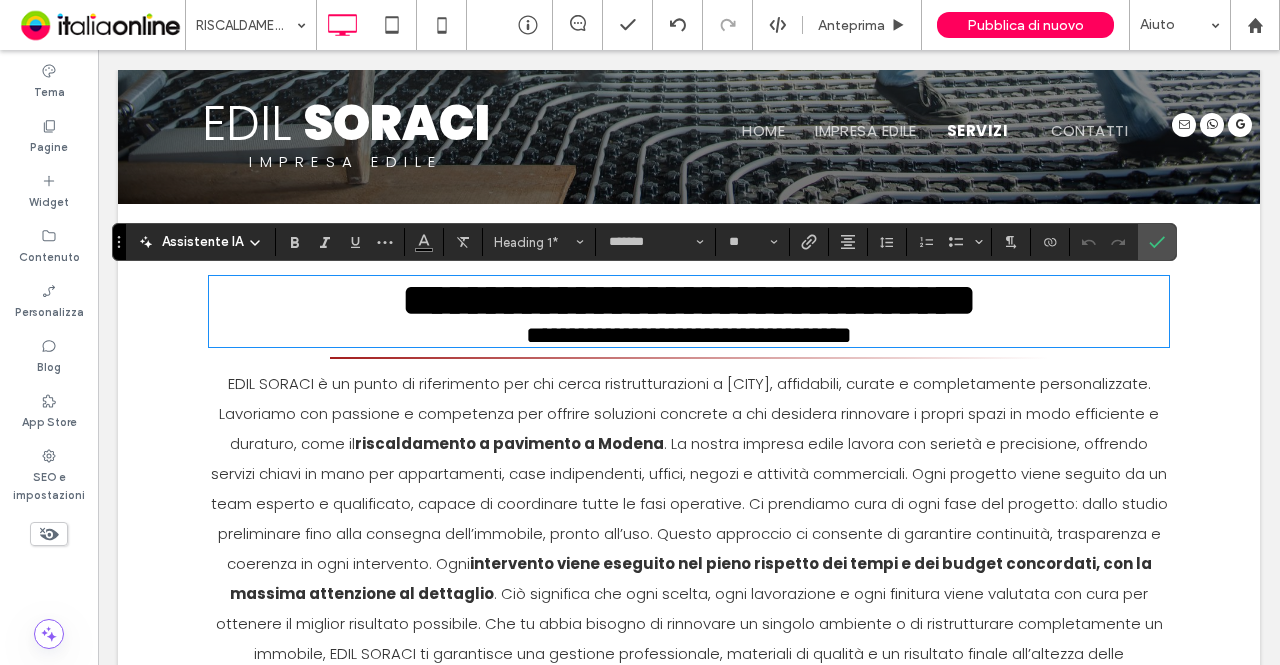 scroll, scrollTop: 4, scrollLeft: 0, axis: vertical 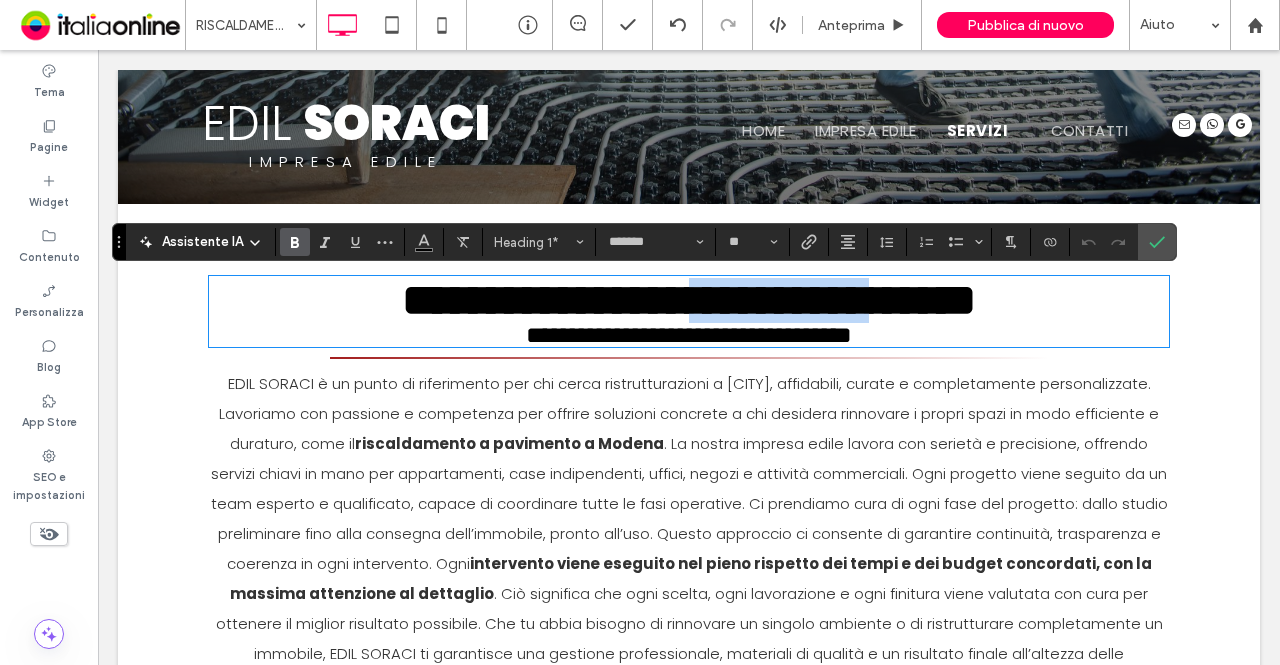 click on "**********" at bounding box center [689, 300] 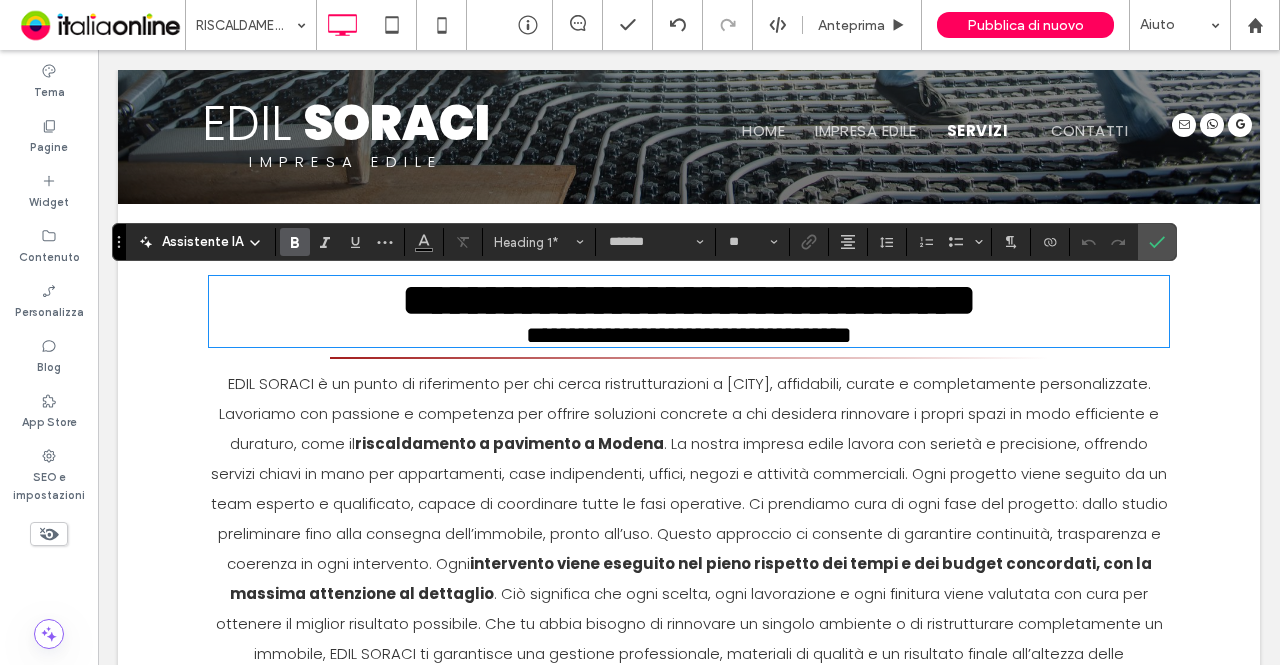 click on "**********" at bounding box center (689, 335) 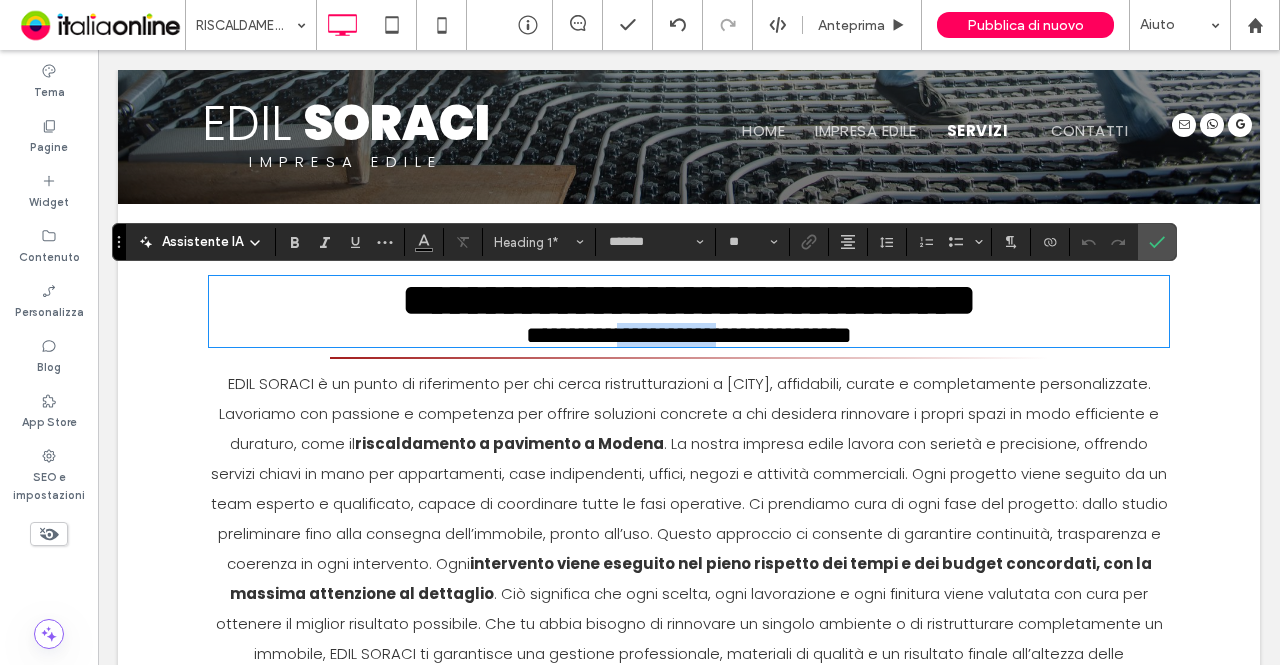 click on "**********" at bounding box center [689, 335] 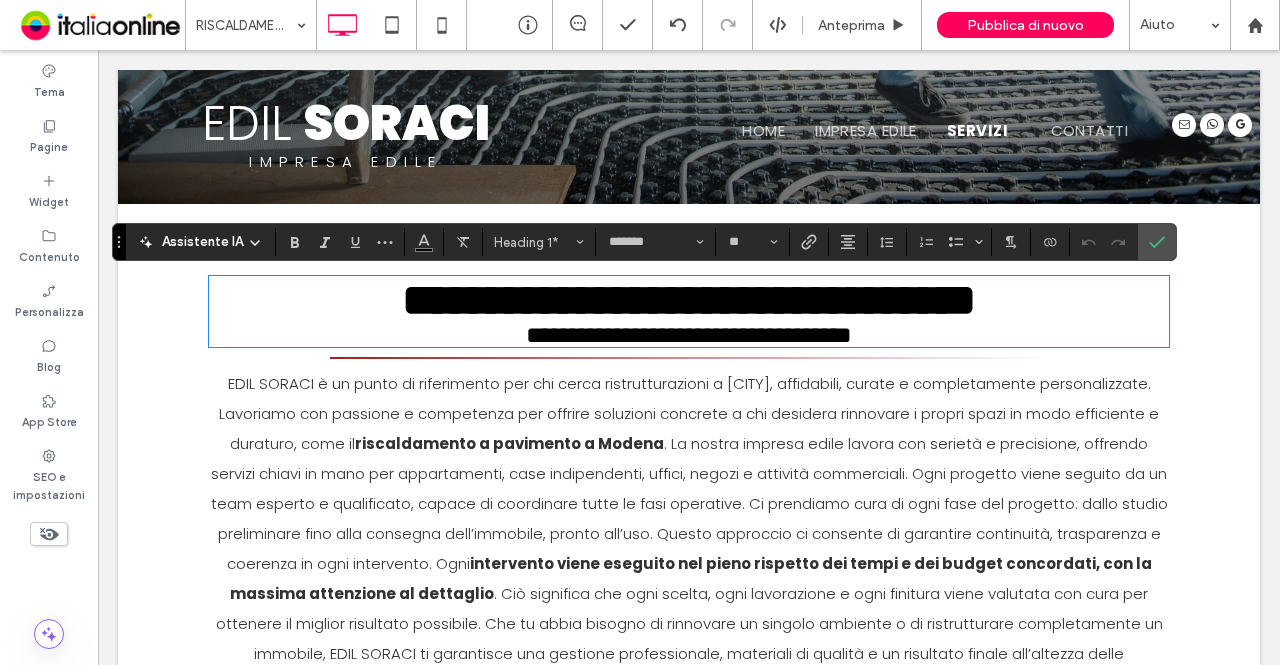 click on "**********" at bounding box center [689, 300] 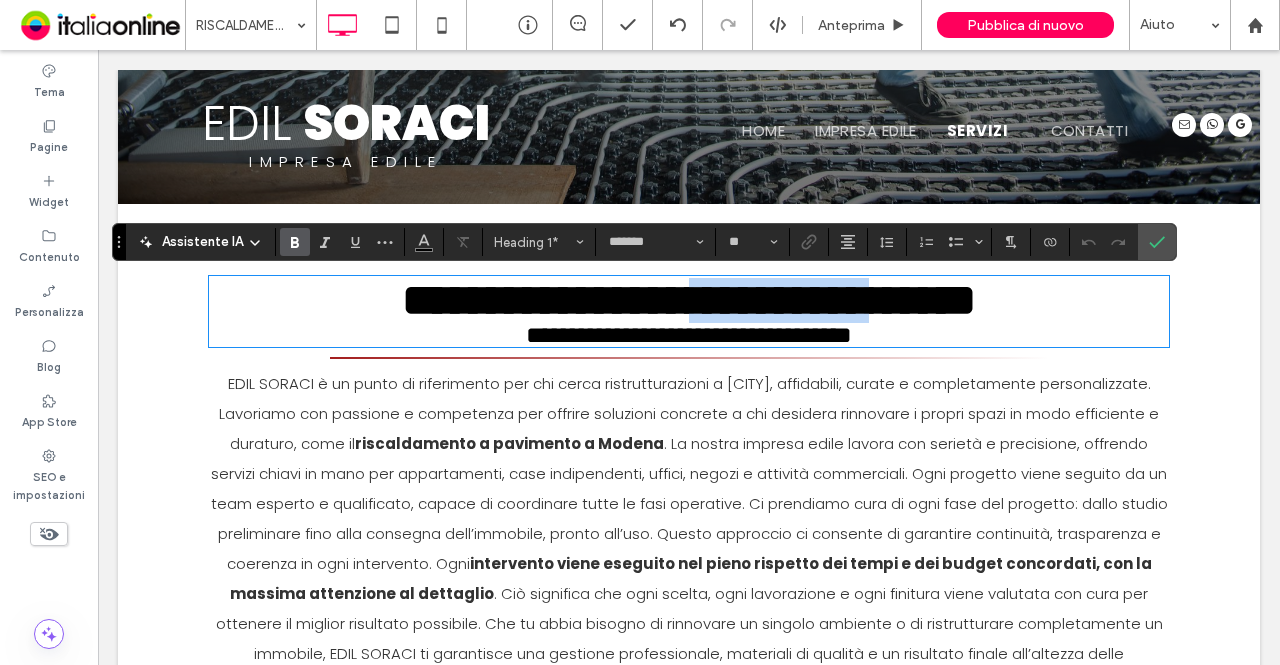 click on "**********" at bounding box center [689, 300] 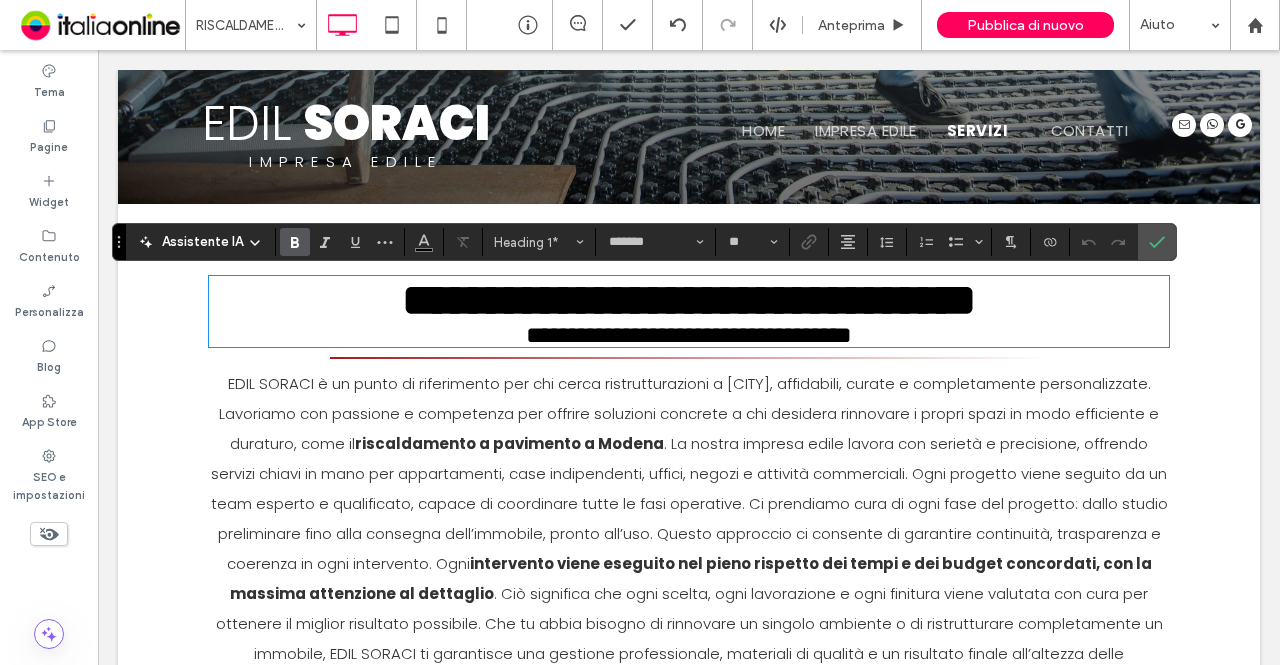 click on "**********" at bounding box center [689, 300] 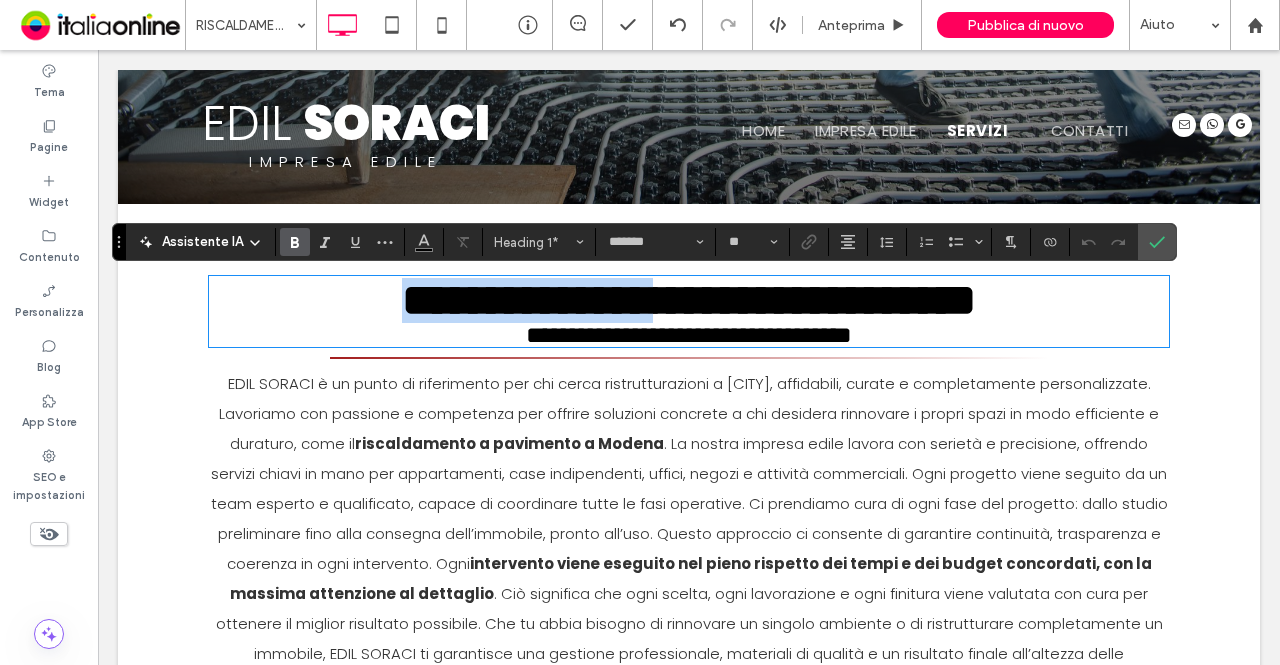 click on "**********" at bounding box center (689, 300) 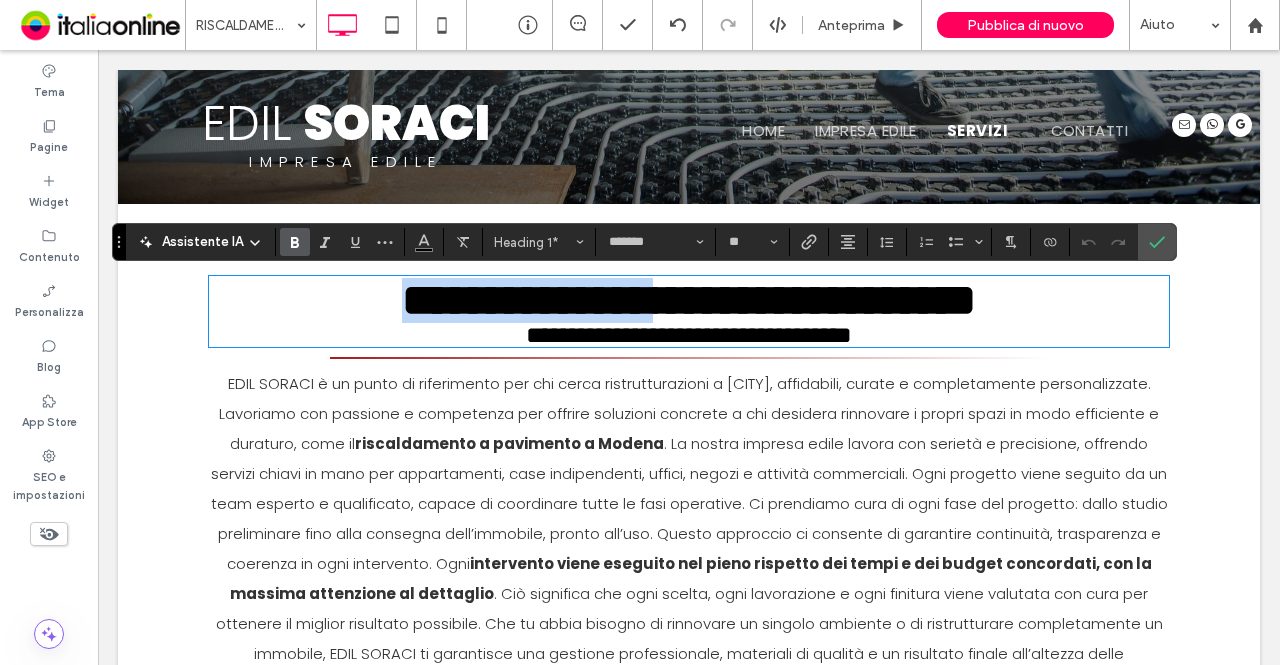 type on "**" 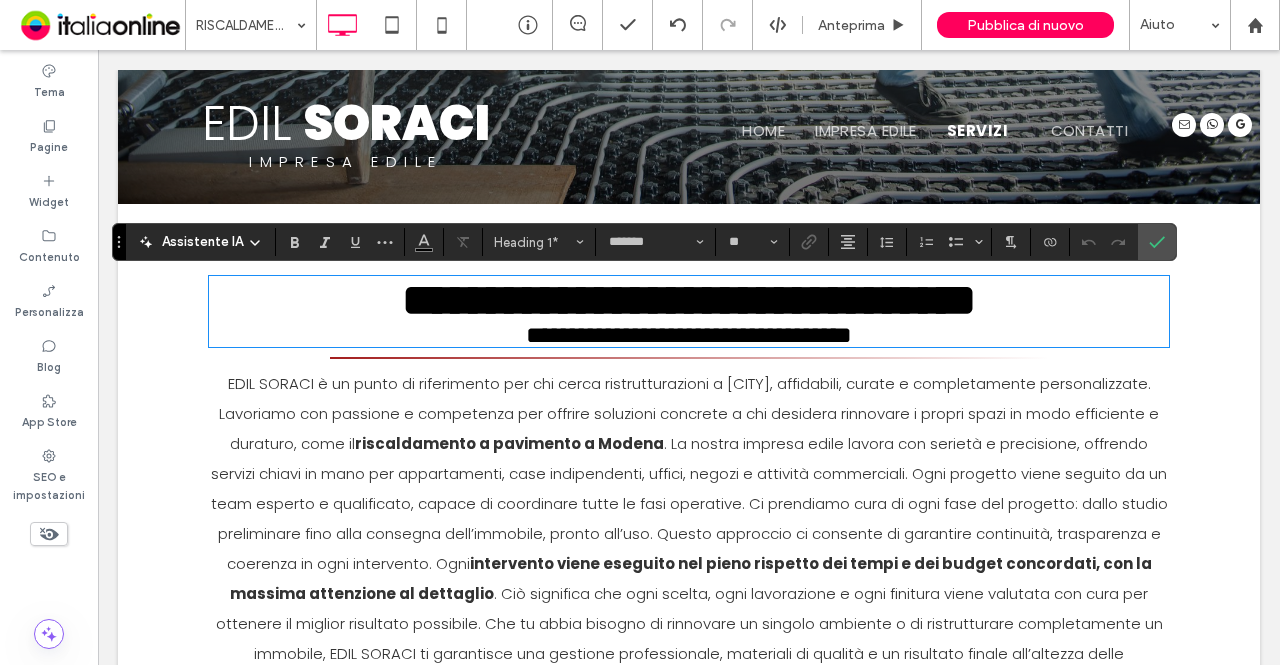 click on "**********" at bounding box center (689, 335) 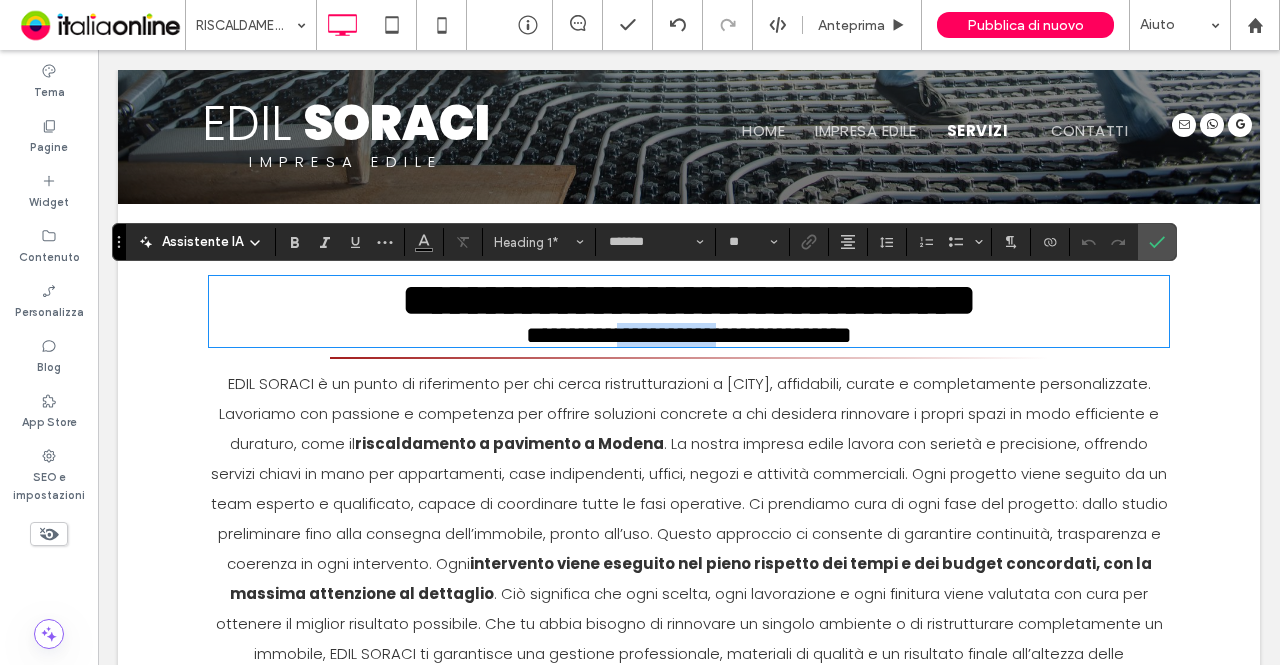 click on "**********" at bounding box center (689, 335) 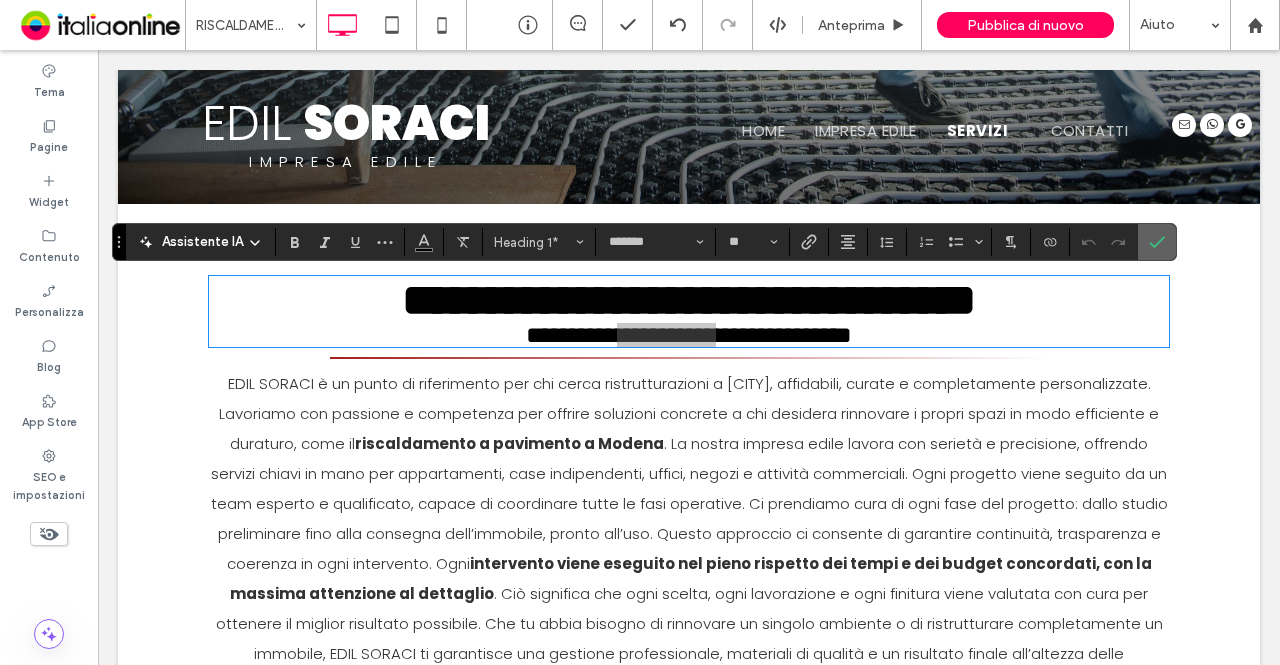 click 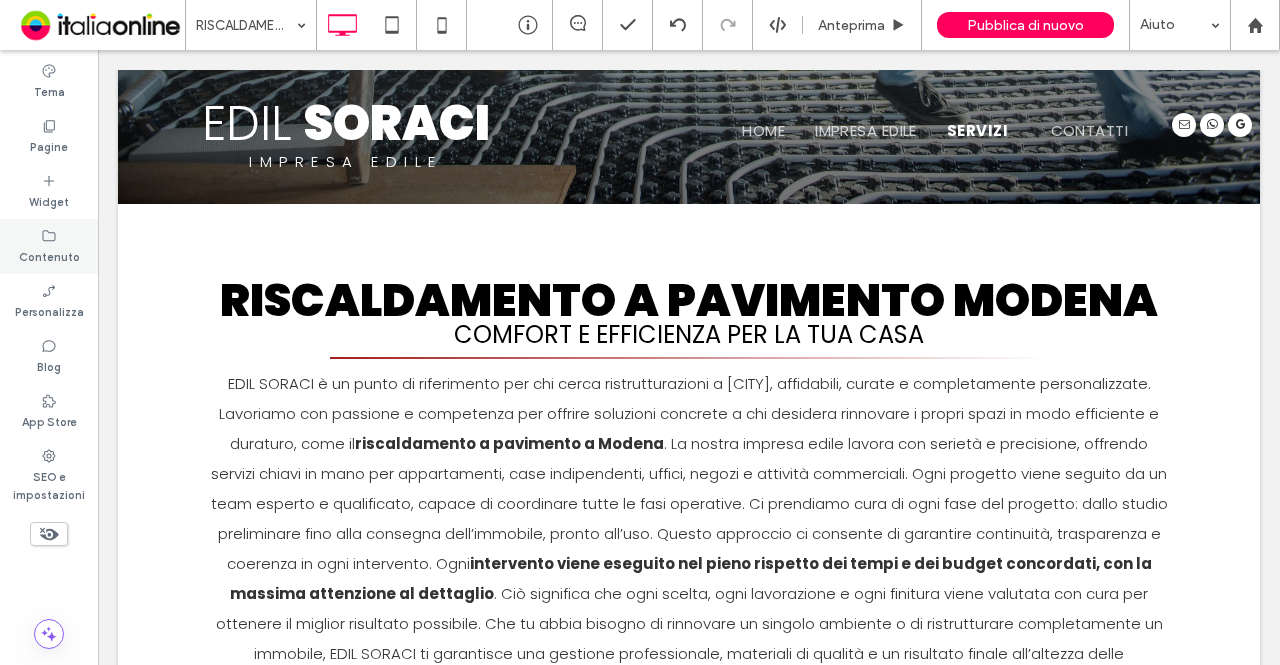 click on "Contenuto" at bounding box center (49, 246) 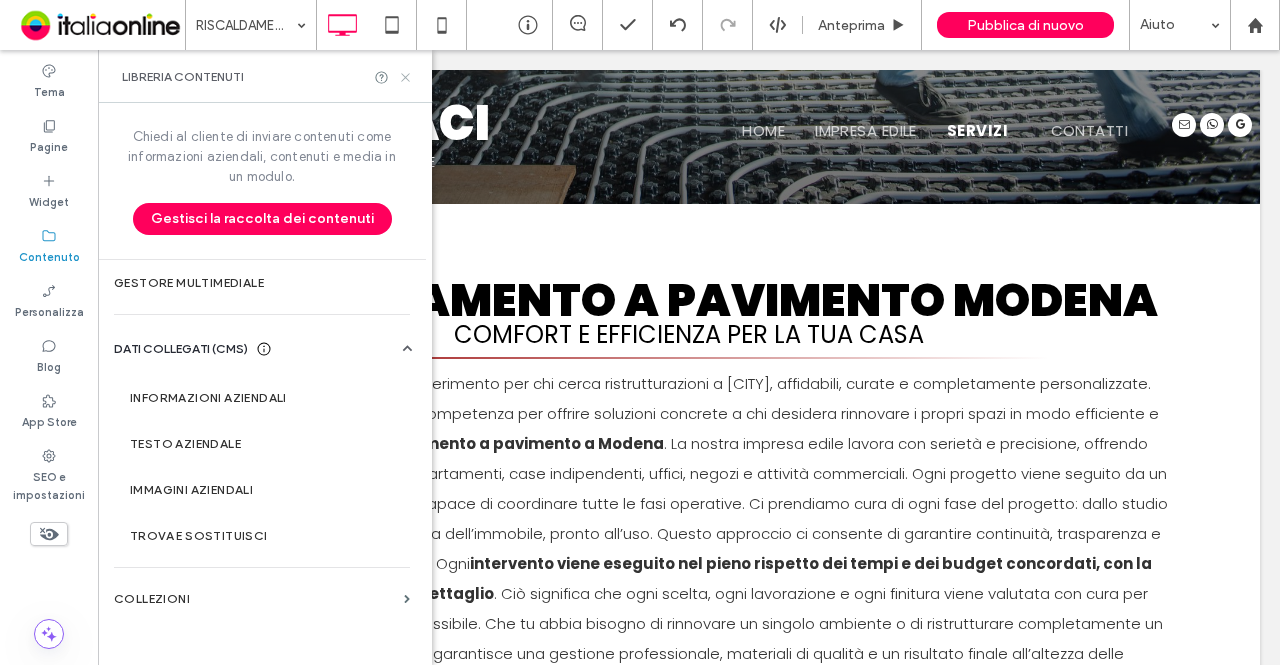 click 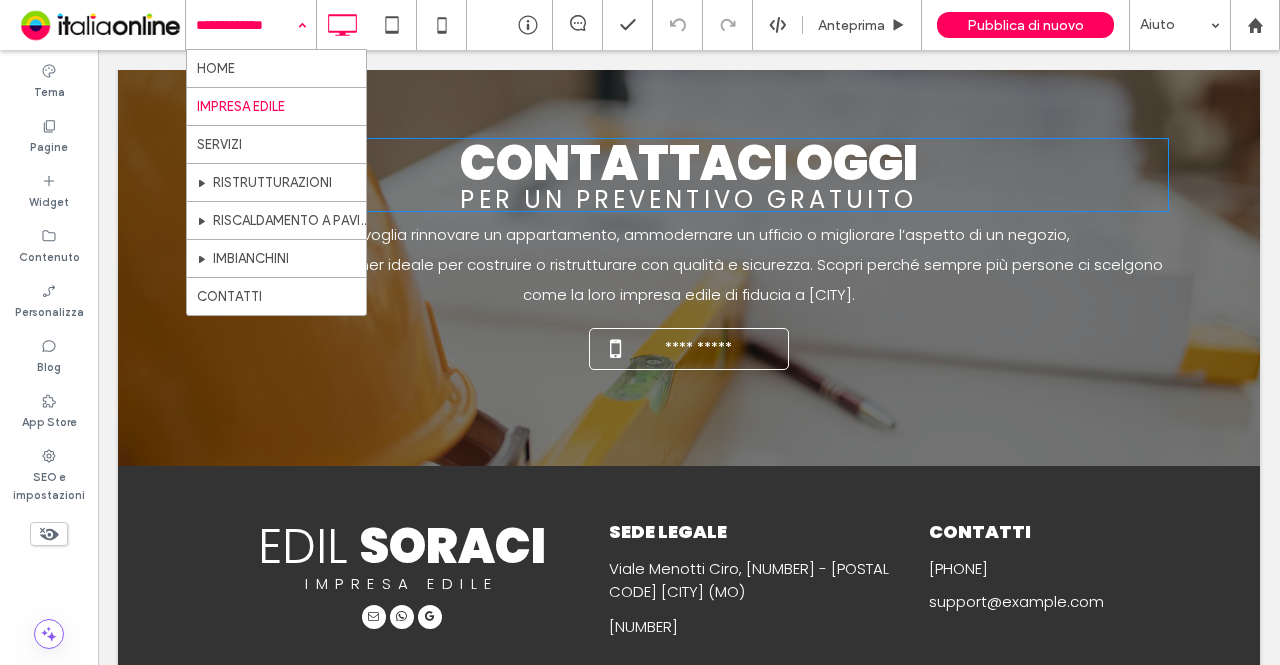 scroll, scrollTop: 1430, scrollLeft: 0, axis: vertical 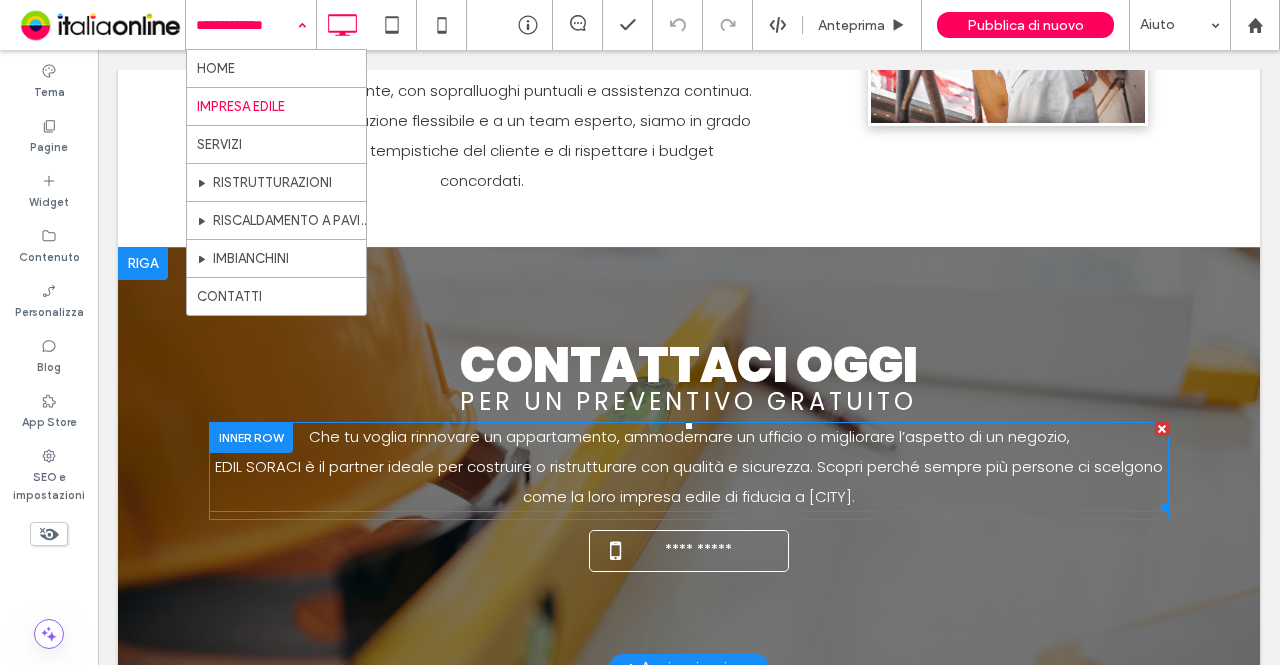 click on "Scopri perché sempre più persone ci scelgono come la loro impresa edile di fiducia a [CITY]." at bounding box center (843, 481) 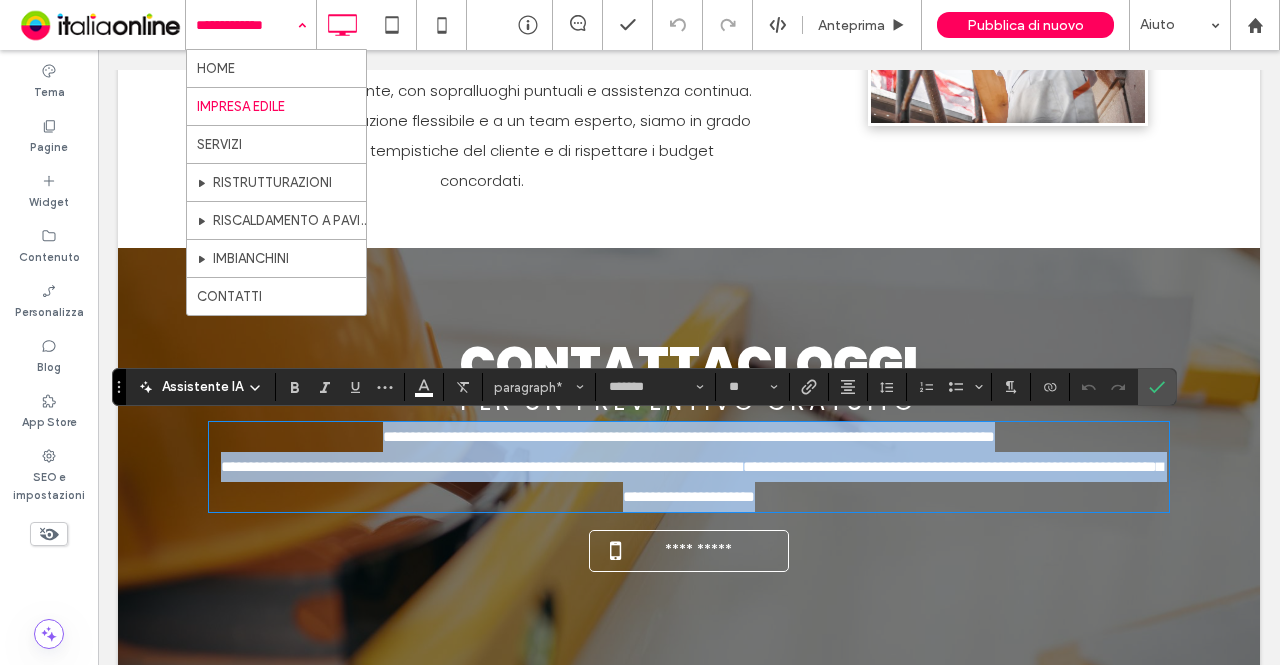 click on "**********" at bounding box center (893, 481) 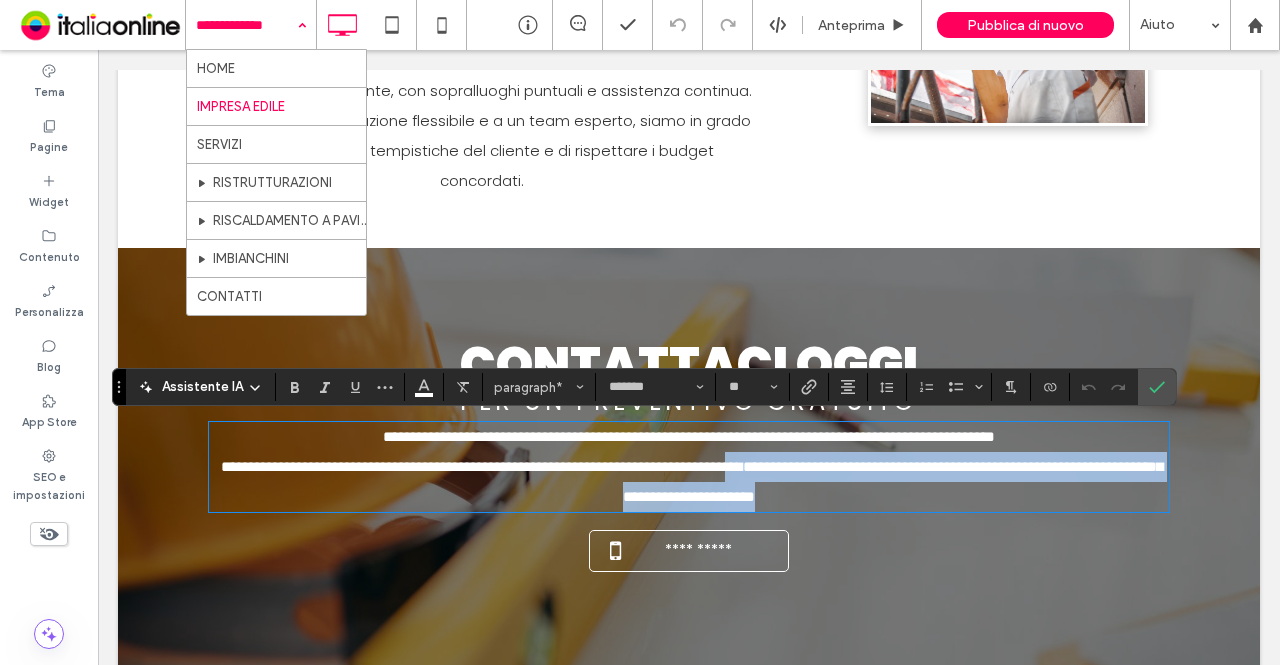drag, startPoint x: 902, startPoint y: 497, endPoint x: 797, endPoint y: 477, distance: 106.887794 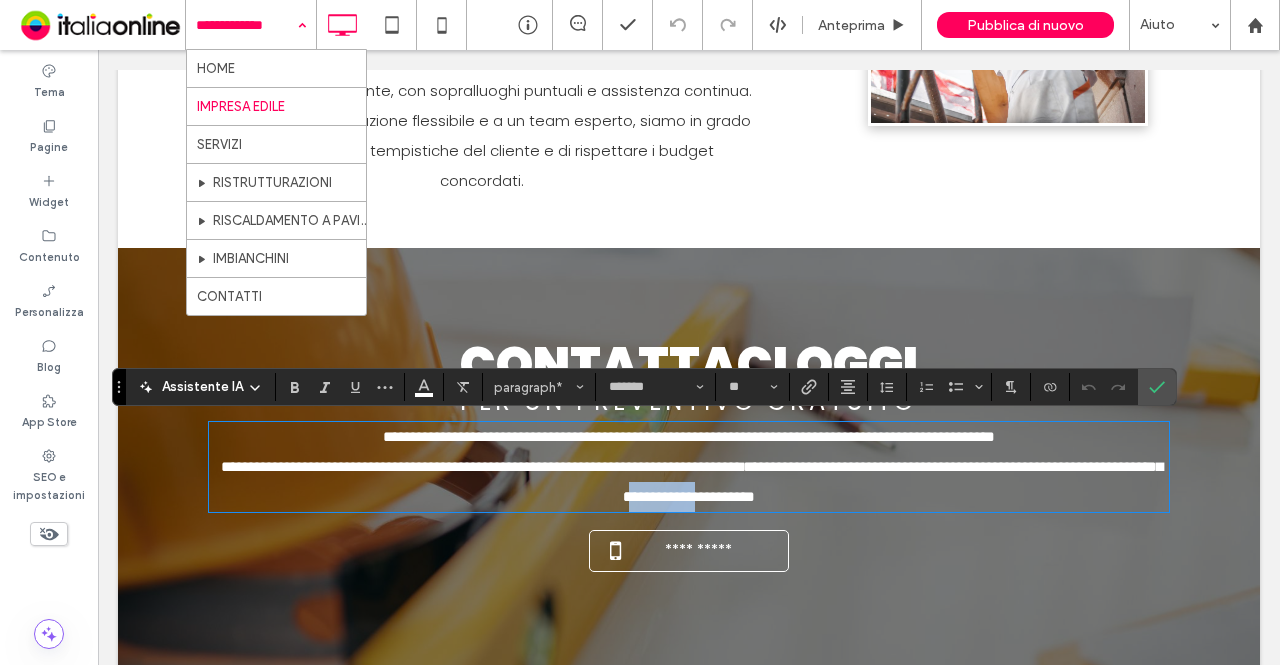 drag, startPoint x: 702, startPoint y: 500, endPoint x: 776, endPoint y: 507, distance: 74.330345 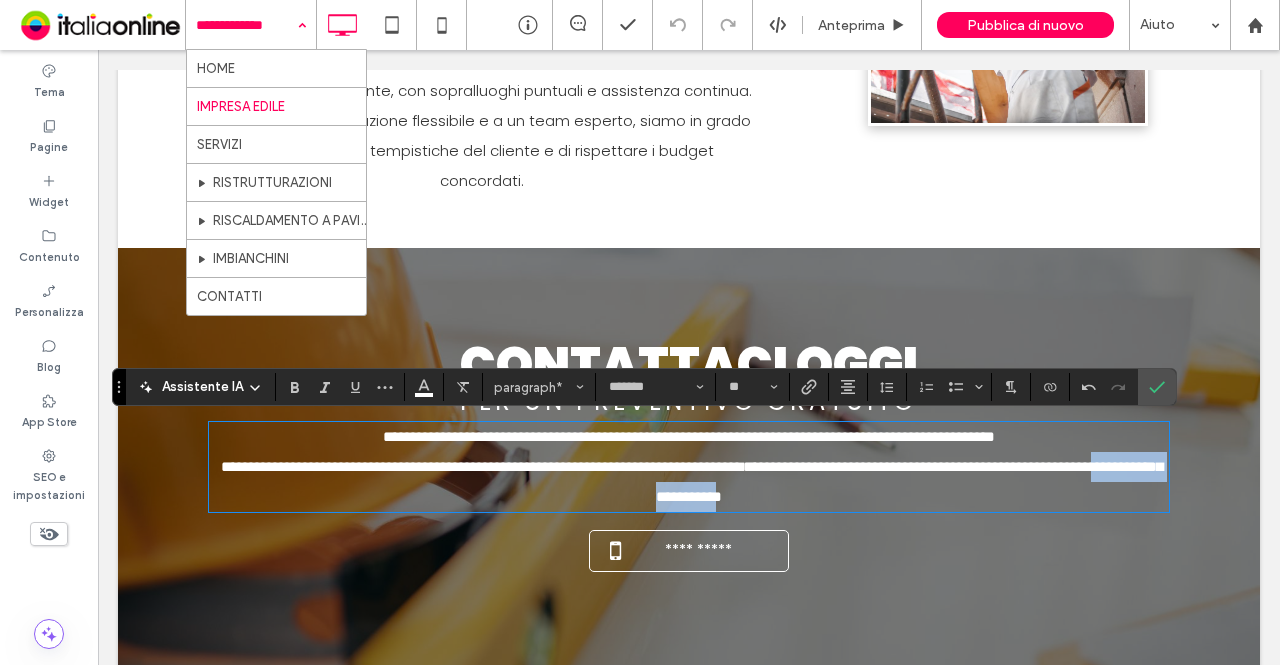 drag, startPoint x: 638, startPoint y: 500, endPoint x: 817, endPoint y: 511, distance: 179.33768 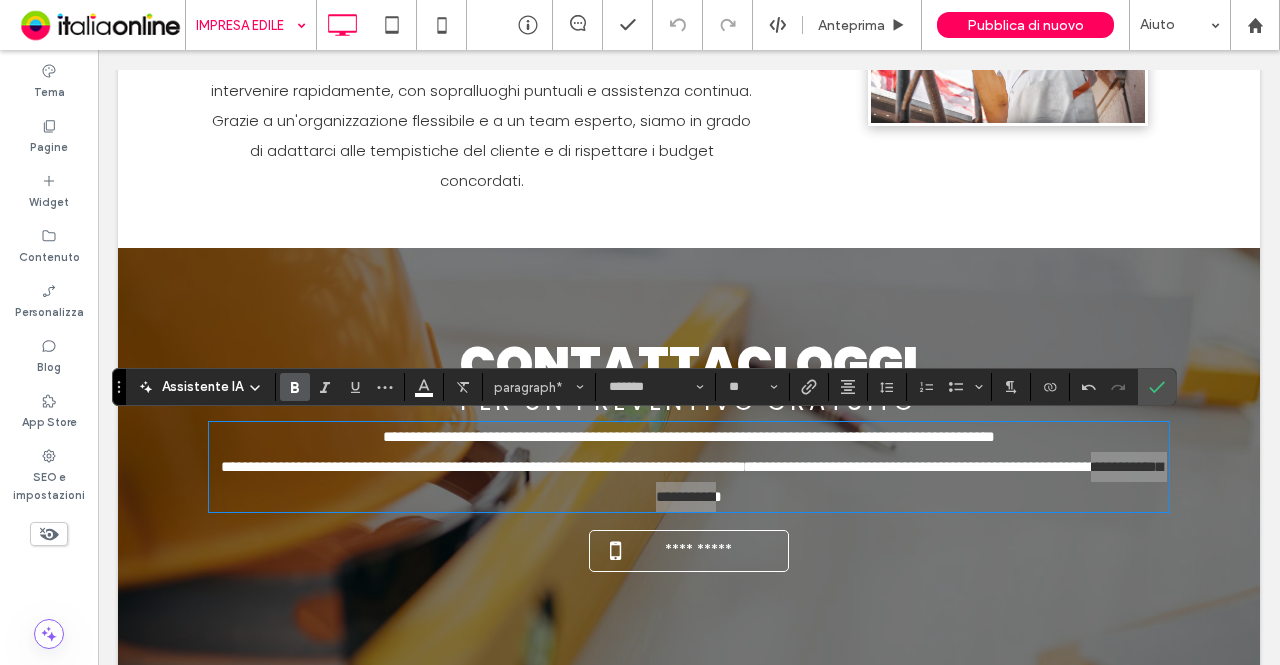 click 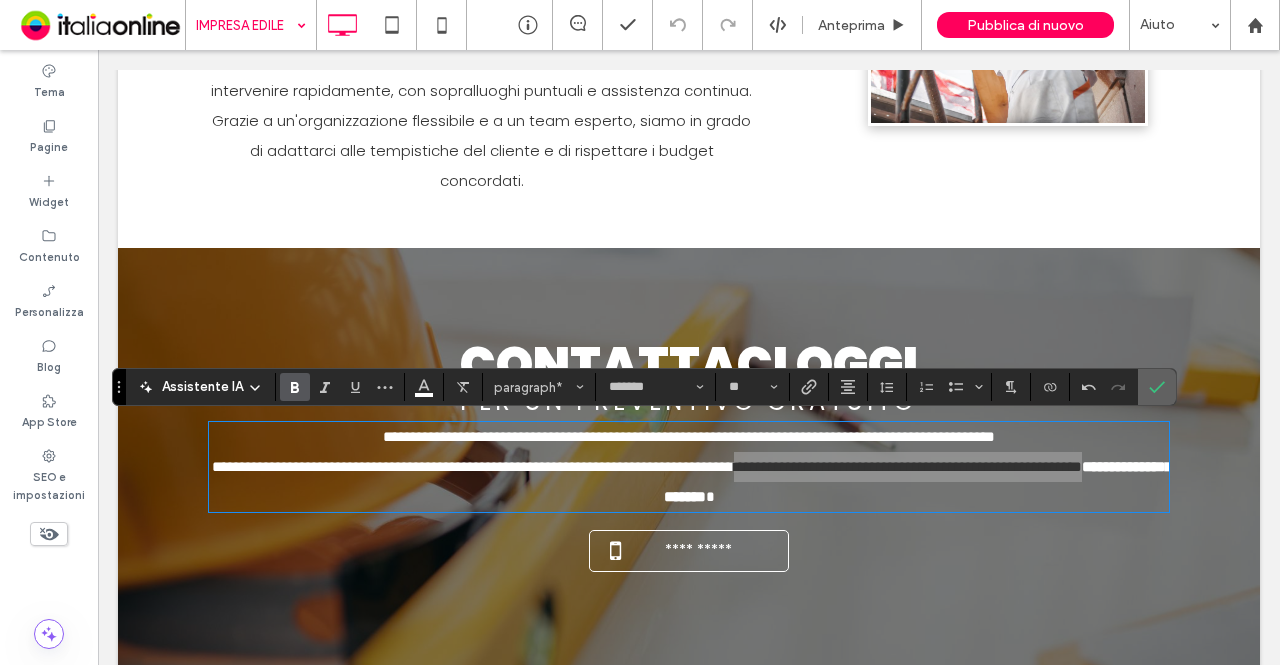 drag, startPoint x: 1146, startPoint y: 383, endPoint x: 1004, endPoint y: 368, distance: 142.79005 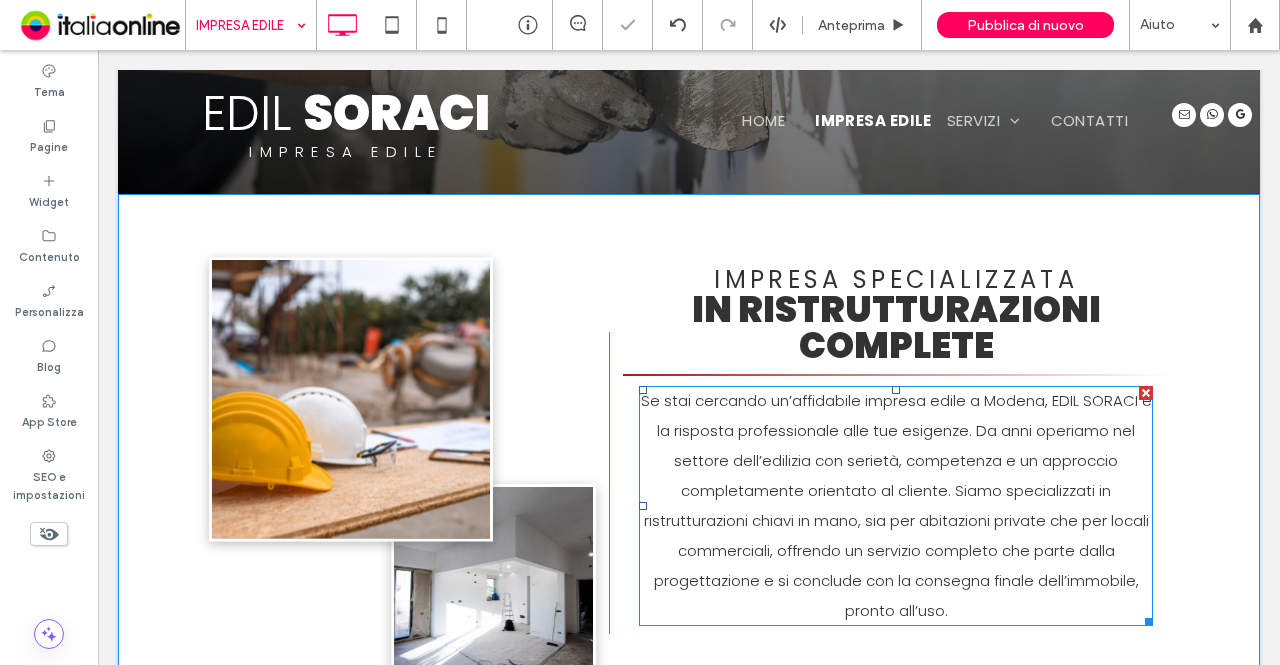 scroll, scrollTop: 0, scrollLeft: 0, axis: both 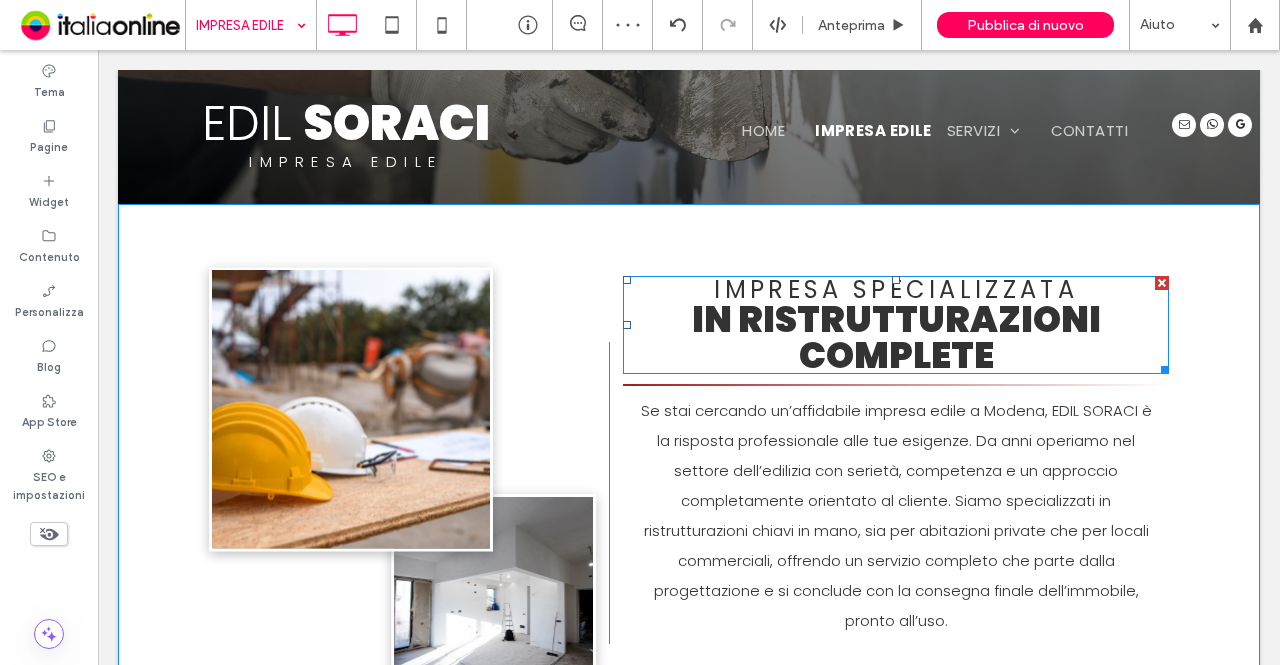 click on "in Ristrutturazioni Complete" at bounding box center (896, 337) 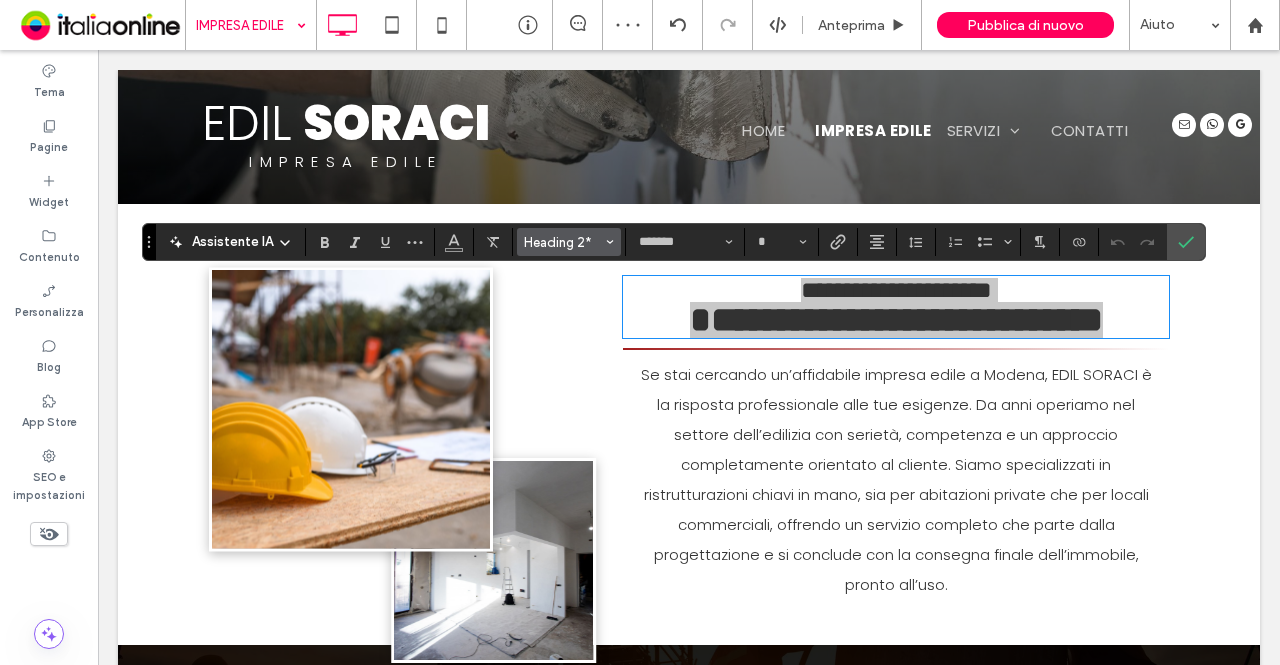 click on "Heading 2*" at bounding box center [563, 242] 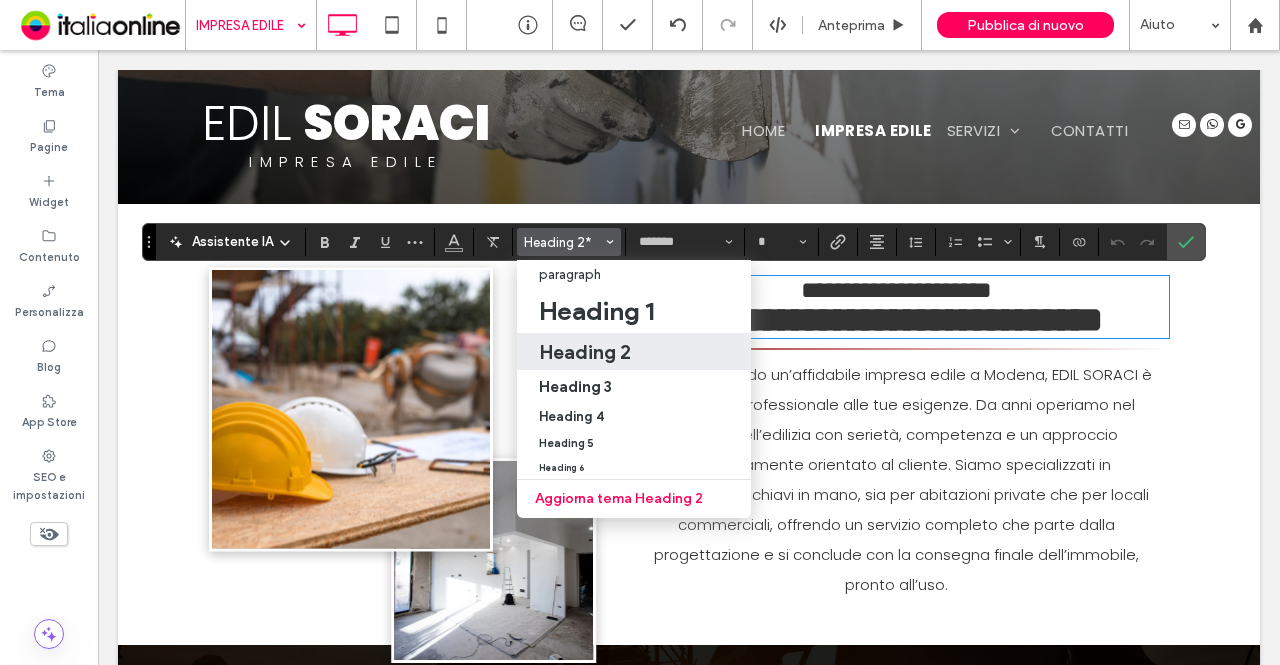 click on "IMPRESA EDILE" at bounding box center [346, 161] 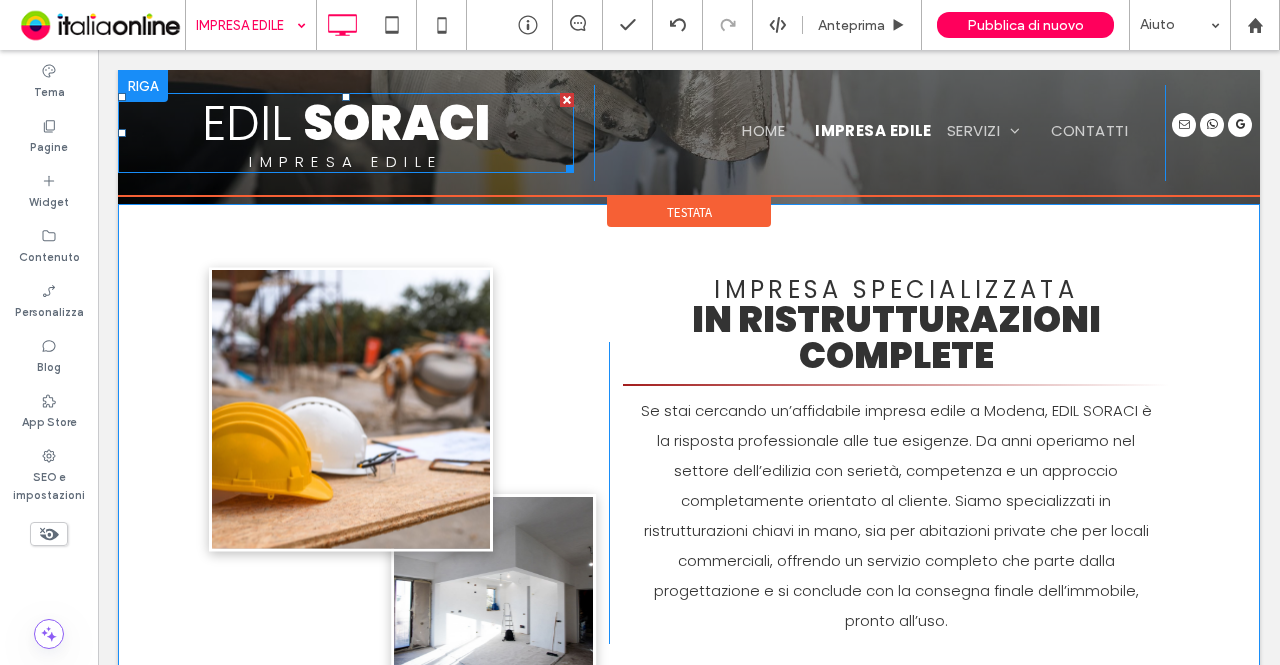 click on "IMPRESA EDILE" at bounding box center (346, 161) 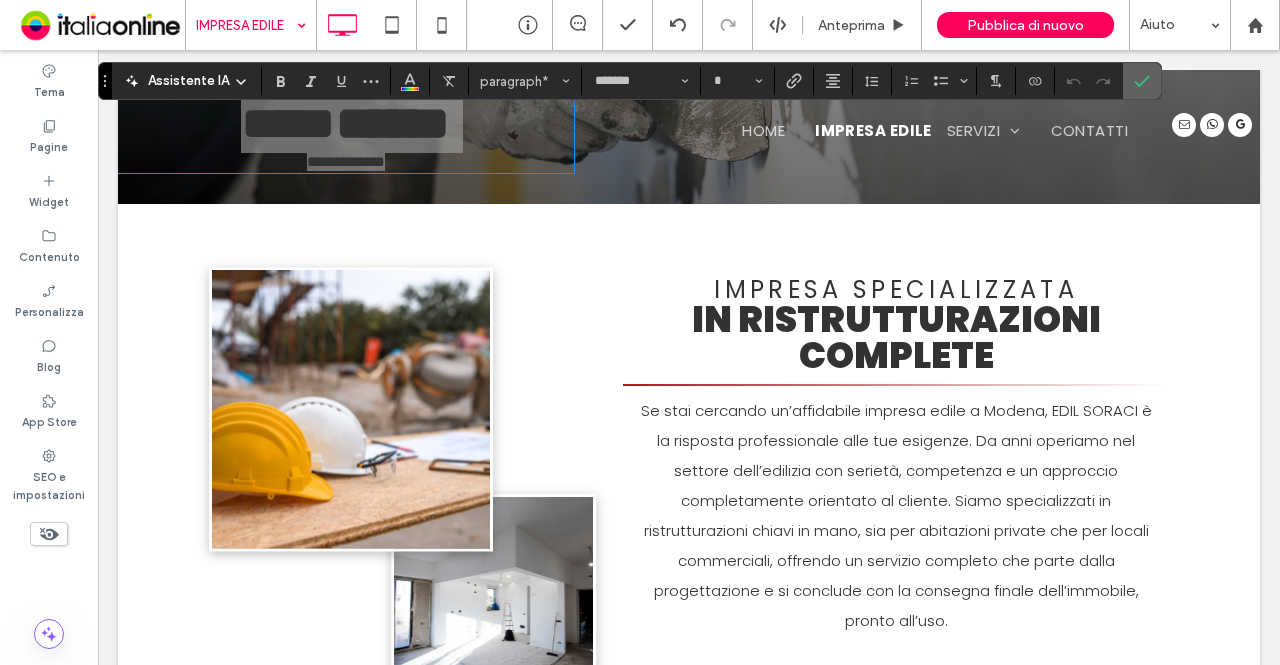 drag, startPoint x: 1138, startPoint y: 79, endPoint x: 929, endPoint y: 78, distance: 209.0024 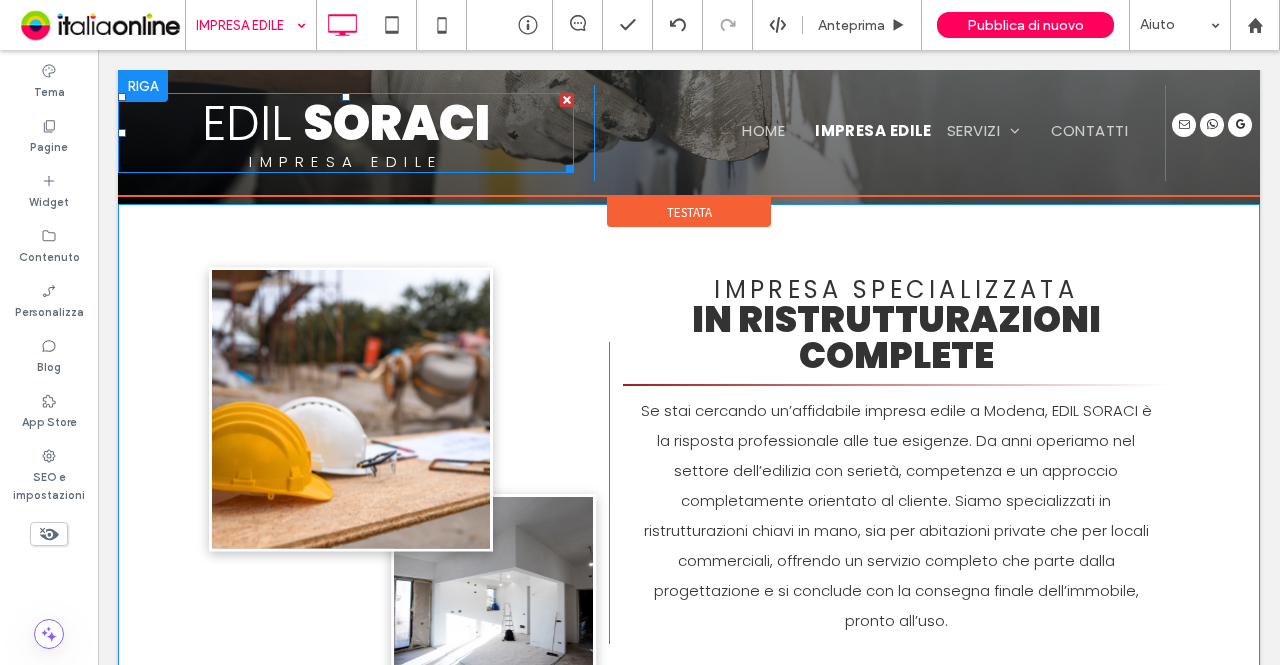 click on "SORACI" at bounding box center [397, 123] 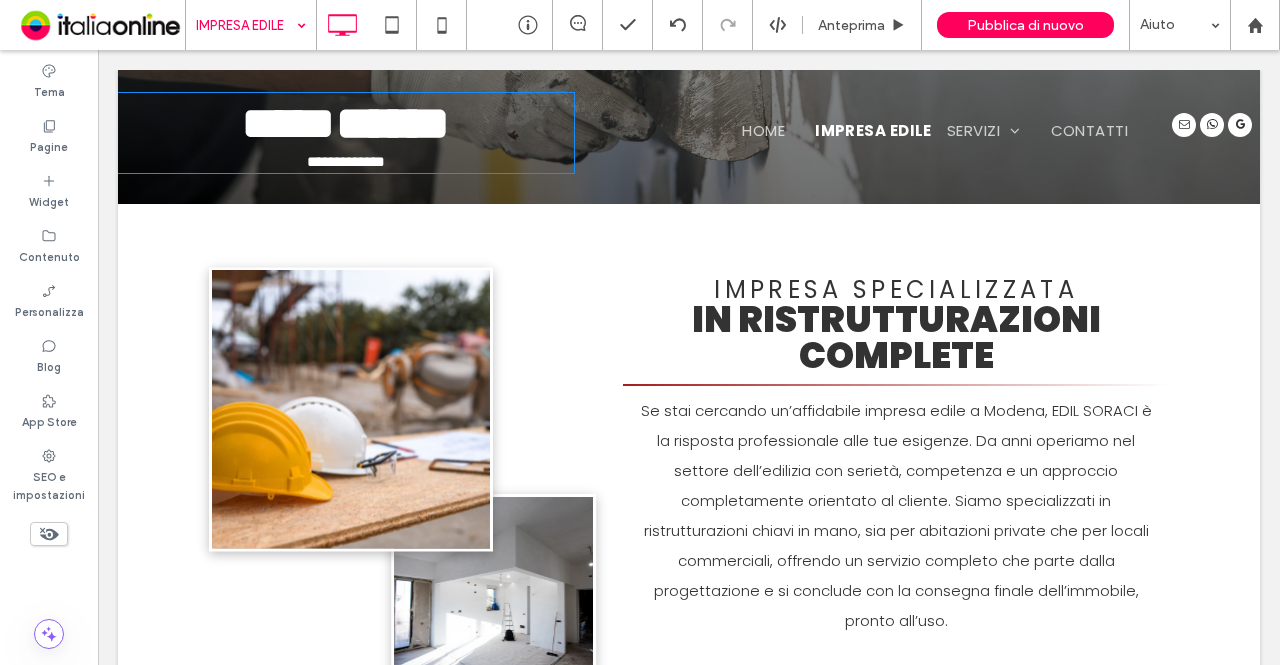 type on "*******" 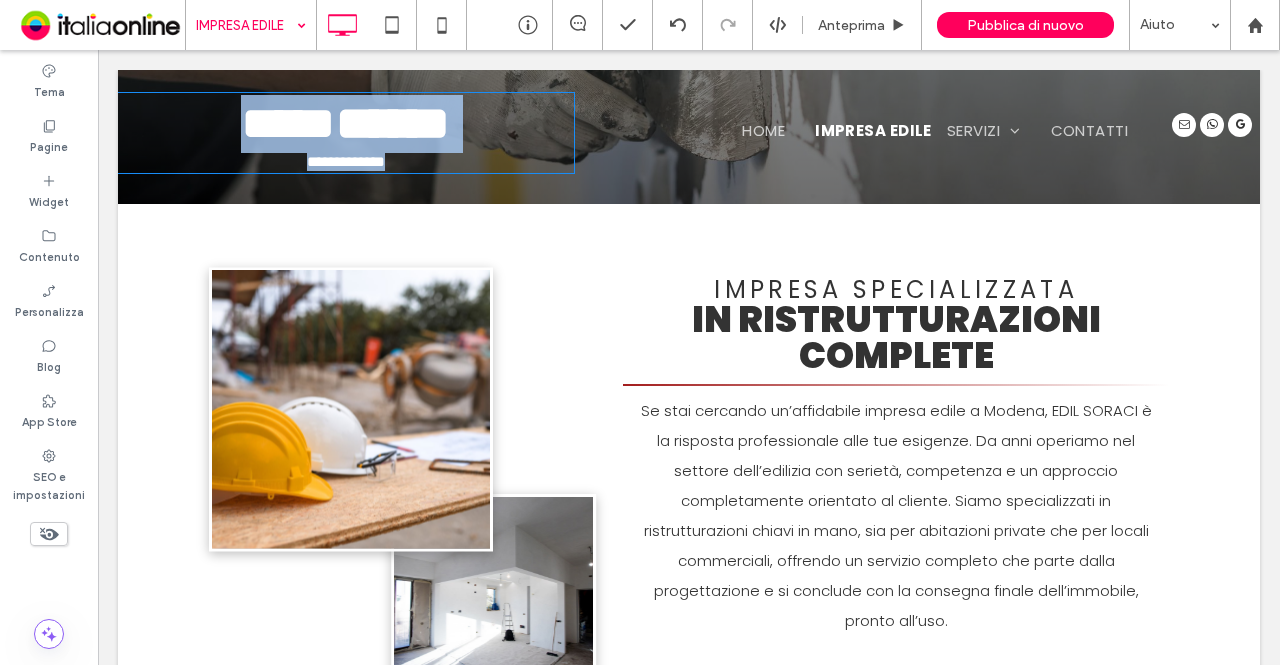 click on "******" at bounding box center (393, 123) 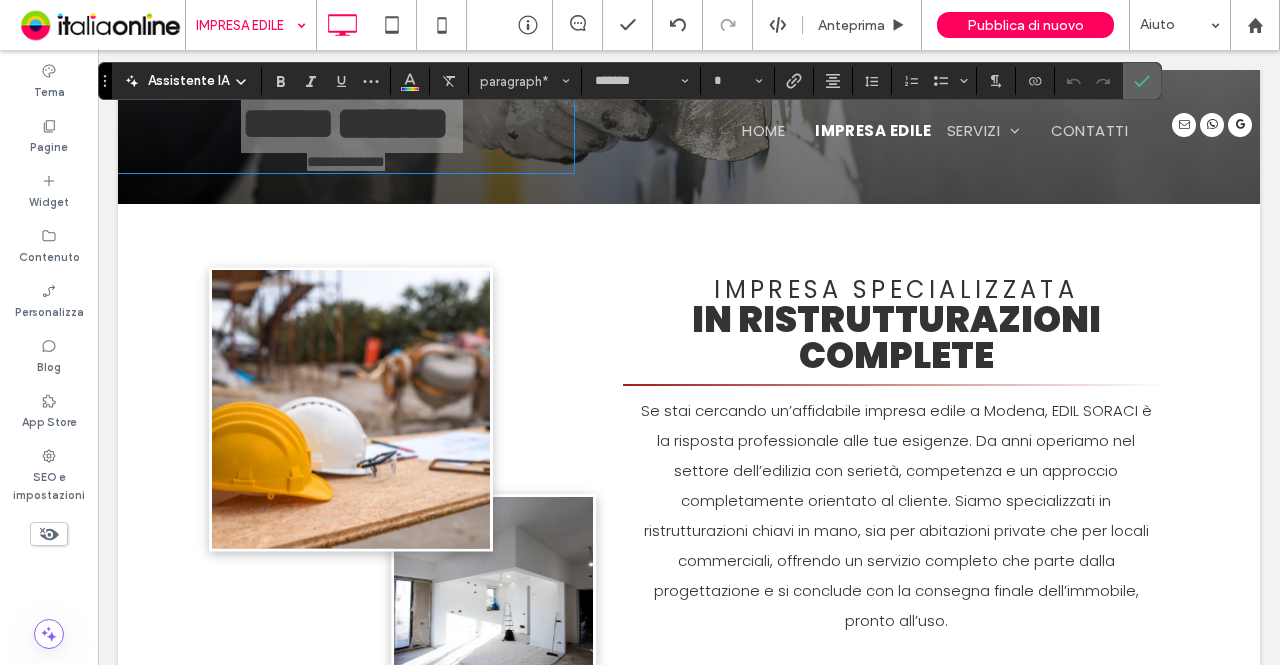 drag, startPoint x: 1136, startPoint y: 81, endPoint x: 1006, endPoint y: 105, distance: 132.19682 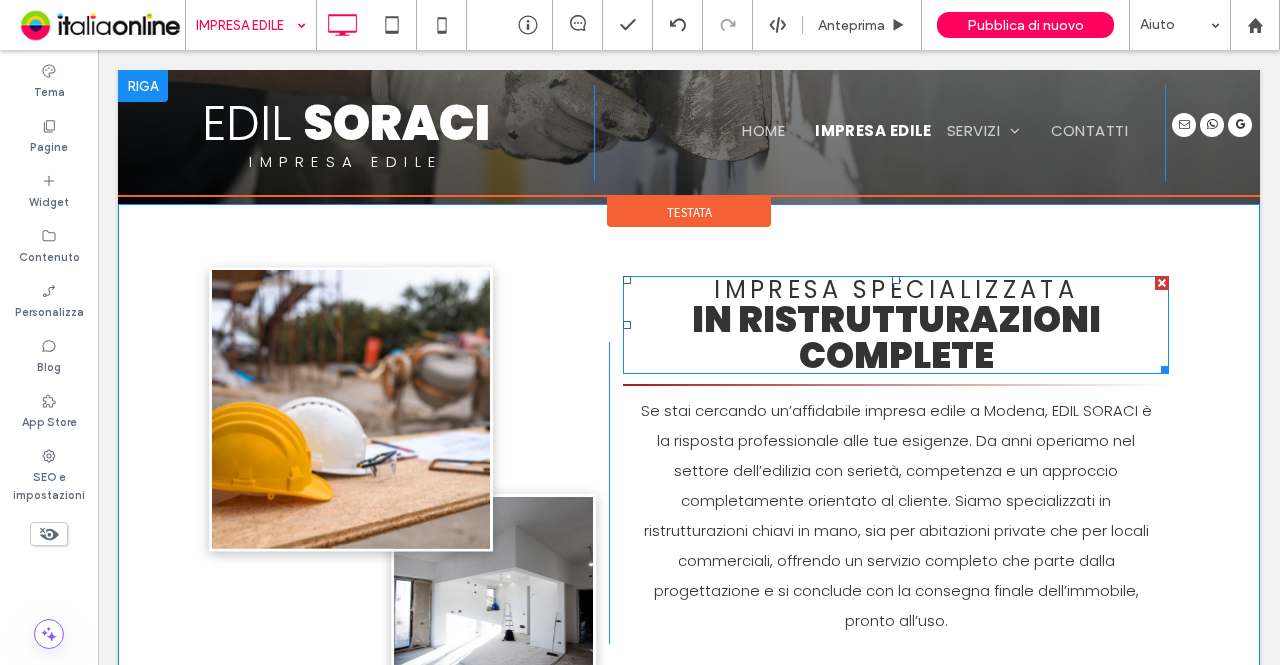 click on "in Ristrutturazioni Complete" at bounding box center (896, 337) 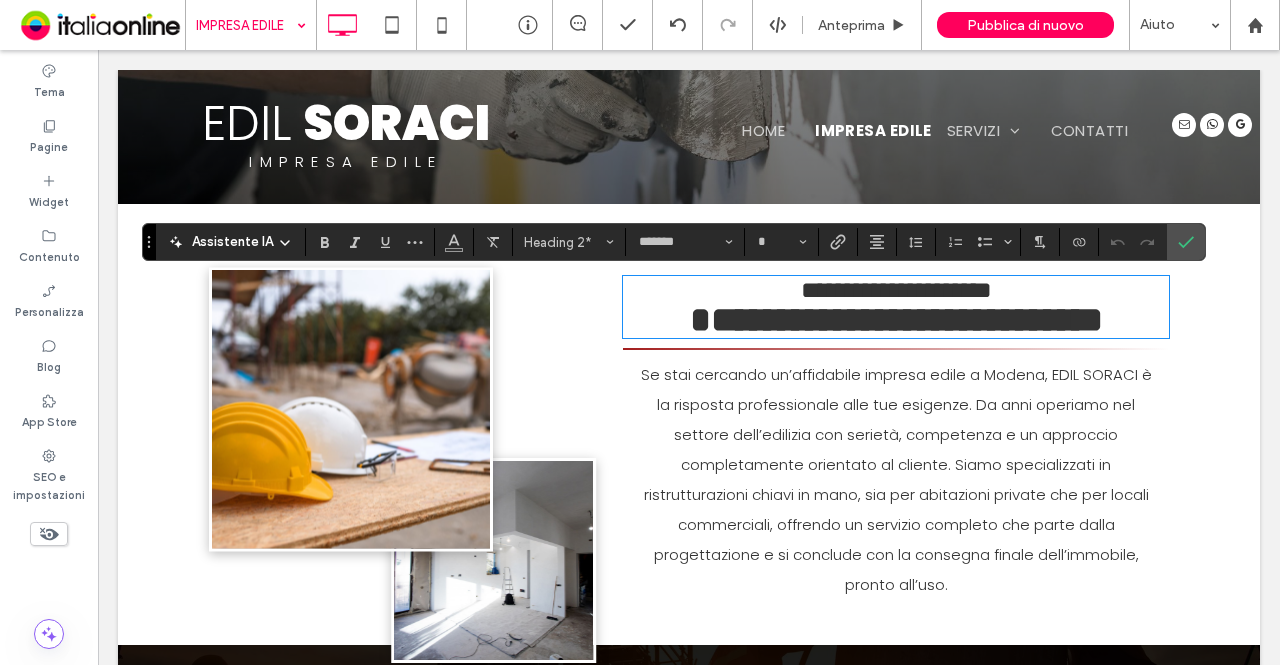 click on "Assistente IA Heading 2* ******* *" at bounding box center [674, 242] 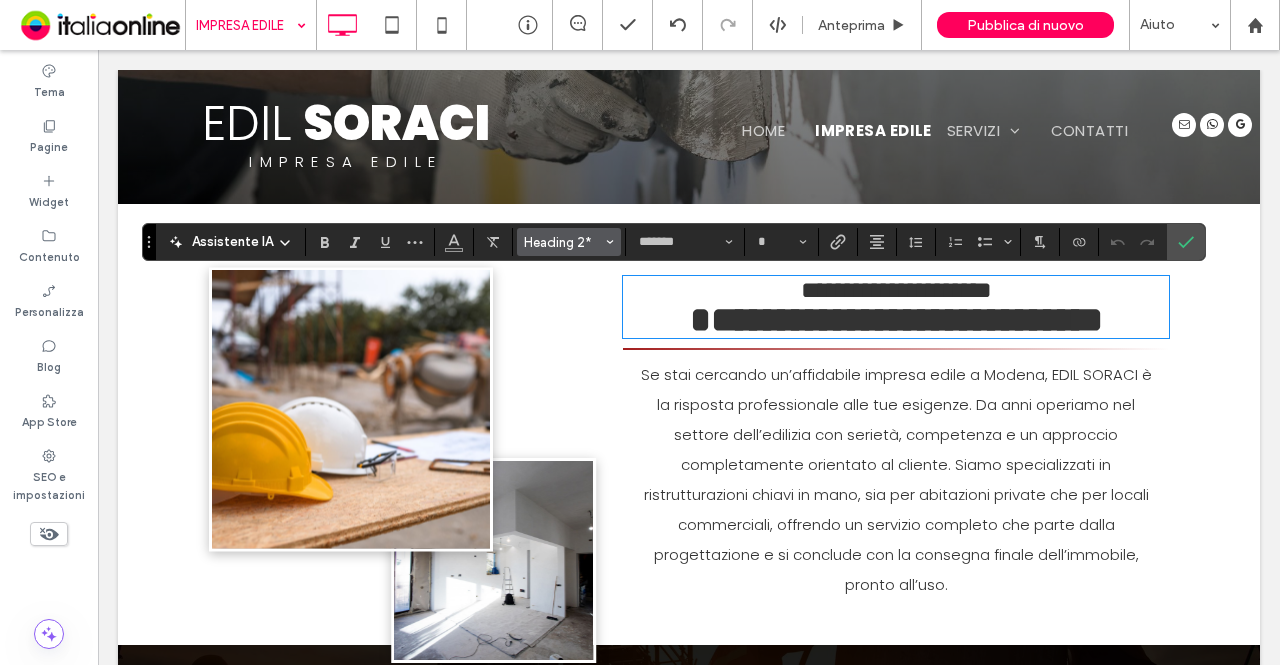 click on "Heading 2*" at bounding box center [563, 242] 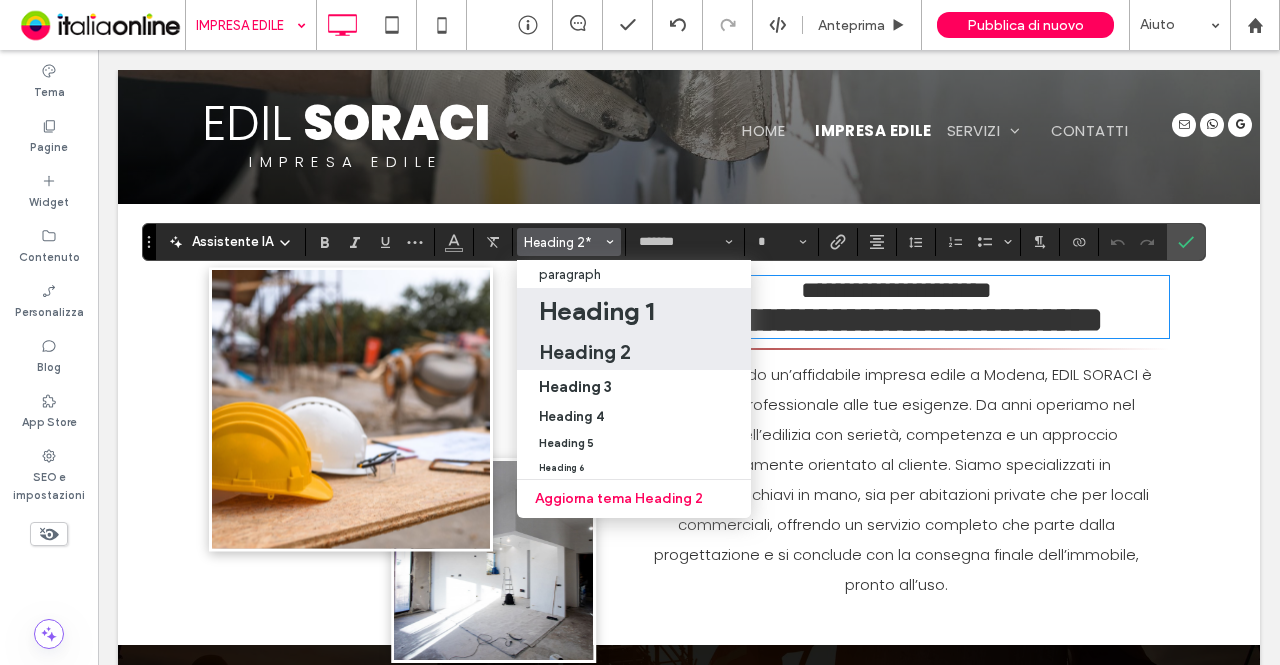 click on "Heading 1" at bounding box center [596, 311] 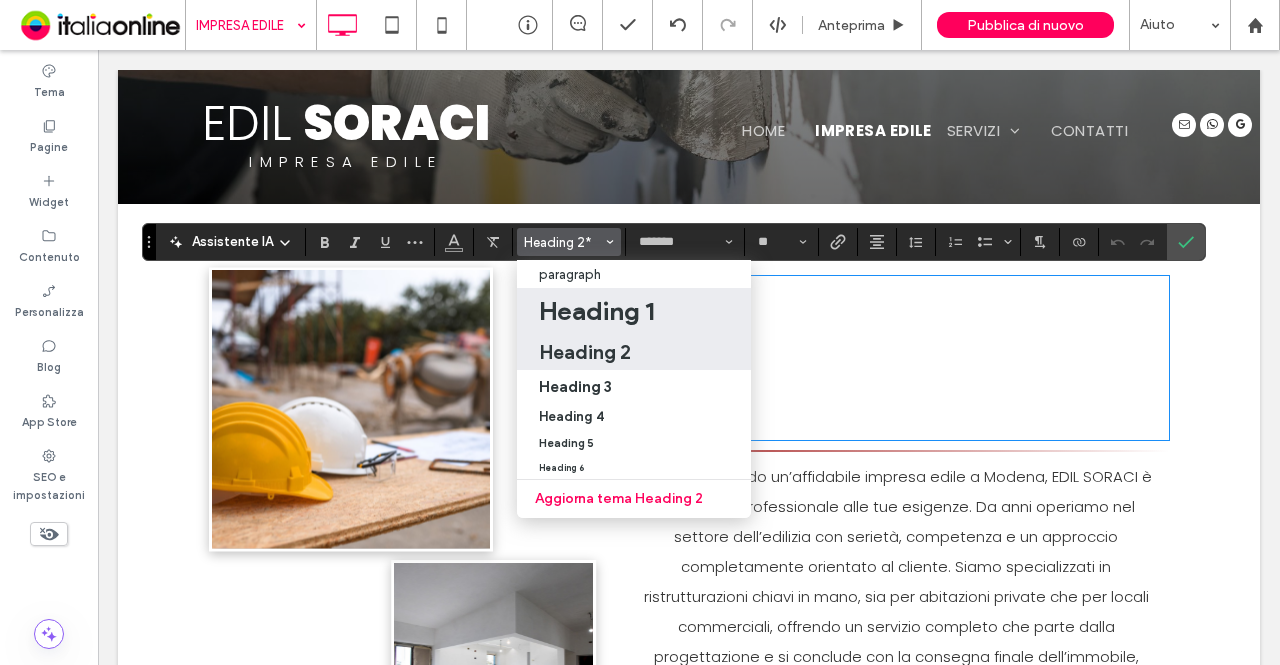 scroll, scrollTop: 0, scrollLeft: 0, axis: both 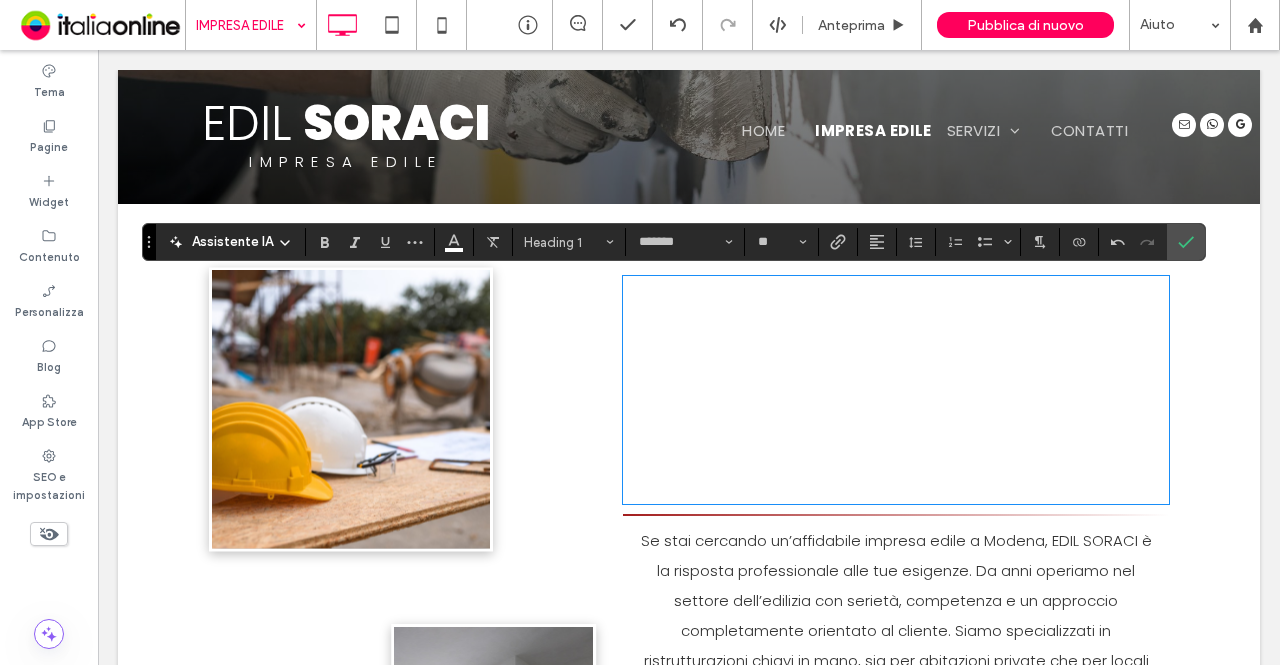 click on "**********" at bounding box center (896, 386) 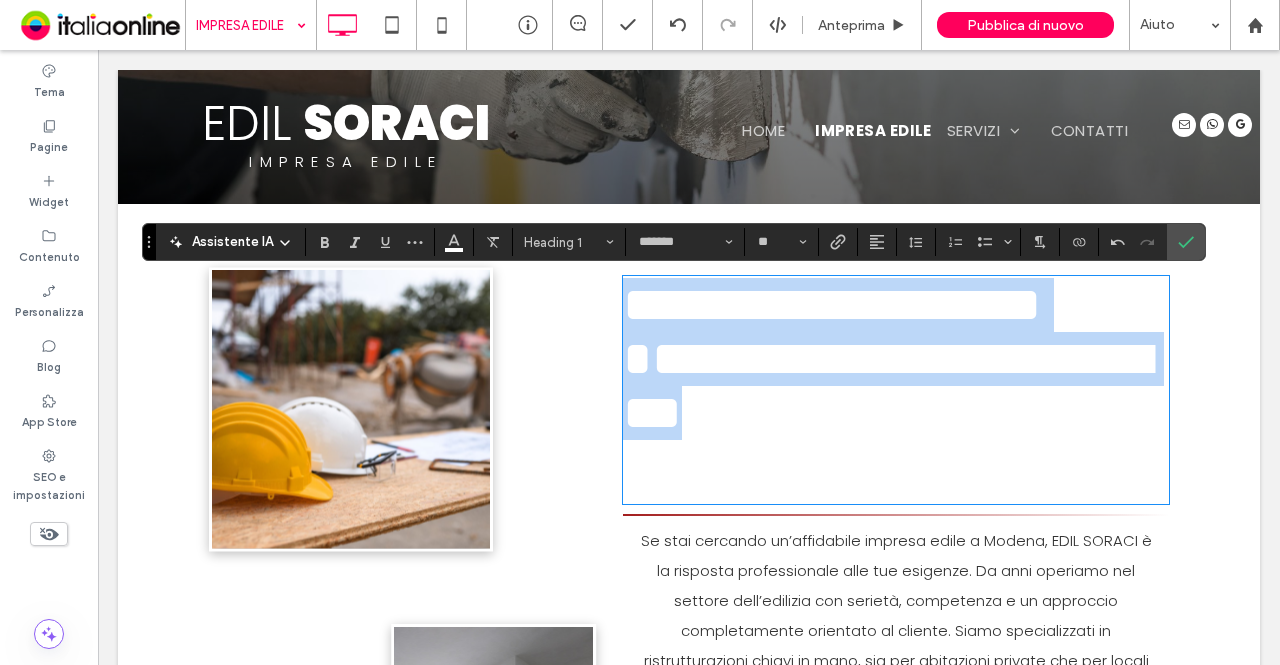 drag, startPoint x: 864, startPoint y: 470, endPoint x: 489, endPoint y: 309, distance: 408.10046 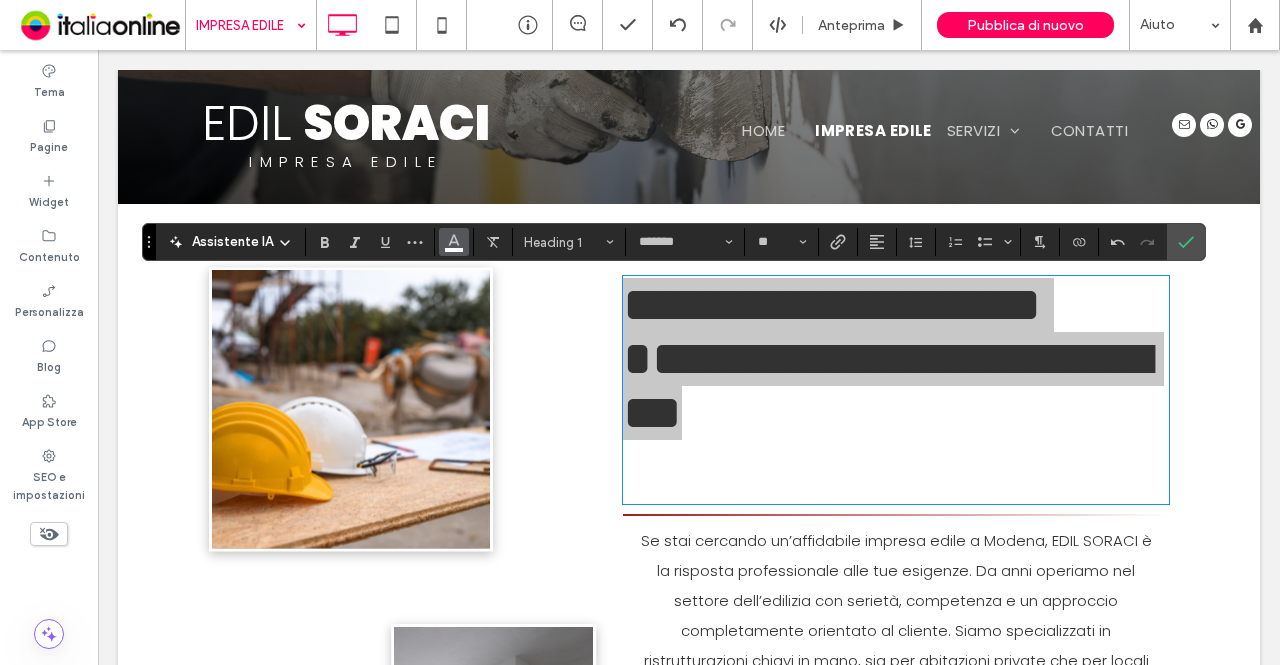 click 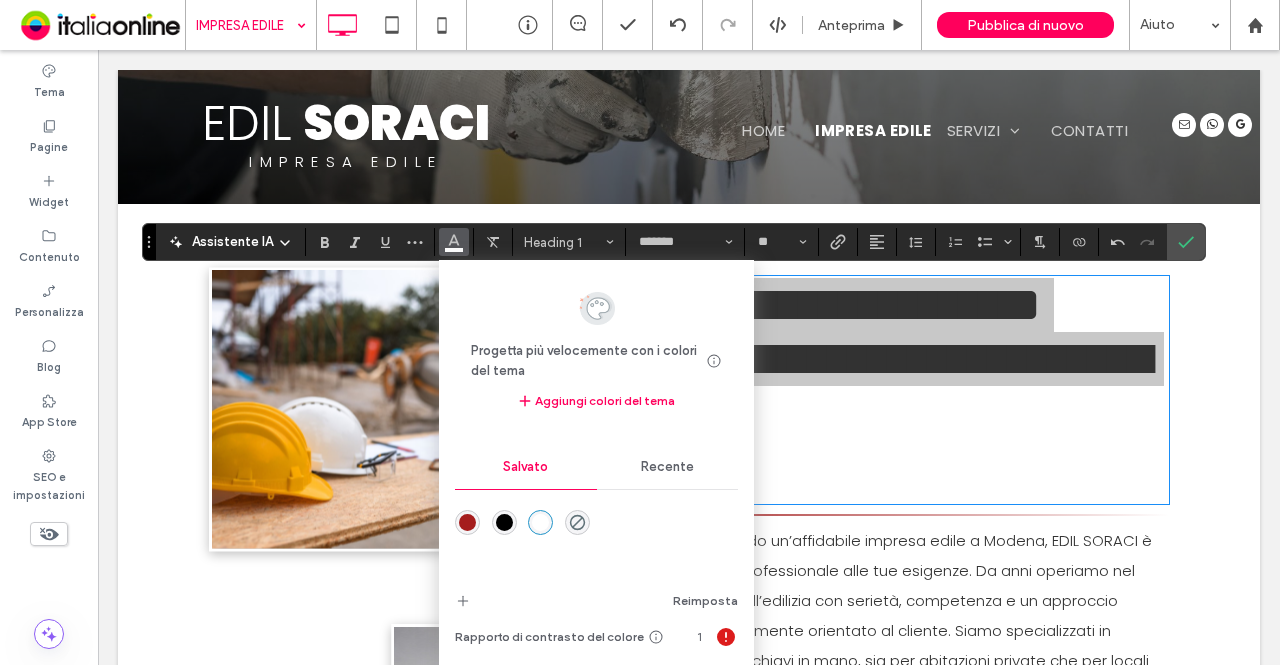 click at bounding box center [504, 522] 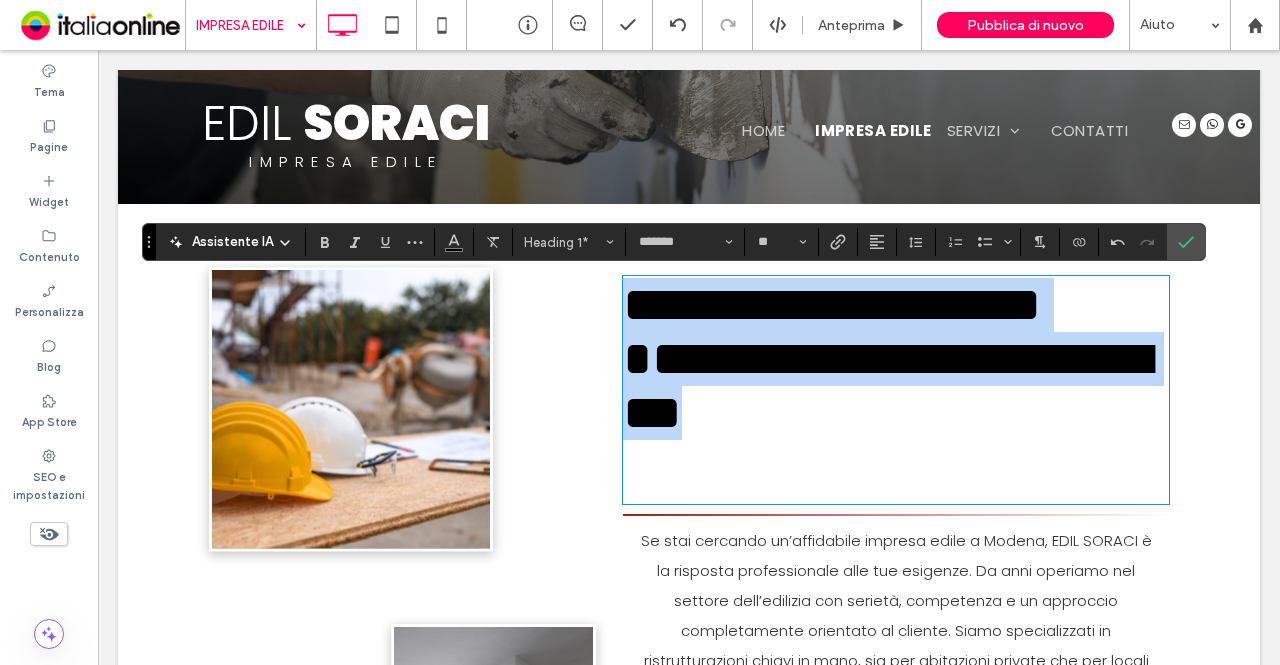 click on "**********" at bounding box center [887, 385] 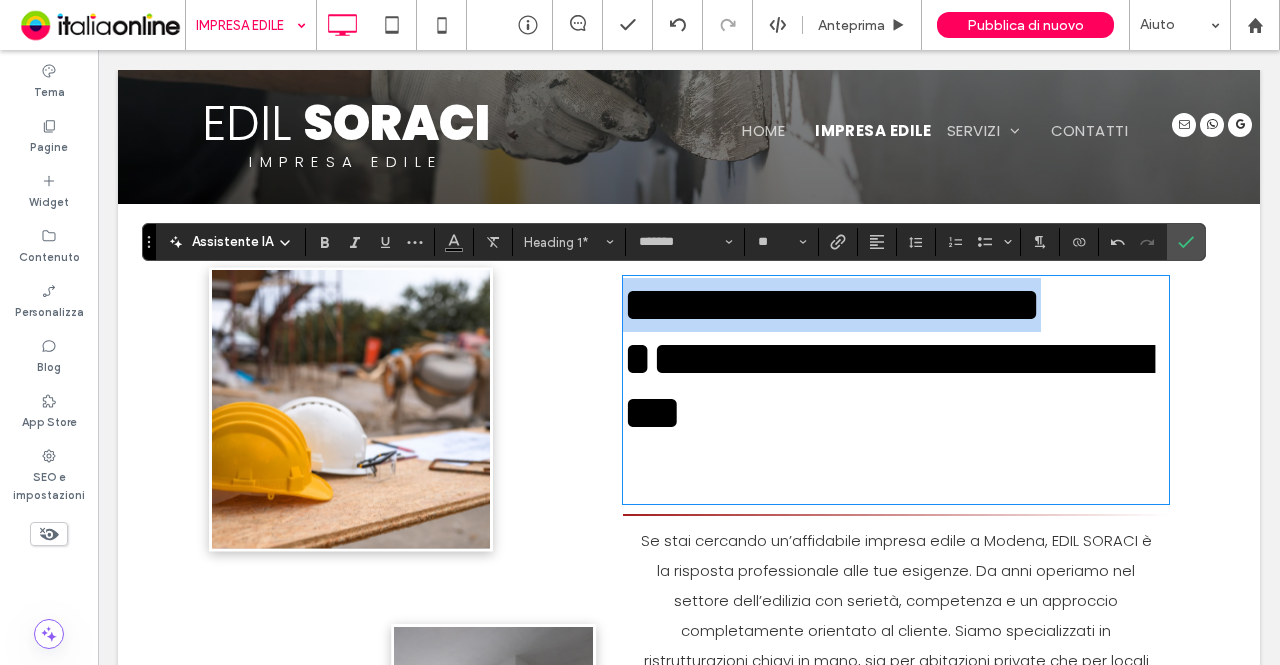 drag, startPoint x: 617, startPoint y: 306, endPoint x: 1162, endPoint y: 333, distance: 545.6684 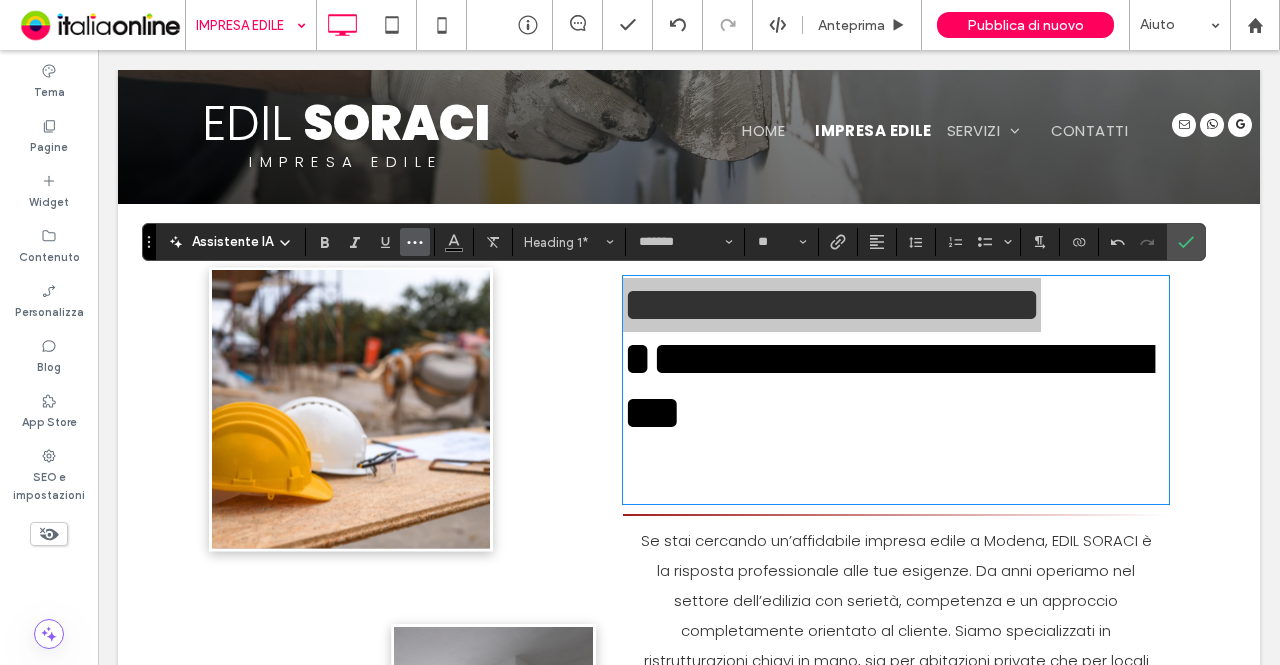 click 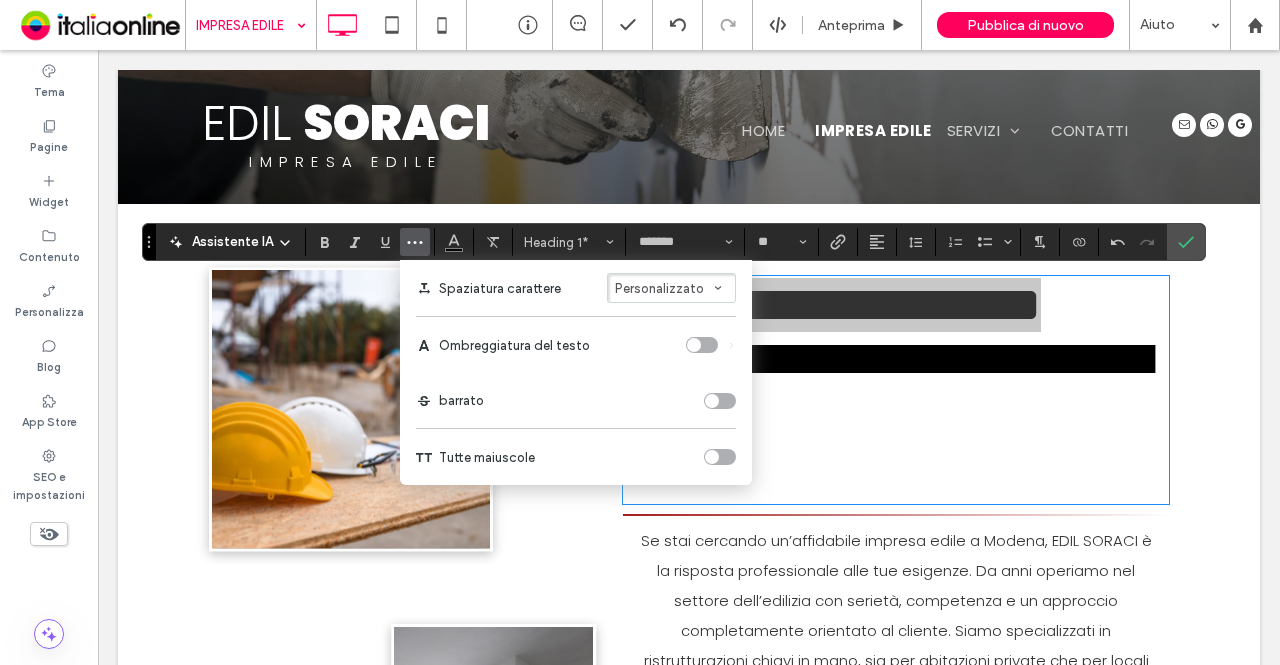 drag, startPoint x: 716, startPoint y: 457, endPoint x: 669, endPoint y: 405, distance: 70.0928 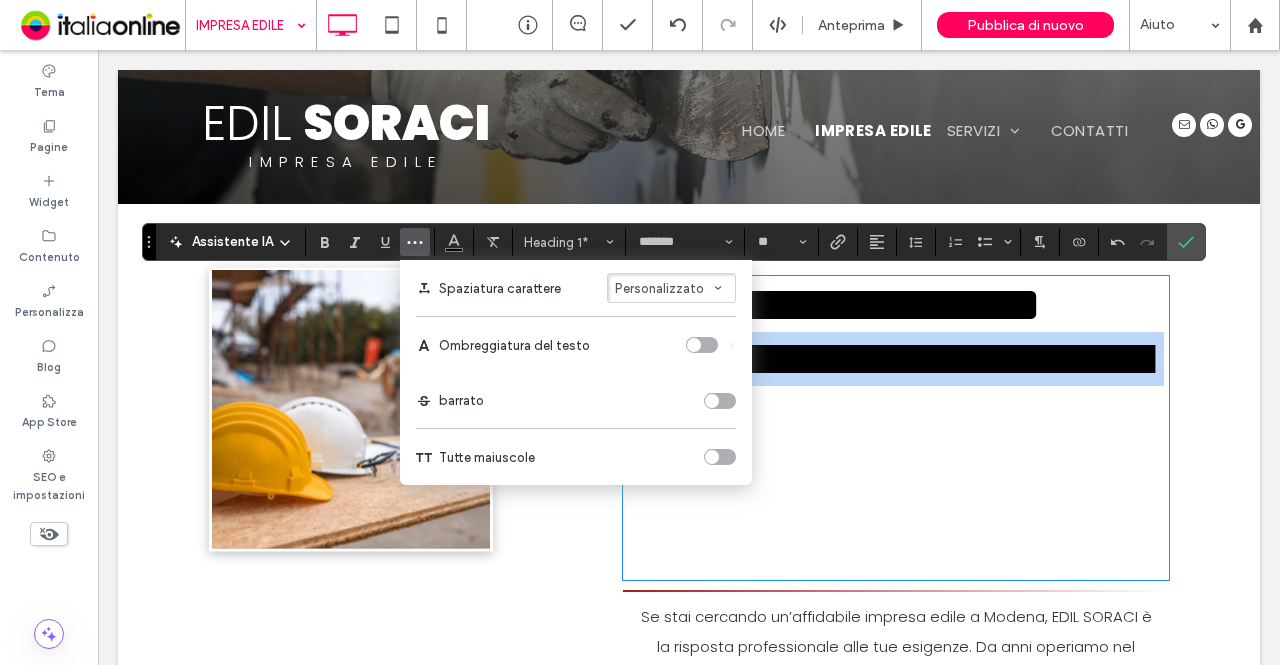 drag, startPoint x: 894, startPoint y: 558, endPoint x: 414, endPoint y: 445, distance: 493.12167 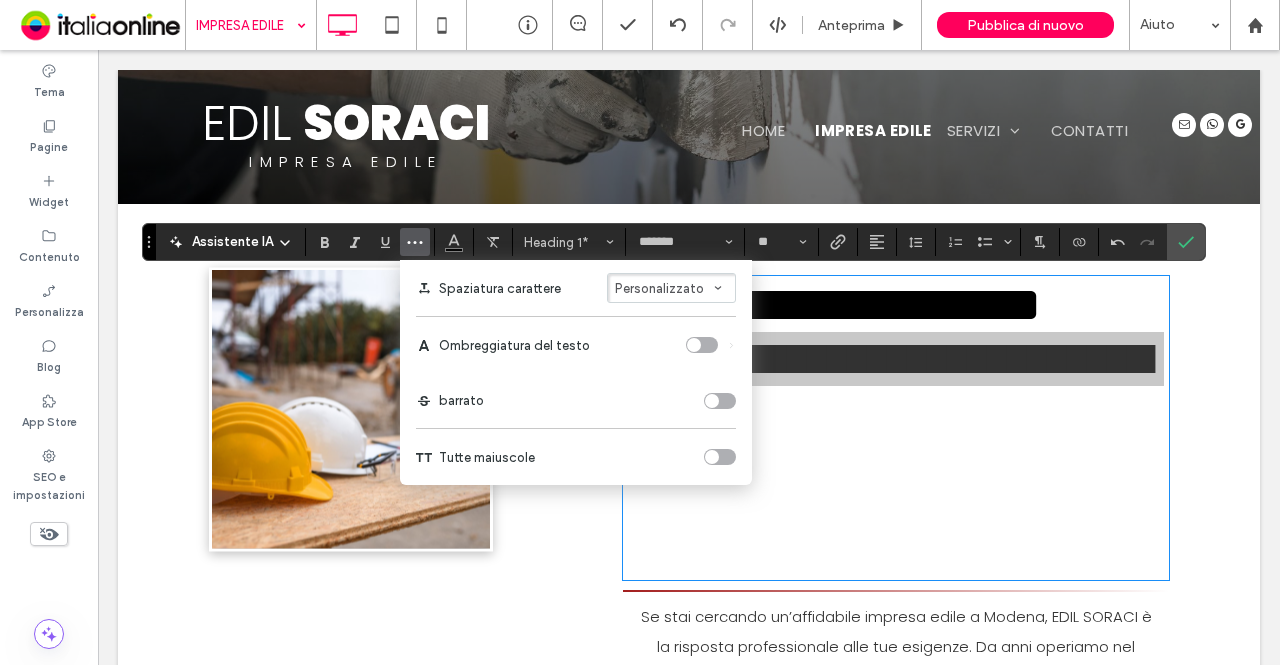 click at bounding box center (712, 457) 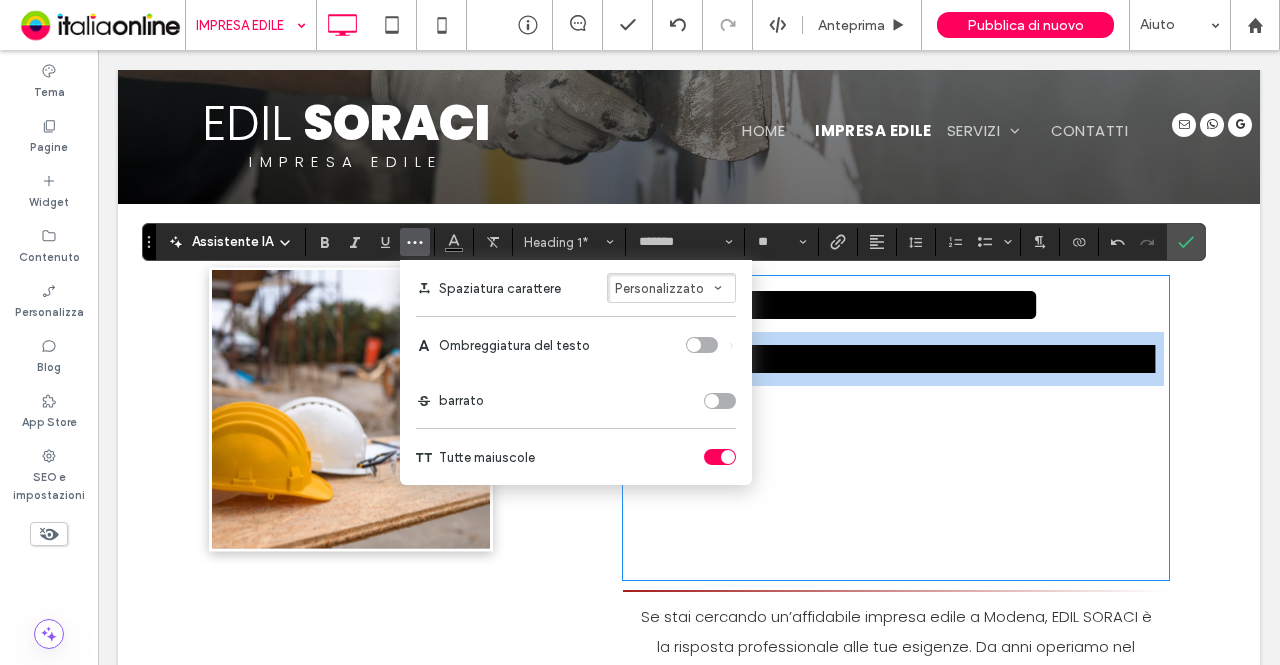 click on "**********" at bounding box center (896, 386) 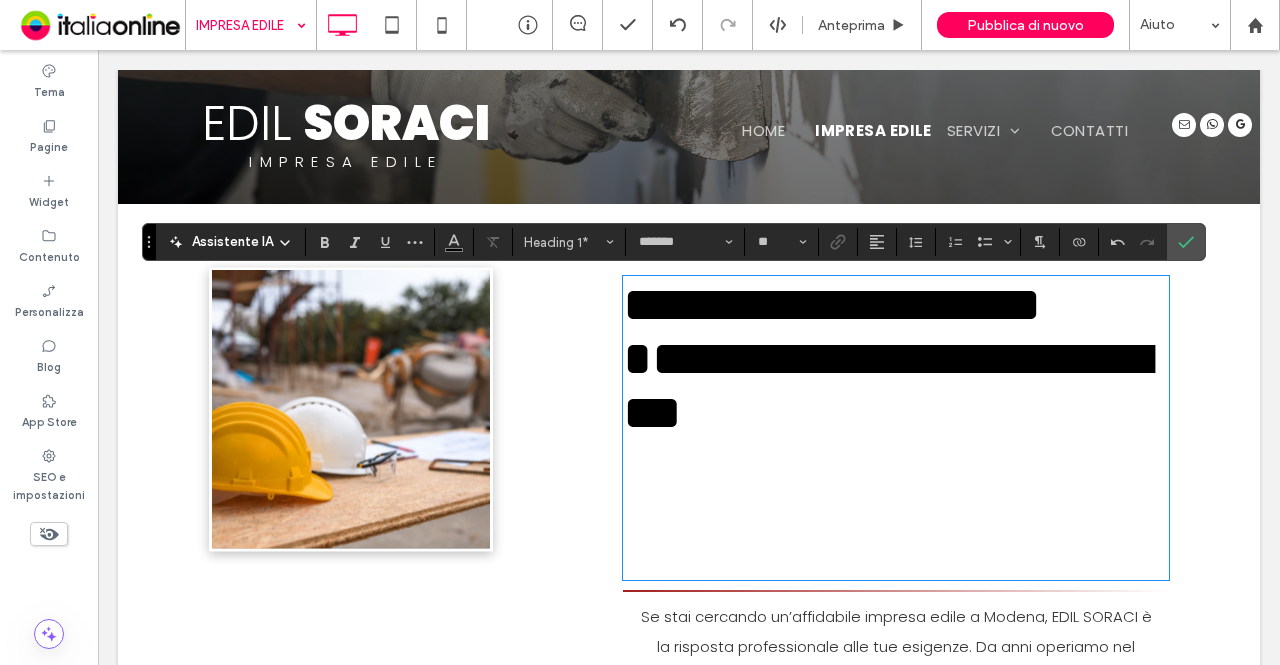 click on "**********" at bounding box center (896, 305) 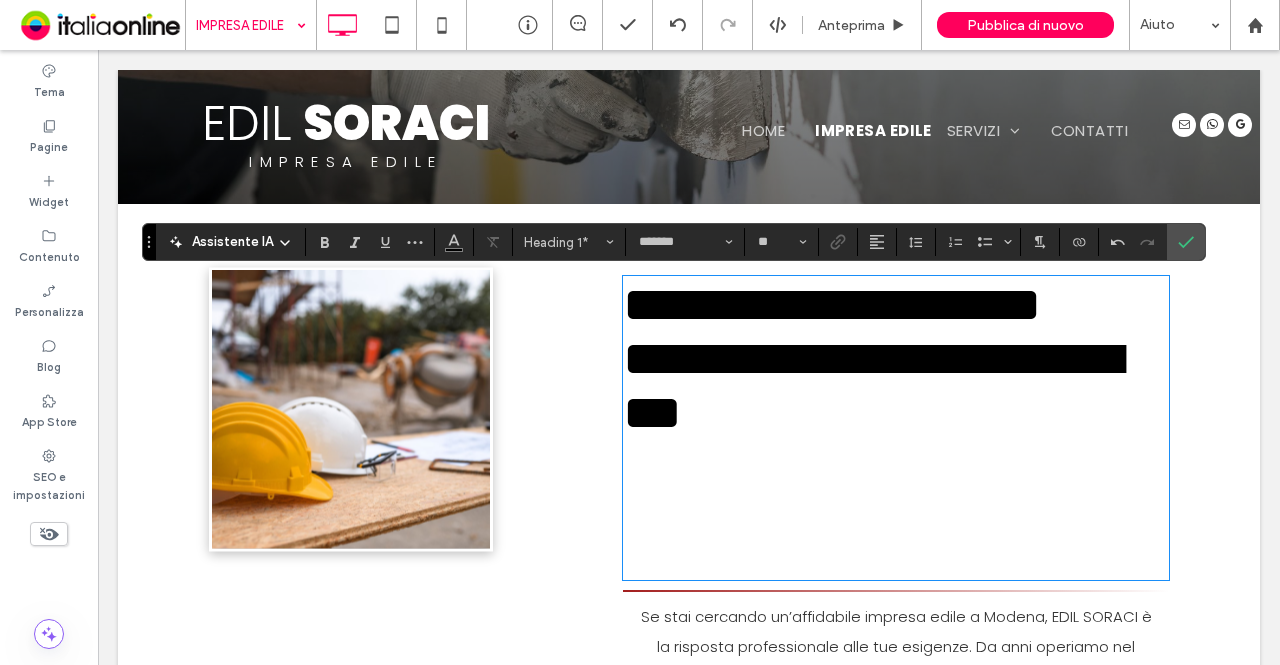 click on "**********" at bounding box center [896, 305] 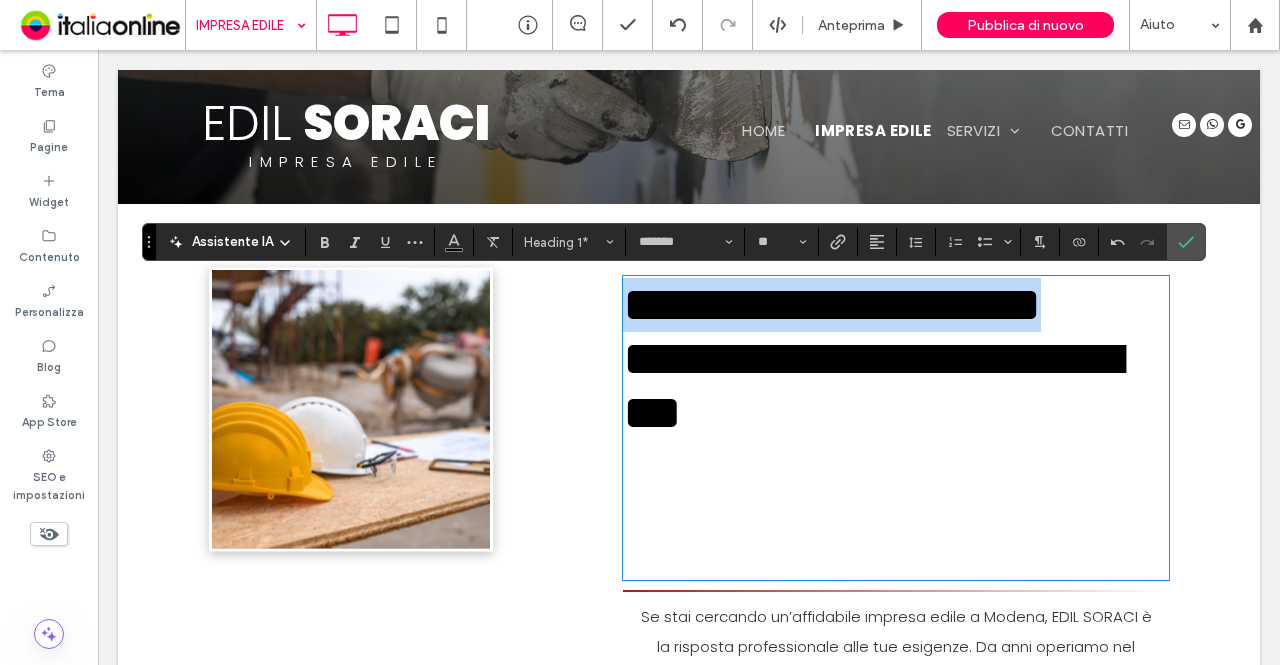 drag, startPoint x: 1002, startPoint y: 412, endPoint x: 615, endPoint y: 335, distance: 394.58585 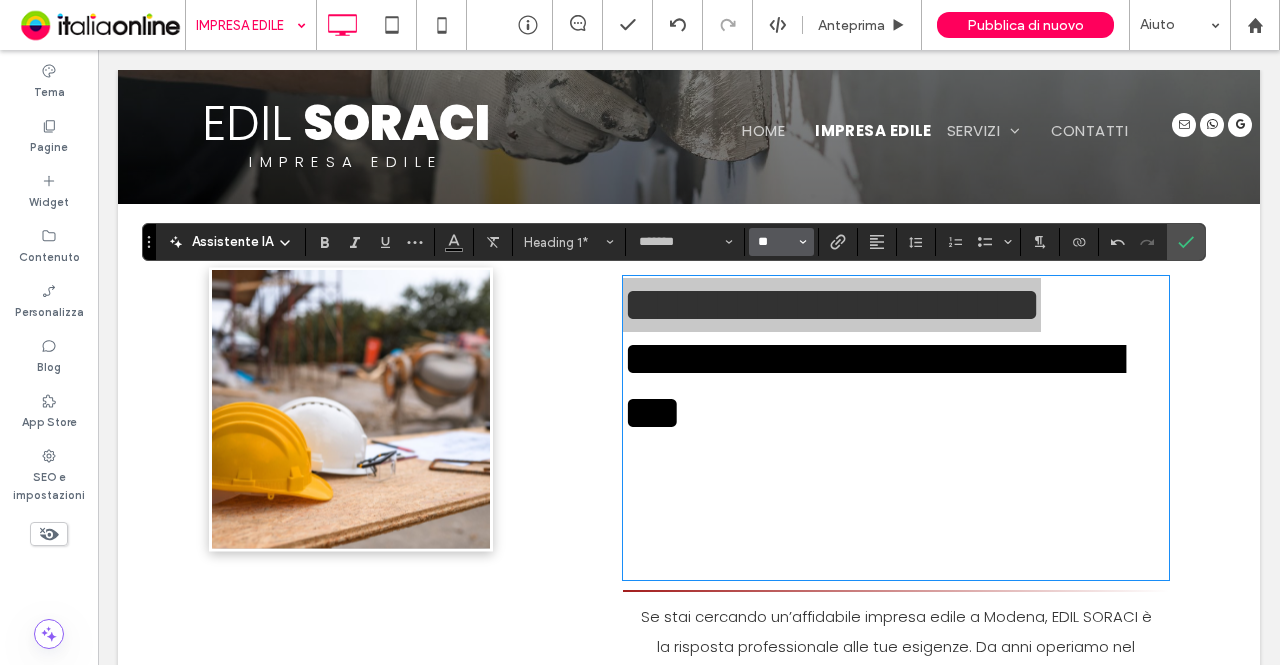 click on "**" at bounding box center (775, 242) 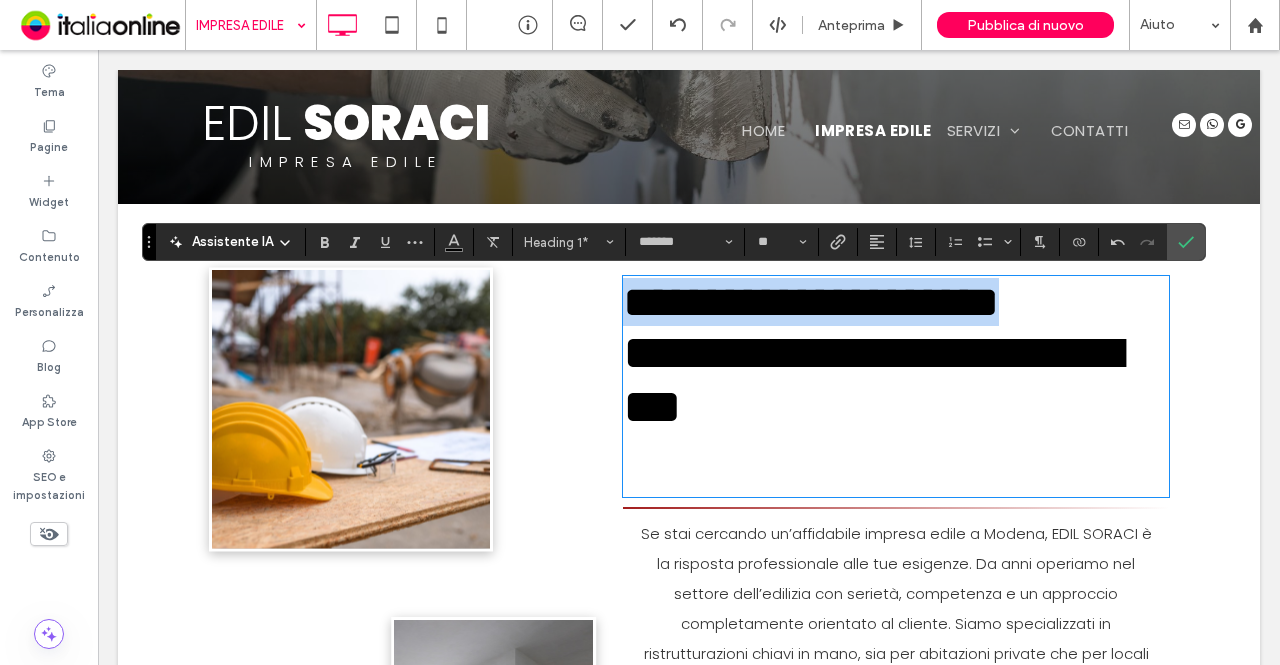 type on "**" 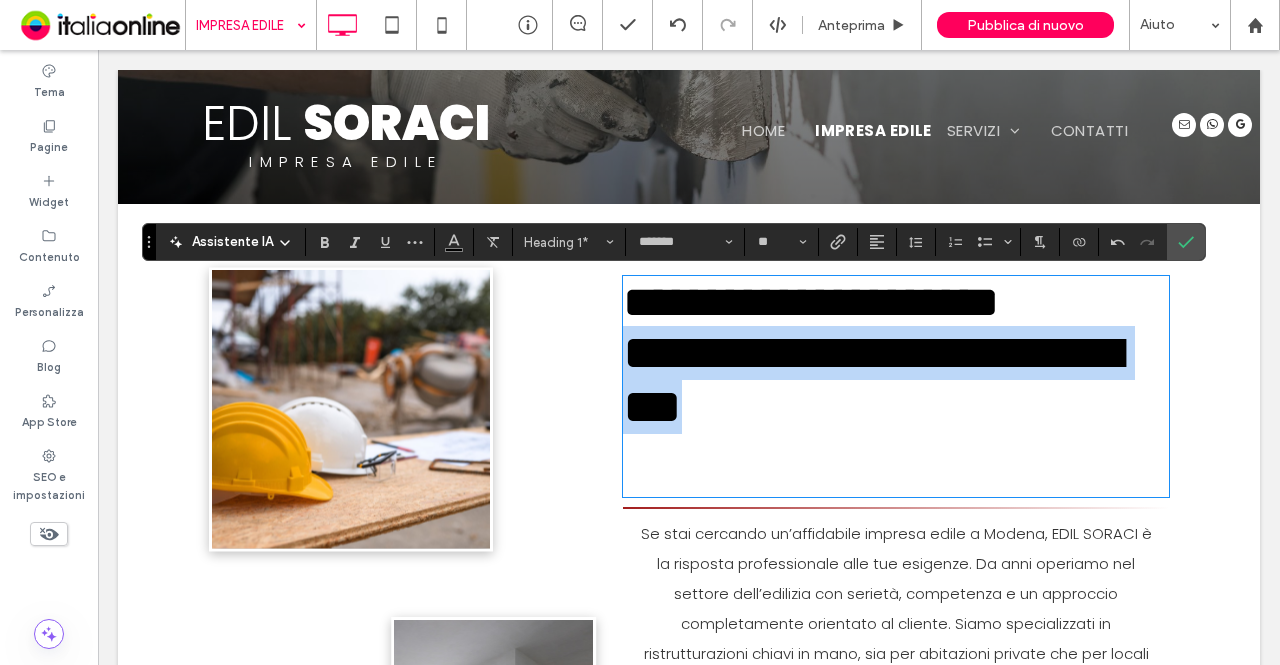 drag, startPoint x: 864, startPoint y: 457, endPoint x: 576, endPoint y: 376, distance: 299.17386 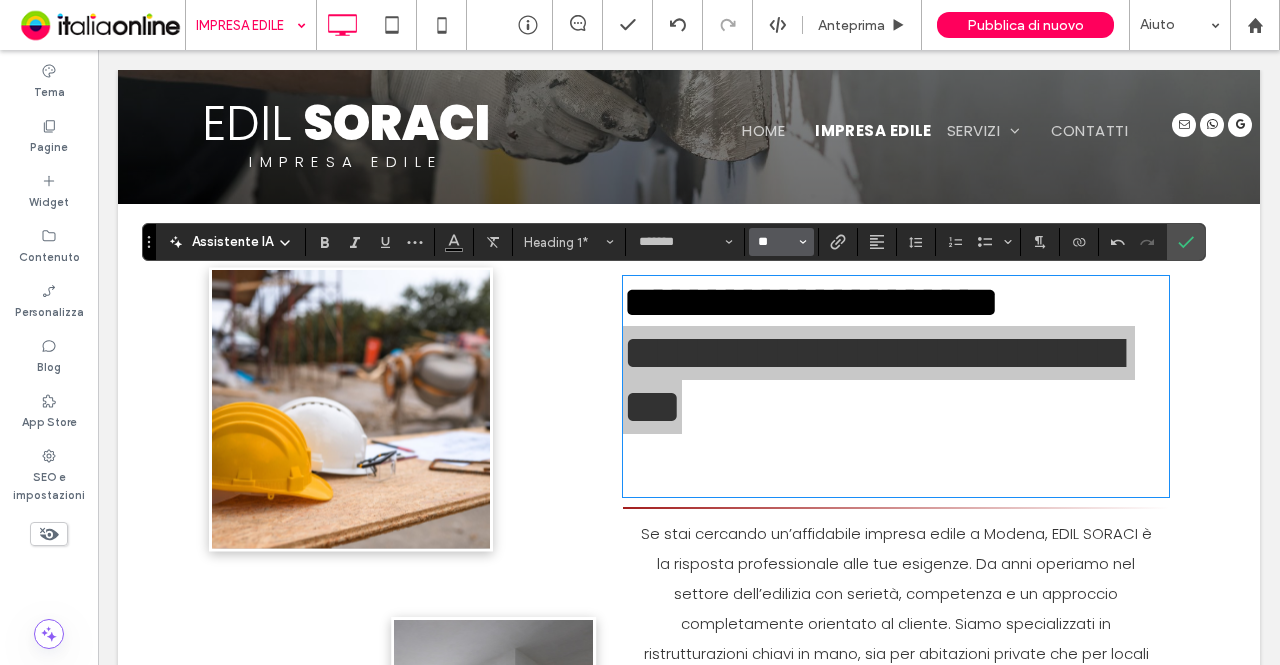 click on "**" at bounding box center [775, 242] 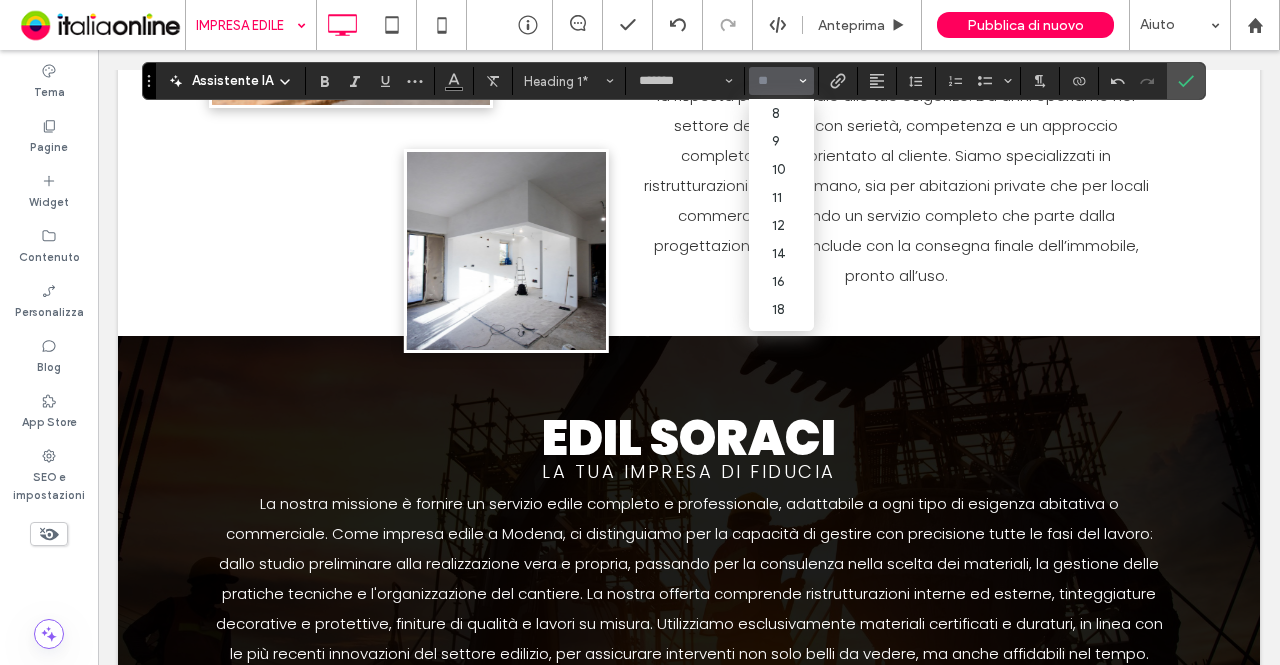scroll, scrollTop: 500, scrollLeft: 0, axis: vertical 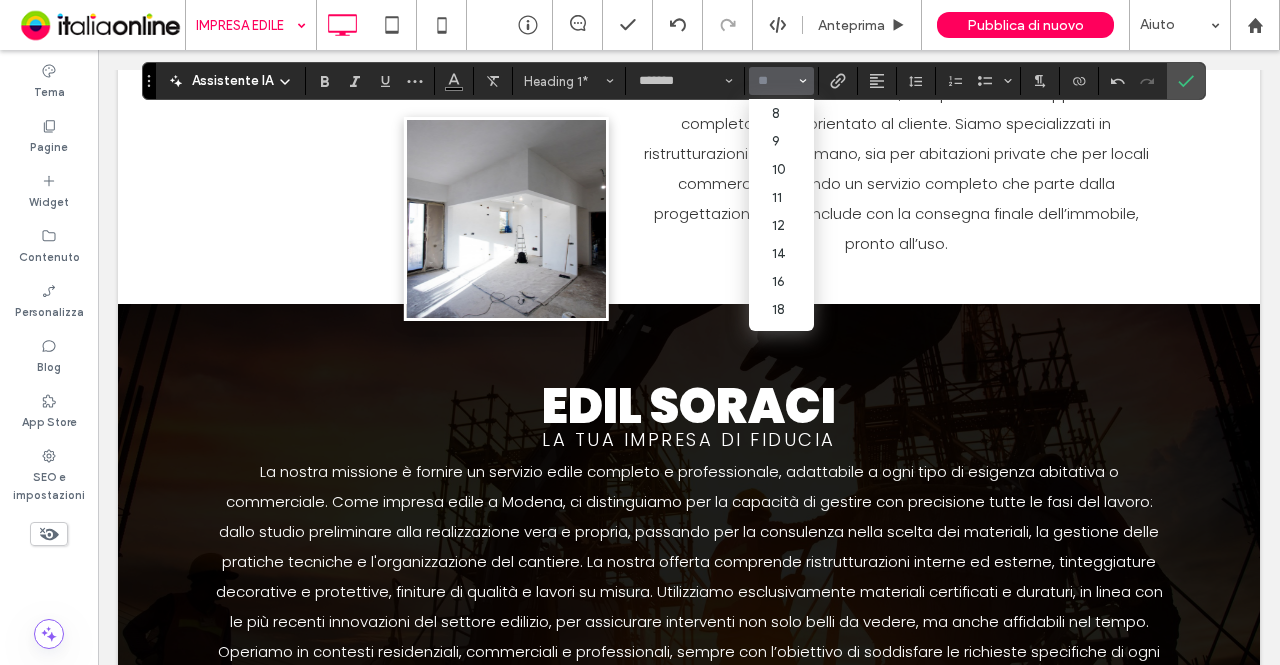 click on "LA TUA IMPRESA DI FIDUCIA" at bounding box center (689, 439) 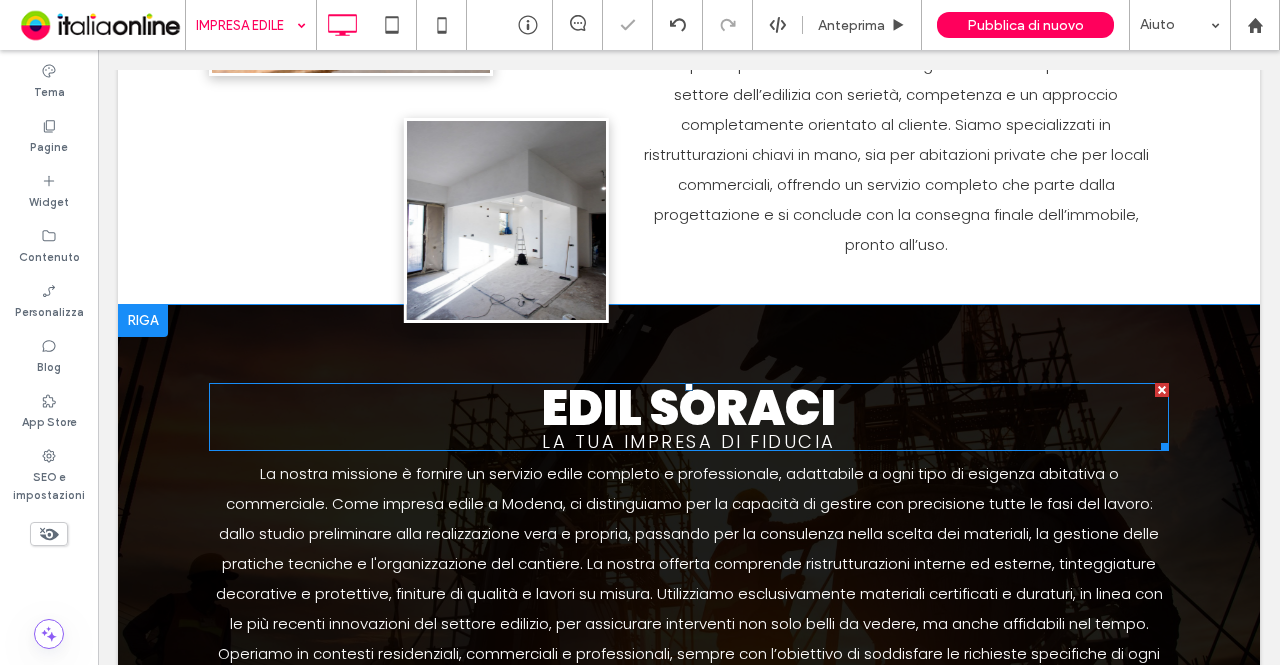 click on "LA TUA IMPRESA DI FIDUCIA" at bounding box center [689, 441] 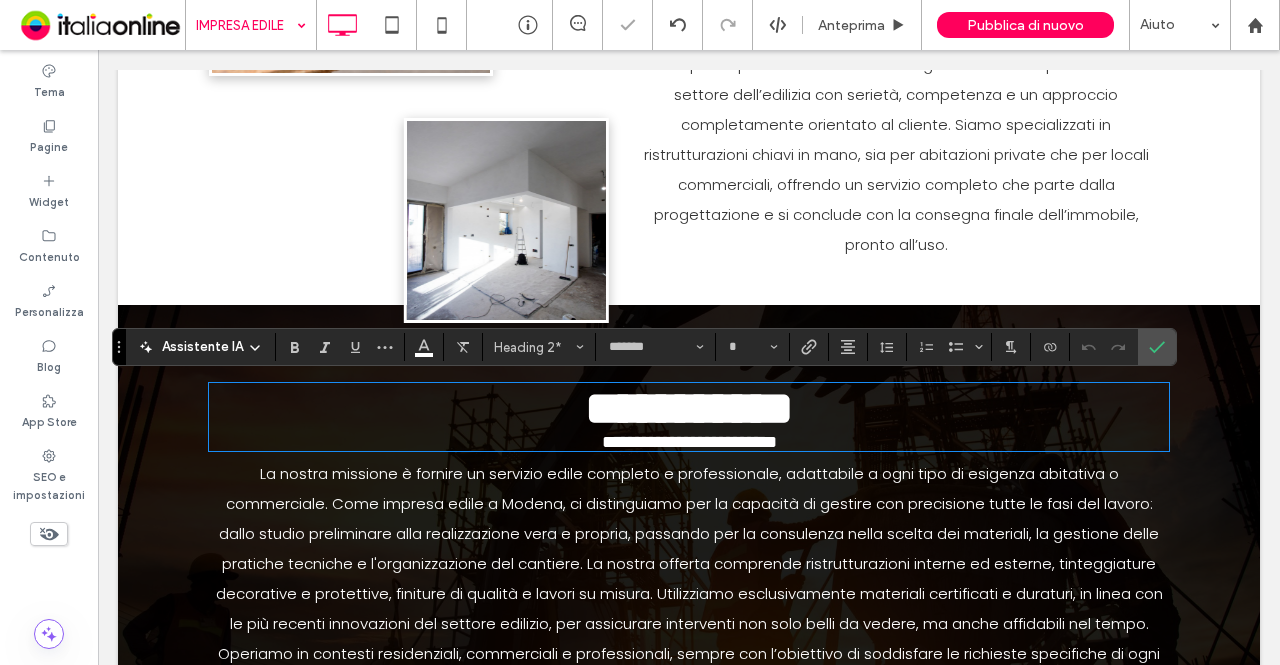 click on "**********" at bounding box center (689, 442) 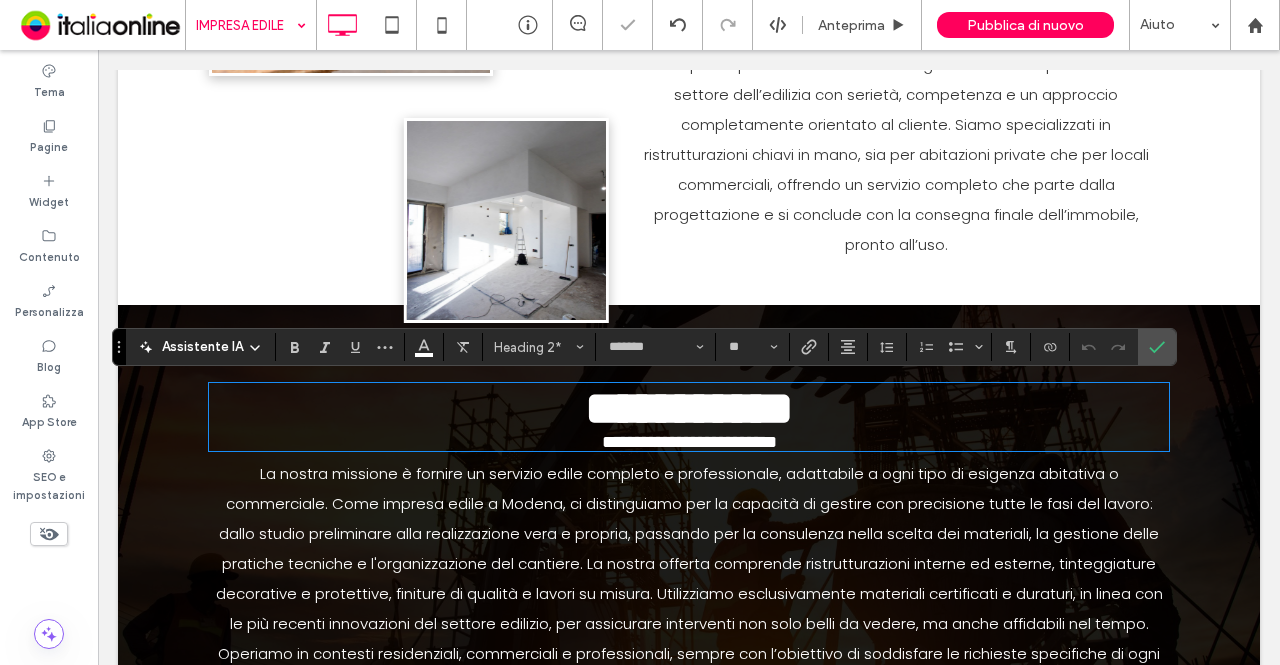 scroll, scrollTop: 3, scrollLeft: 0, axis: vertical 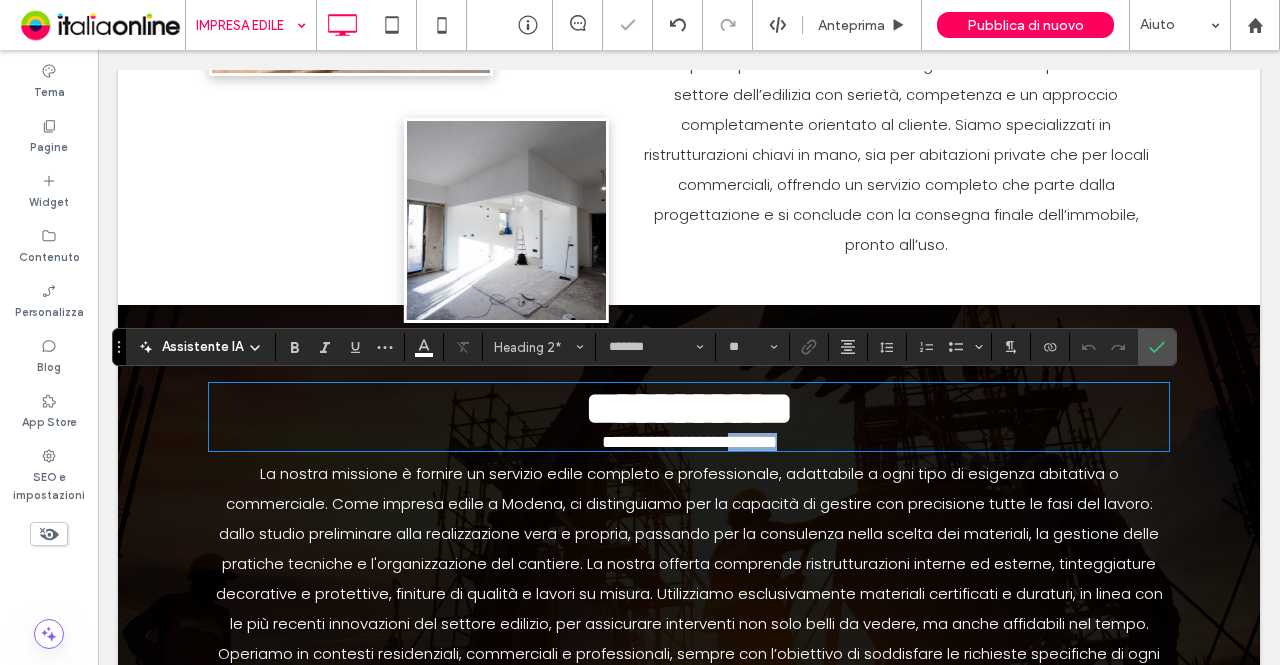 click on "**********" at bounding box center [689, 442] 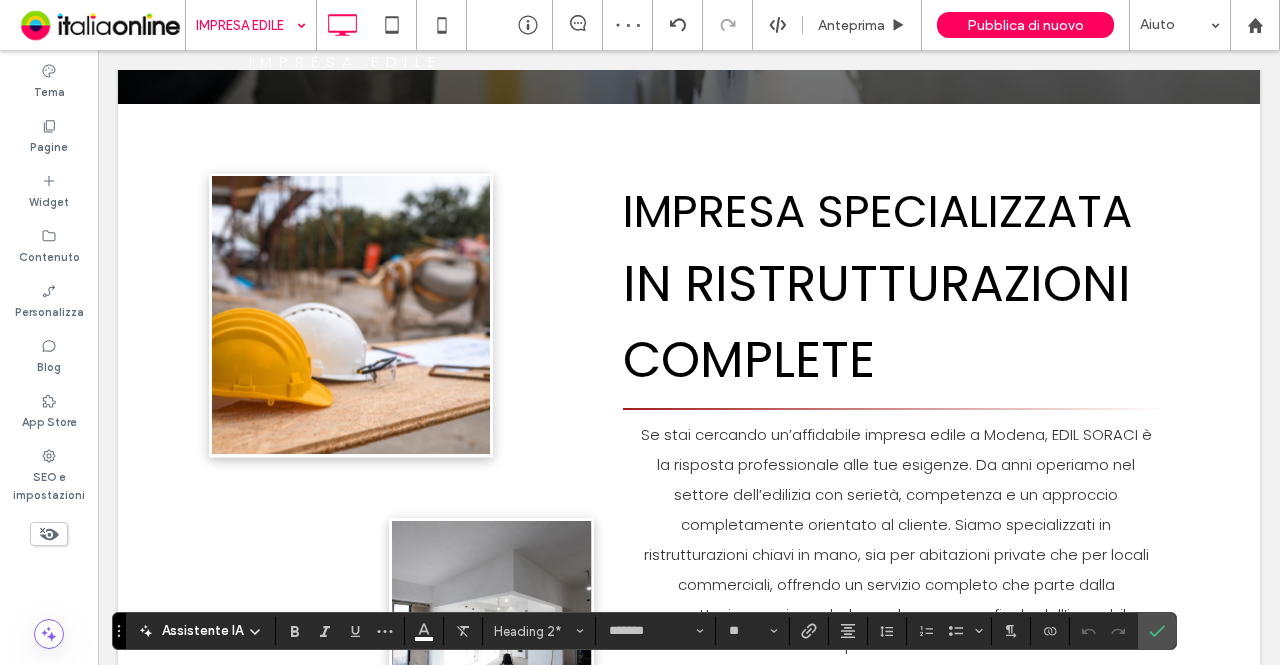 scroll, scrollTop: 0, scrollLeft: 0, axis: both 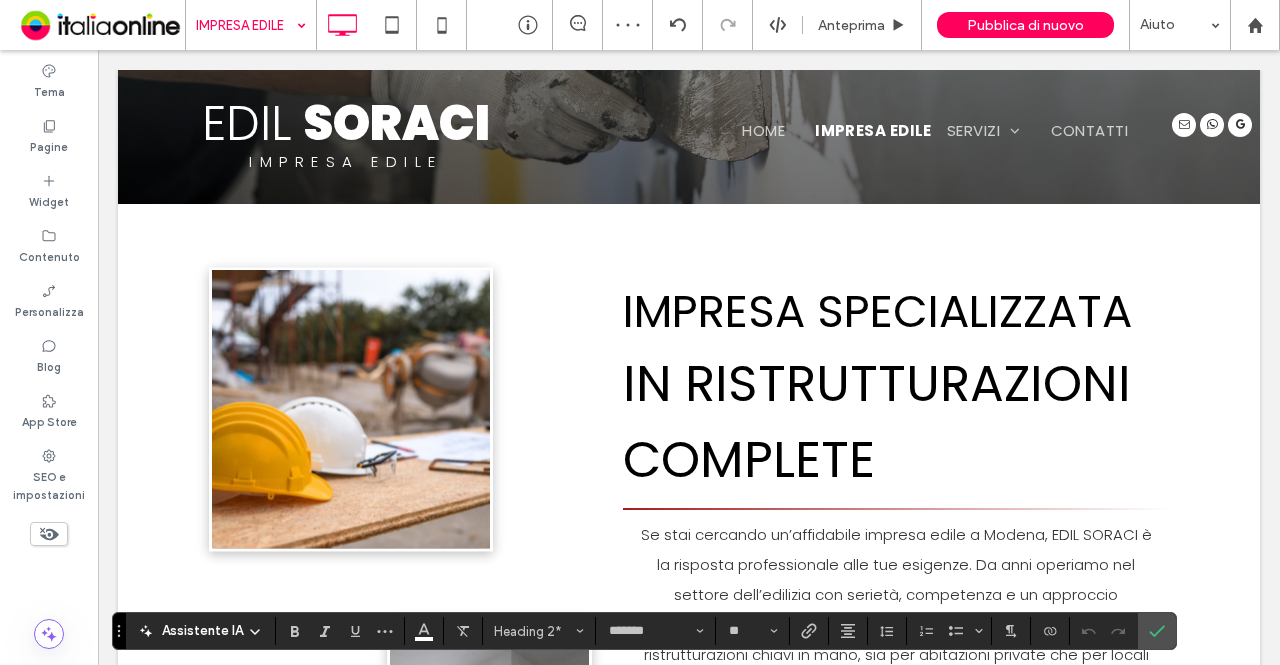 click on "in Ristrutturazioni Complete" at bounding box center [896, 422] 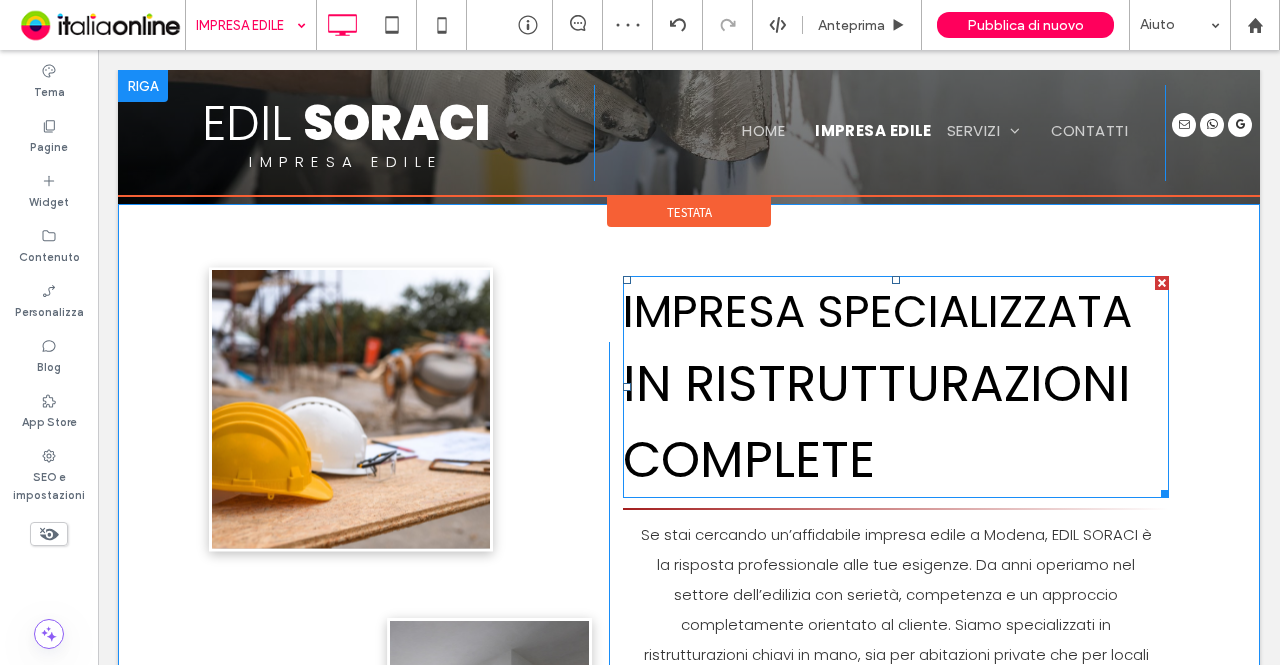 click on "in Ristrutturazioni Complete" at bounding box center [896, 422] 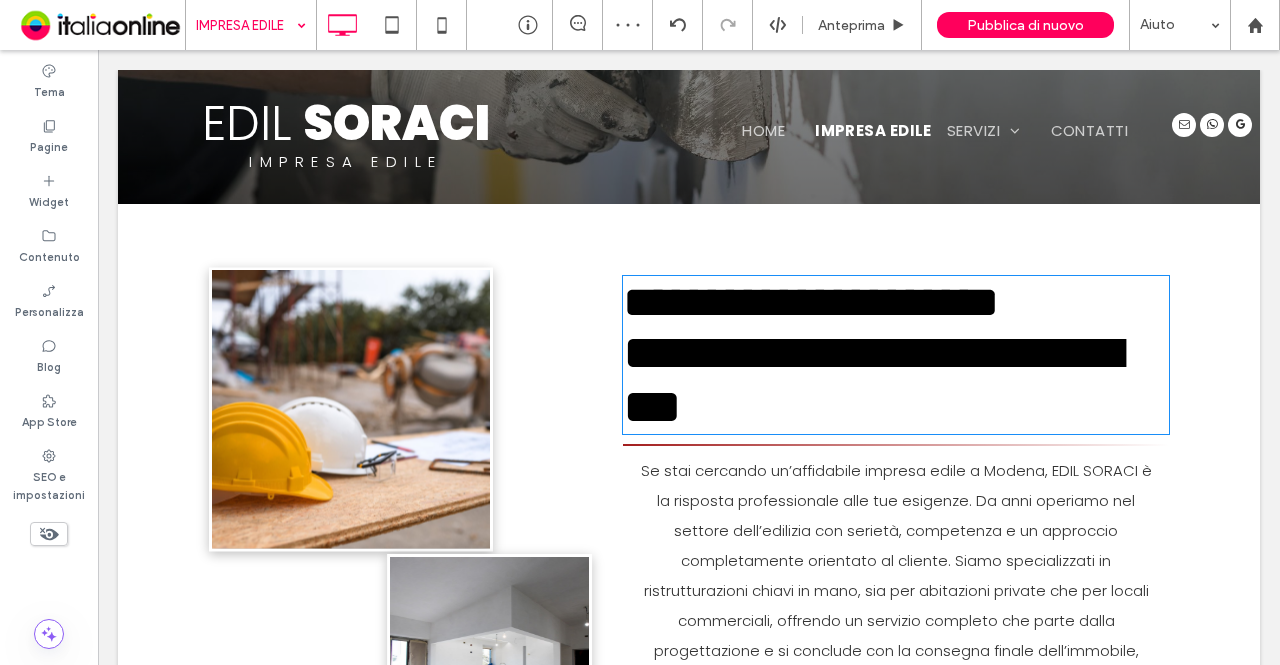 type on "*******" 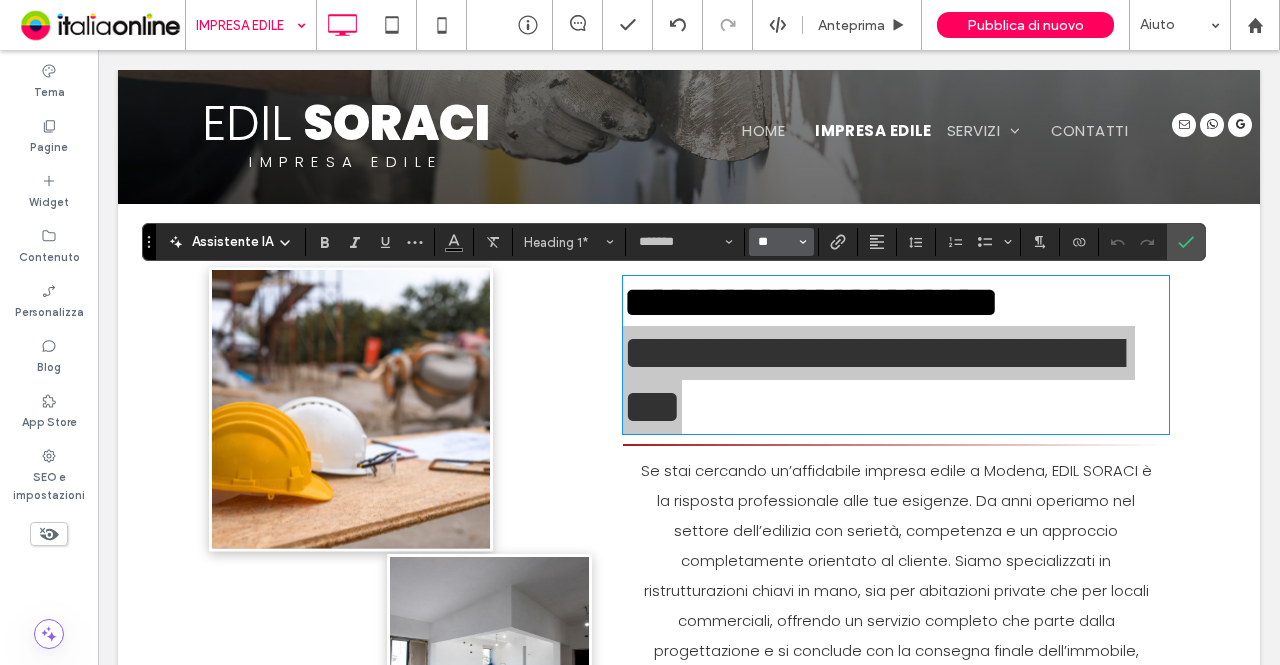click on "**" at bounding box center (775, 242) 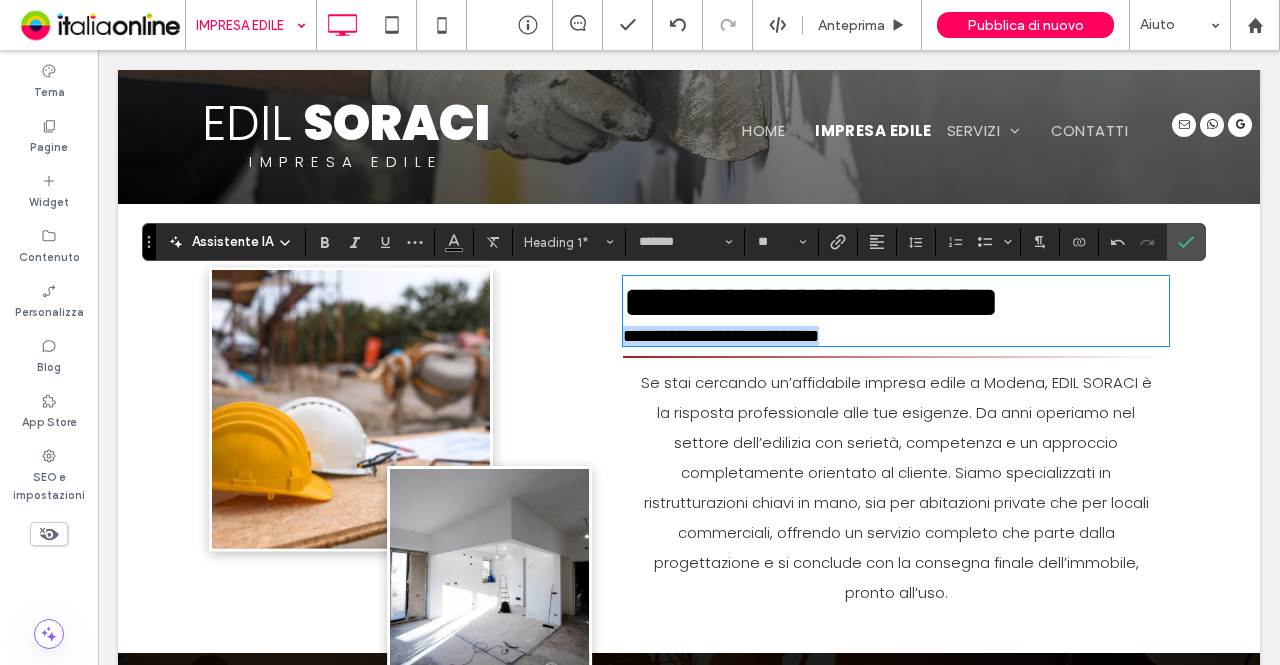 click on "**********" at bounding box center [896, 336] 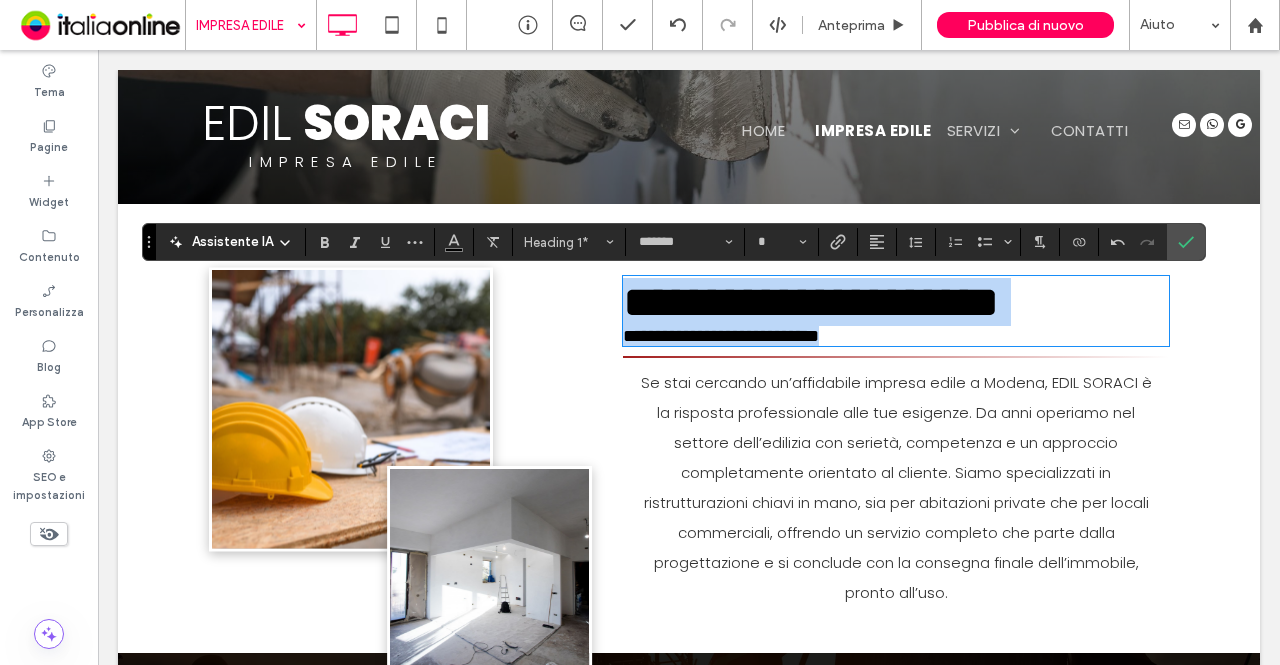 drag, startPoint x: 912, startPoint y: 359, endPoint x: 566, endPoint y: 291, distance: 352.61877 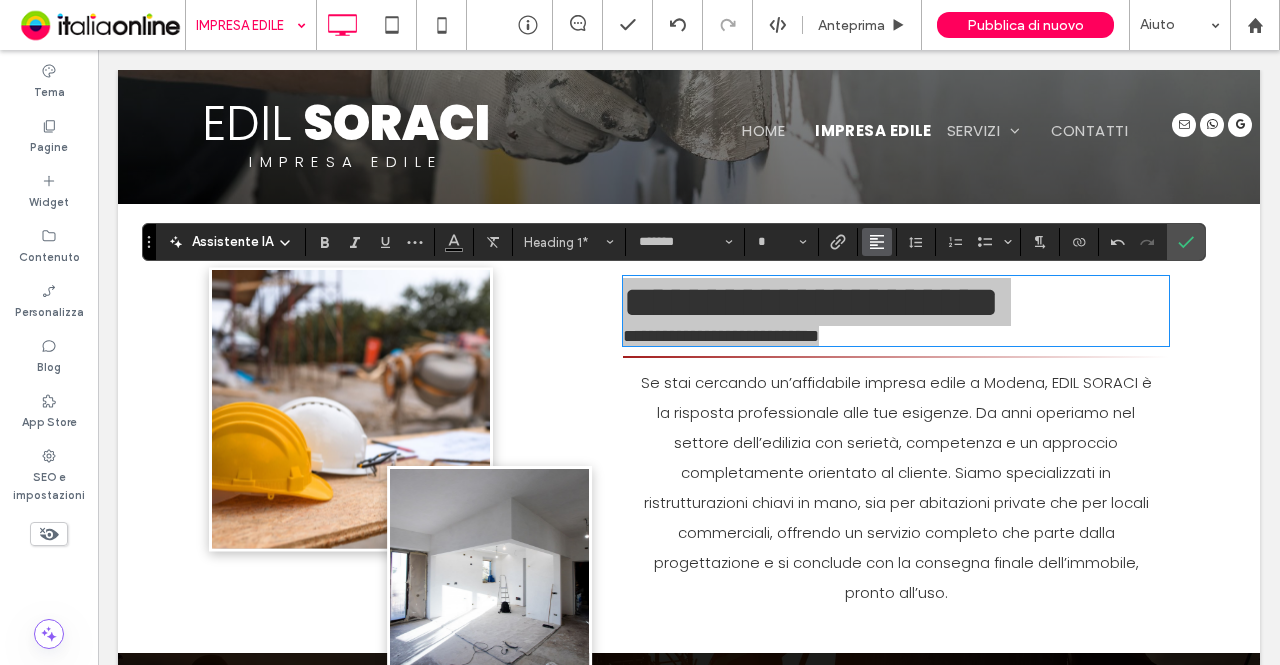 click at bounding box center [877, 242] 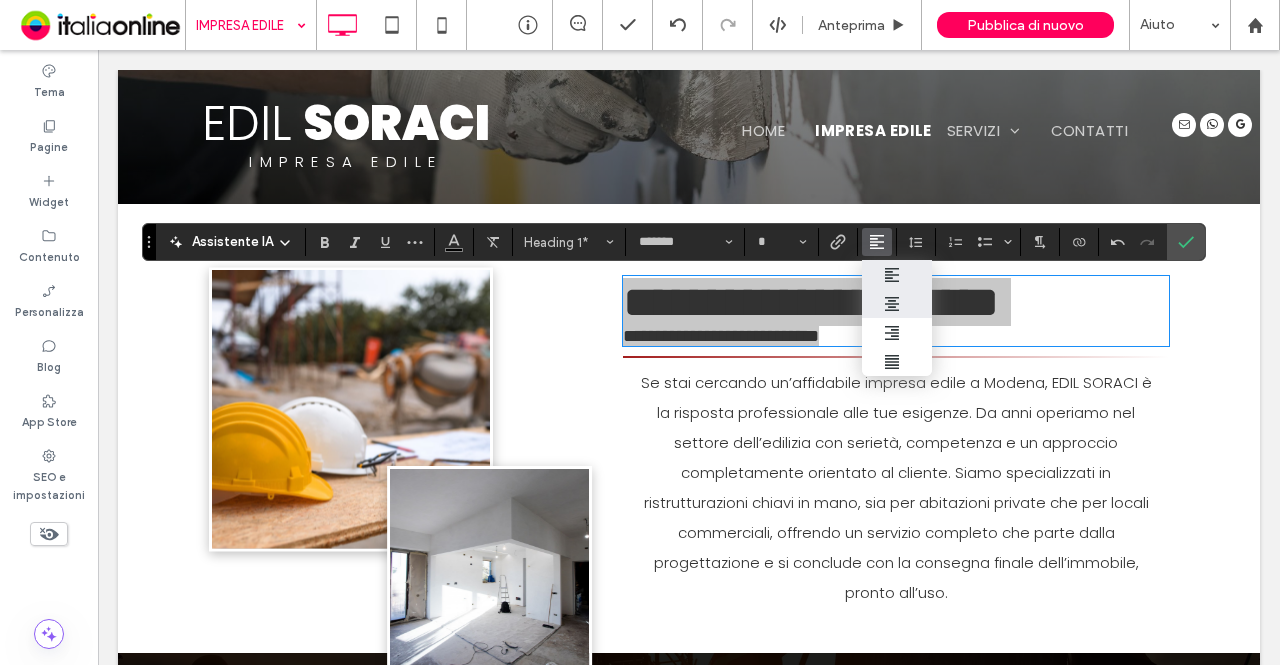 click at bounding box center [897, 303] 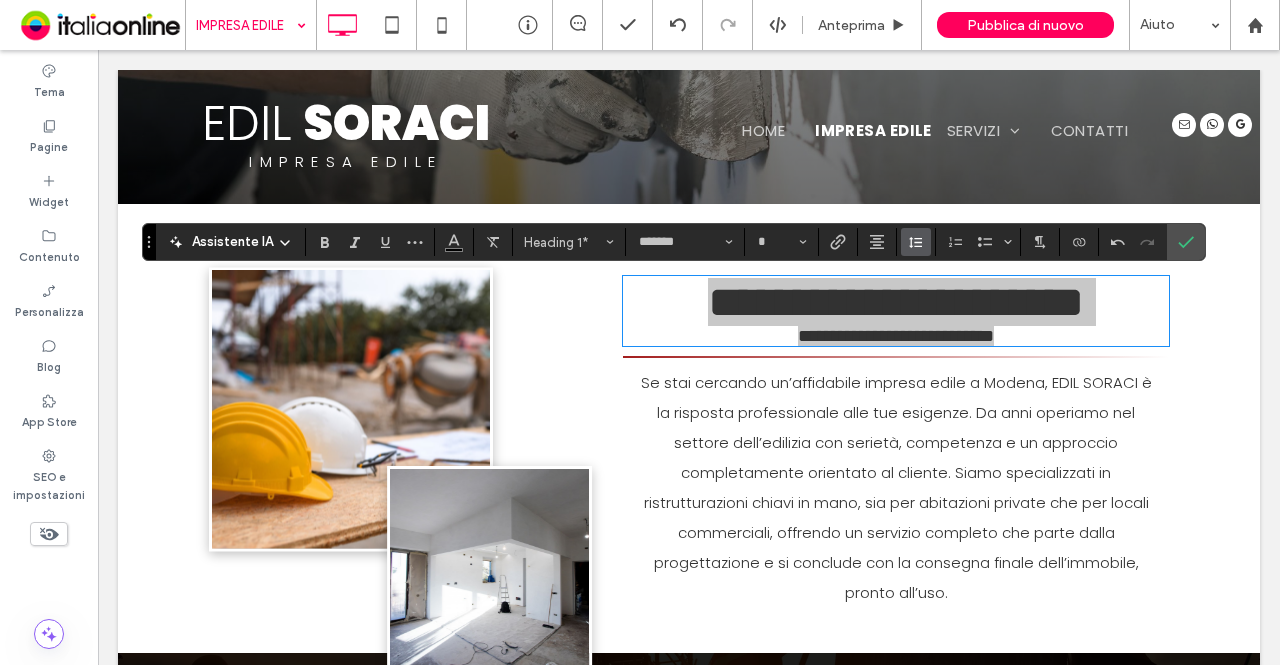 click at bounding box center (916, 242) 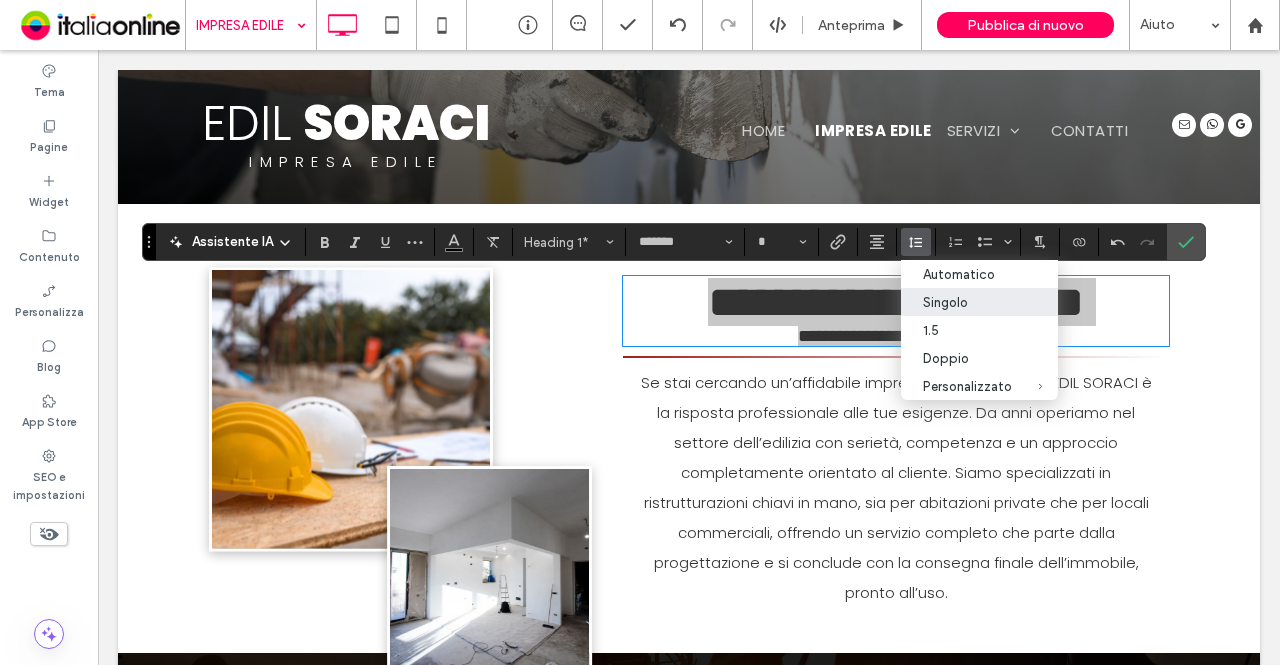 click on "Singolo" at bounding box center (967, 302) 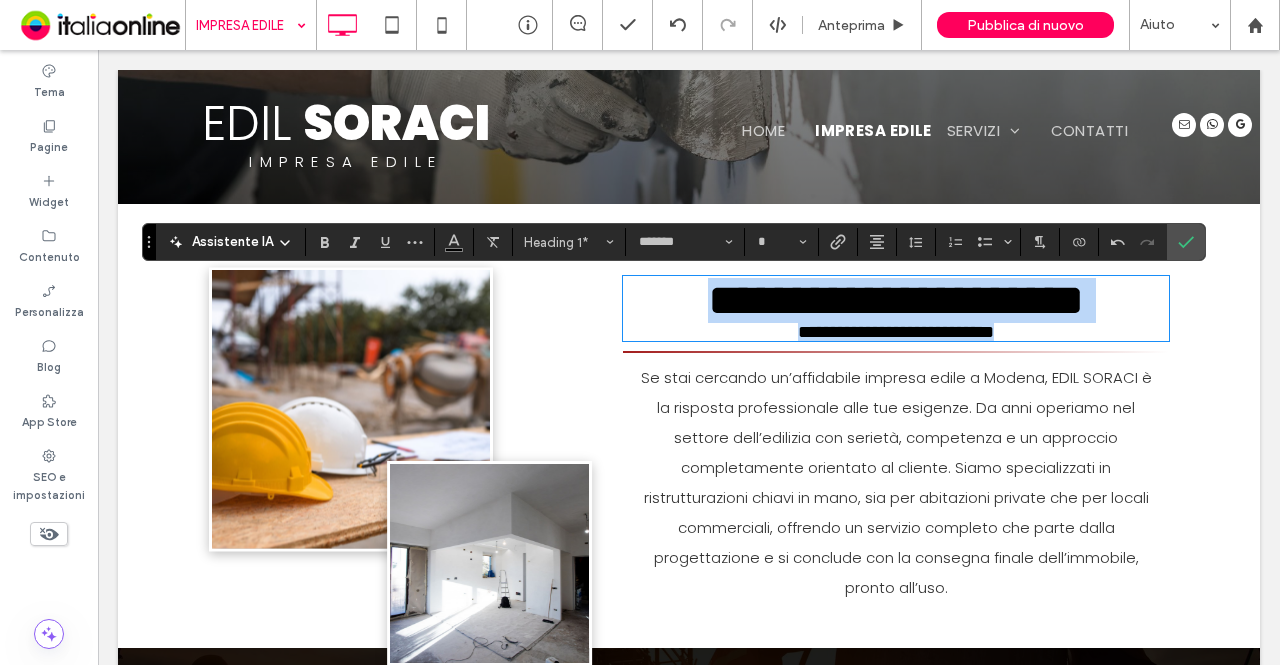 click on "**********" at bounding box center (896, 300) 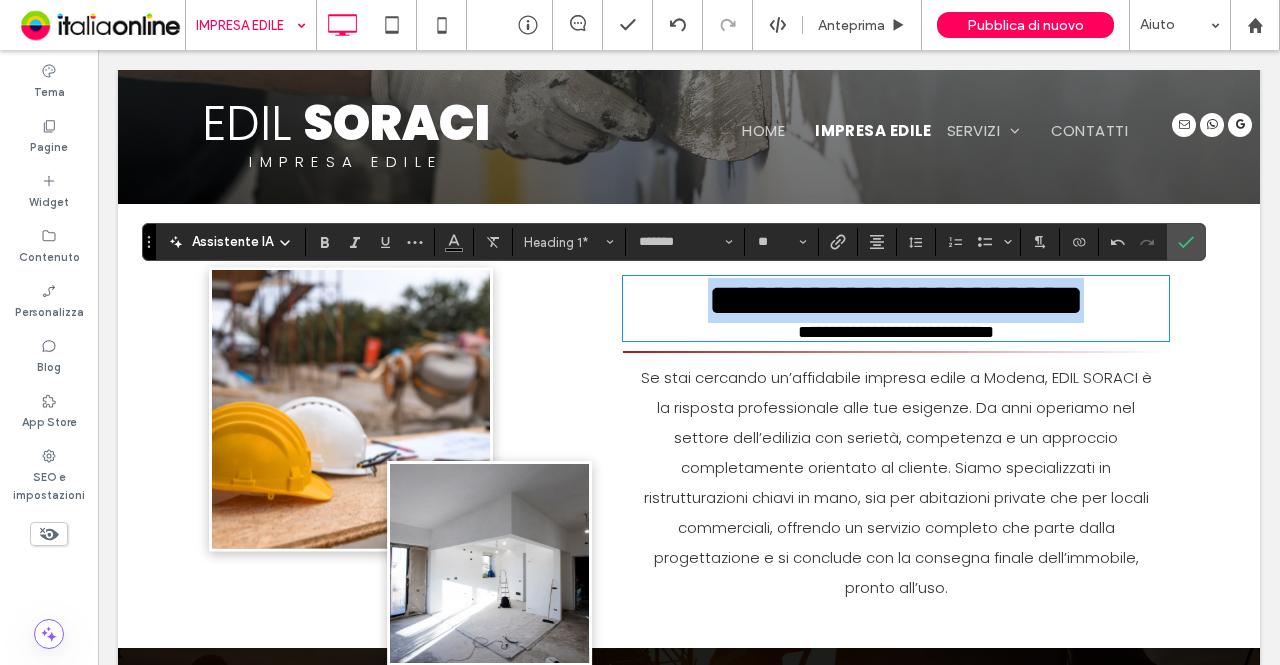 drag, startPoint x: 633, startPoint y: 298, endPoint x: 1141, endPoint y: 284, distance: 508.19287 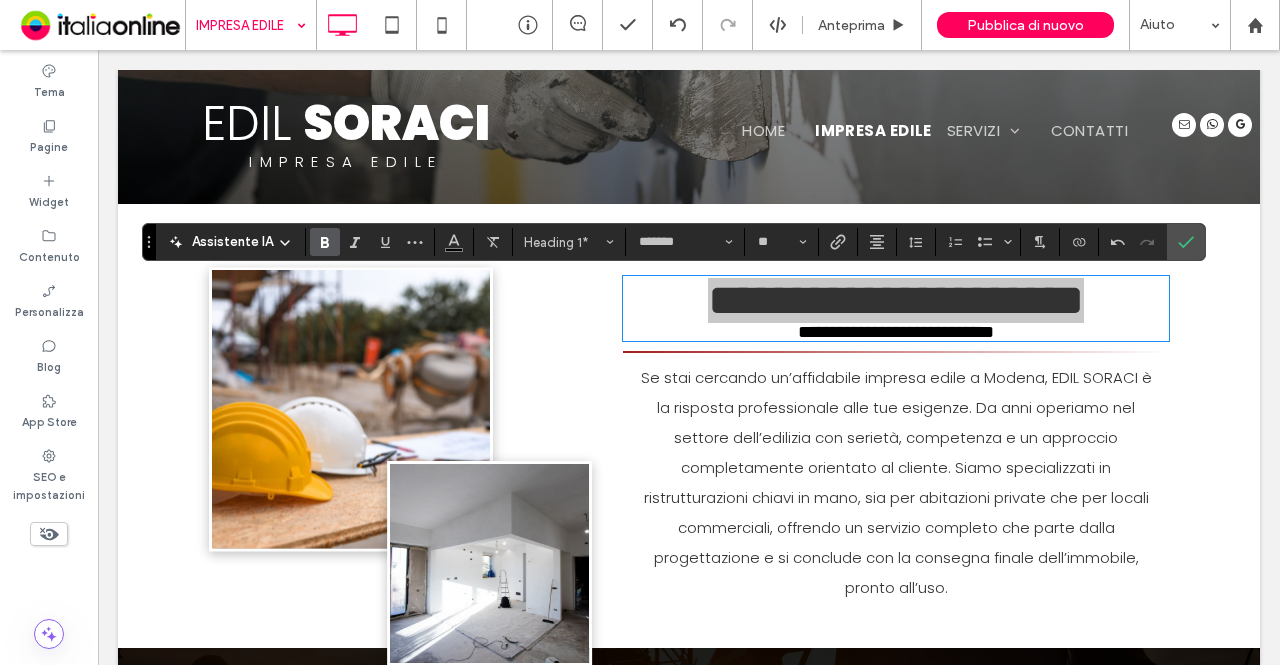 click 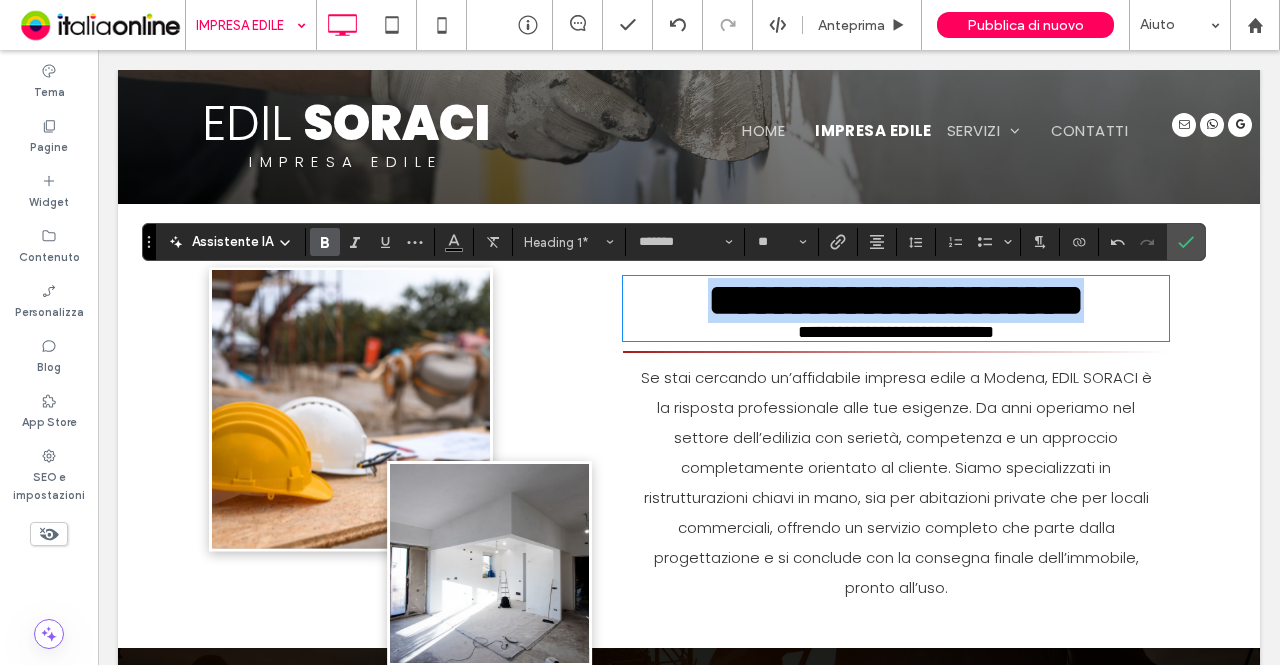 click on "**********" at bounding box center (896, 300) 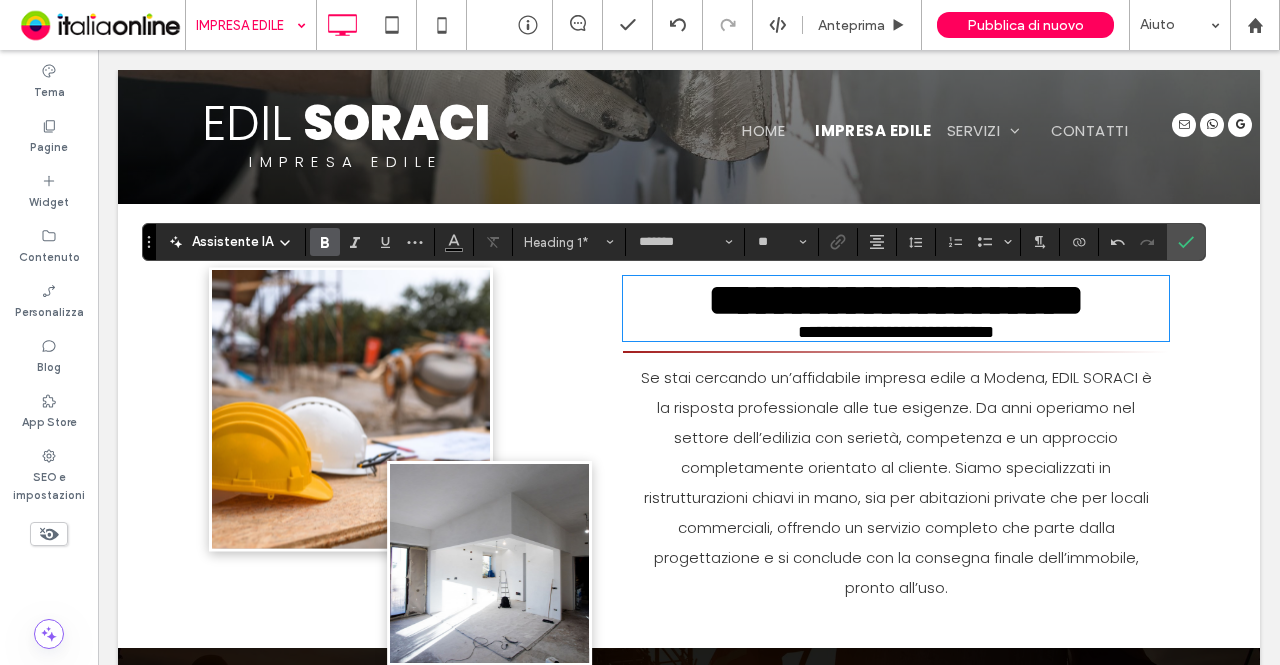 click on "**********" at bounding box center (896, 300) 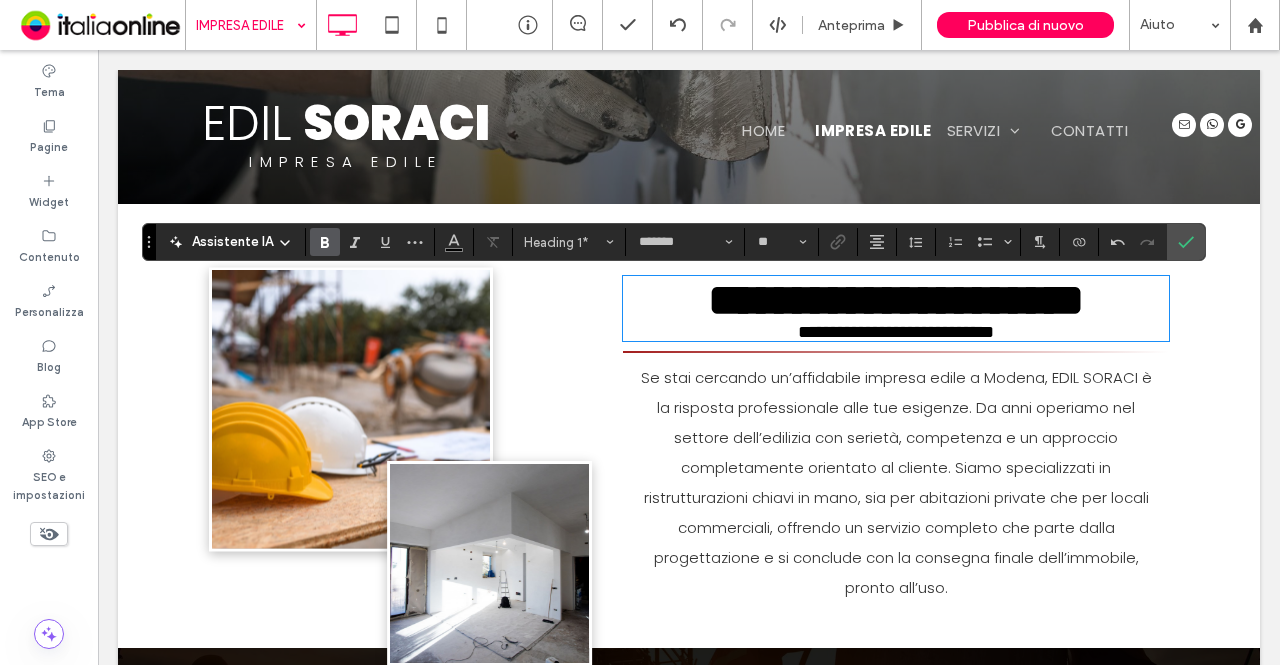 type 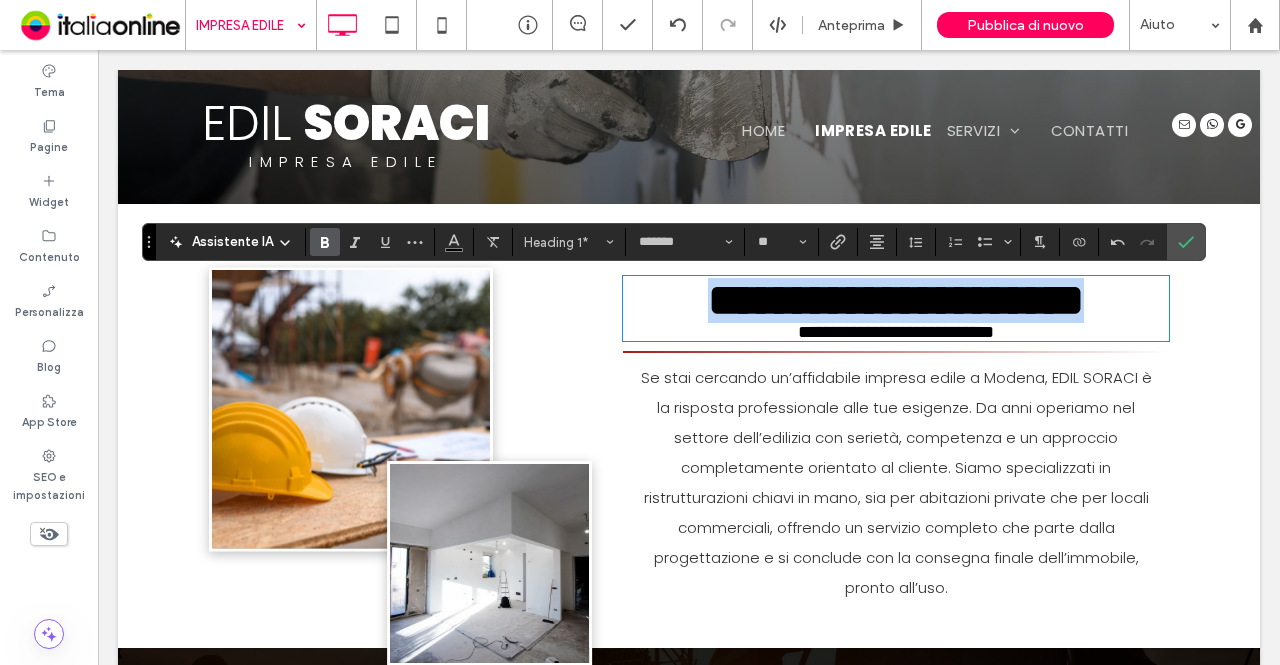 drag, startPoint x: 1083, startPoint y: 349, endPoint x: 789, endPoint y: 301, distance: 297.8926 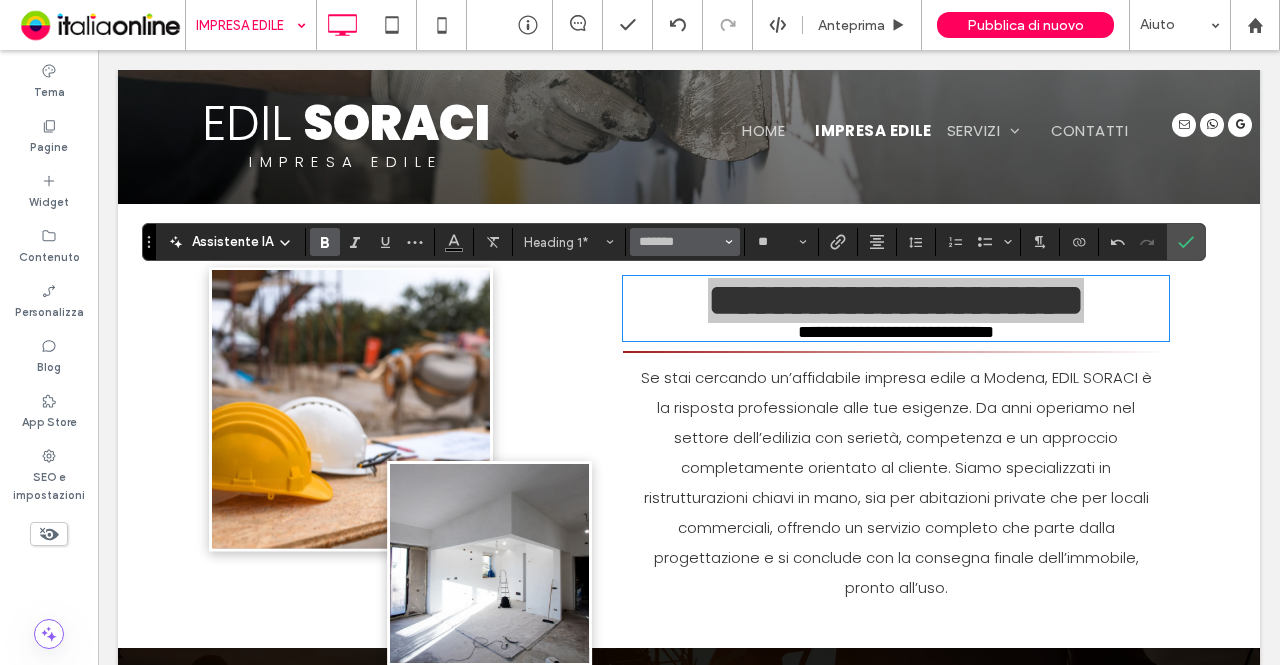 click on "*******" at bounding box center [685, 242] 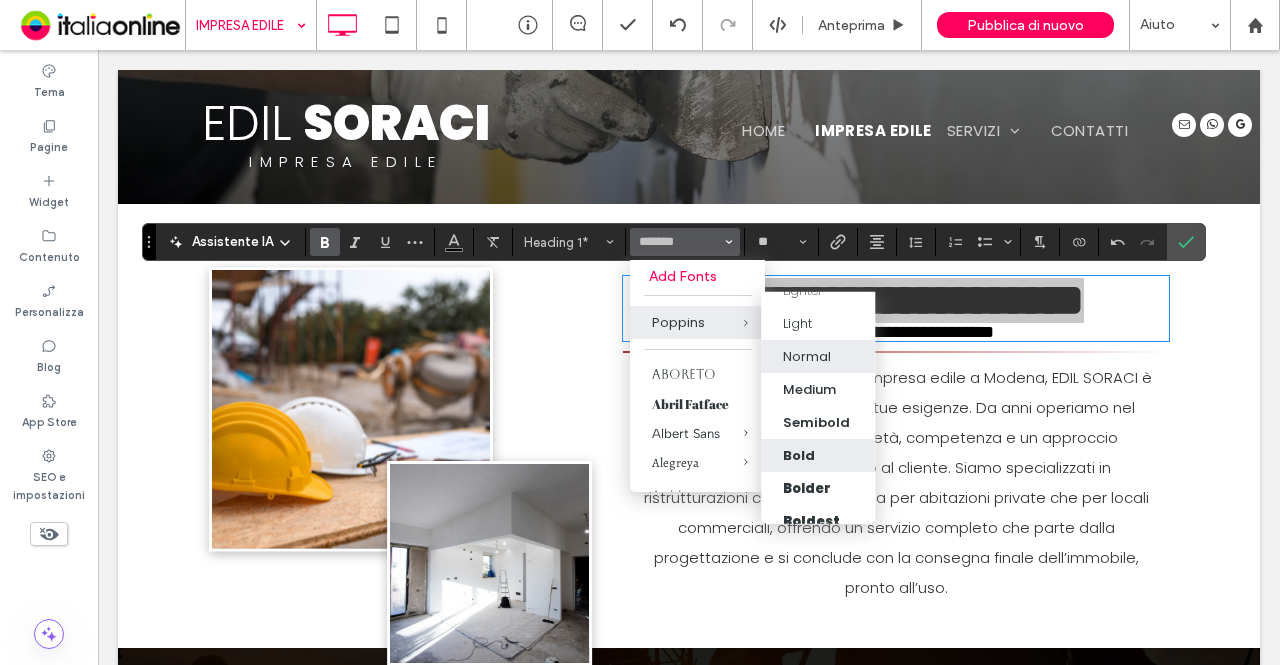 scroll, scrollTop: 74, scrollLeft: 0, axis: vertical 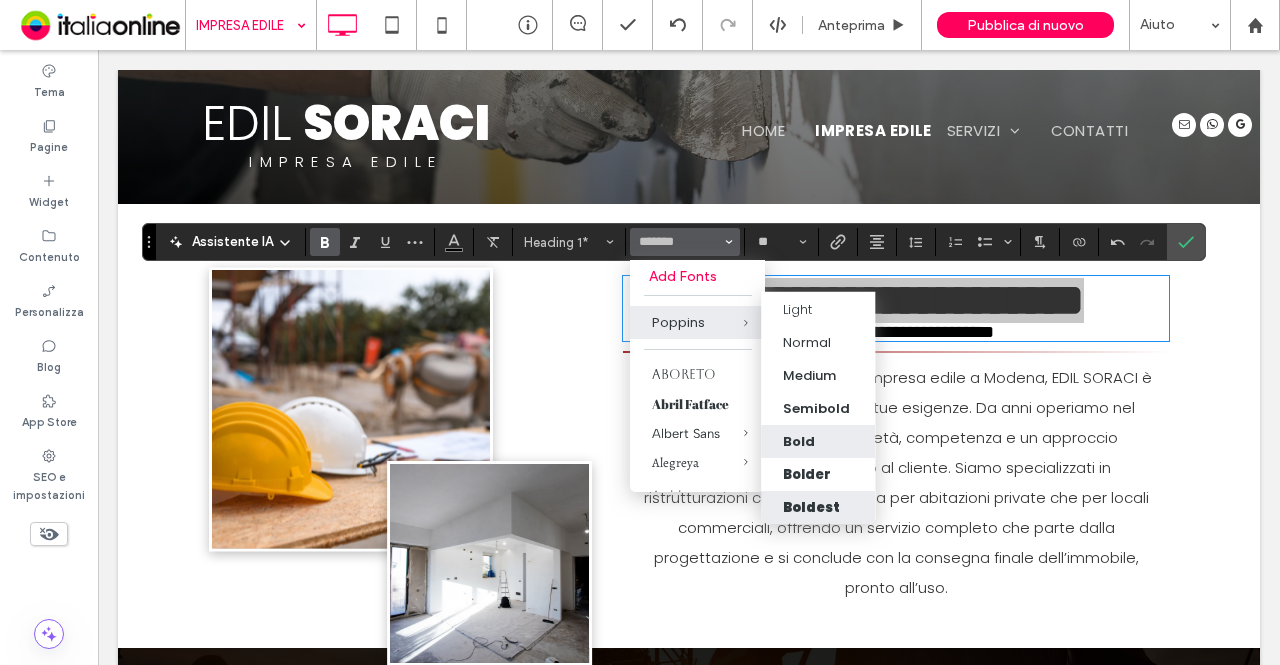 drag, startPoint x: 796, startPoint y: 488, endPoint x: 716, endPoint y: 421, distance: 104.35037 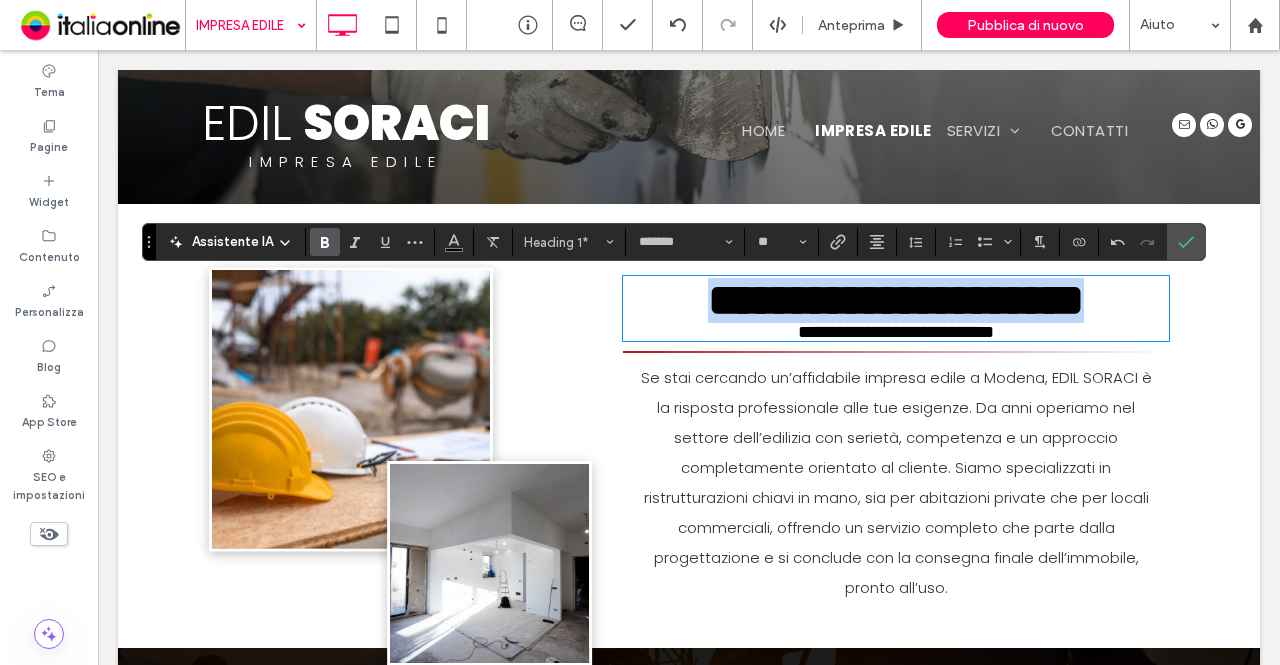 click on "**********" at bounding box center [896, 300] 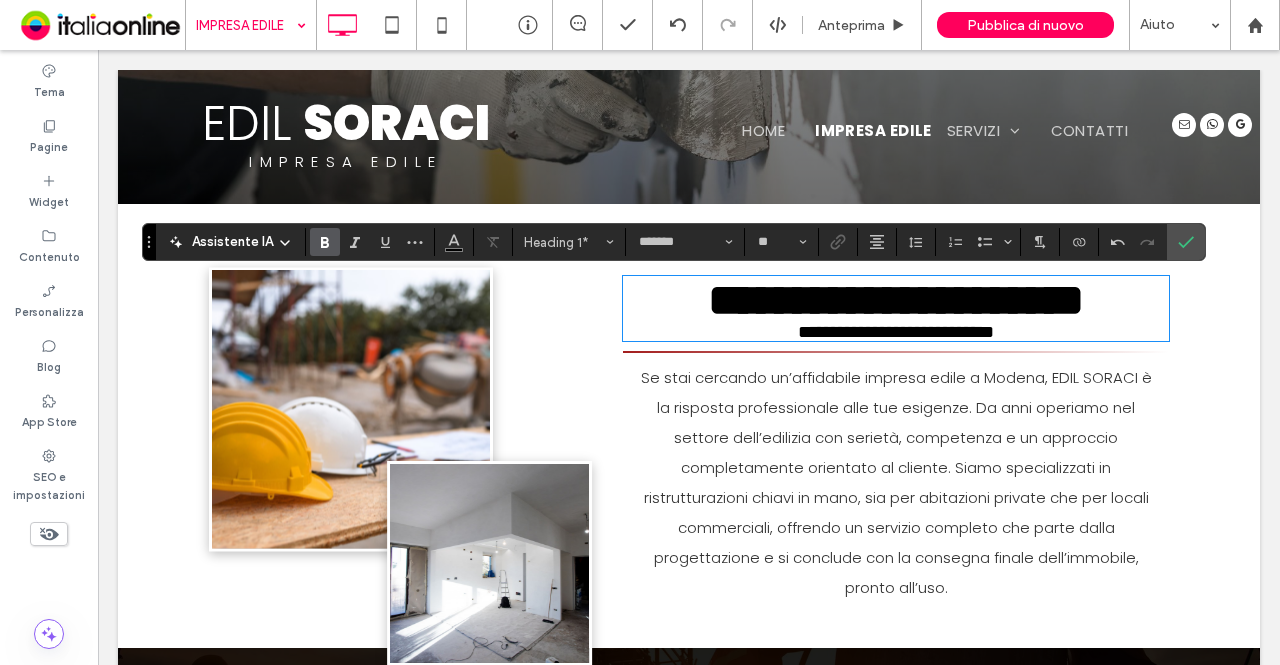 click on "**********" at bounding box center [896, 300] 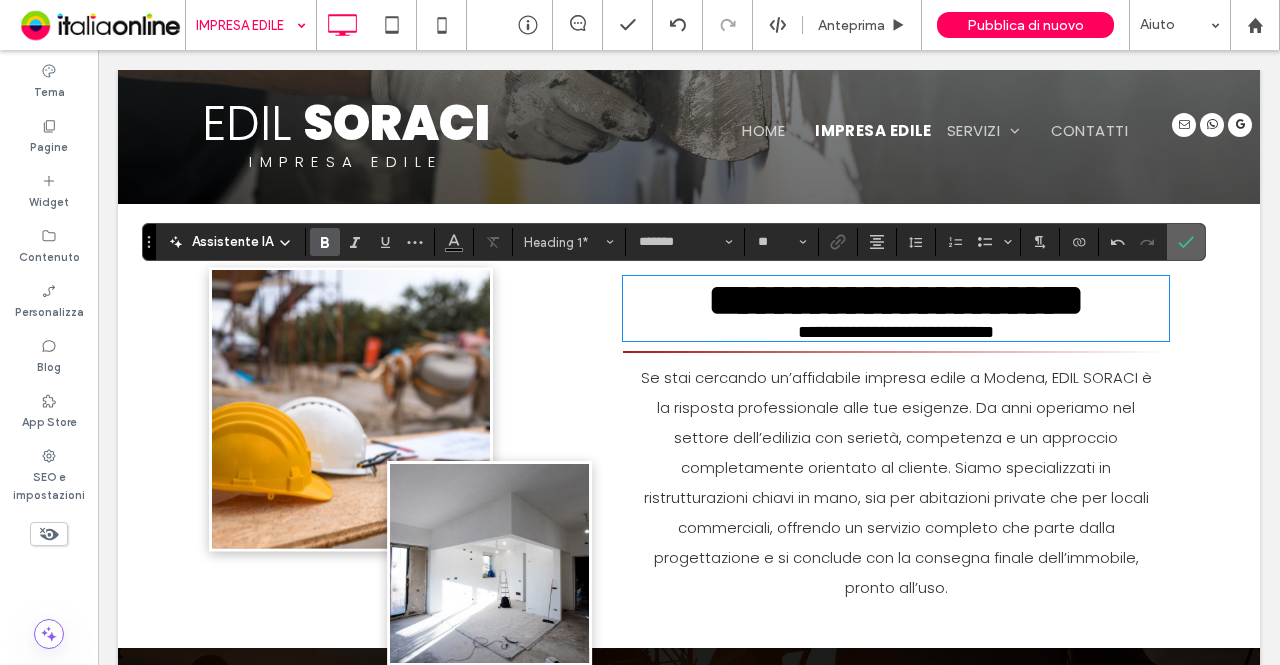 click 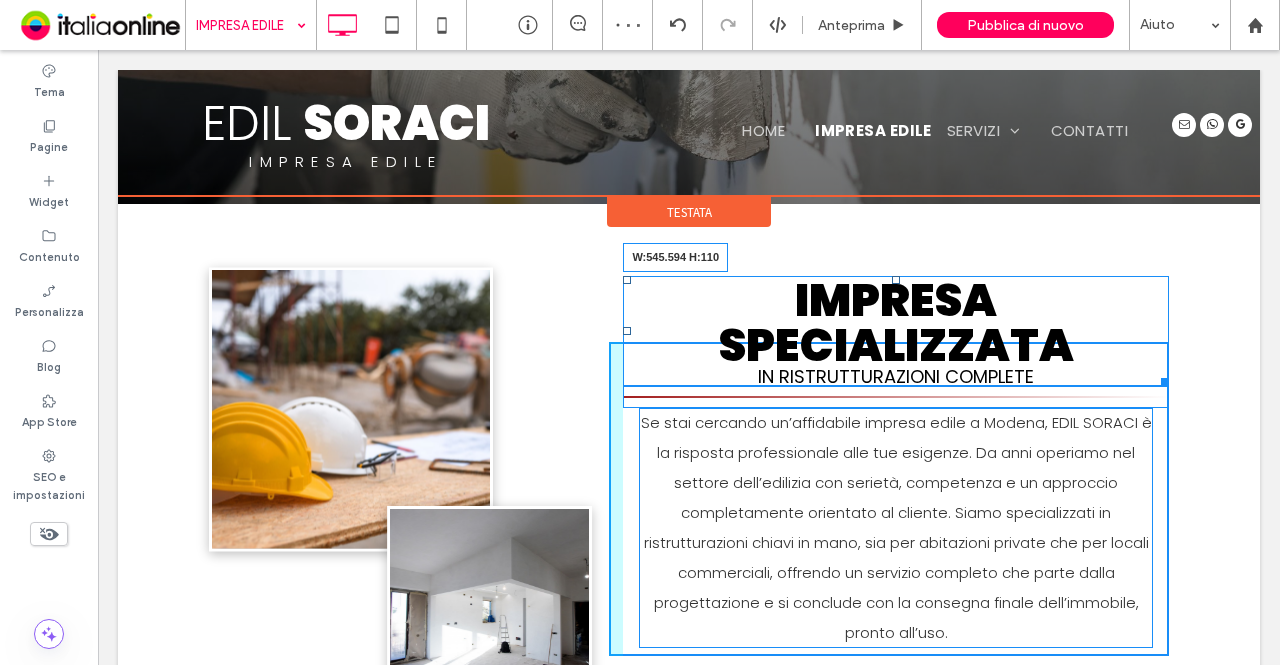 drag, startPoint x: 1152, startPoint y: 383, endPoint x: 1202, endPoint y: 374, distance: 50.803543 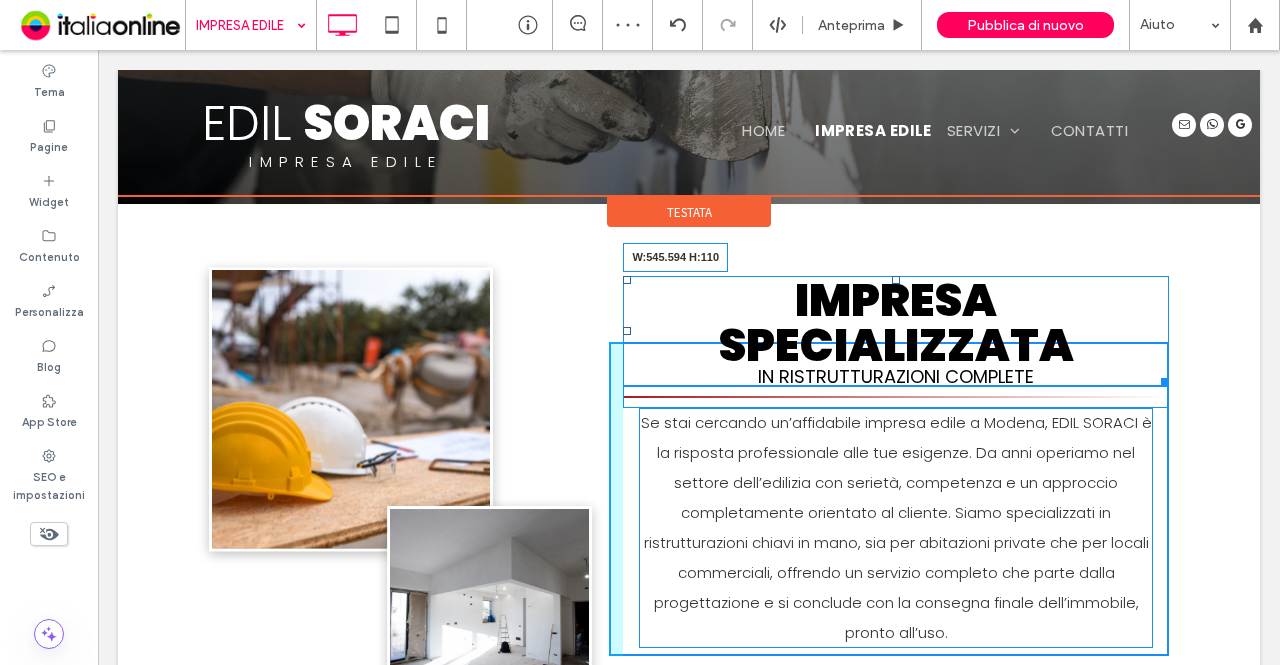click on "Button
Mostra altri
Click To Paste
Nature's Symphony
Breathtaking colors of our planet
Button
Mostra altri
IMPRESA Specializzata in Ristrutturazioni Complete W:[NUMBER] H:[NUMBER]     SIMET
﻿ PROGETTO CASA
Se stai cercando un’affidabile impresa edile a [CITY], [COMPANY_NAME] è la risposta professionale alle tue esigenze. Da anni operiamo nel settore dell’edilizia con serietà, competenza e un approccio completamente orientato al cliente. Siamo specializzati in ristrutturazioni chiavi in mano, sia per abitazioni private che per locali commerciali, offrendo un servizio completo che parte dalla progettazione e si conclude con la consegna finale dell’immobile, pronto all’uso.
Click To Paste
Riga + Aggiungi sezione" at bounding box center [689, 498] 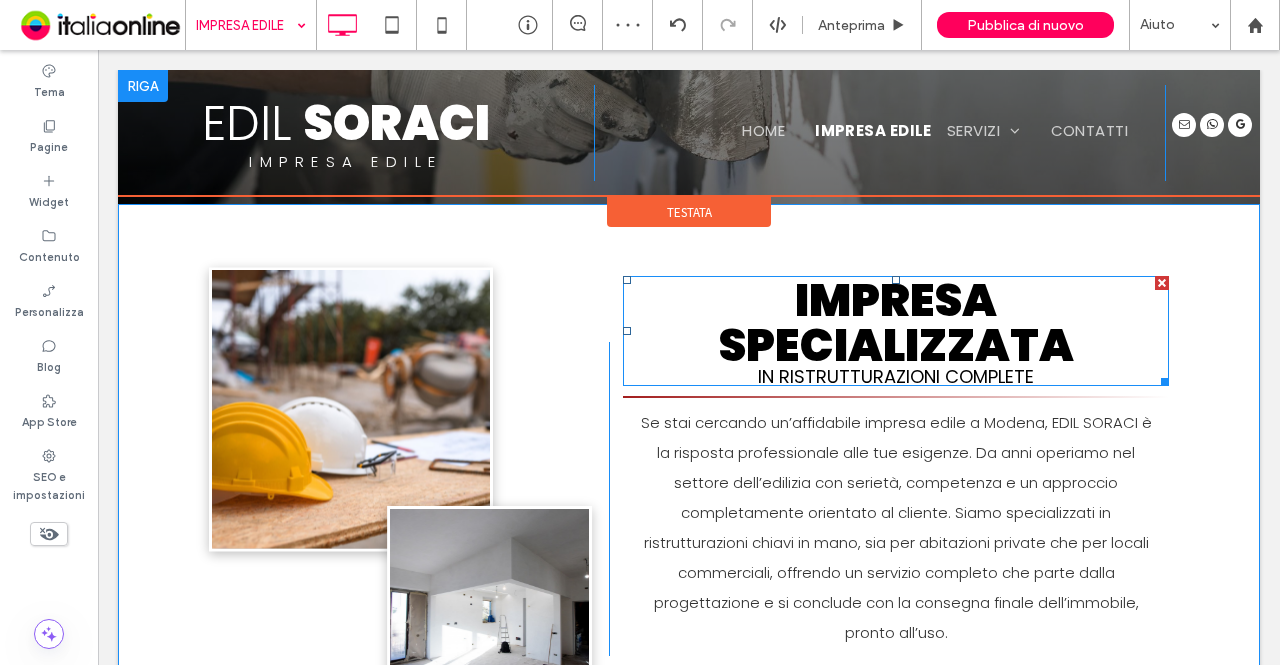 click on "IMPRESA Specializzata" at bounding box center (896, 323) 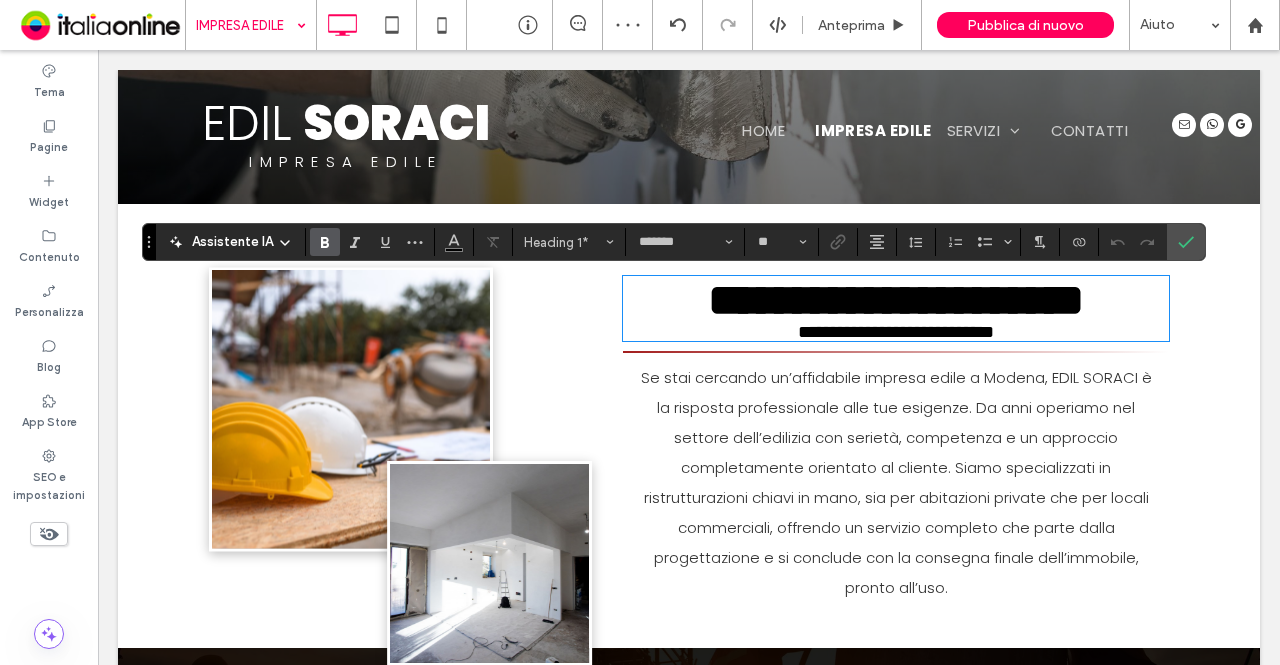 click on "**********" at bounding box center (896, 300) 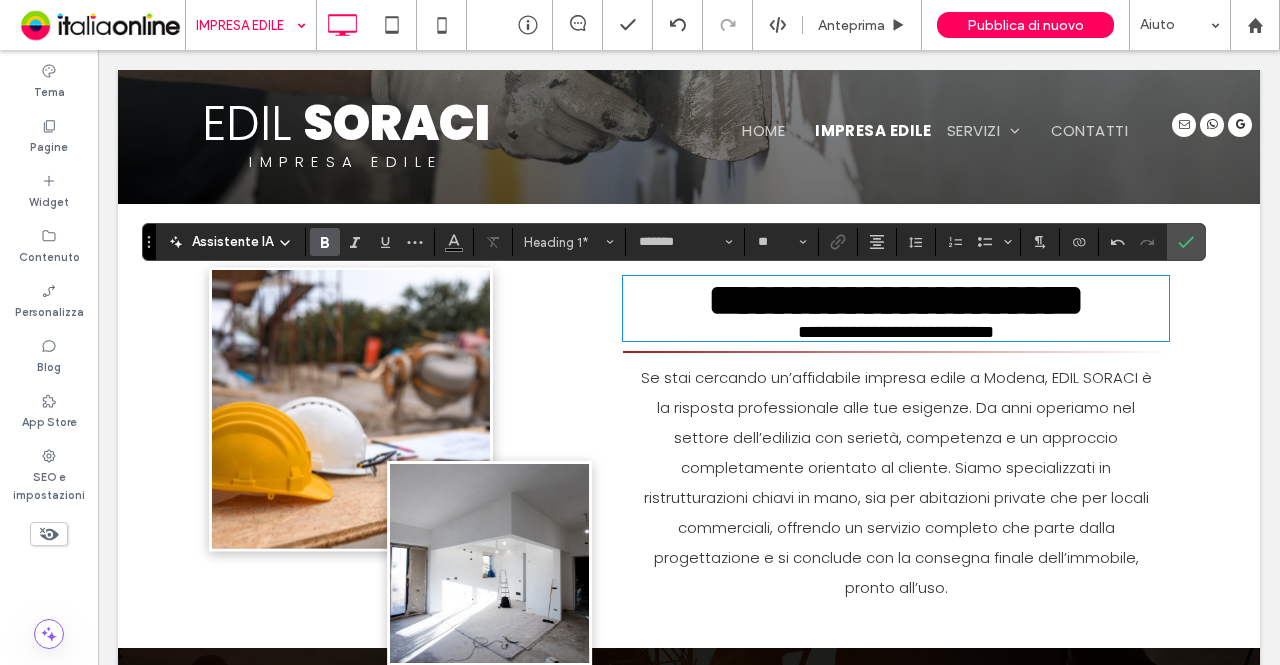 click on "**********" at bounding box center (896, 300) 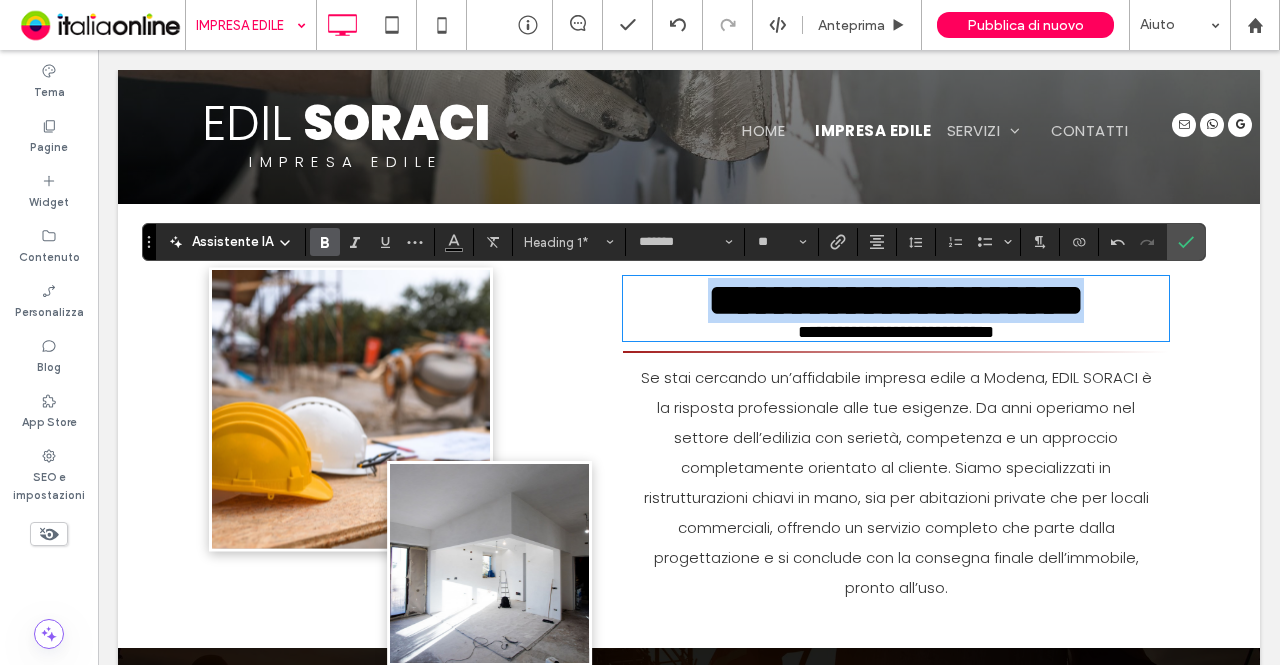 drag, startPoint x: 1066, startPoint y: 345, endPoint x: 703, endPoint y: 293, distance: 366.7056 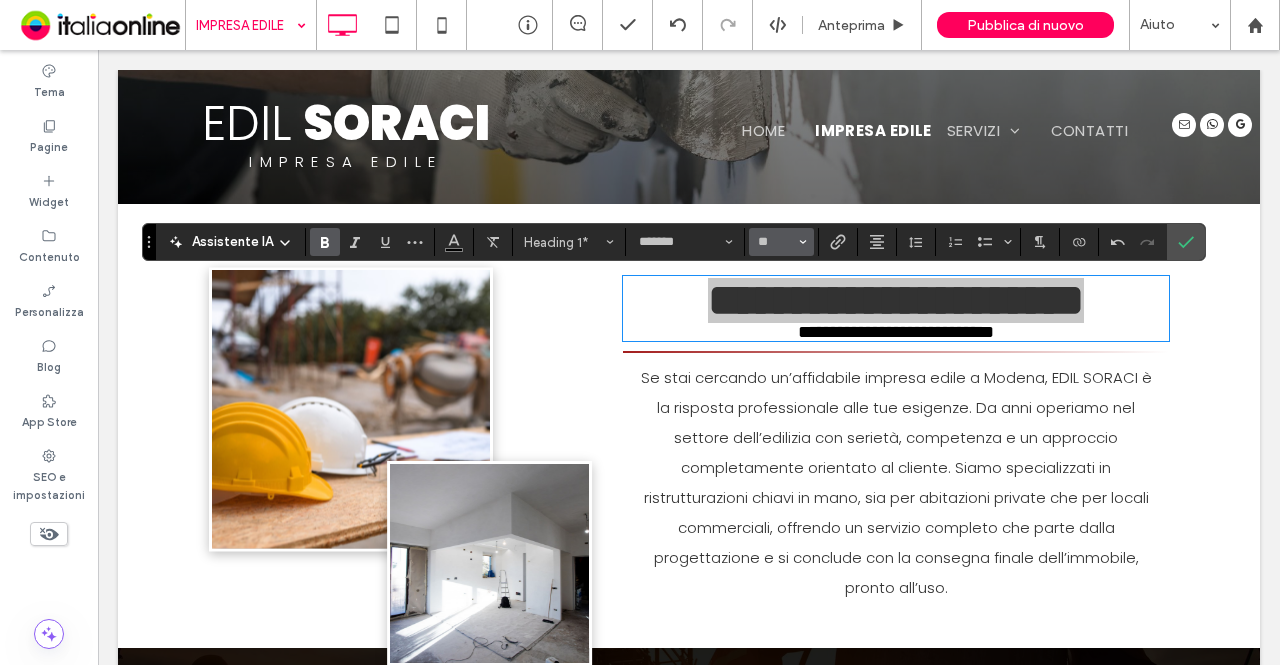click 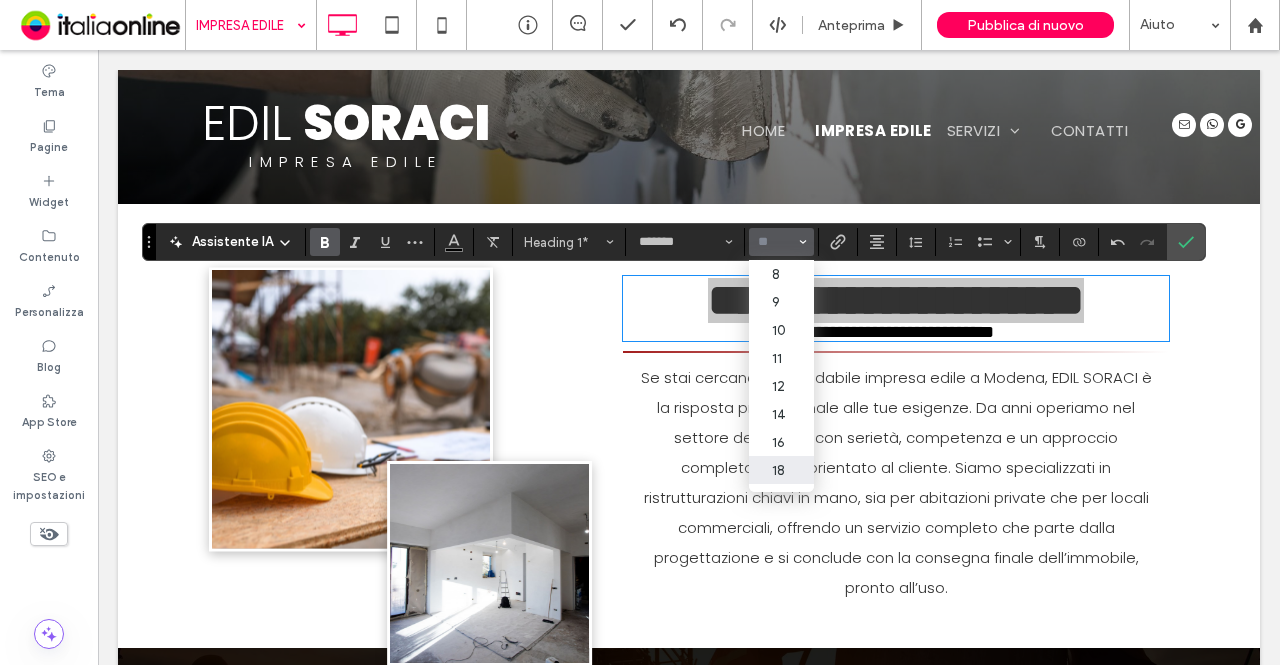 drag, startPoint x: 782, startPoint y: 465, endPoint x: 686, endPoint y: 411, distance: 110.145355 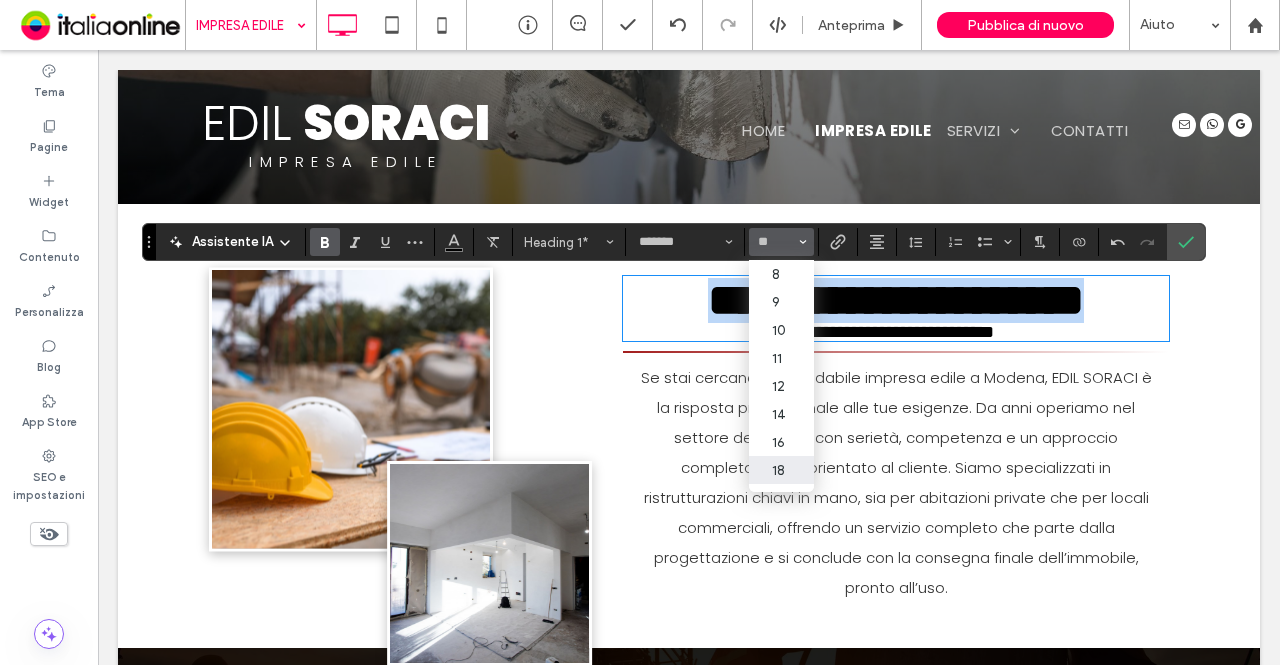 type on "**" 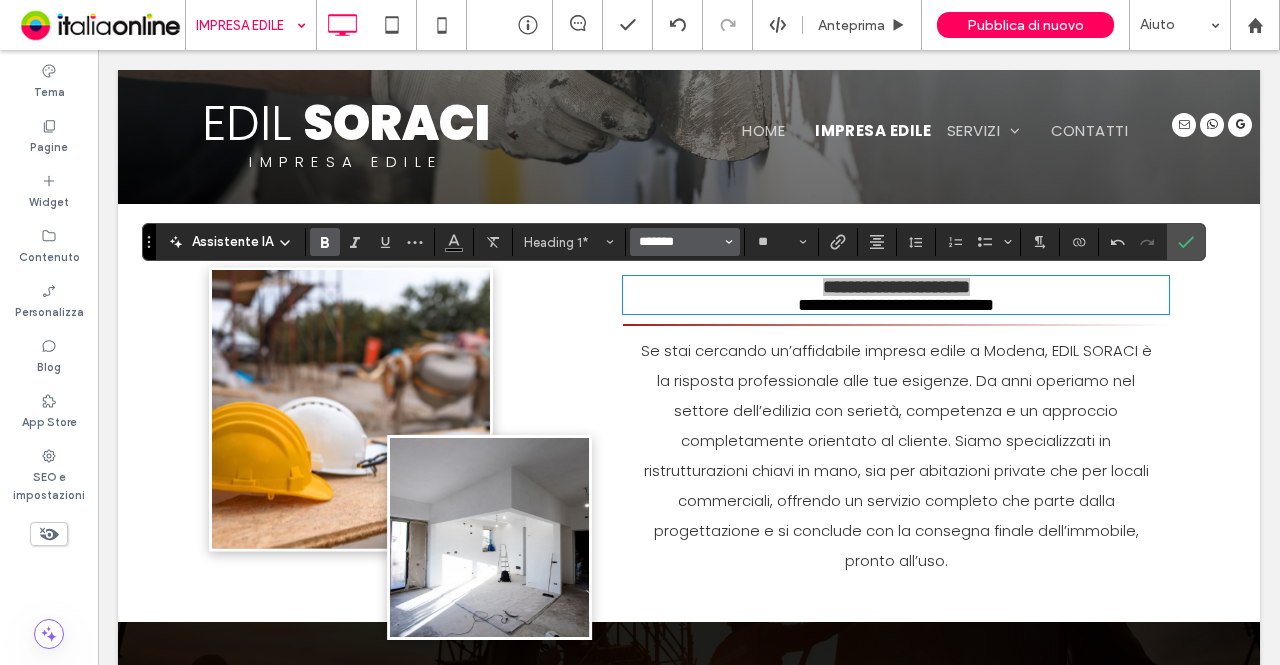 click on "*******" at bounding box center (679, 242) 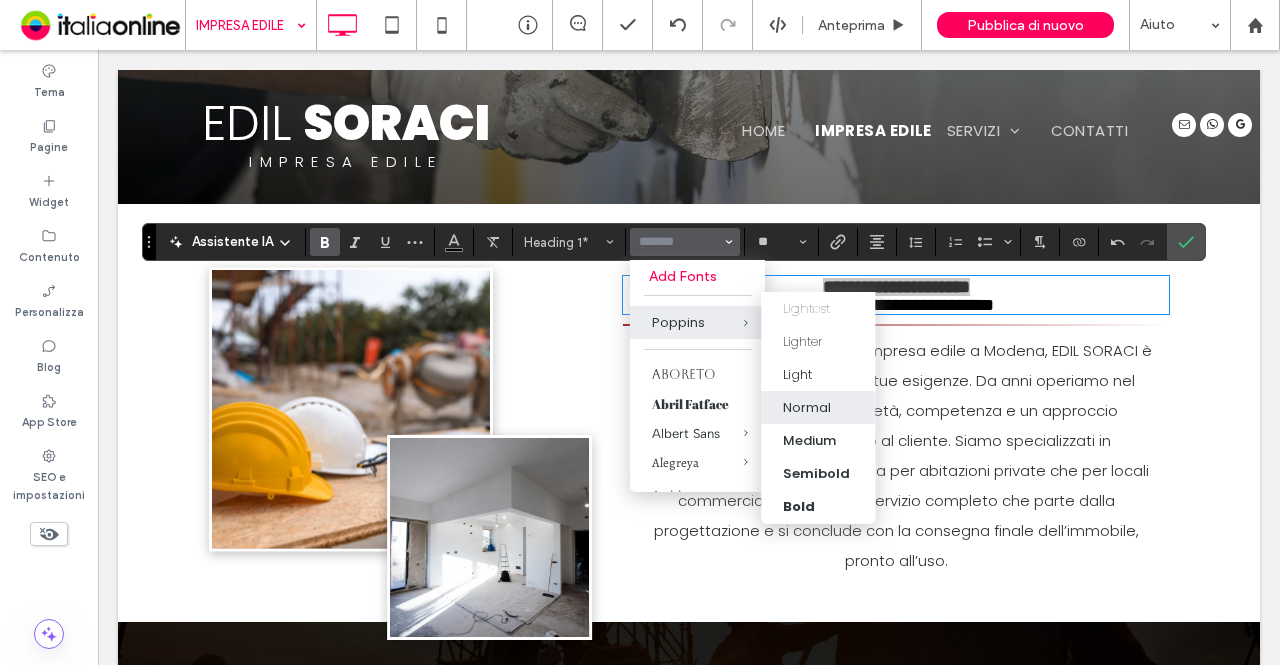 click on "Normal" at bounding box center (818, 408) 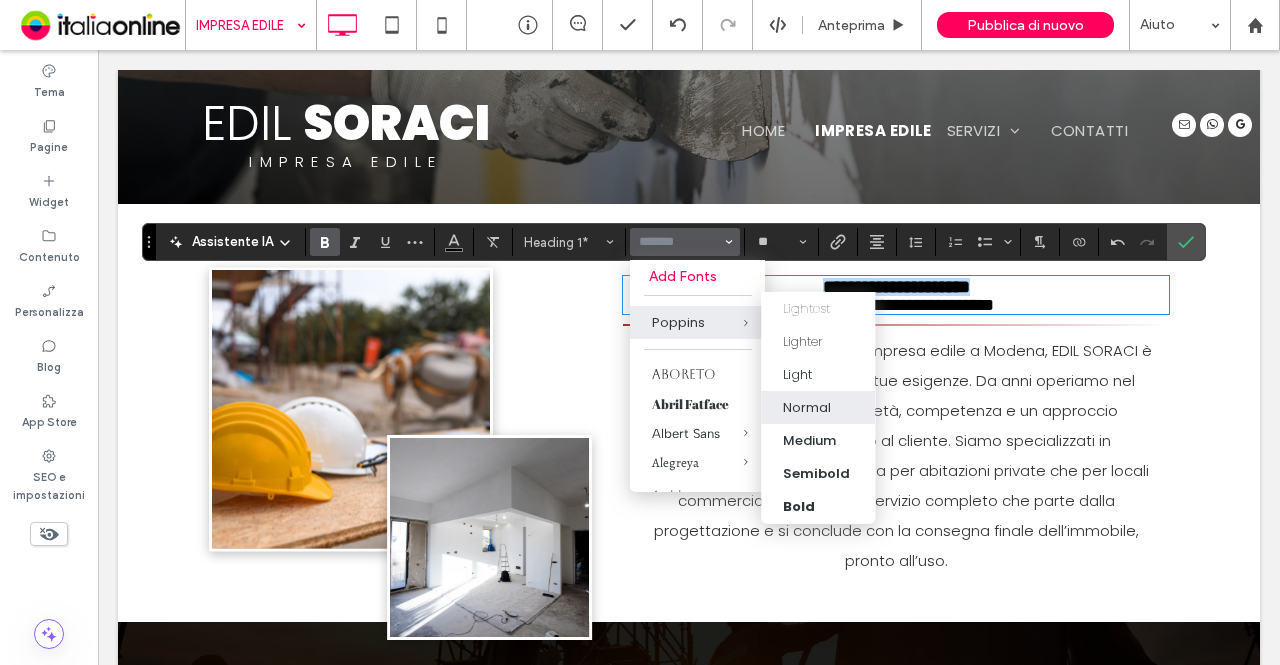 type on "*******" 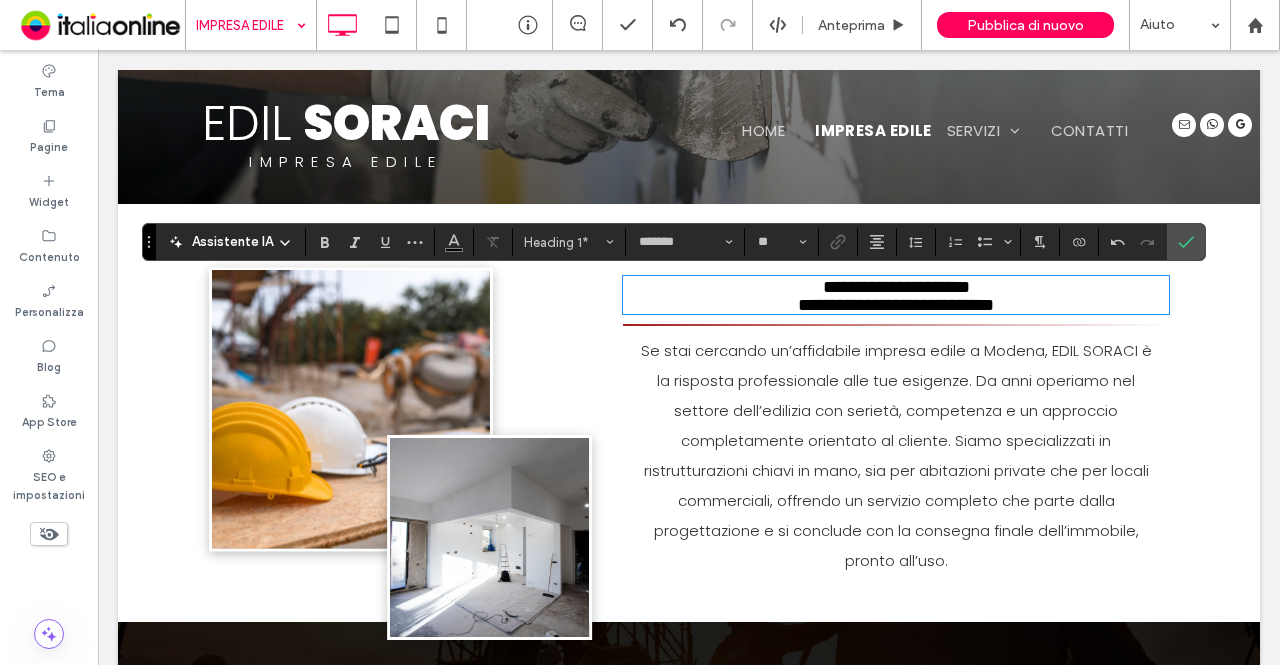 scroll, scrollTop: 3, scrollLeft: 0, axis: vertical 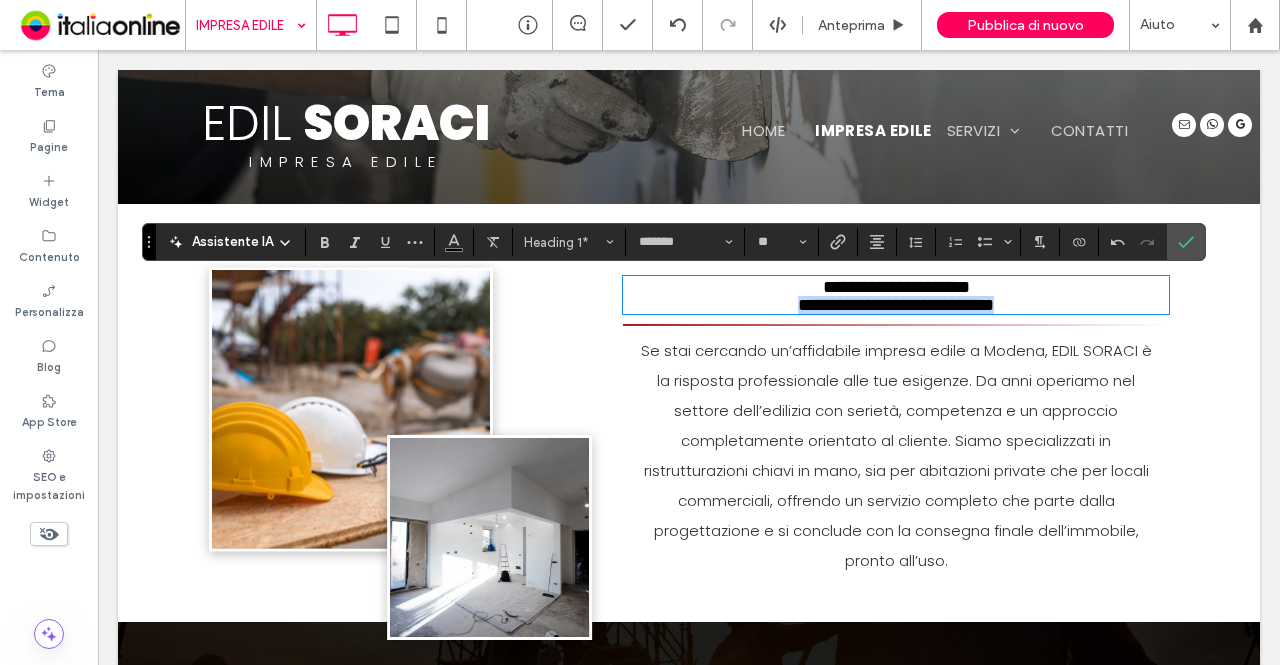 drag, startPoint x: 1048, startPoint y: 296, endPoint x: 732, endPoint y: 312, distance: 316.40482 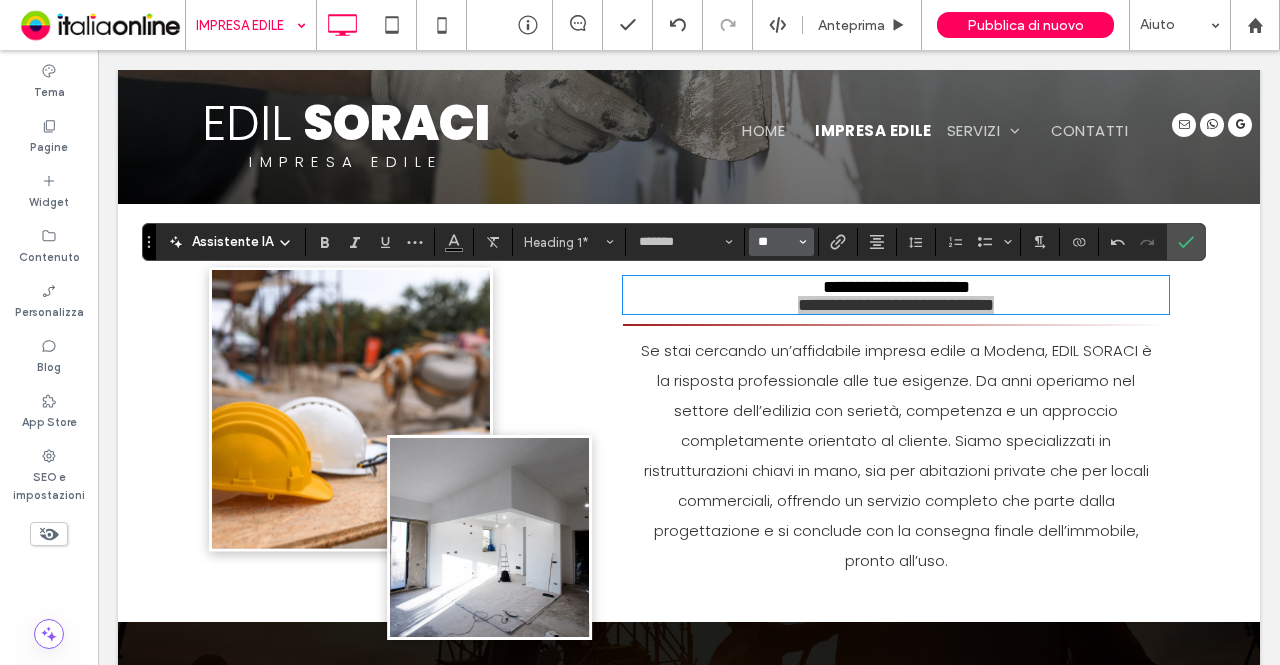 click on "**" at bounding box center (775, 242) 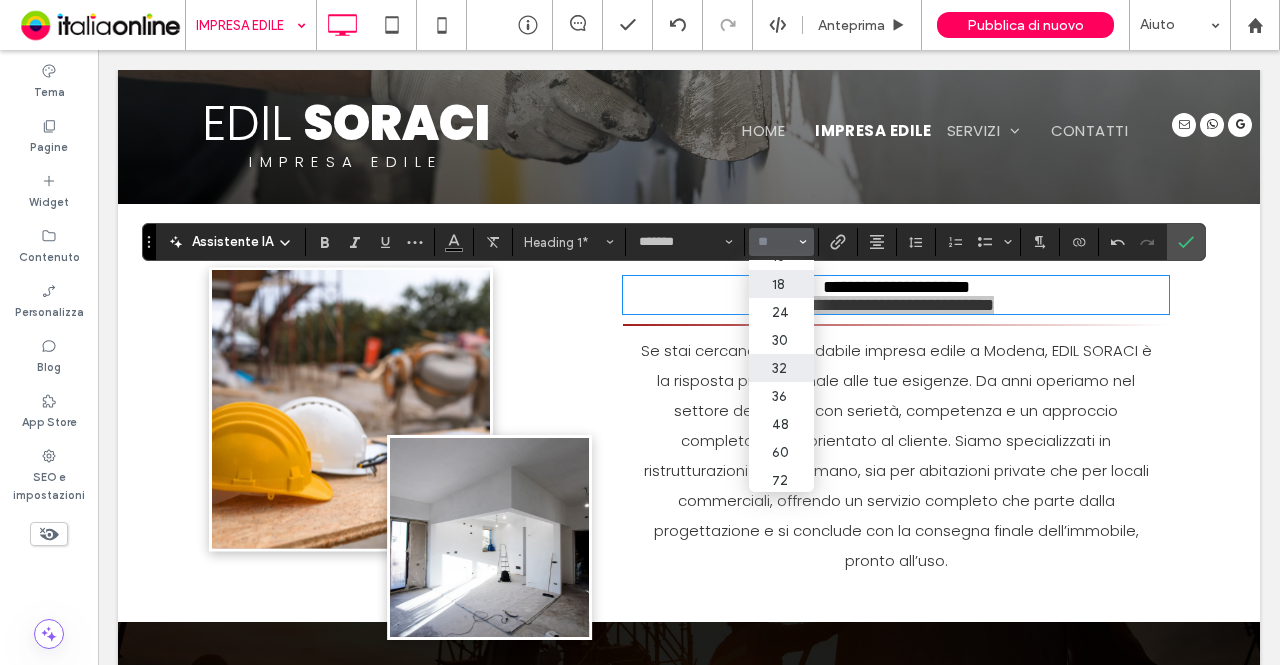 scroll, scrollTop: 200, scrollLeft: 0, axis: vertical 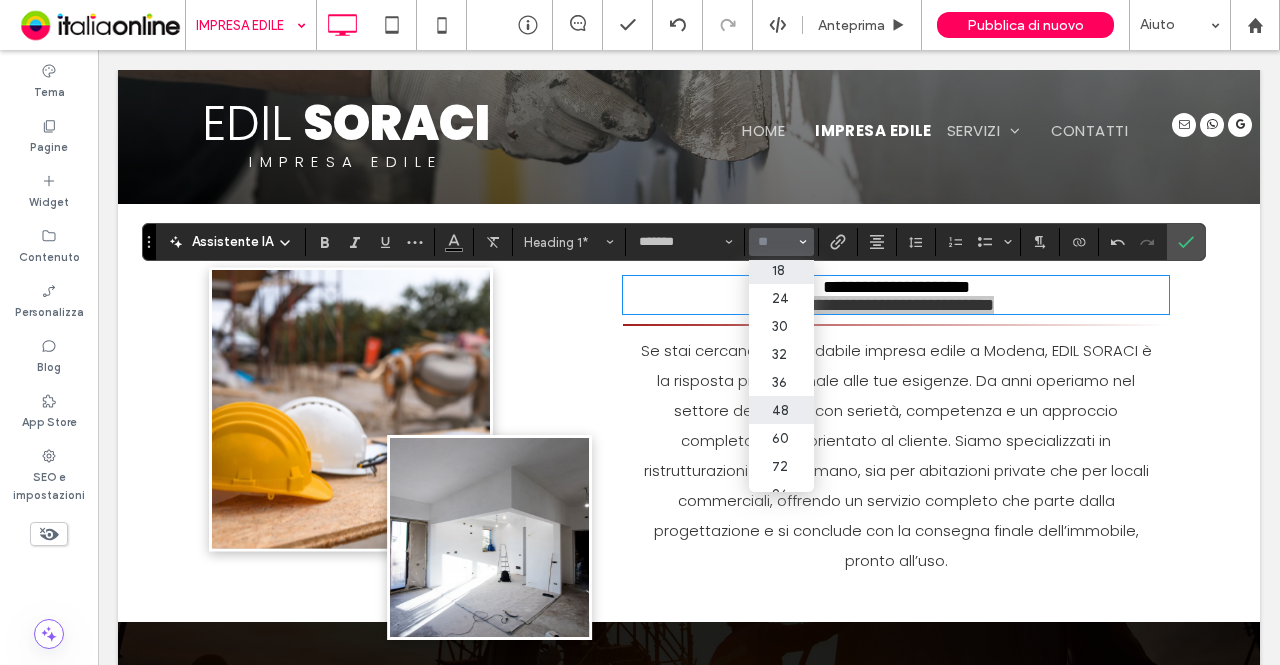 click on "48" at bounding box center (781, 410) 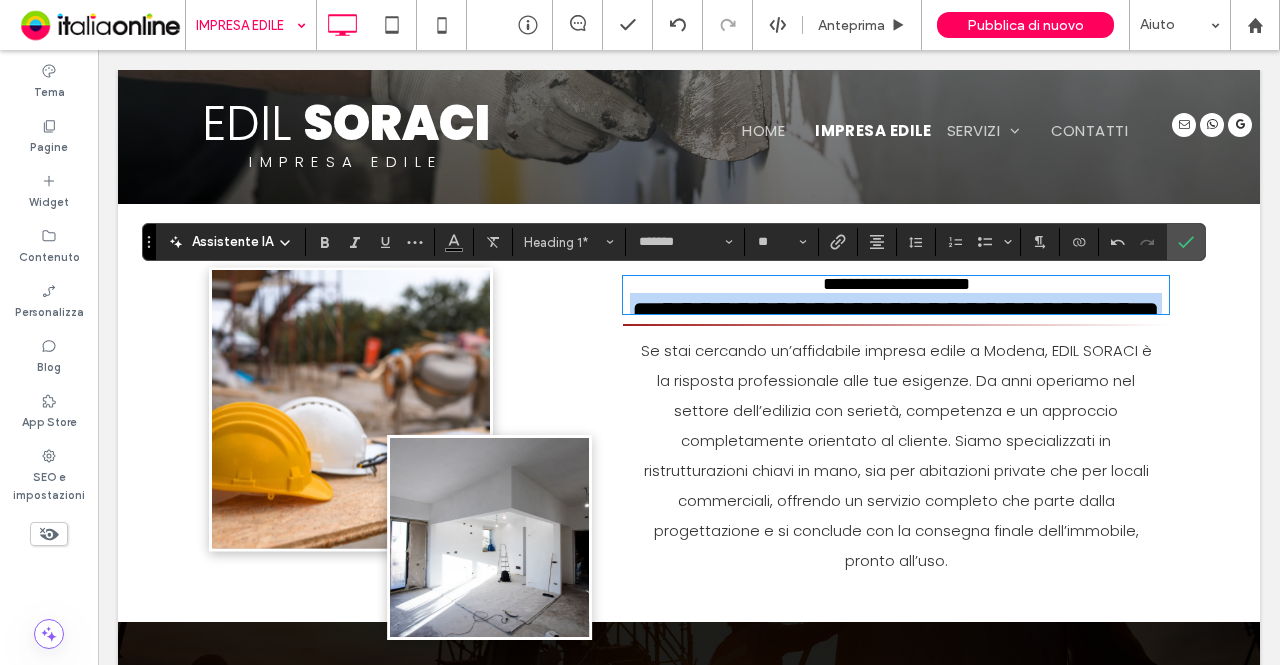 type on "**" 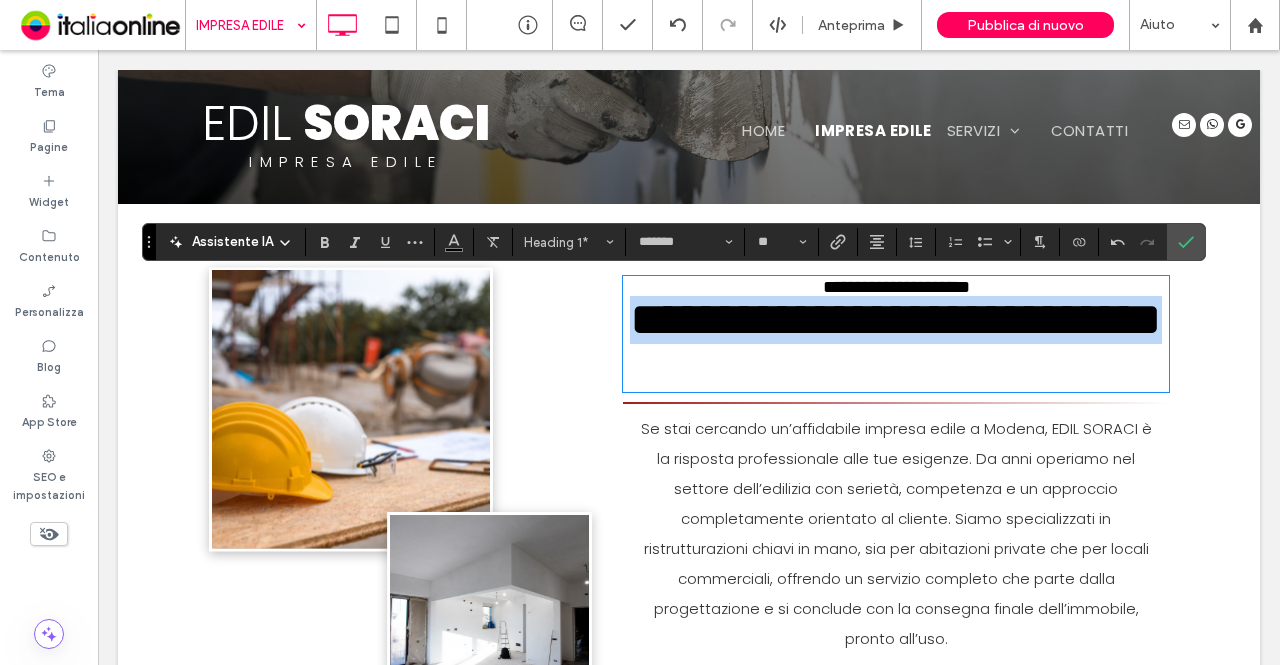click on "**********" at bounding box center (896, 319) 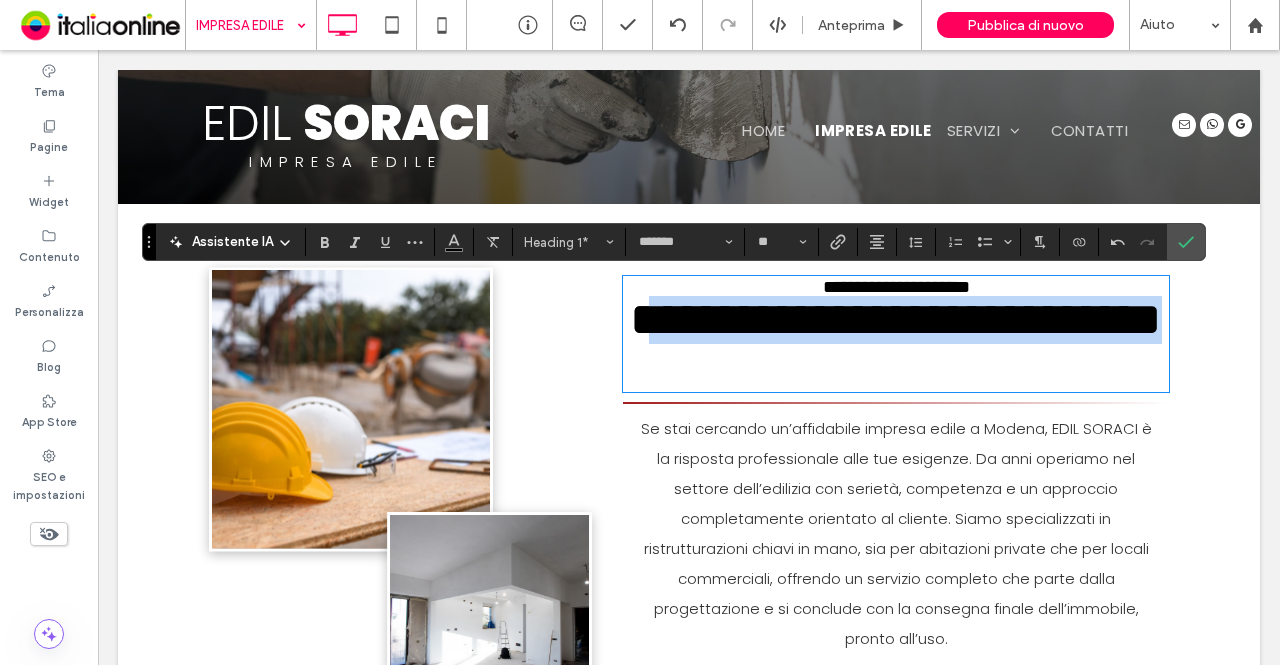scroll, scrollTop: 8, scrollLeft: 0, axis: vertical 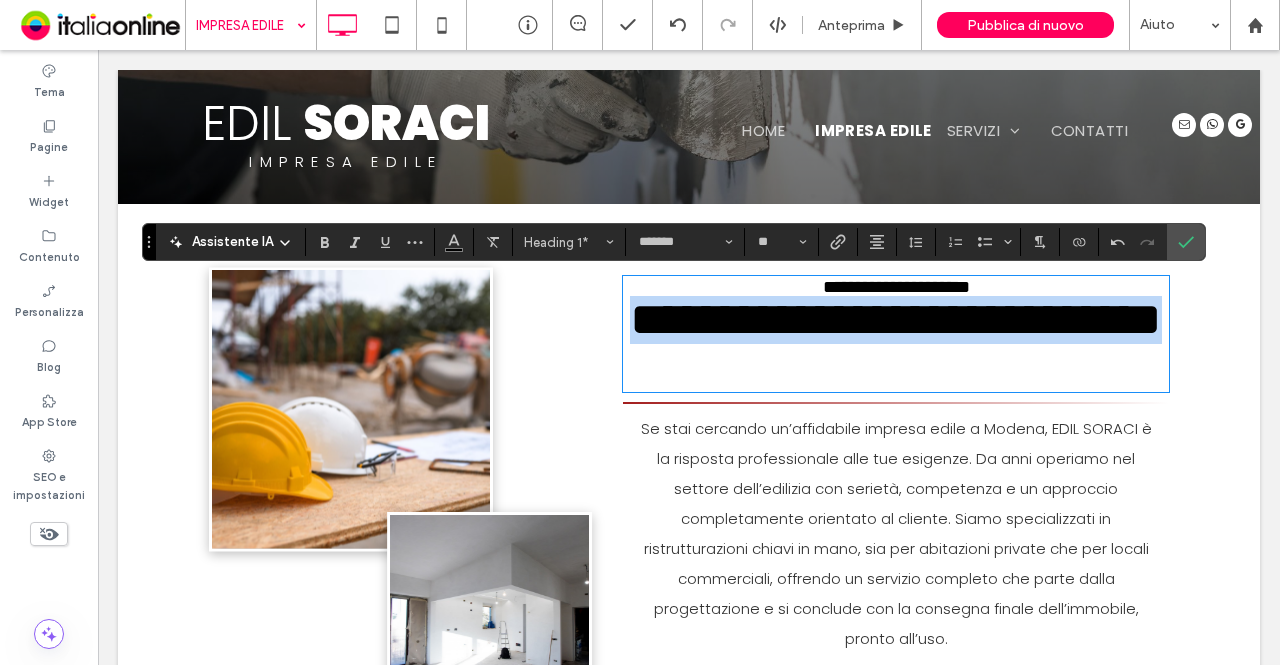 drag, startPoint x: 1022, startPoint y: 356, endPoint x: 641, endPoint y: 327, distance: 382.10208 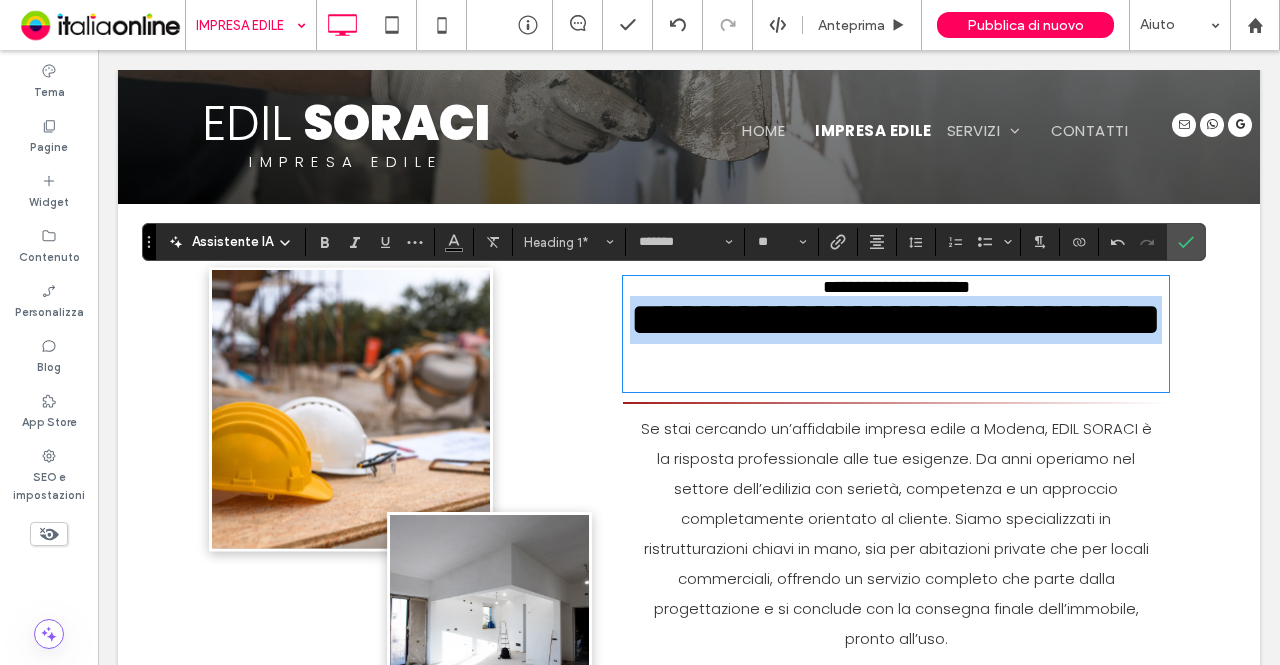 click on "**********" at bounding box center [896, 319] 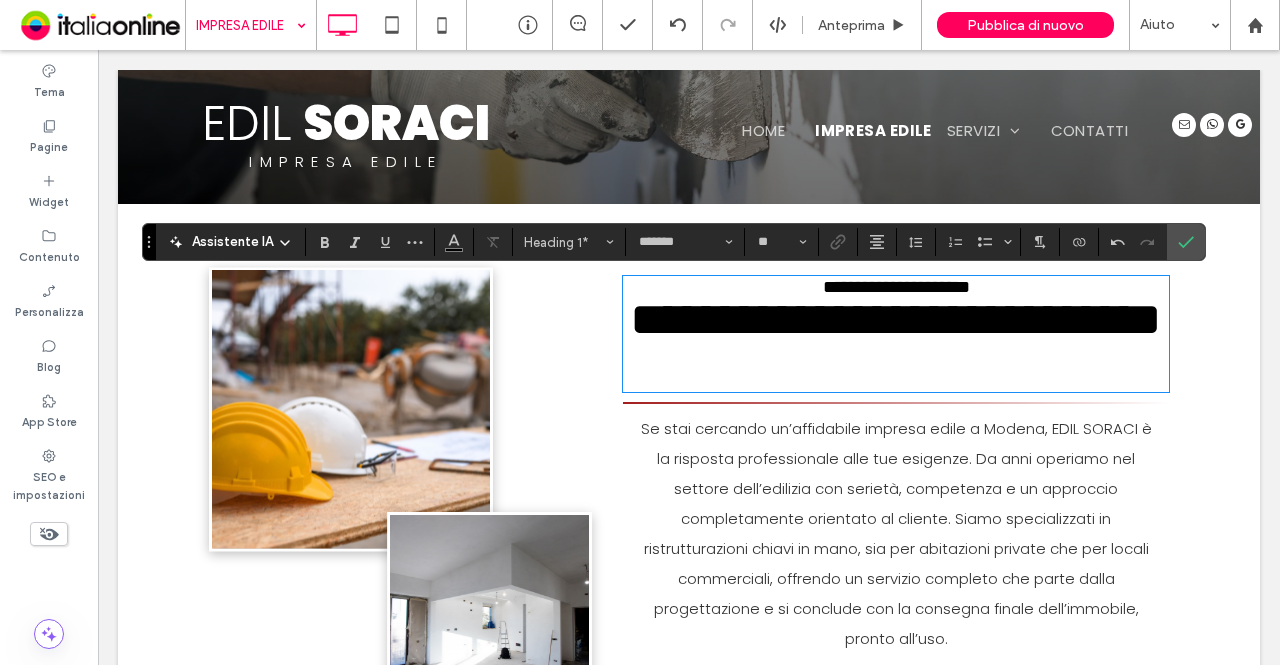 click on "**********" at bounding box center [896, 334] 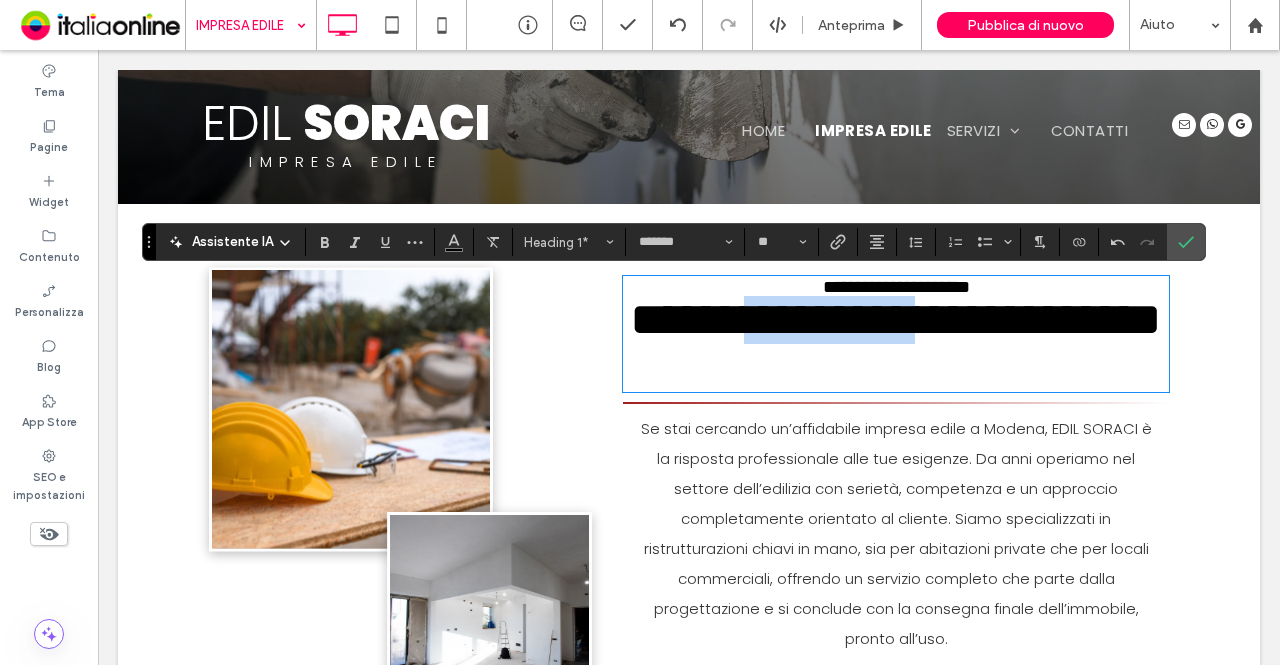 drag, startPoint x: 778, startPoint y: 279, endPoint x: 1029, endPoint y: 285, distance: 251.0717 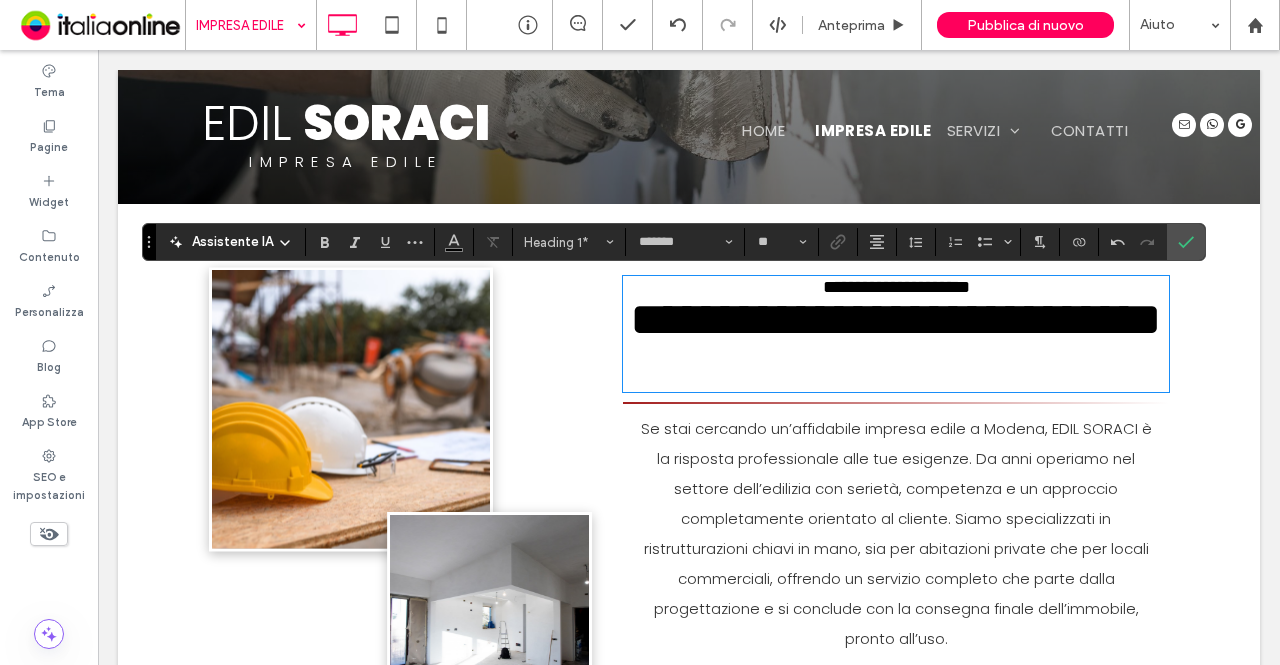 click on "**********" at bounding box center [896, 319] 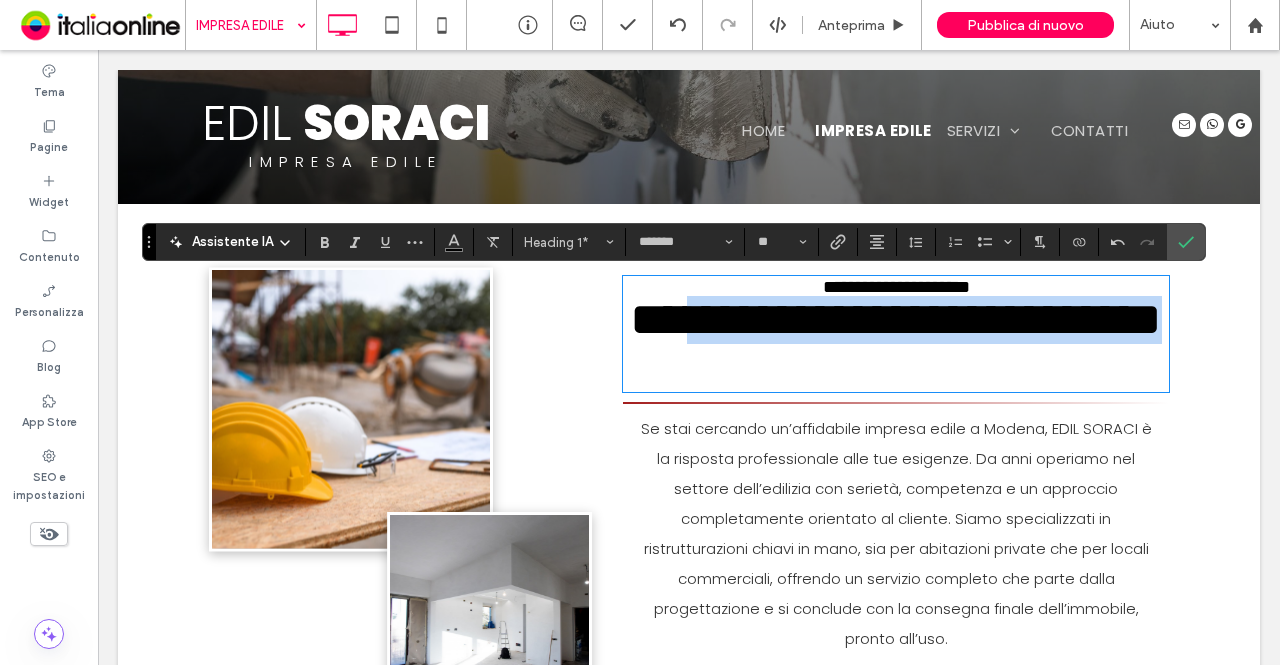 scroll, scrollTop: 8, scrollLeft: 0, axis: vertical 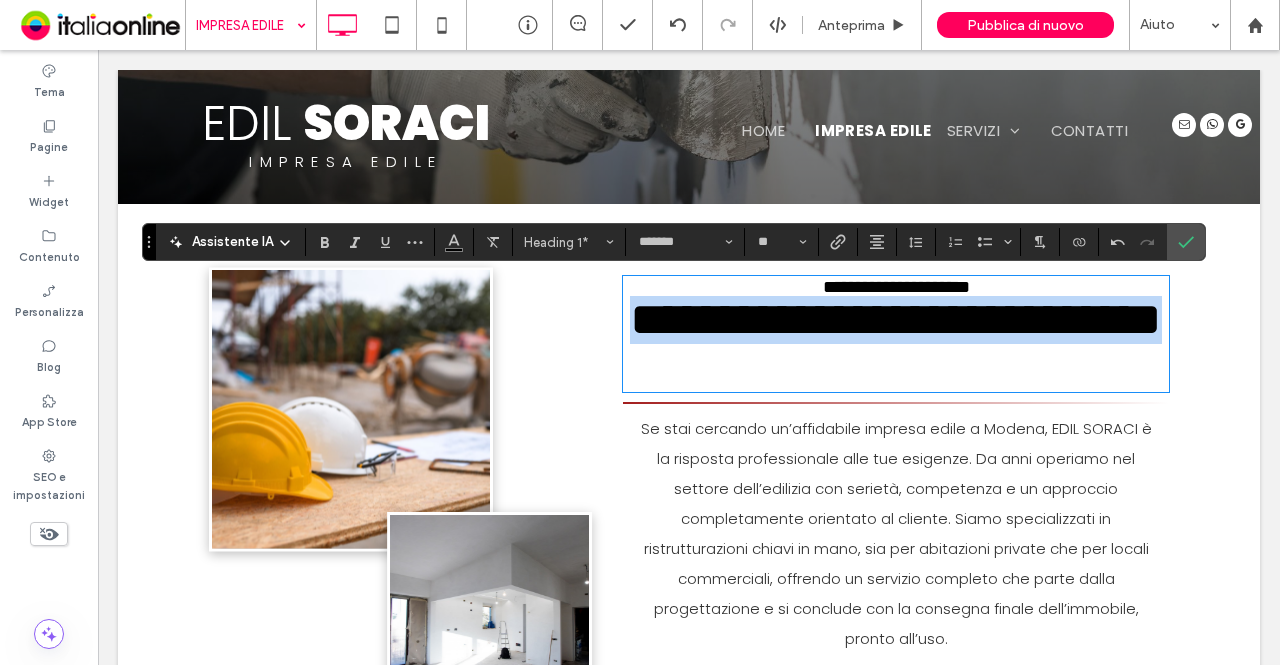 drag, startPoint x: 1004, startPoint y: 364, endPoint x: 628, endPoint y: 310, distance: 379.85788 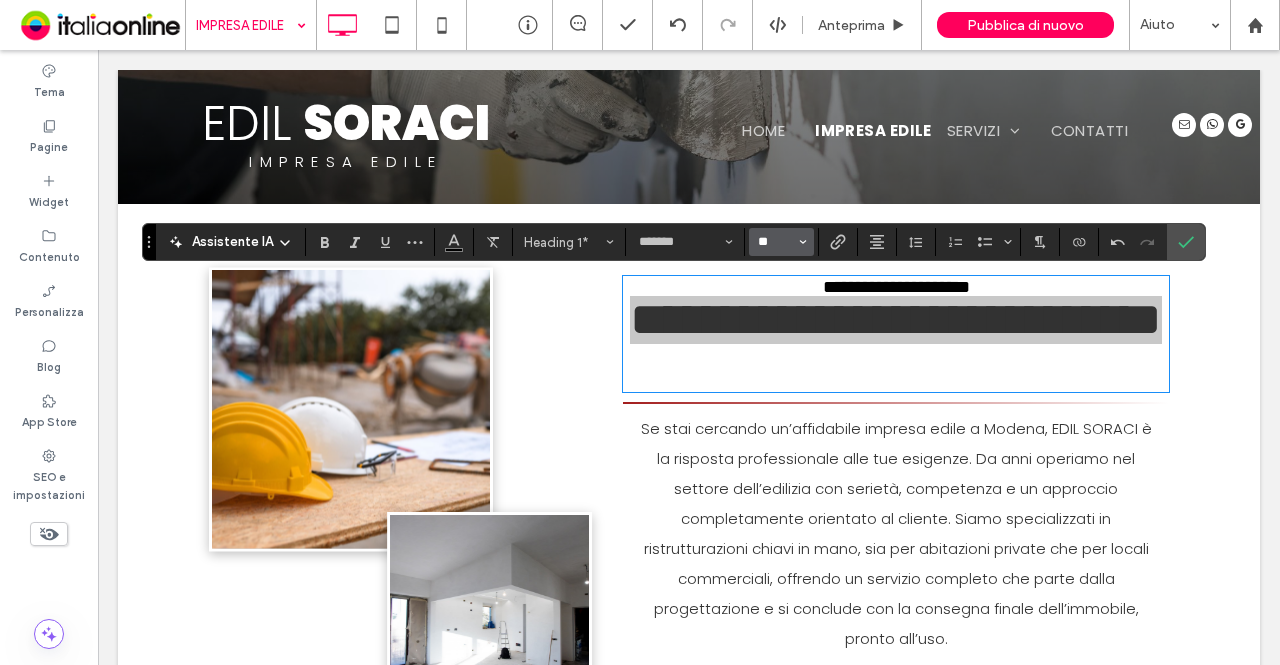 click on "**" at bounding box center (775, 242) 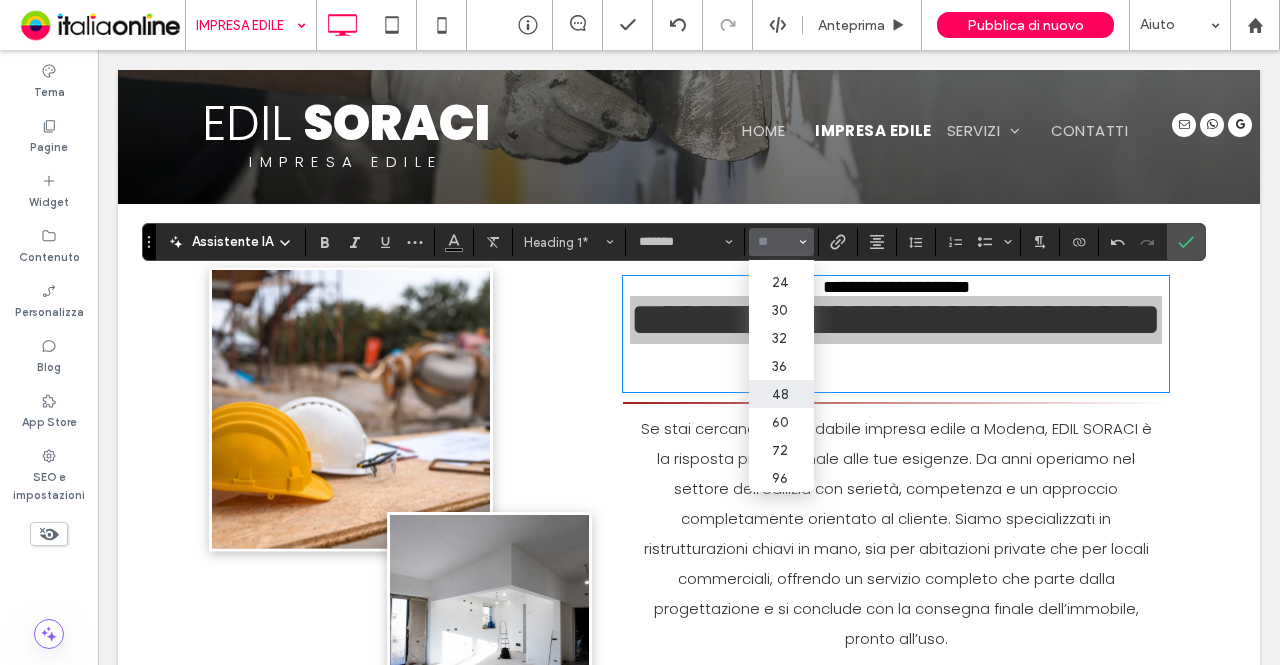 scroll, scrollTop: 147, scrollLeft: 0, axis: vertical 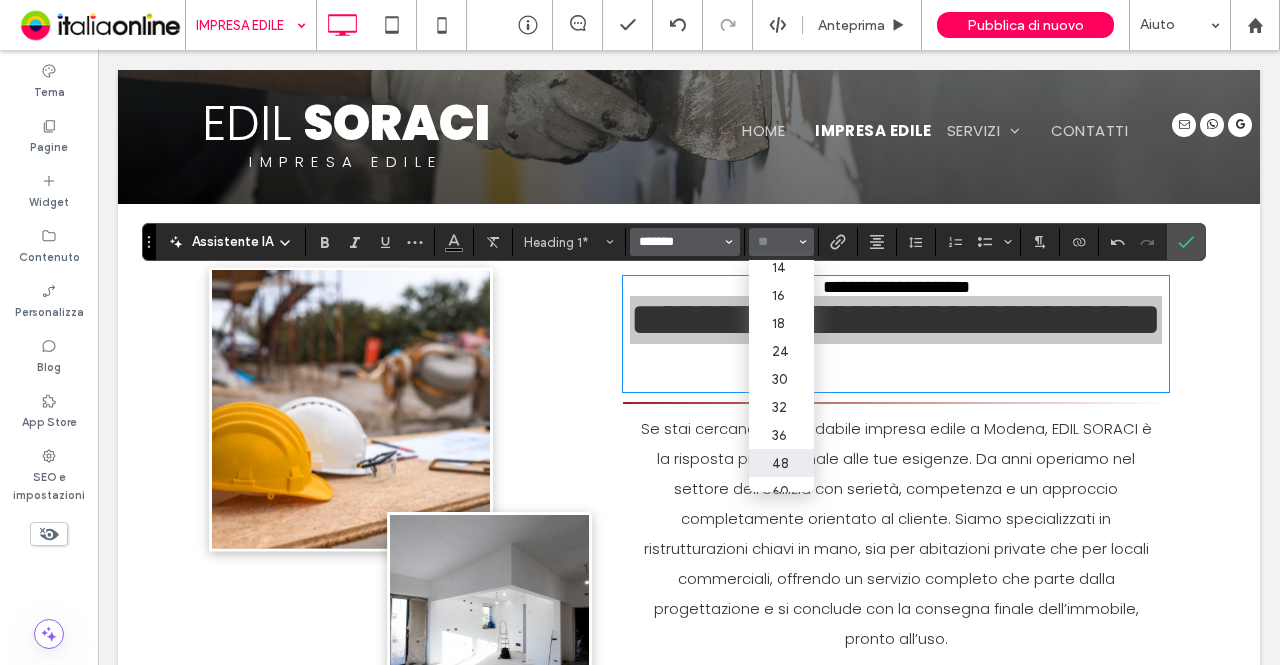 click on "*******" at bounding box center (679, 242) 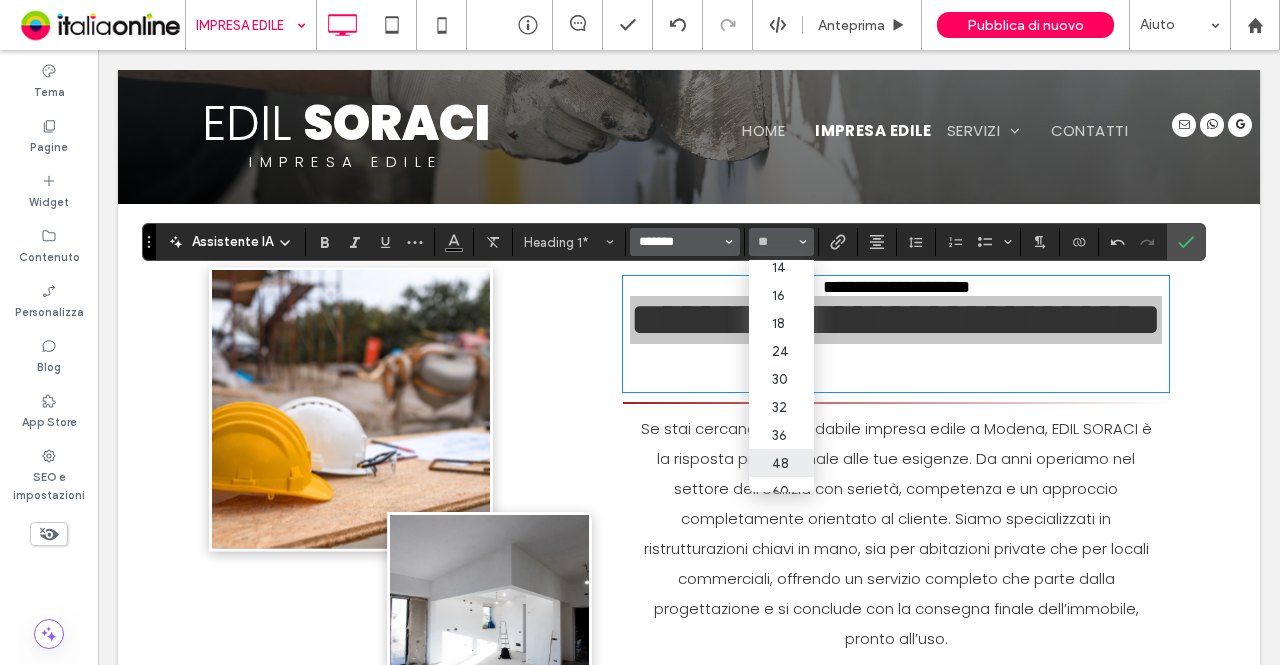 type 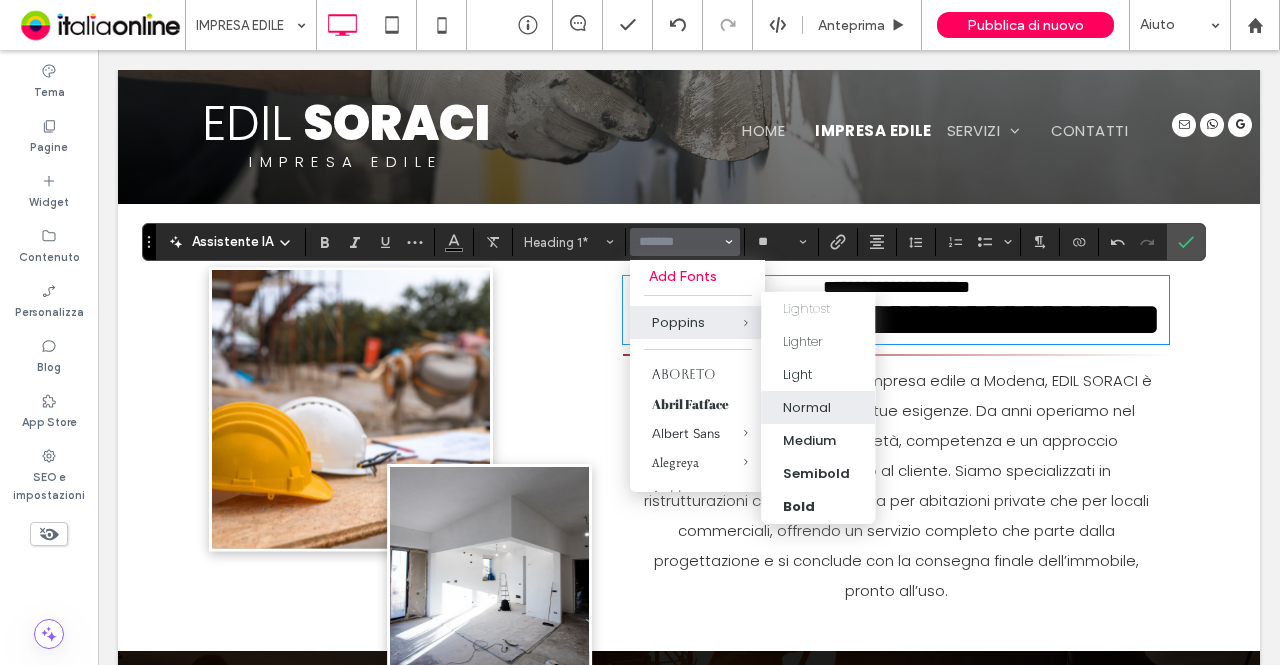 scroll, scrollTop: 0, scrollLeft: 0, axis: both 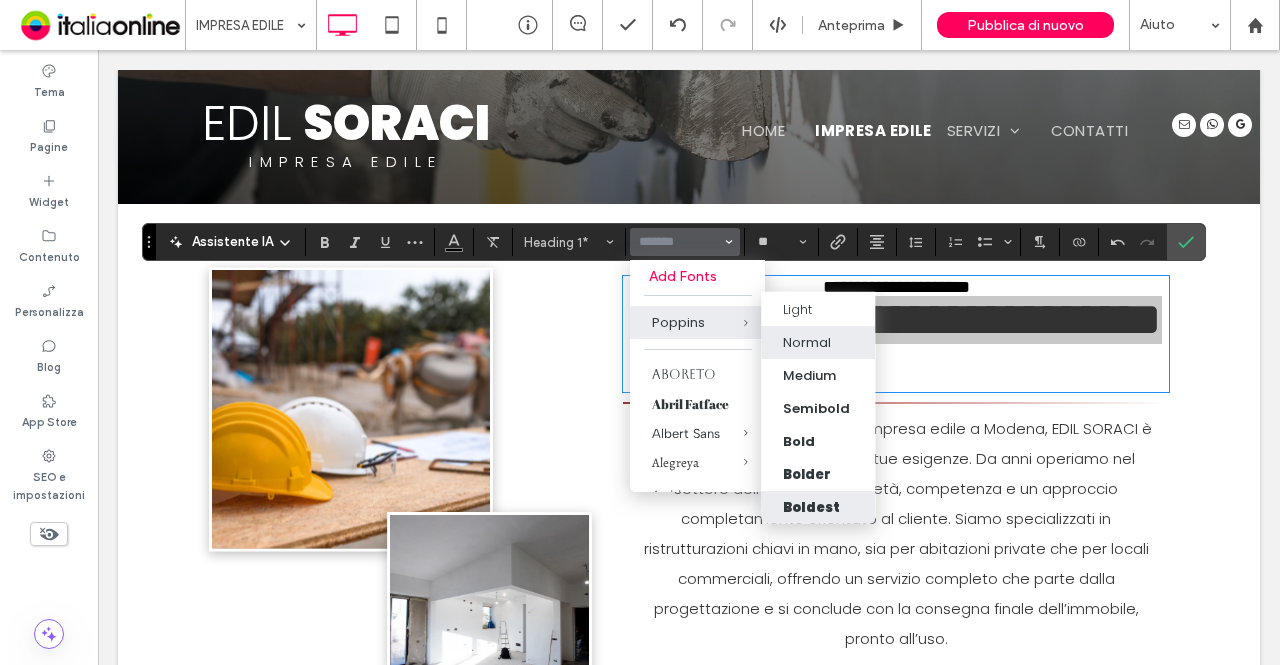 click on "Boldest" at bounding box center [818, 507] 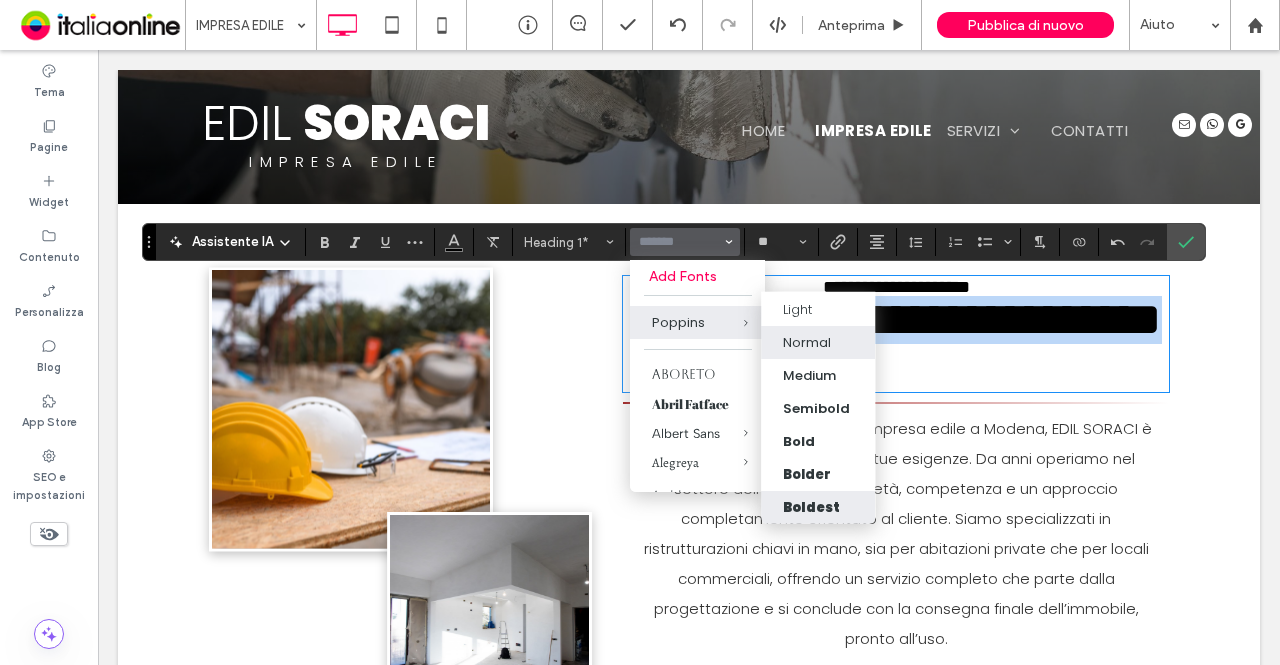 type on "*******" 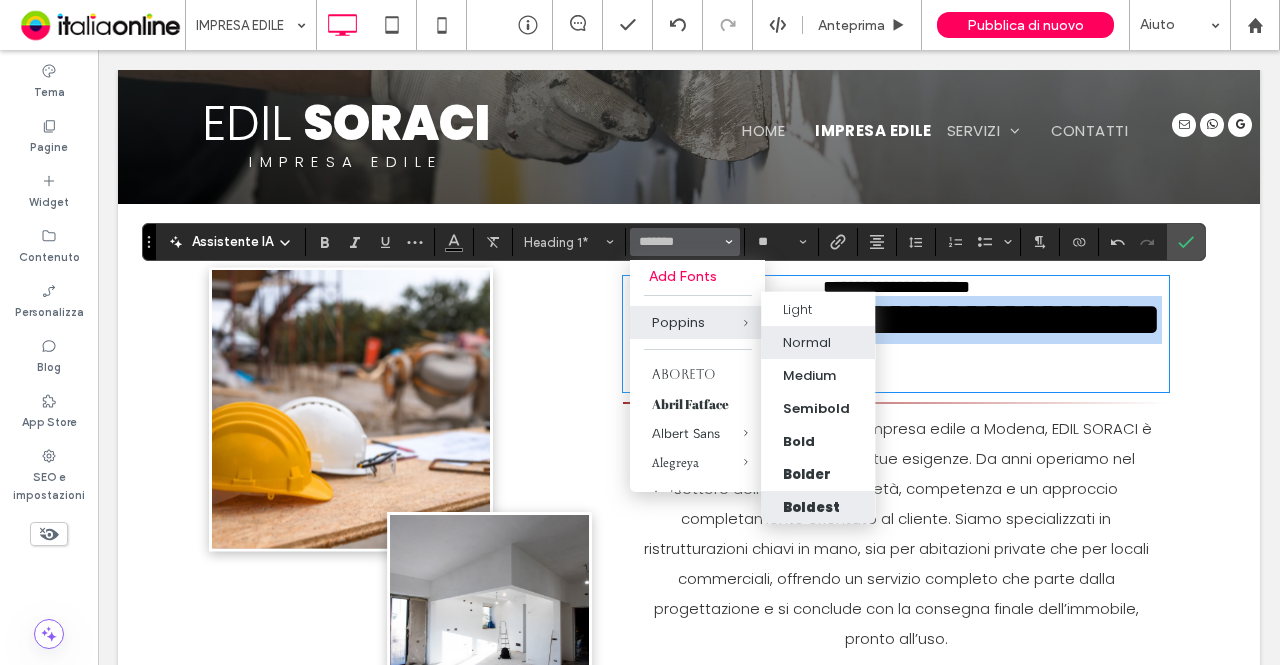 scroll, scrollTop: 9, scrollLeft: 0, axis: vertical 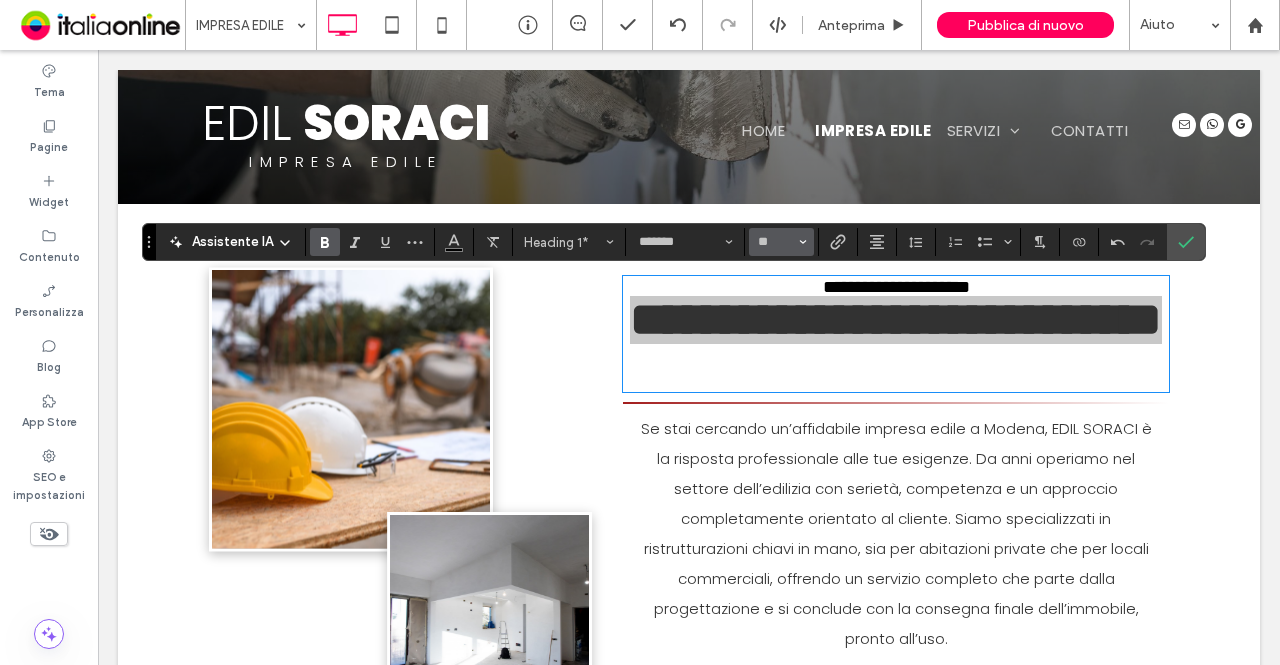 click 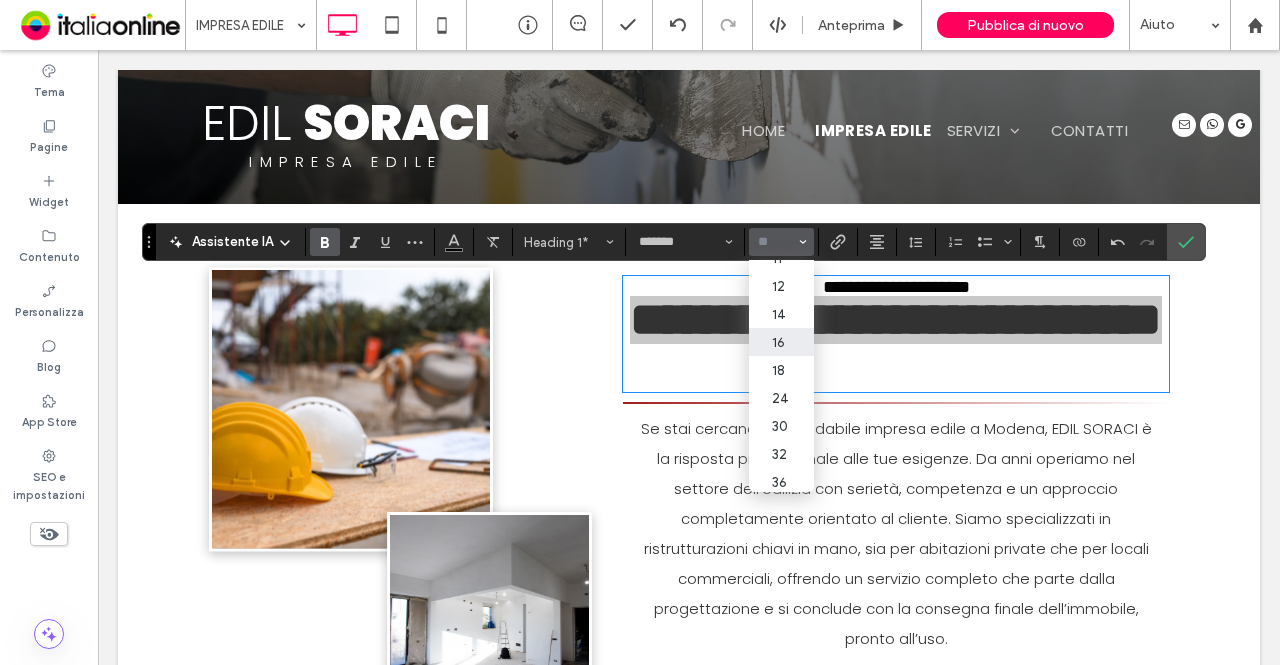 scroll, scrollTop: 200, scrollLeft: 0, axis: vertical 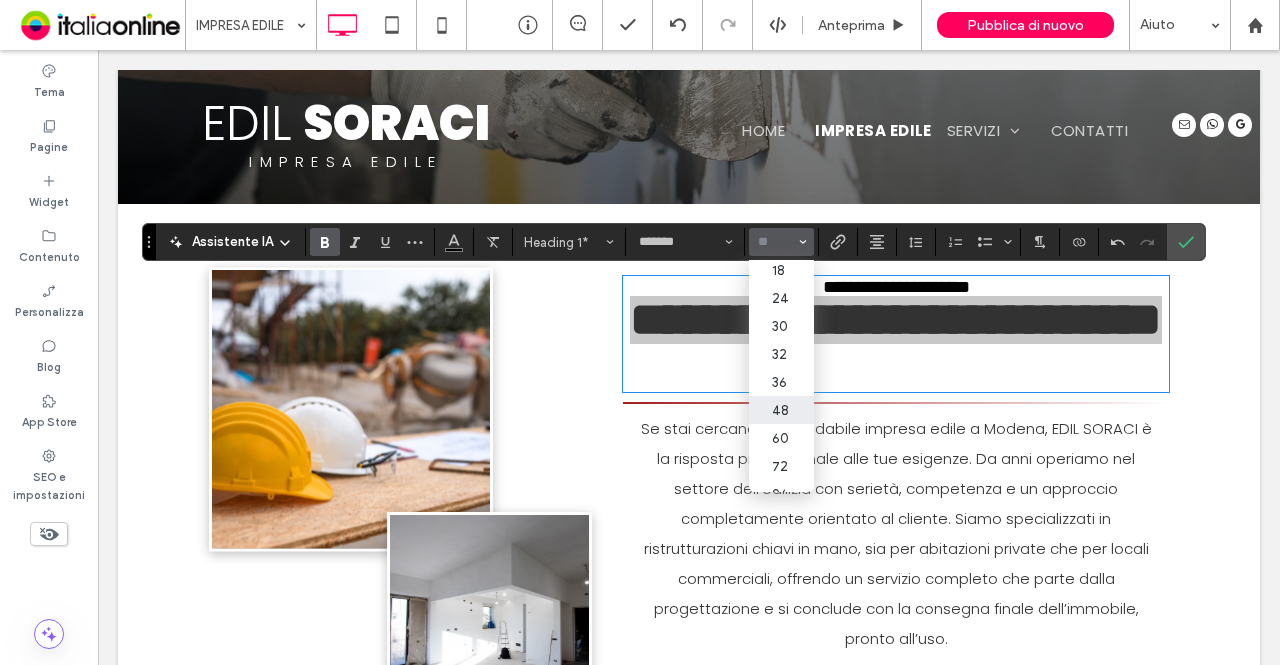 click at bounding box center (775, 242) 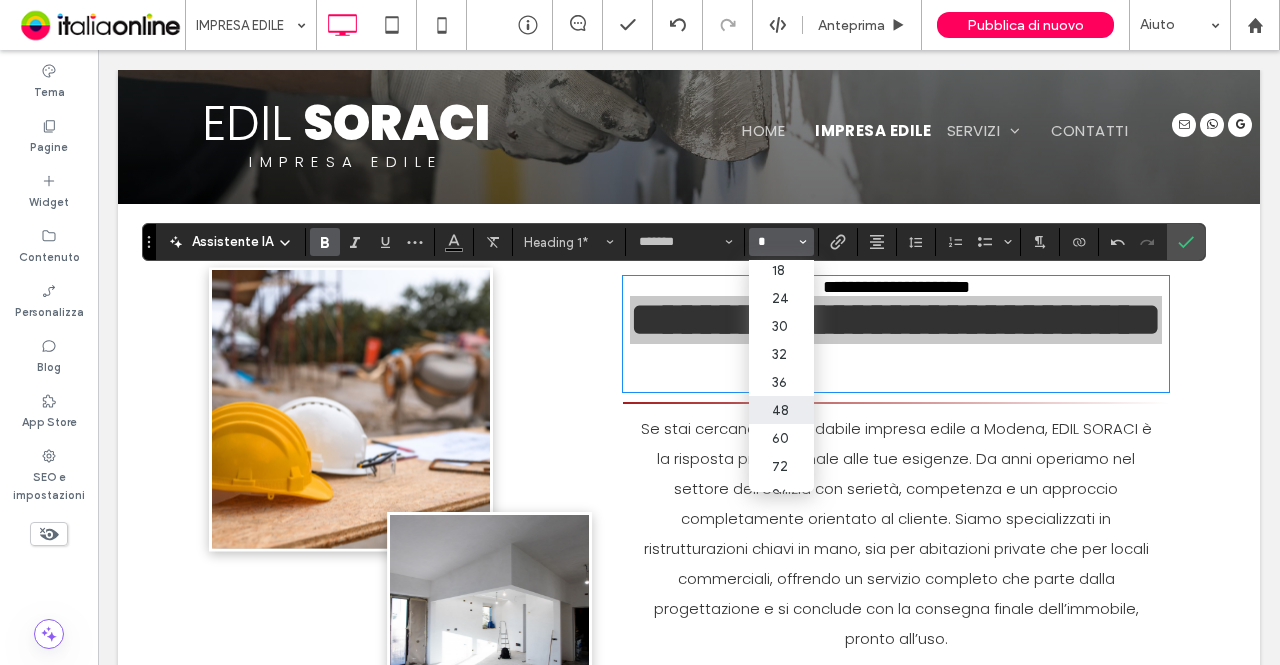 scroll, scrollTop: 0, scrollLeft: 0, axis: both 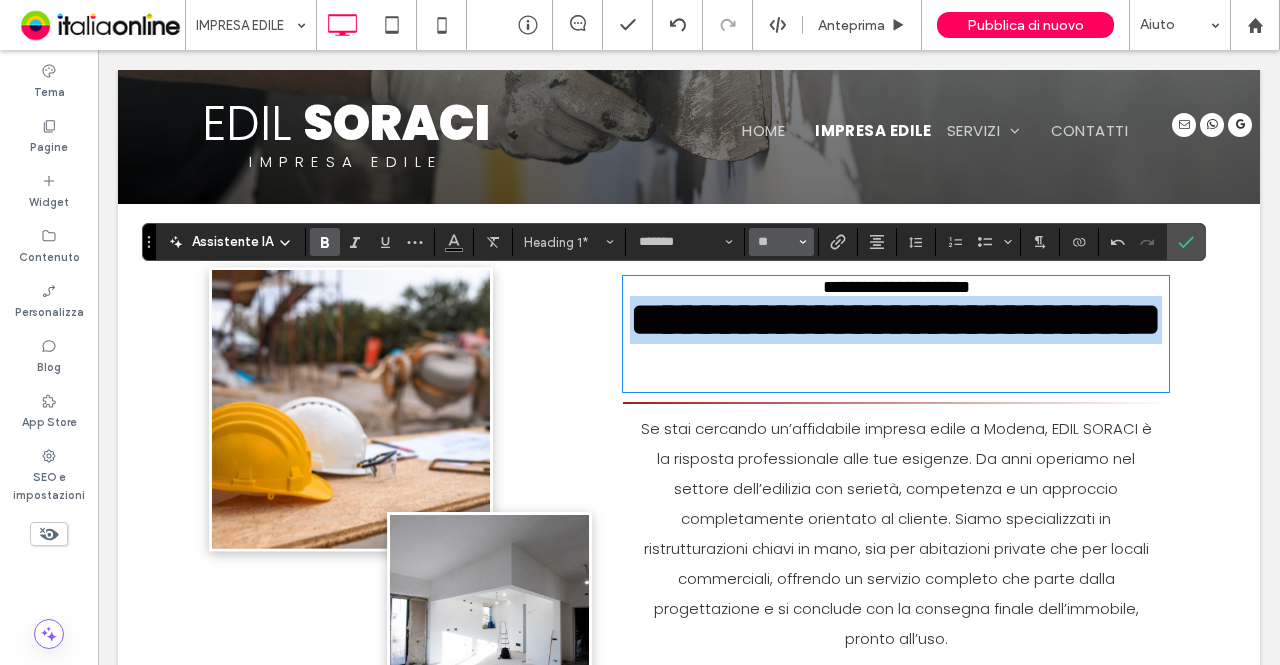 type on "**" 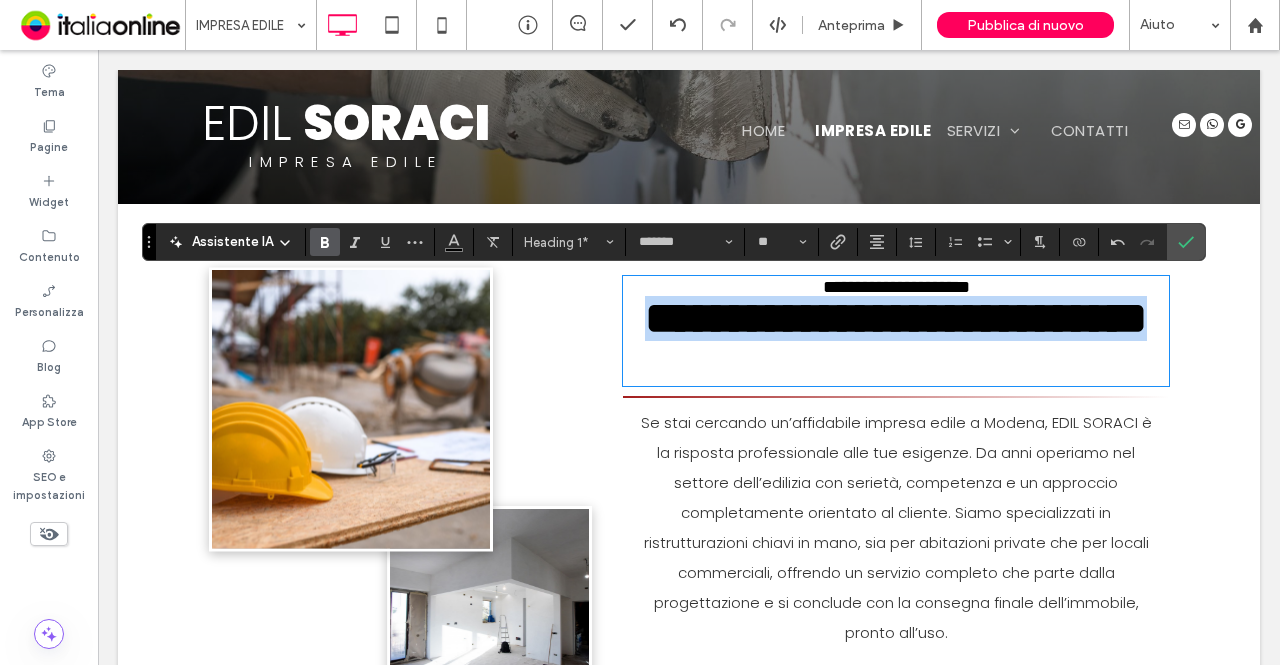 click on "**********" at bounding box center (896, 318) 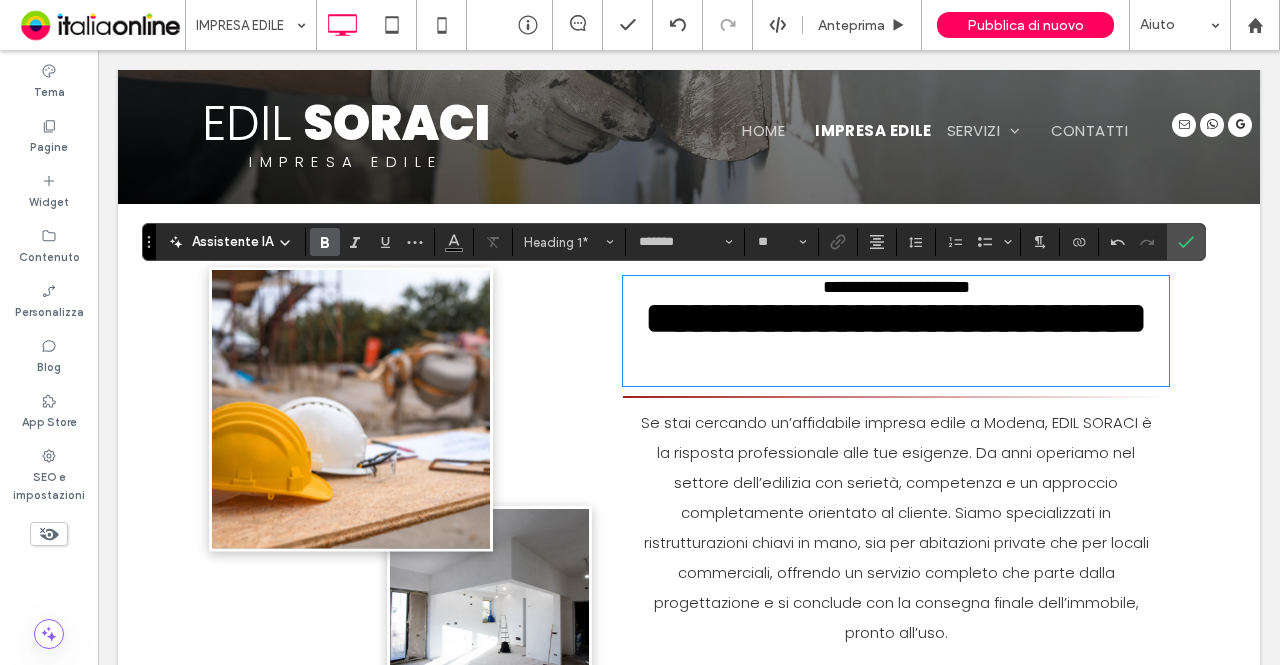 click on "**********" at bounding box center [896, 318] 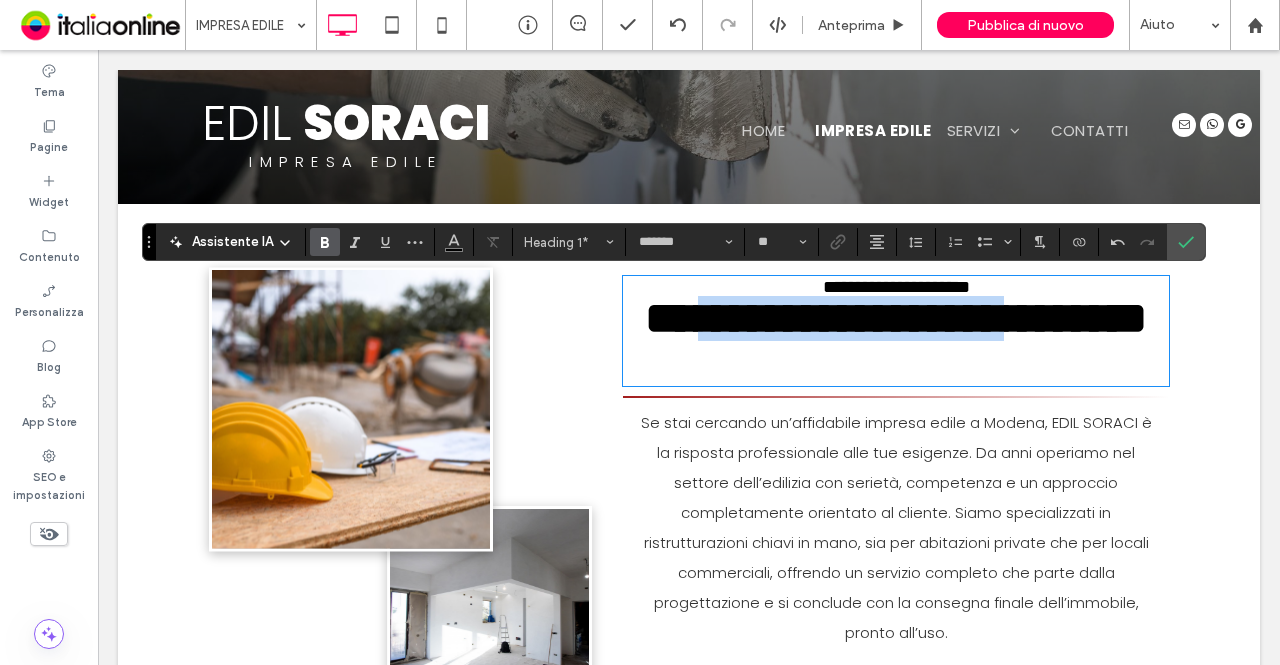 click on "**********" at bounding box center (896, 318) 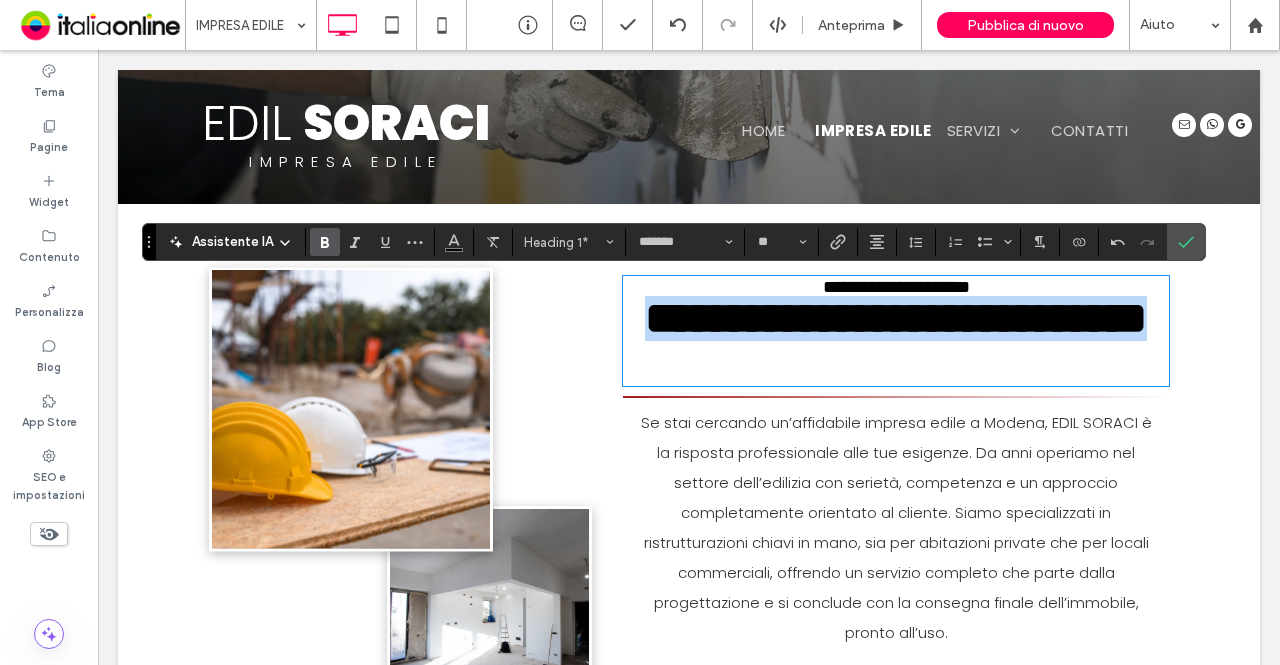 click on "**********" at bounding box center [896, 318] 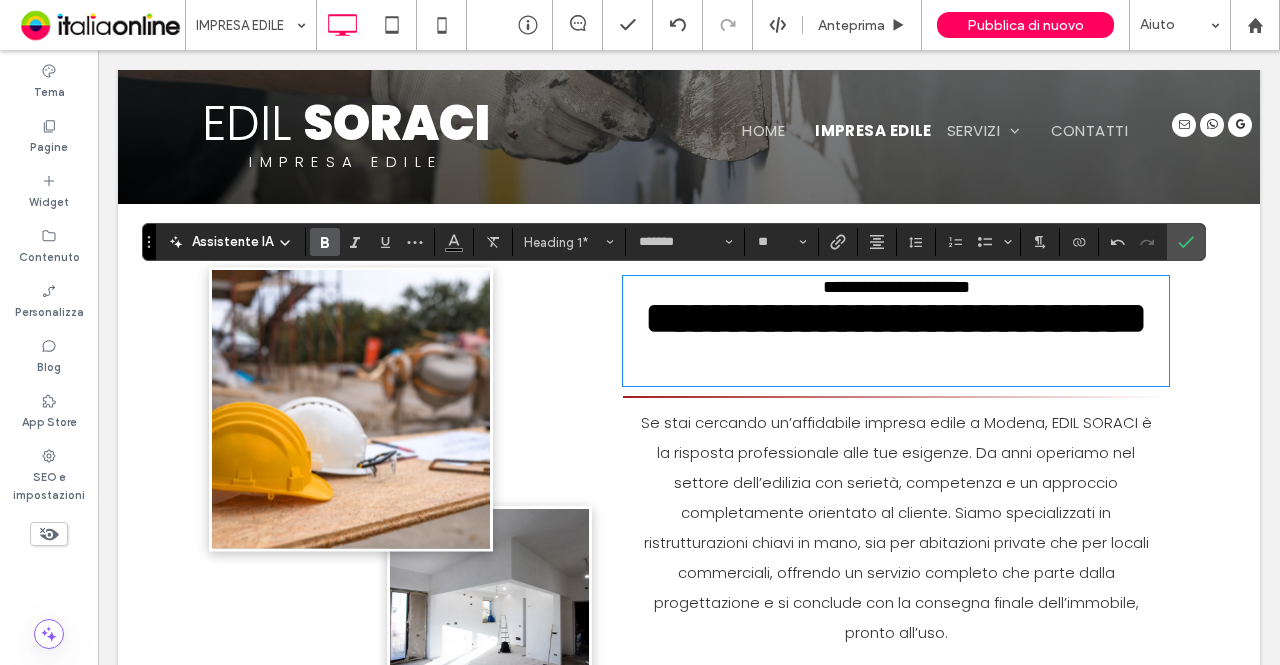click on "**********" at bounding box center (689, 498) 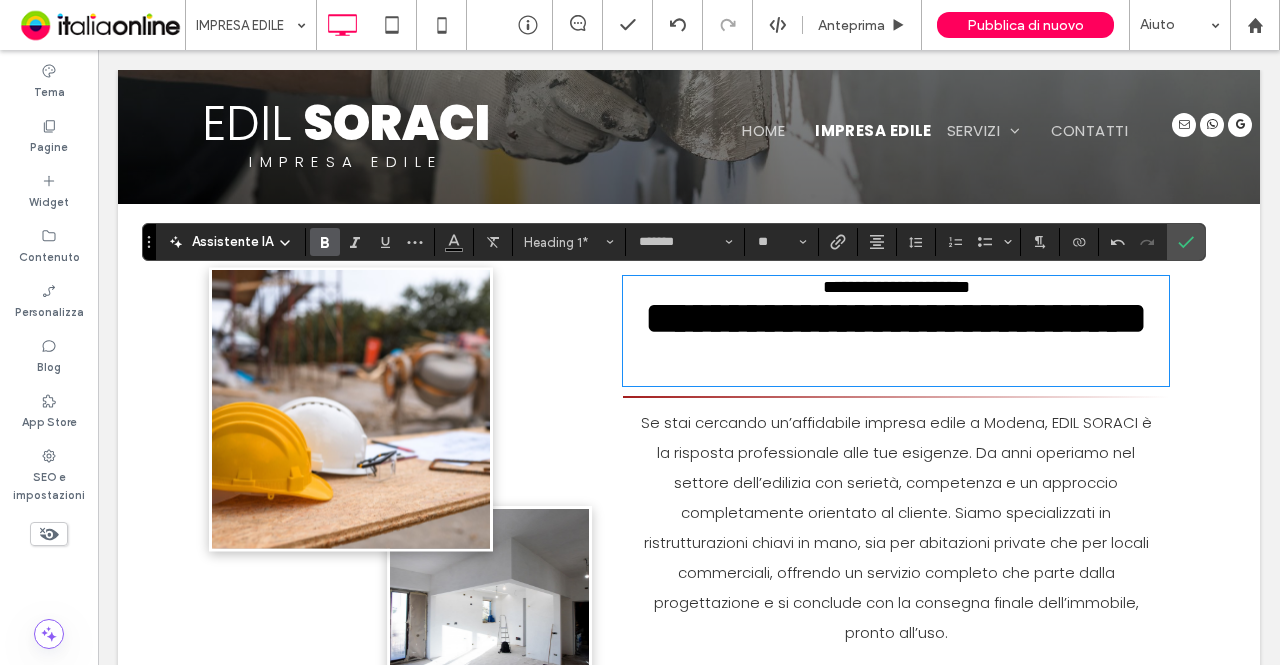 click on "**********" at bounding box center (896, 318) 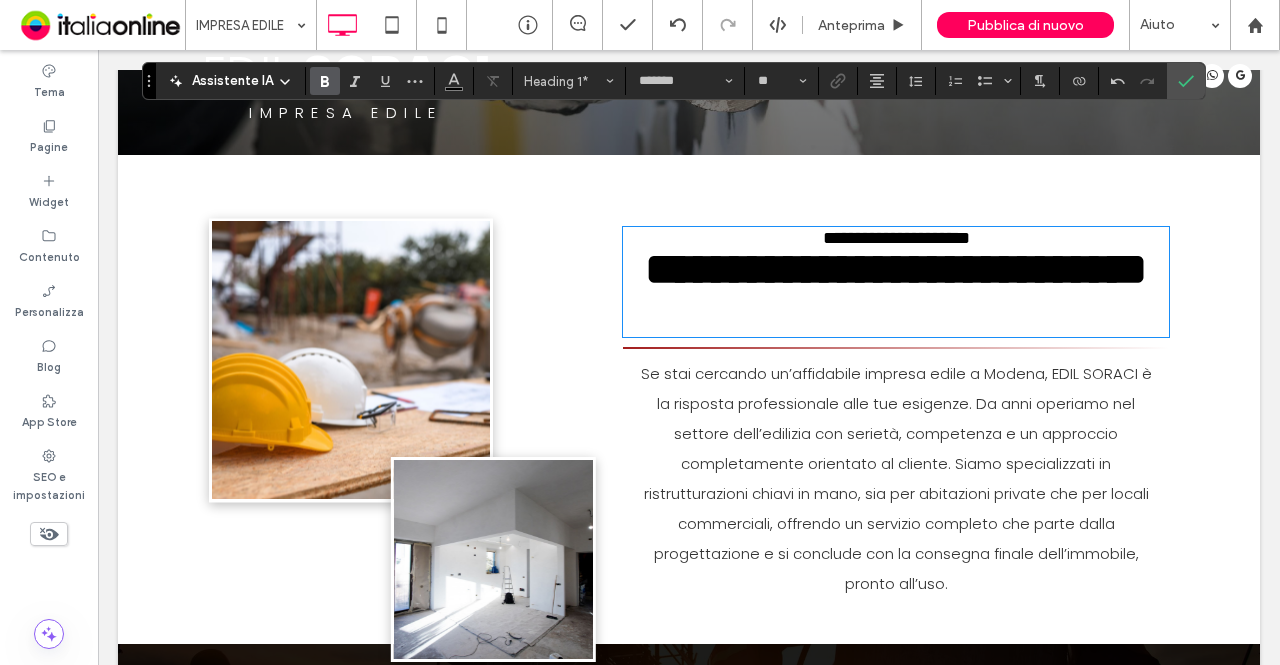 scroll, scrollTop: 0, scrollLeft: 0, axis: both 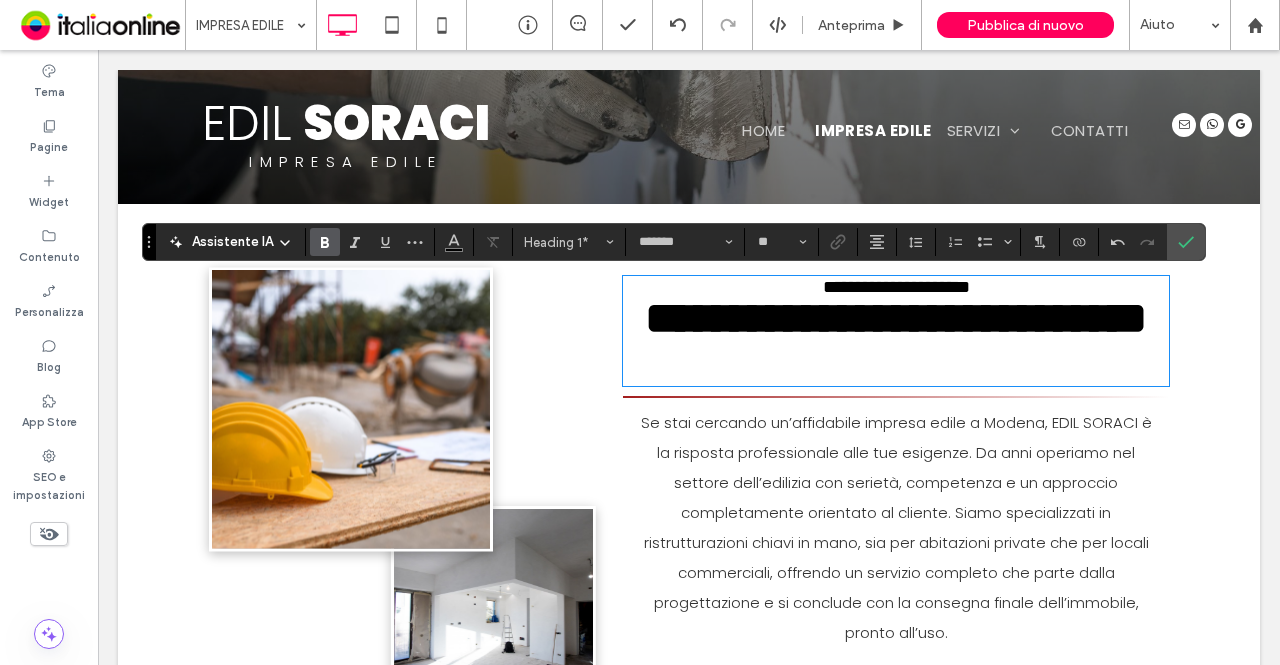 click on "**********" at bounding box center [896, 318] 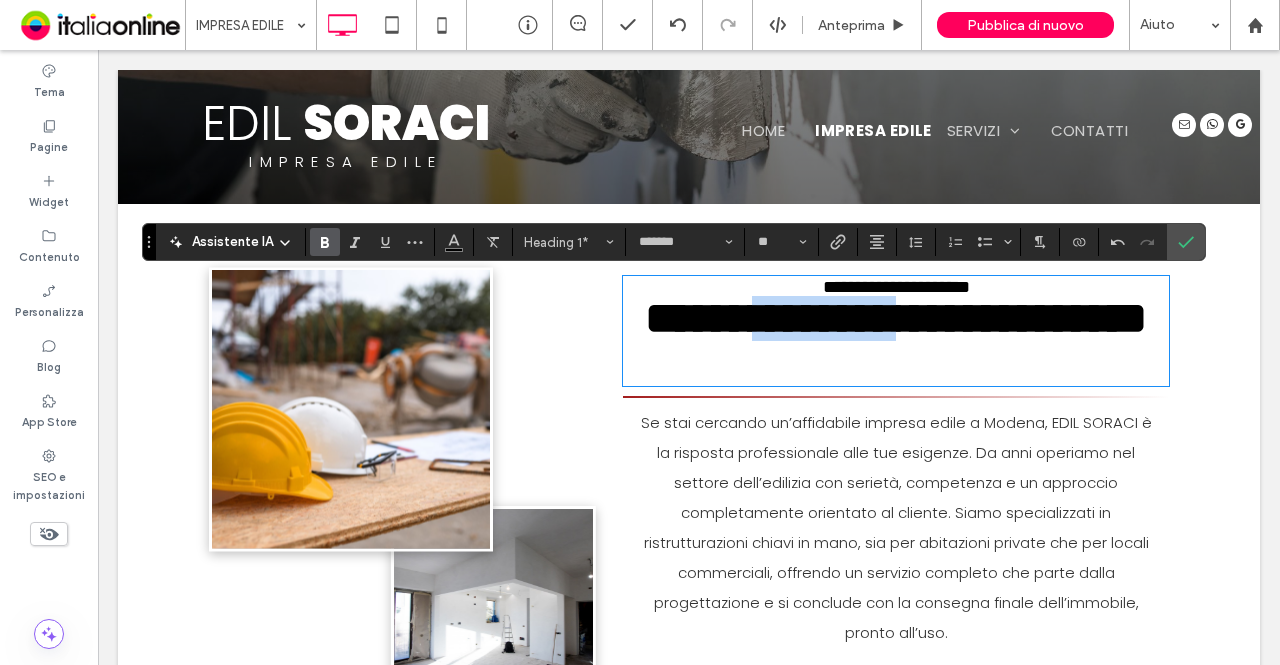 drag, startPoint x: 982, startPoint y: 280, endPoint x: 770, endPoint y: 280, distance: 212 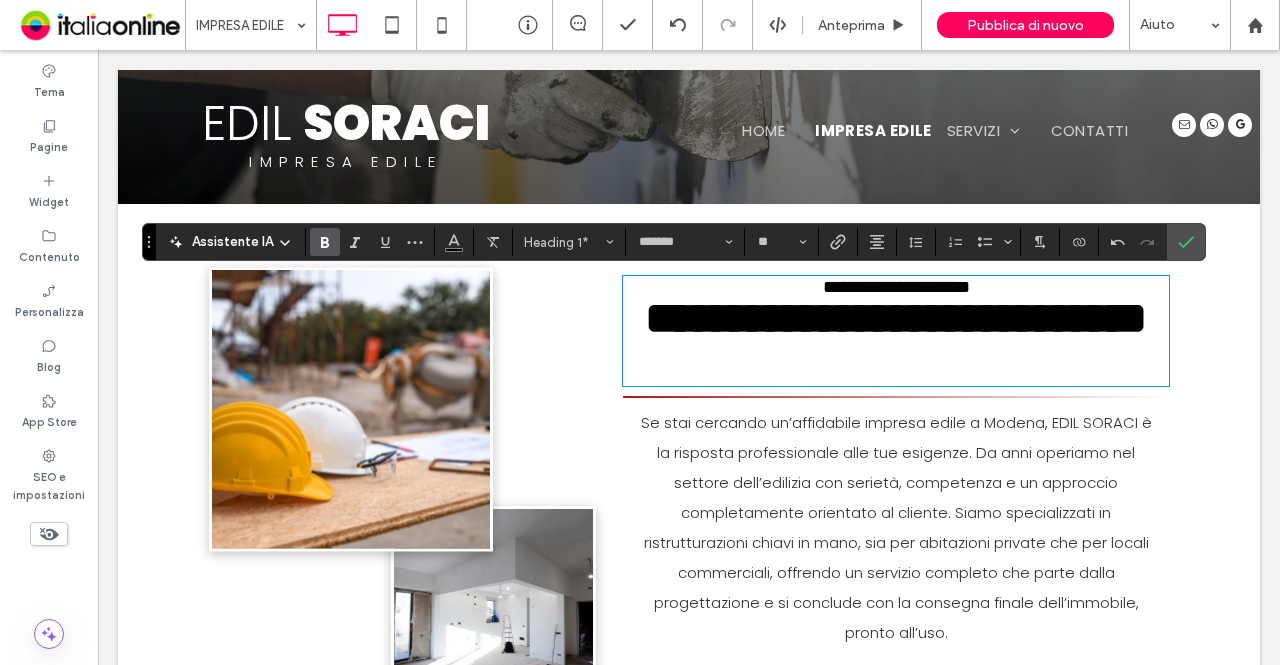 click on "**********" at bounding box center [689, 498] 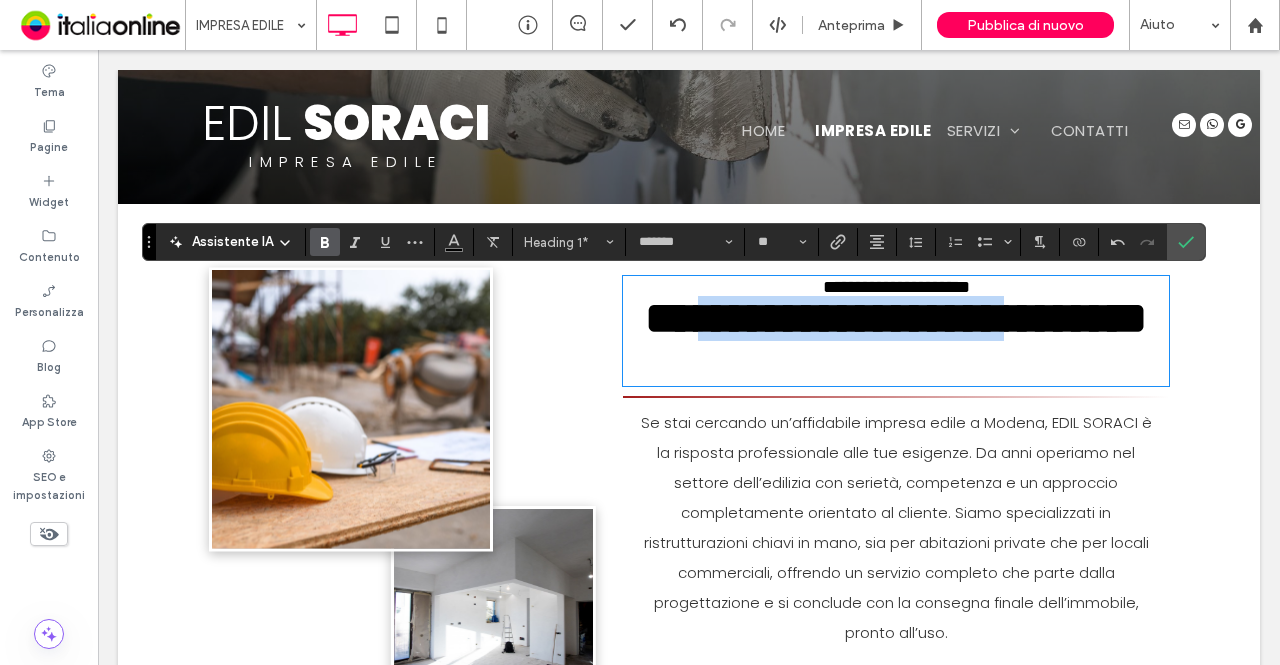 click on "**********" at bounding box center [896, 318] 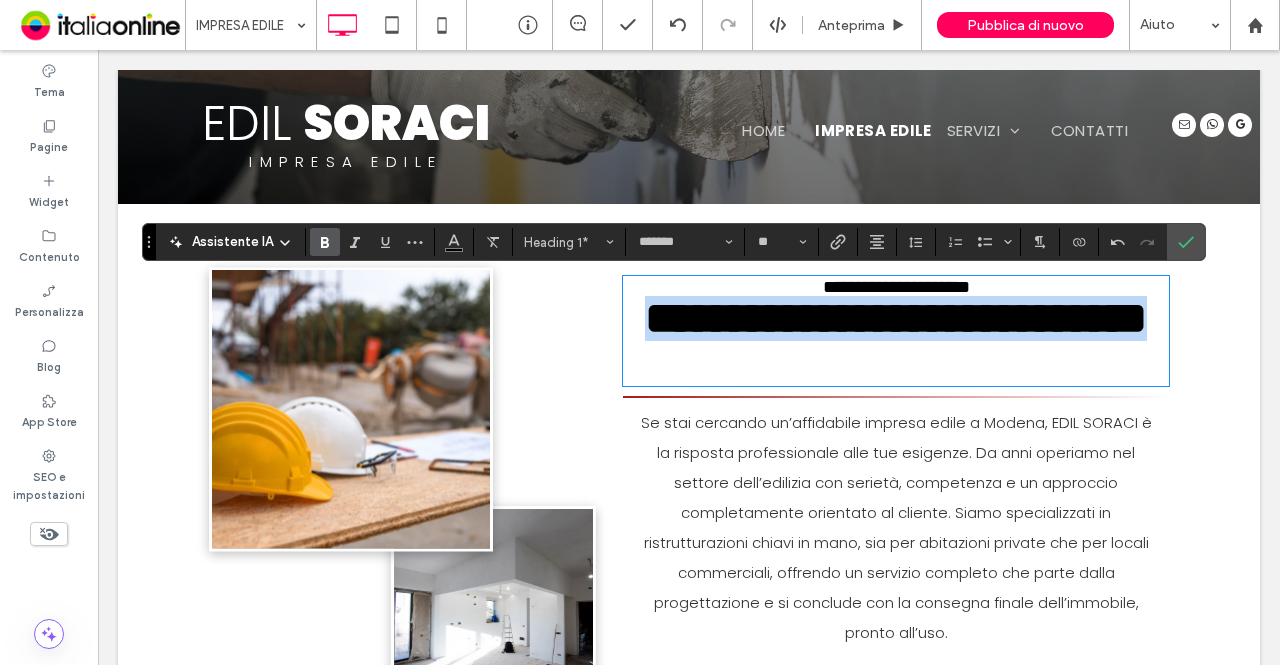 drag, startPoint x: 638, startPoint y: 315, endPoint x: 1088, endPoint y: 378, distance: 454.3886 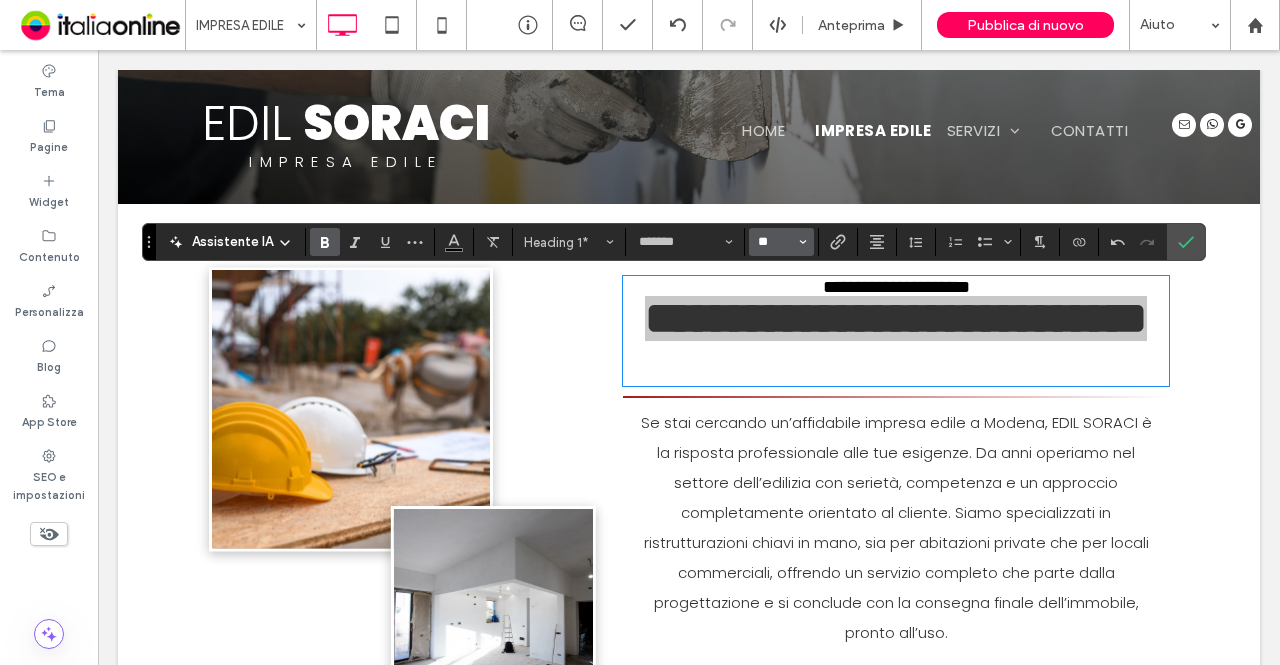 click on "**" at bounding box center [775, 242] 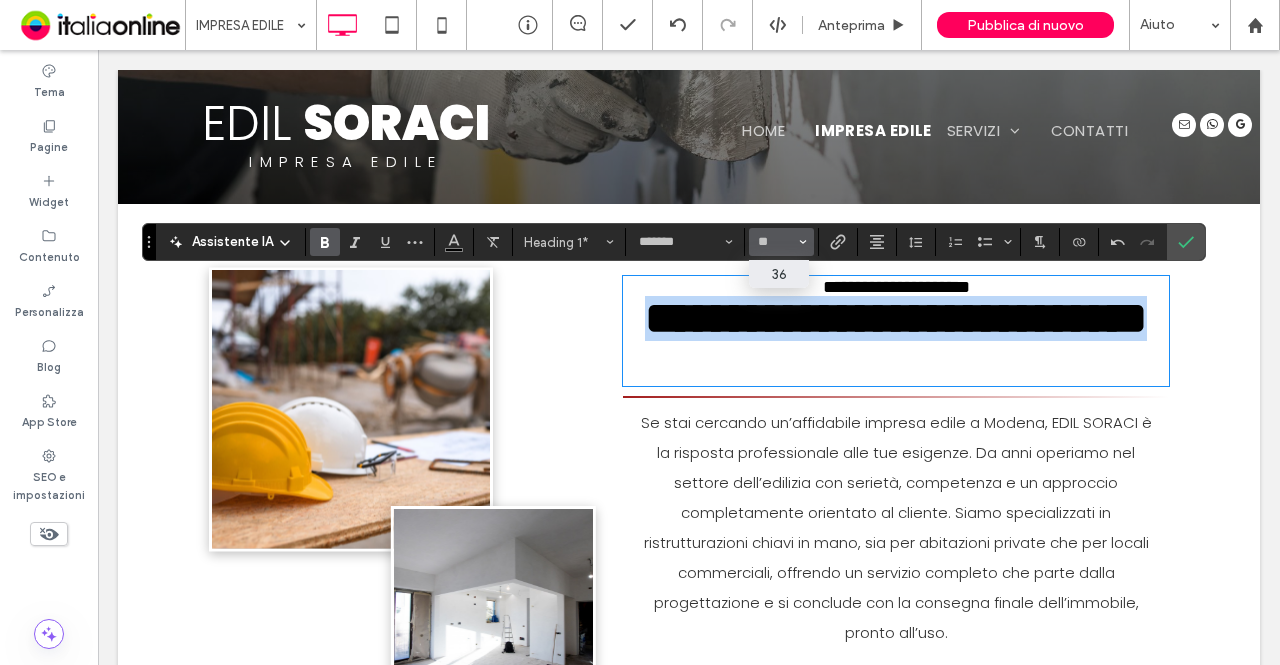 scroll, scrollTop: 7, scrollLeft: 0, axis: vertical 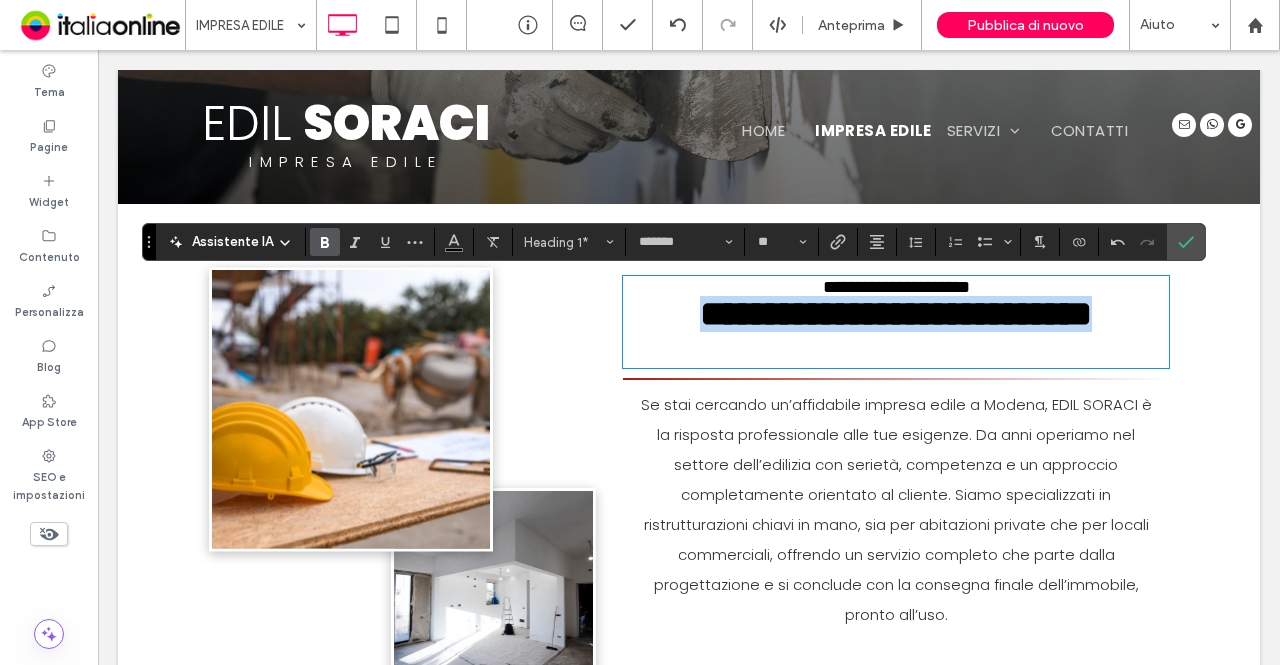 type on "**" 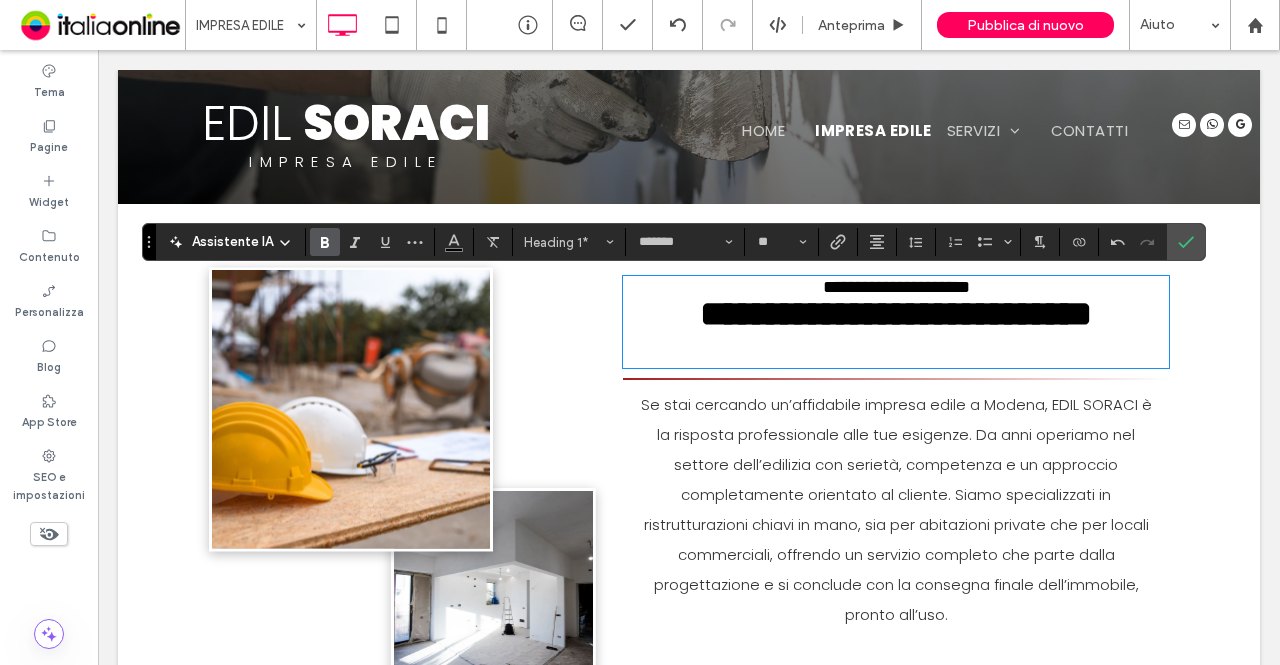 click on "**********" at bounding box center (896, 287) 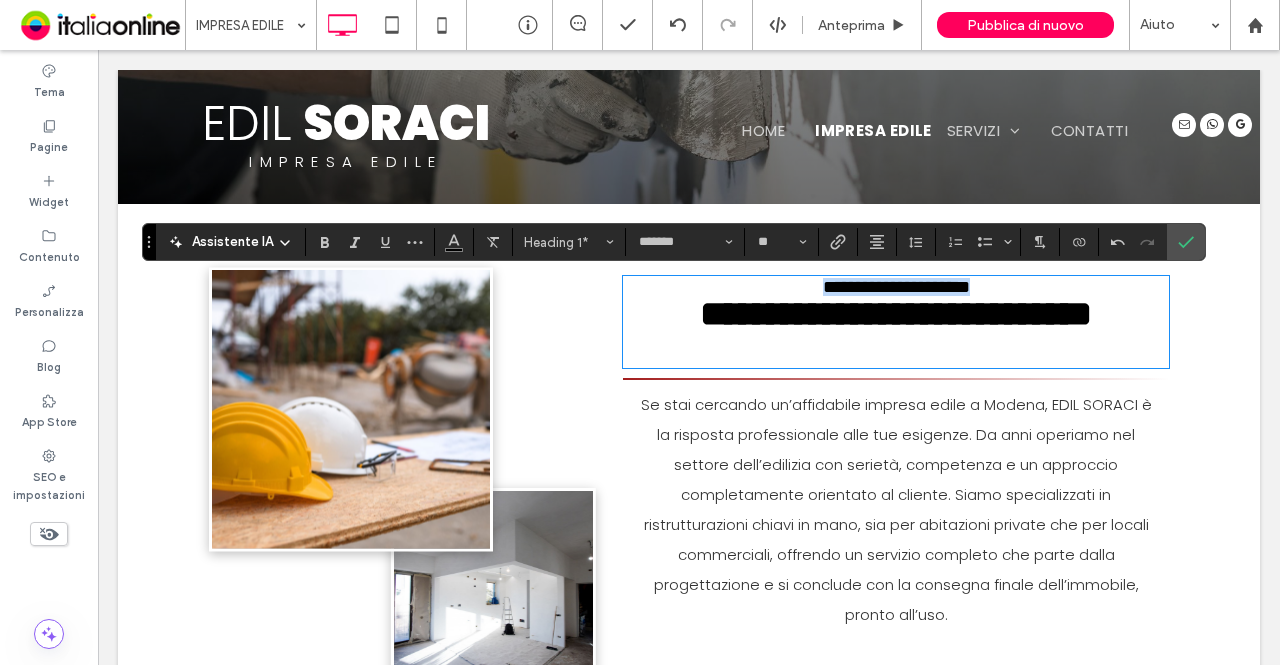 drag, startPoint x: 1001, startPoint y: 280, endPoint x: 742, endPoint y: 285, distance: 259.04825 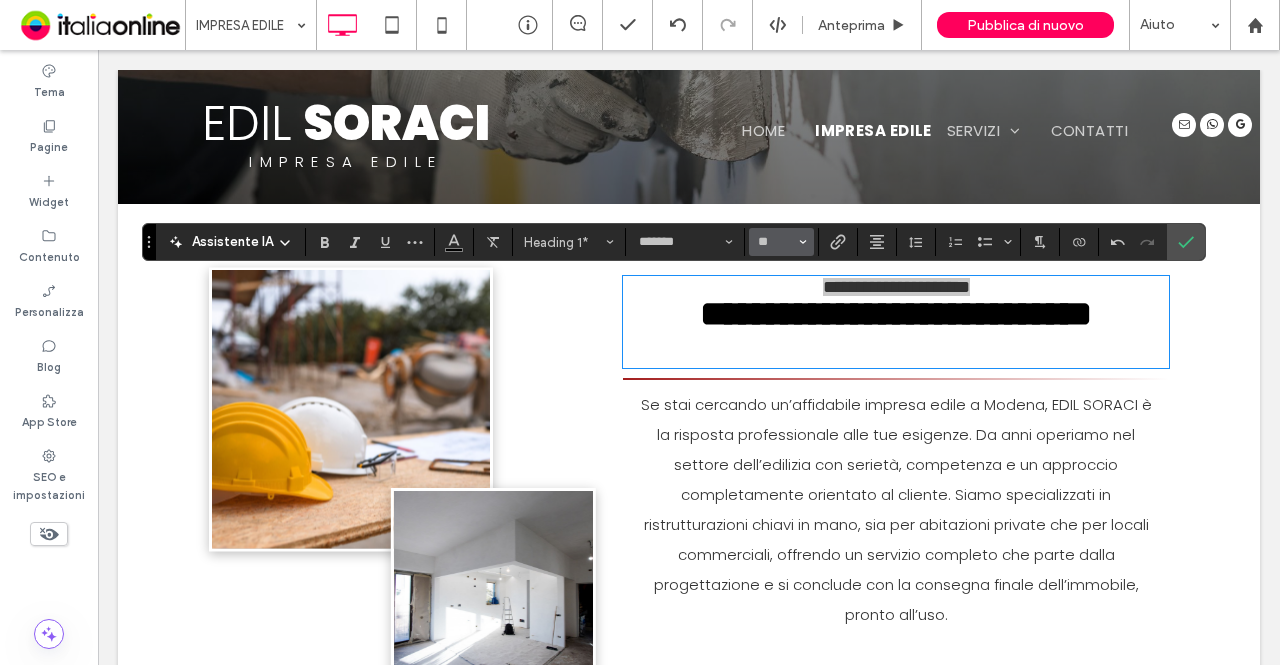 click on "**" at bounding box center (775, 242) 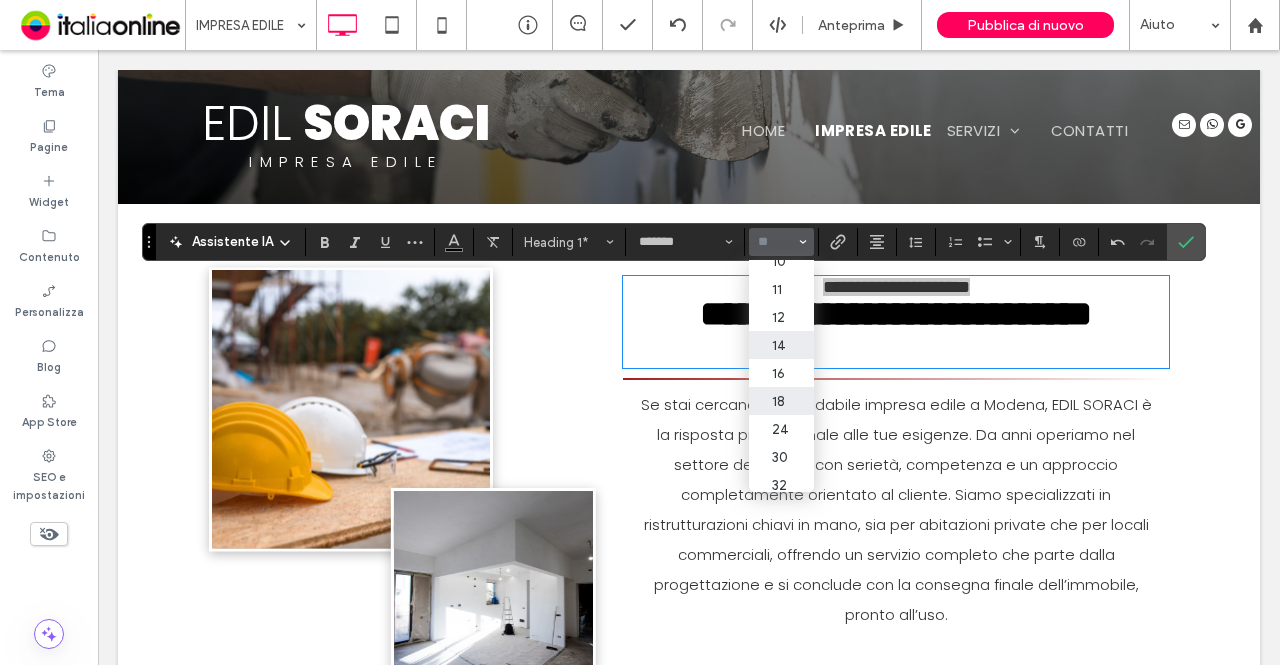 scroll, scrollTop: 100, scrollLeft: 0, axis: vertical 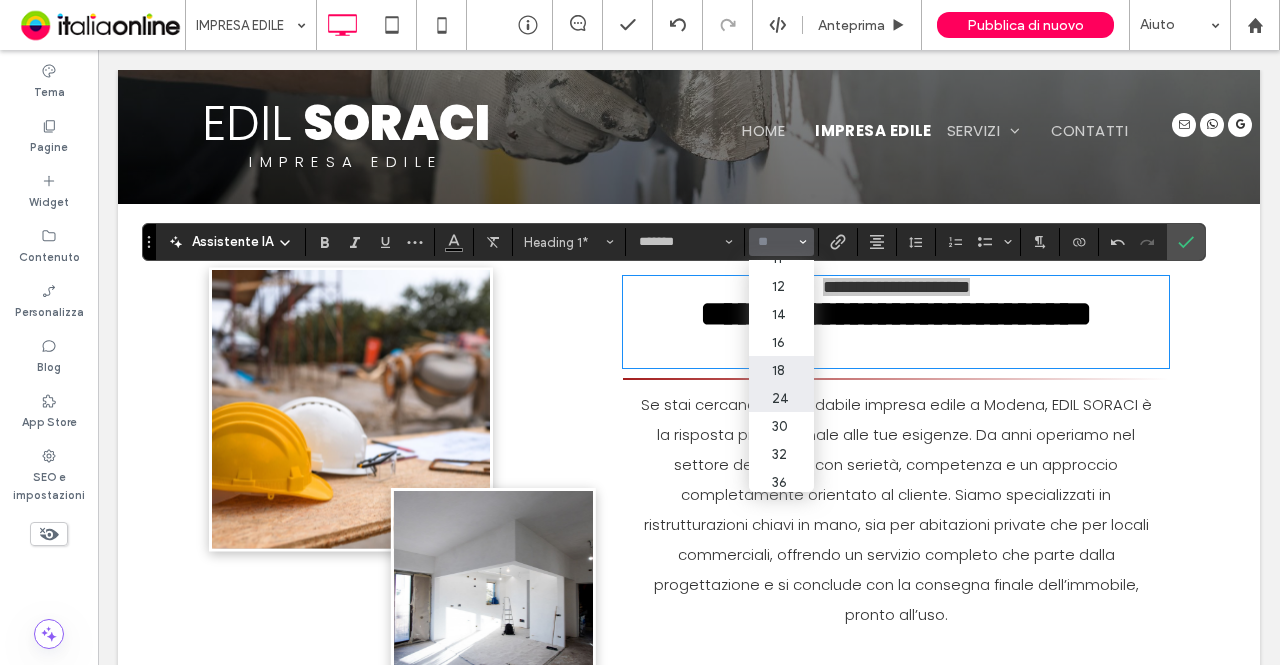 click on "24" at bounding box center (781, 398) 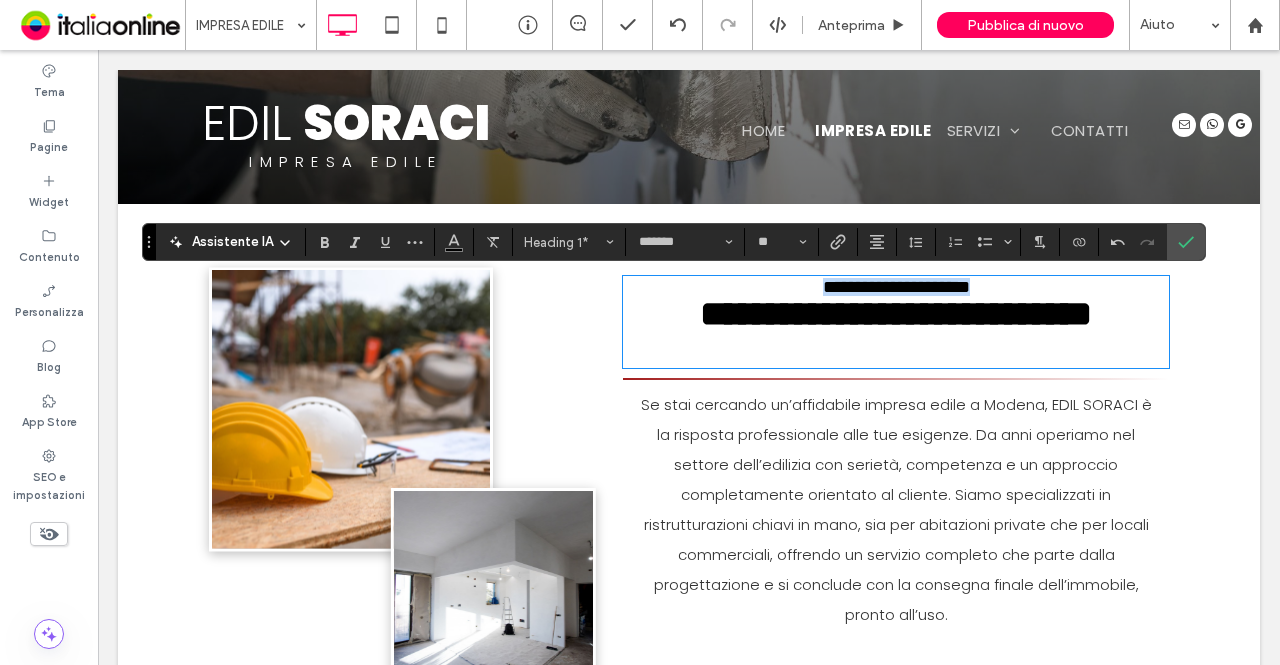 type on "**" 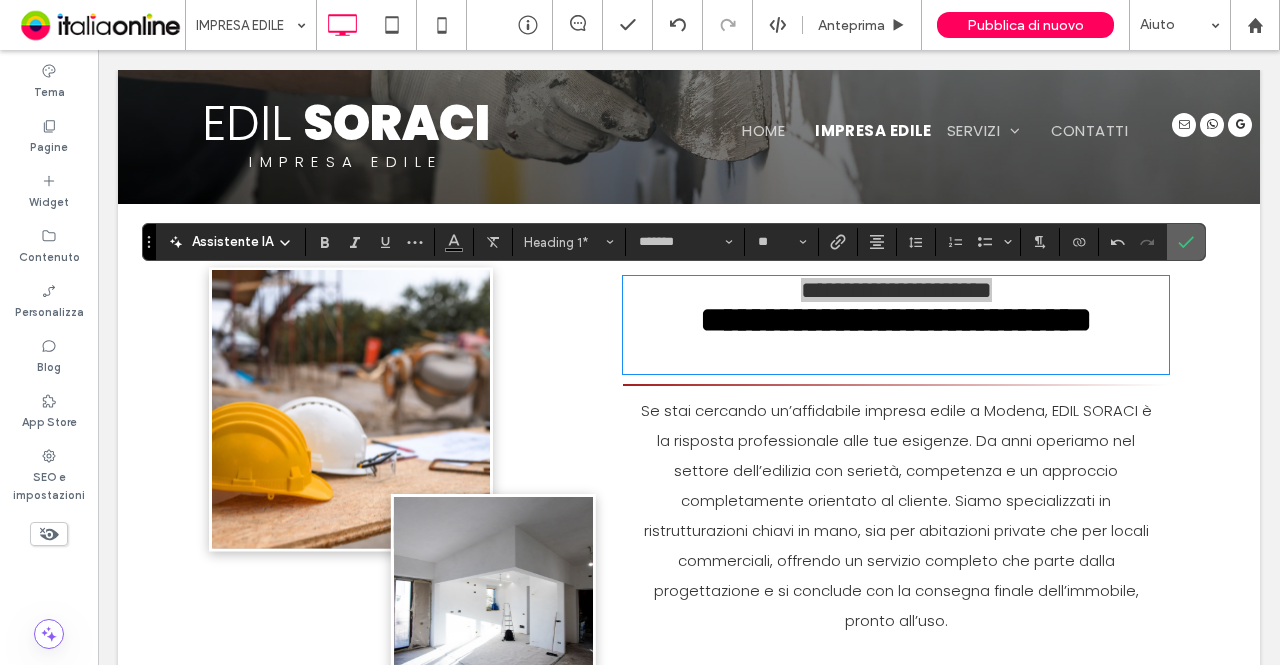 click 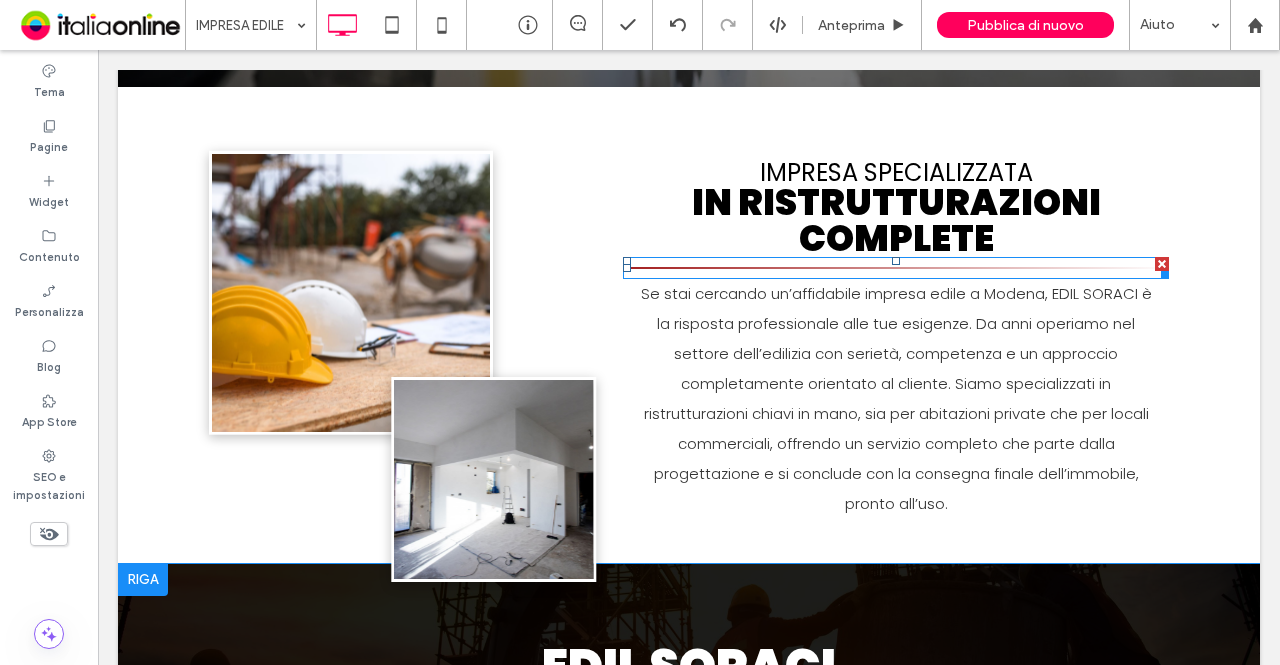scroll, scrollTop: 0, scrollLeft: 0, axis: both 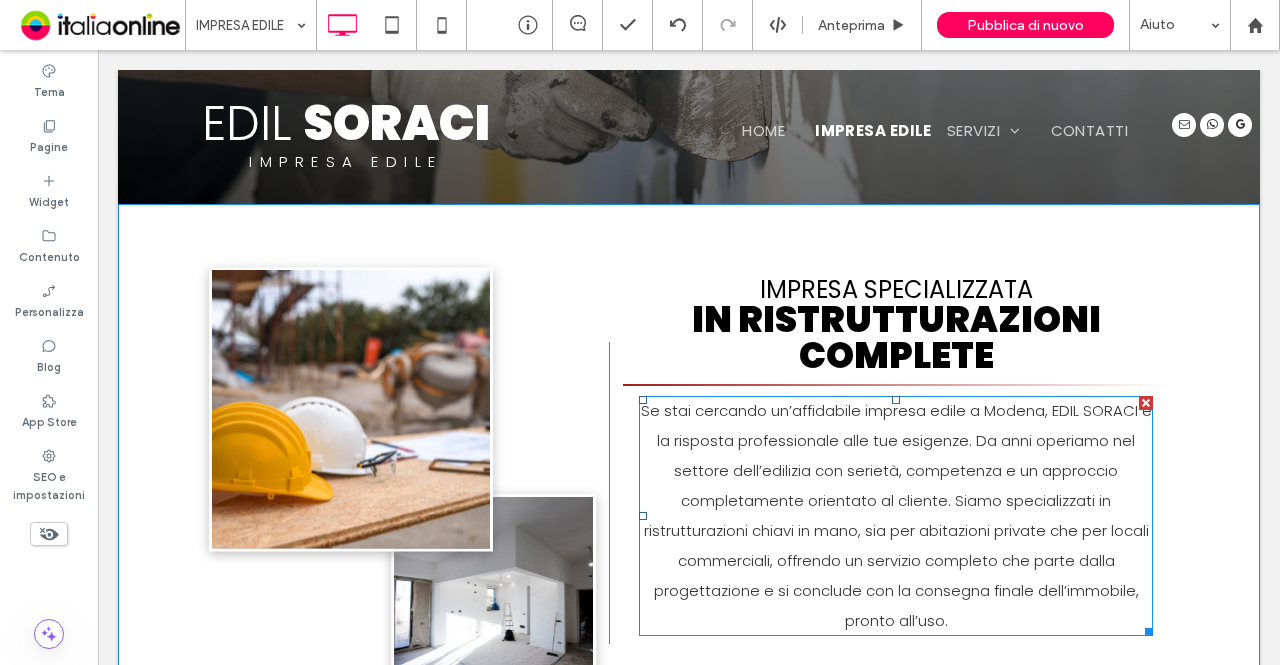 click on "Se stai cercando un’affidabile impresa edile a Modena, EDIL SORACI è la risposta professionale alle tue esigenze. Da anni operiamo nel settore dell’edilizia con serietà, competenza e un approccio completamente orientato al cliente. Siamo specializzati in ristrutturazioni chiavi in mano, sia per abitazioni private che per locali commerciali, offrendo un servizio completo che parte dalla progettazione e si conclude con la consegna finale dell’immobile, pronto all’uso." at bounding box center (896, 515) 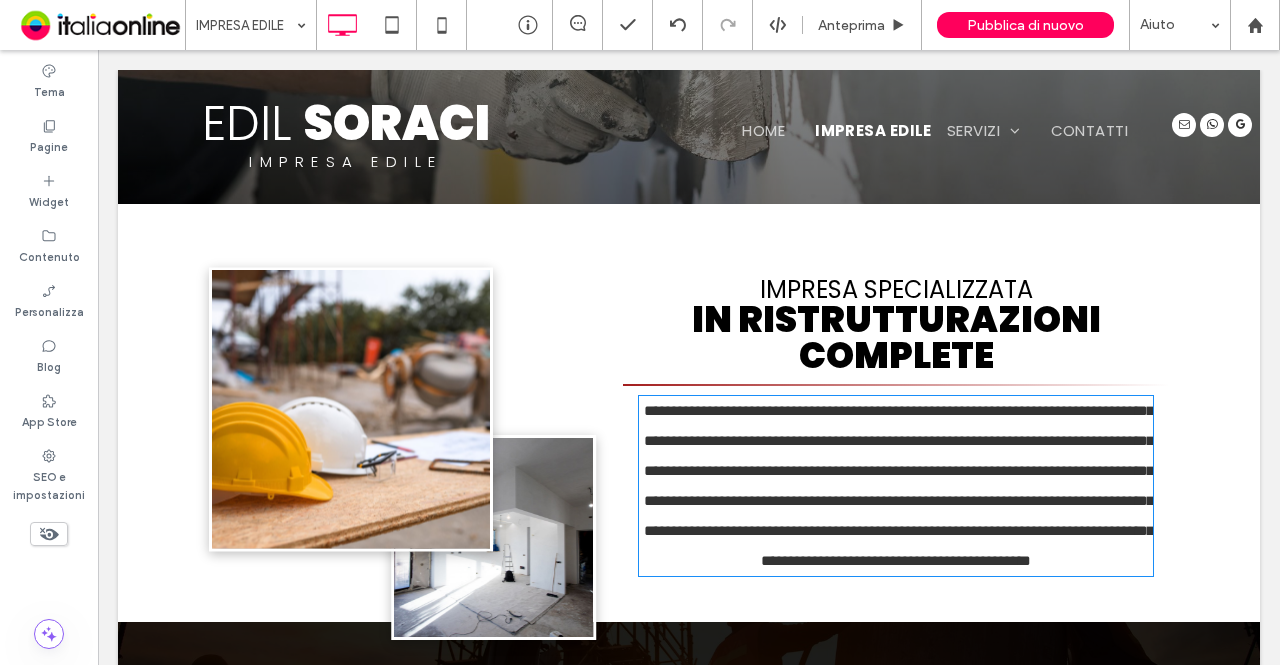 click on "**********" at bounding box center [899, 485] 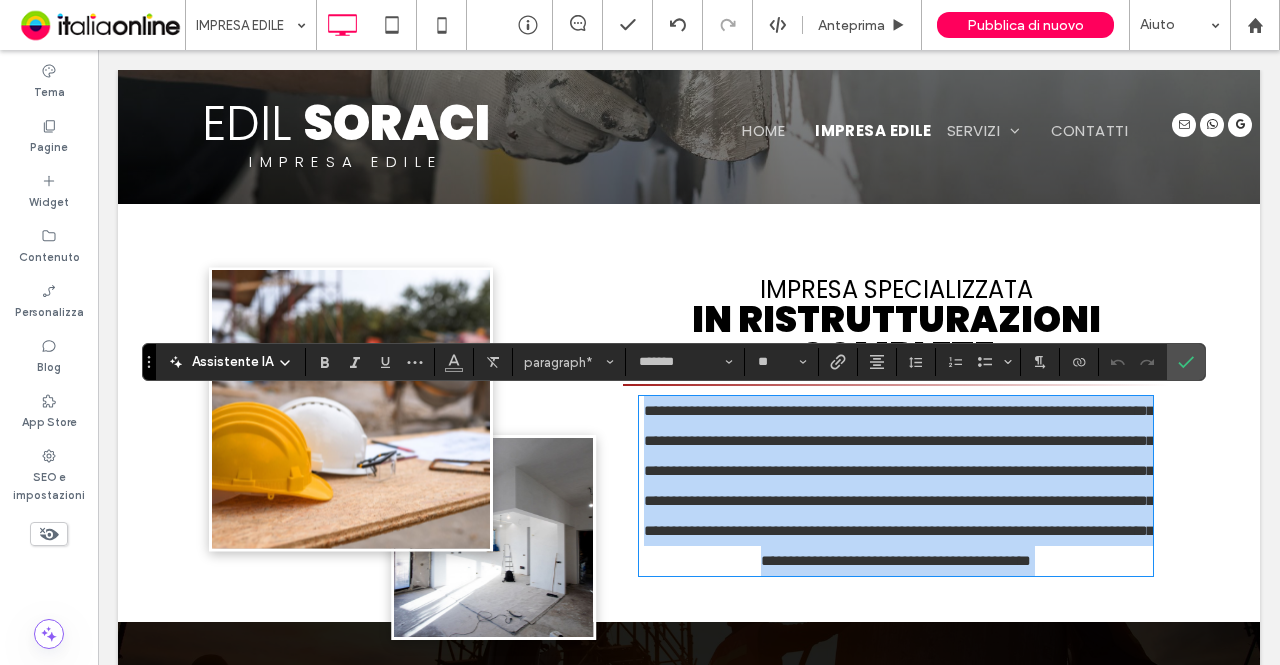 paste 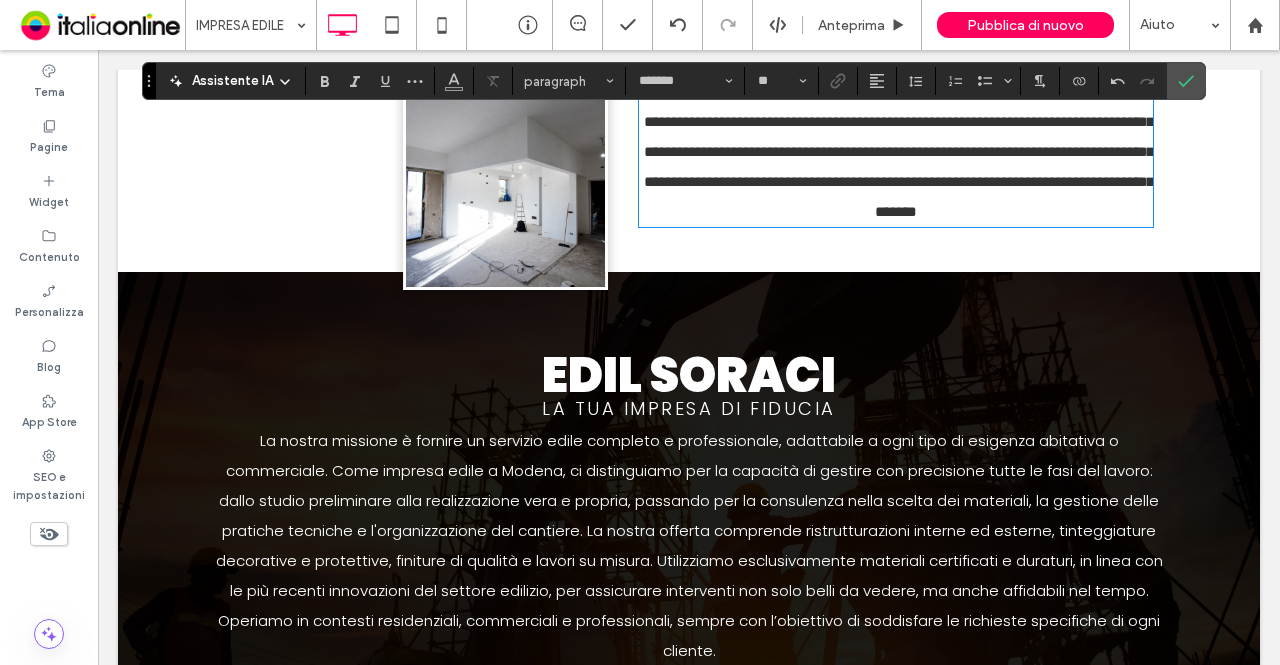 scroll, scrollTop: 829, scrollLeft: 0, axis: vertical 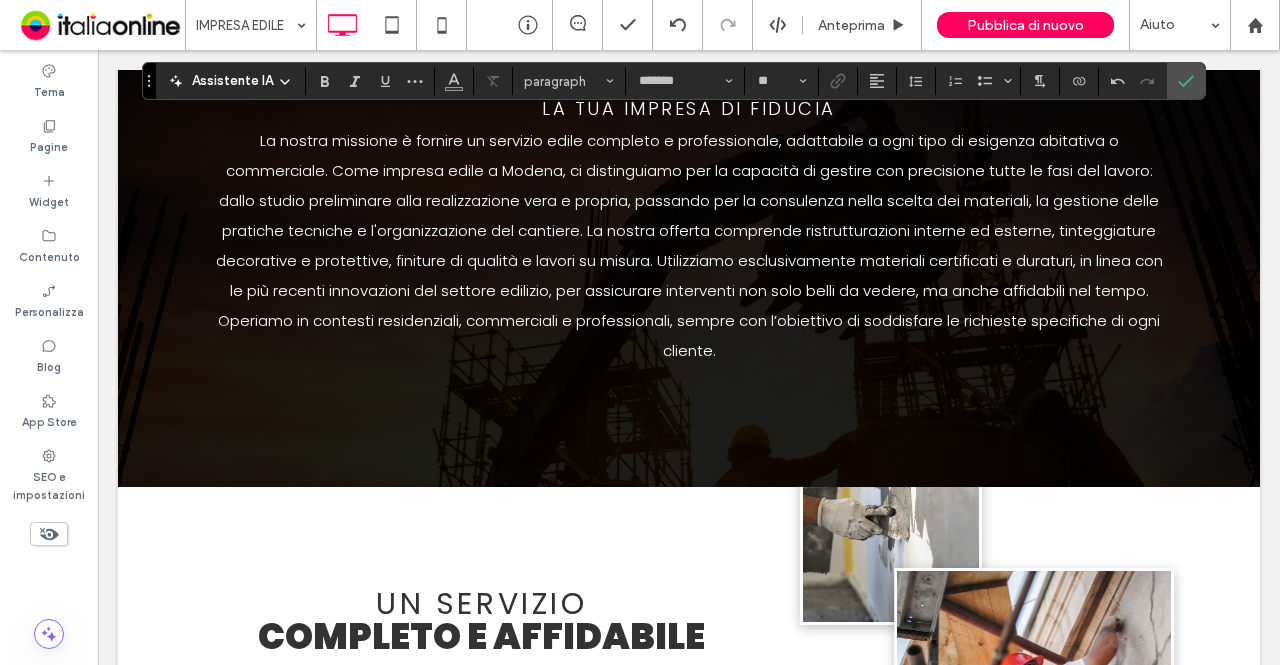 click on "La nostra missione è fornire un servizio edile completo e professionale, adattabile a ogni tipo di esigenza abitativa o commerciale. Come impresa edile a Modena, ci distinguiamo per la capacità di gestire con precisione tutte le fasi del lavoro: dallo studio preliminare alla realizzazione vera e propria, passando per la consulenza nella scelta dei materiali, la gestione delle pratiche tecniche e l'organizzazione del cantiere. La nostra offerta comprende ristrutturazioni interne ed esterne, tinteggiature decorative e protettive, finiture di qualità e lavori su misura. Utilizziamo esclusivamente materiali certificati e duraturi, in linea con le più recenti innovazioni del settore edilizio, per assicurare interventi non solo belli da vedere, ma anche affidabili nel tempo. Operiamo in contesti residenziali, commerciali e professionali, sempre con l’obiettivo di soddisfare le richieste specifiche di ogni cliente." at bounding box center (689, 246) 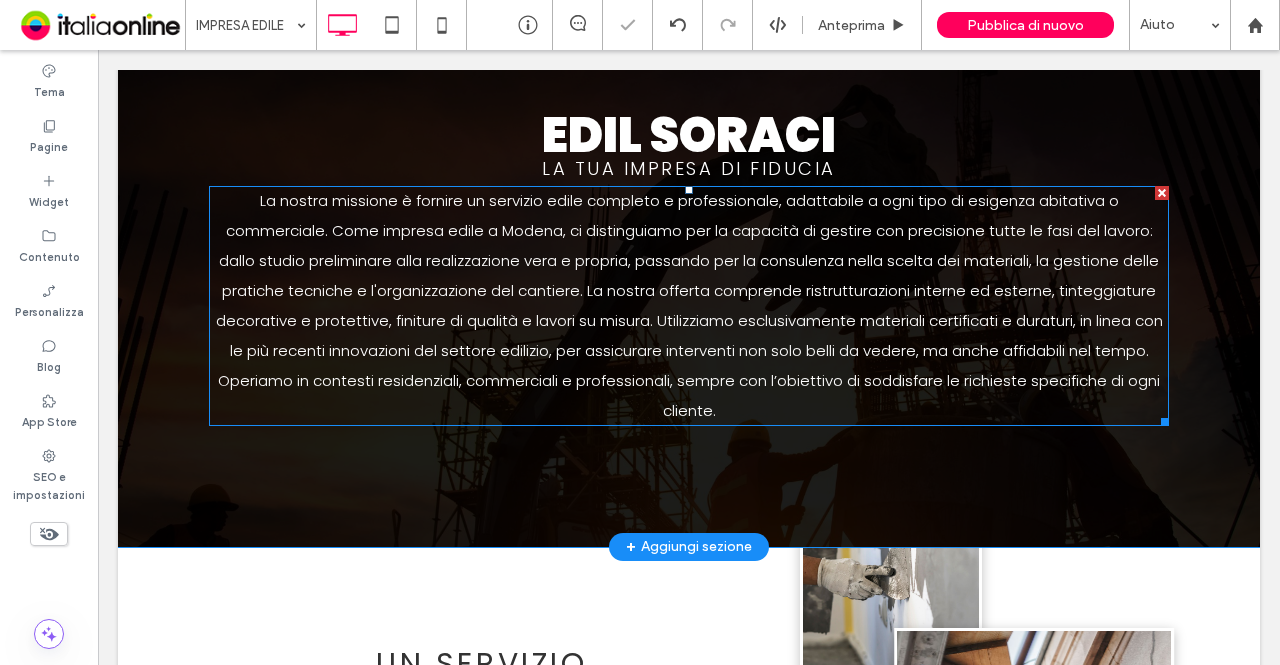 click on "La nostra missione è fornire un servizio edile completo e professionale, adattabile a ogni tipo di esigenza abitativa o commerciale. Come impresa edile a Modena, ci distinguiamo per la capacità di gestire con precisione tutte le fasi del lavoro: dallo studio preliminare alla realizzazione vera e propria, passando per la consulenza nella scelta dei materiali, la gestione delle pratiche tecniche e l'organizzazione del cantiere. La nostra offerta comprende ristrutturazioni interne ed esterne, tinteggiature decorative e protettive, finiture di qualità e lavori su misura. Utilizziamo esclusivamente materiali certificati e duraturi, in linea con le più recenti innovazioni del settore edilizio, per assicurare interventi non solo belli da vedere, ma anche affidabili nel tempo. Operiamo in contesti residenziali, commerciali e professionali, sempre con l’obiettivo di soddisfare le richieste specifiche di ogni cliente." at bounding box center [689, 306] 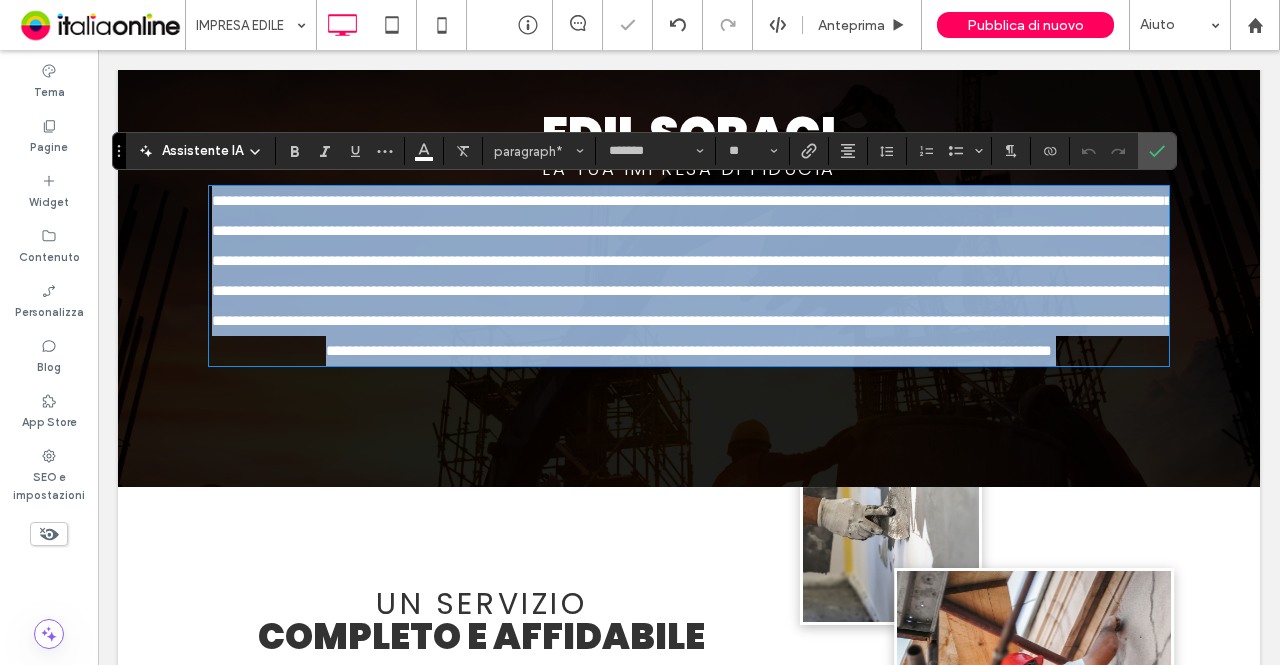 paste 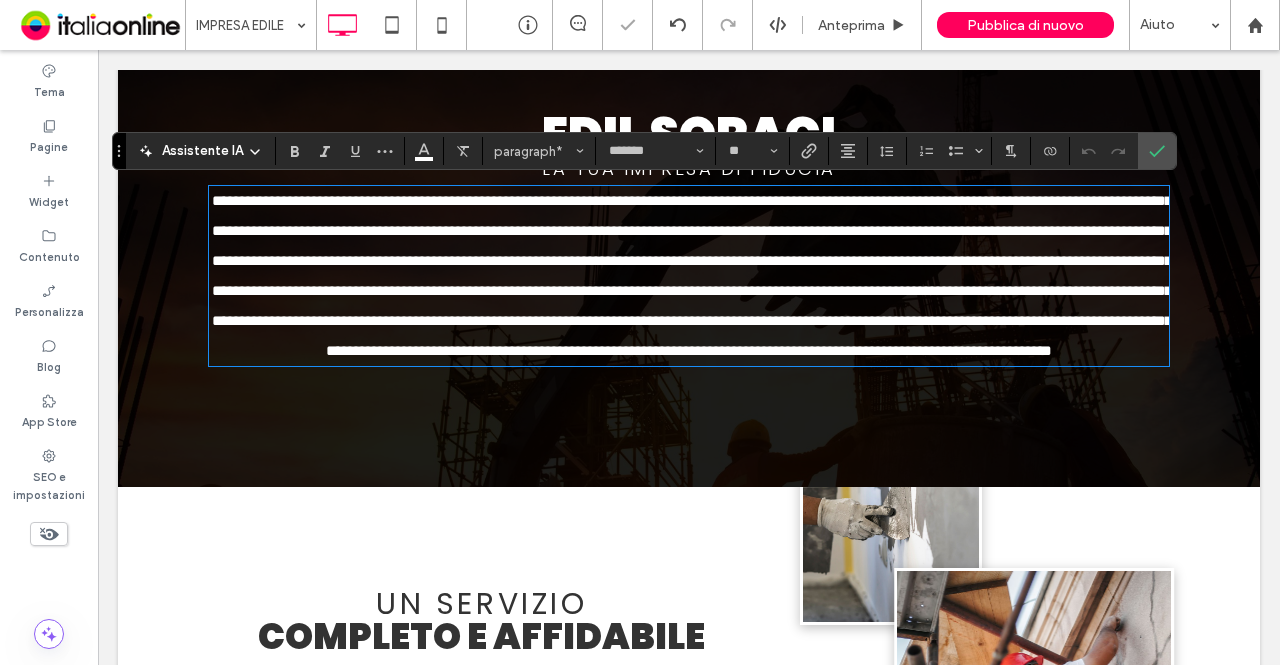 scroll, scrollTop: 0, scrollLeft: 0, axis: both 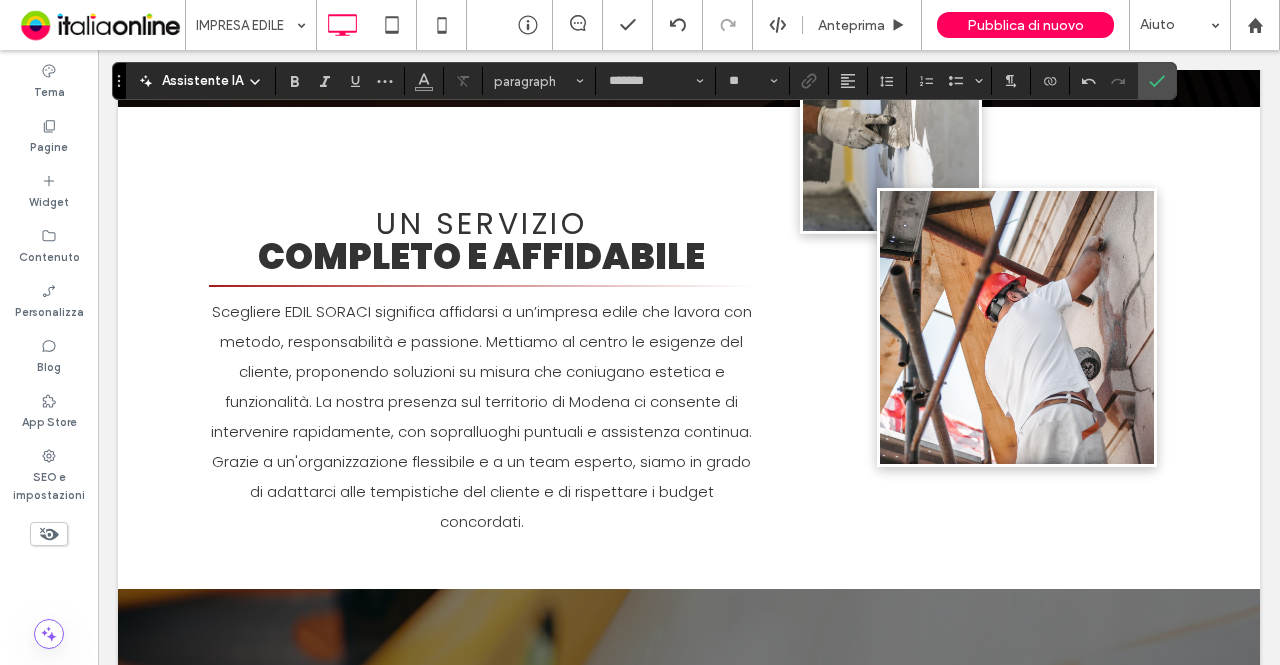 click on "Scegliere EDIL SORACI significa affidarsi a un’impresa edile che lavora con metodo, responsabilità e passione. Mettiamo al centro le esigenze del cliente, proponendo soluzioni su misura che coniugano estetica e funzionalità. La nostra presenza sul territorio di Modena ci consente di intervenire rapidamente, con sopralluoghi puntuali e assistenza continua. Grazie a un'organizzazione flessibile e a un team esperto, siamo in grado di adattarci alle tempistiche del cliente e di rispettare i budget concordati." at bounding box center (482, 417) 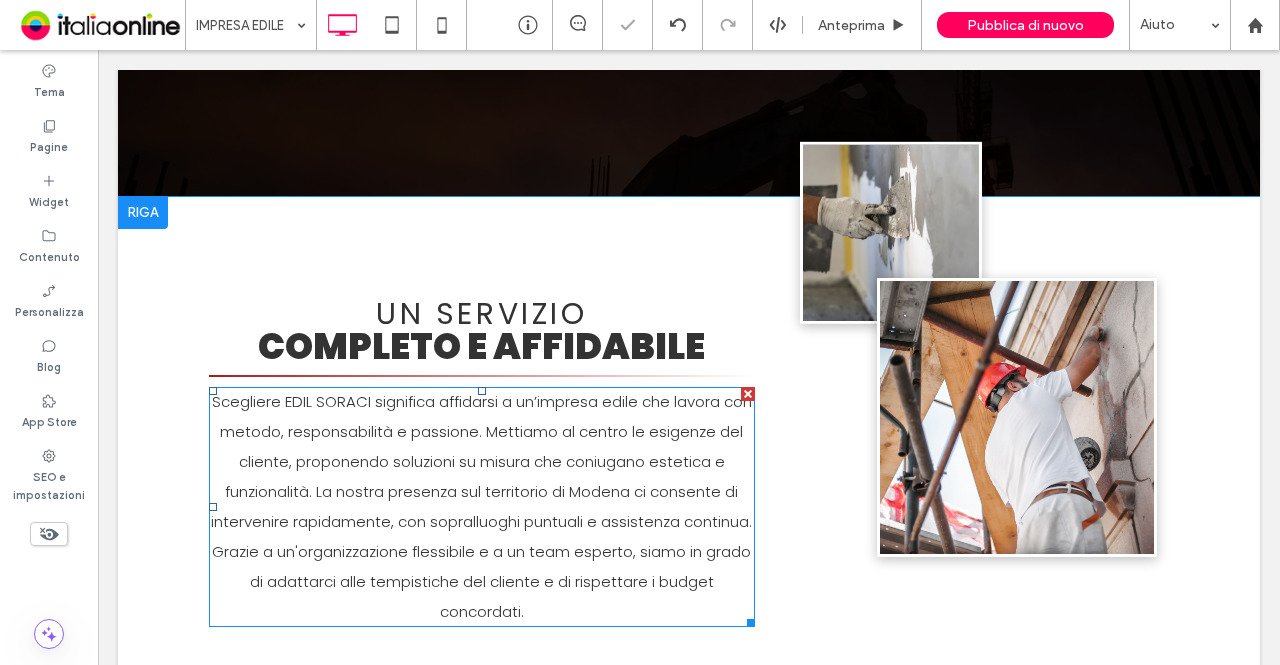 click on "Scegliere EDIL SORACI significa affidarsi a un’impresa edile che lavora con metodo, responsabilità e passione. Mettiamo al centro le esigenze del cliente, proponendo soluzioni su misura che coniugano estetica e funzionalità. La nostra presenza sul territorio di Modena ci consente di intervenire rapidamente, con sopralluoghi puntuali e assistenza continua. Grazie a un'organizzazione flessibile e a un team esperto, siamo in grado di adattarci alle tempistiche del cliente e di rispettare i budget concordati." at bounding box center [482, 507] 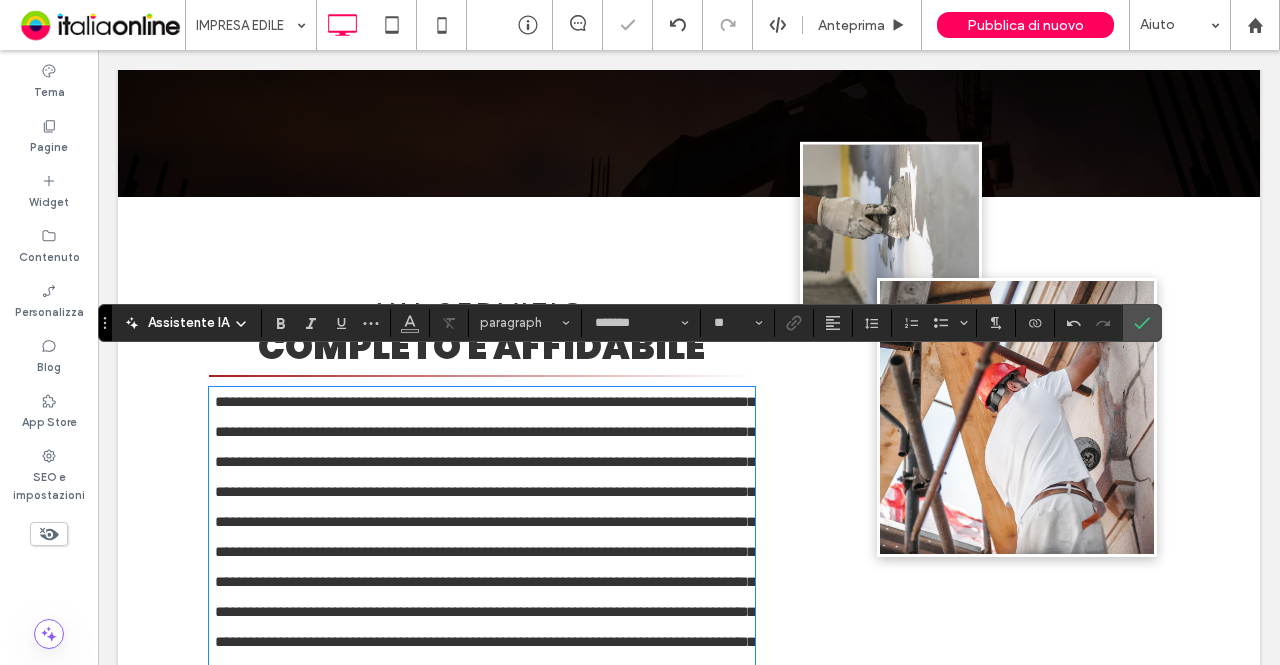 scroll, scrollTop: 0, scrollLeft: 0, axis: both 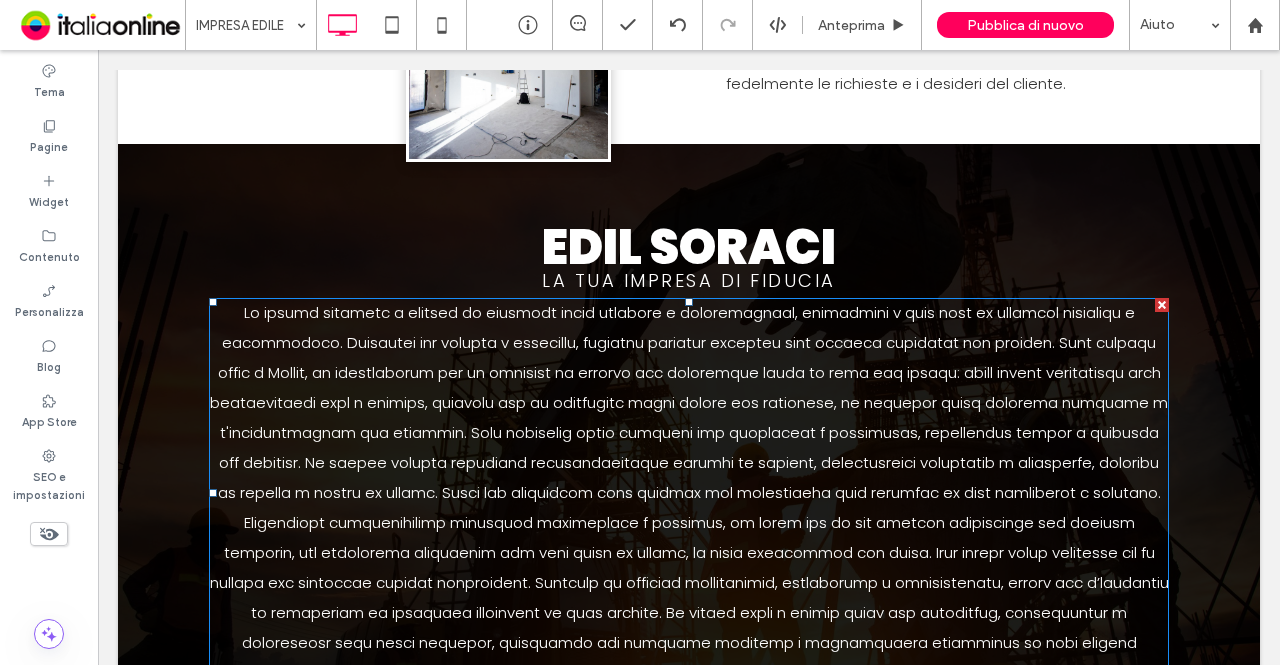 click at bounding box center [689, 492] 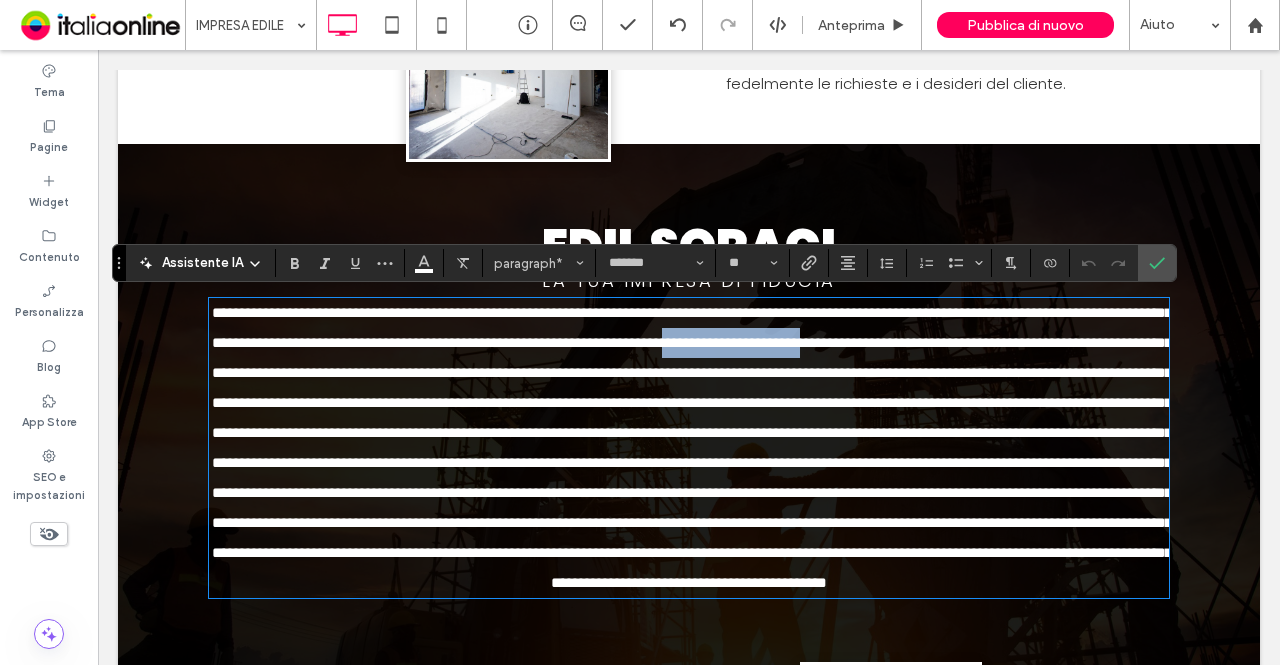 drag, startPoint x: 1086, startPoint y: 343, endPoint x: 336, endPoint y: 376, distance: 750.72565 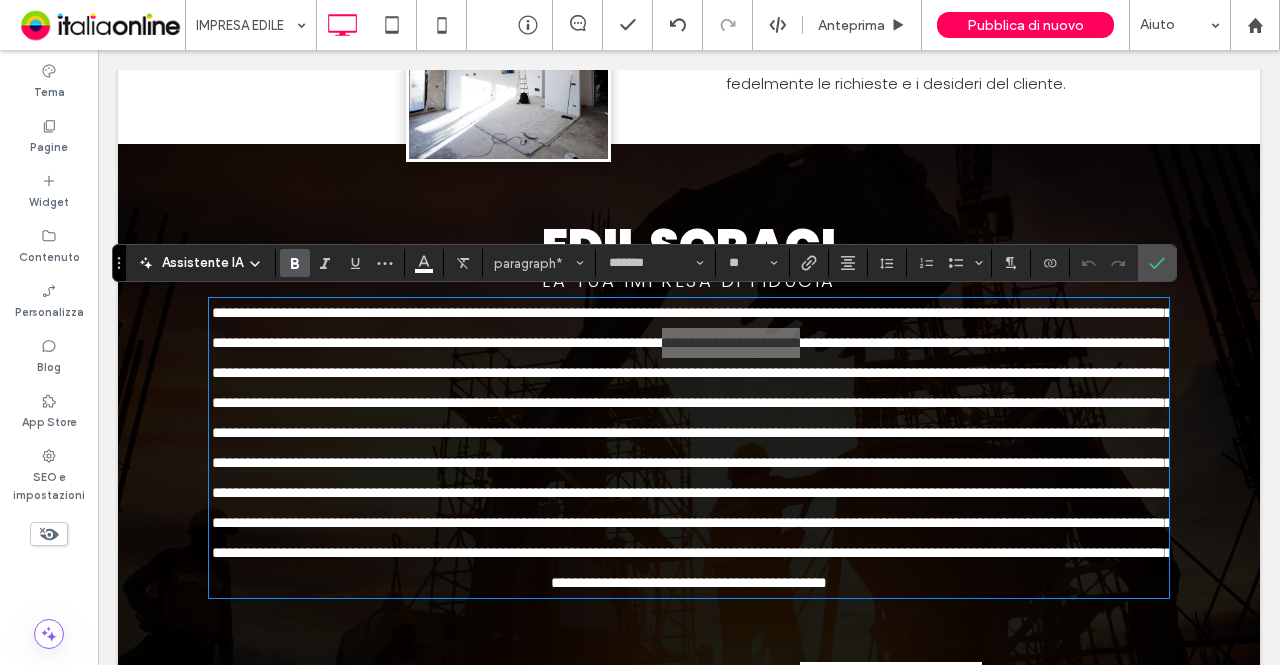 click 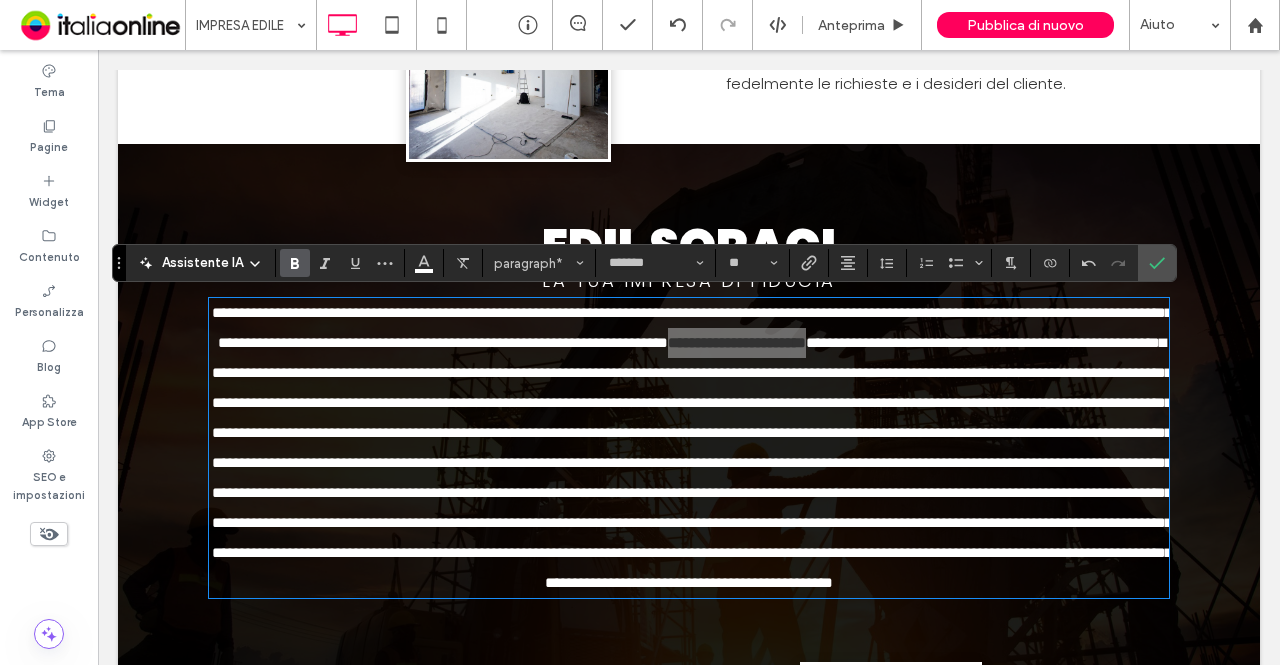 scroll, scrollTop: 672, scrollLeft: 0, axis: vertical 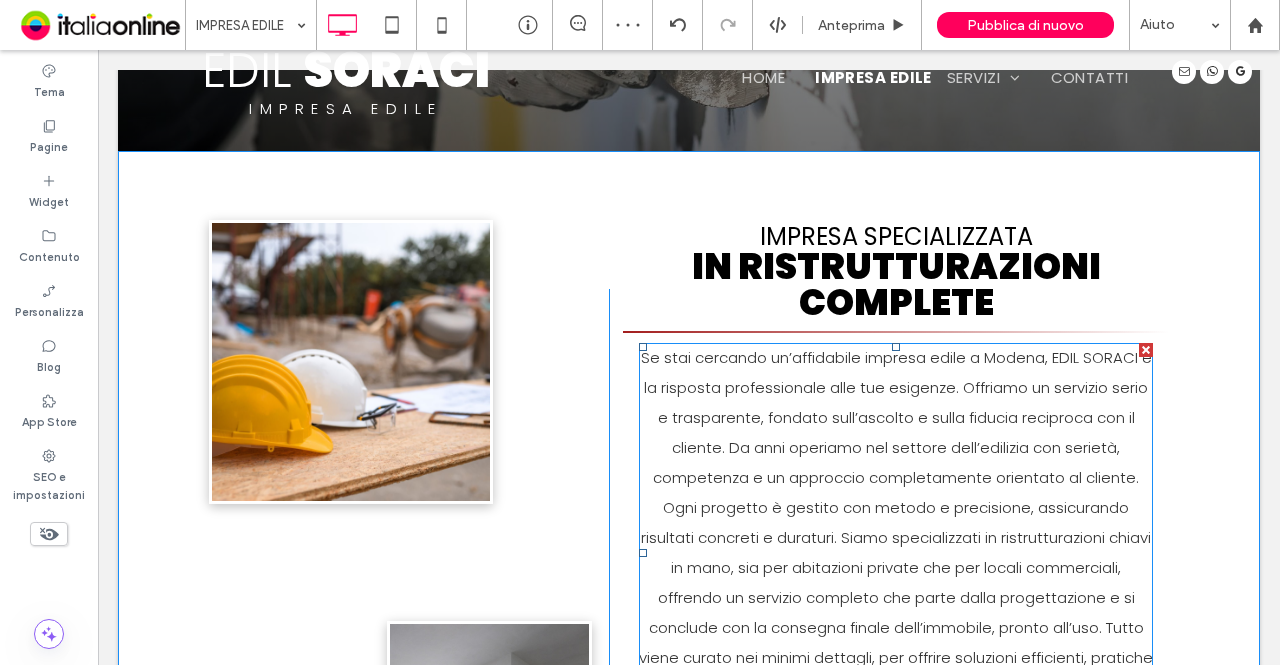 click on "Se stai cercando un’affidabile impresa edile a Modena, EDIL SORACI è la risposta professionale alle tue esigenze. Offriamo un servizio serio e trasparente, fondato sull’ascolto e sulla fiducia reciproca con il cliente. Da anni operiamo nel settore dell’edilizia con serietà, competenza e un approccio completamente orientato al cliente. Ogni progetto è gestito con metodo e precisione, assicurando risultati concreti e duraturi. Siamo specializzati in ristrutturazioni chiavi in mano, sia per abitazioni private che per locali commerciali, offrendo un servizio completo che parte dalla progettazione e si conclude con la consegna finale dell’immobile, pronto all’uso. Tutto viene curato nei minimi dettagli, per offrire soluzioni efficienti, pratiche e pienamente in linea con le aspettative. L’attenzione che riserviamo a ogni fase ci consente di garantire un risultato finale che rispecchia fedelmente le richieste e i desideri del cliente." at bounding box center (896, 552) 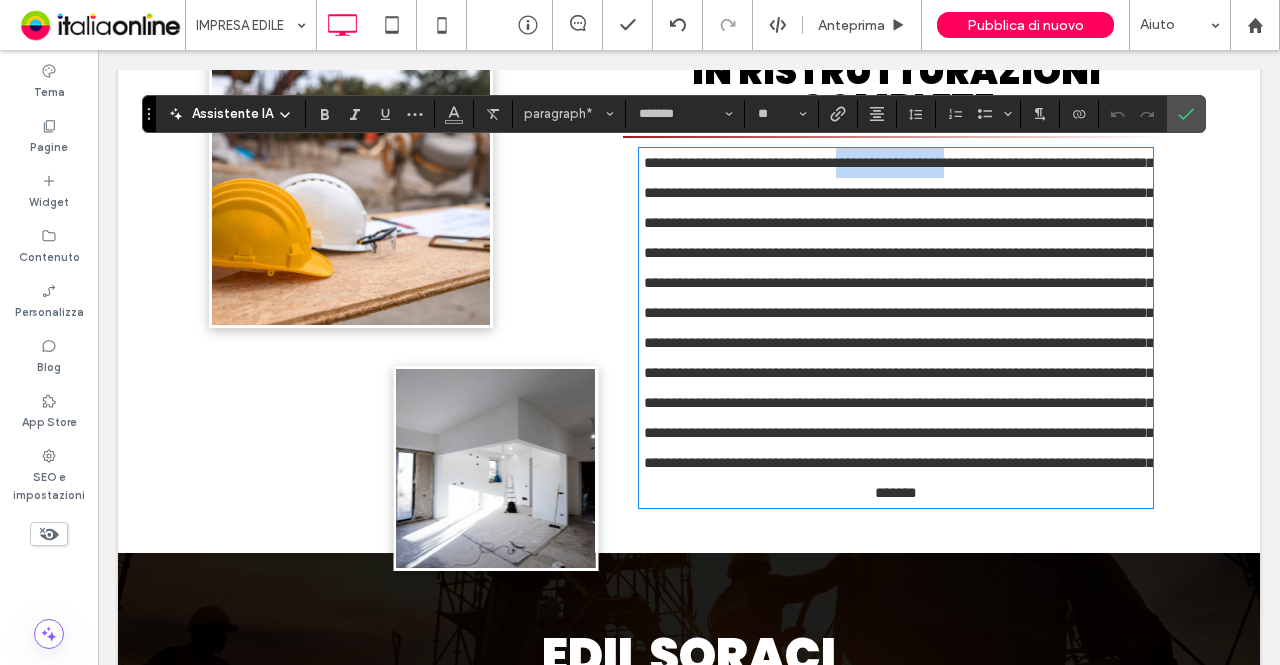drag, startPoint x: 861, startPoint y: 161, endPoint x: 1012, endPoint y: 158, distance: 151.0298 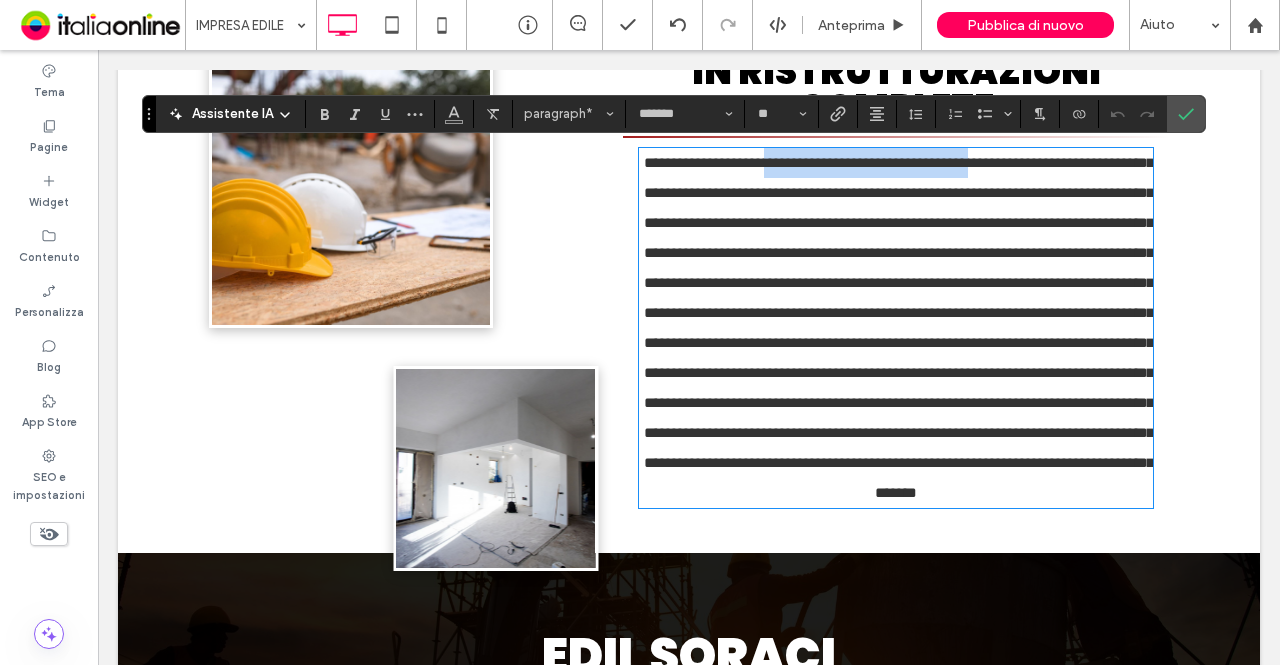 drag, startPoint x: 1042, startPoint y: 157, endPoint x: 784, endPoint y: 172, distance: 258.43567 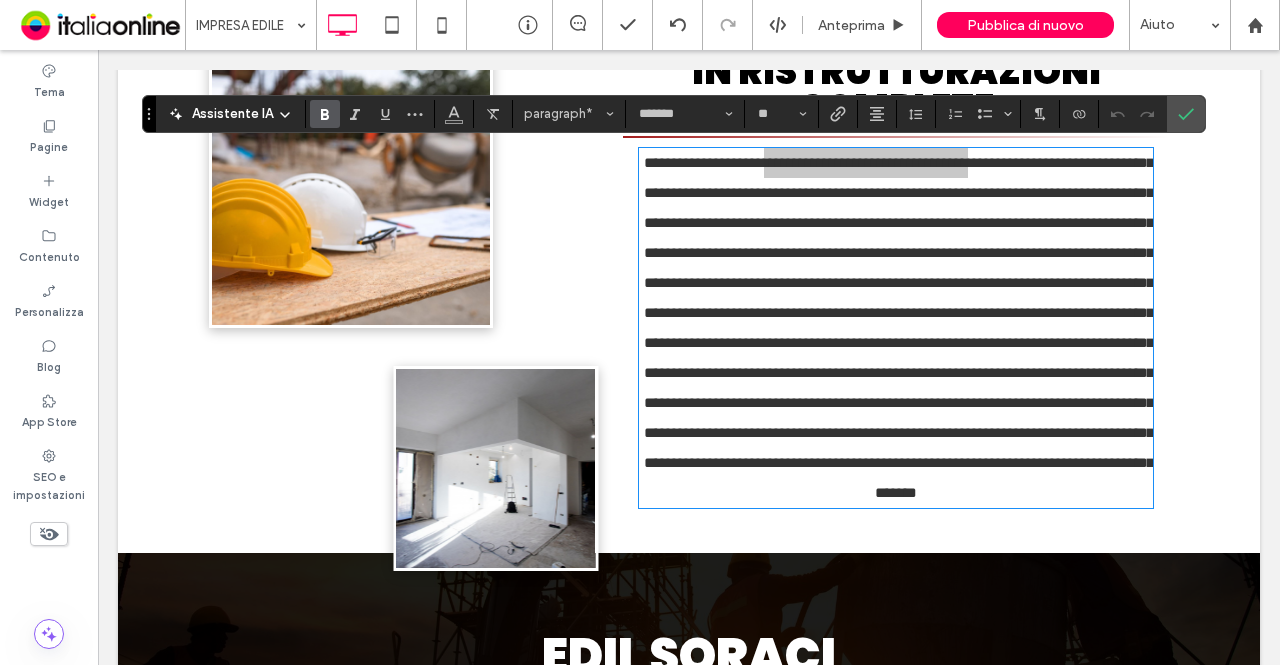 click 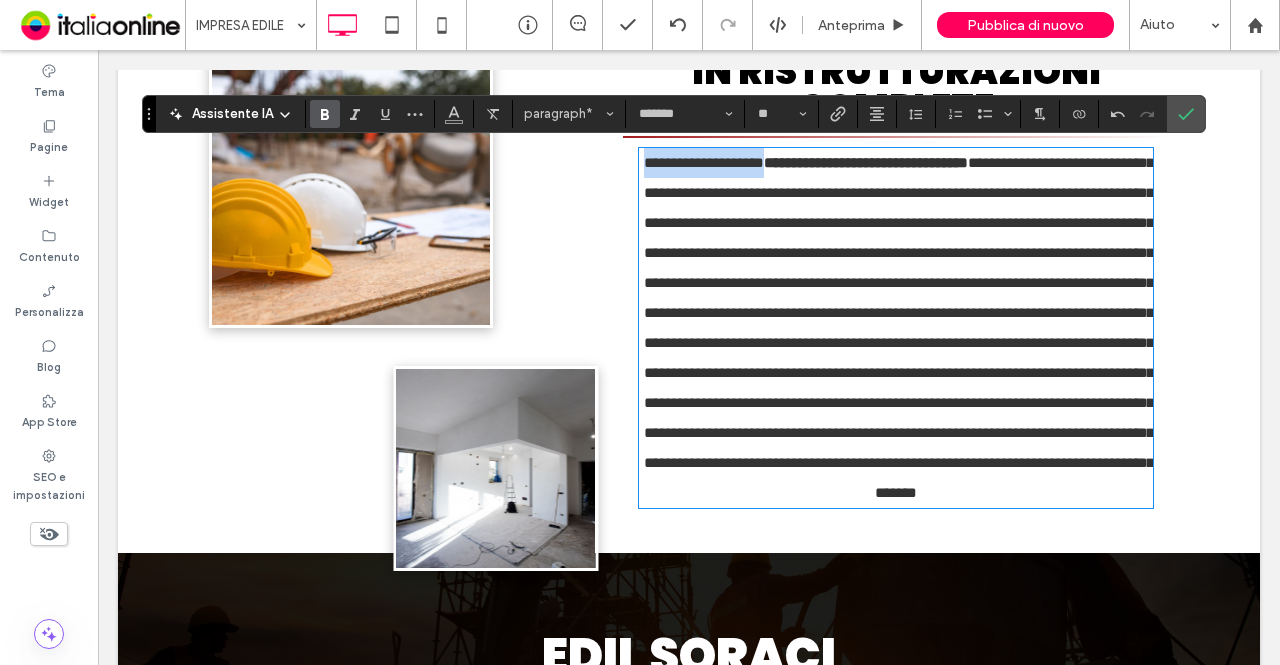 click on "**********" at bounding box center (866, 162) 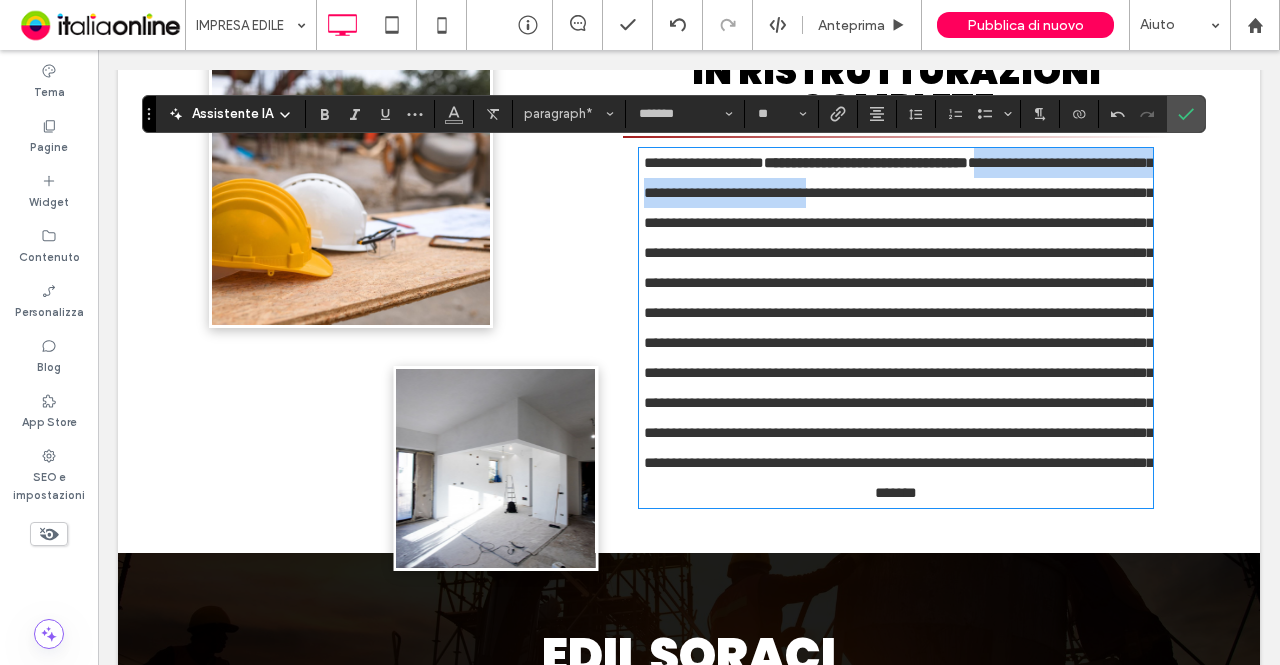 drag, startPoint x: 1056, startPoint y: 155, endPoint x: 974, endPoint y: 190, distance: 89.157166 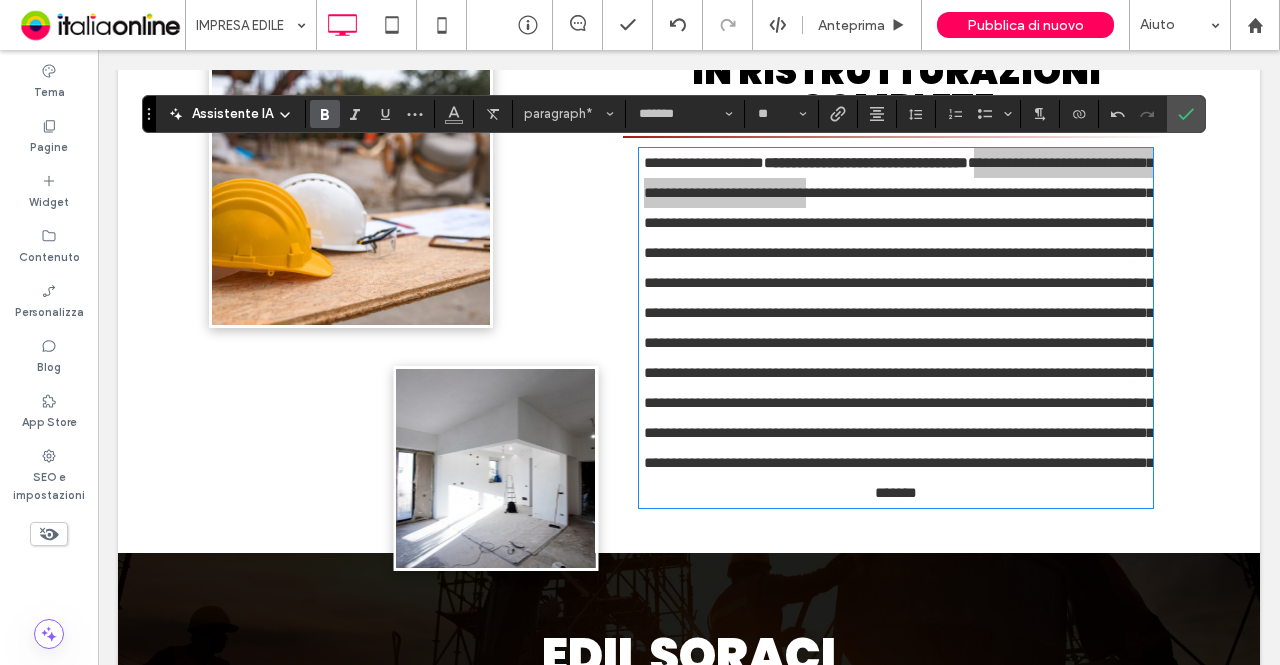 drag, startPoint x: 318, startPoint y: 117, endPoint x: 537, endPoint y: 10, distance: 243.74167 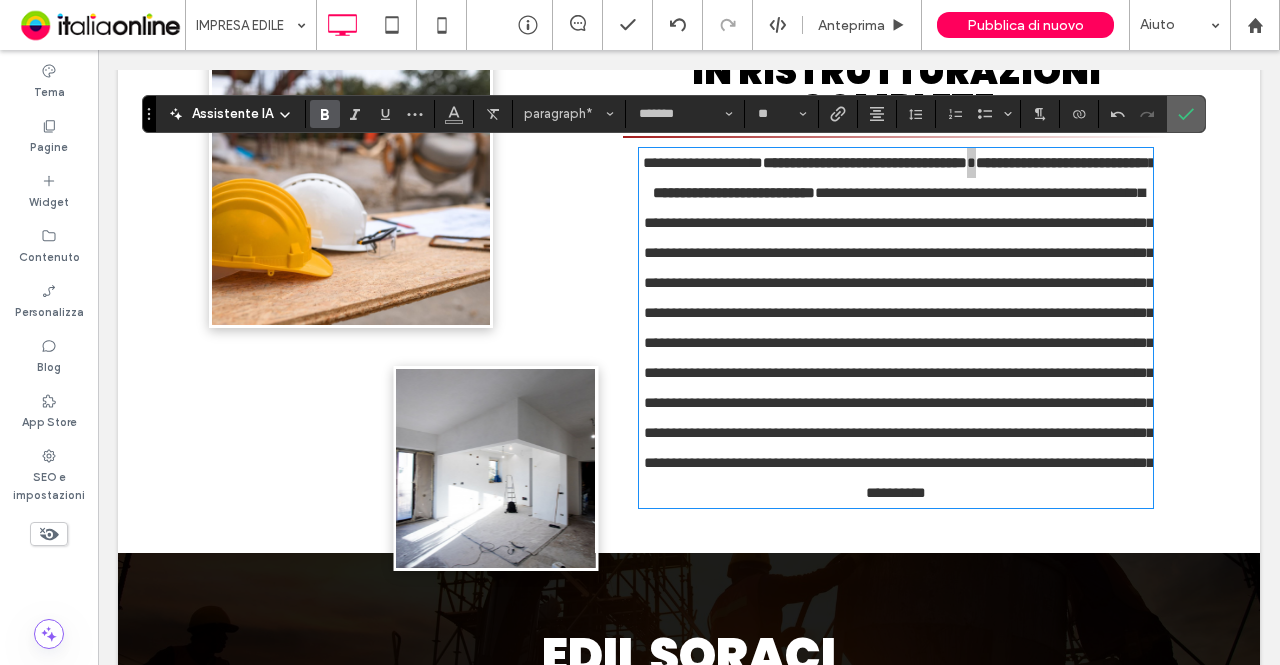 click 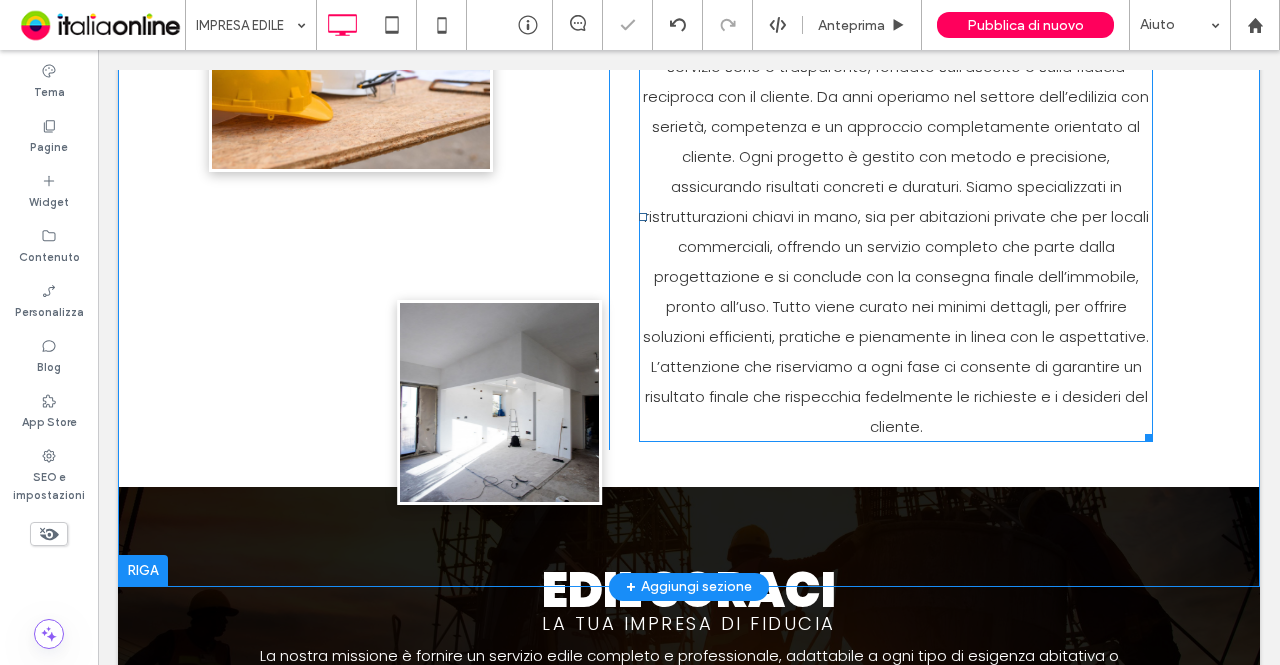 scroll, scrollTop: 448, scrollLeft: 0, axis: vertical 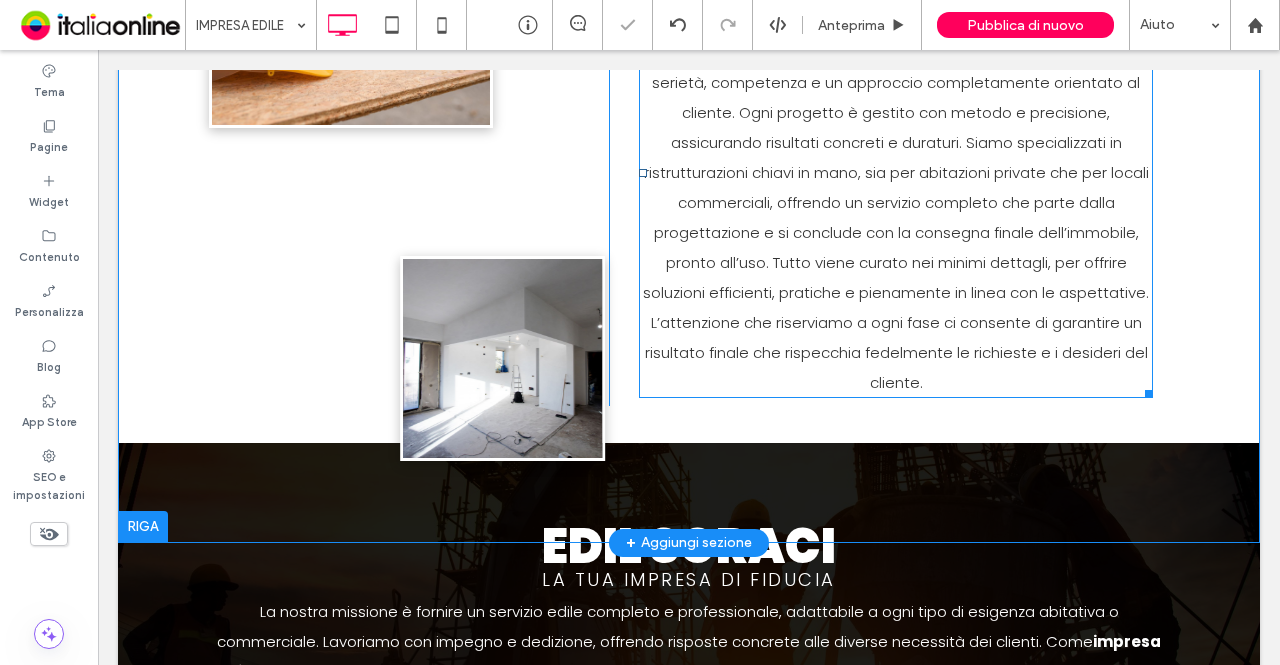 click on ". Offriamo un servizio serio e trasparente, fondato sull’ascolto e sulla fiducia reciproca con il cliente. Da anni operiamo nel settore dell’edilizia con serietà, competenza e un approccio completamente orientato al cliente. Ogni progetto è gestito con metodo e precisione, assicurando risultati concreti e duraturi. Siamo specializzati in ristrutturazioni chiavi in mano, sia per abitazioni private che per locali commerciali, offrendo un servizio completo che parte dalla progettazione e si conclude con la consegna finale dell’immobile, pronto all’uso. Tutto viene curato nei minimi dettagli, per offrire soluzioni efficienti, pratiche e pienamente in linea con le aspettative. L’attenzione che riserviamo a ogni fase ci consente di garantire un risultato finale che rispecchia fedelmente le richieste e i desideri del cliente." at bounding box center [898, 187] 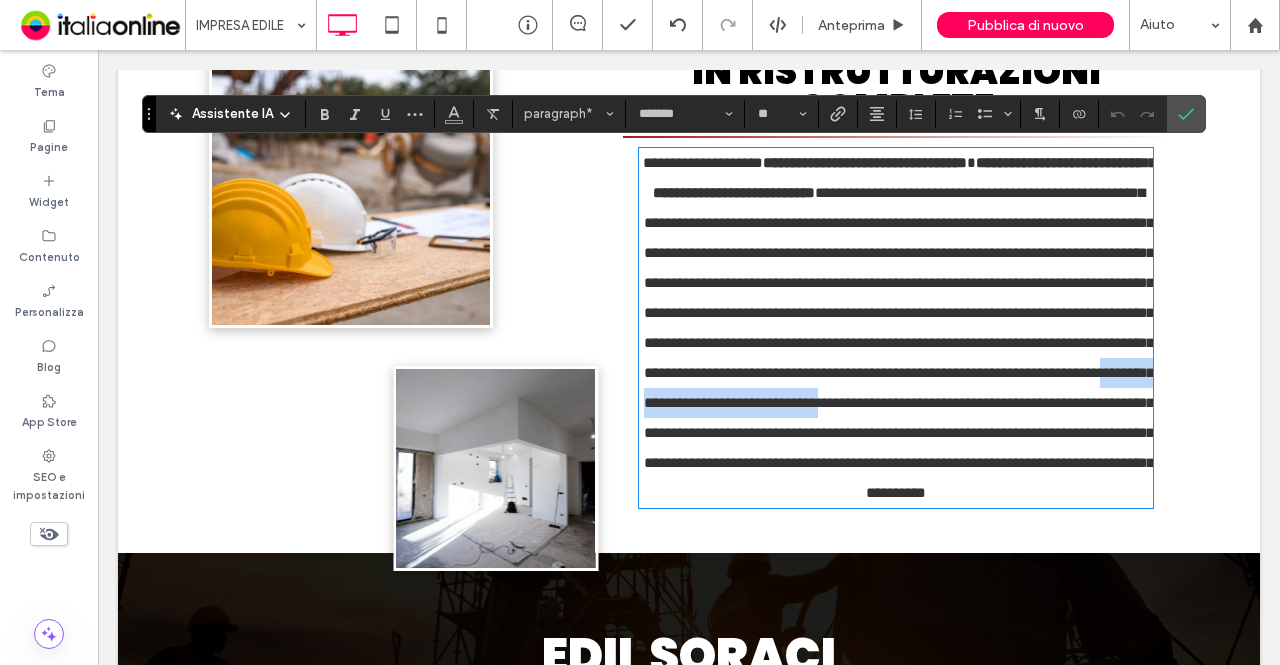 drag, startPoint x: 1099, startPoint y: 434, endPoint x: 897, endPoint y: 459, distance: 203.54115 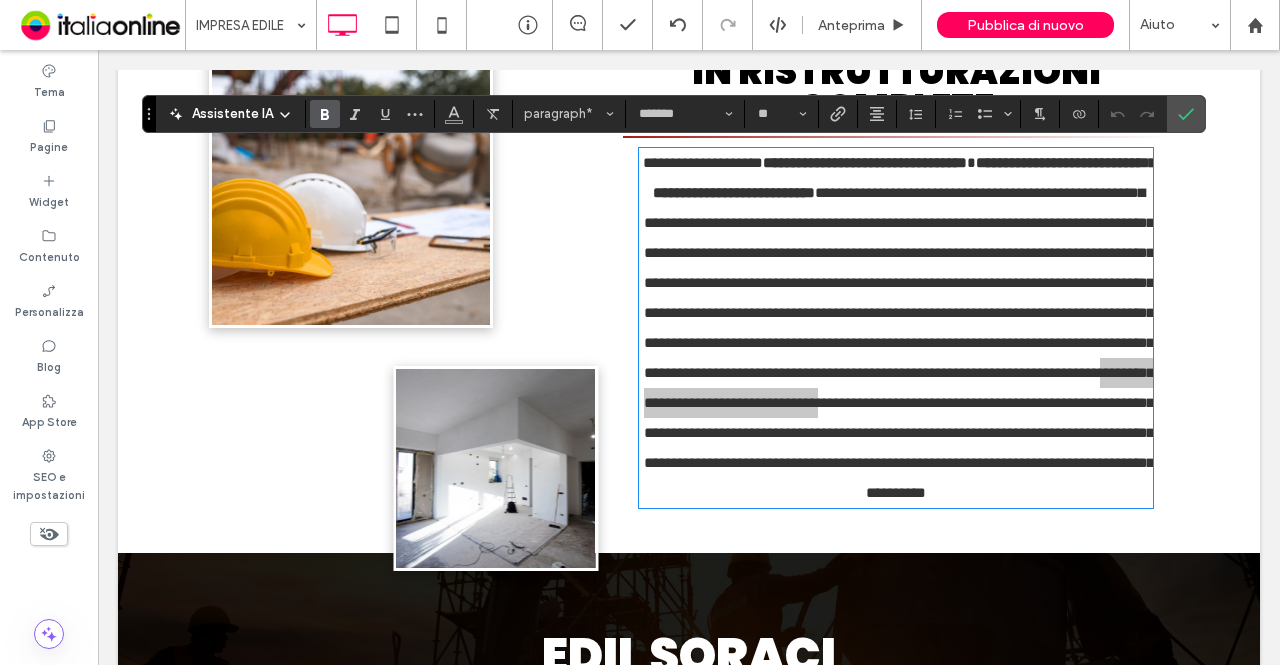 click 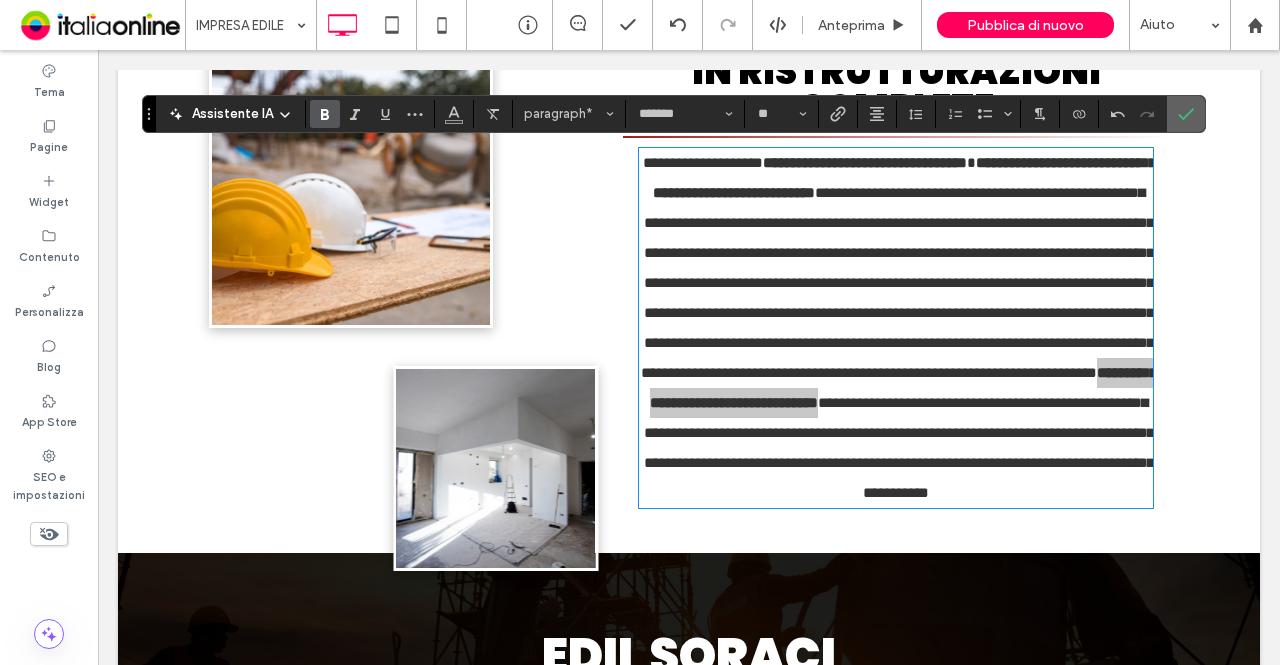 click 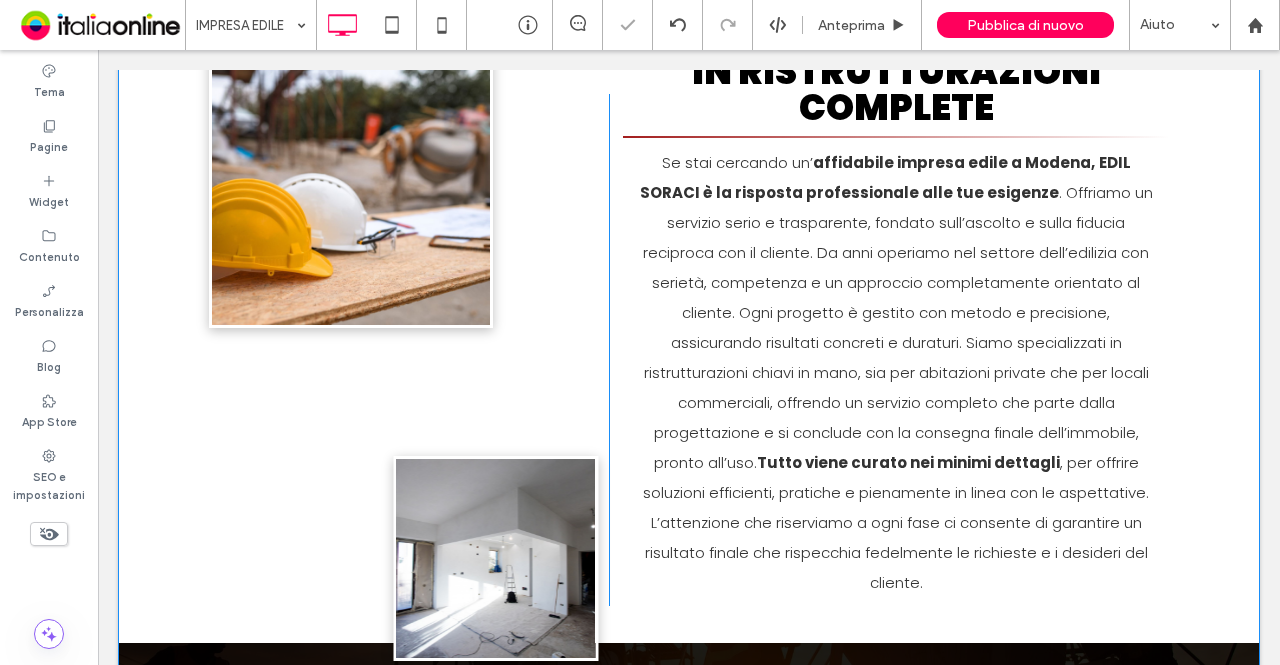 click on "Button
Mostra altri
Click To Paste" at bounding box center [409, 350] 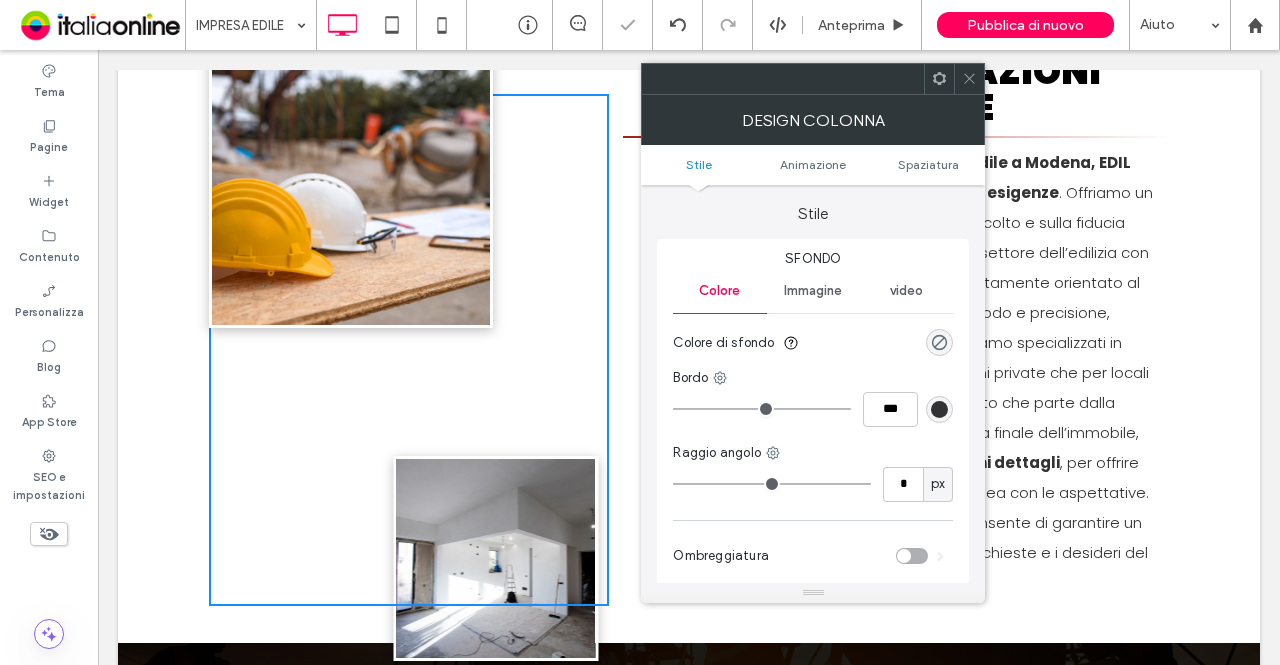 click at bounding box center [351, 186] 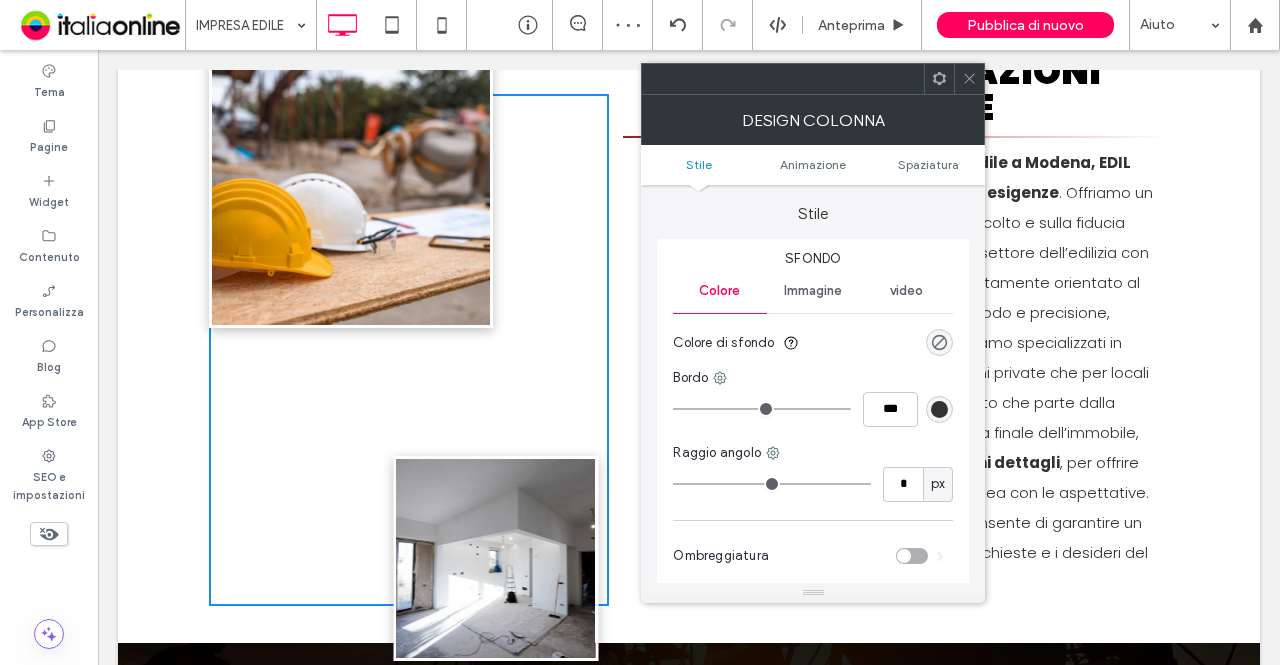 click 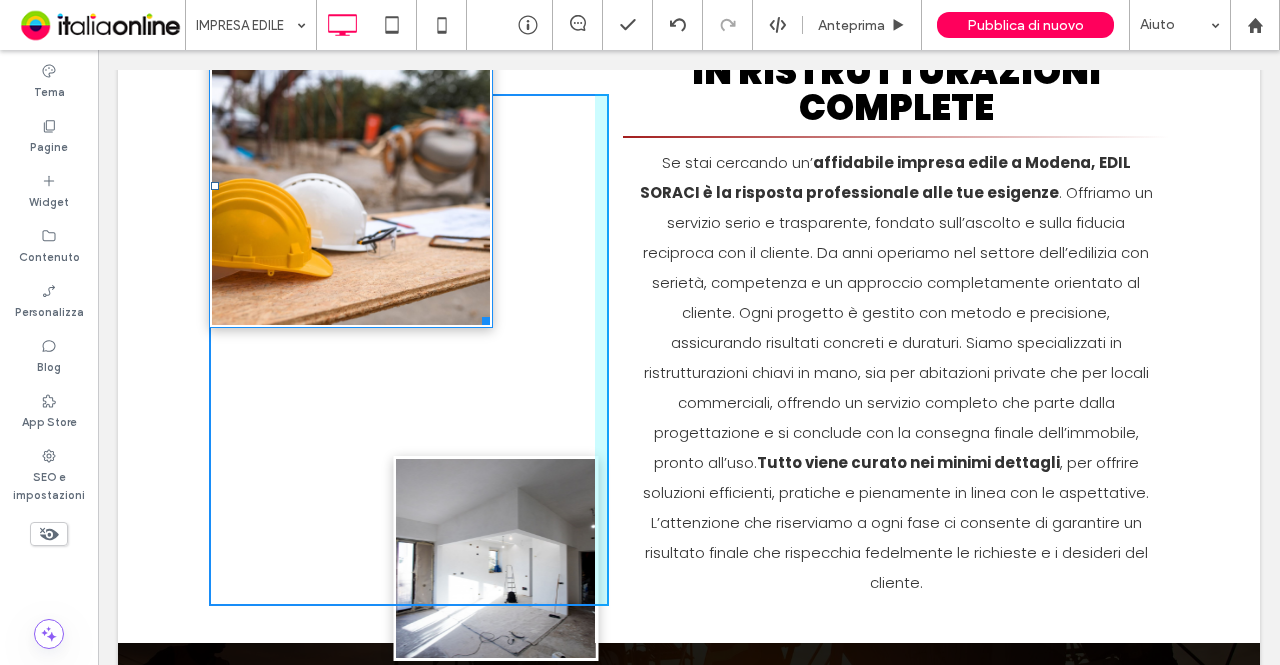 drag, startPoint x: 479, startPoint y: 321, endPoint x: 551, endPoint y: 335, distance: 73.34848 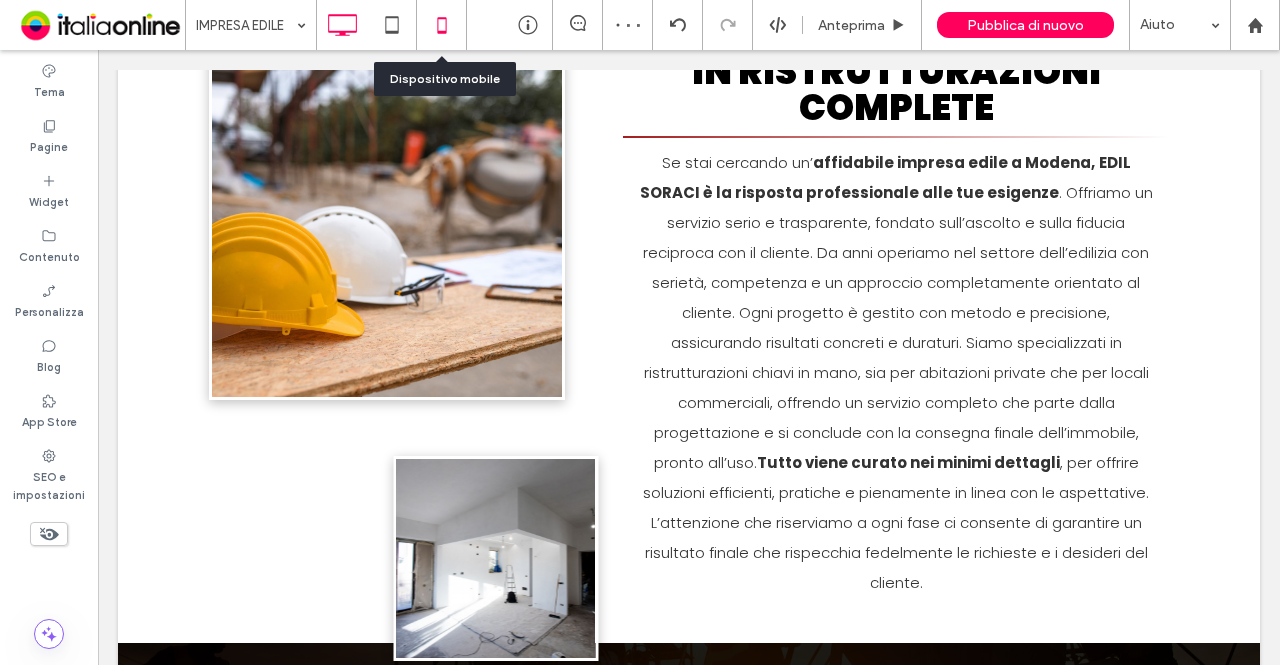 click 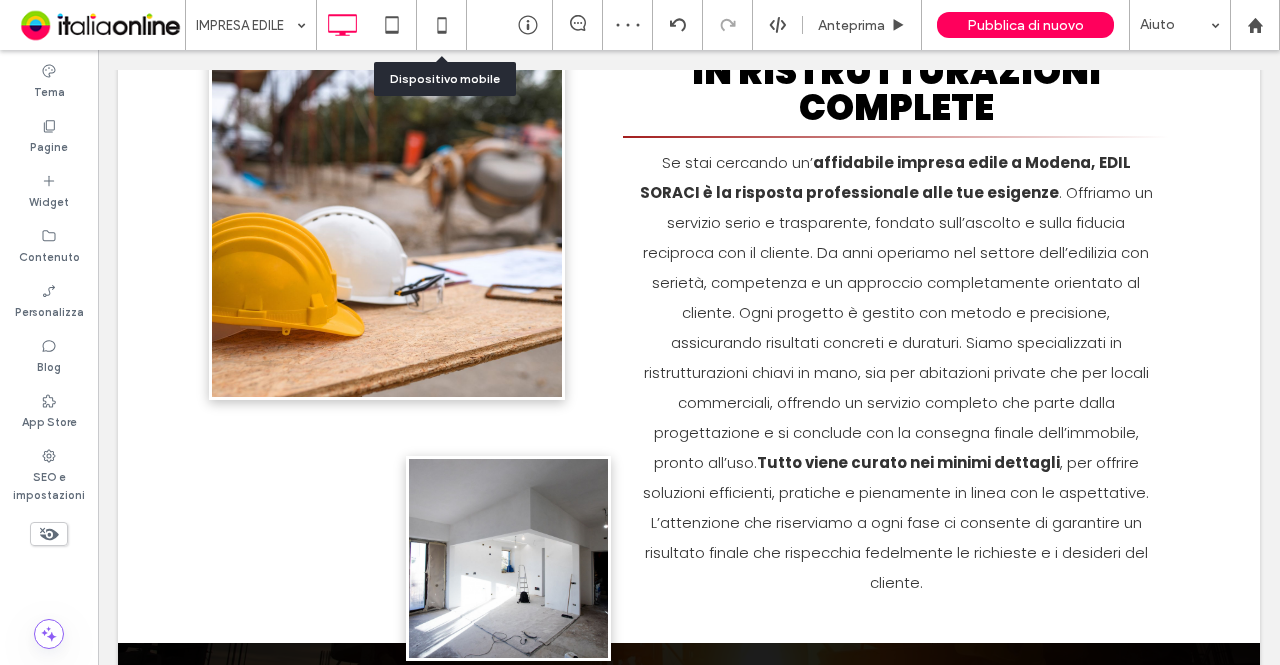 scroll, scrollTop: 0, scrollLeft: 0, axis: both 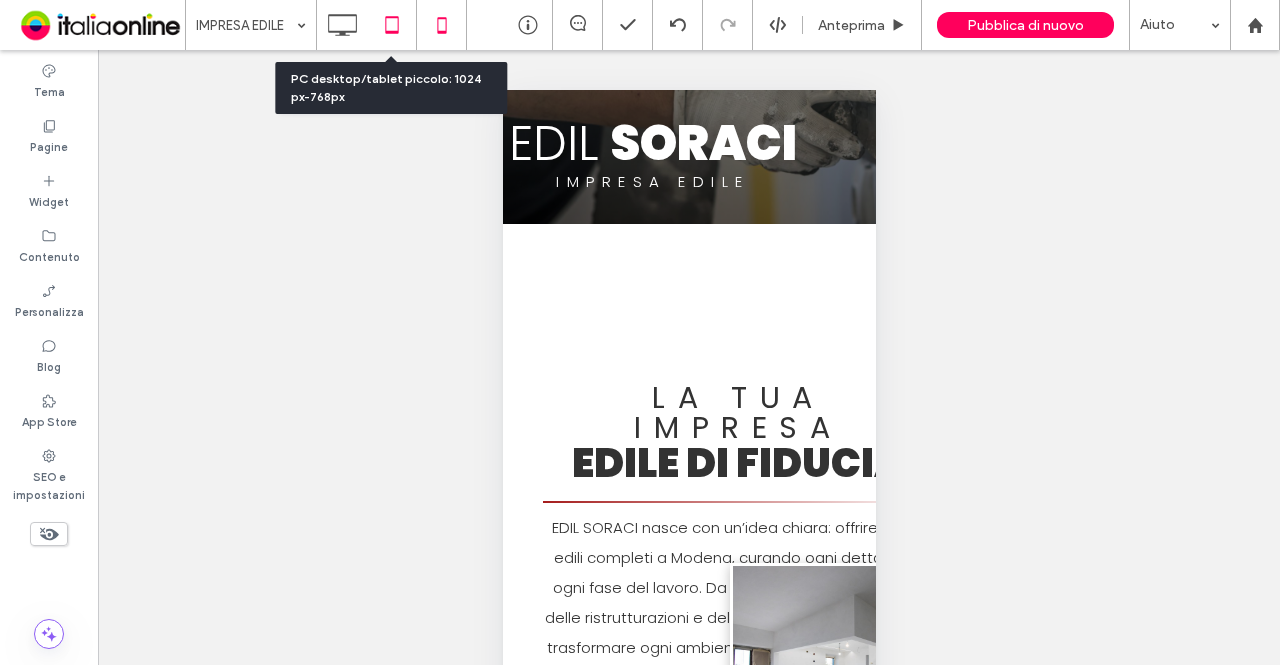 click 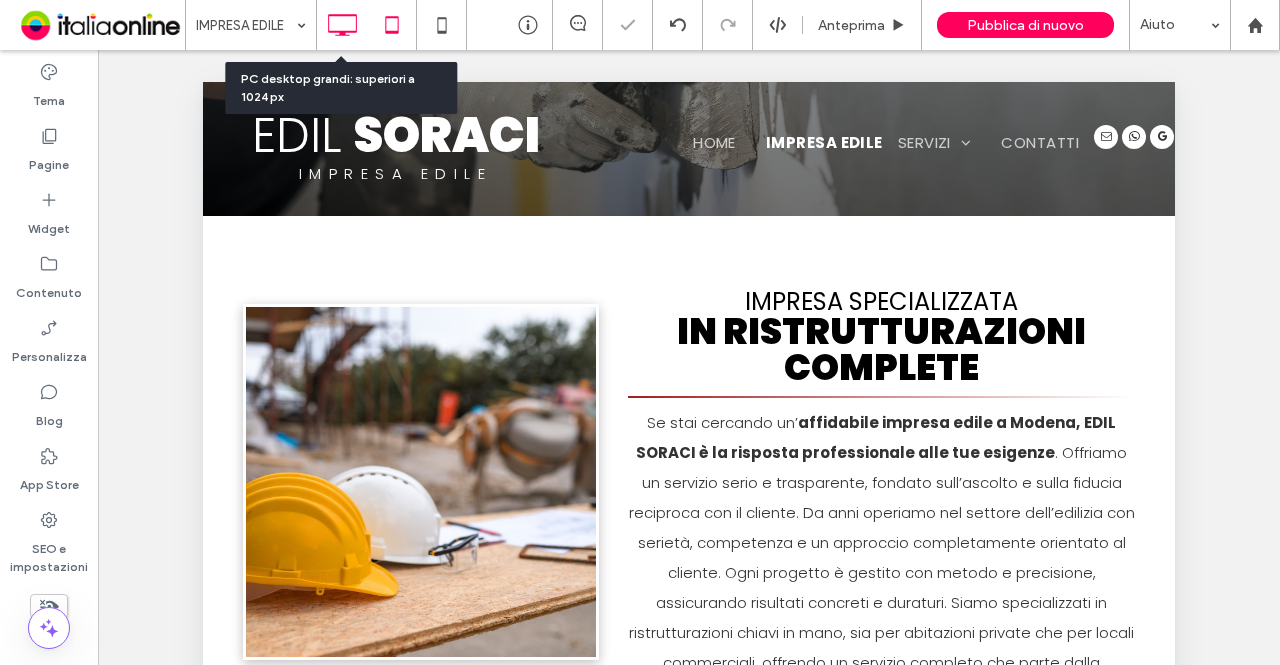 click 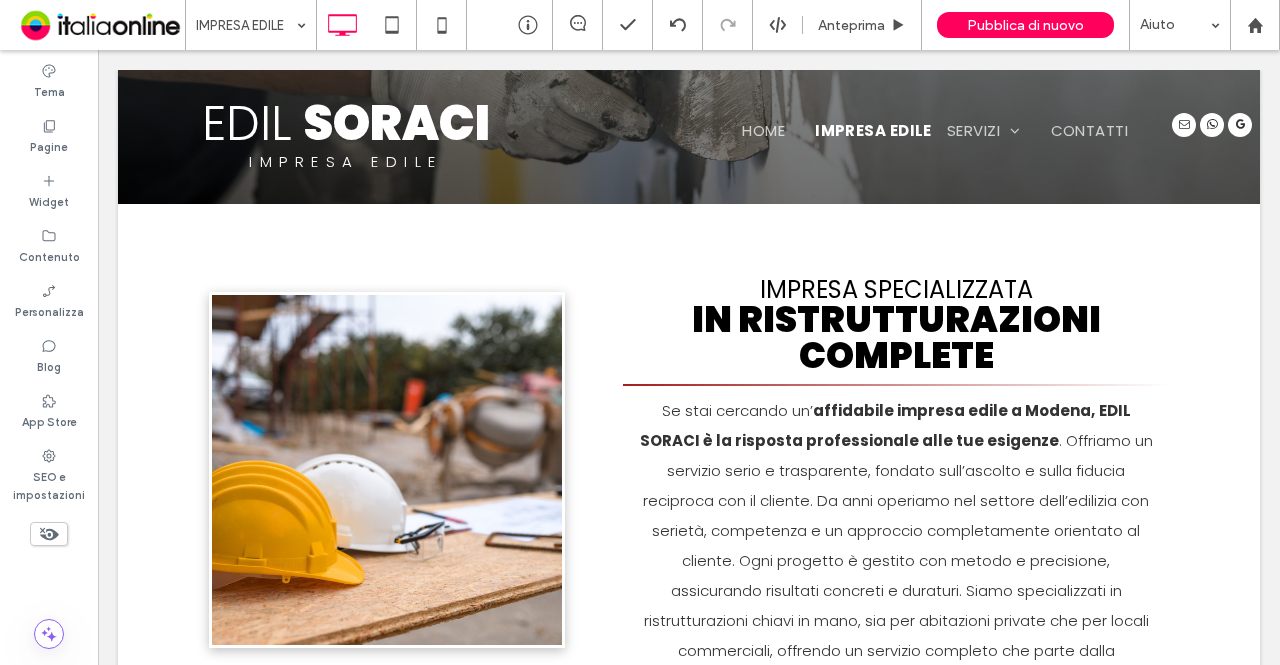 type on "*******" 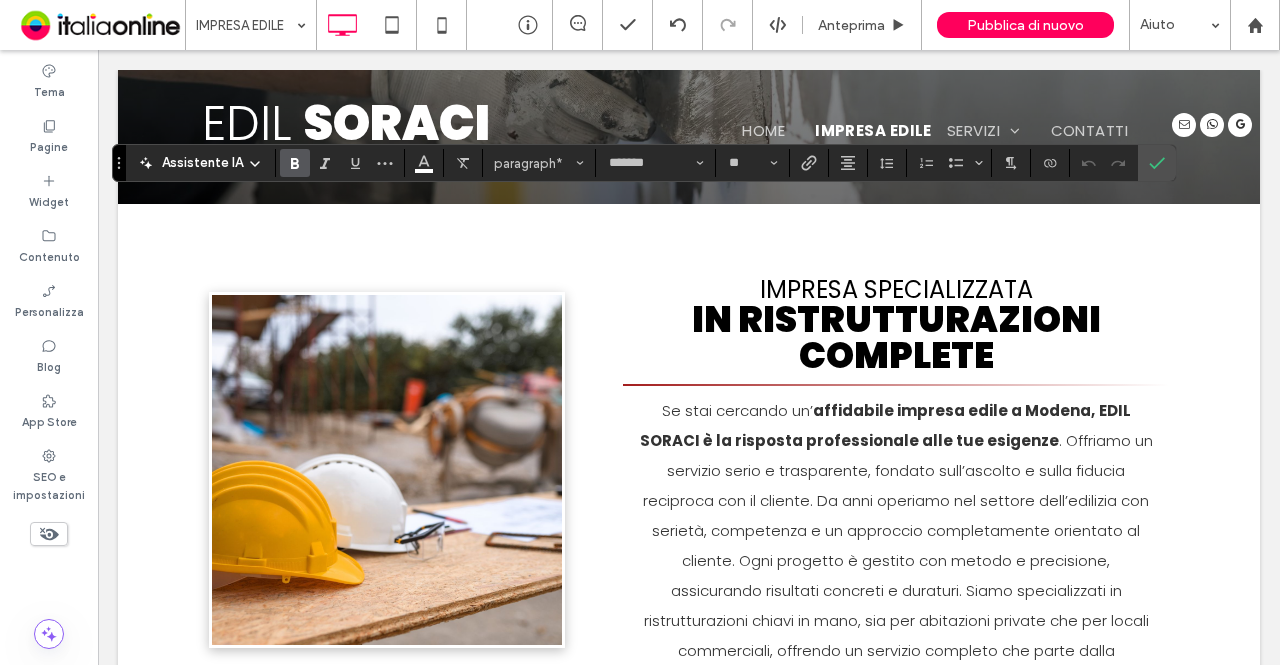 click at bounding box center (295, 163) 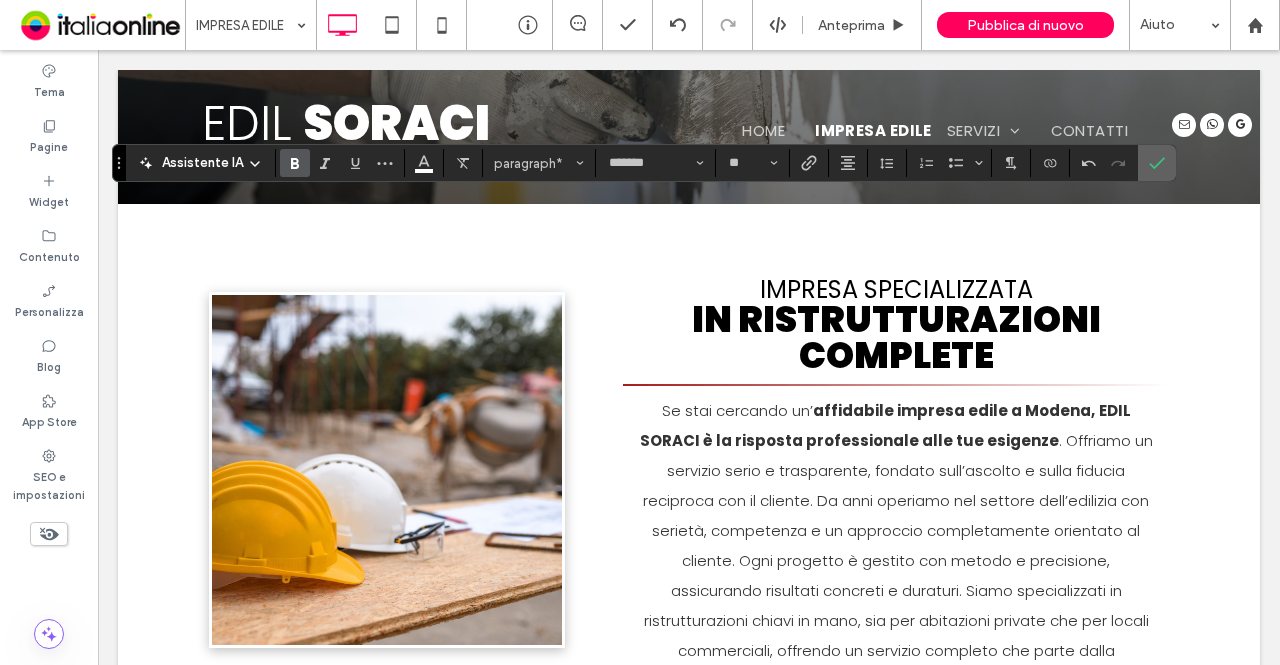 click at bounding box center [1157, 163] 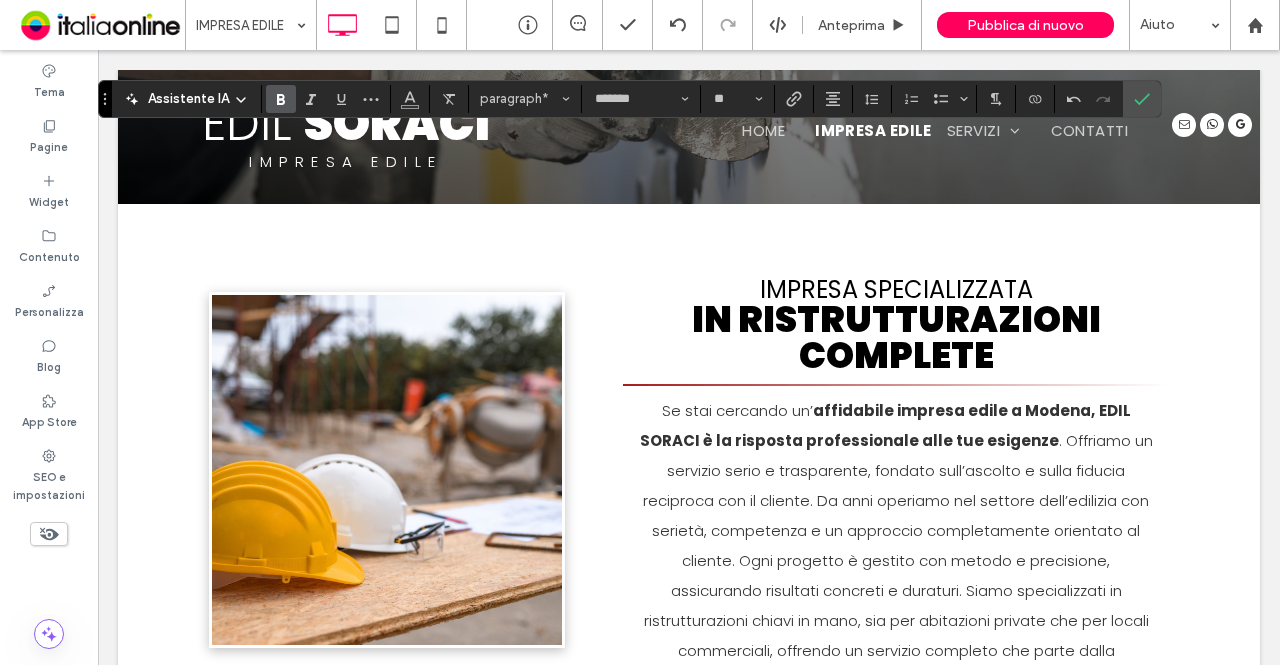 click 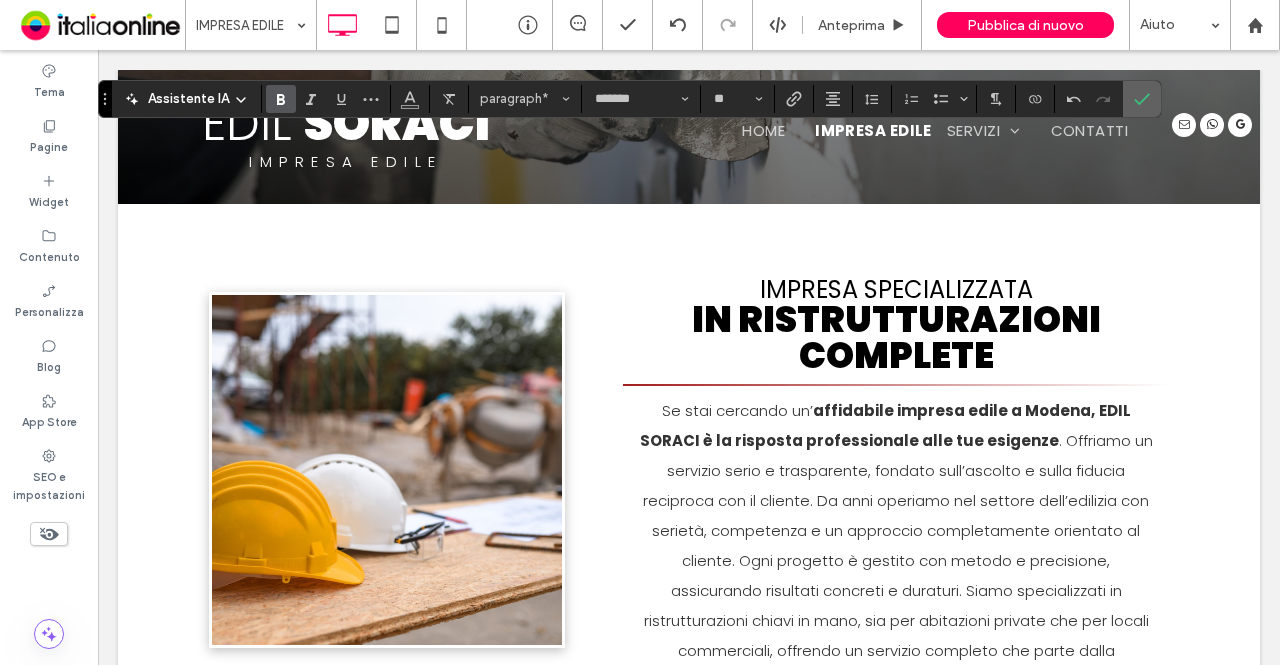 click 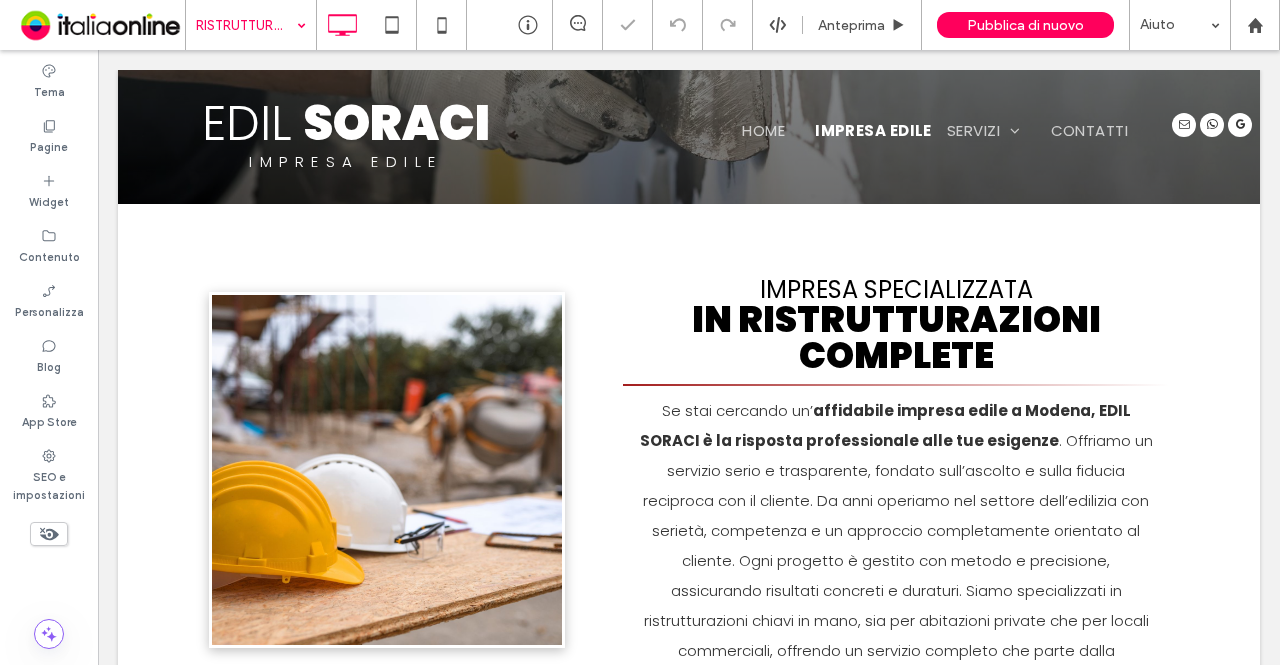 click at bounding box center (246, 25) 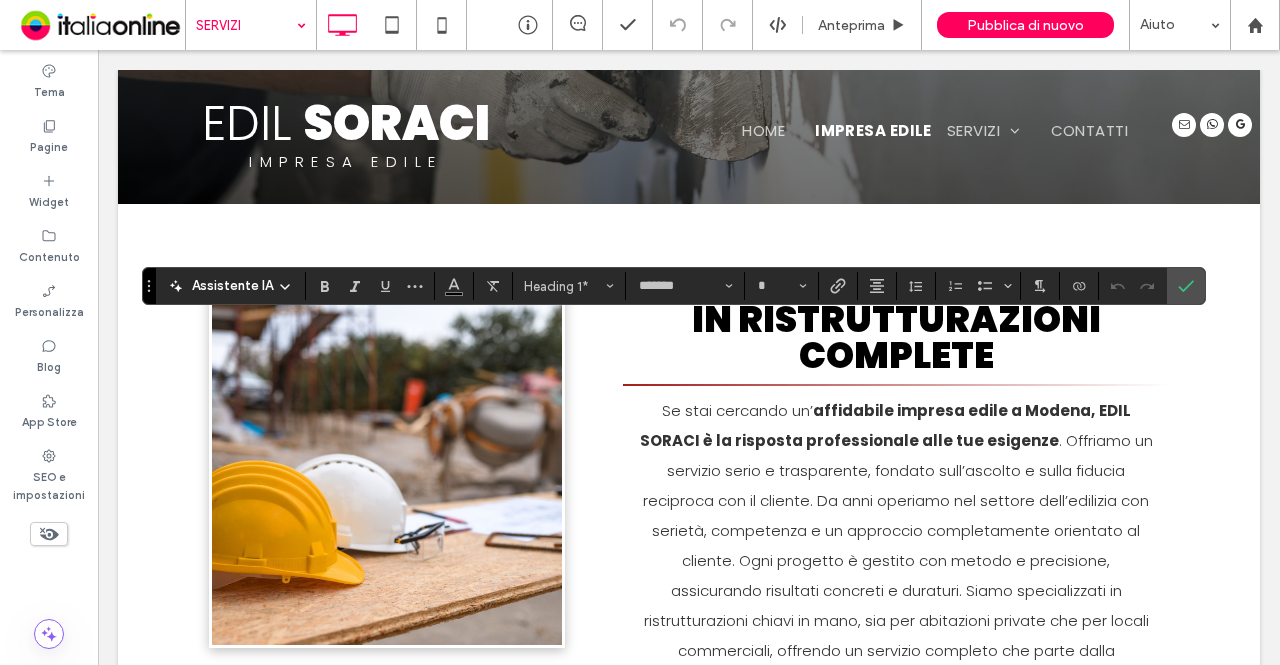 type on "**" 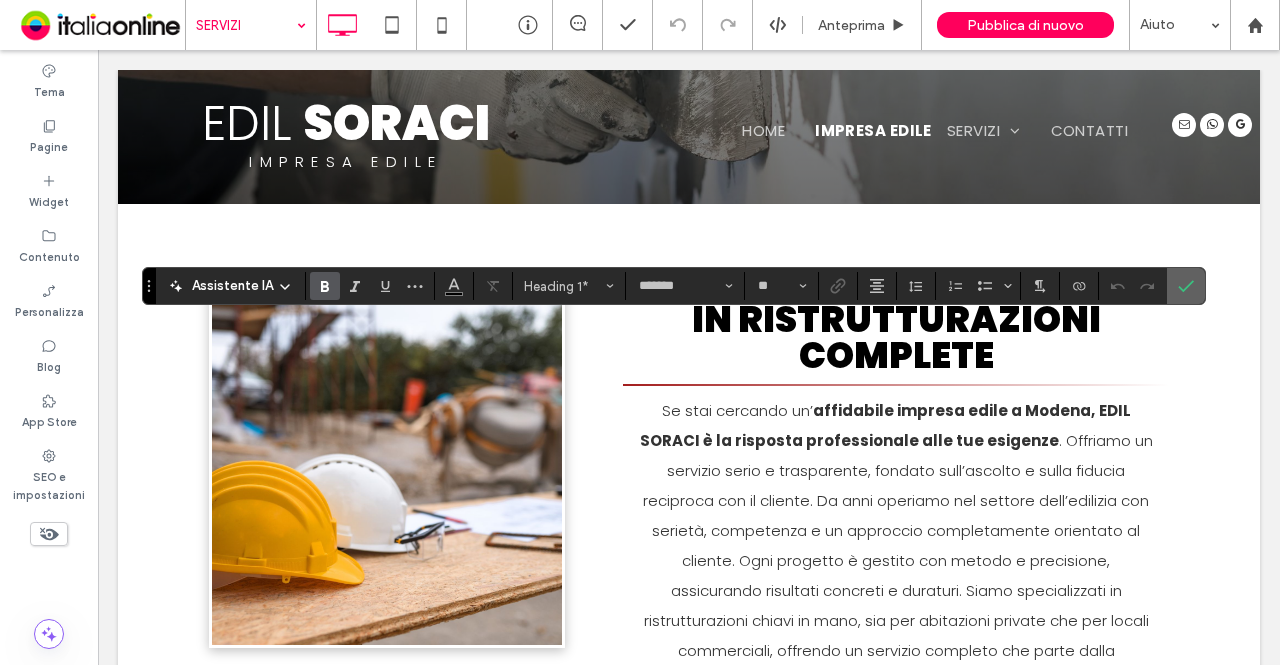 click 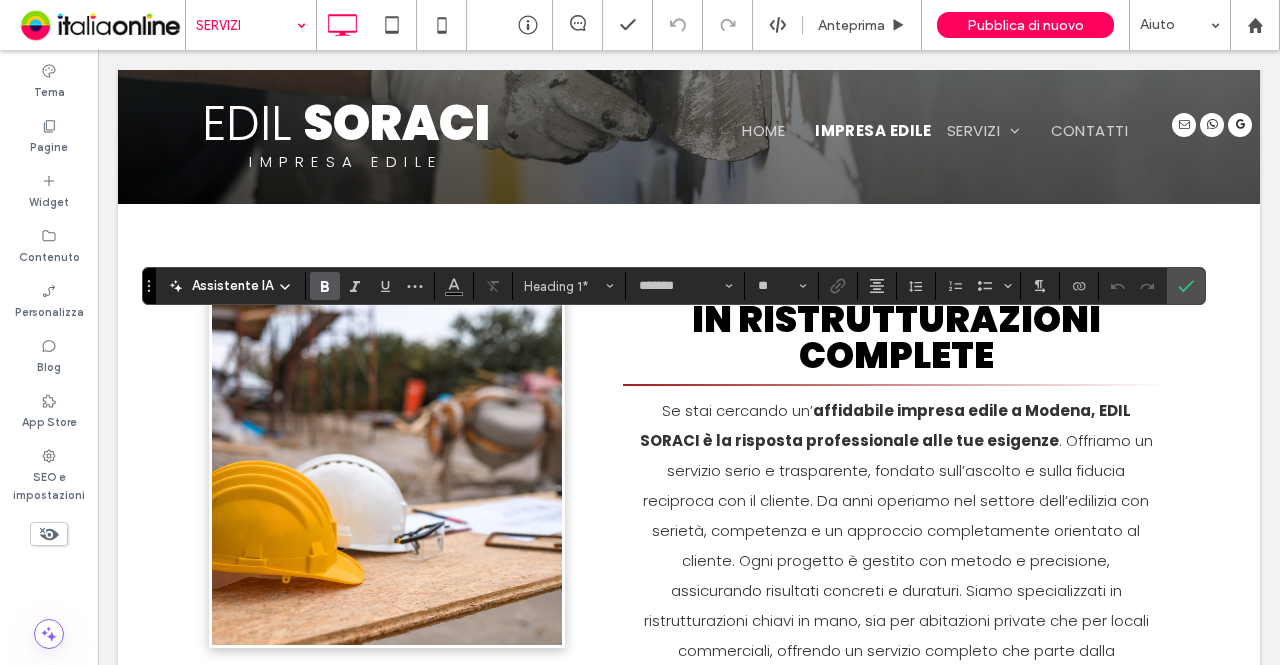 type on "**" 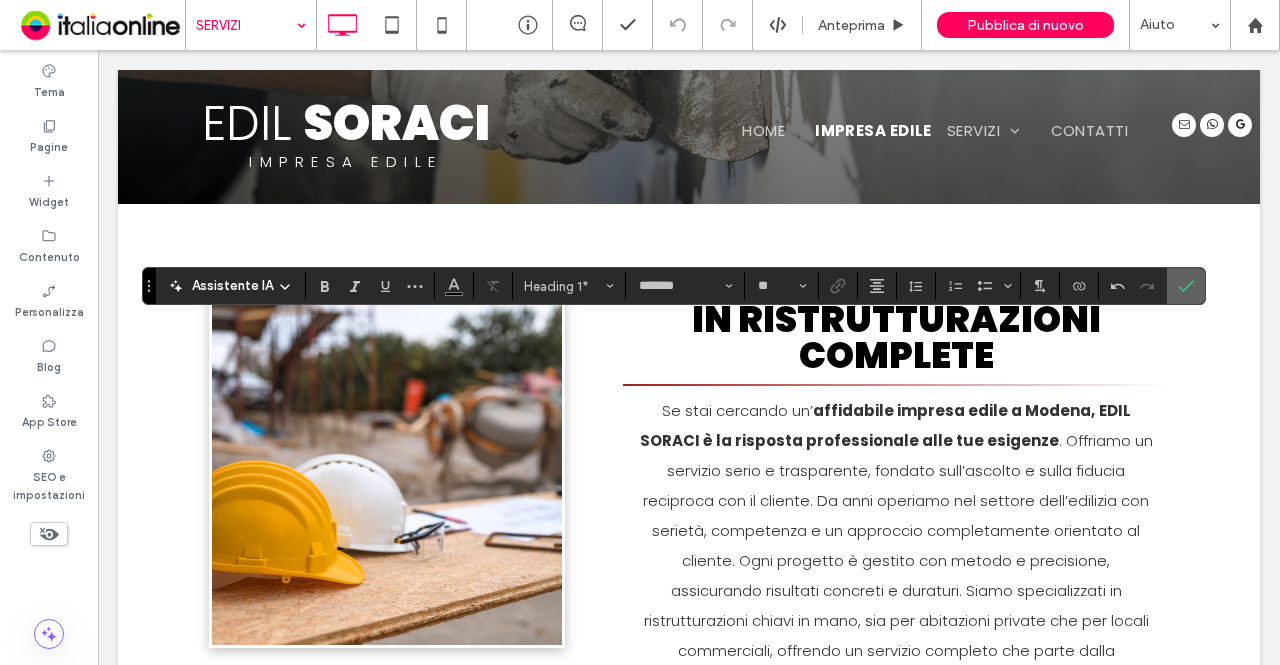 click 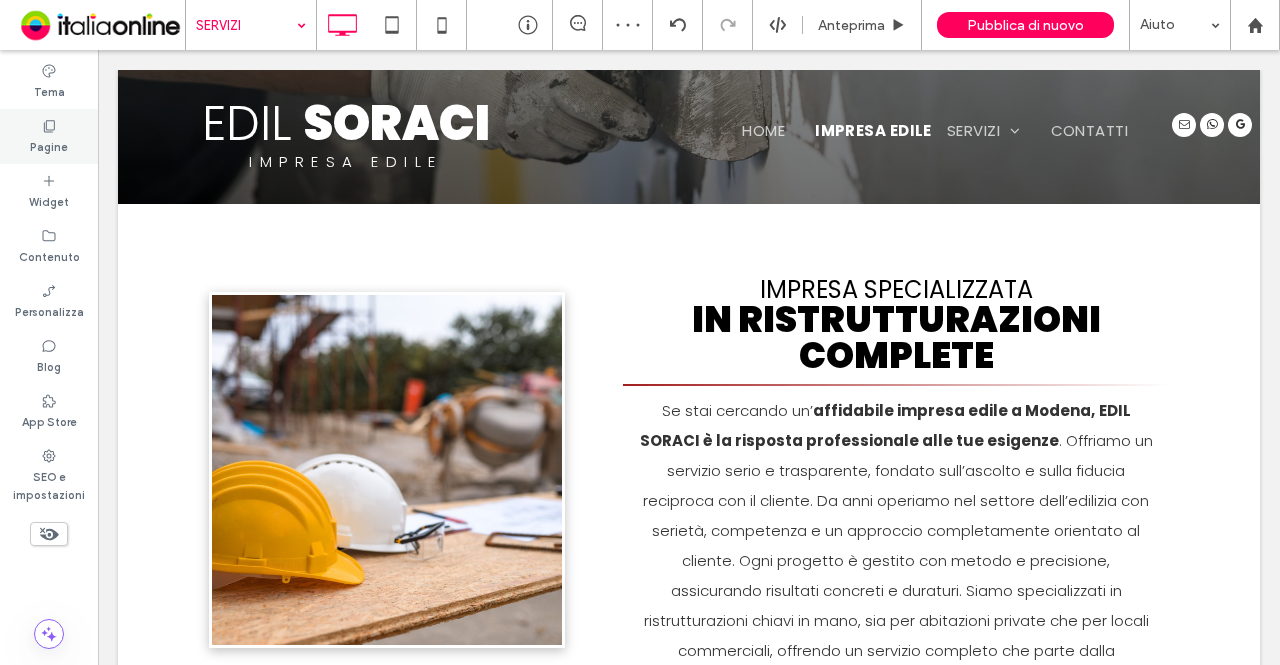 click on "Pagine" at bounding box center [49, 145] 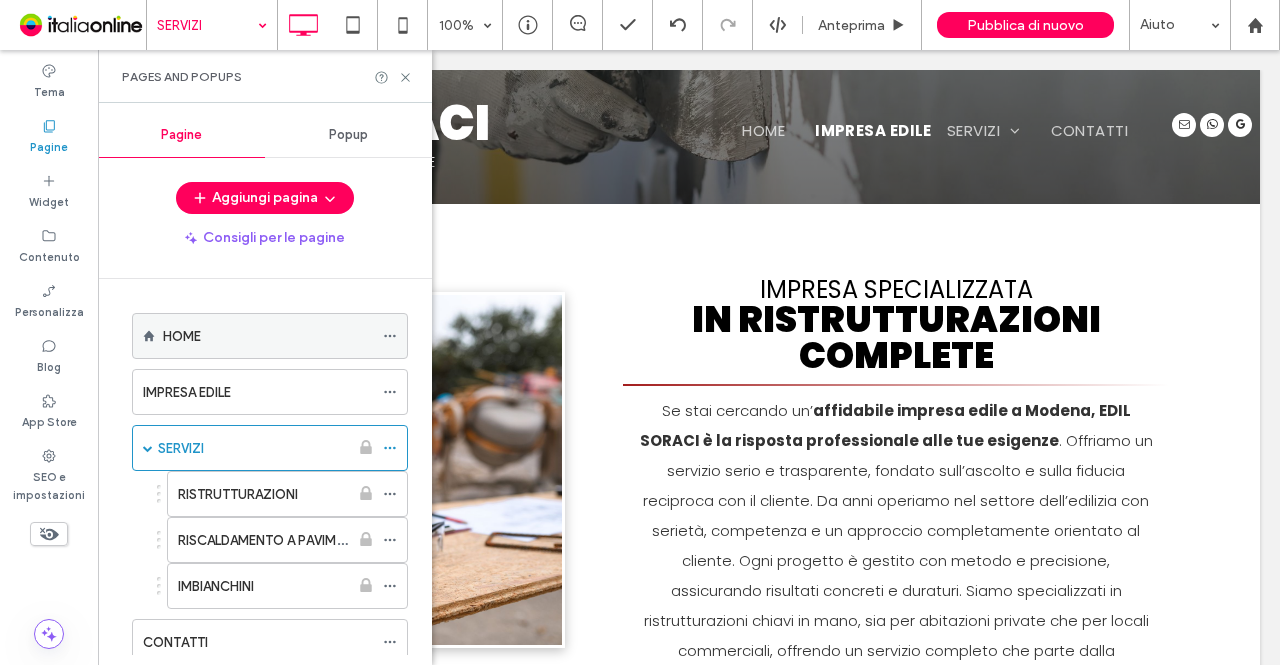 click on "HOME" at bounding box center [268, 336] 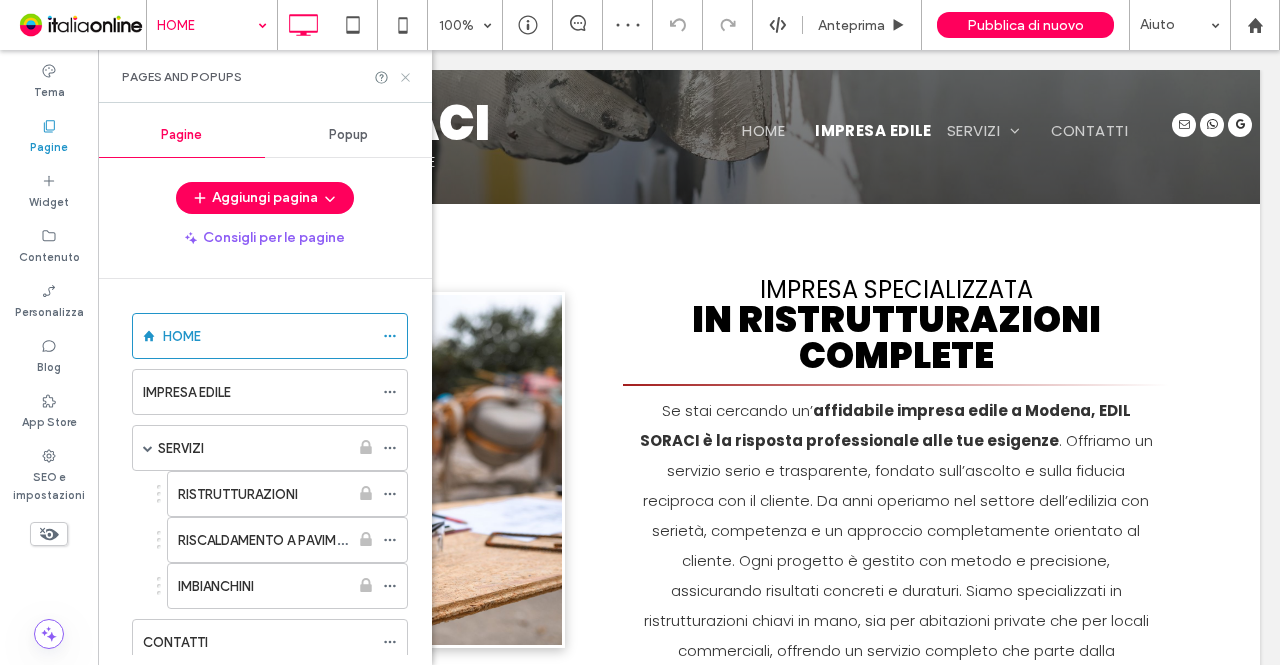 click 